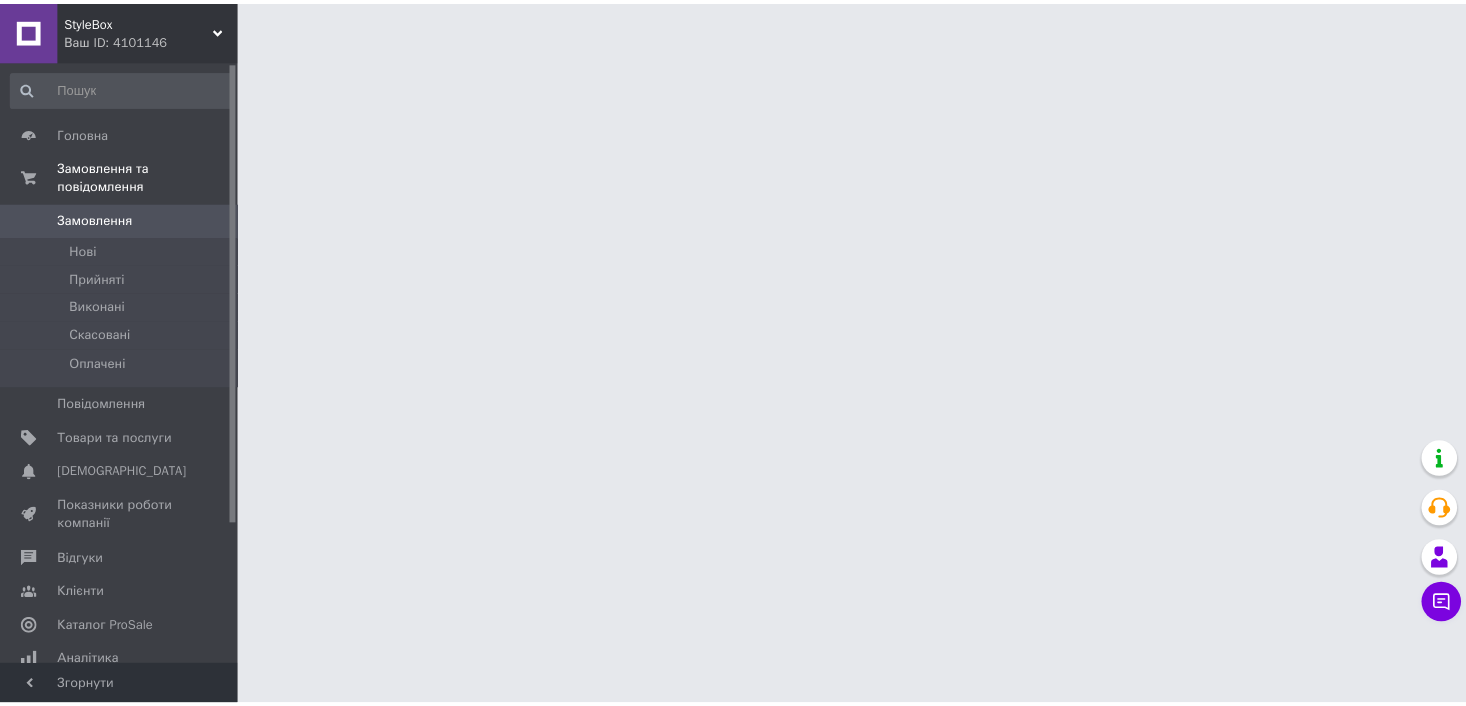 scroll, scrollTop: 0, scrollLeft: 0, axis: both 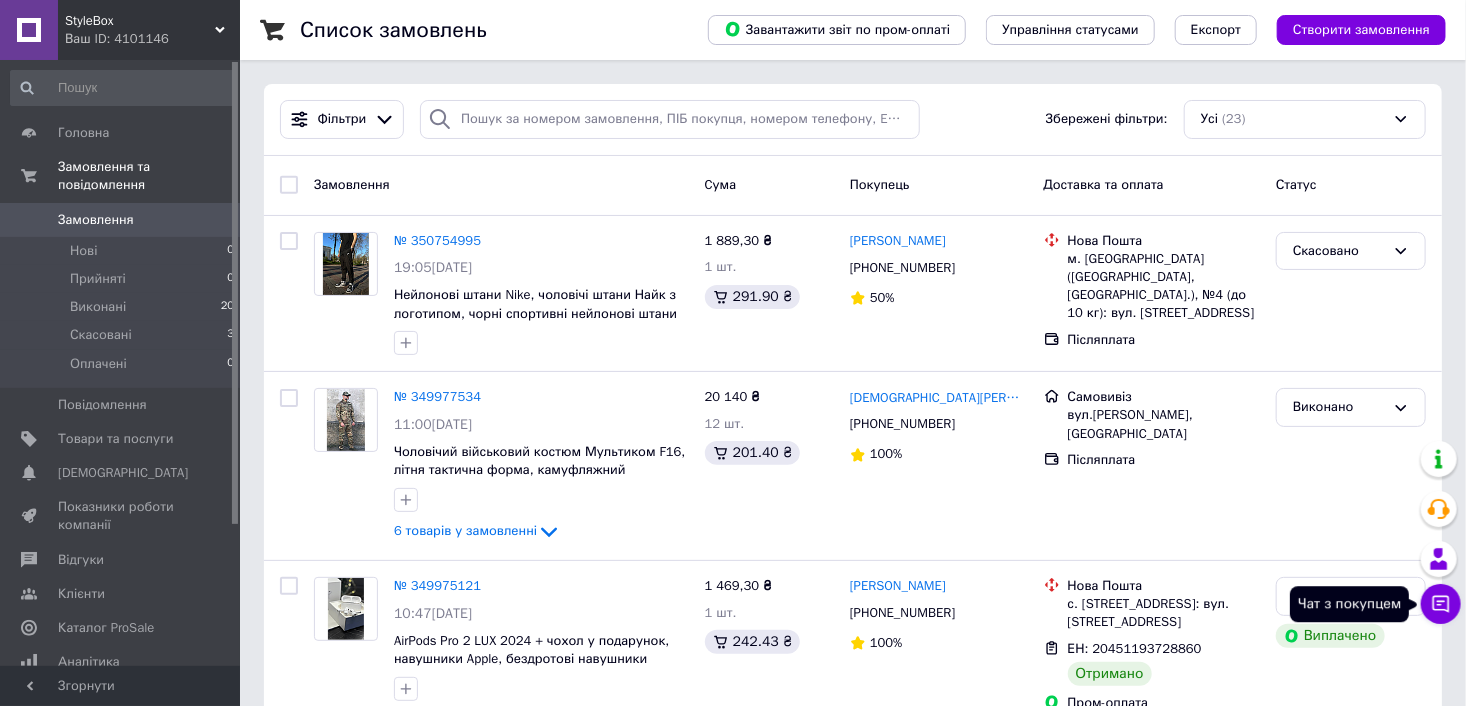 click 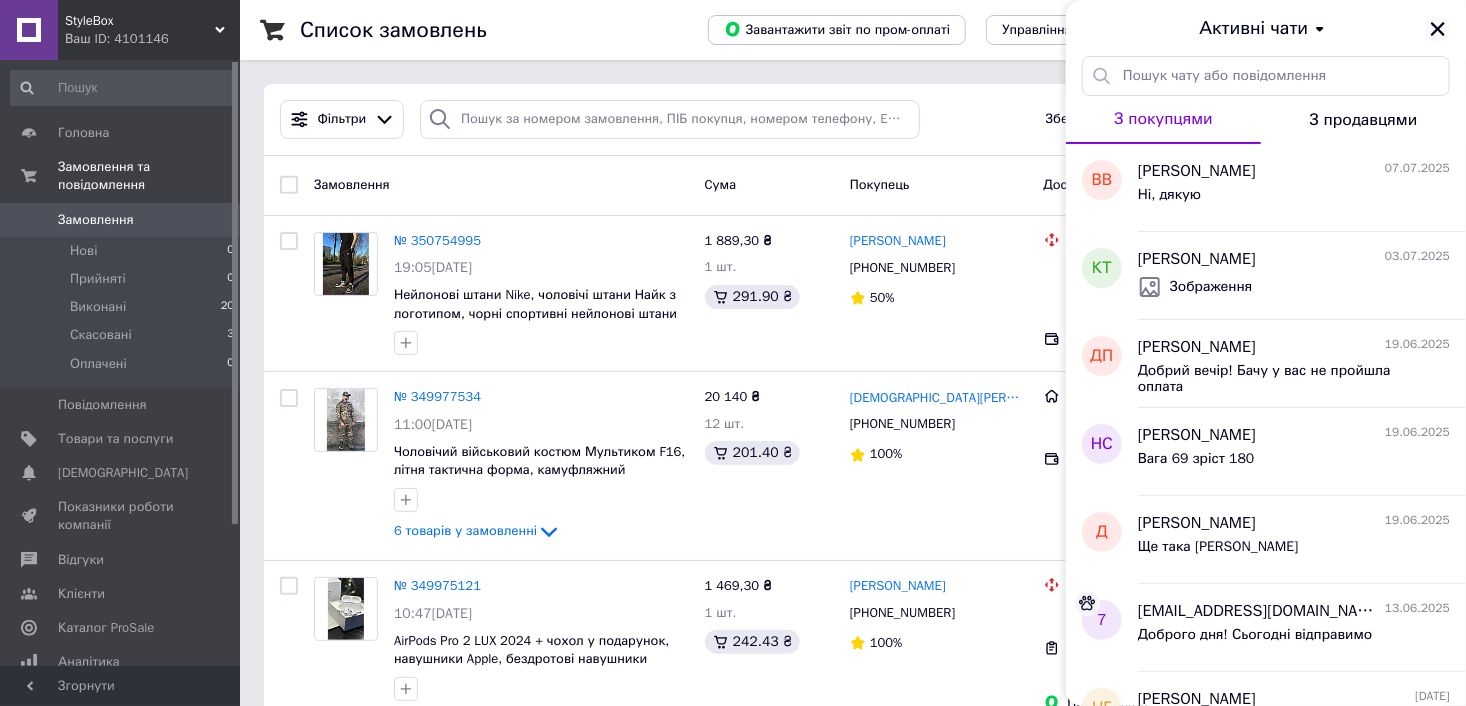 click 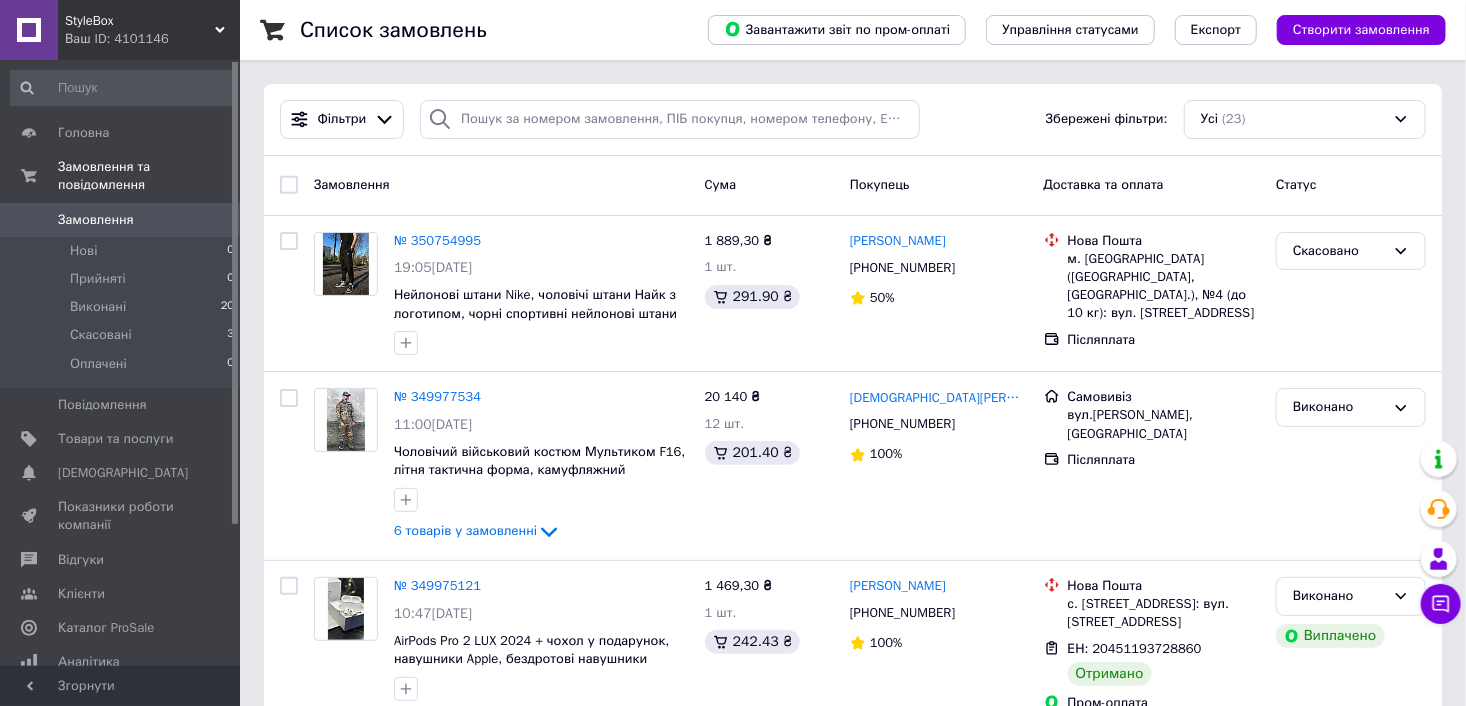 drag, startPoint x: 134, startPoint y: 498, endPoint x: 149, endPoint y: 486, distance: 19.209373 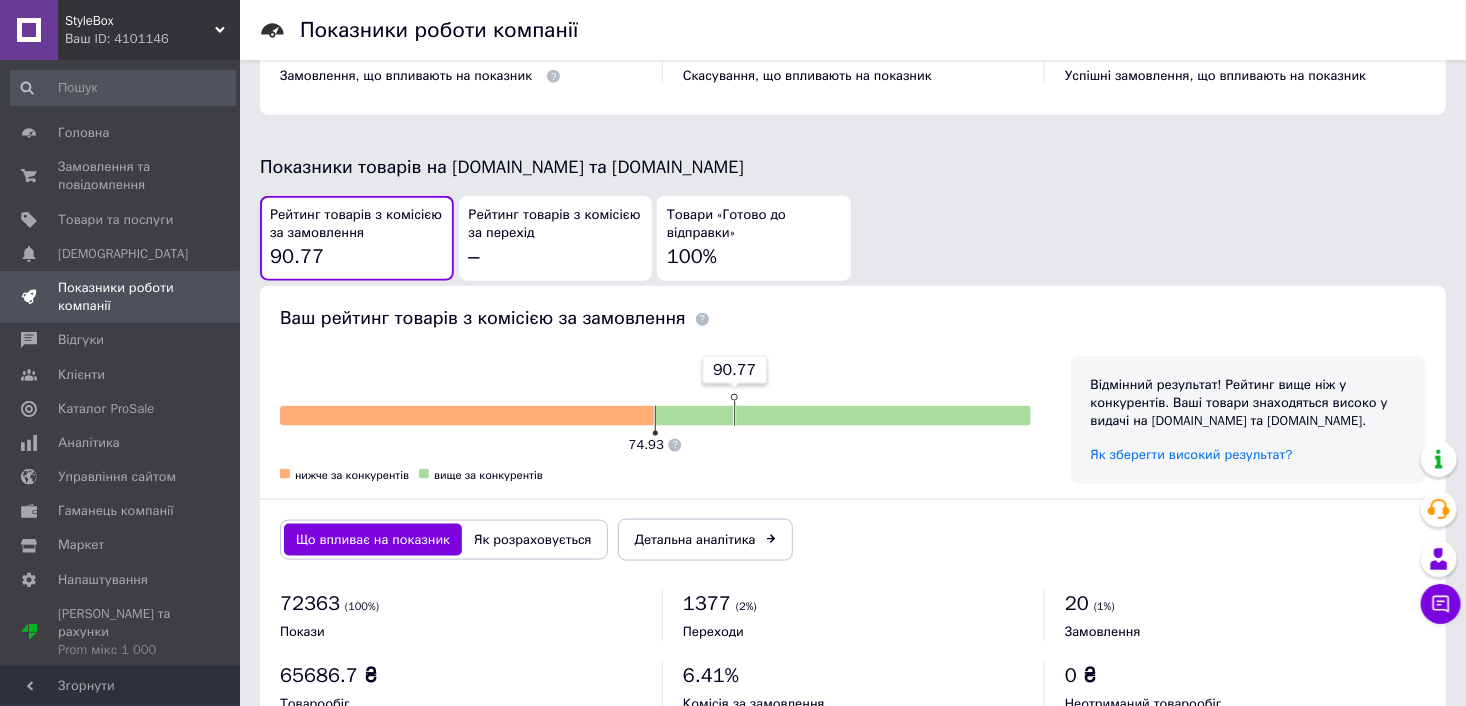 scroll, scrollTop: 1062, scrollLeft: 0, axis: vertical 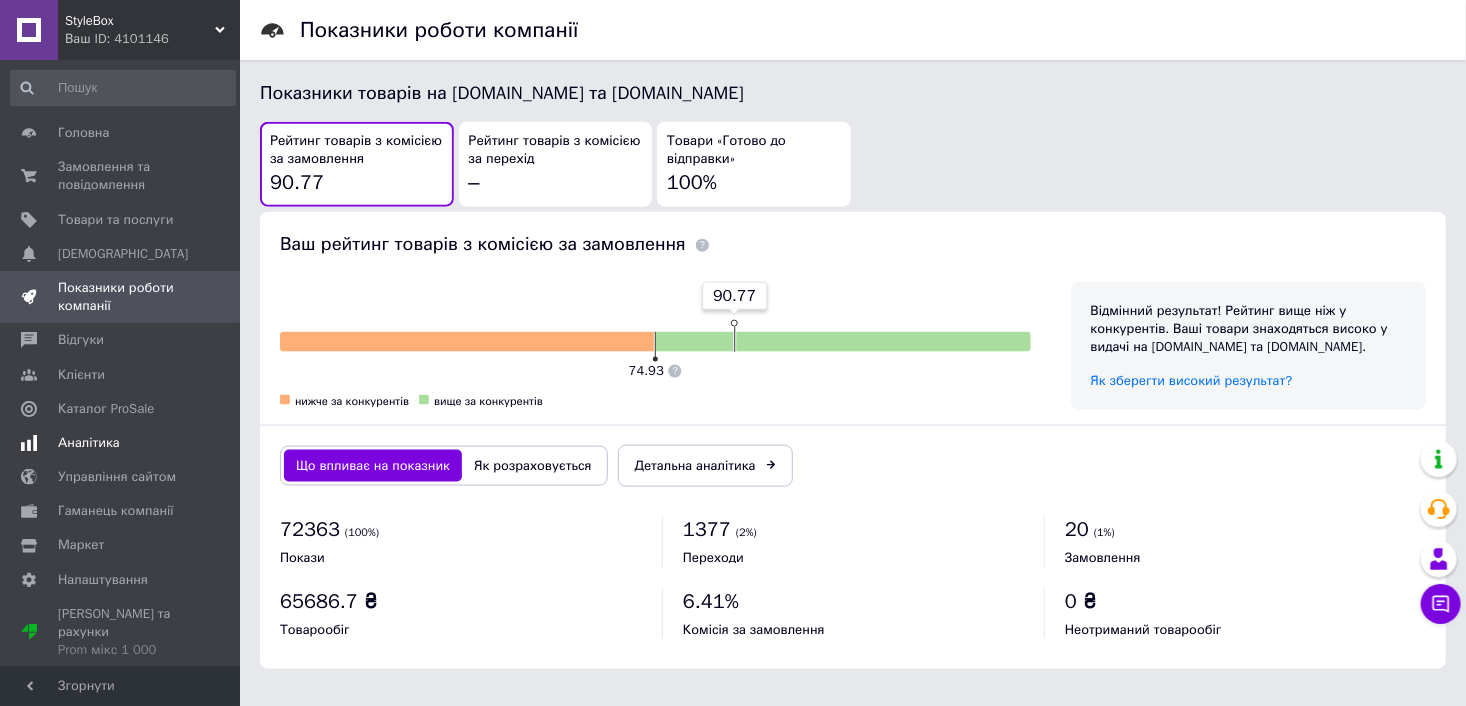 click on "Аналітика" at bounding box center (121, 443) 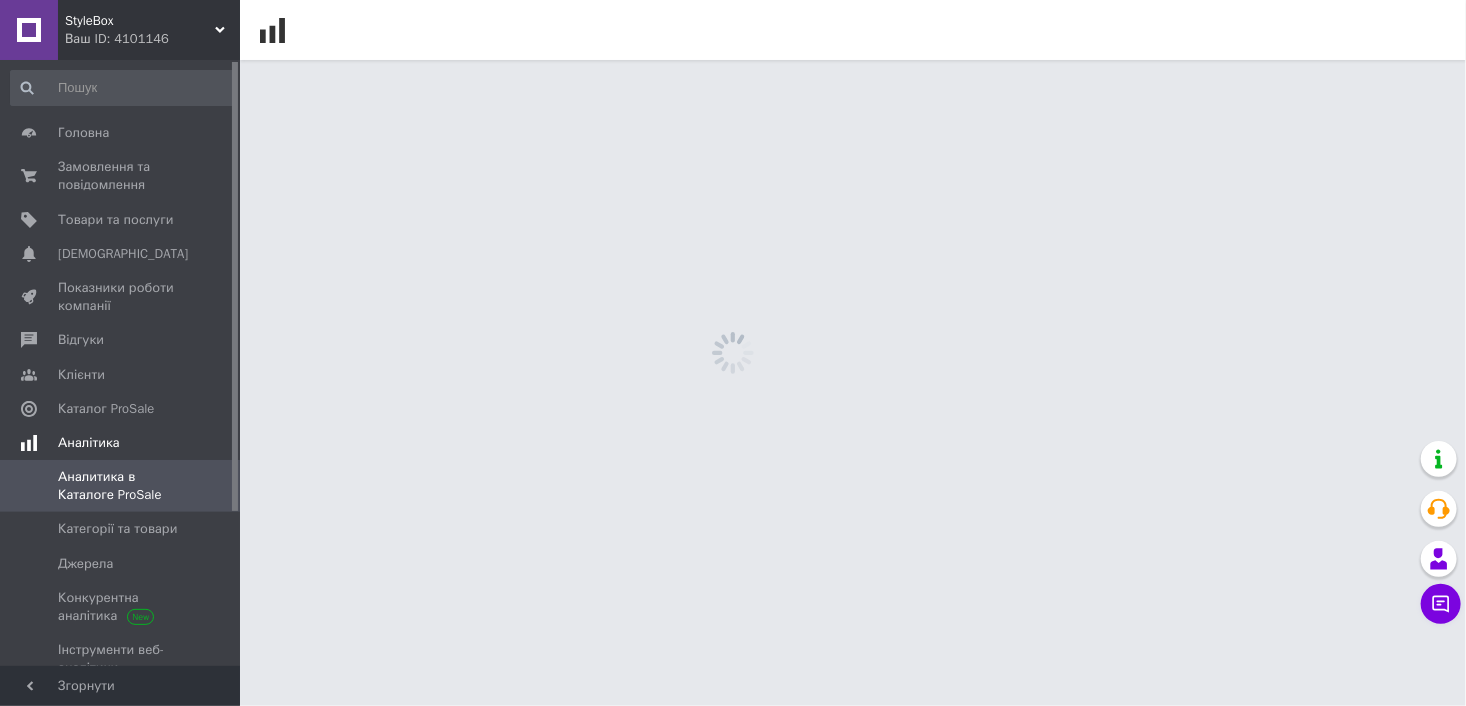scroll, scrollTop: 0, scrollLeft: 0, axis: both 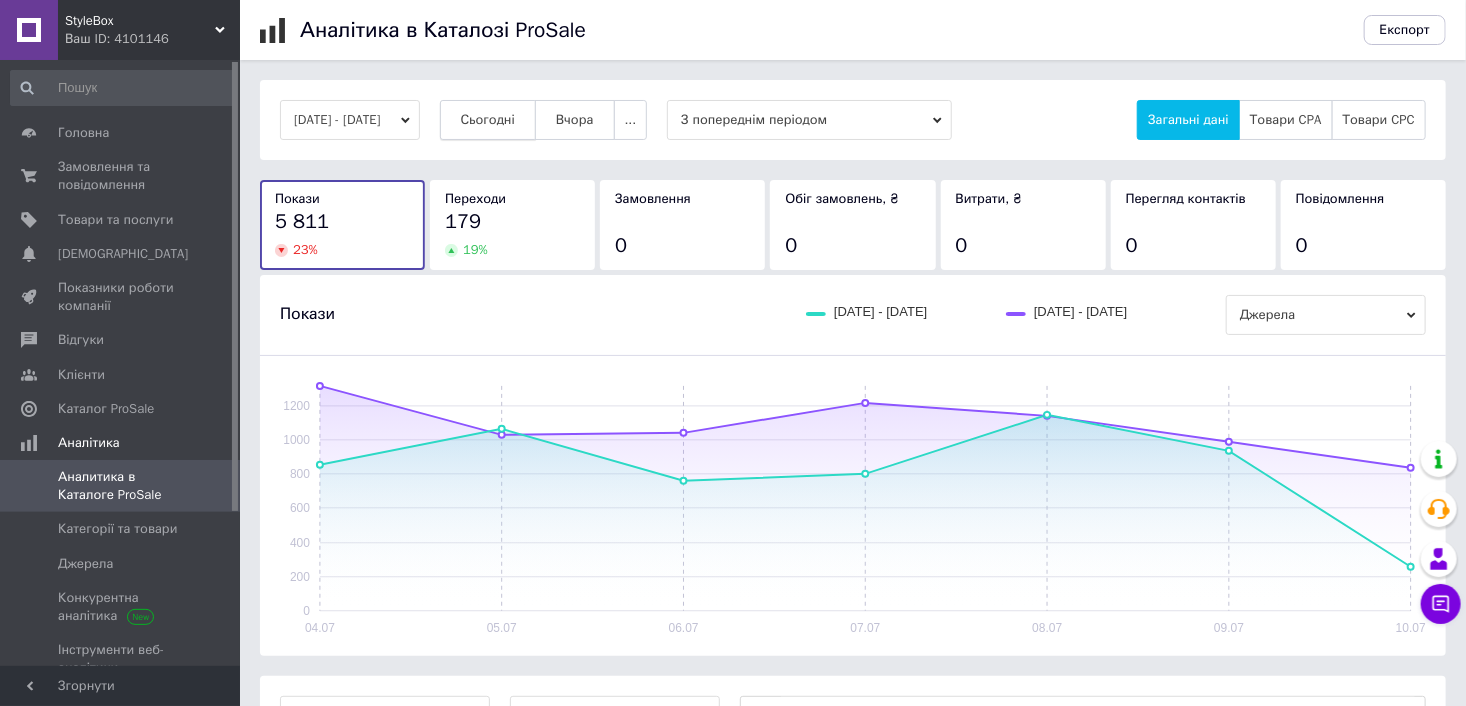 click on "Сьогодні" at bounding box center (488, 120) 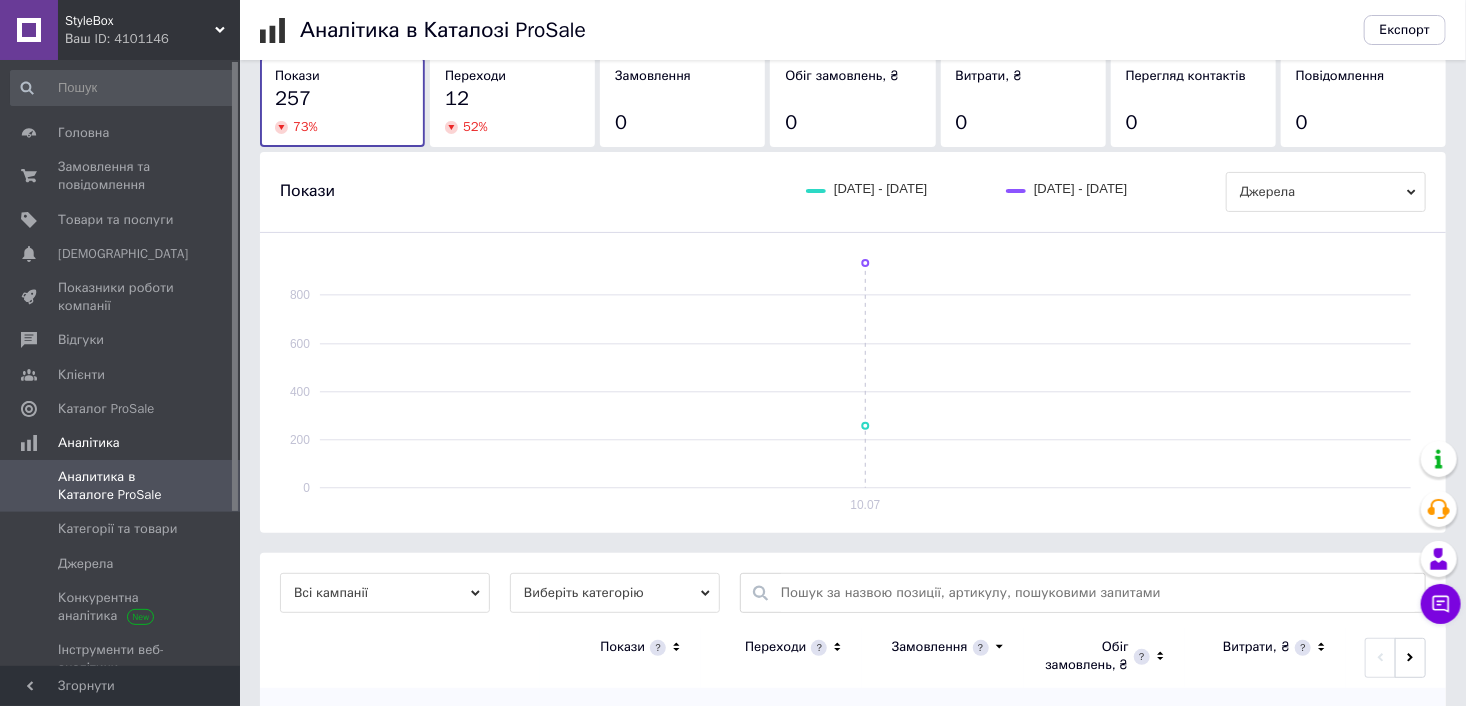scroll, scrollTop: 230, scrollLeft: 0, axis: vertical 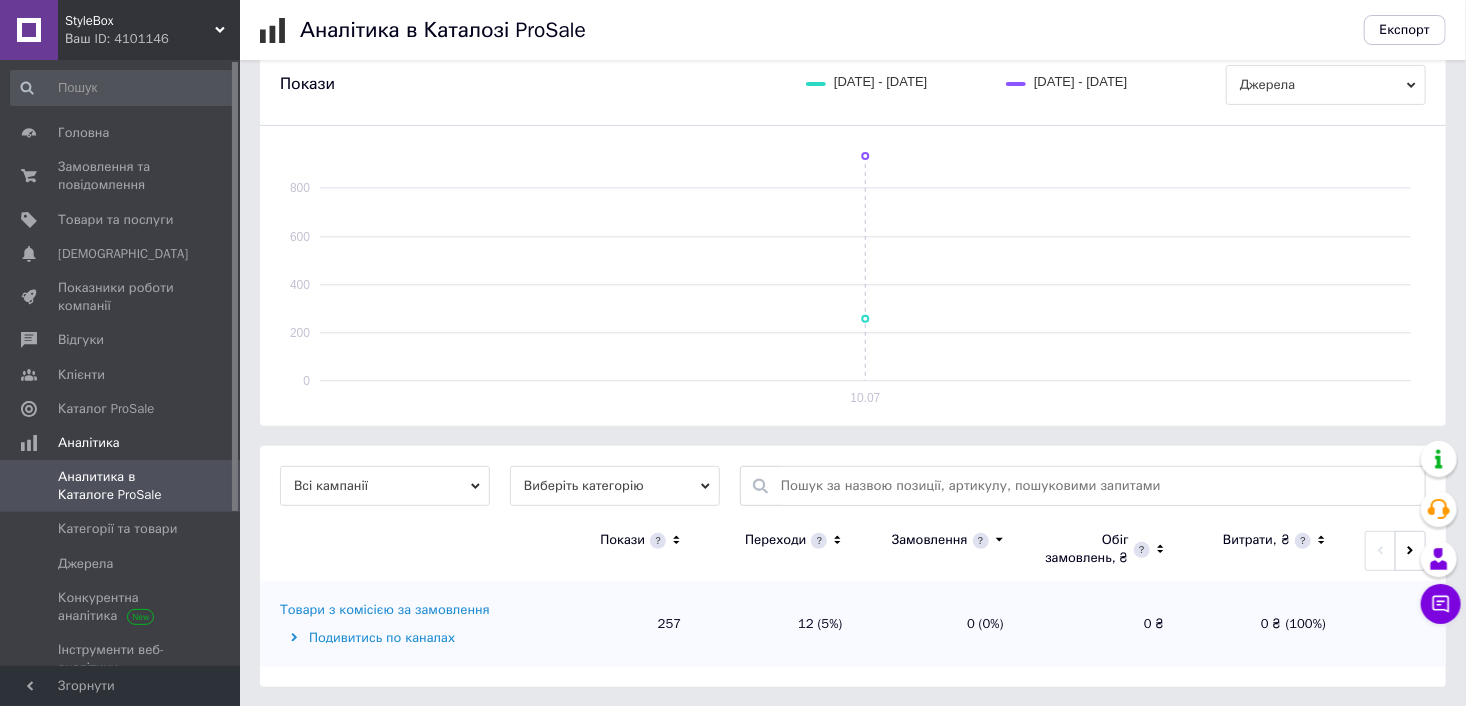 click on "Товари з комісією за замовлення" at bounding box center [385, 610] 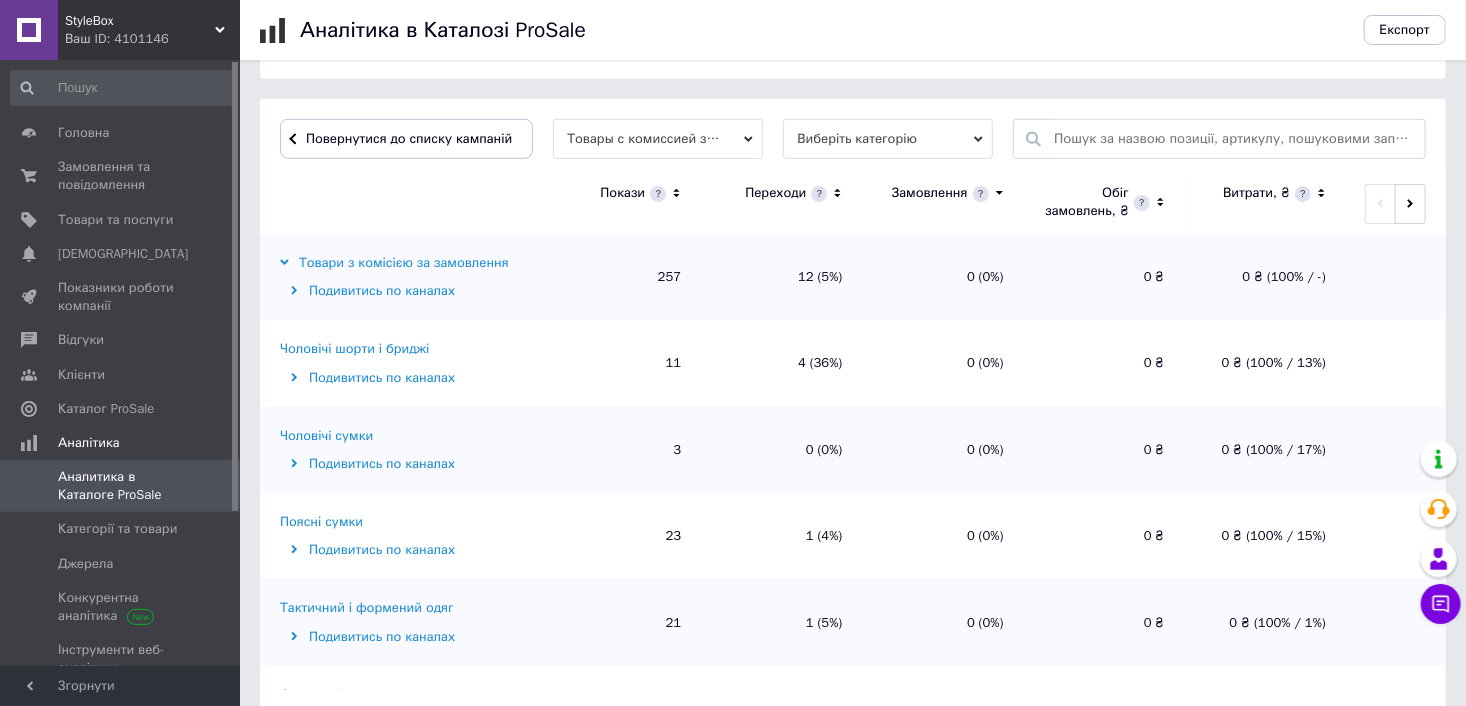 scroll, scrollTop: 600, scrollLeft: 0, axis: vertical 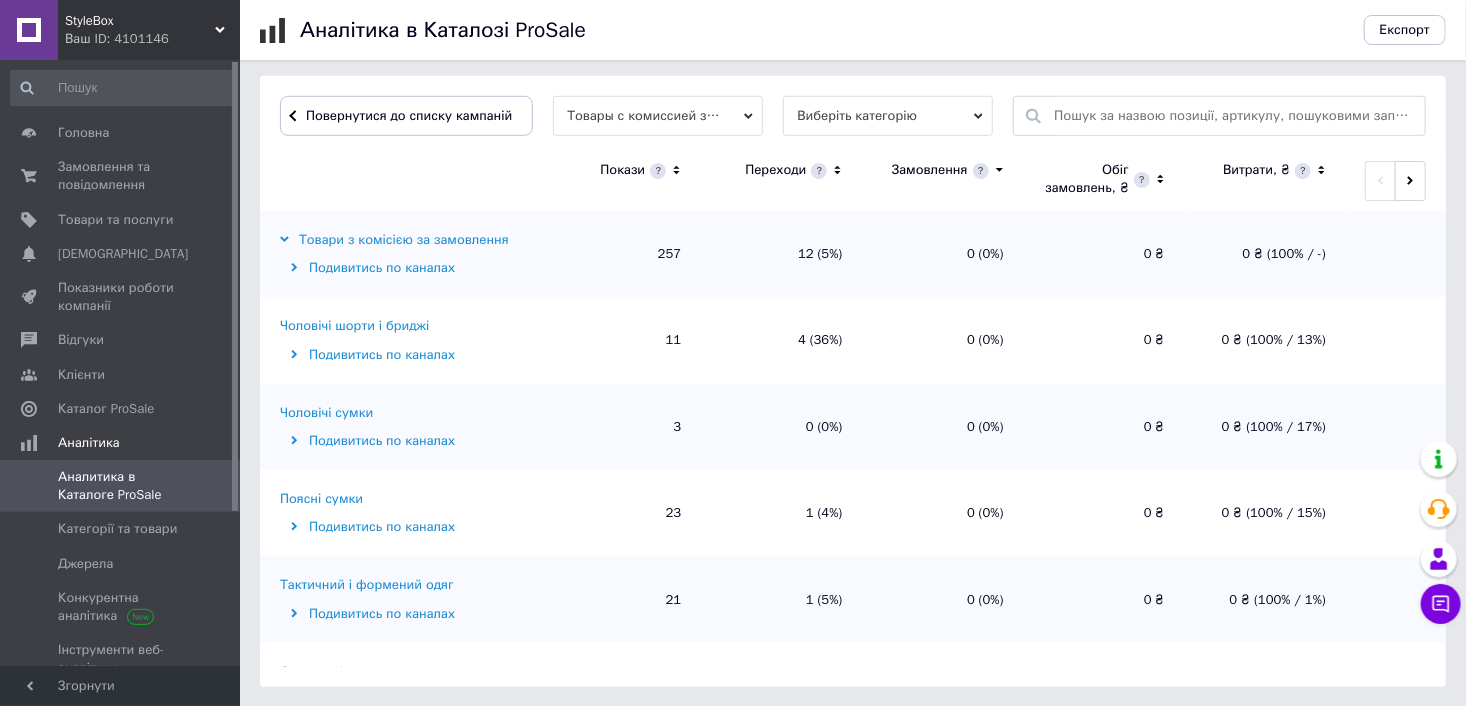 click on "Чоловічі шорти і бриджі" at bounding box center [354, 326] 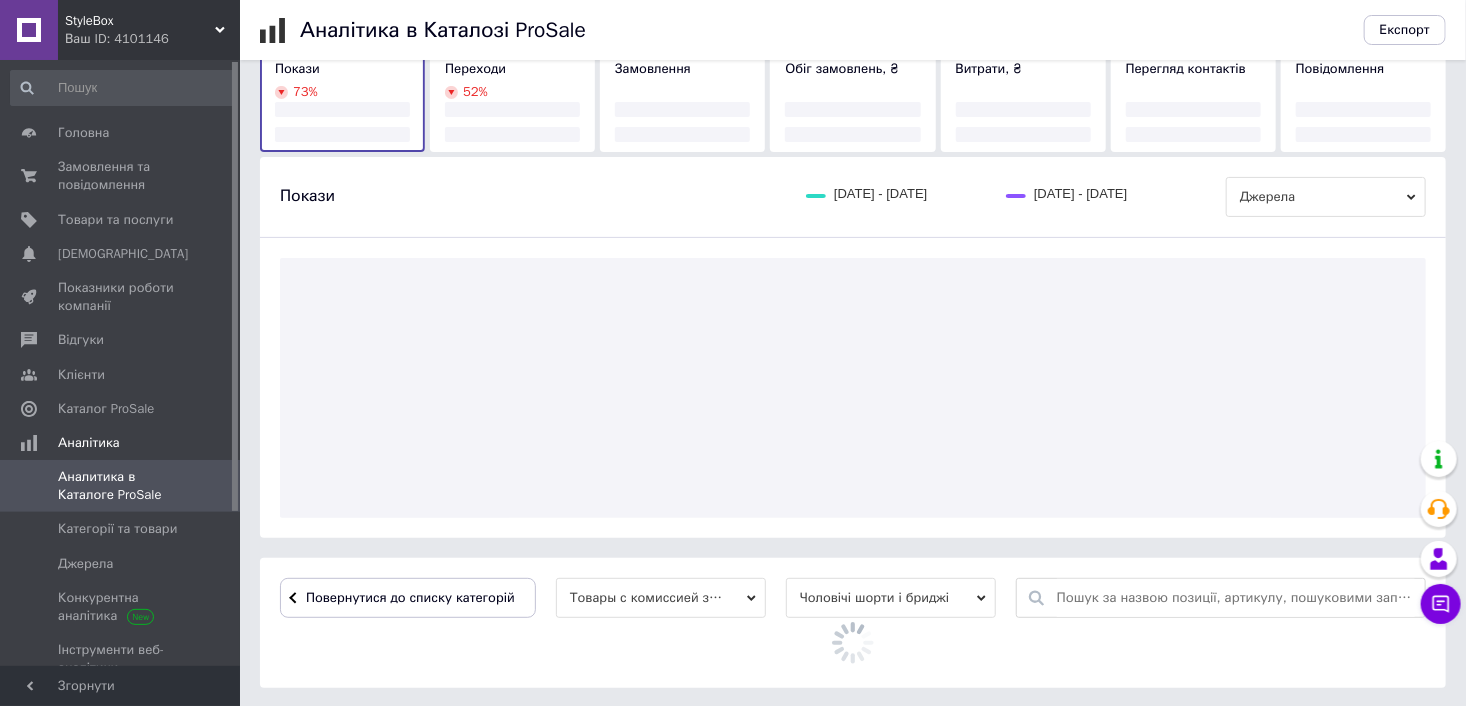 scroll, scrollTop: 600, scrollLeft: 0, axis: vertical 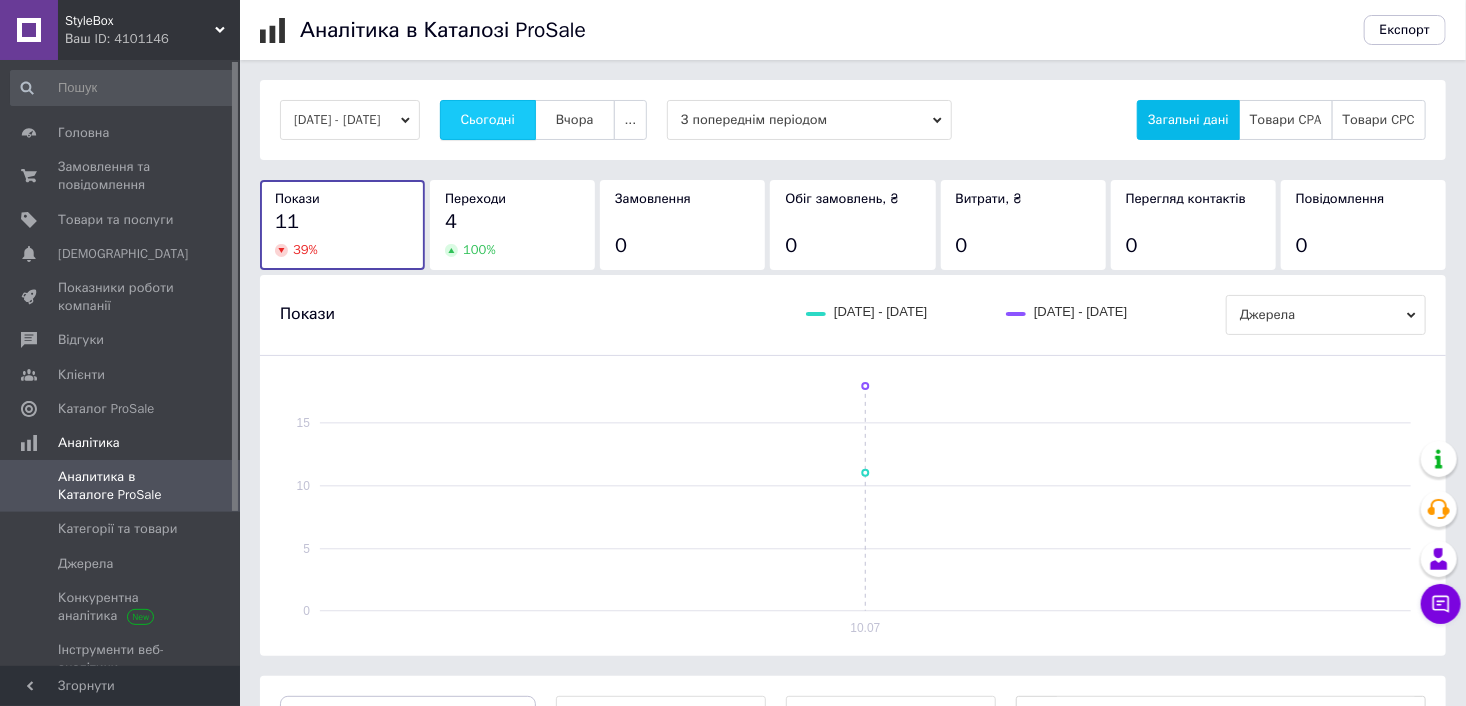 click on "Сьогодні" at bounding box center (488, 120) 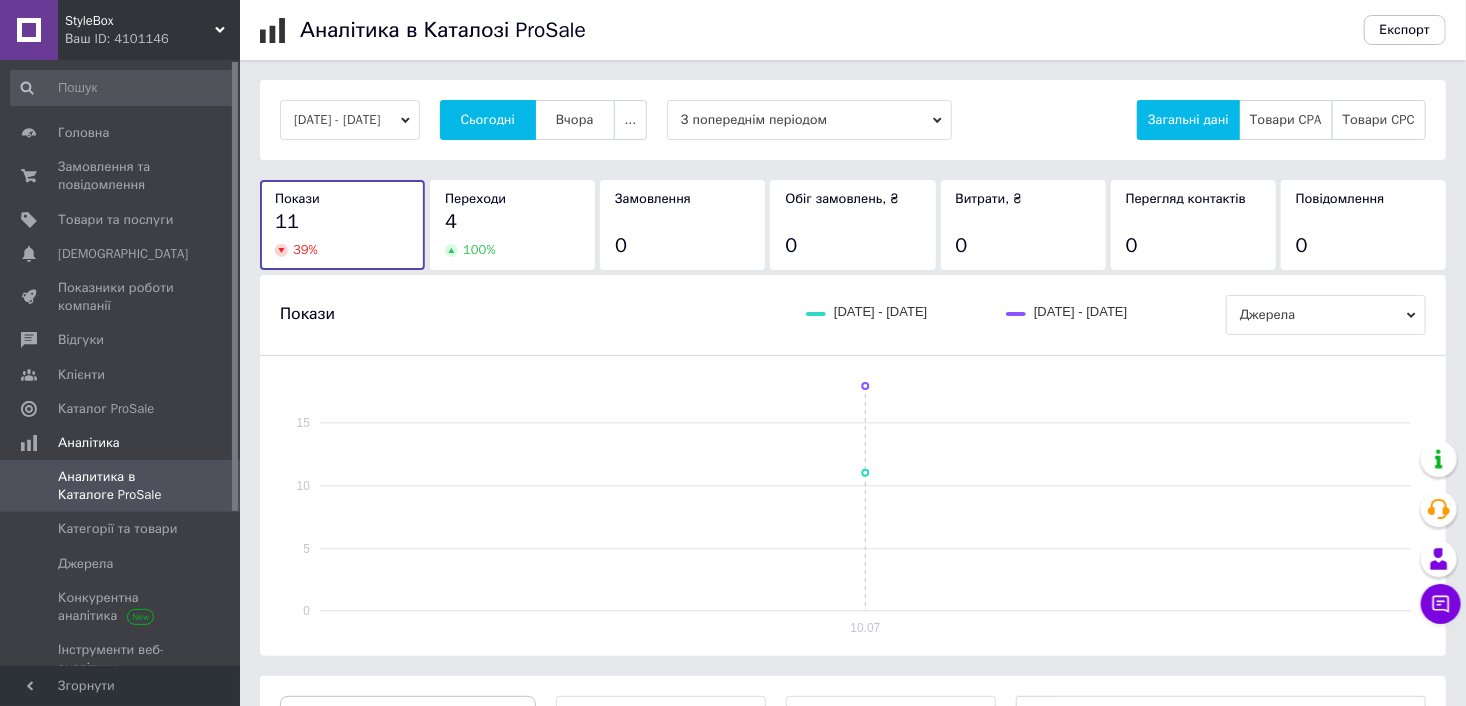 scroll, scrollTop: 200, scrollLeft: 0, axis: vertical 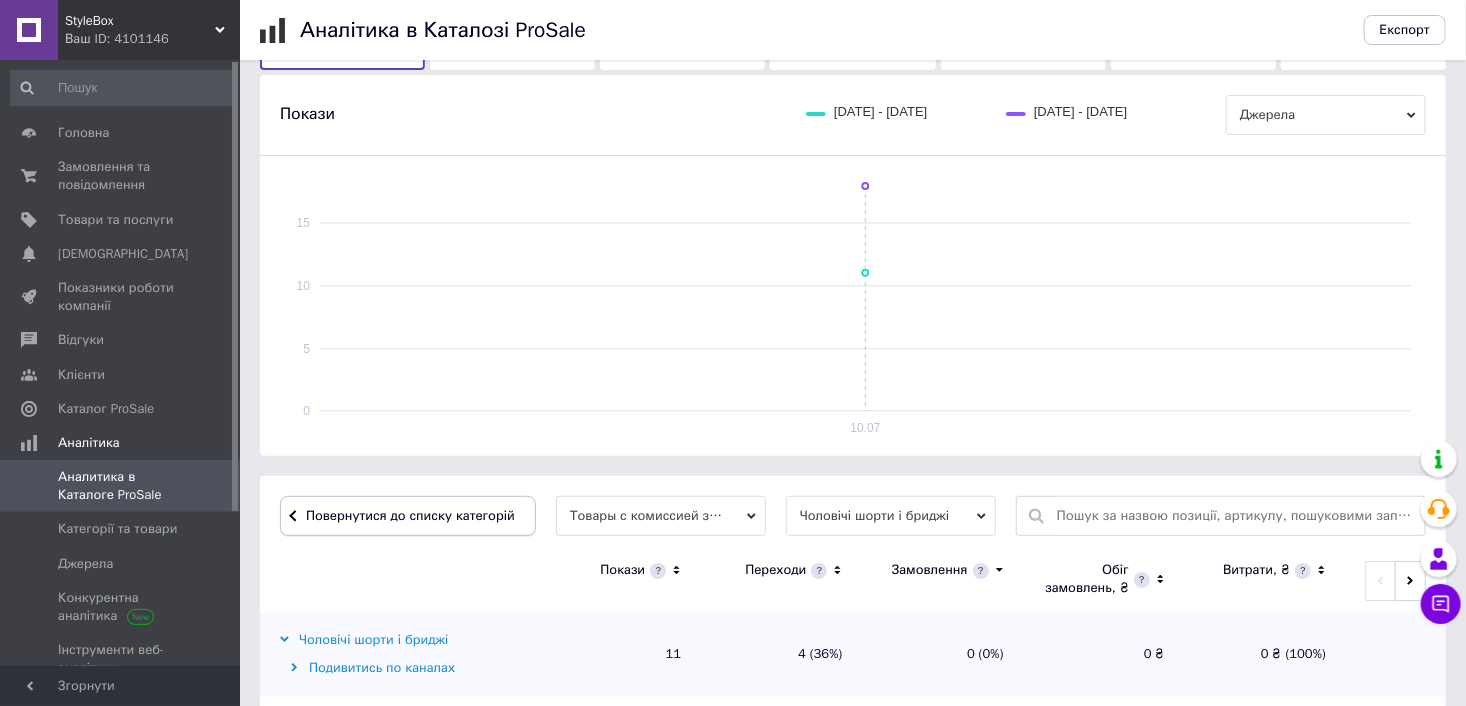 click on "Повернутися до списку категорій" at bounding box center [408, 516] 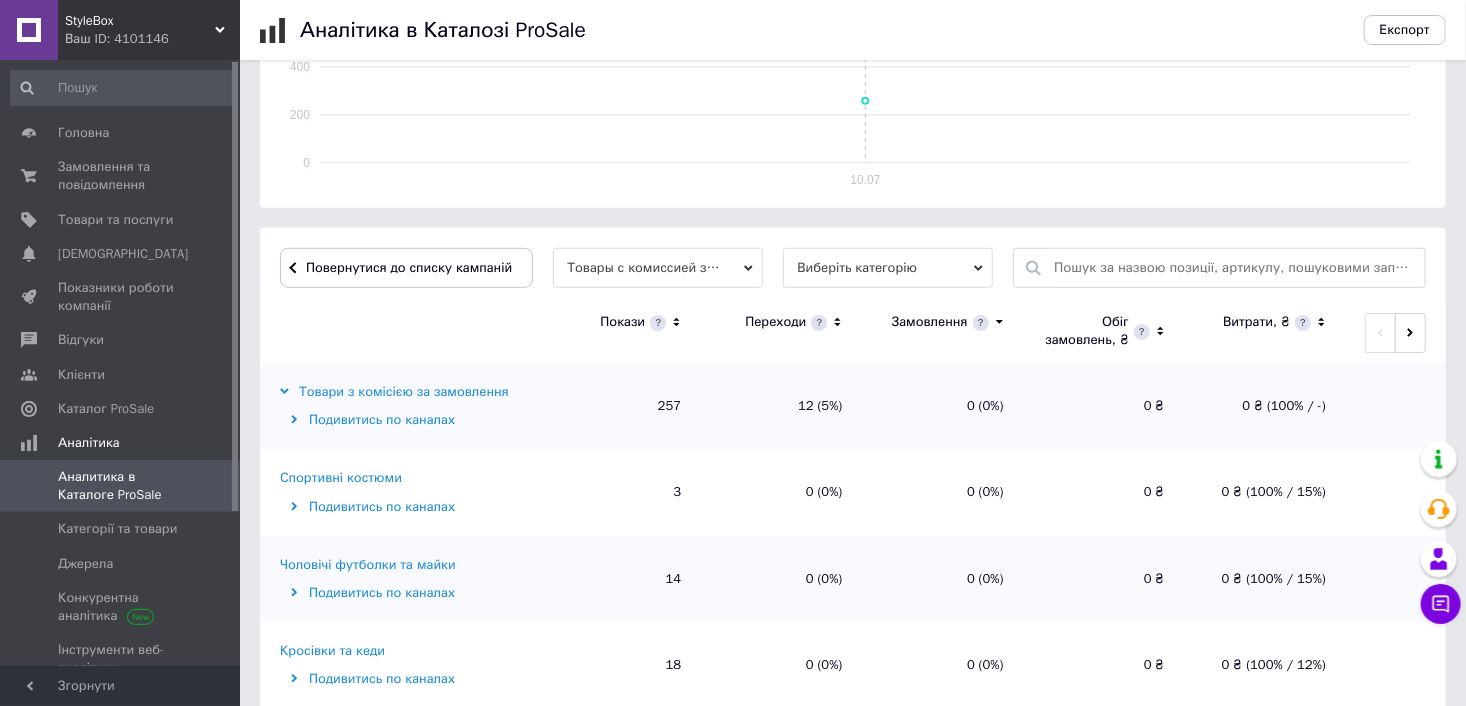 scroll, scrollTop: 500, scrollLeft: 0, axis: vertical 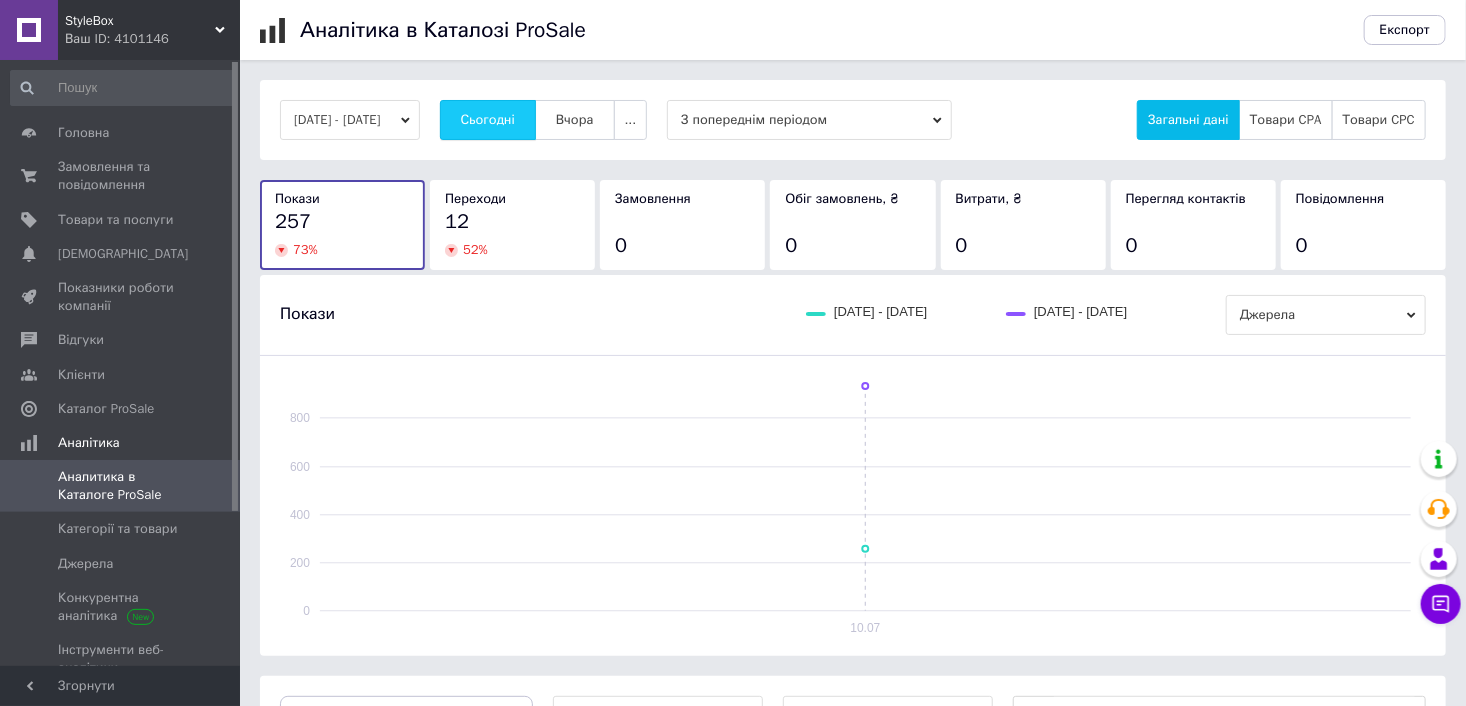 click on "Сьогодні" at bounding box center [488, 120] 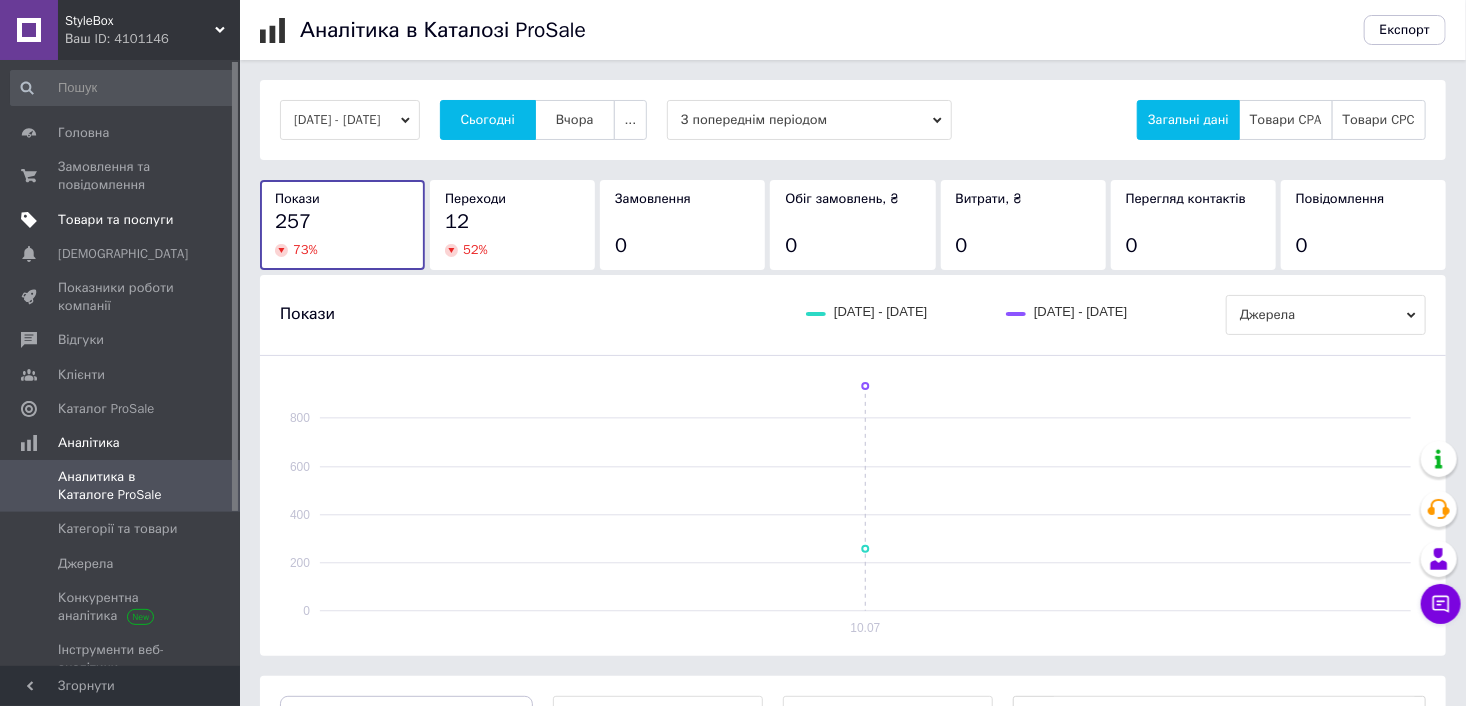 click on "Товари та послуги" at bounding box center [123, 220] 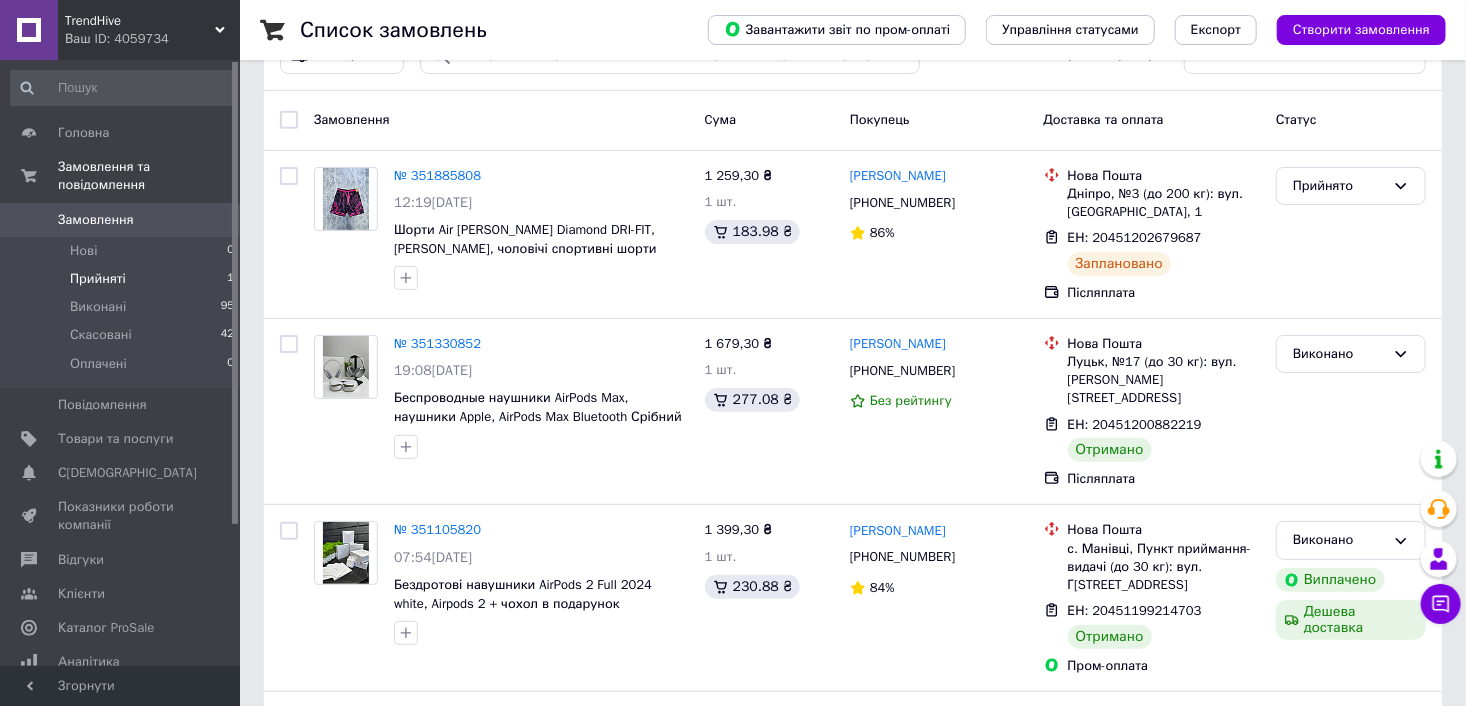 scroll, scrollTop: 100, scrollLeft: 0, axis: vertical 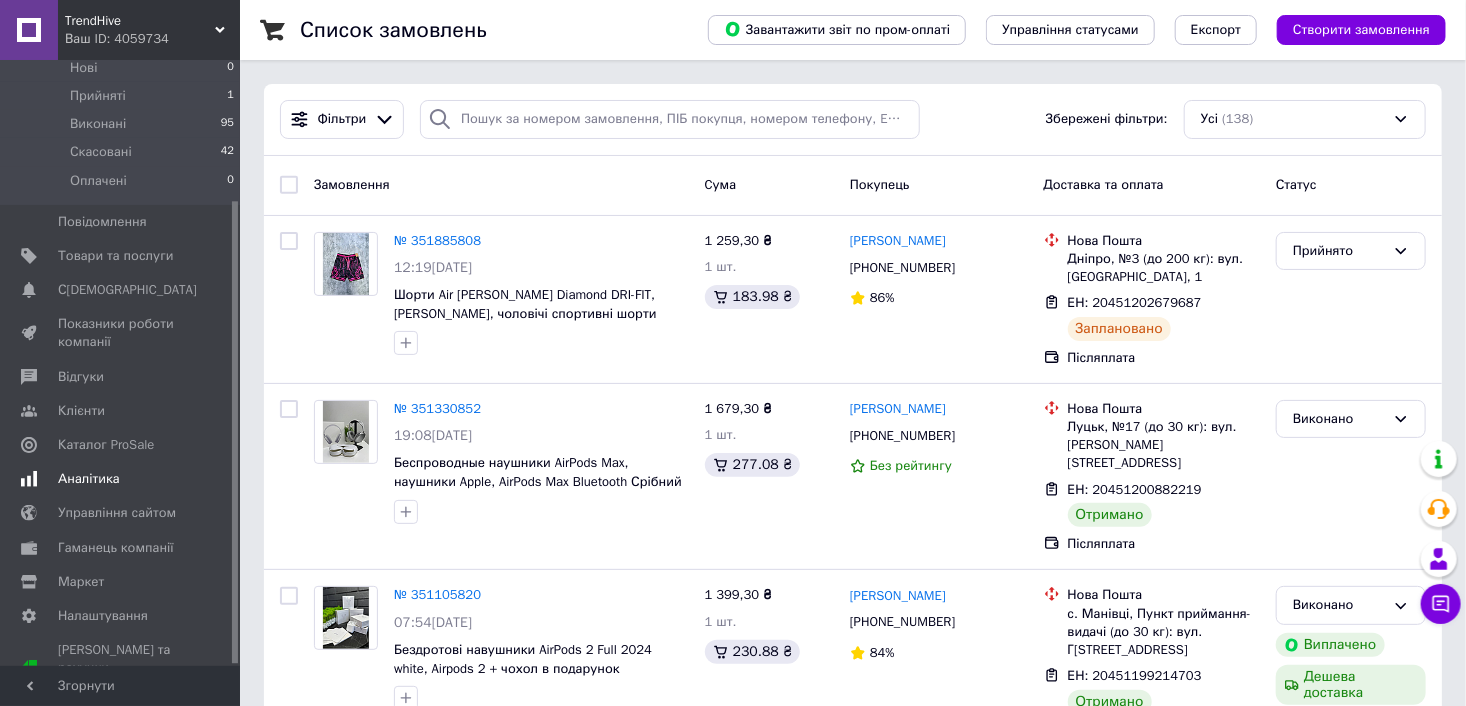 click on "Аналітика" at bounding box center [123, 479] 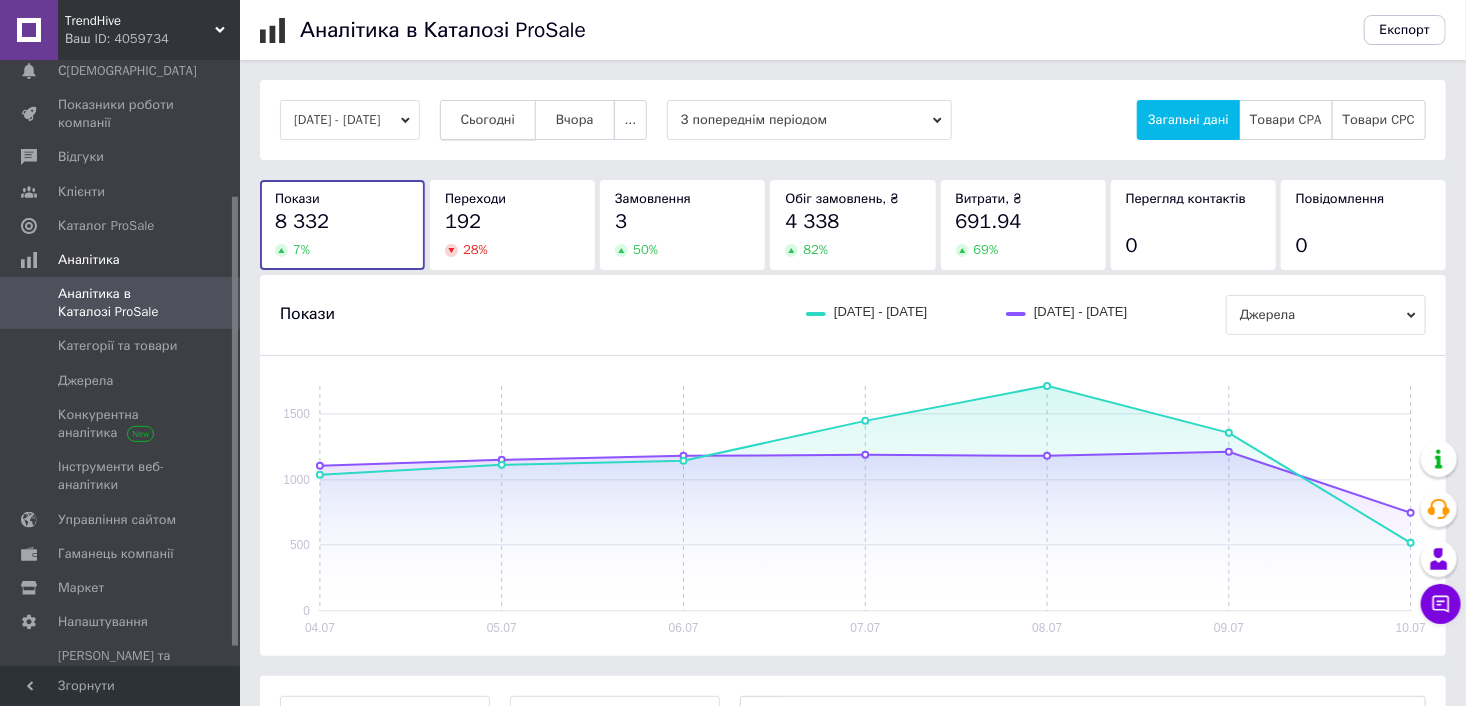 click on "Сьогодні" at bounding box center [488, 120] 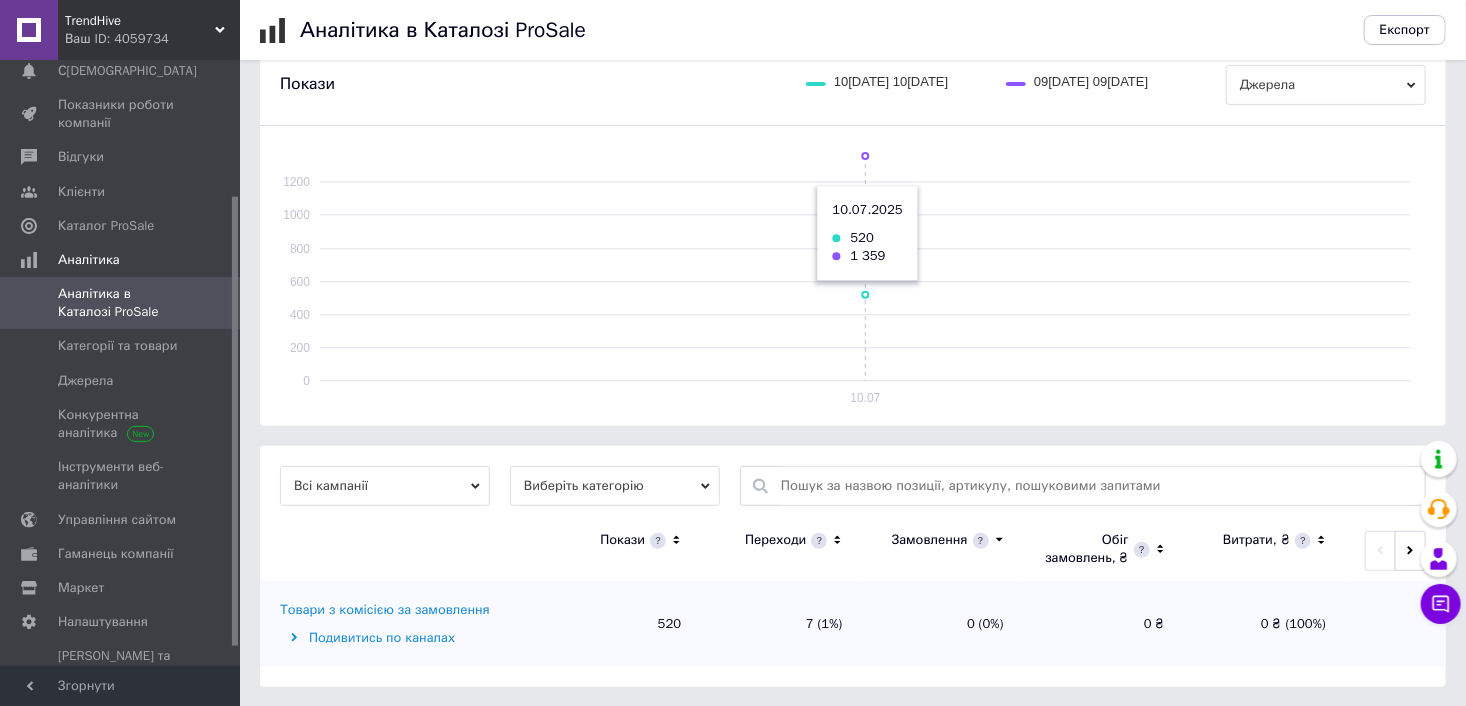scroll, scrollTop: 0, scrollLeft: 0, axis: both 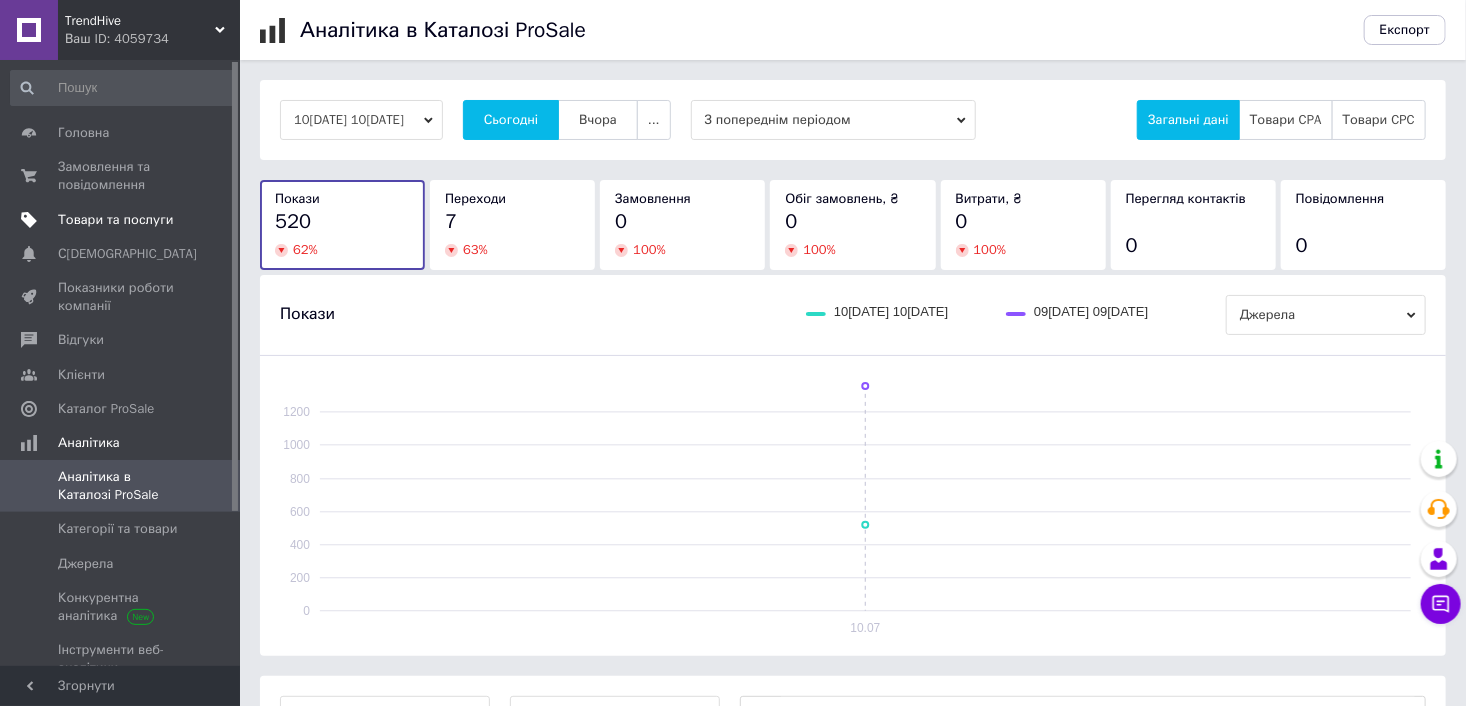 click on "Товари та послуги" at bounding box center [115, 220] 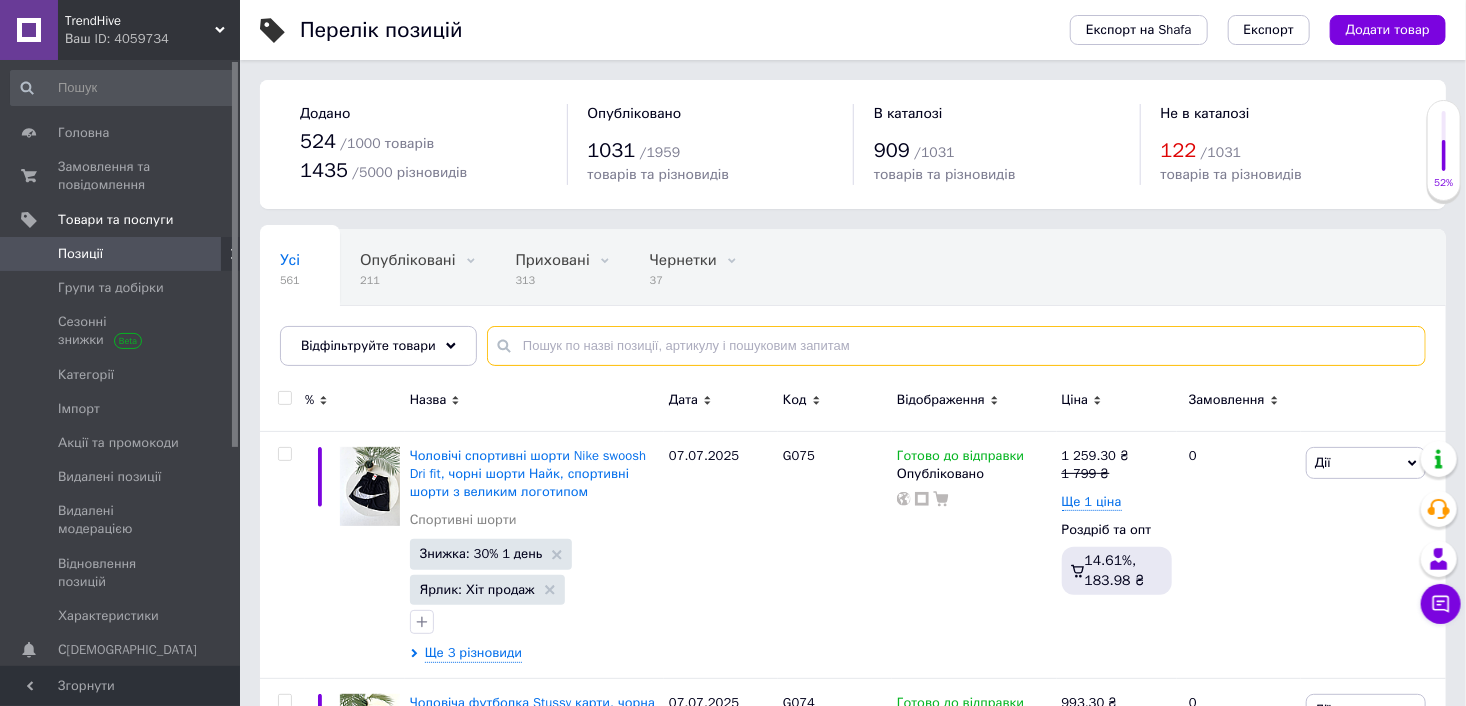 click at bounding box center [956, 346] 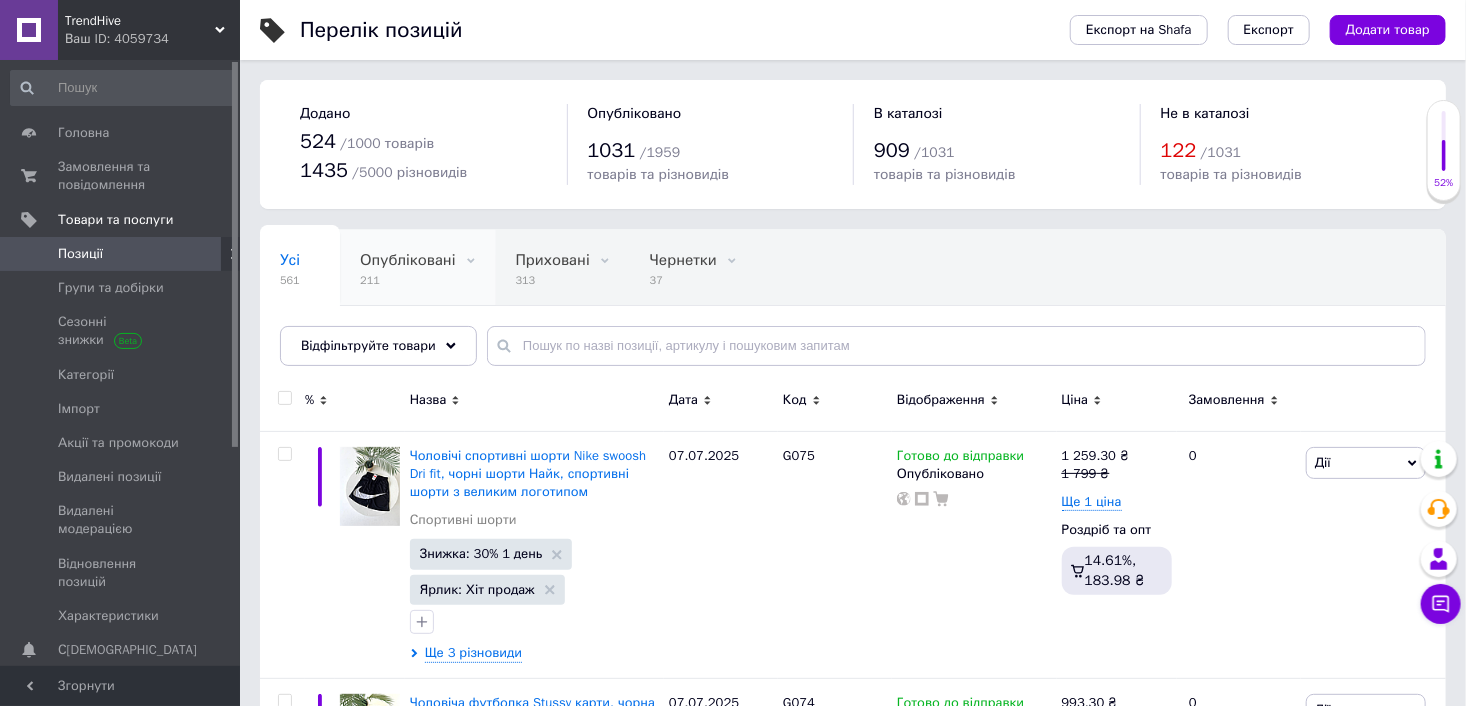 click on "211" at bounding box center (407, 280) 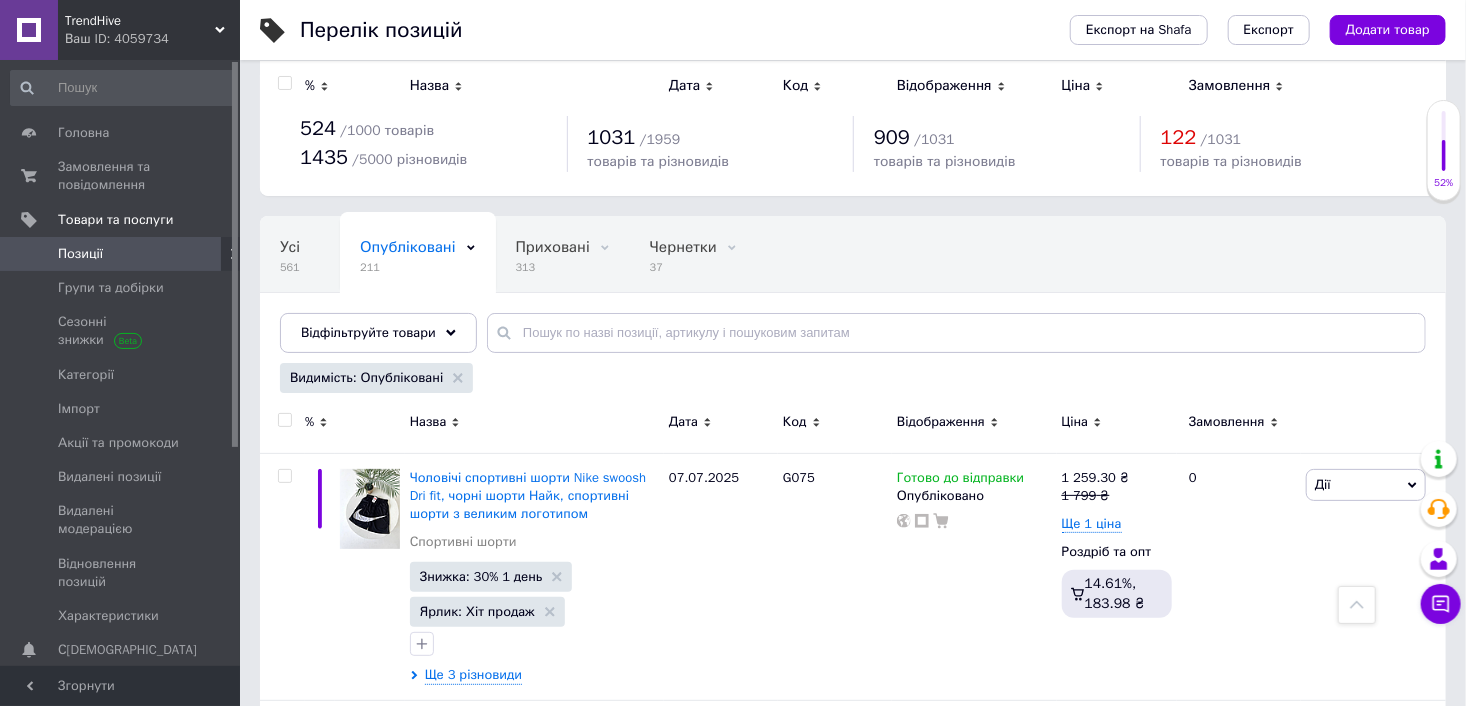 scroll, scrollTop: 0, scrollLeft: 0, axis: both 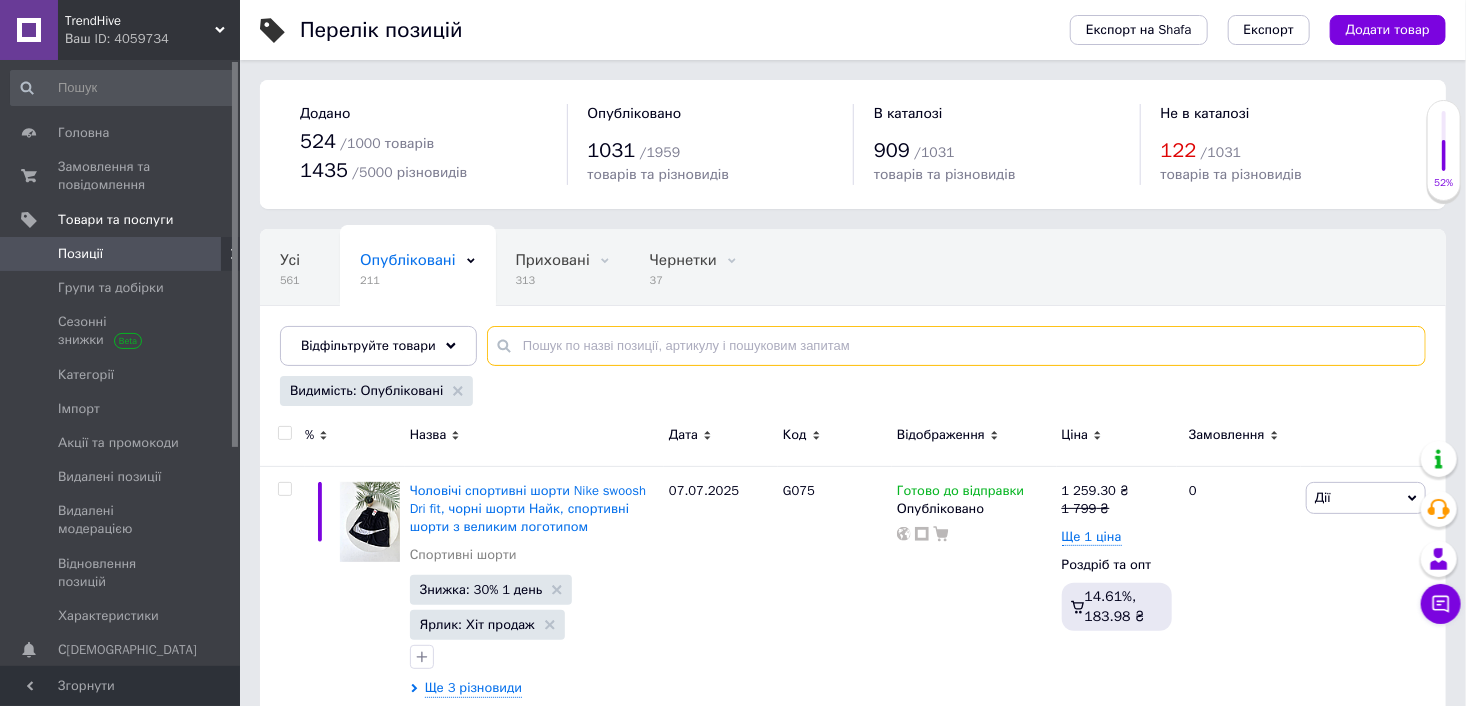 click at bounding box center [956, 346] 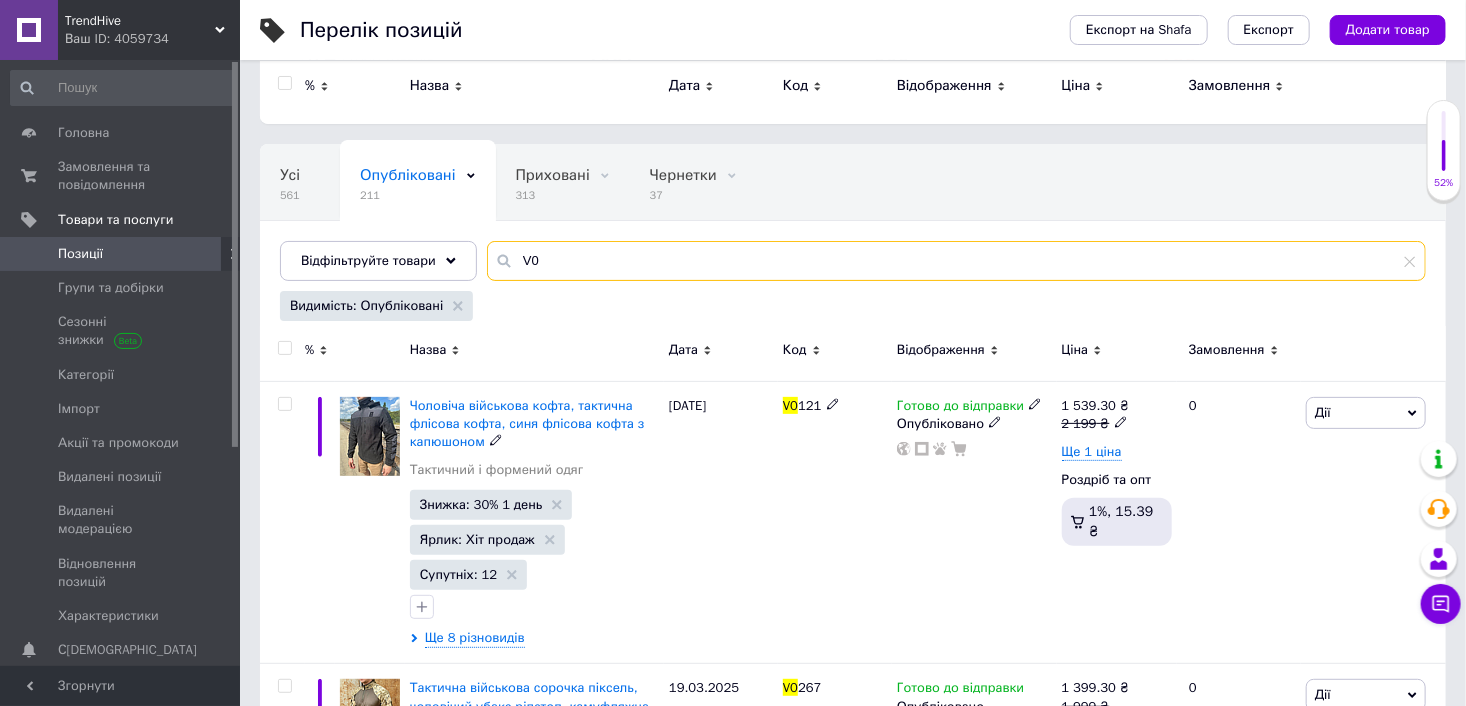 scroll, scrollTop: 0, scrollLeft: 0, axis: both 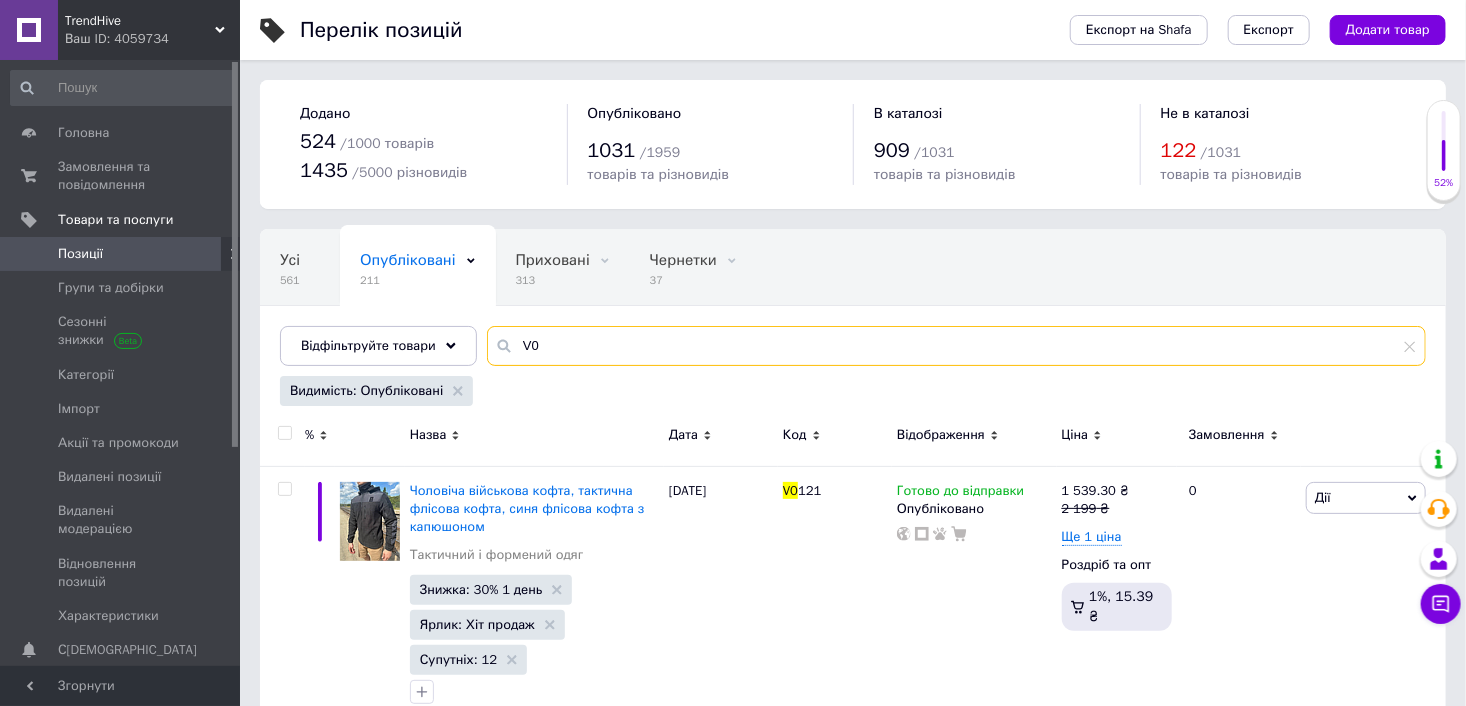 type on "V" 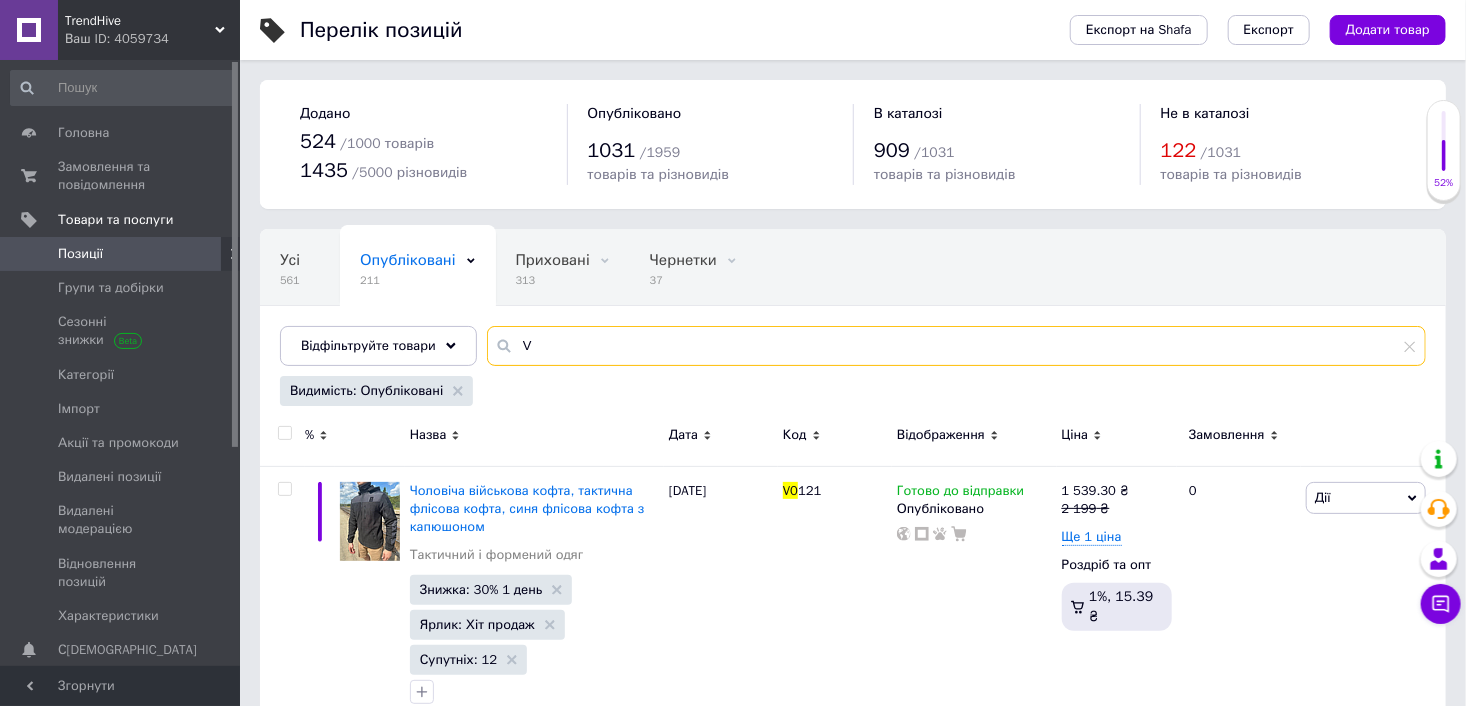 type 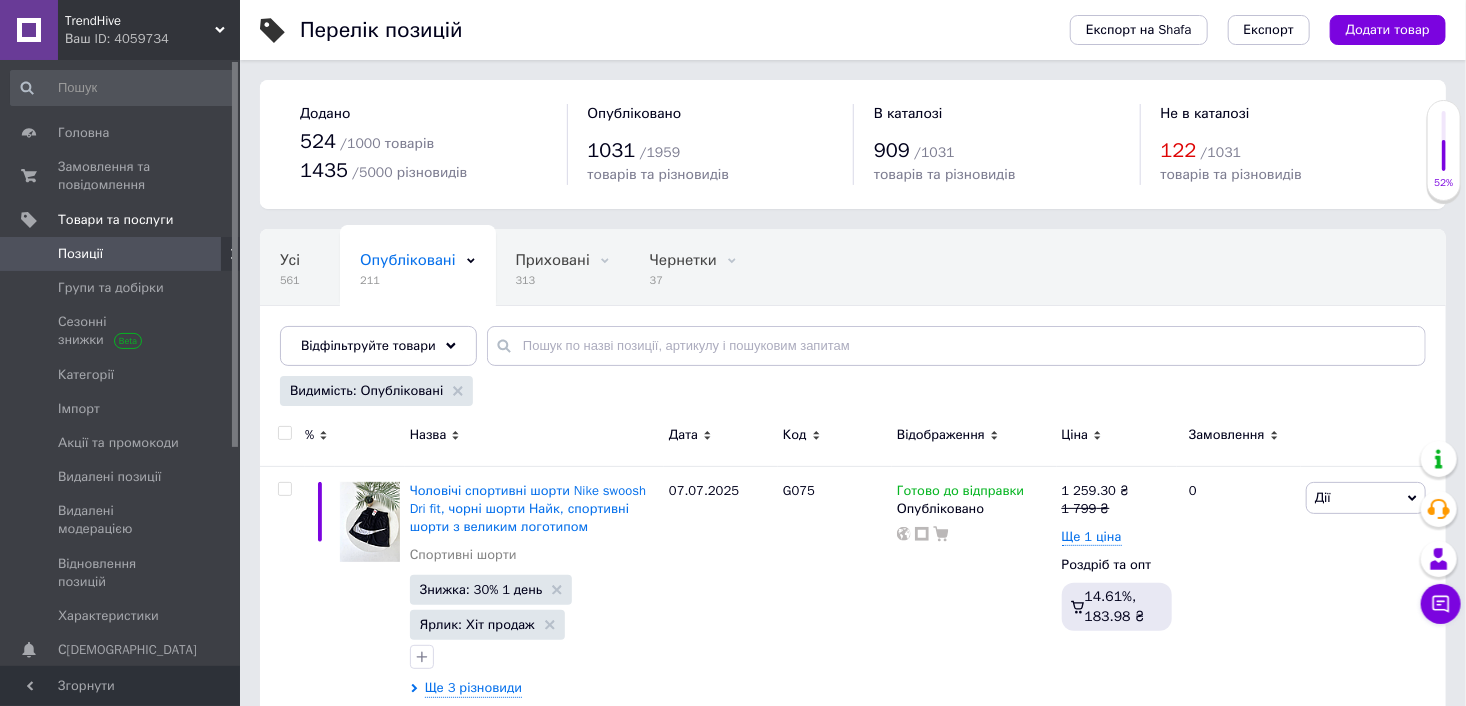 click on "Експорт на Shafa Експорт Додати товар" at bounding box center [1238, 30] 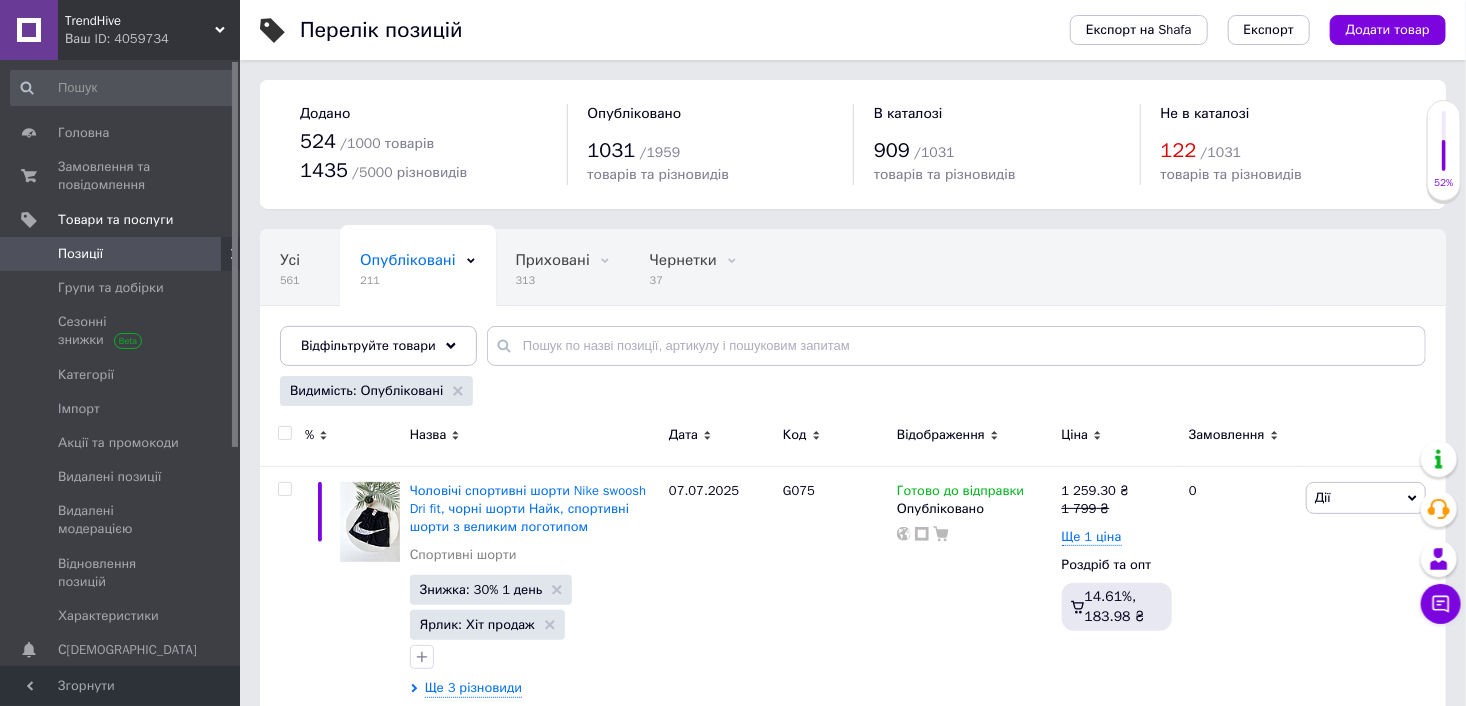 click on "Додати товар" at bounding box center (1388, 30) 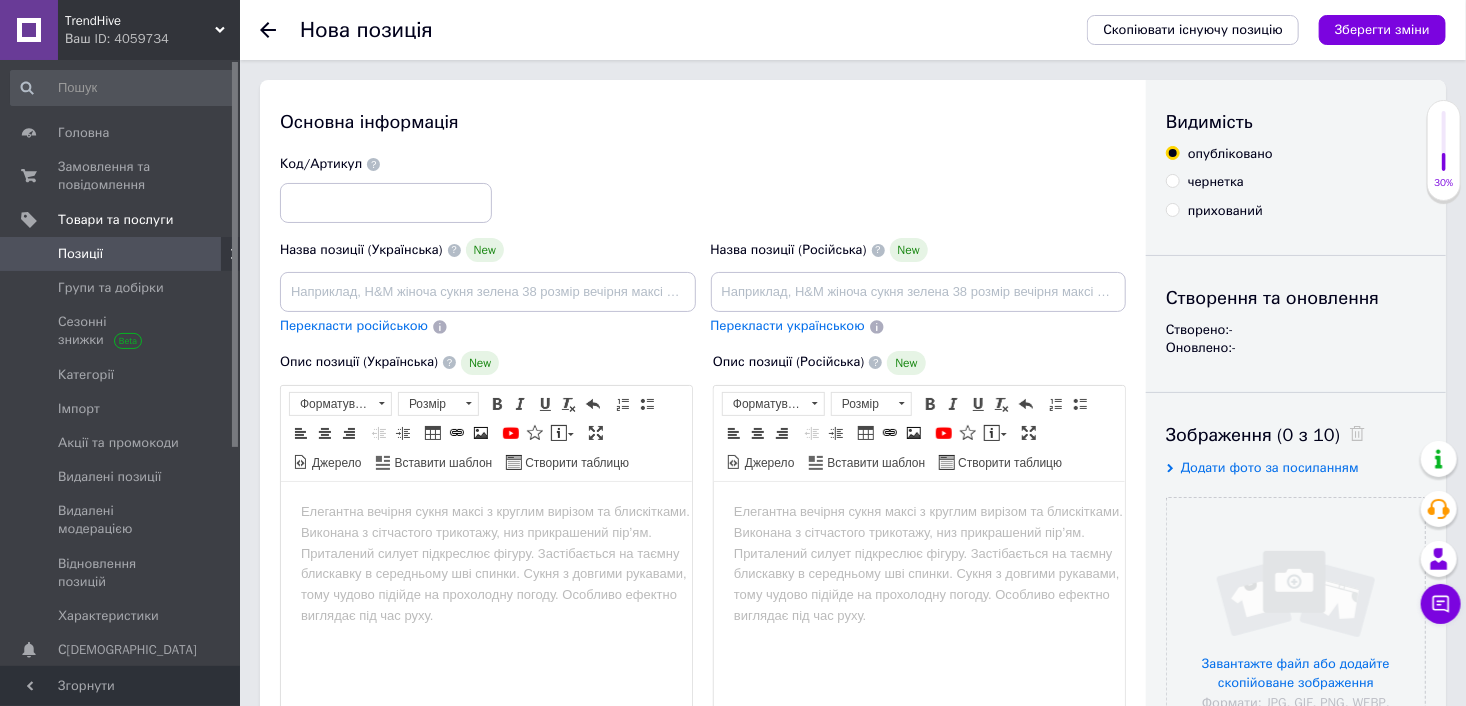scroll, scrollTop: 0, scrollLeft: 0, axis: both 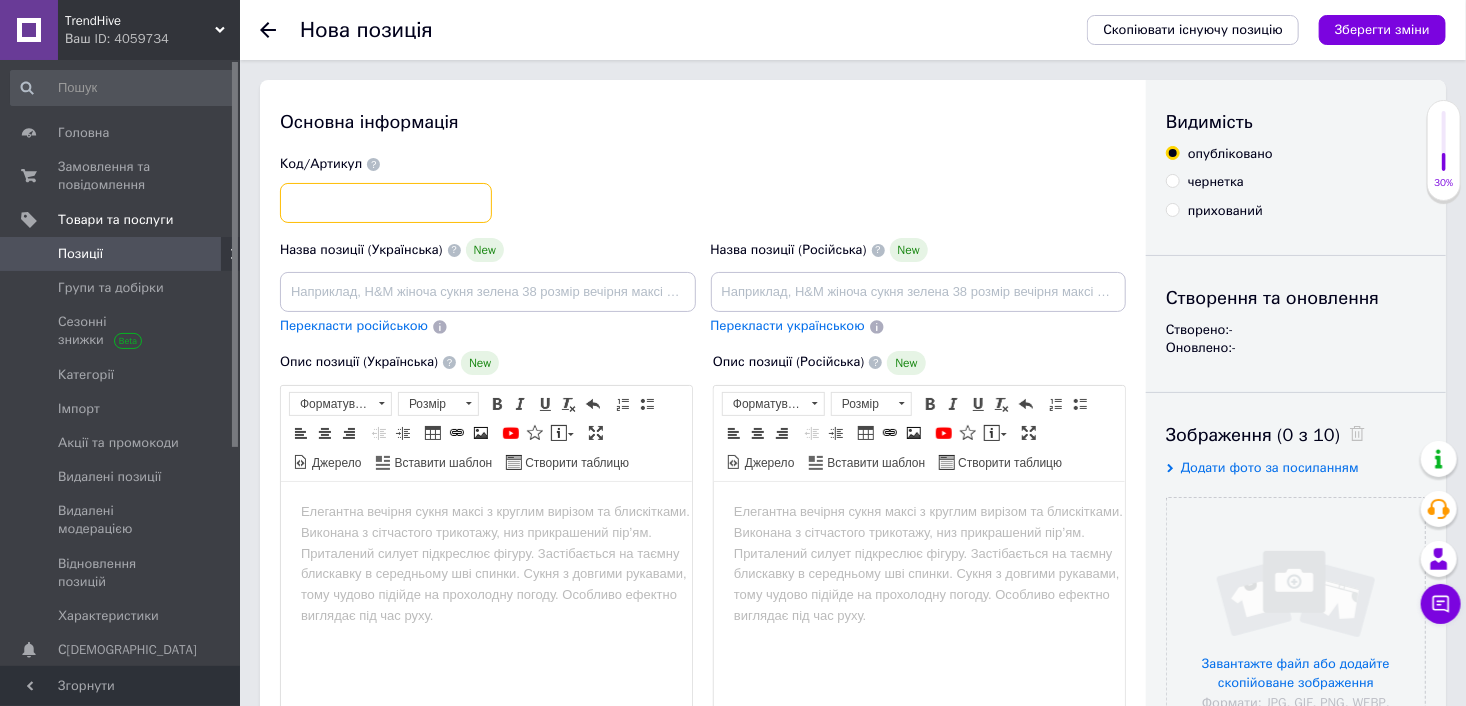 click at bounding box center [386, 203] 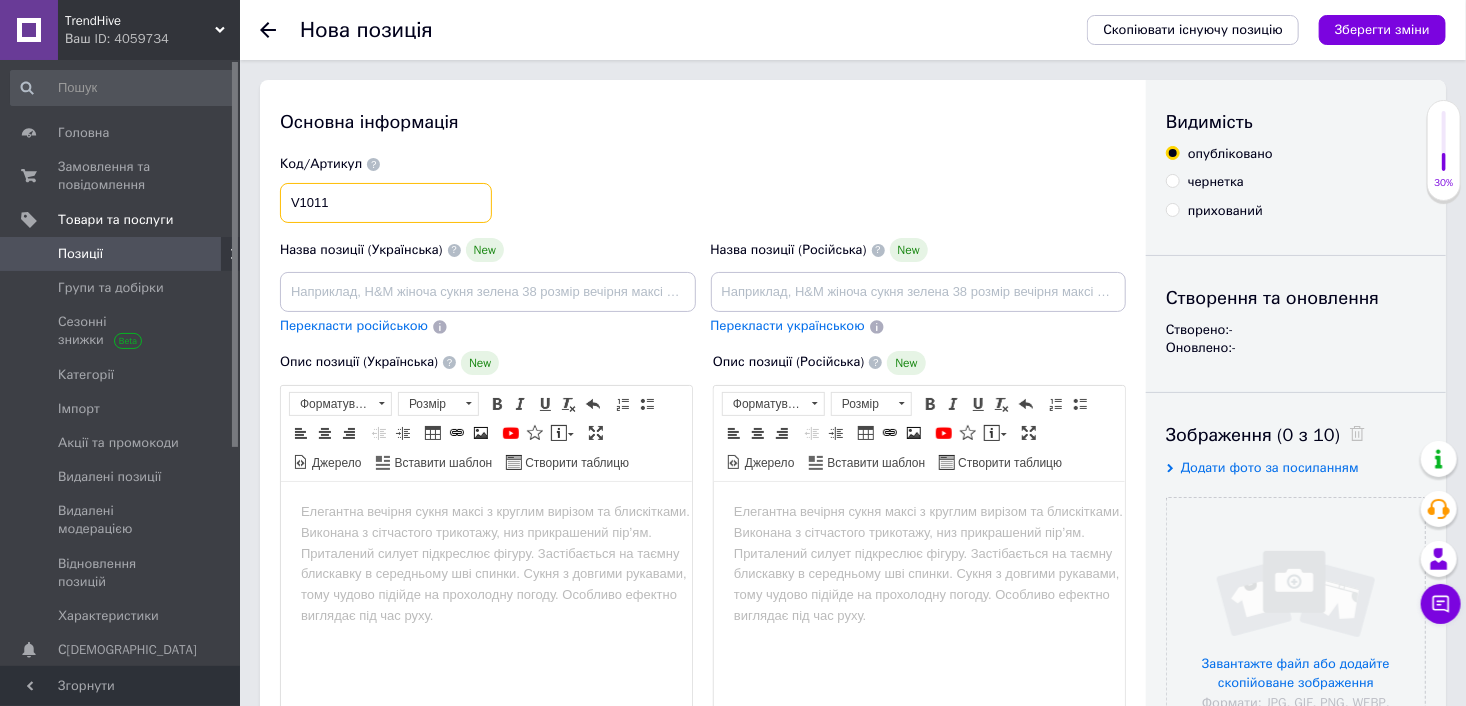 type on "V1011" 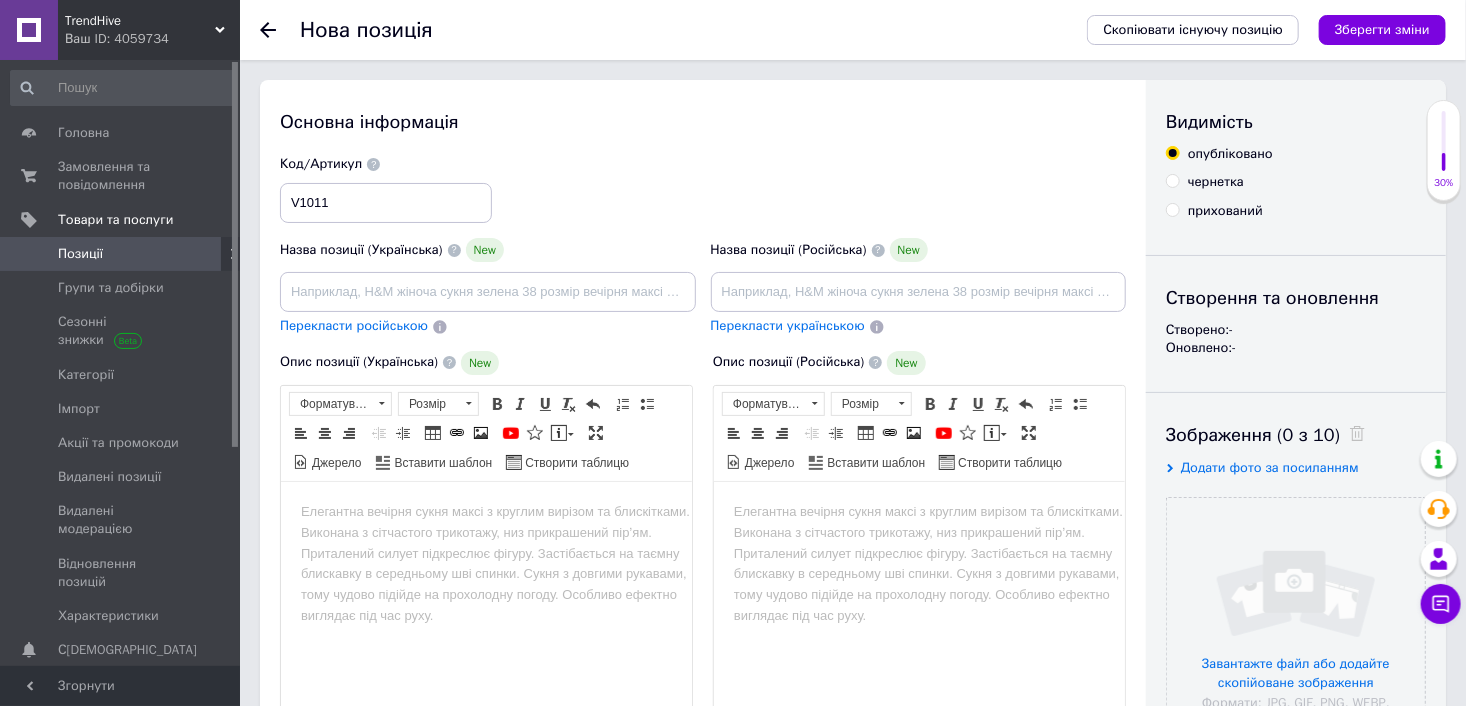 click on "чернетка" at bounding box center [1172, 180] 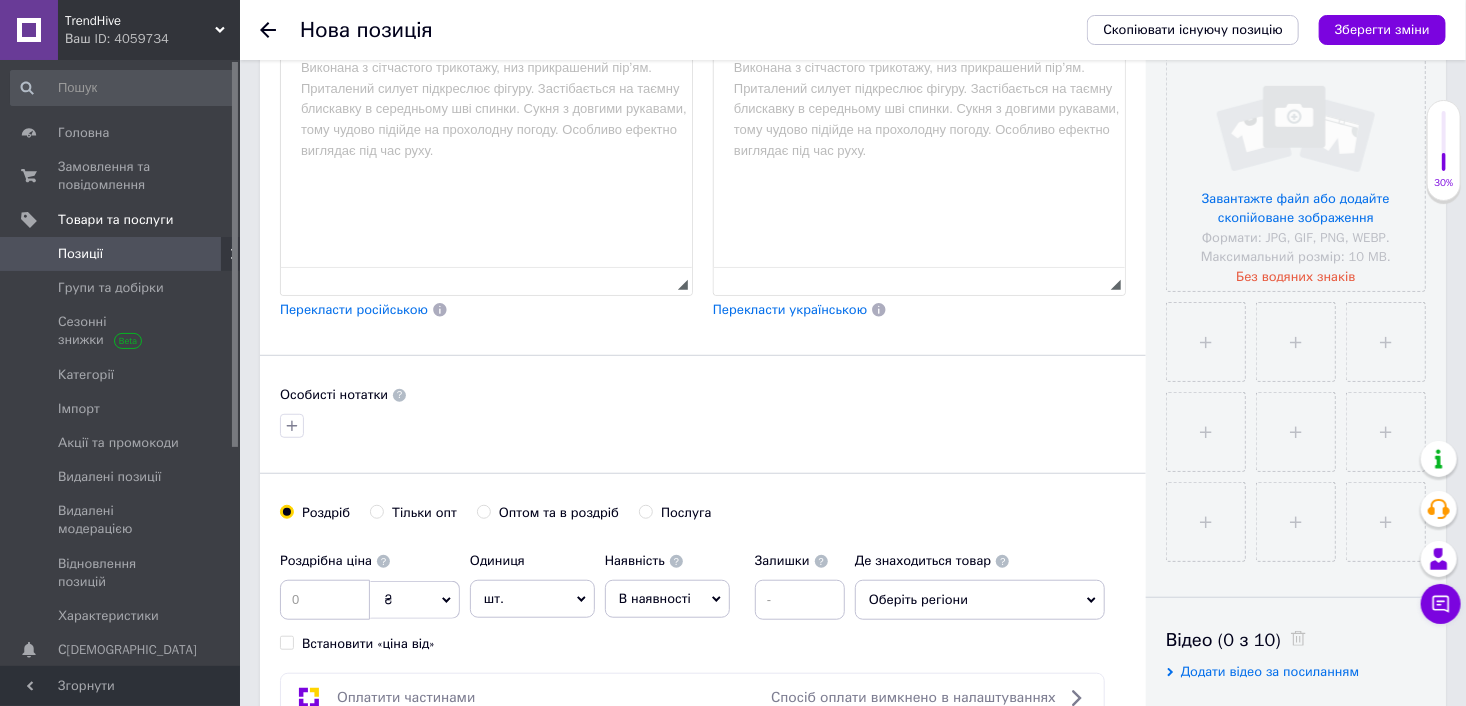 scroll, scrollTop: 500, scrollLeft: 0, axis: vertical 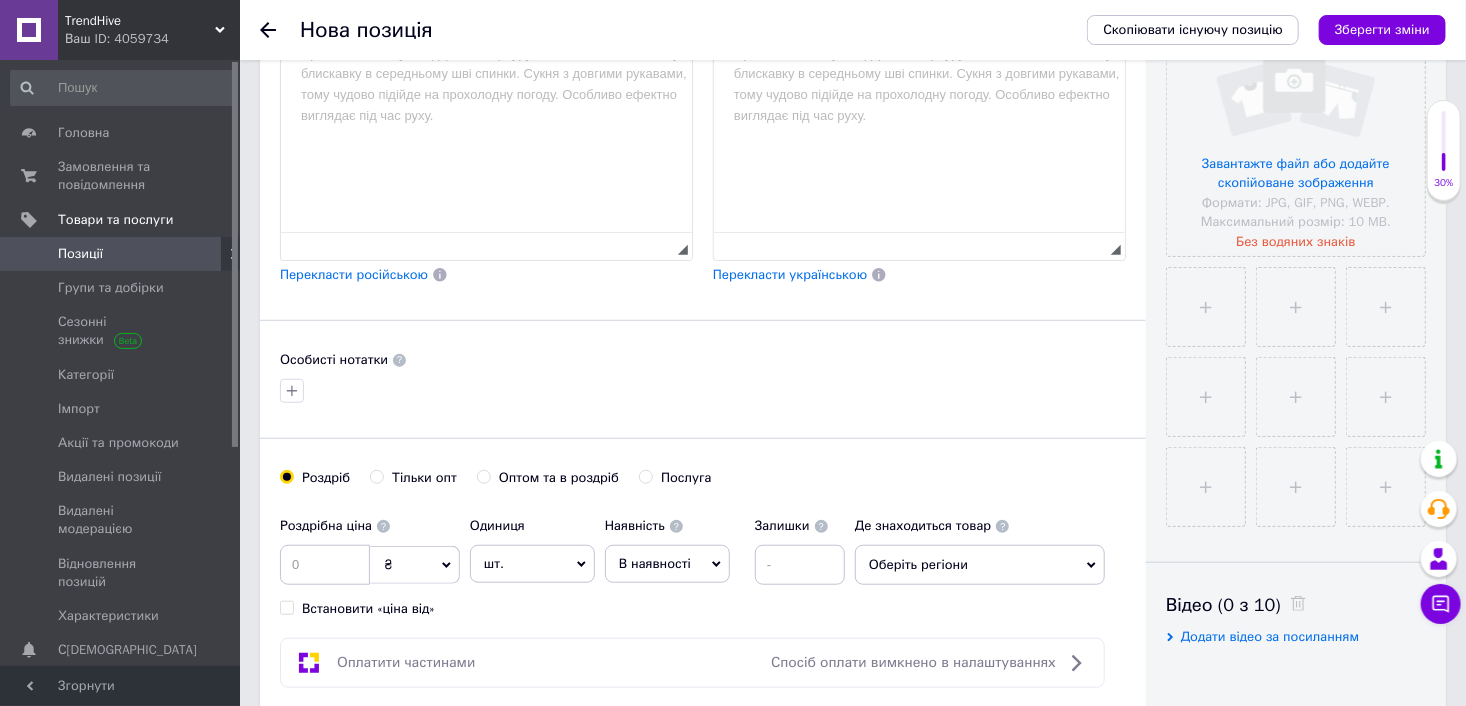 click on "Оптом та в роздріб" at bounding box center (483, 476) 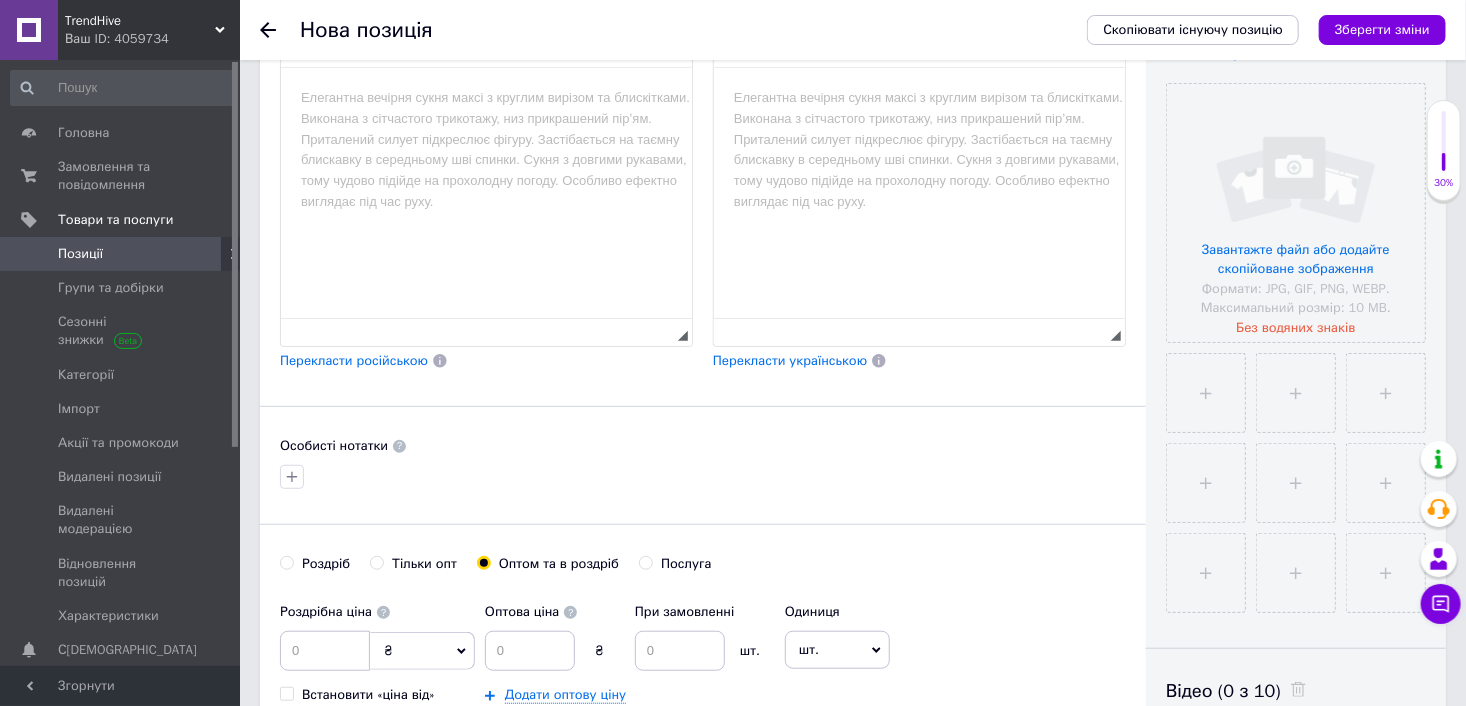scroll, scrollTop: 400, scrollLeft: 0, axis: vertical 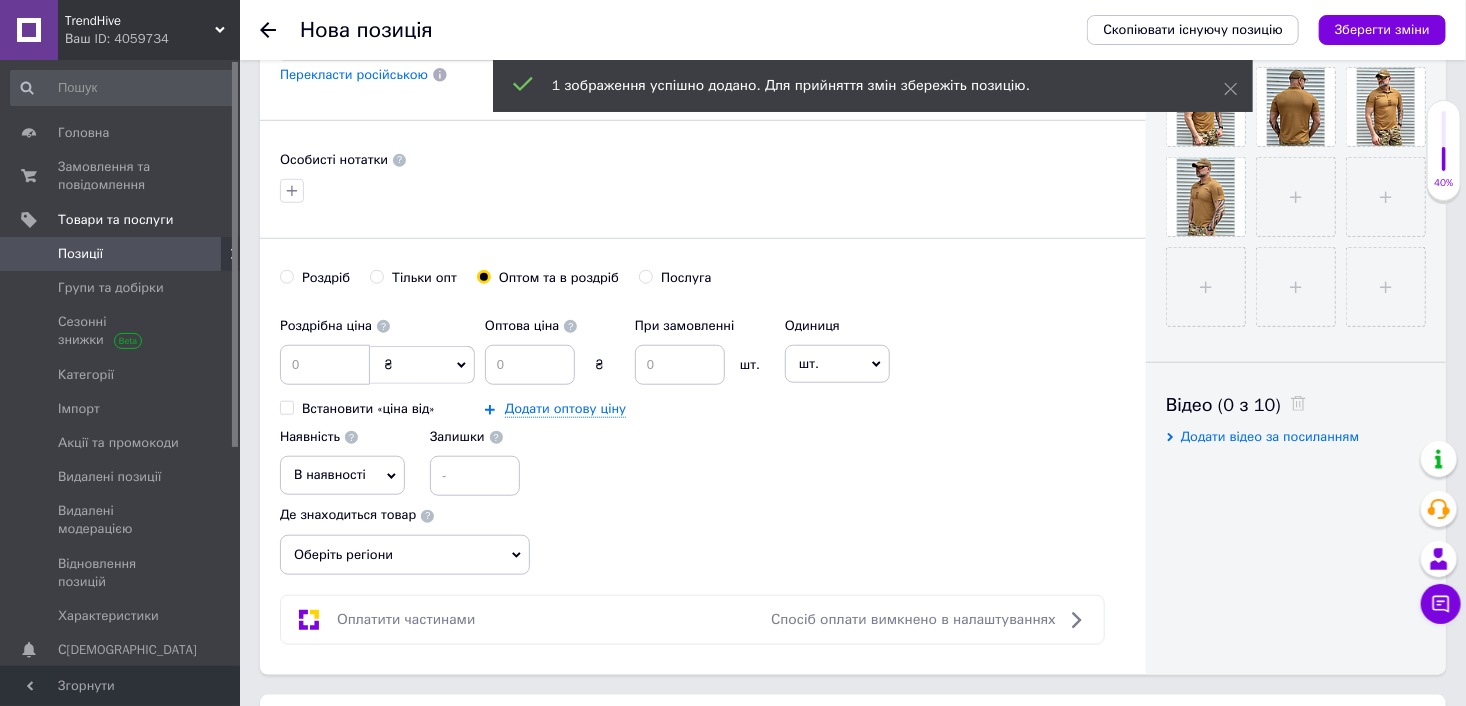 click on "В наявності" at bounding box center [342, 475] 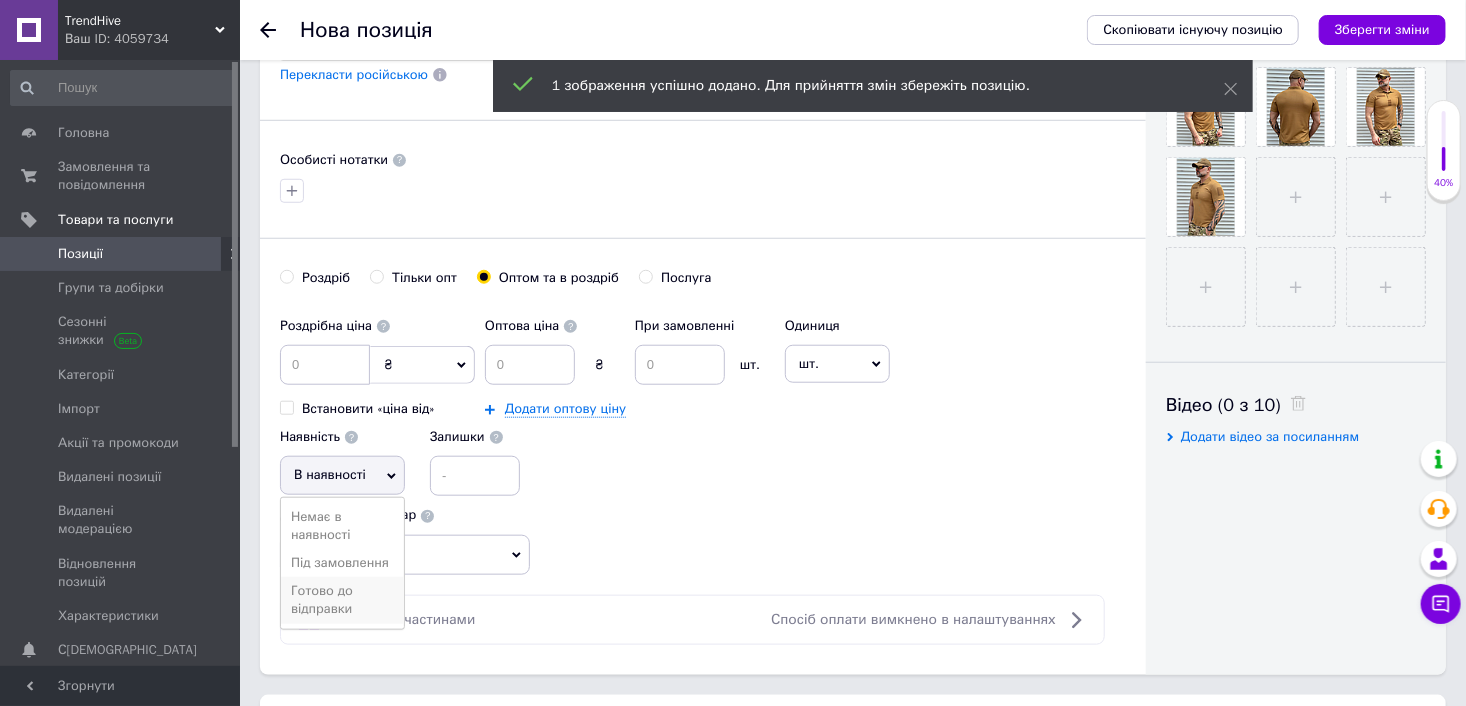 click on "Готово до відправки" at bounding box center (342, 600) 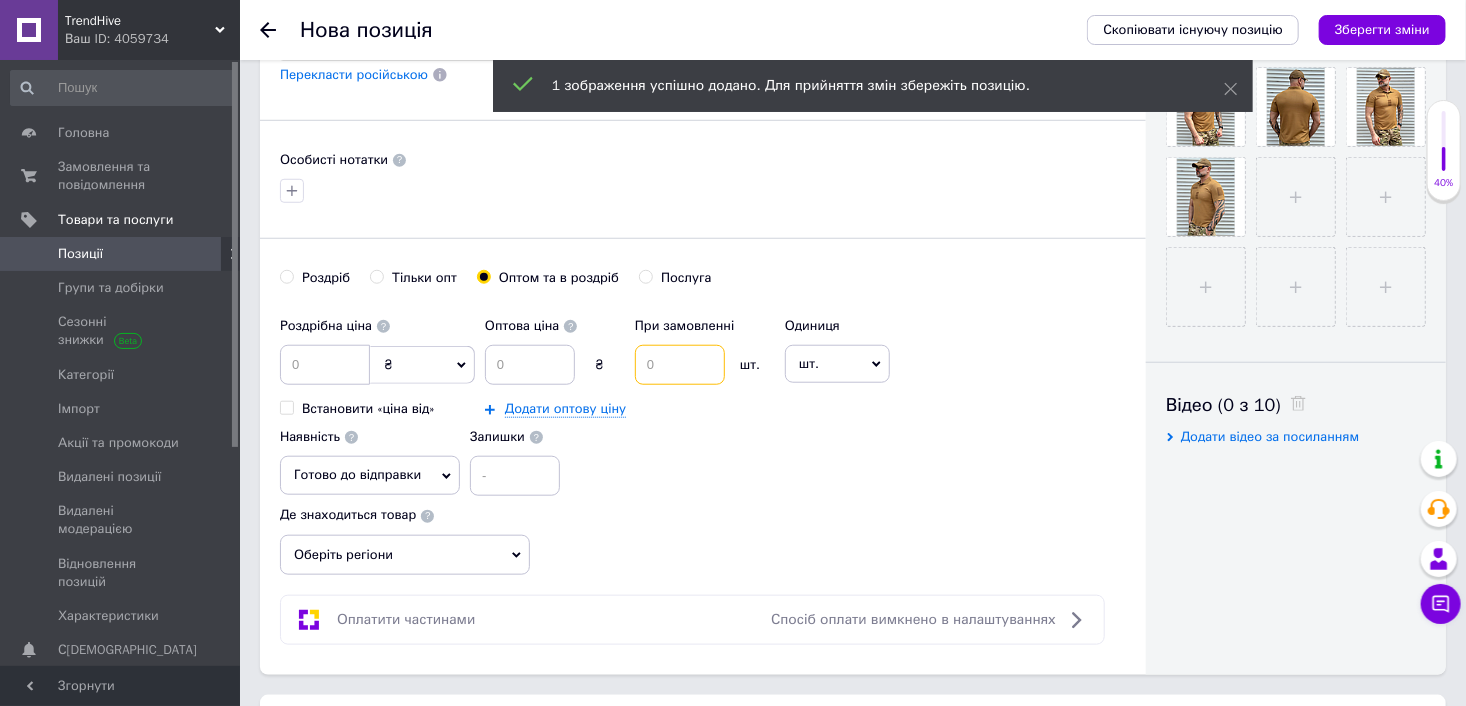 click at bounding box center [680, 365] 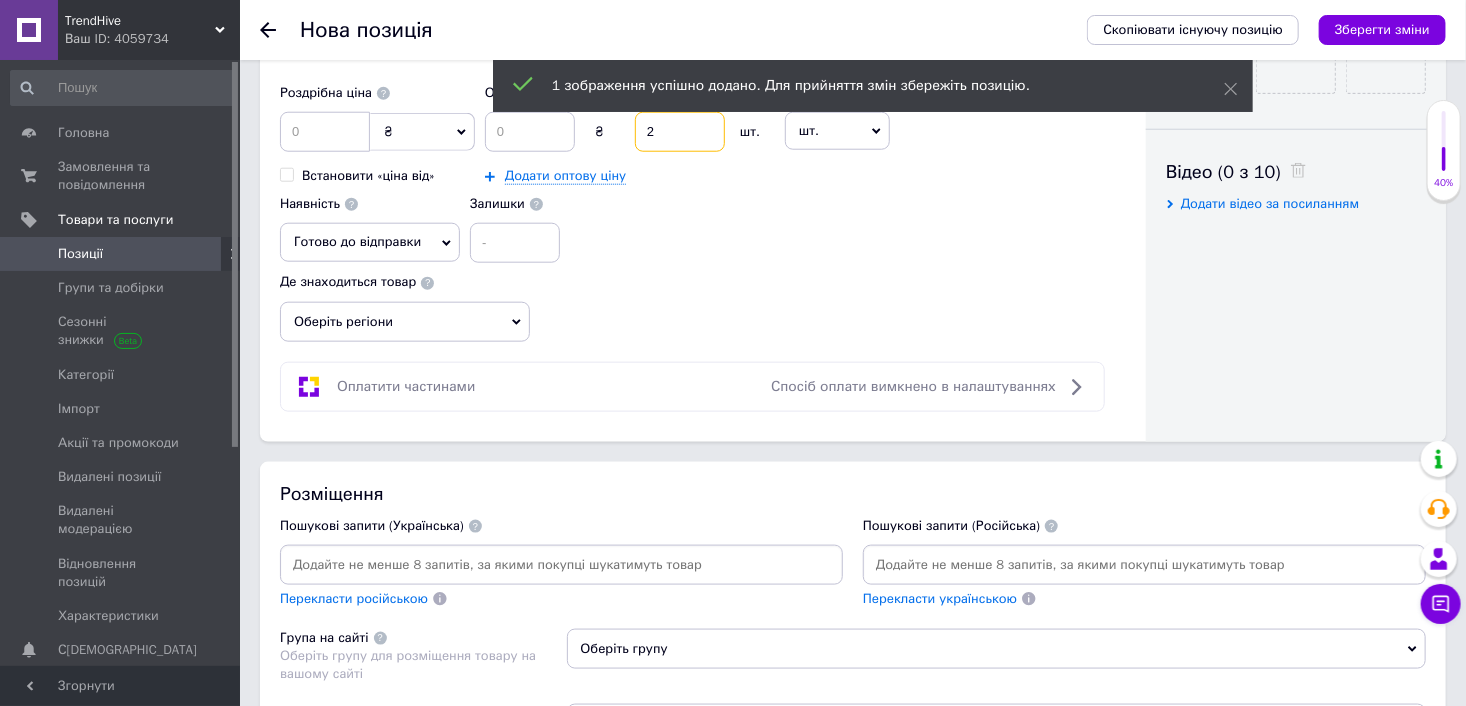 scroll, scrollTop: 1100, scrollLeft: 0, axis: vertical 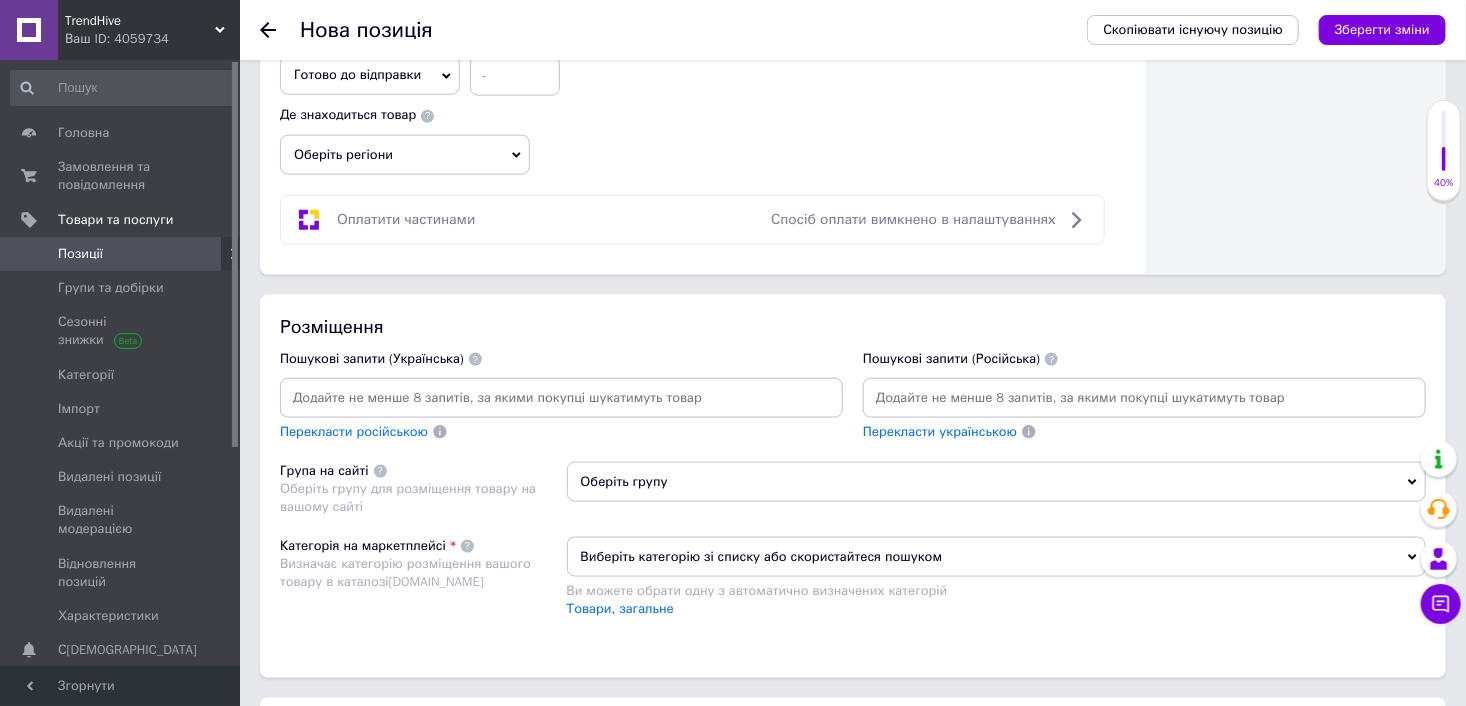 type on "2" 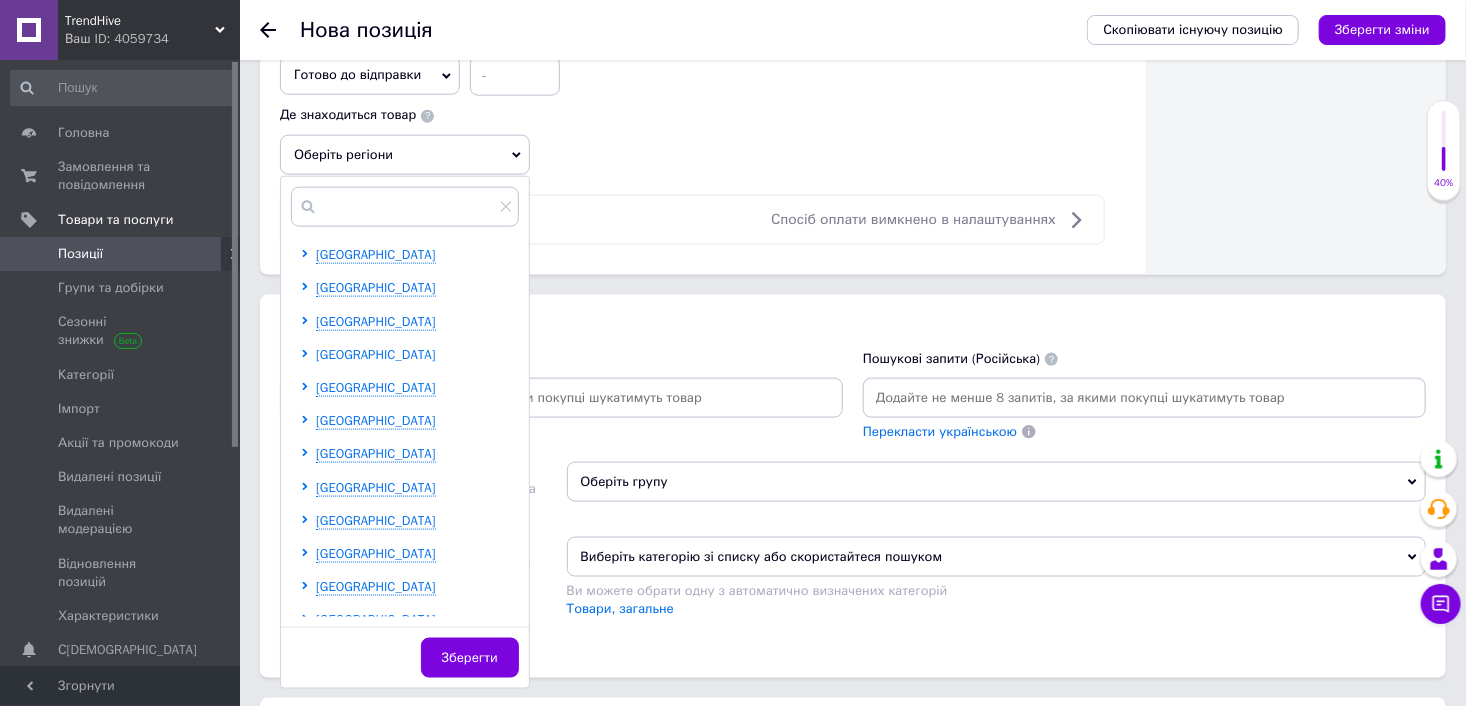 scroll, scrollTop: 200, scrollLeft: 0, axis: vertical 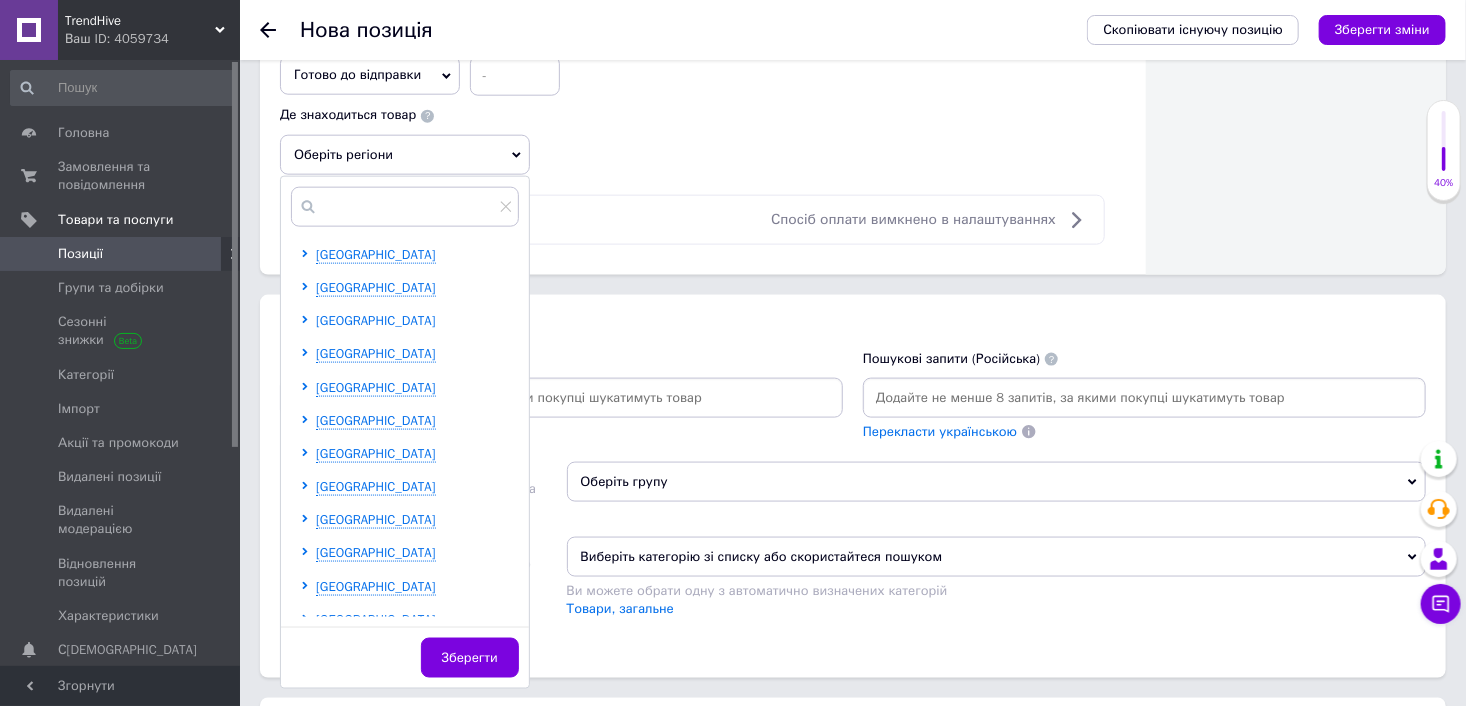 click on "[GEOGRAPHIC_DATA]" at bounding box center [376, 320] 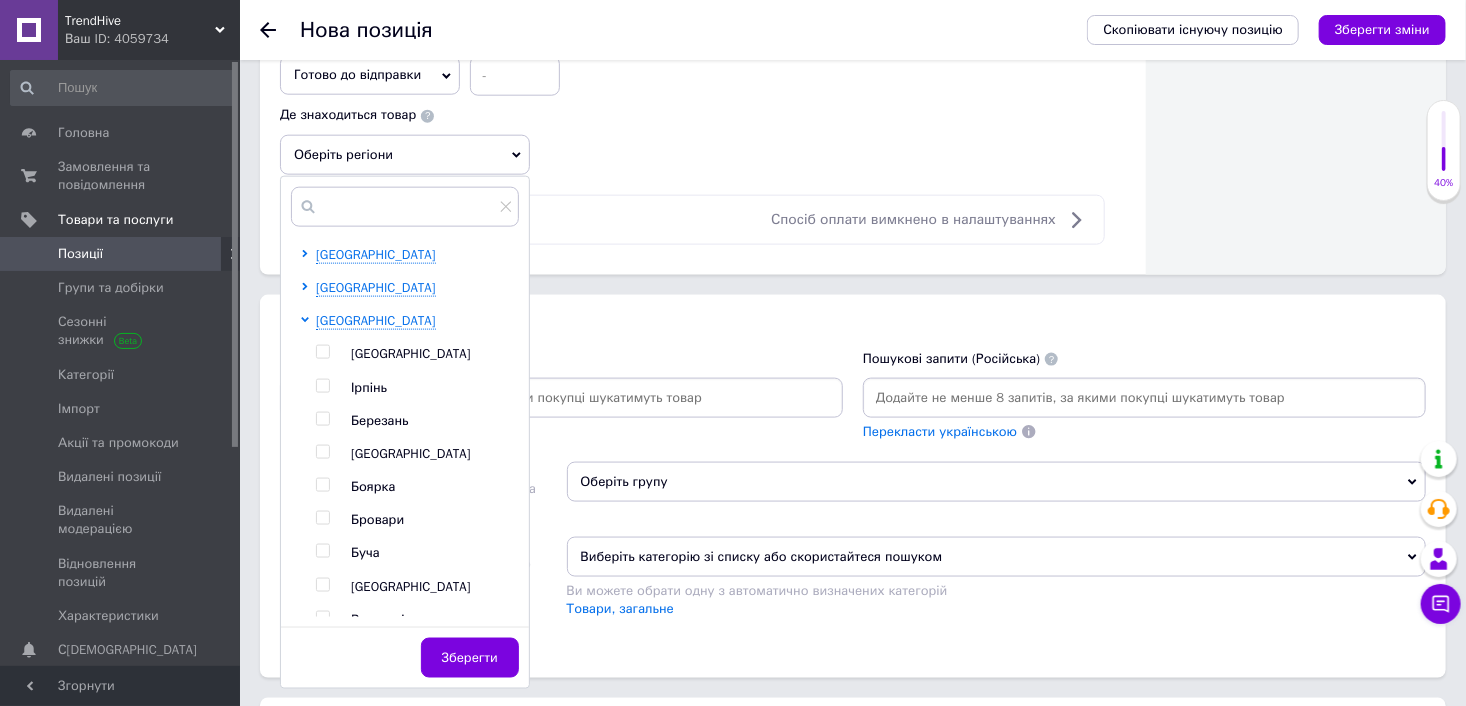 click at bounding box center (322, 352) 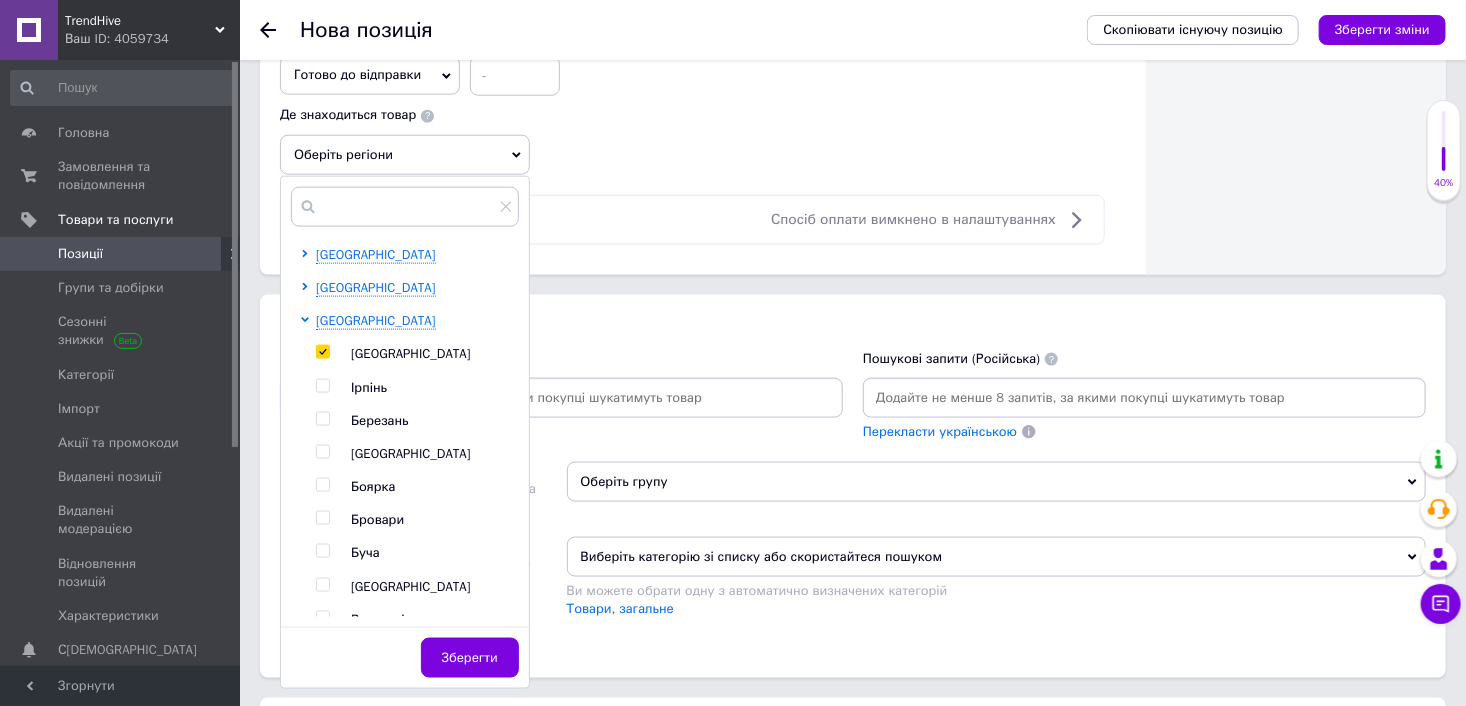 checkbox on "true" 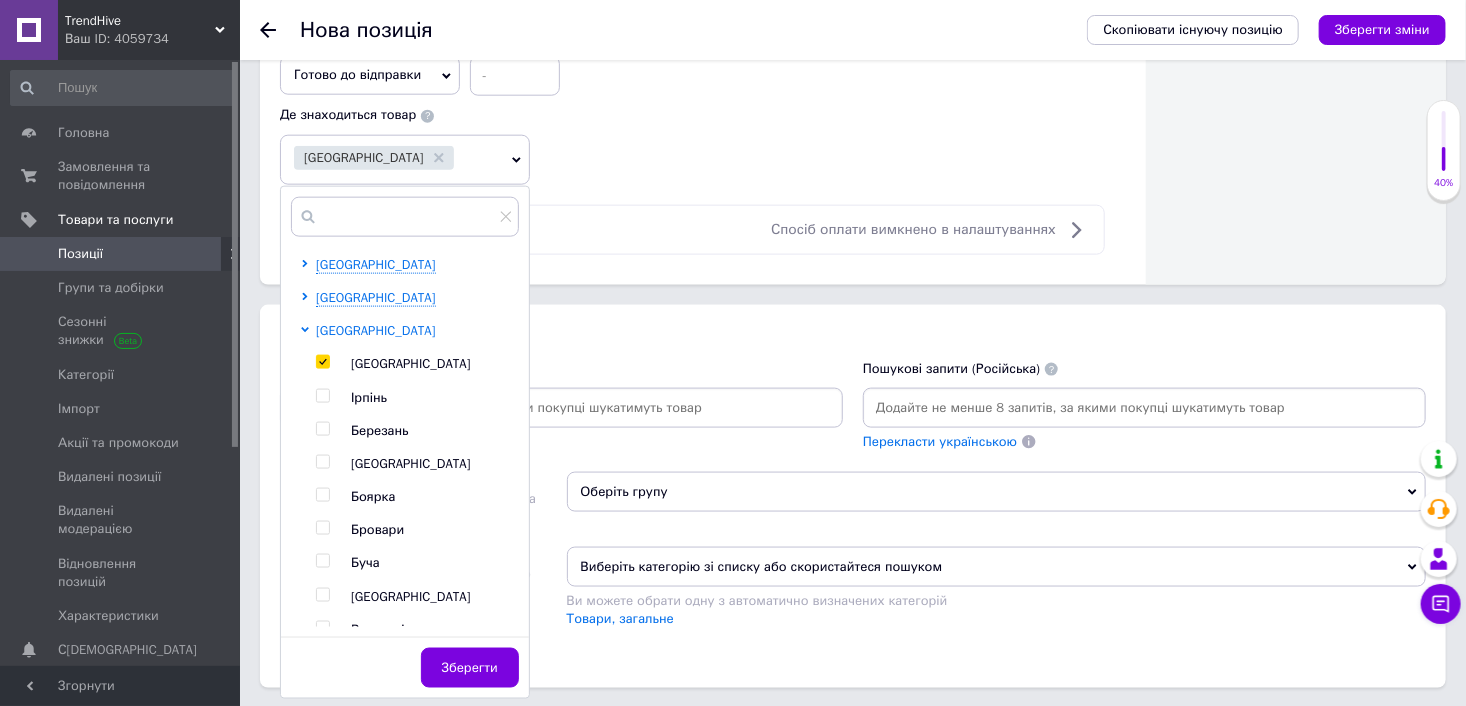 click on "[GEOGRAPHIC_DATA]" at bounding box center [376, 330] 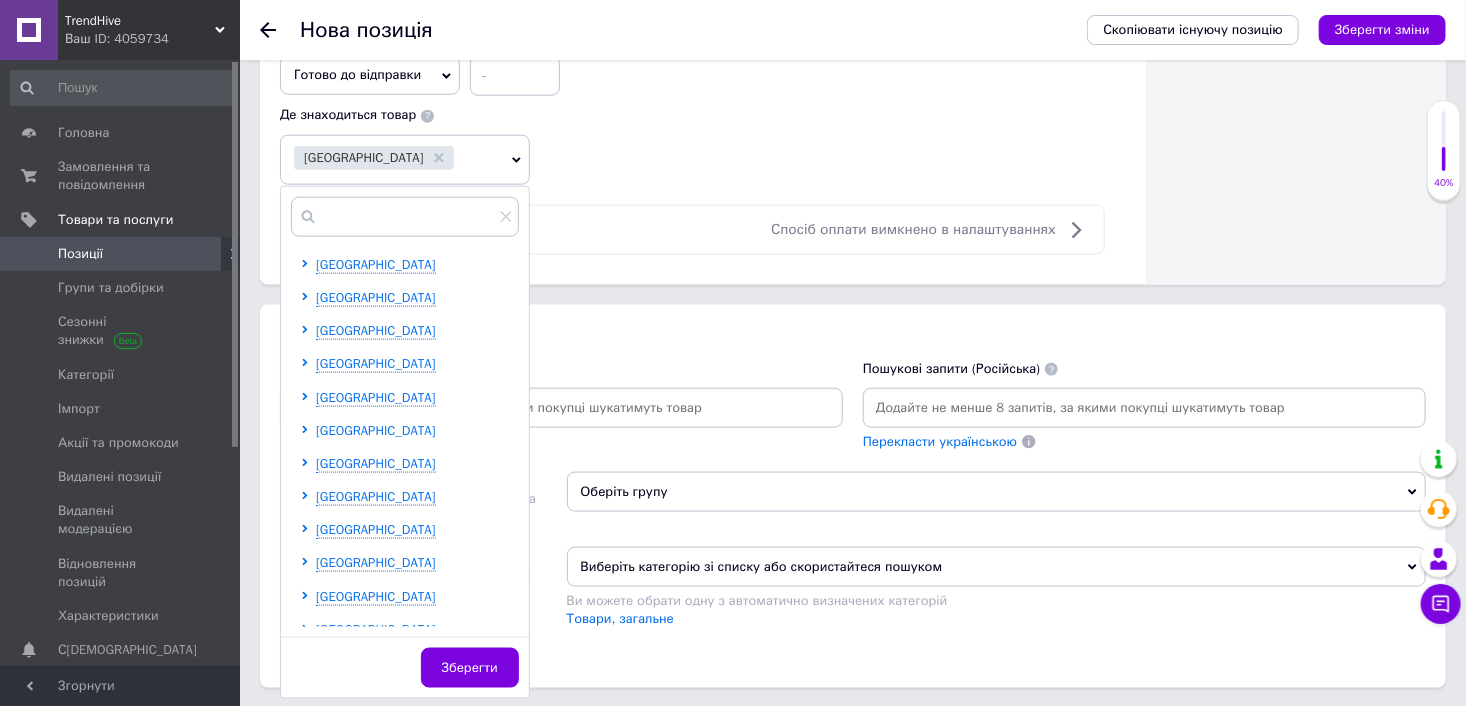 click on "[GEOGRAPHIC_DATA]" at bounding box center [376, 430] 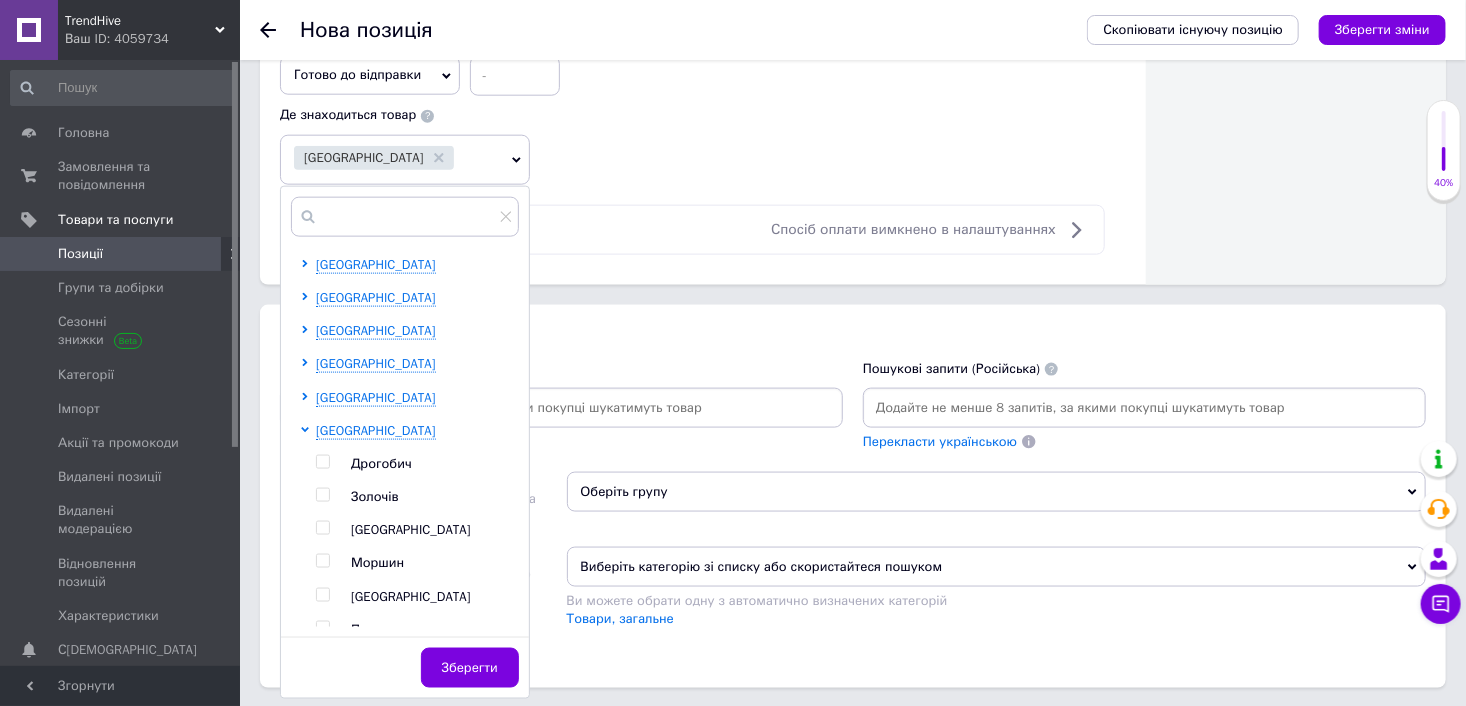 click at bounding box center (322, 528) 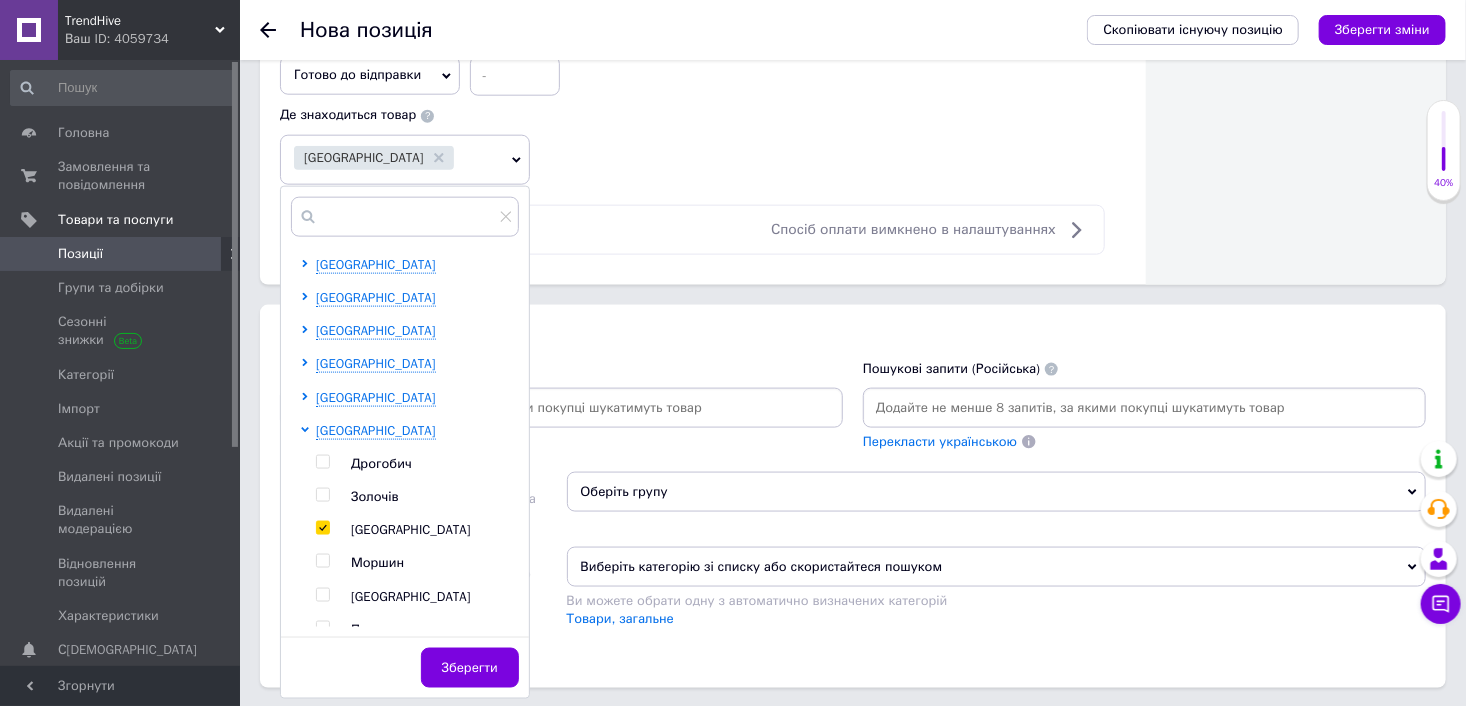 checkbox on "true" 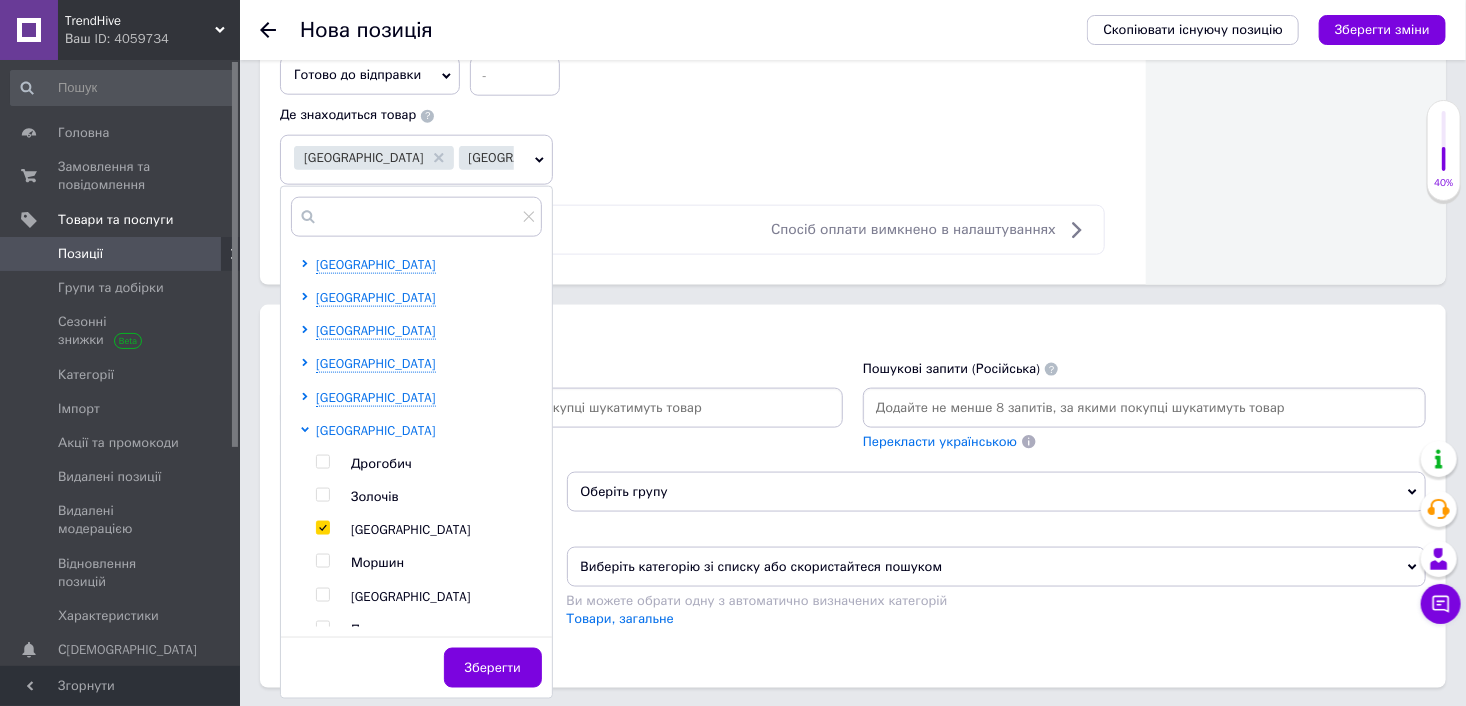 click on "[GEOGRAPHIC_DATA]" at bounding box center [376, 430] 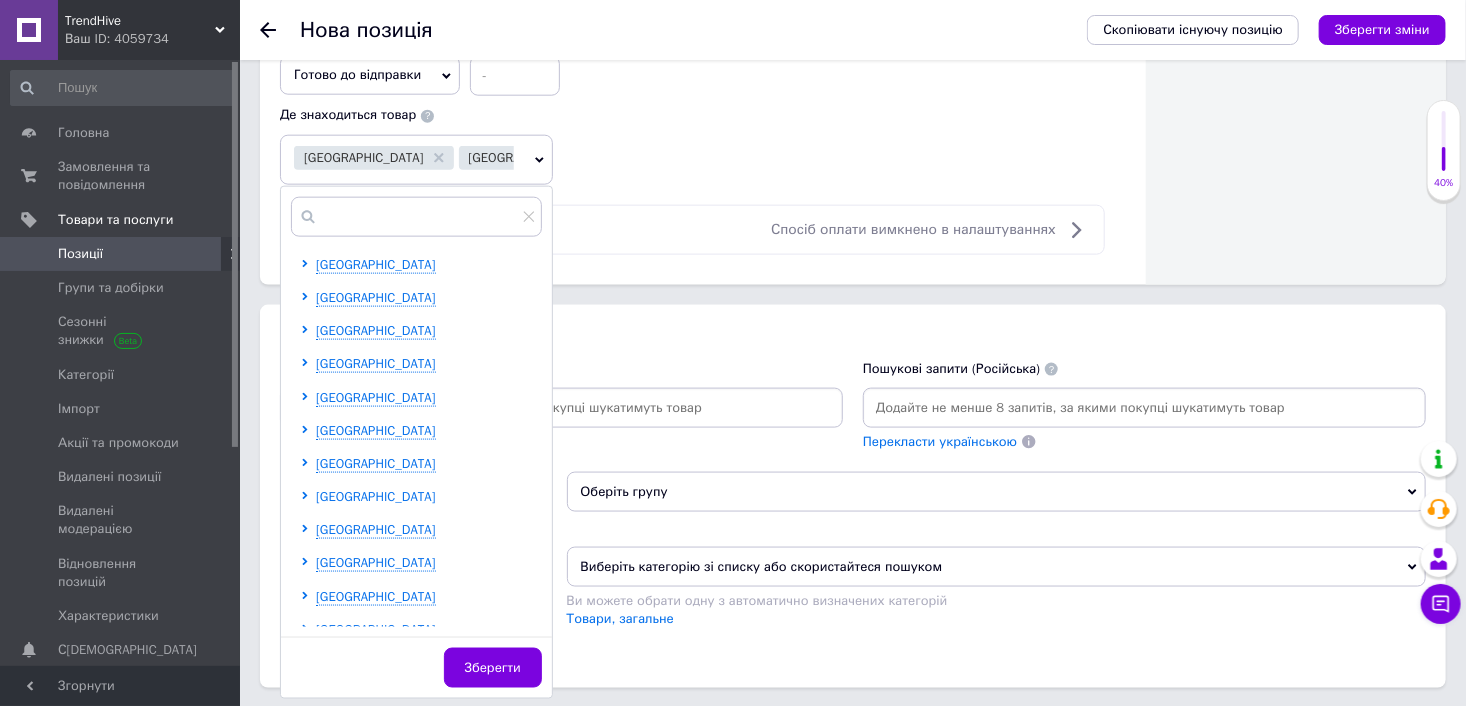click on "[GEOGRAPHIC_DATA]" at bounding box center (376, 496) 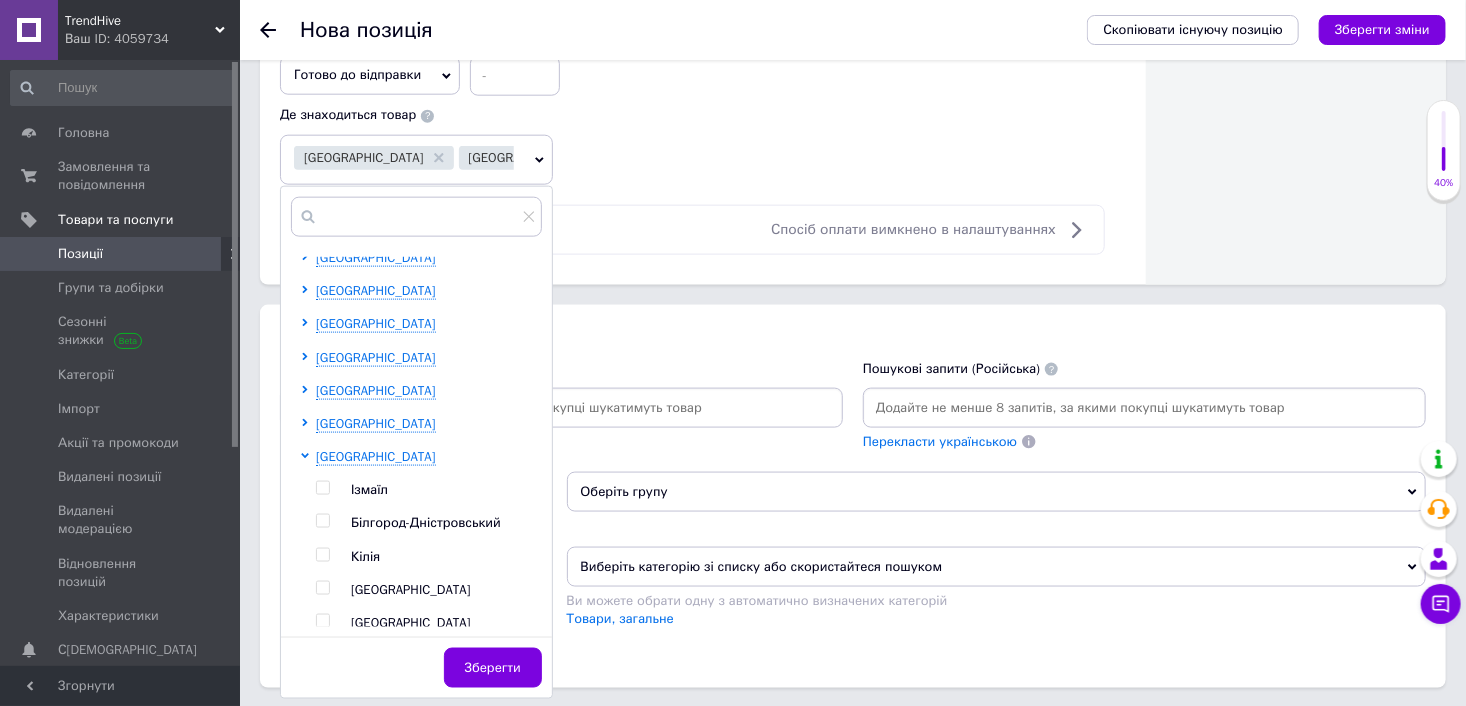 scroll, scrollTop: 300, scrollLeft: 0, axis: vertical 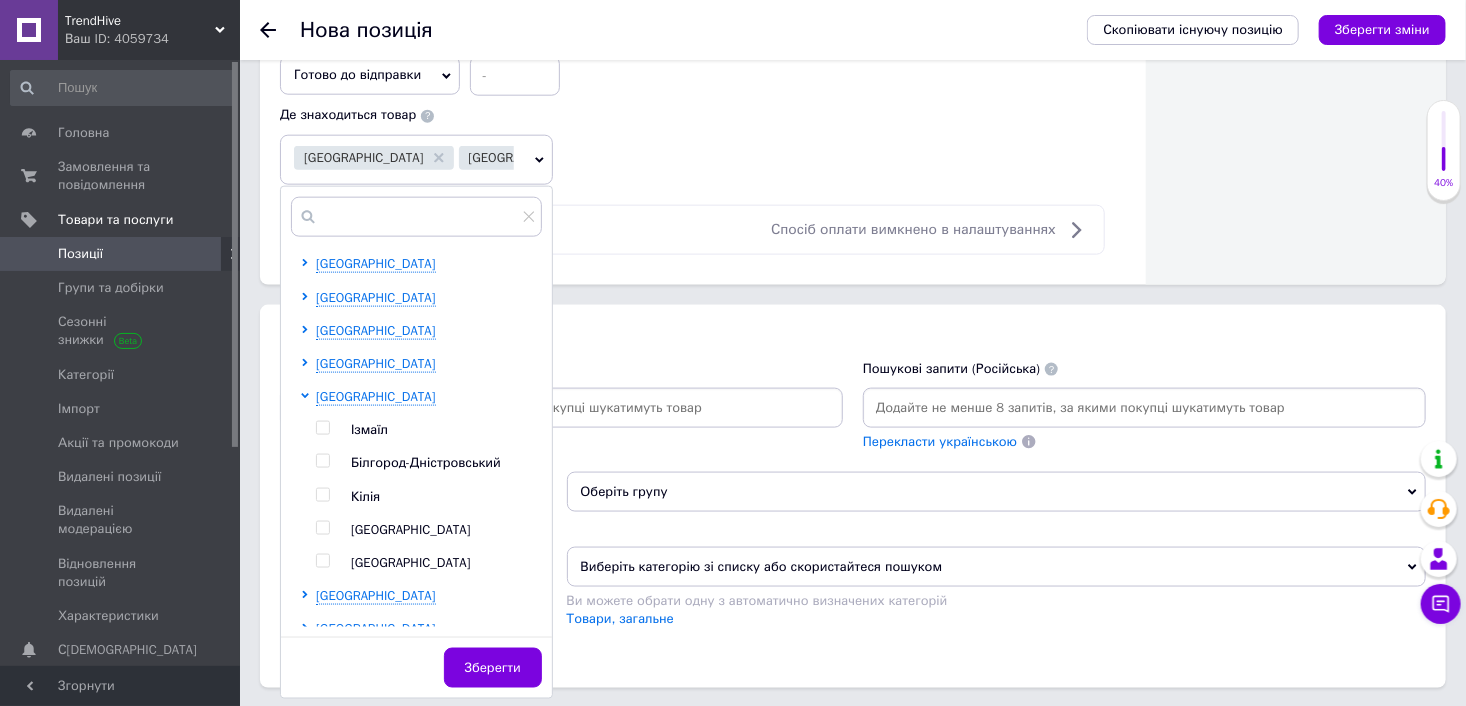 click at bounding box center (322, 528) 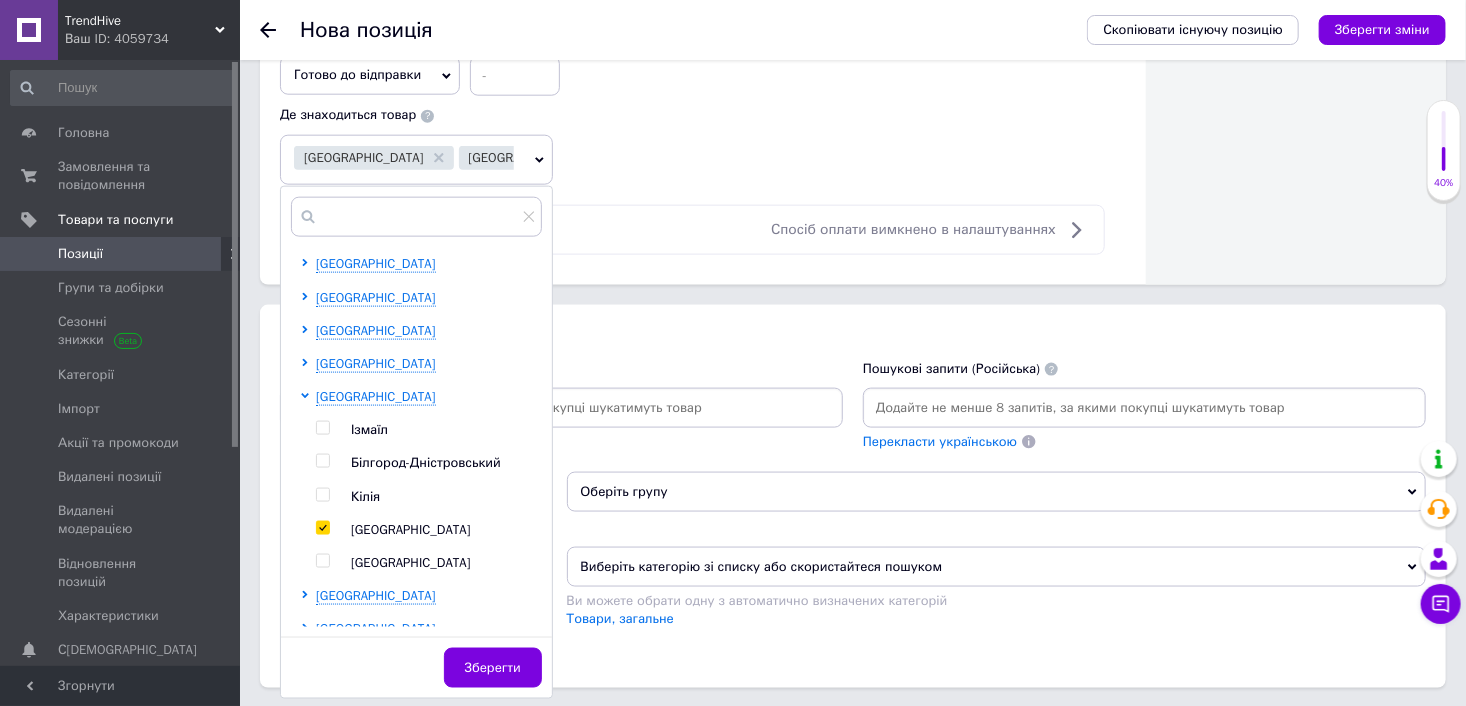 checkbox on "true" 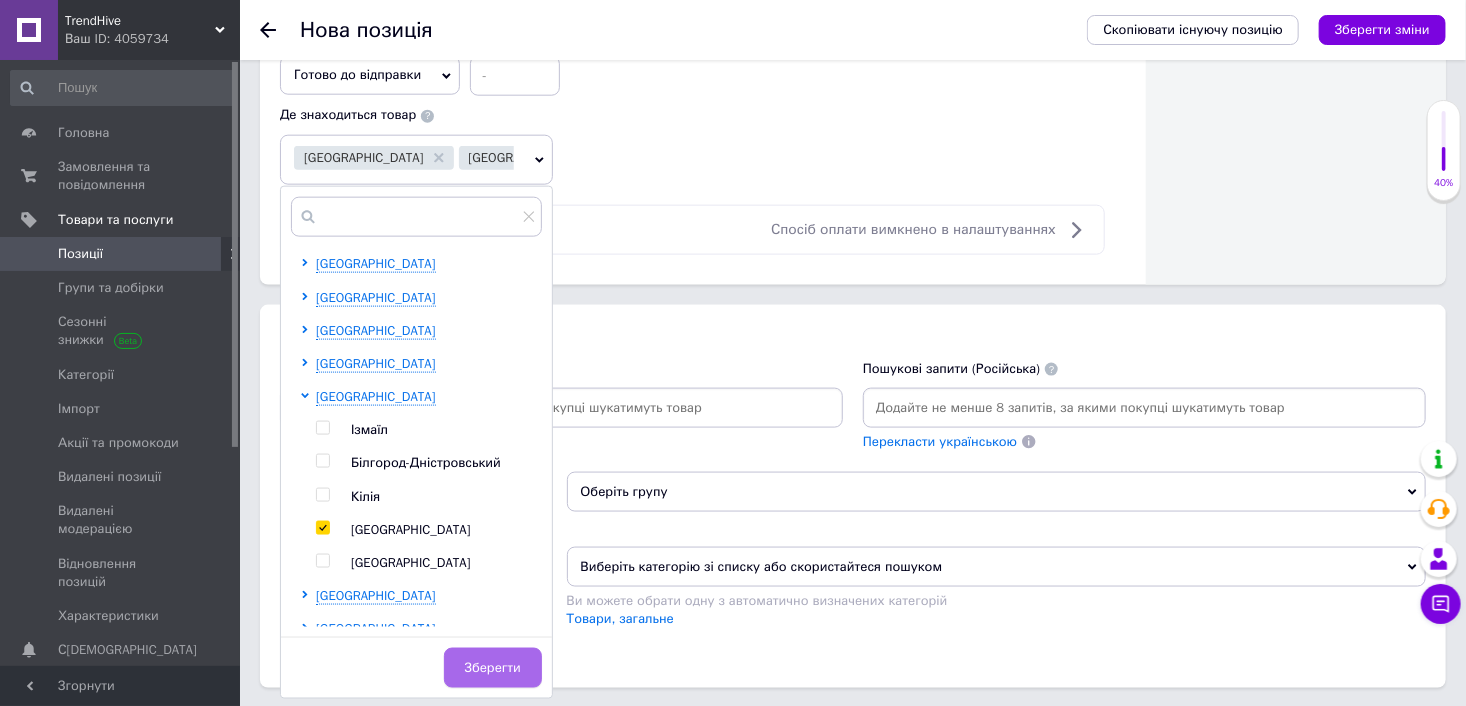 click on "Зберегти" at bounding box center (493, 668) 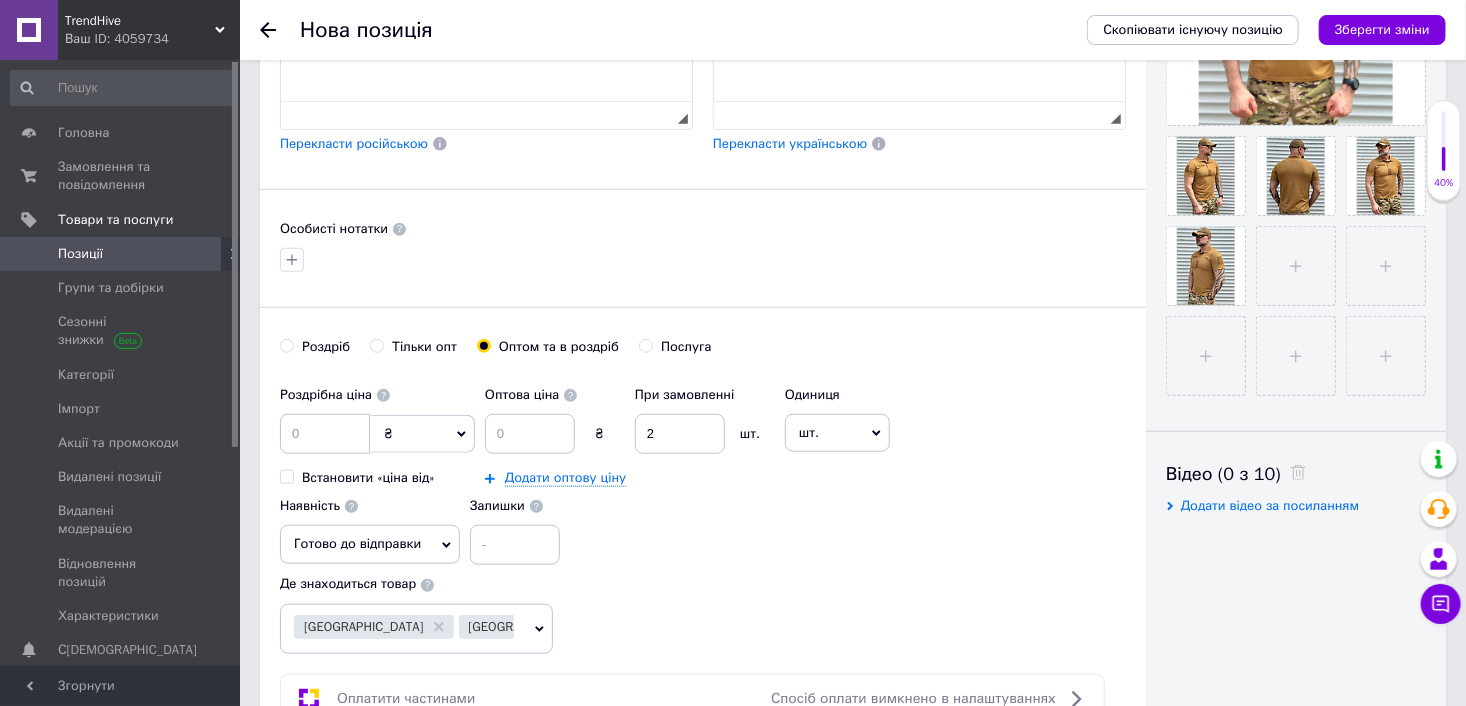 scroll, scrollTop: 600, scrollLeft: 0, axis: vertical 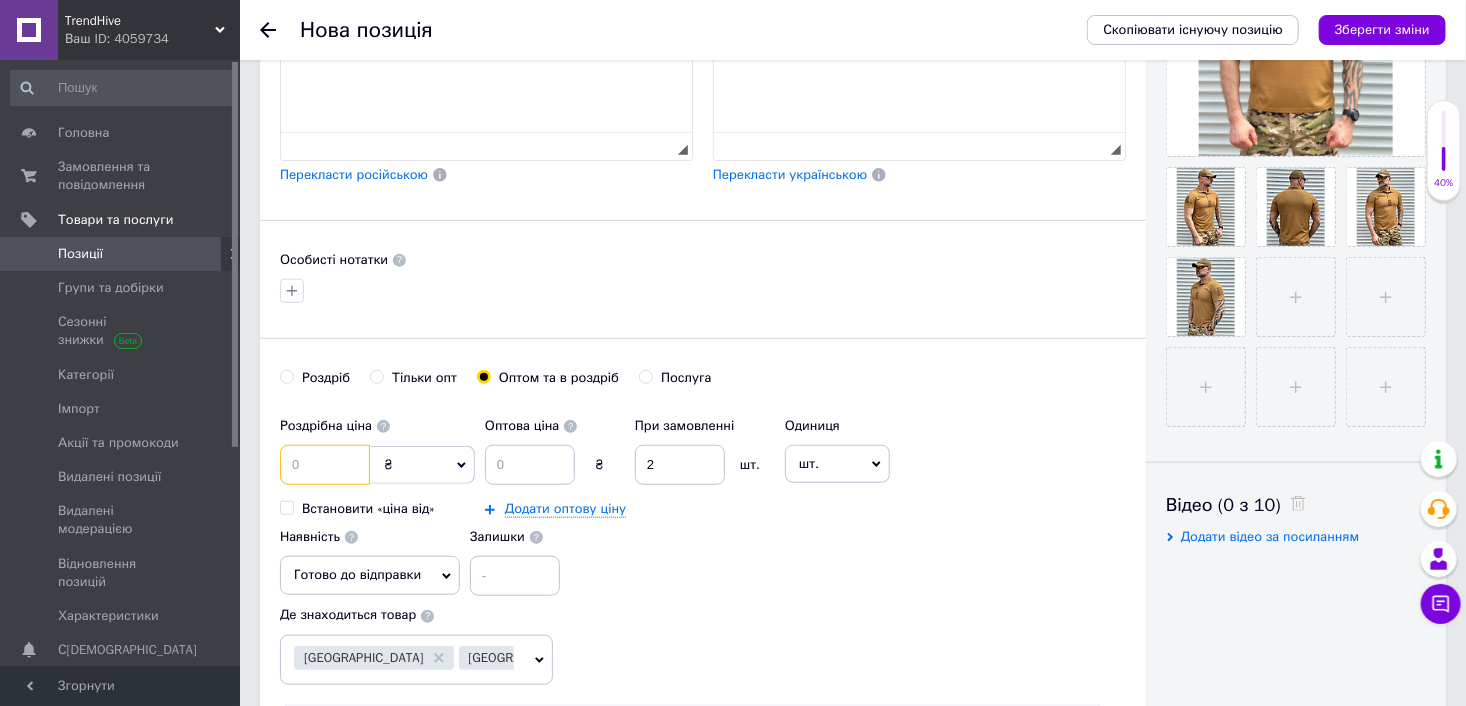 click at bounding box center (325, 465) 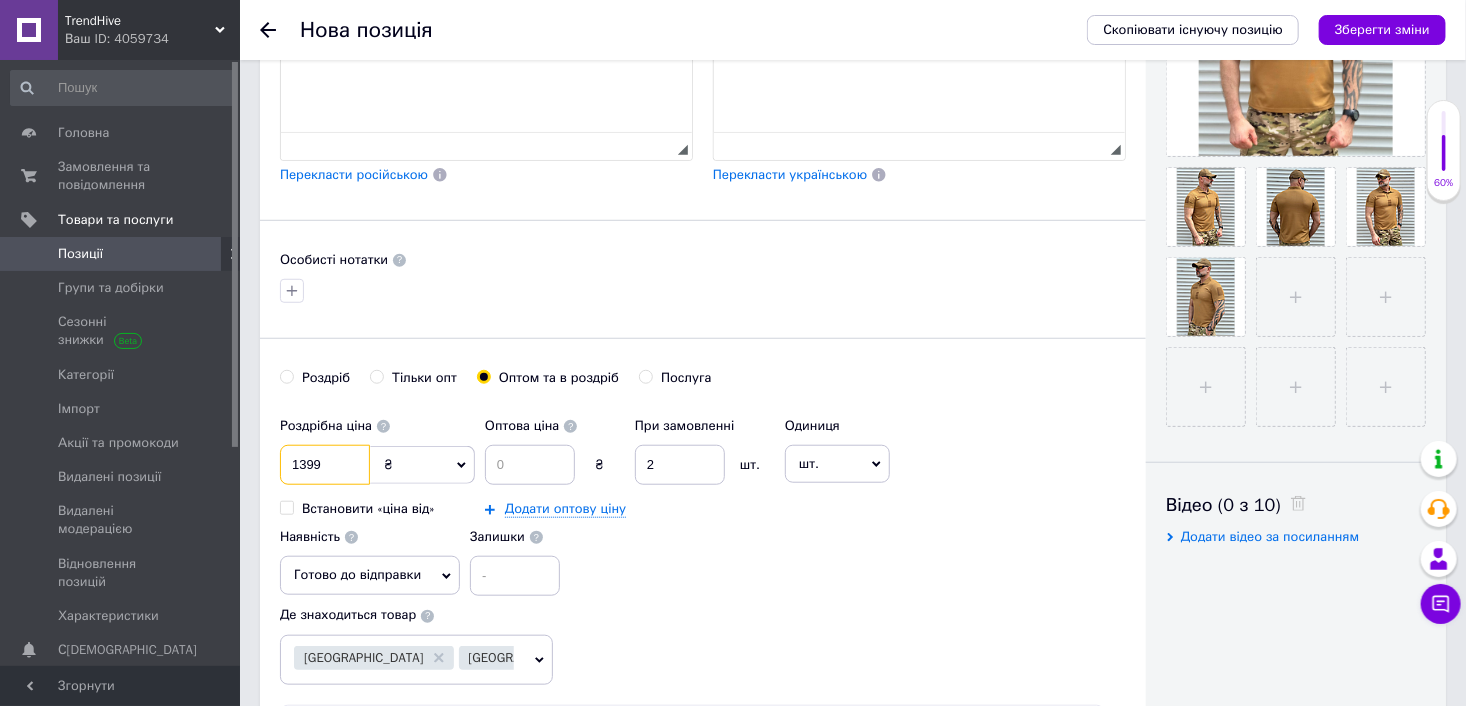 type on "1399" 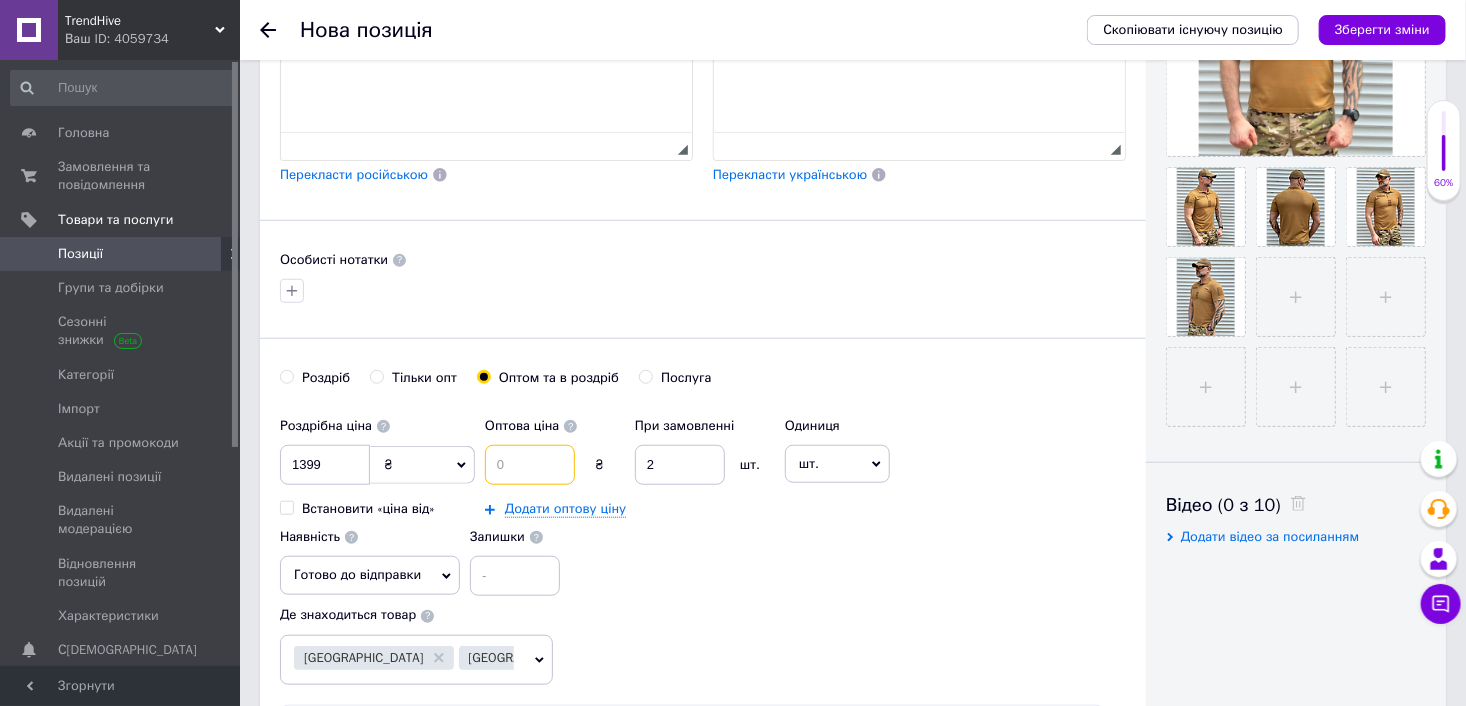 click at bounding box center [530, 465] 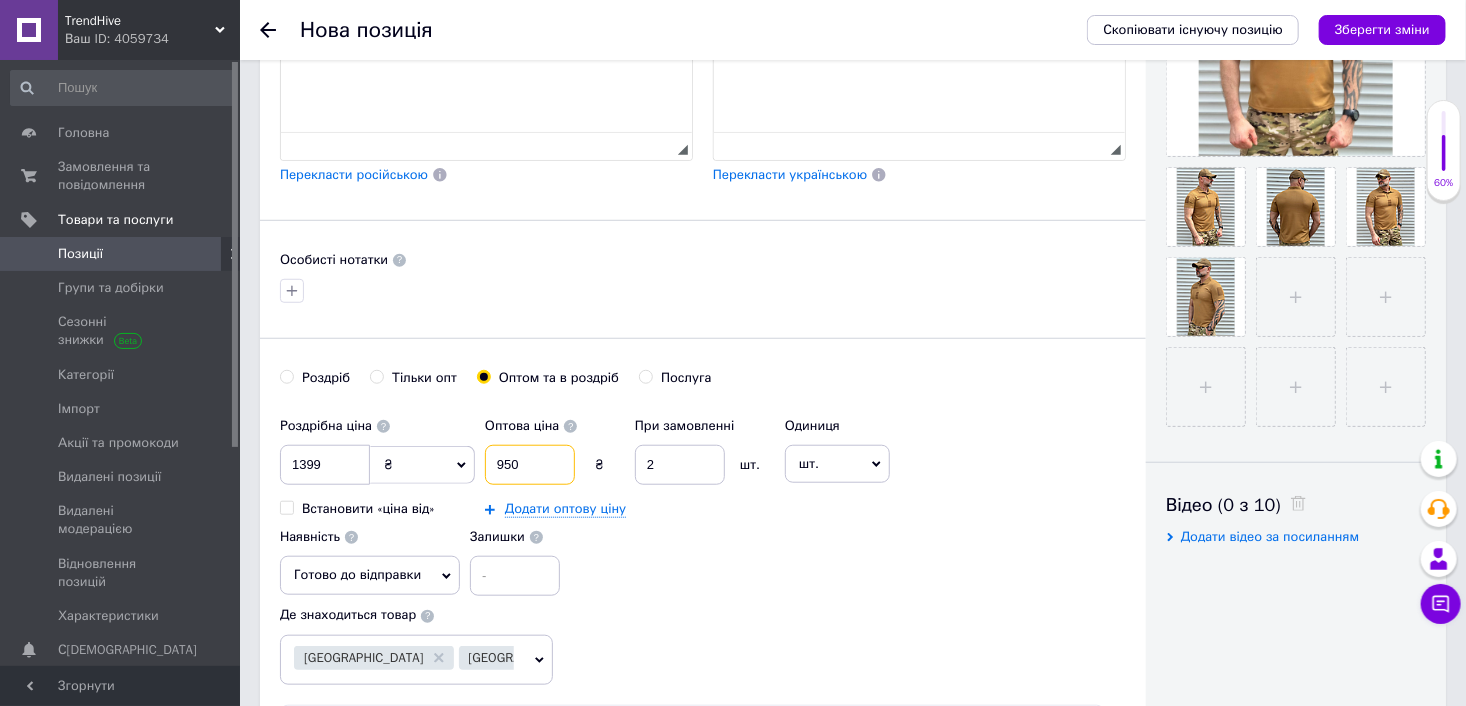 type on "950" 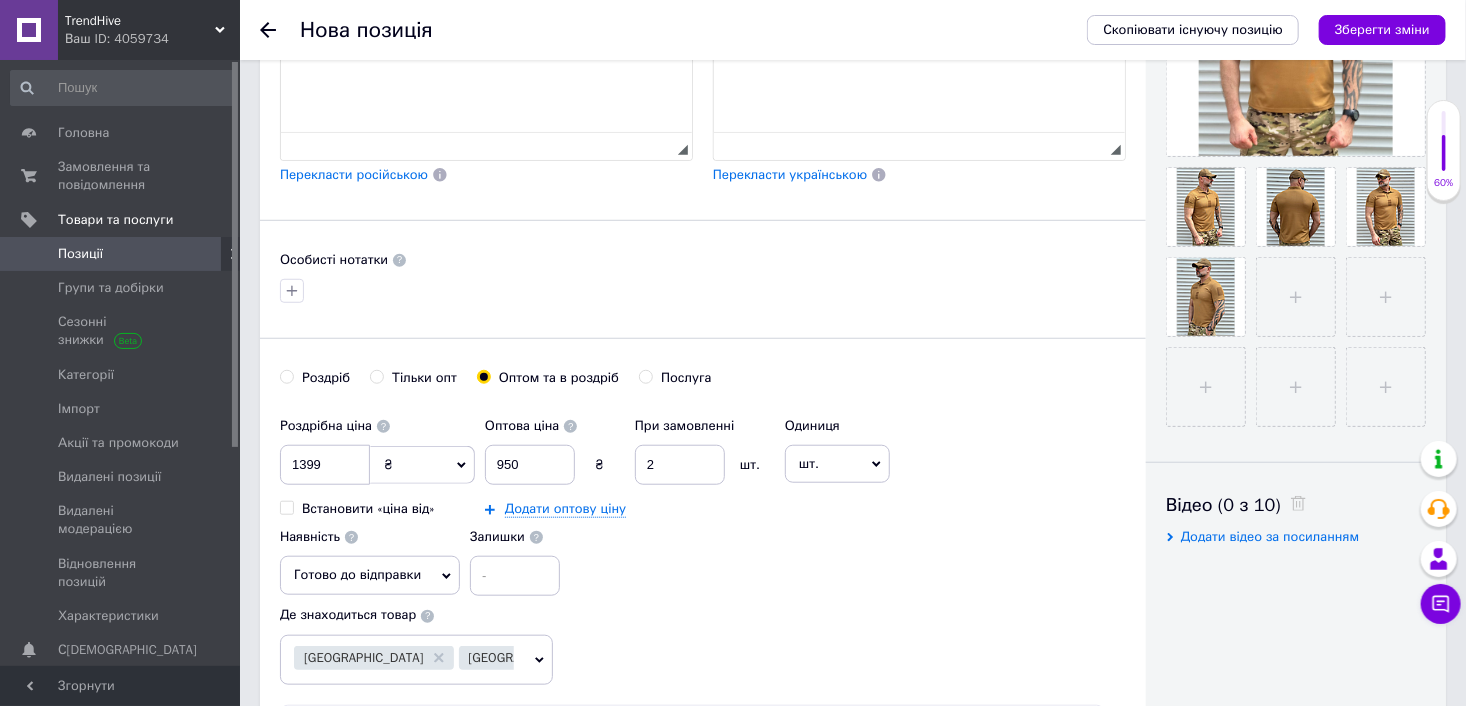 drag, startPoint x: 841, startPoint y: 562, endPoint x: 836, endPoint y: 573, distance: 12.083046 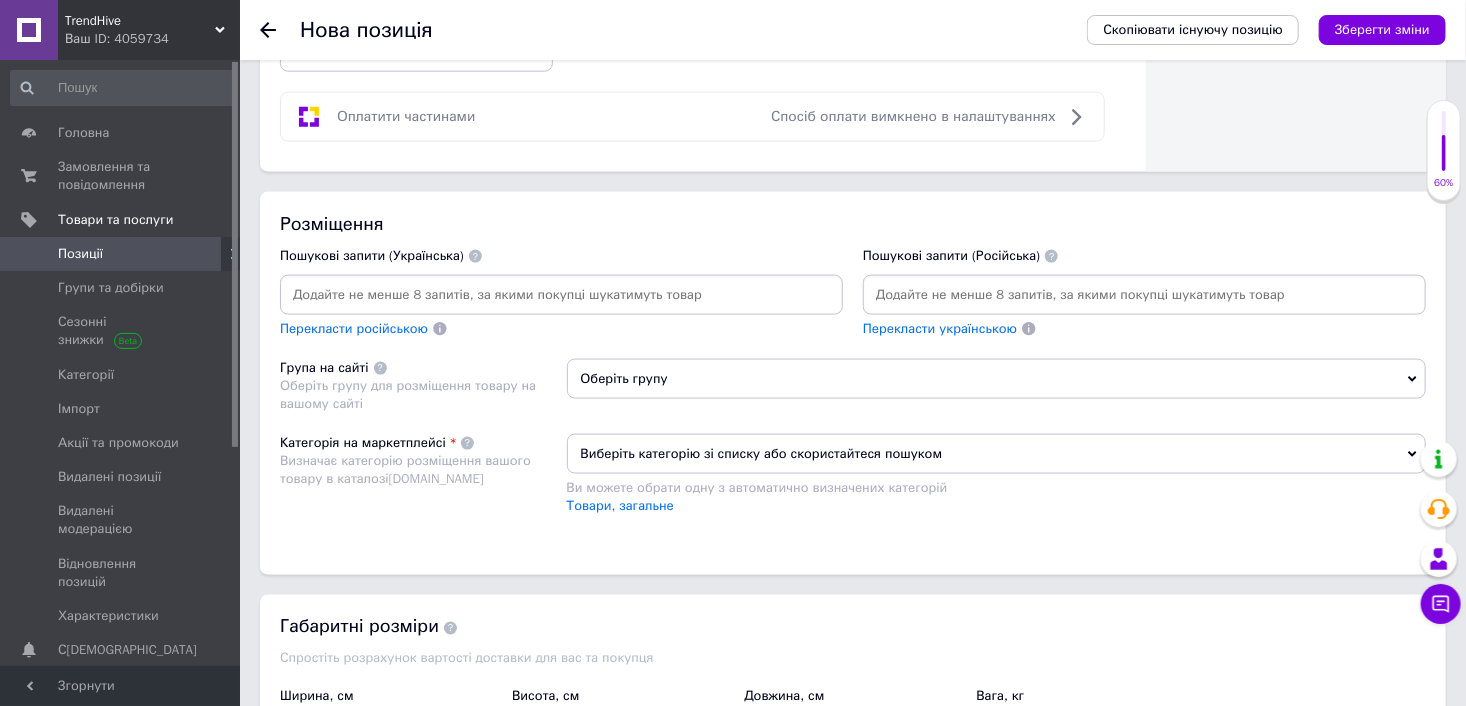 scroll, scrollTop: 1300, scrollLeft: 0, axis: vertical 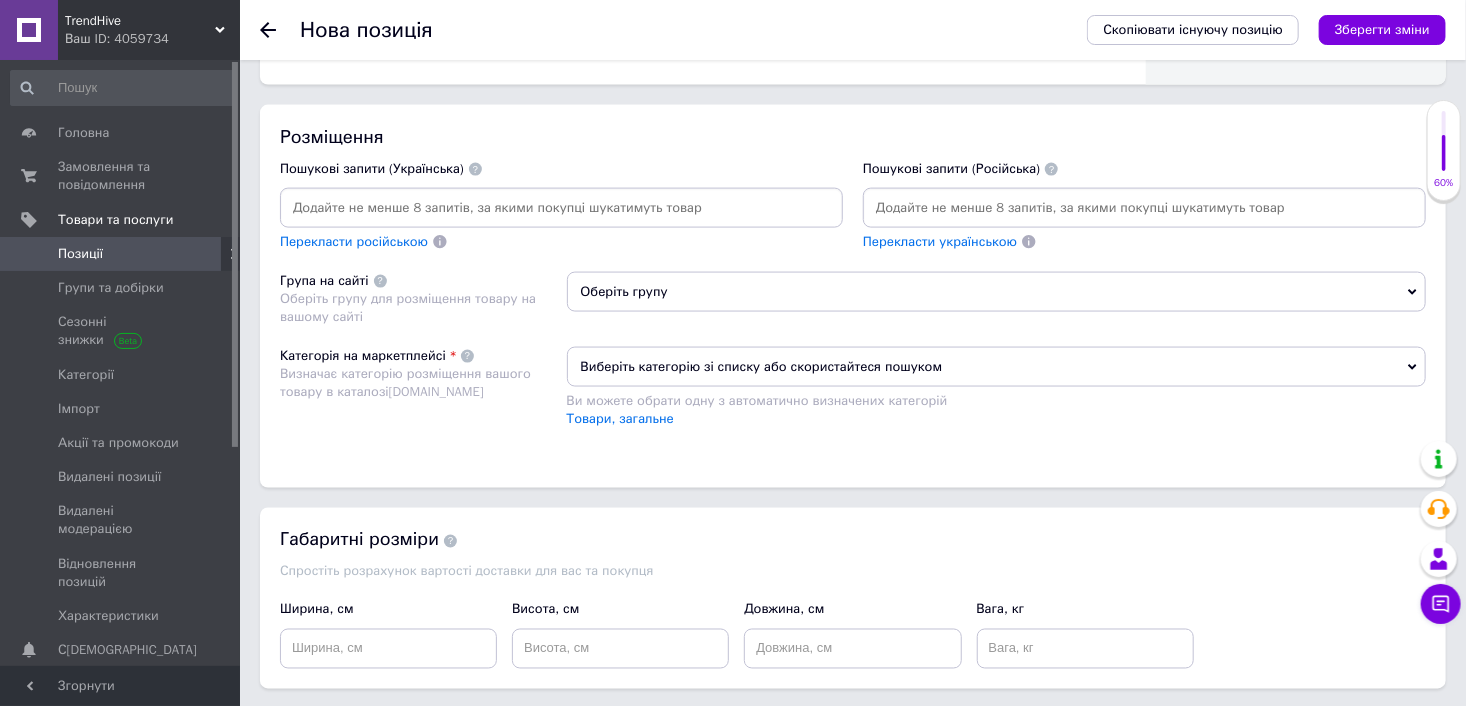 click on "Оберіть групу" at bounding box center [997, 292] 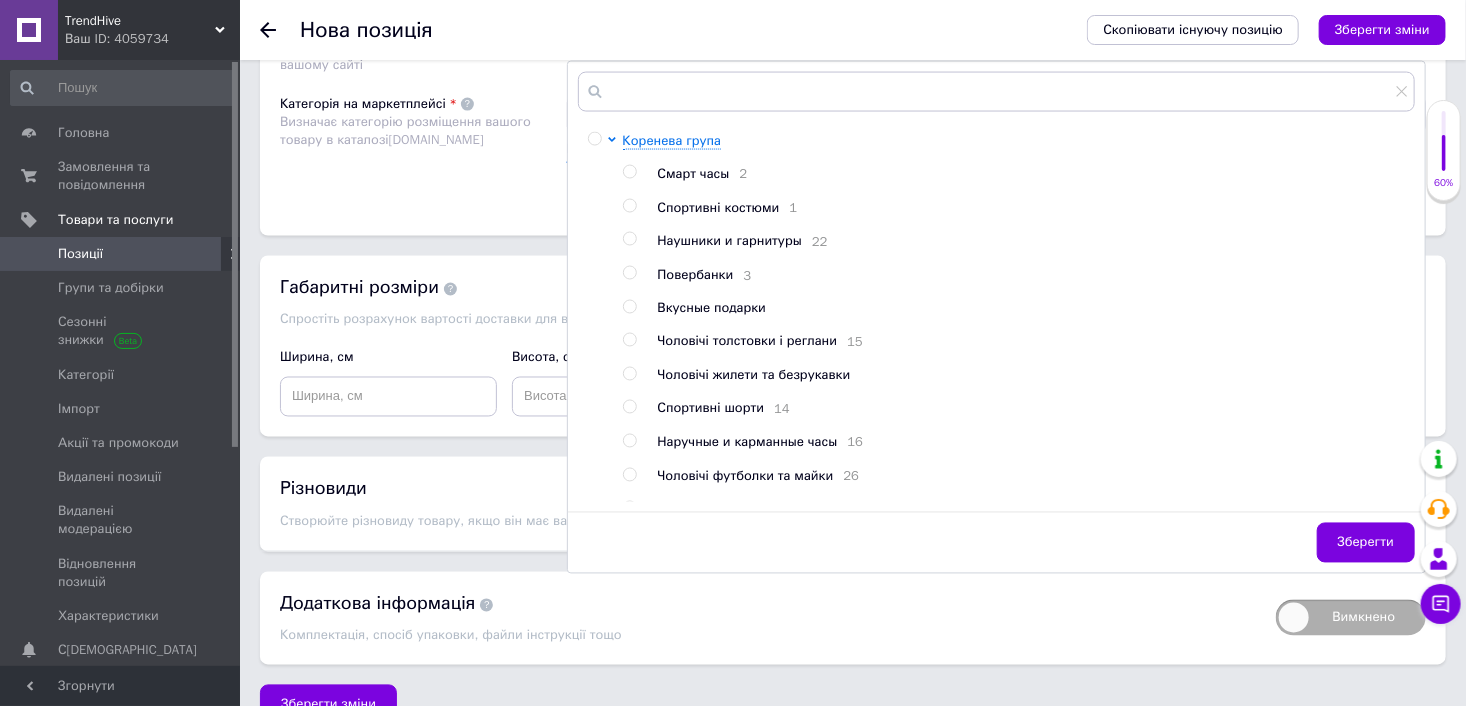 scroll, scrollTop: 1585, scrollLeft: 0, axis: vertical 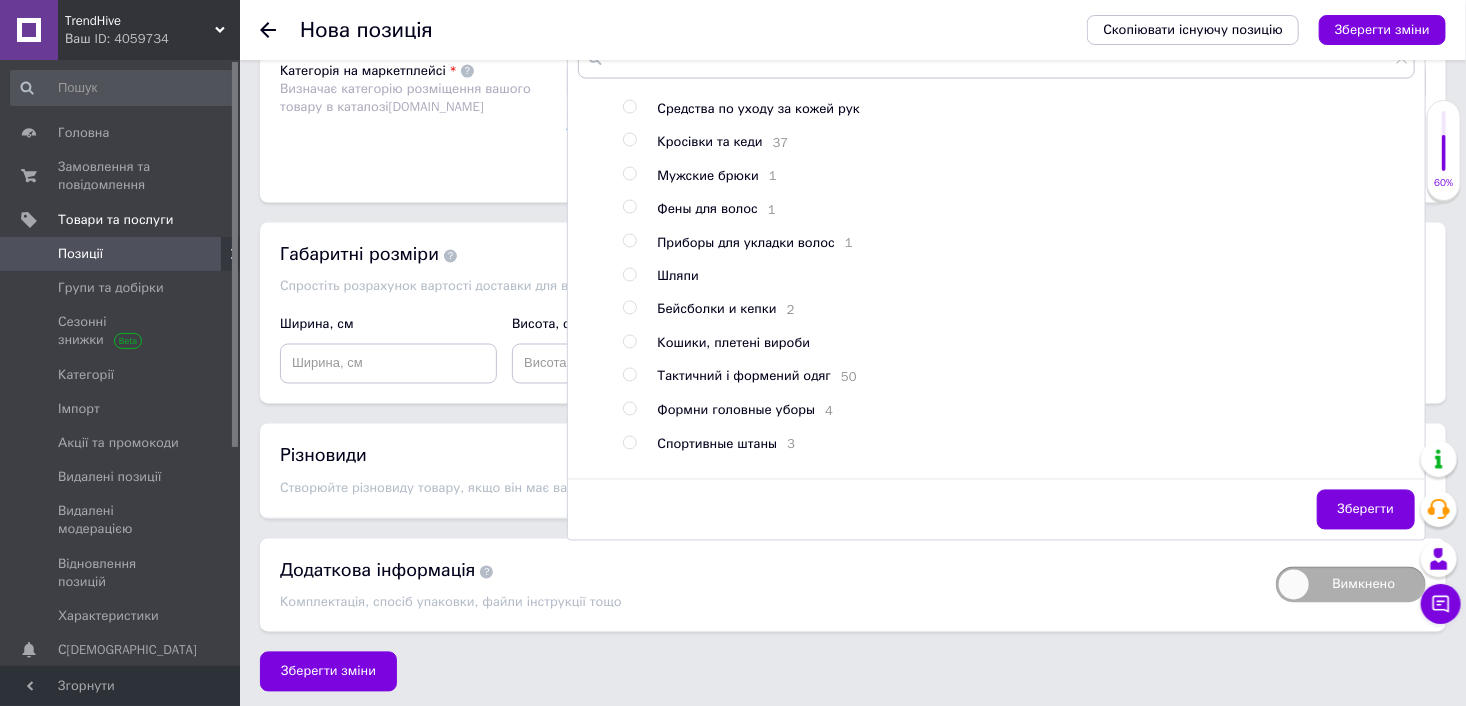 click at bounding box center [629, 375] 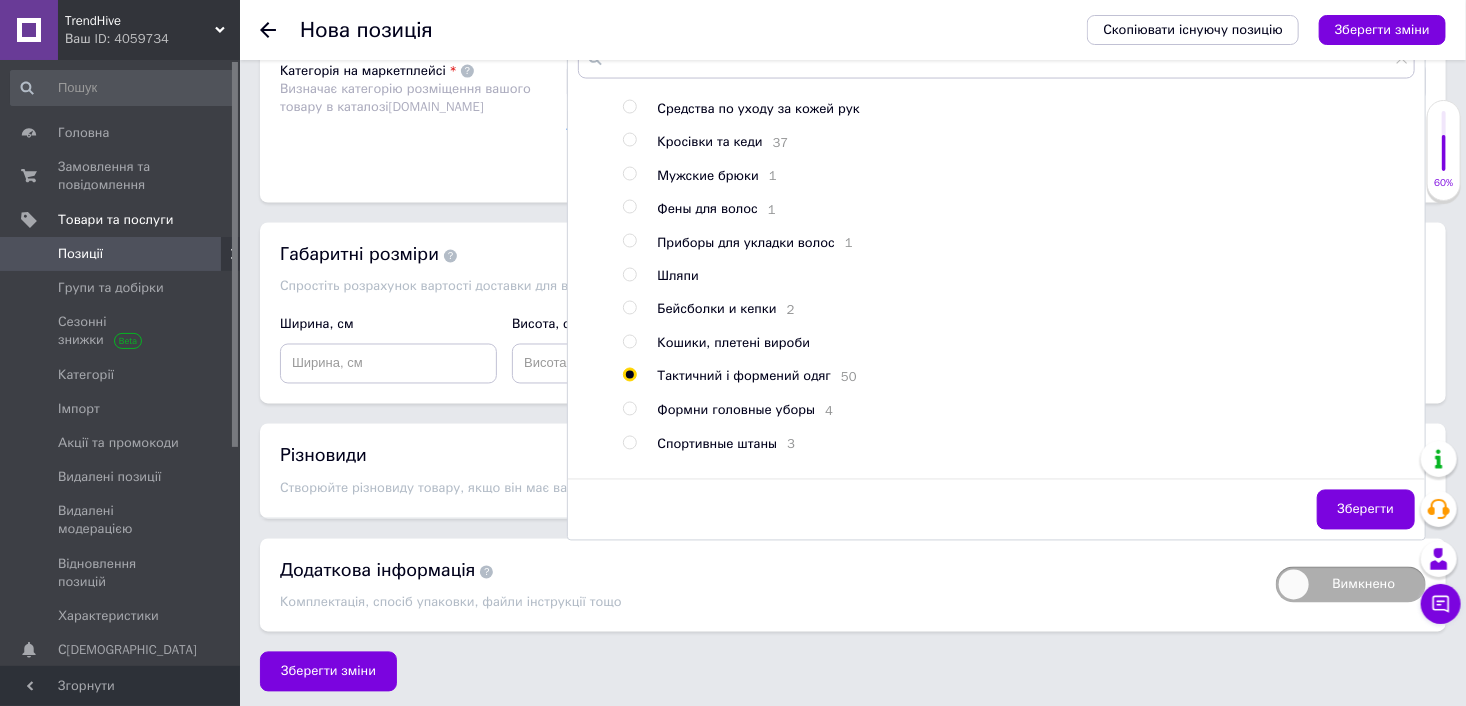 radio on "true" 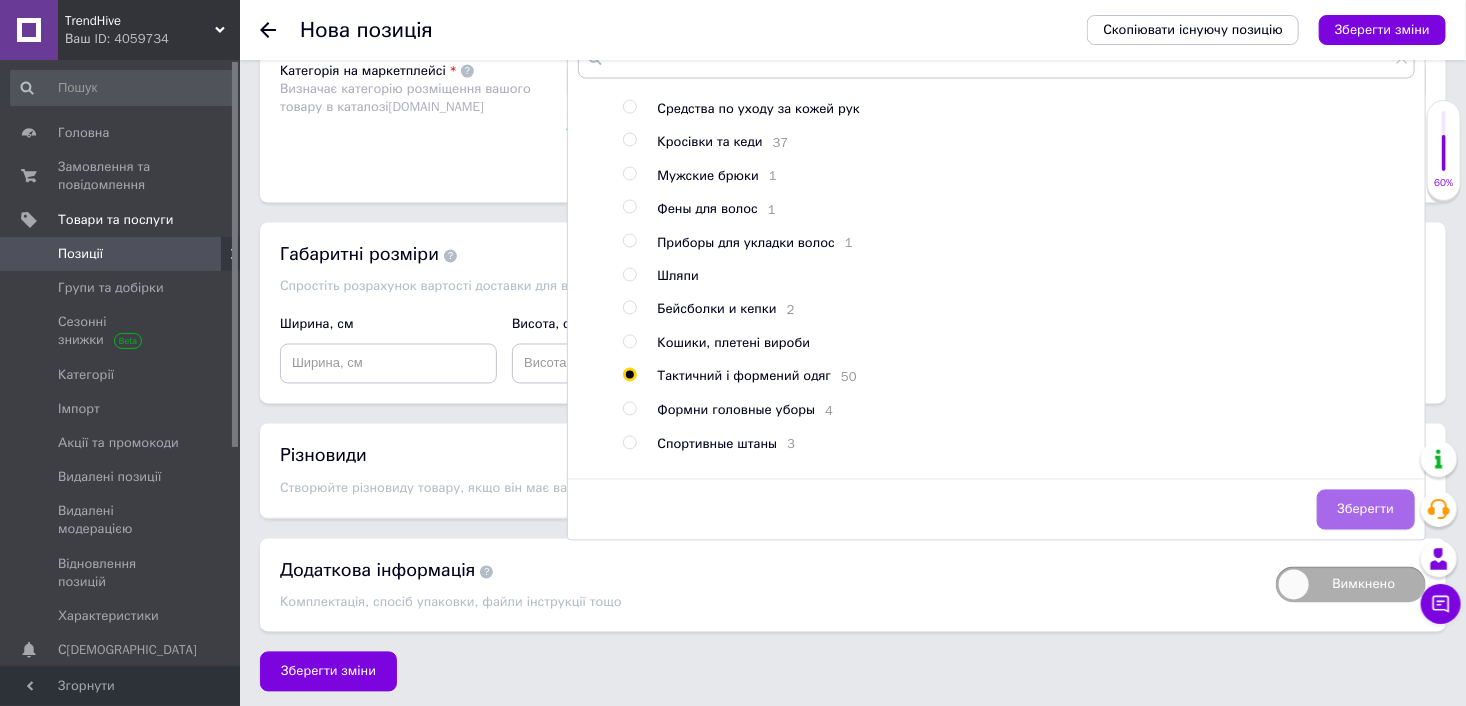 click on "Зберегти" at bounding box center [1366, 510] 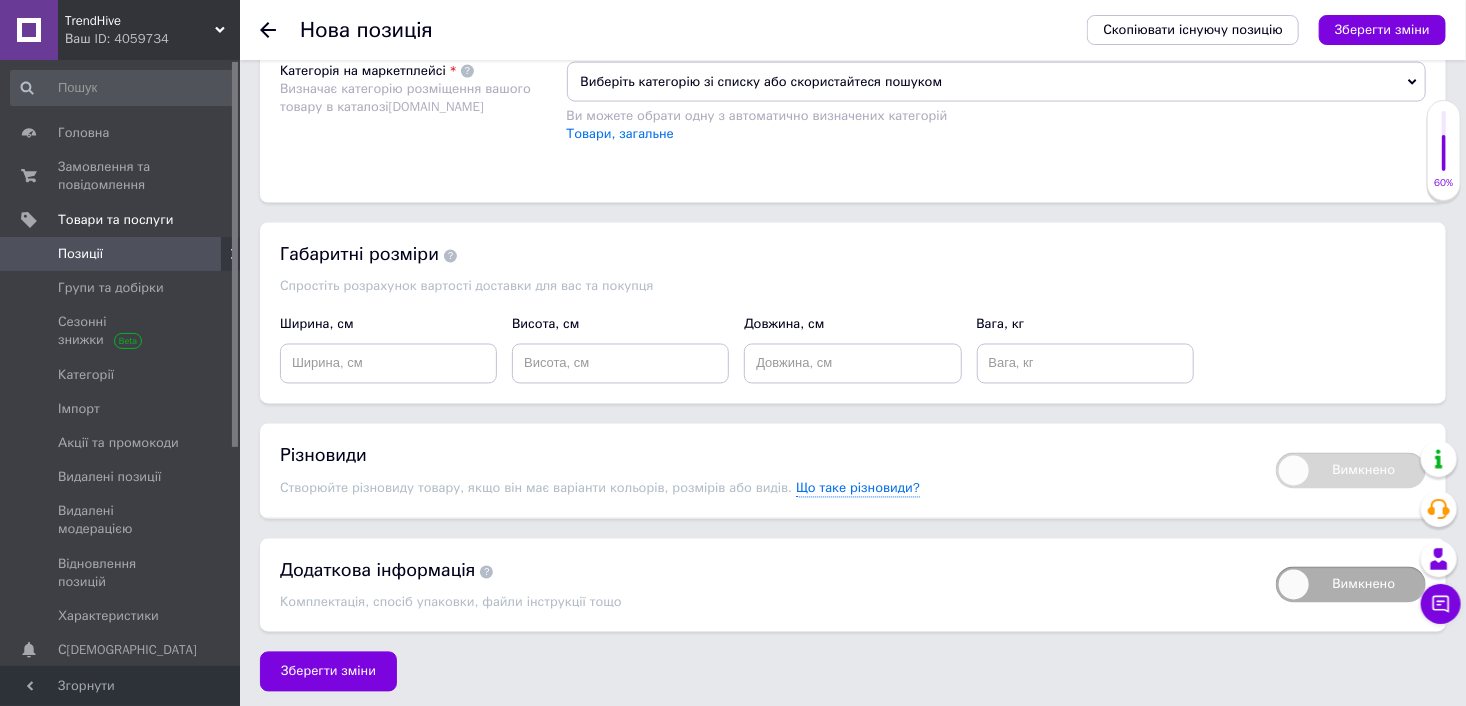 scroll, scrollTop: 1385, scrollLeft: 0, axis: vertical 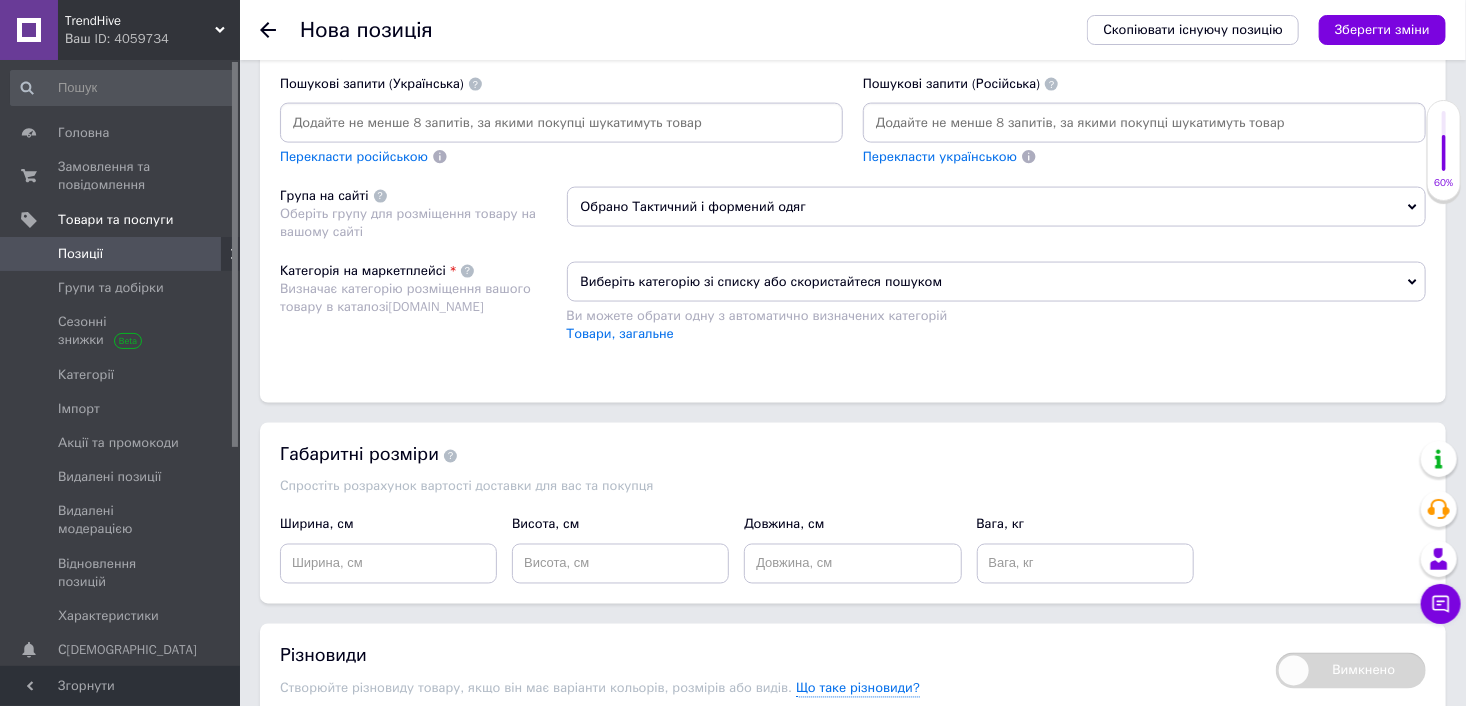 click on "Виберіть категорію зі списку або скористайтеся пошуком" at bounding box center (997, 282) 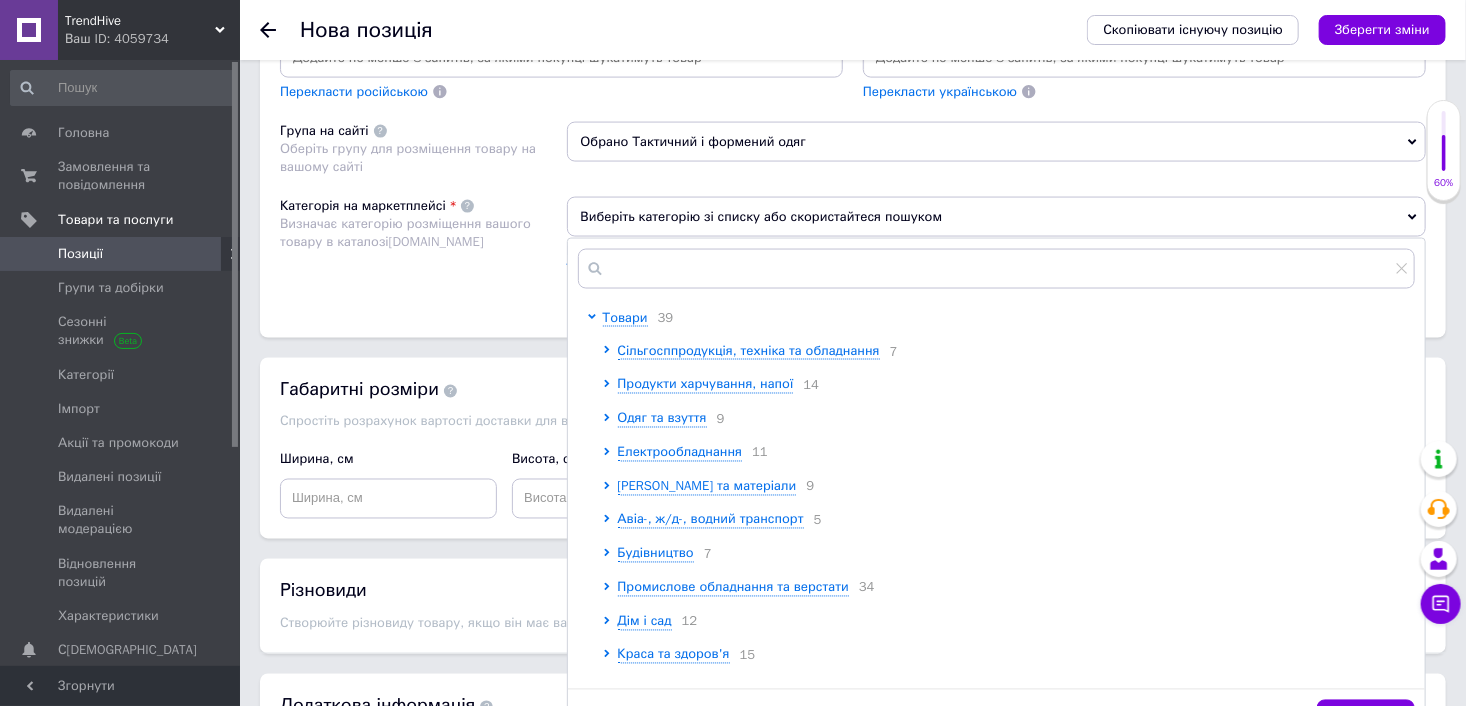 scroll, scrollTop: 1485, scrollLeft: 0, axis: vertical 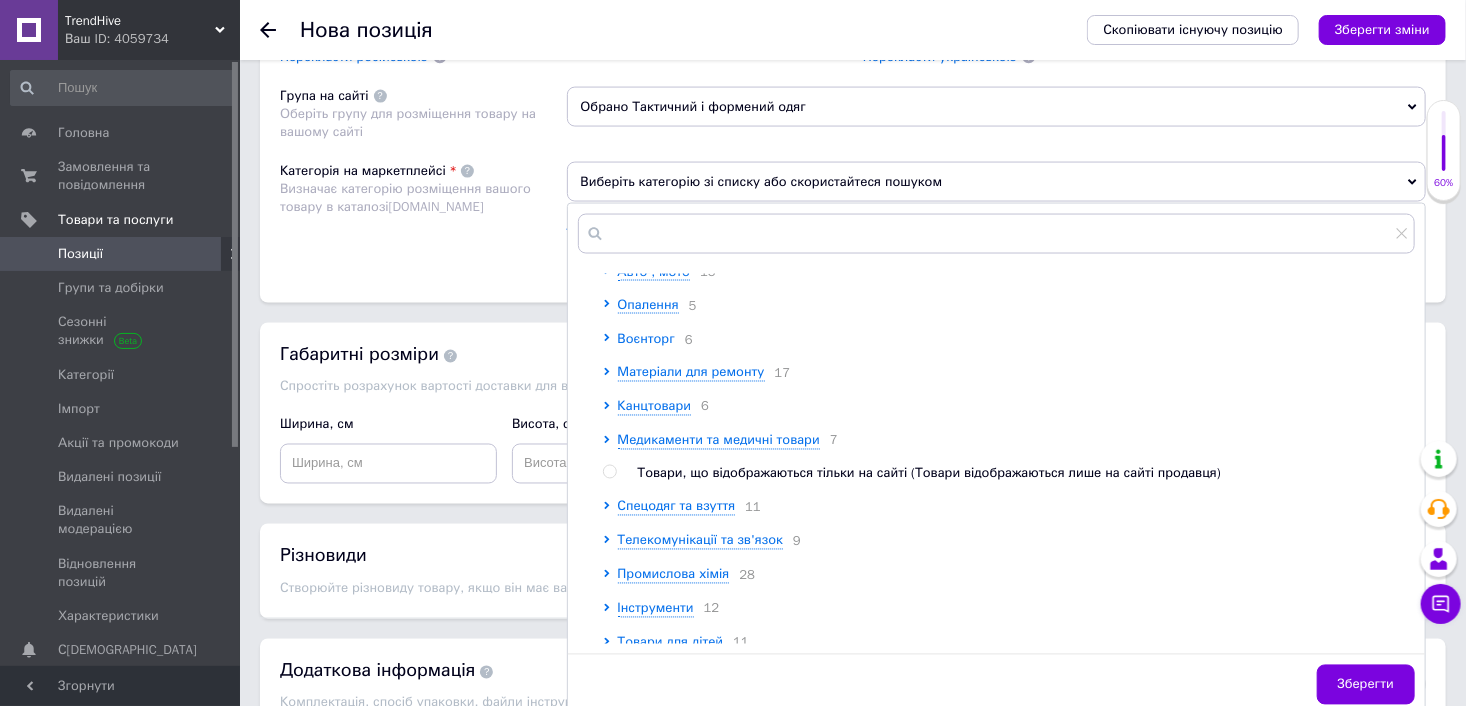 click on "Воєнторг" at bounding box center [646, 338] 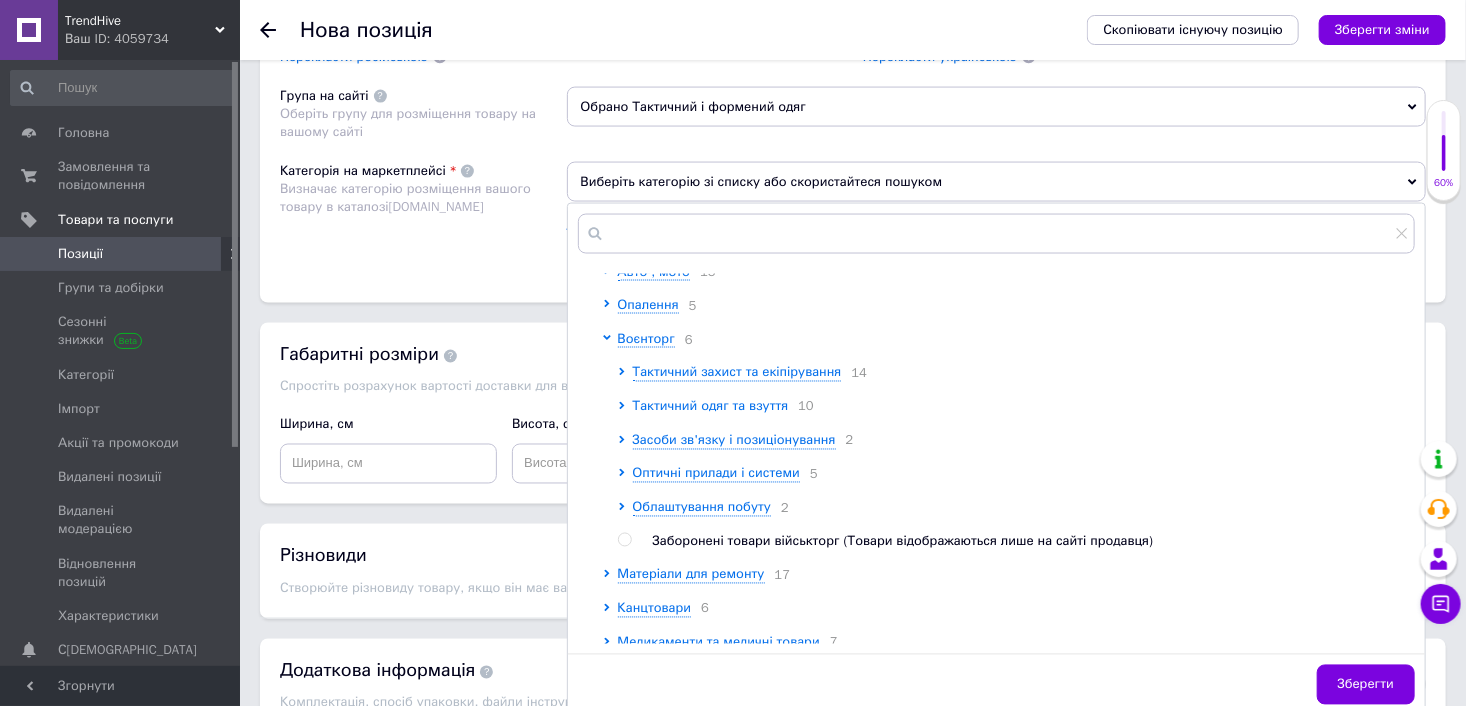 click on "Тактичний одяг та взуття" at bounding box center (711, 406) 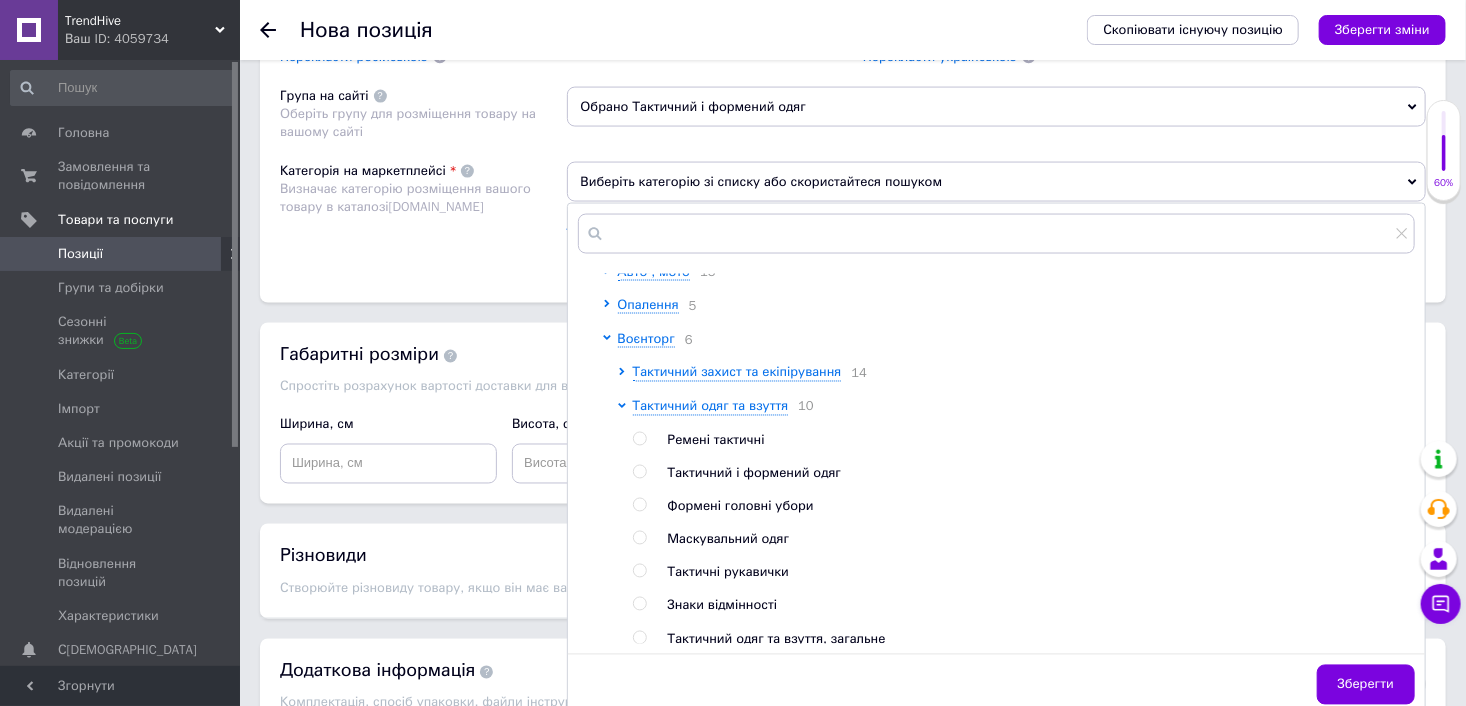 click at bounding box center [639, 472] 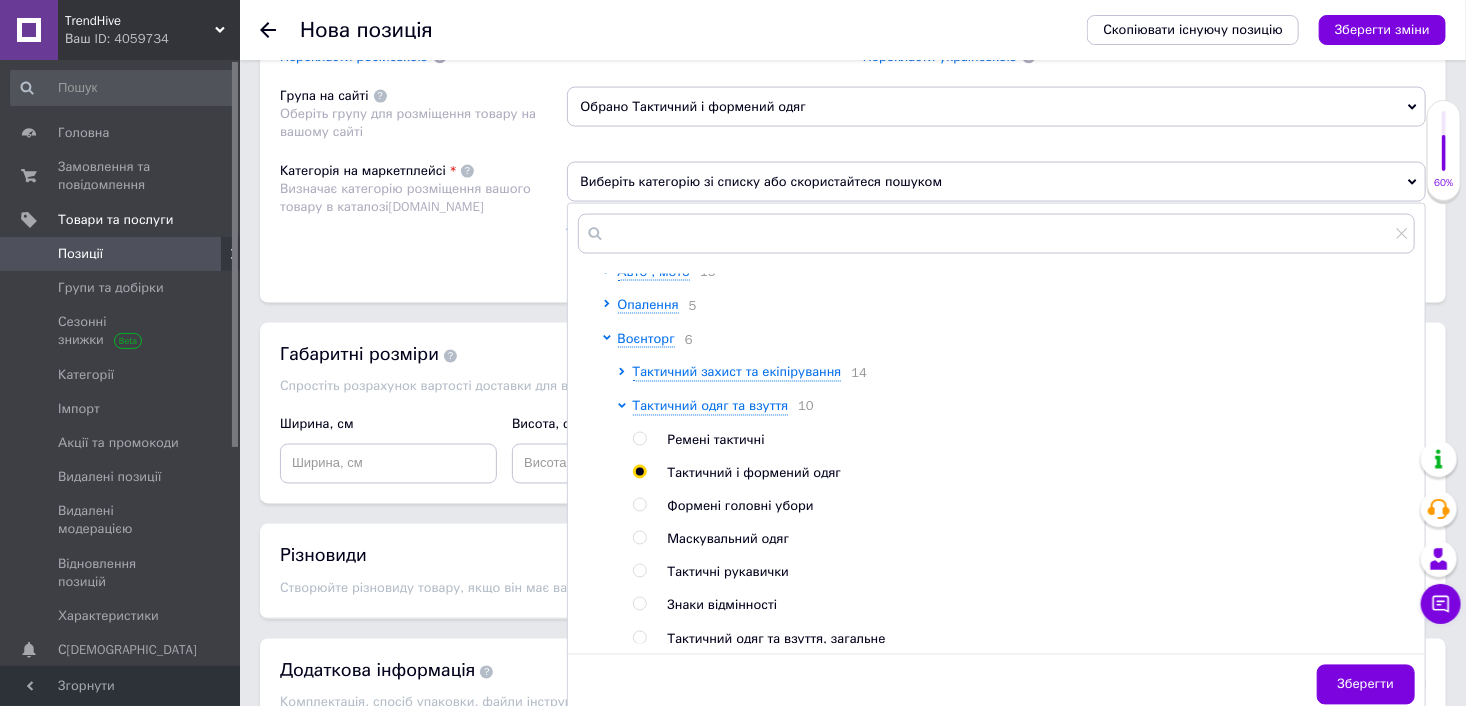radio on "true" 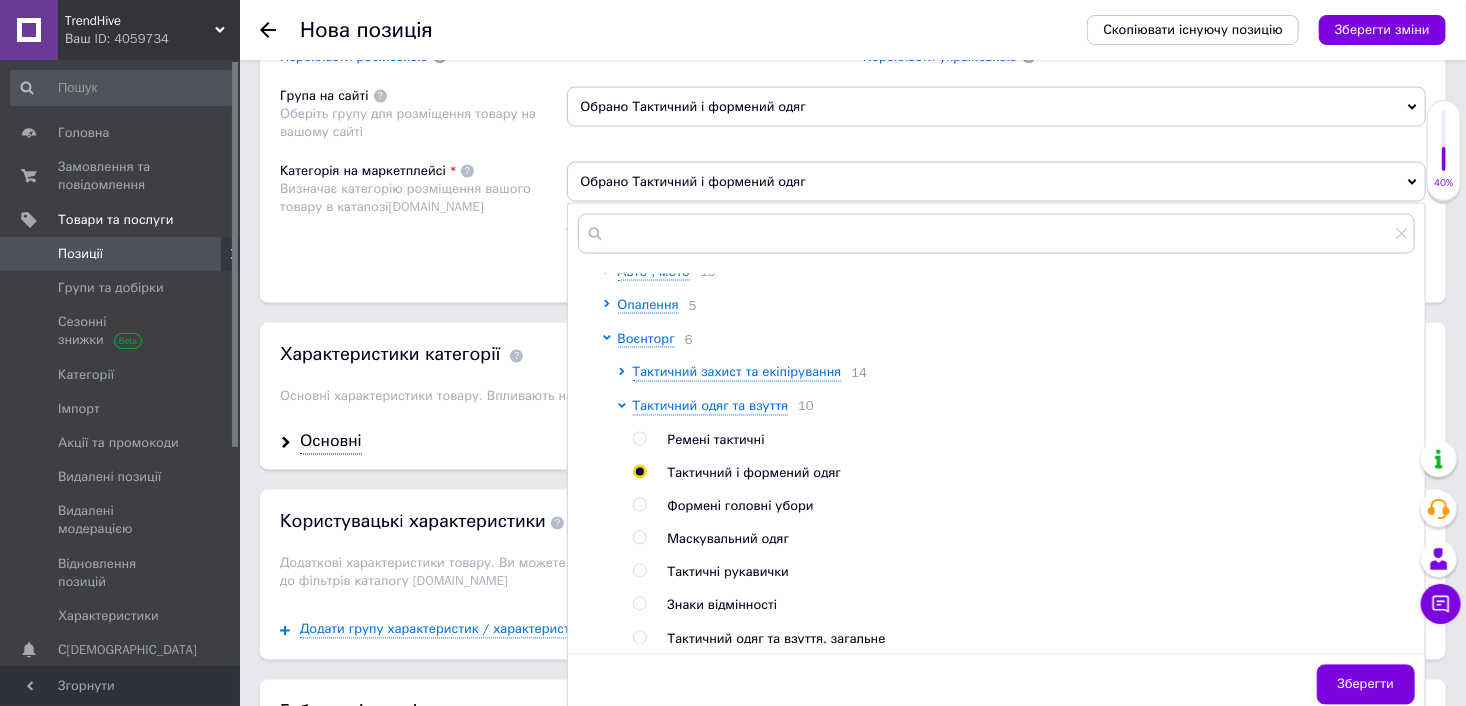 click on "Зберегти" at bounding box center [1366, 685] 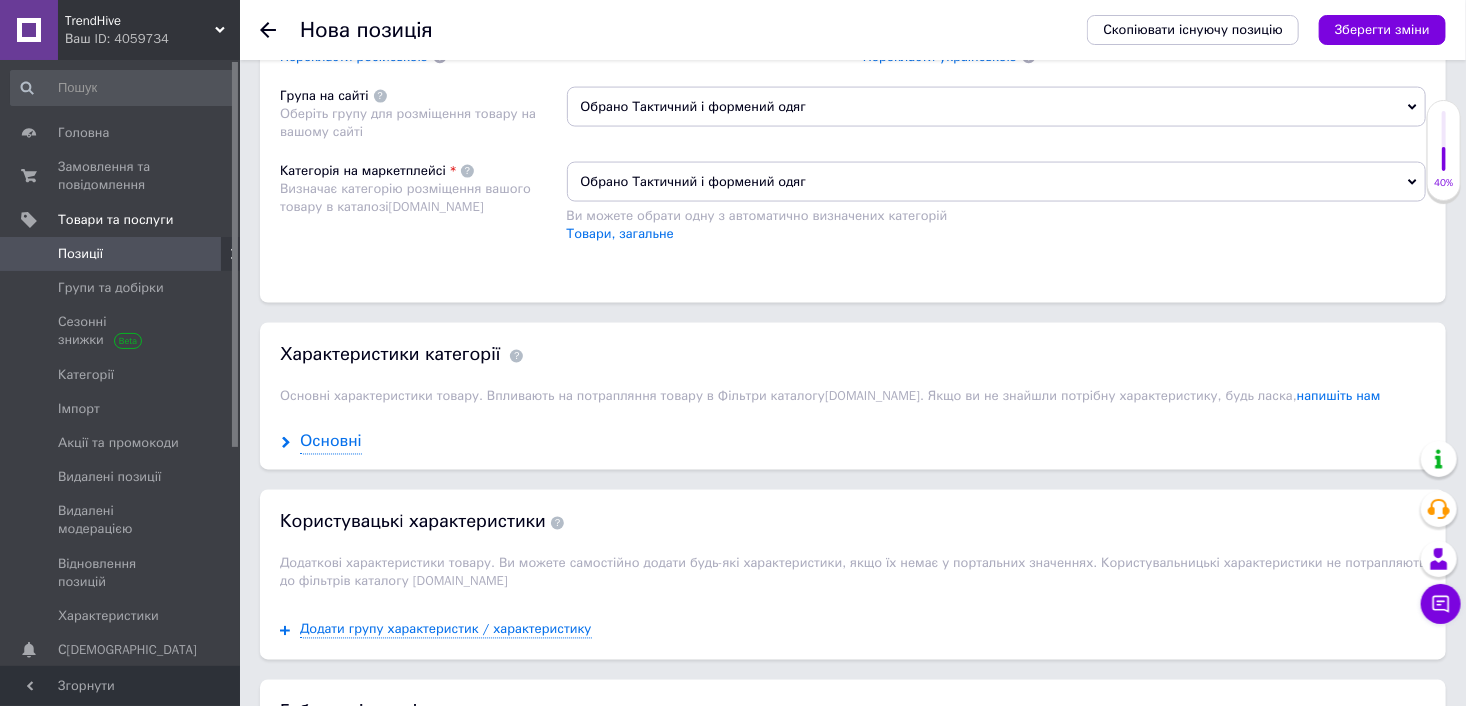 click on "Основні" at bounding box center [331, 442] 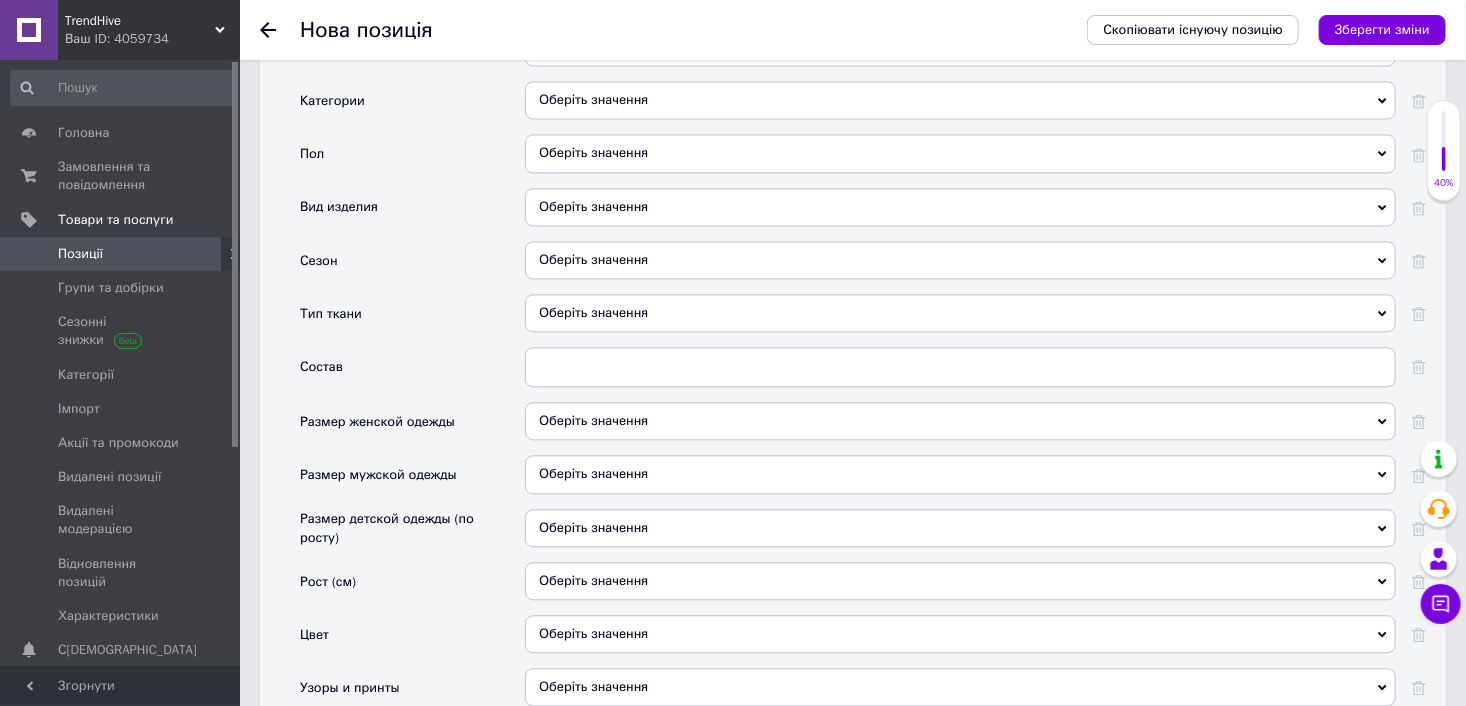 scroll, scrollTop: 1785, scrollLeft: 0, axis: vertical 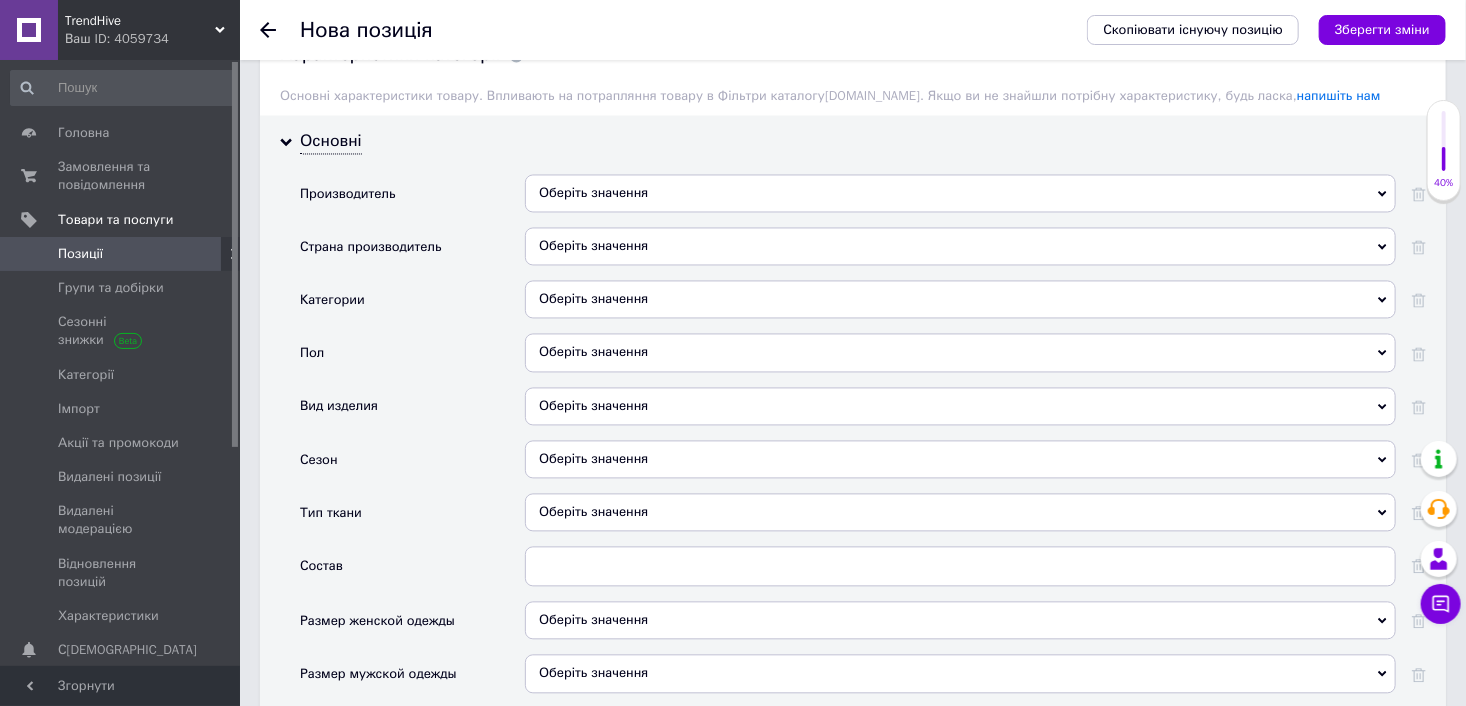 click on "Оберіть значення" at bounding box center (960, 300) 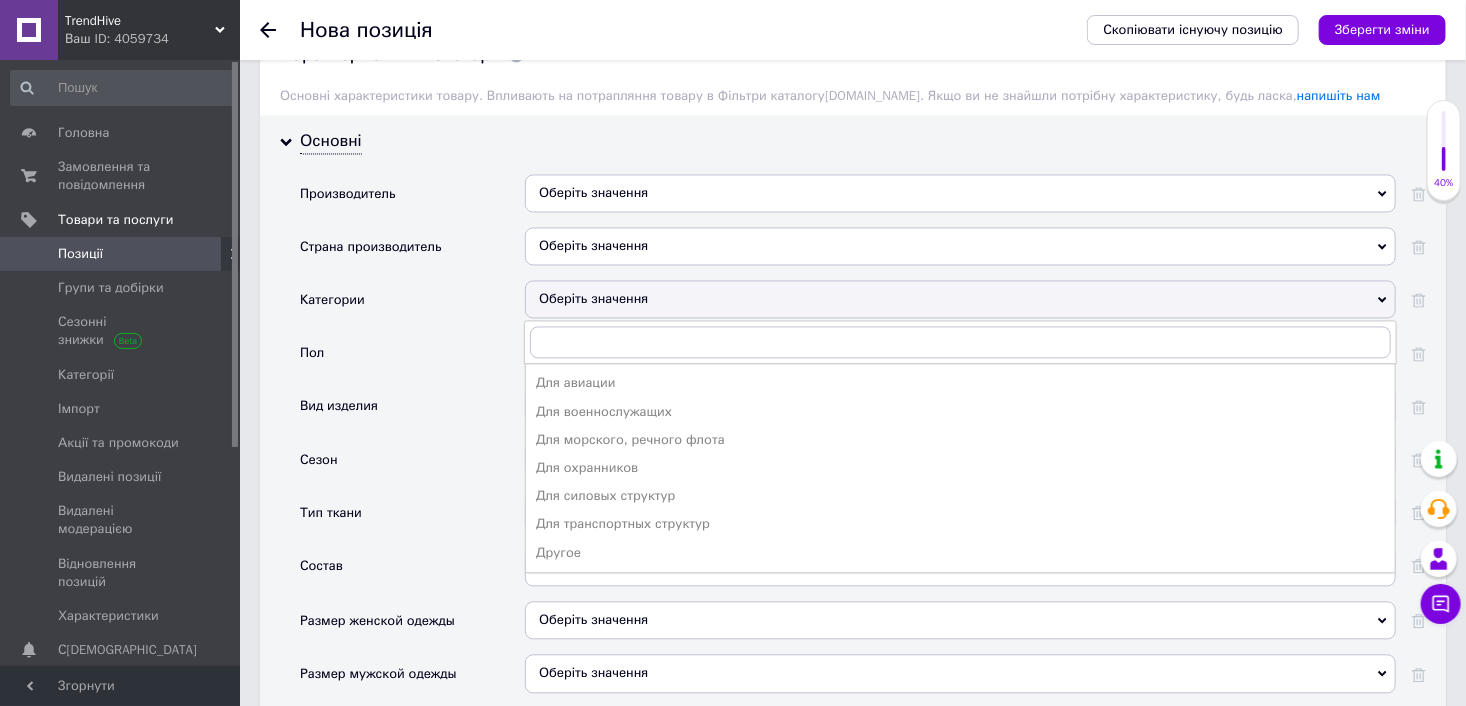 click on "Для военнослужащих" at bounding box center (960, 413) 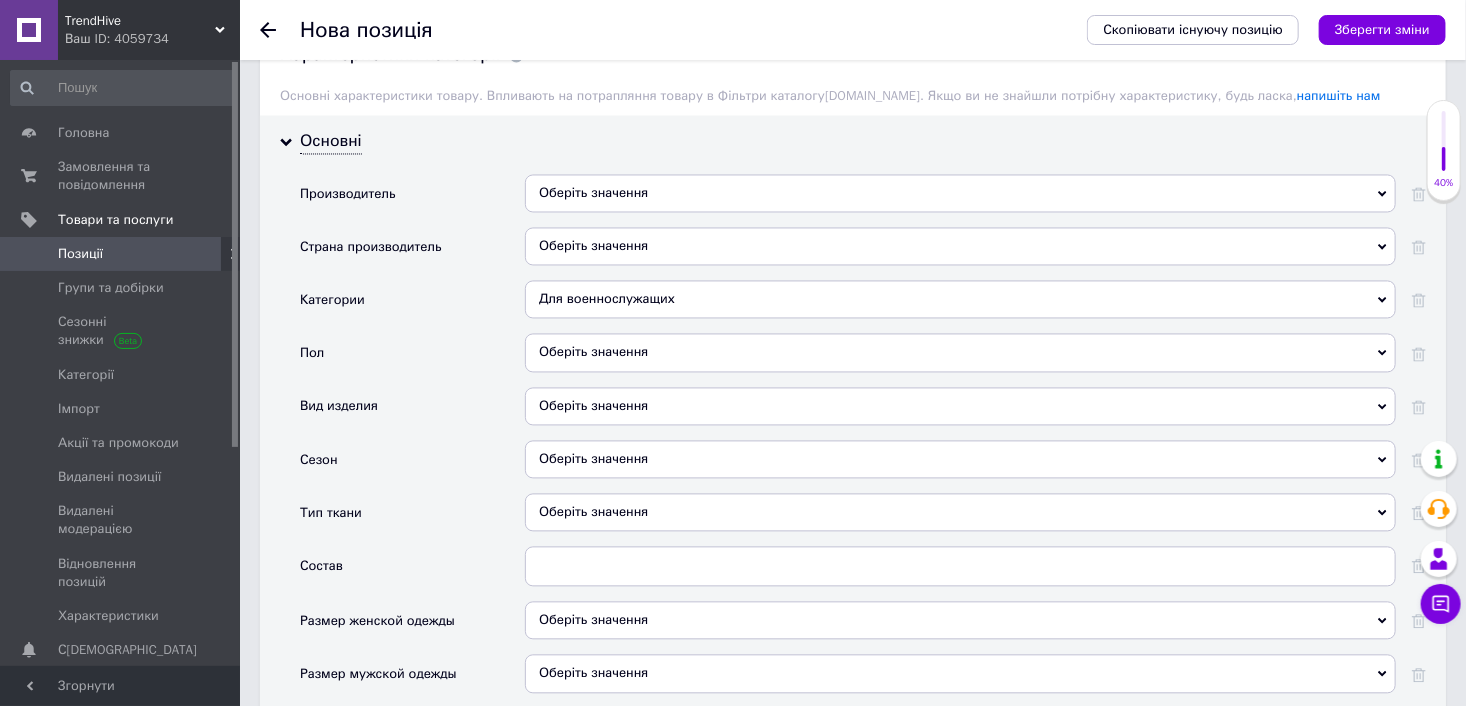 click on "Оберіть значення" at bounding box center (960, 353) 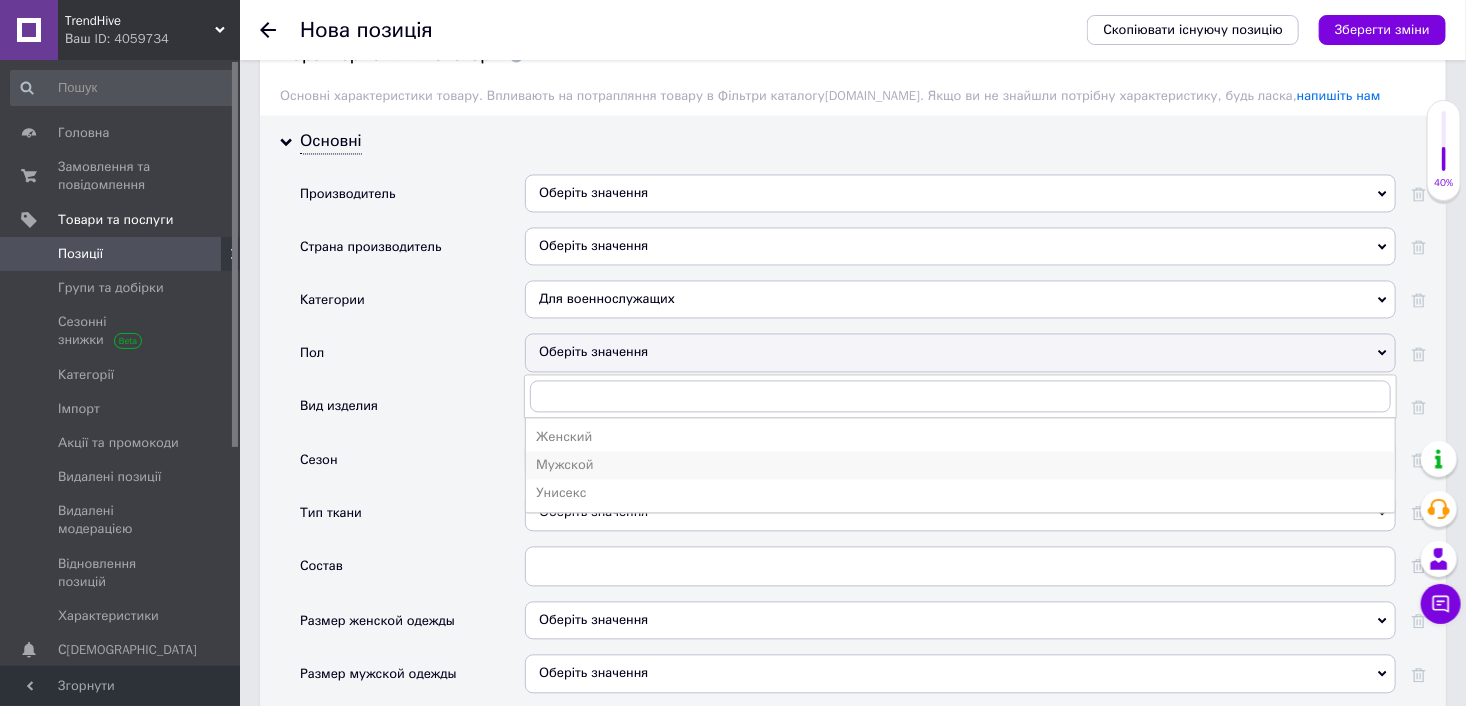 click on "Мужской" at bounding box center (960, 466) 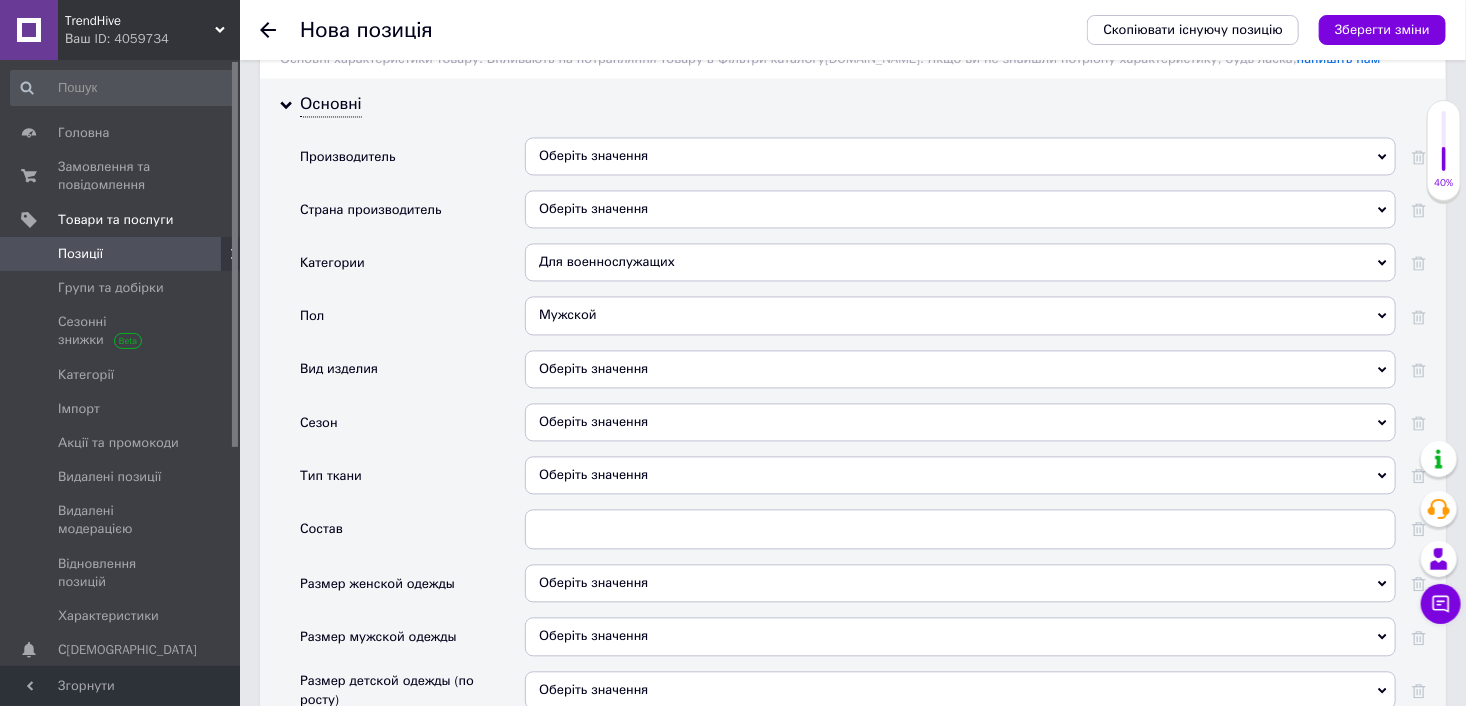 scroll, scrollTop: 1885, scrollLeft: 0, axis: vertical 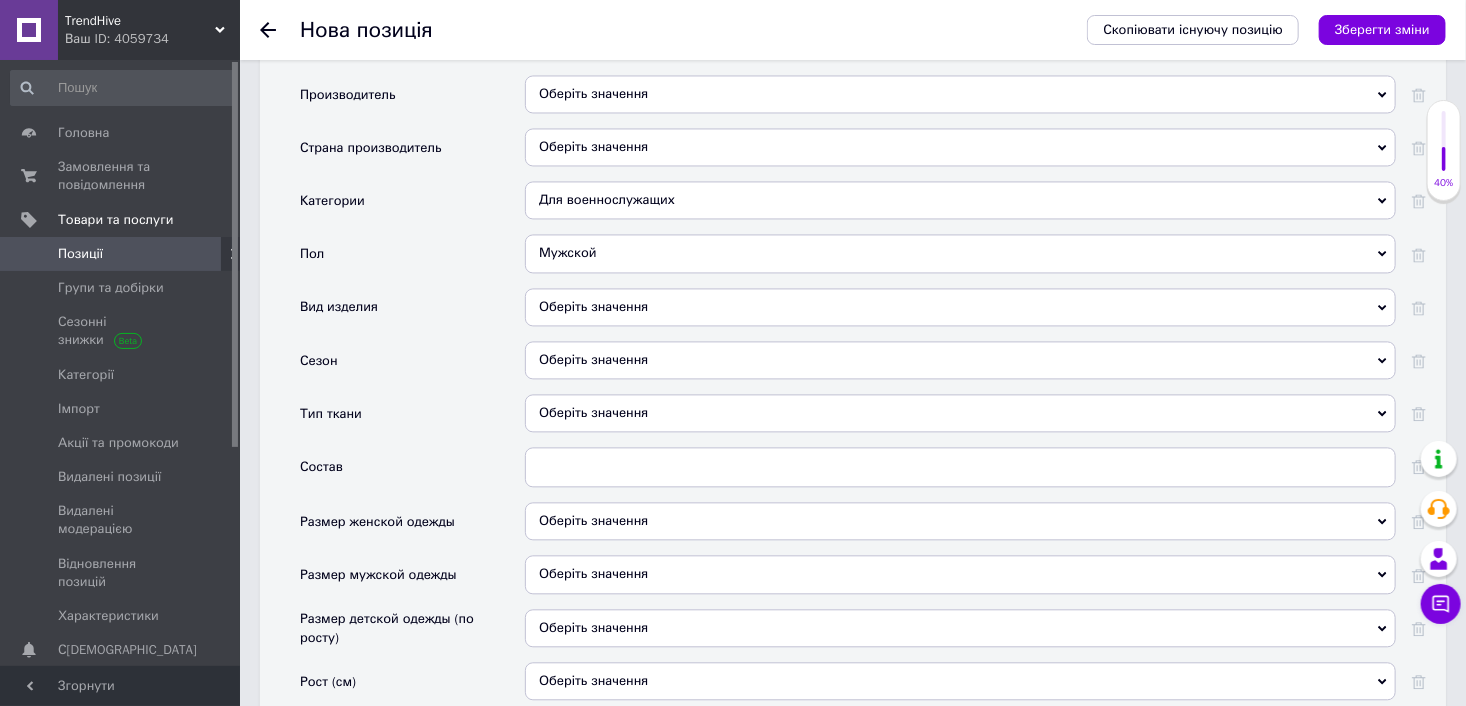 click on "Оберіть значення" at bounding box center [960, 307] 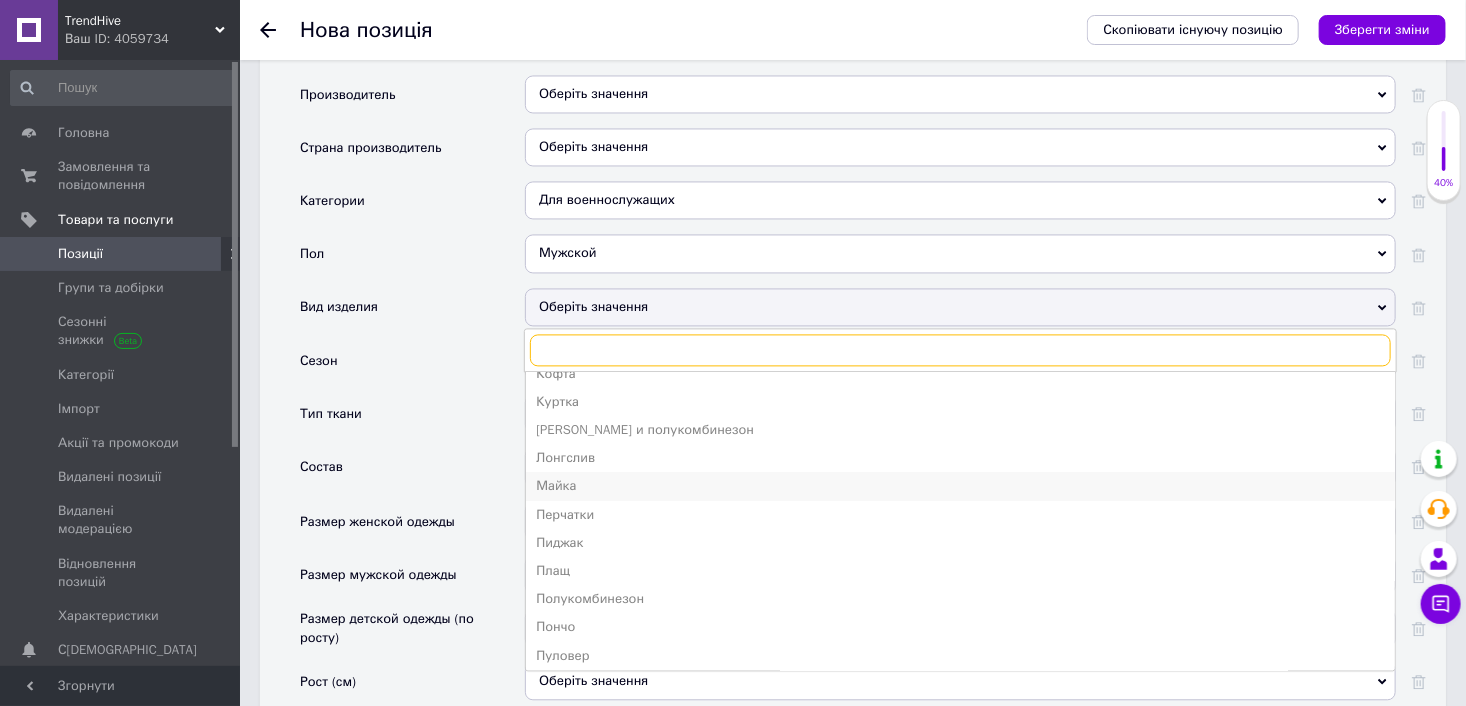 scroll, scrollTop: 642, scrollLeft: 0, axis: vertical 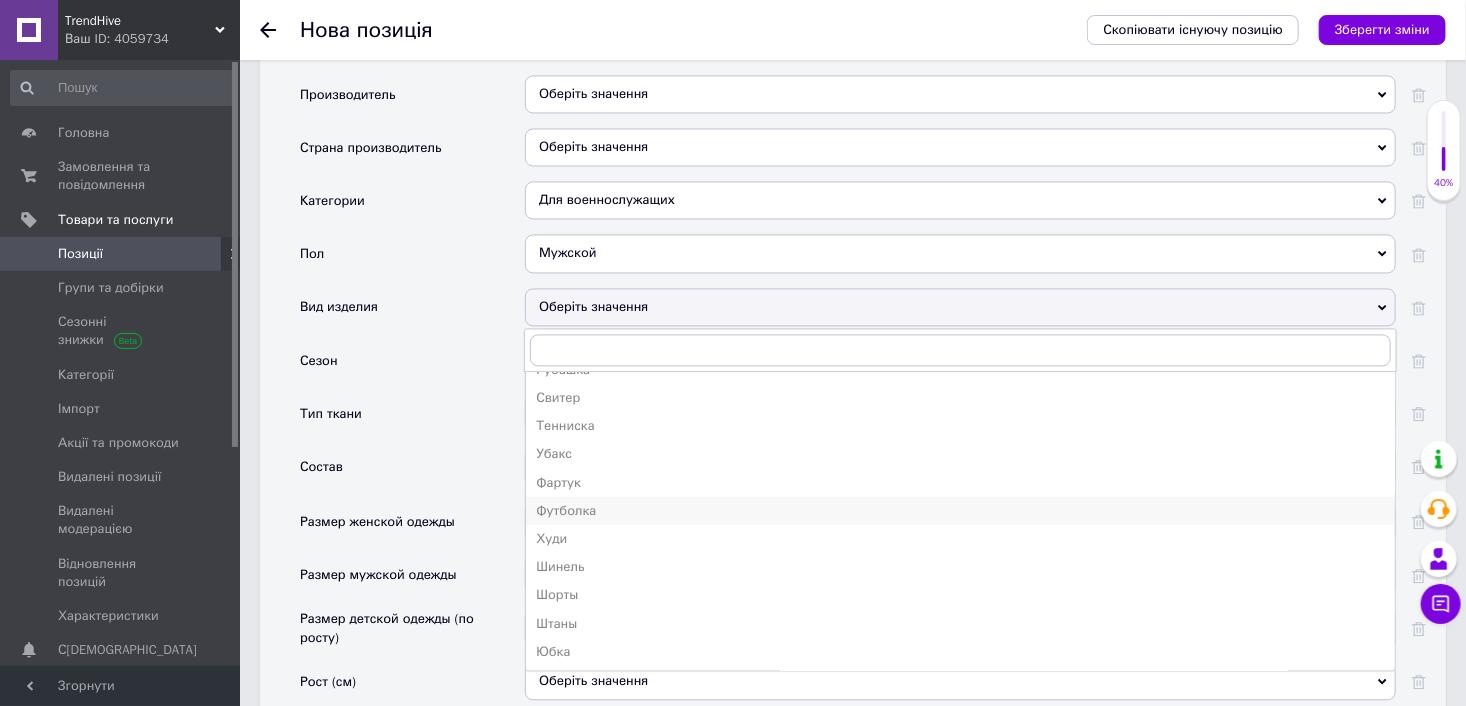 click on "Футболка" at bounding box center (960, 510) 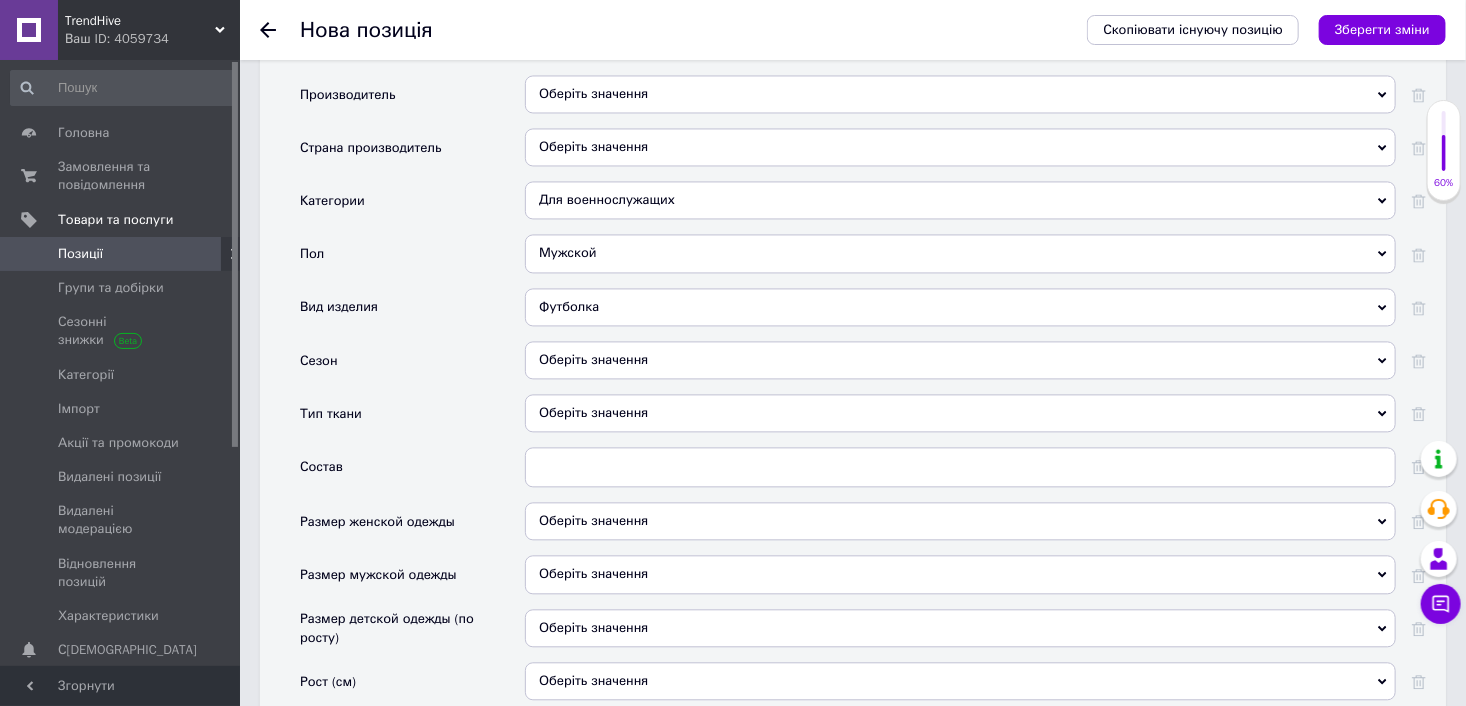 click on "Оберіть значення" at bounding box center (960, 360) 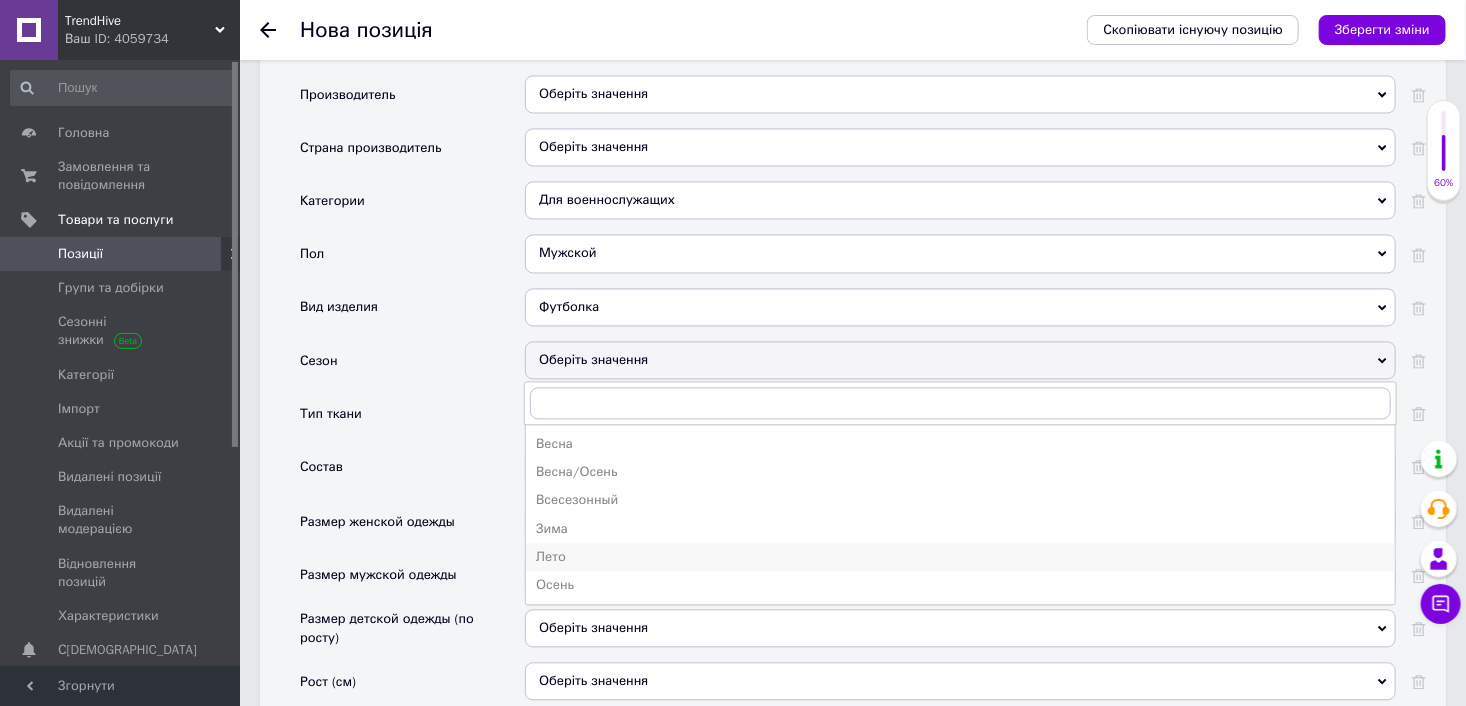 click on "Лето" at bounding box center (960, 557) 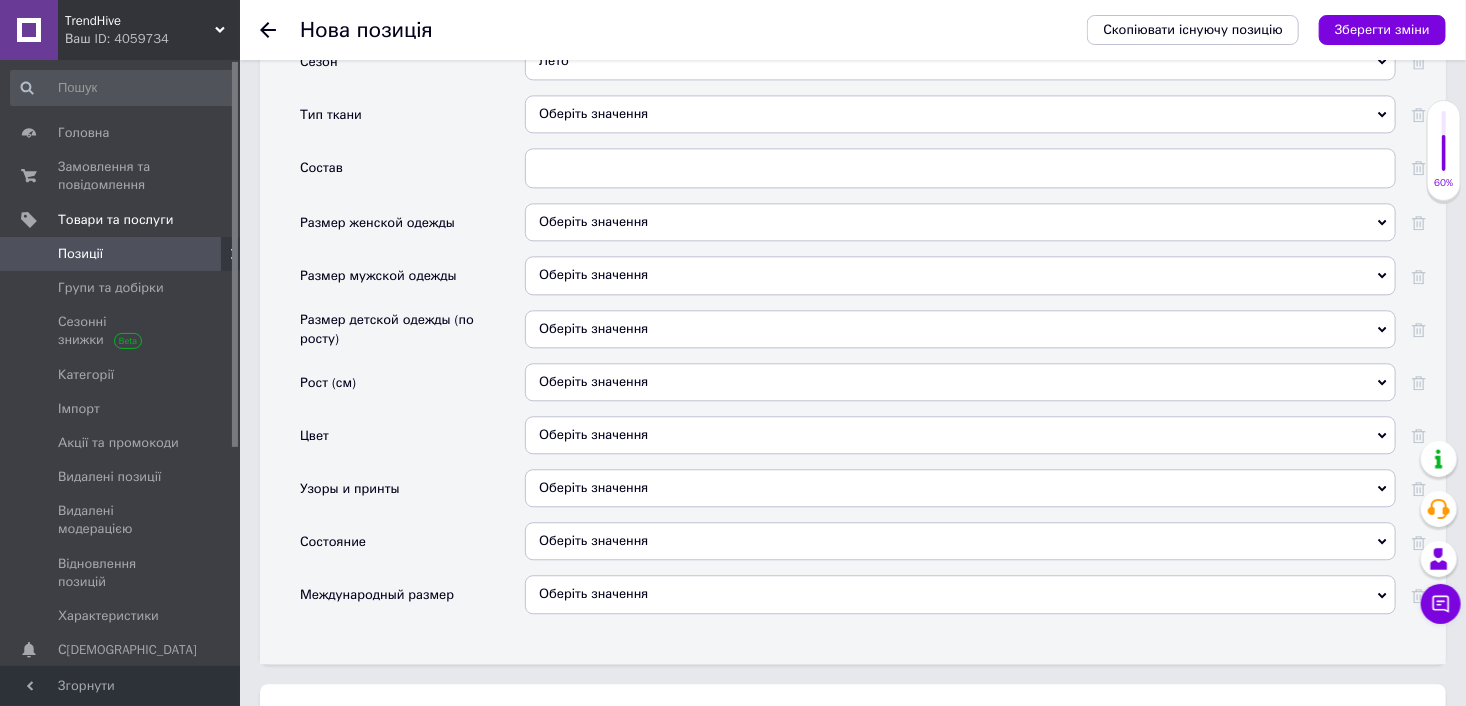 scroll, scrollTop: 2185, scrollLeft: 0, axis: vertical 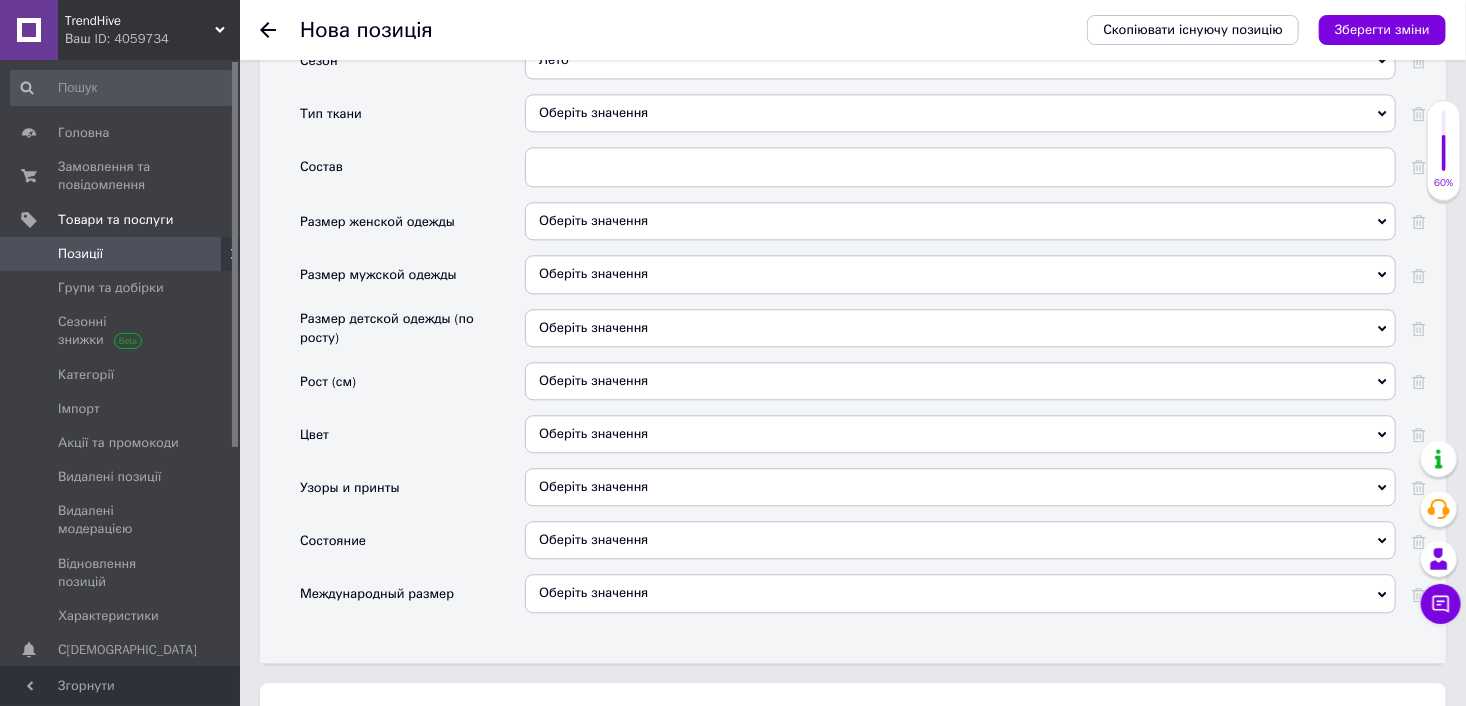 click on "Оберіть значення" at bounding box center (960, 113) 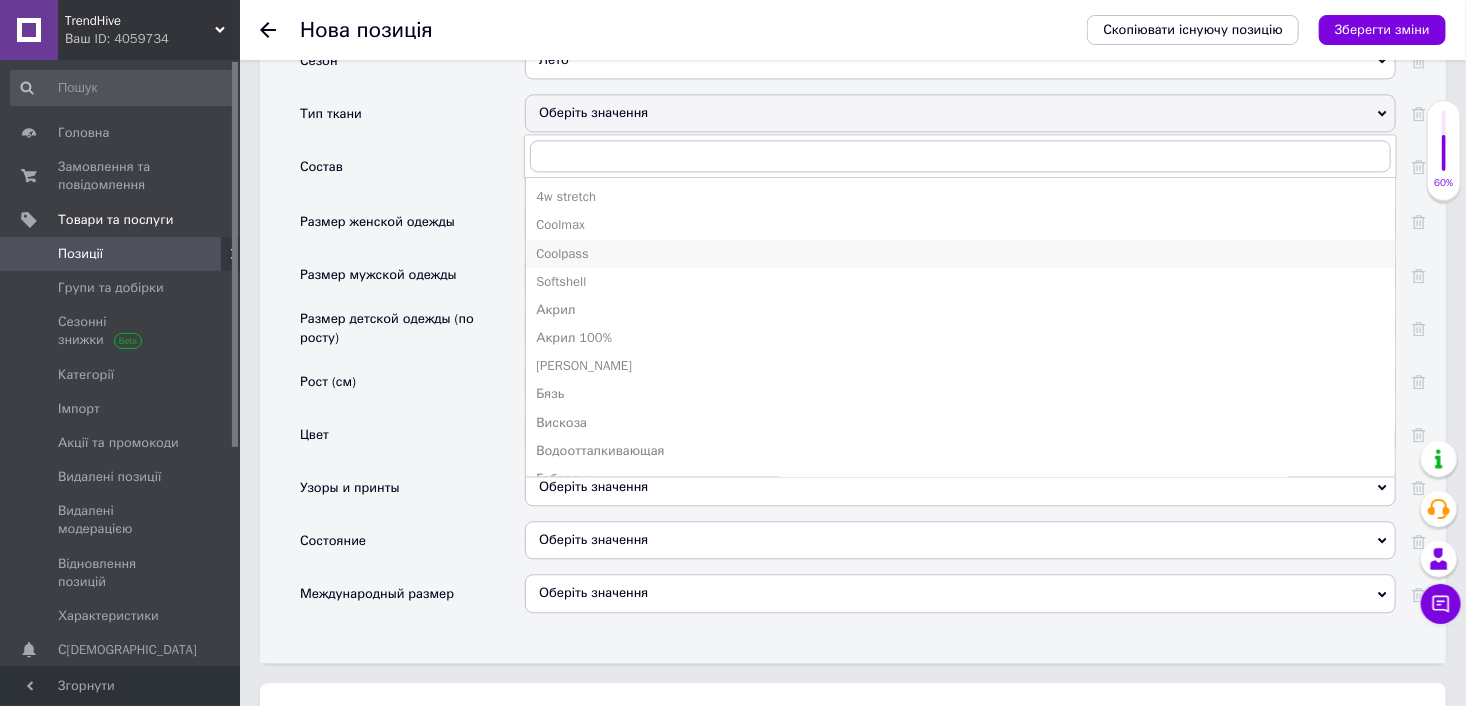 click on "Coolpass" at bounding box center (960, 254) 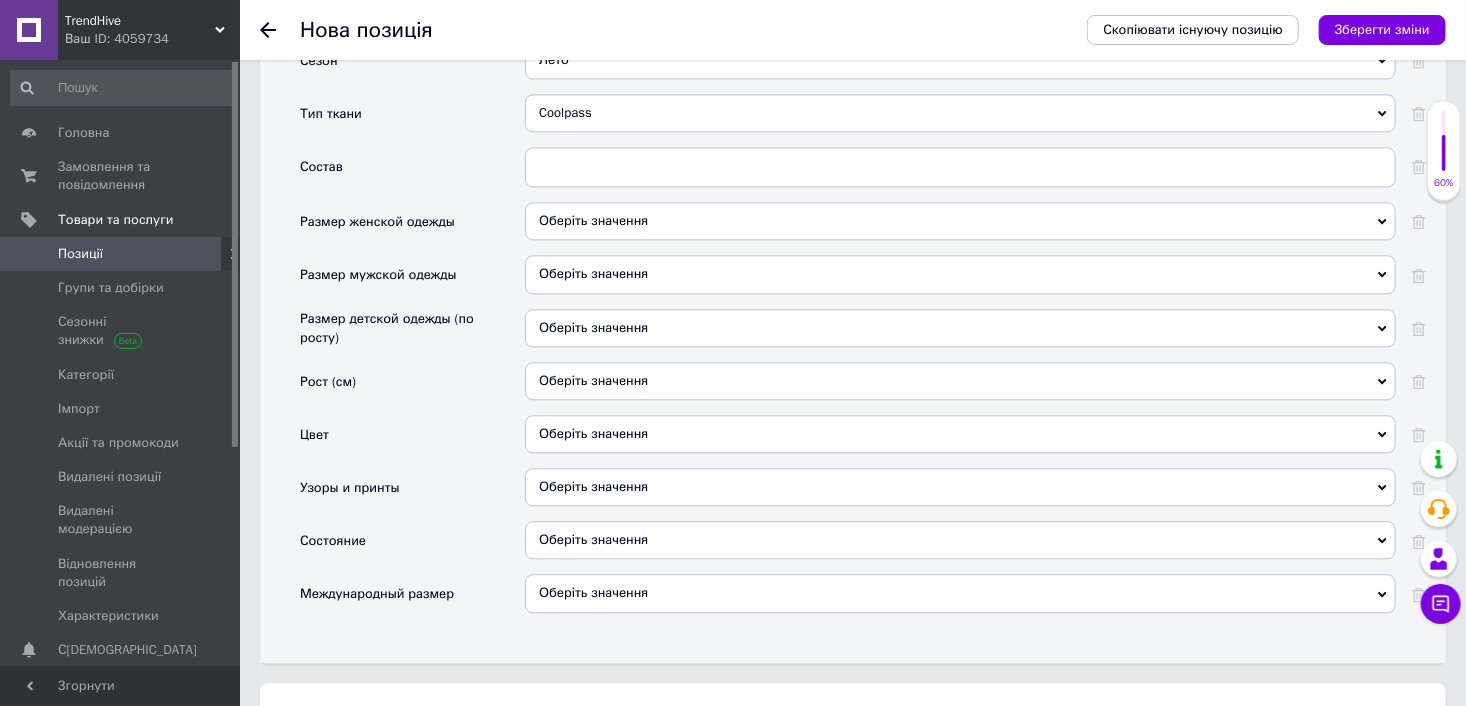 click on "Оберіть значення" at bounding box center (960, 274) 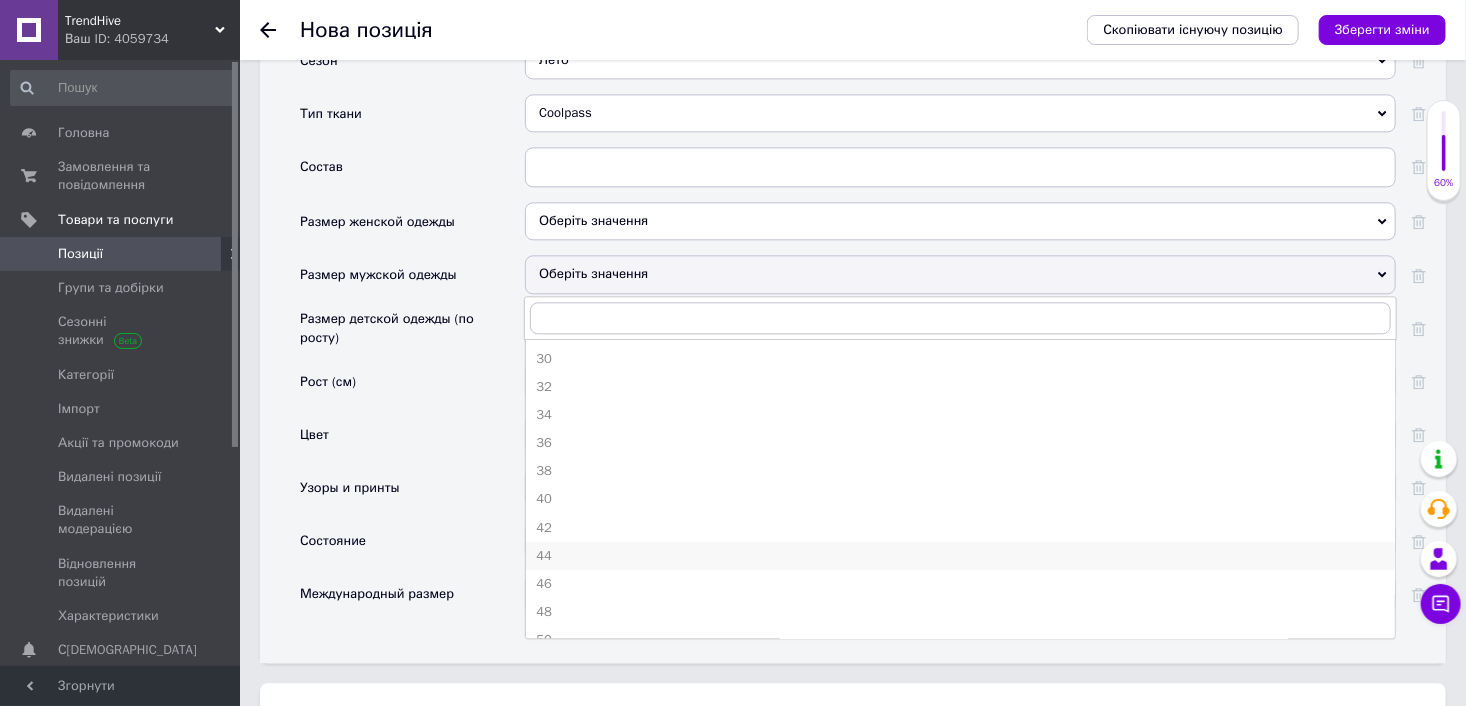 click on "44" at bounding box center (960, 556) 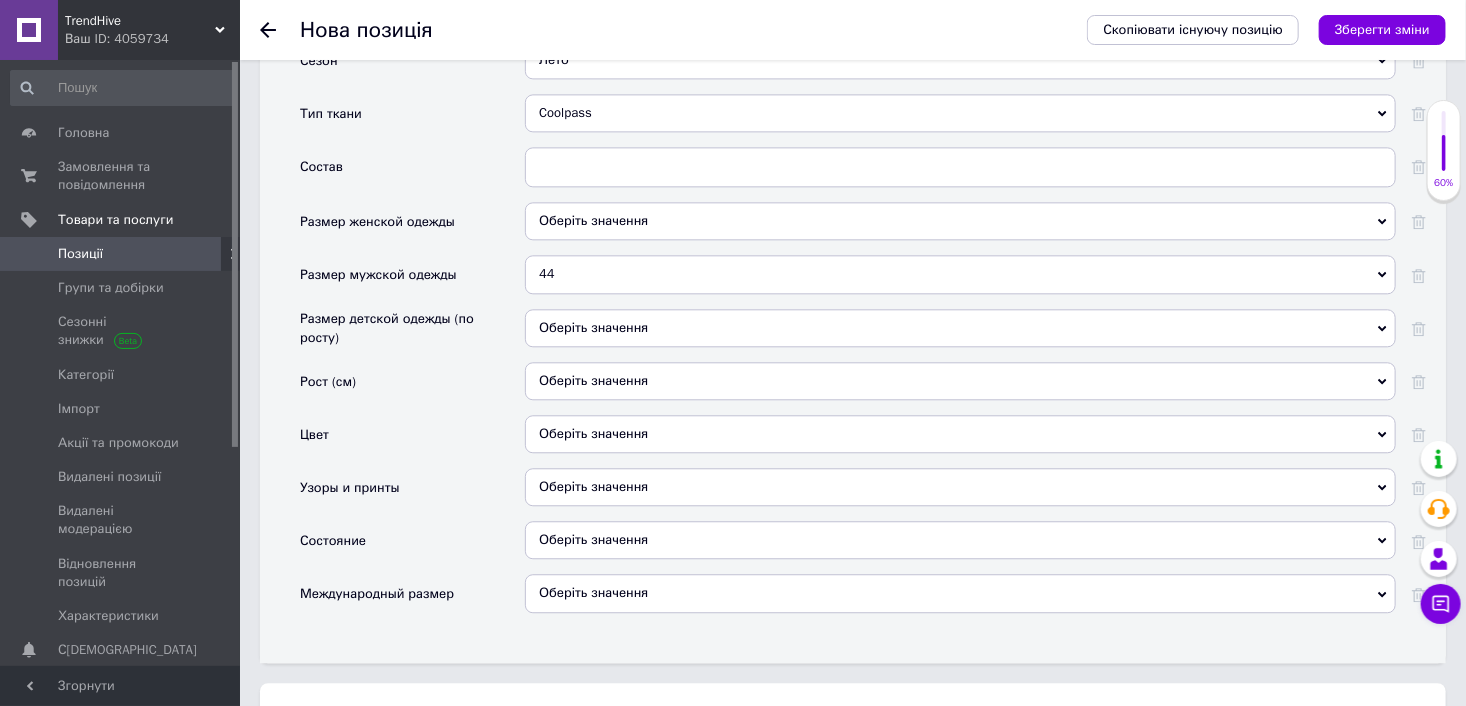 click on "Оберіть значення" at bounding box center [960, 434] 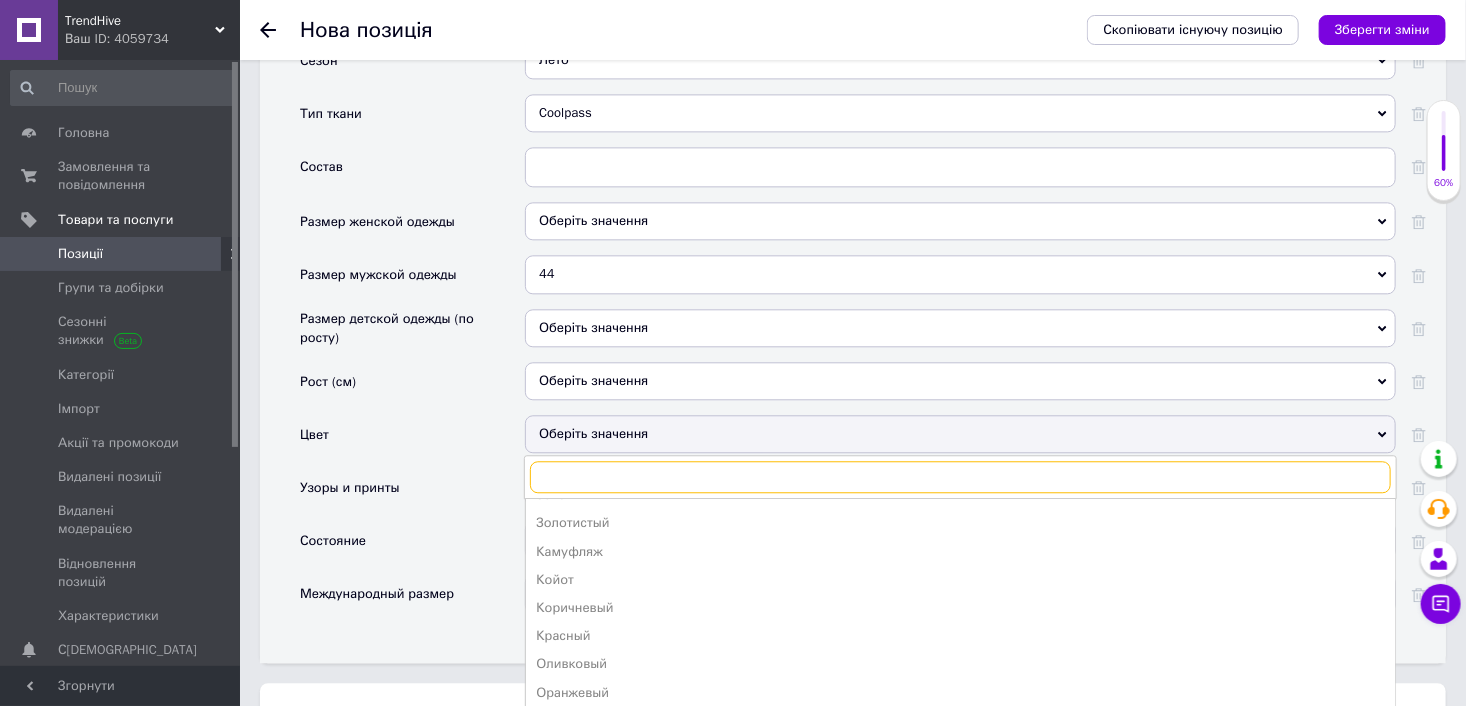 scroll, scrollTop: 200, scrollLeft: 0, axis: vertical 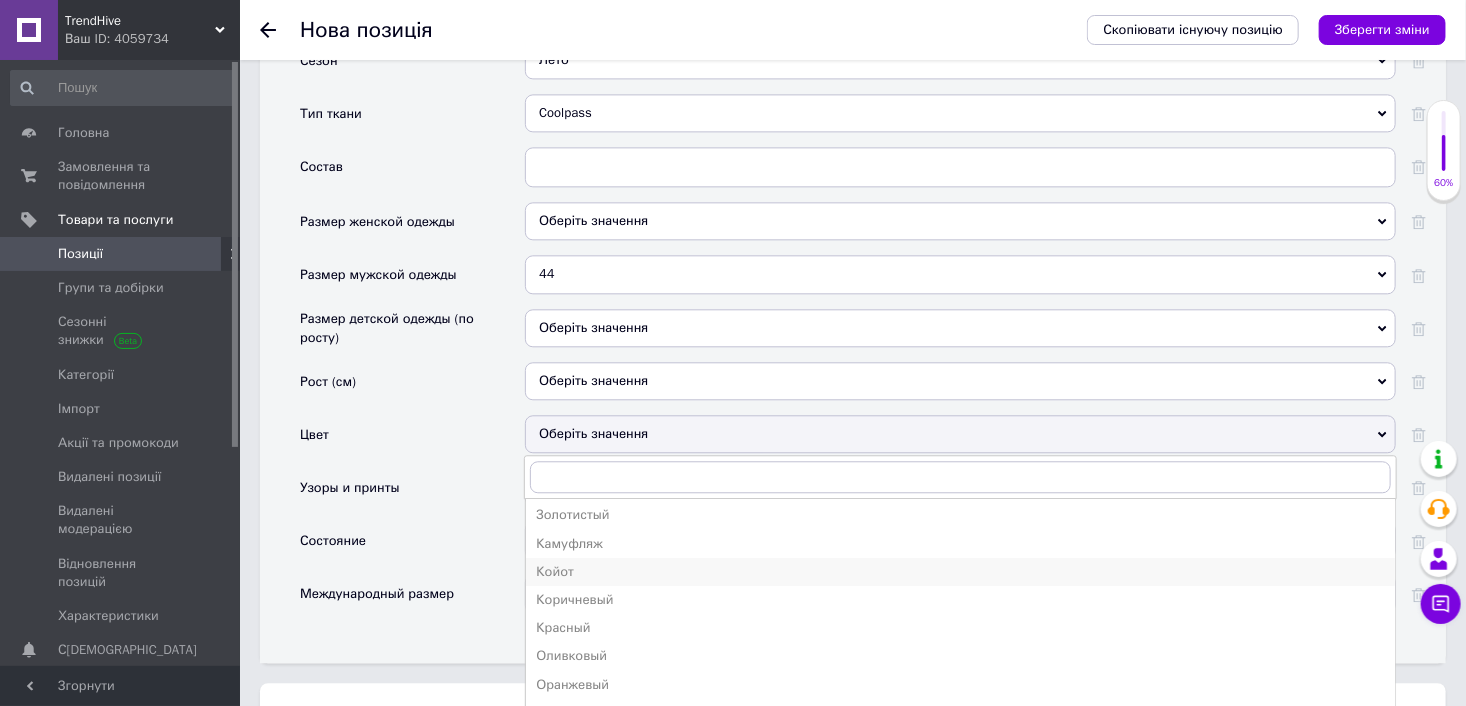 click on "Койот" at bounding box center (960, 572) 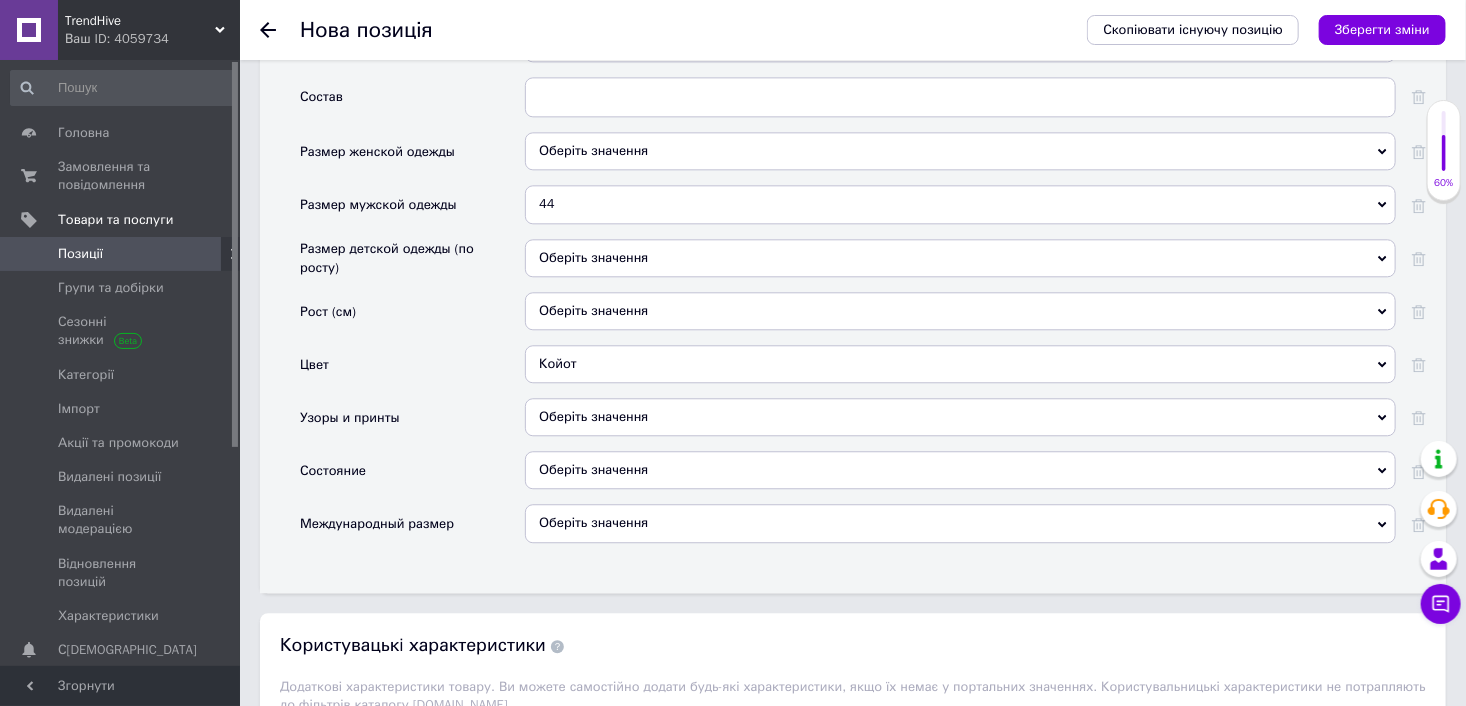 scroll, scrollTop: 2285, scrollLeft: 0, axis: vertical 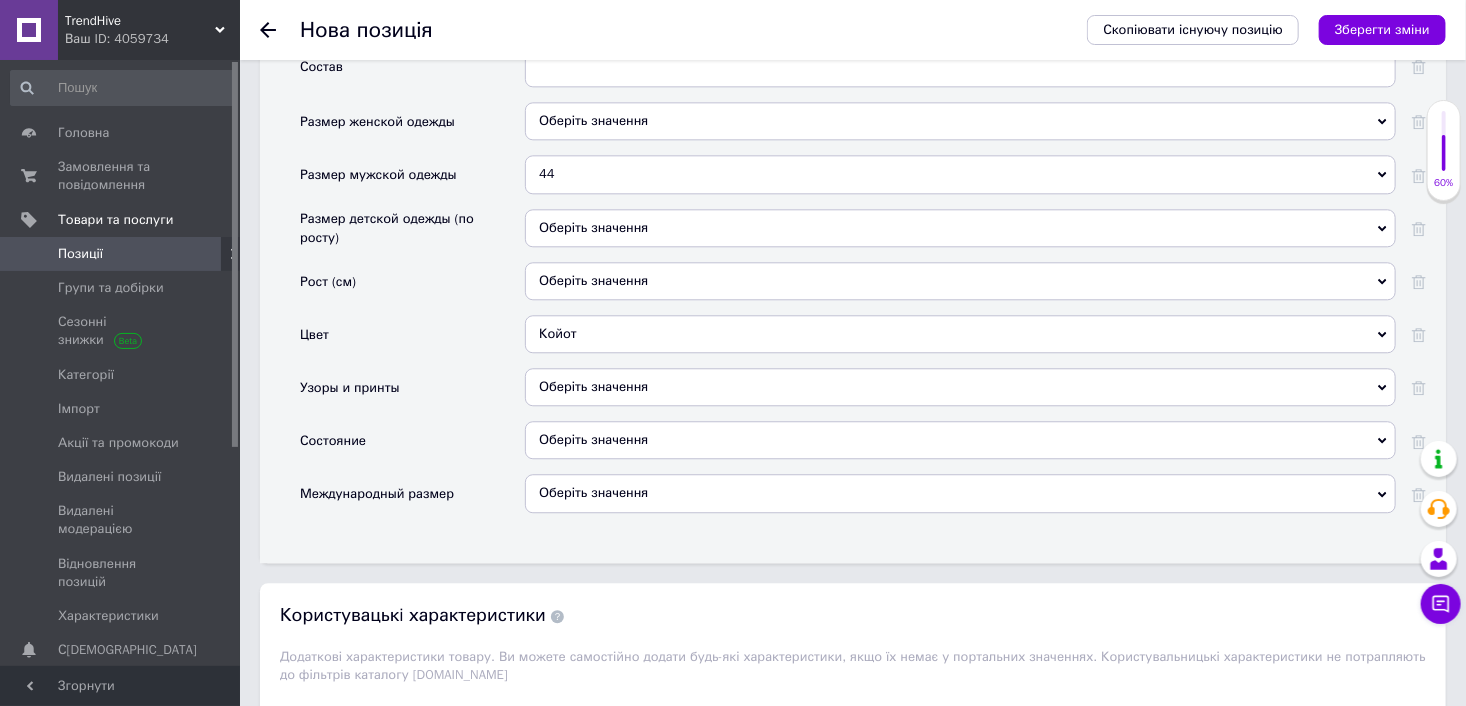click on "Оберіть значення" at bounding box center (960, 440) 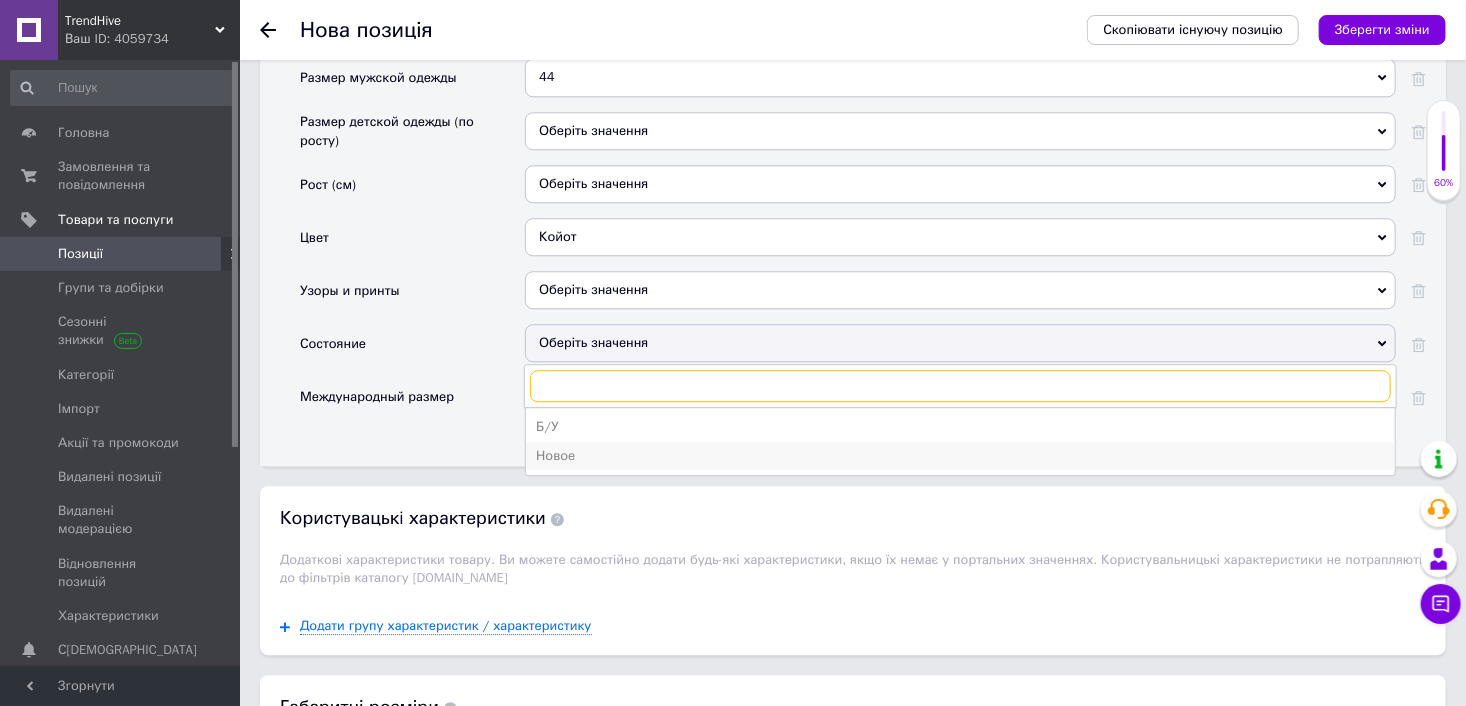 scroll, scrollTop: 2385, scrollLeft: 0, axis: vertical 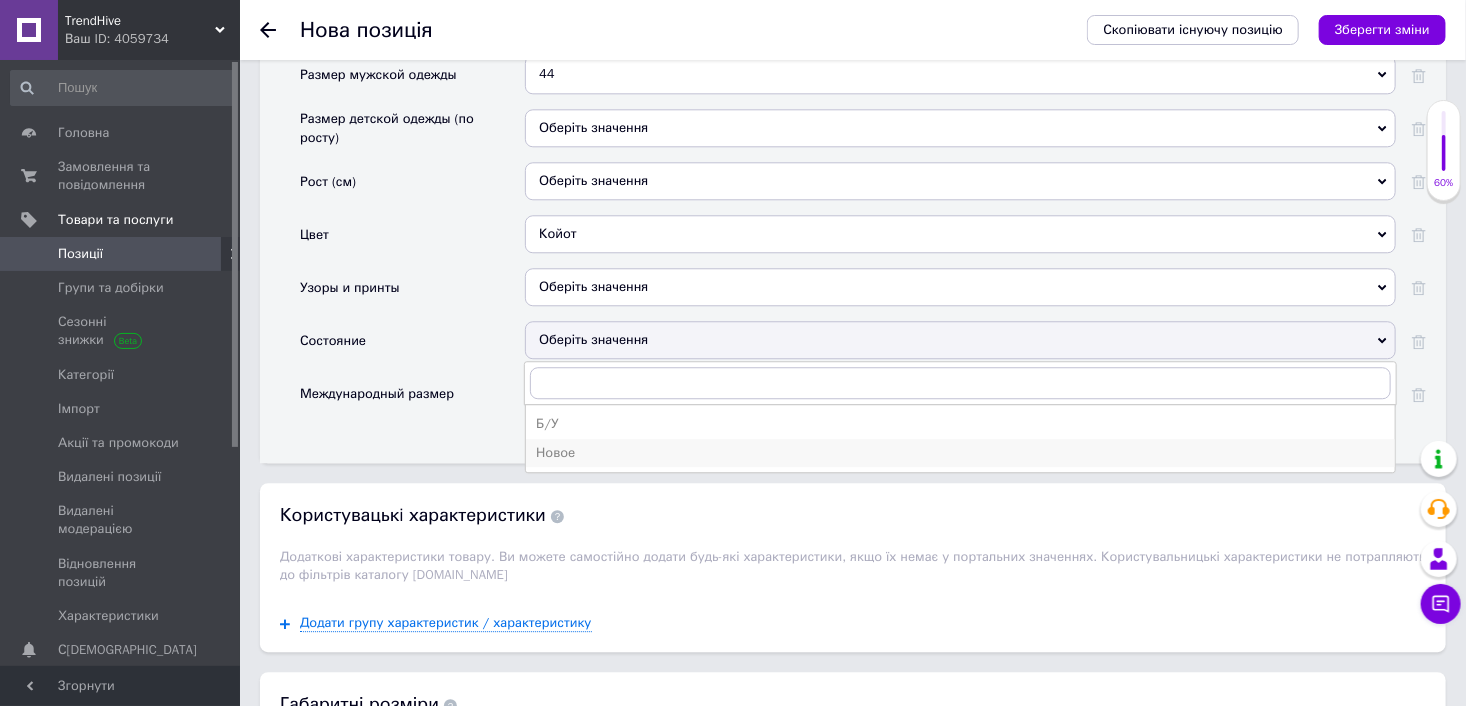 click on "Новое" at bounding box center (960, 453) 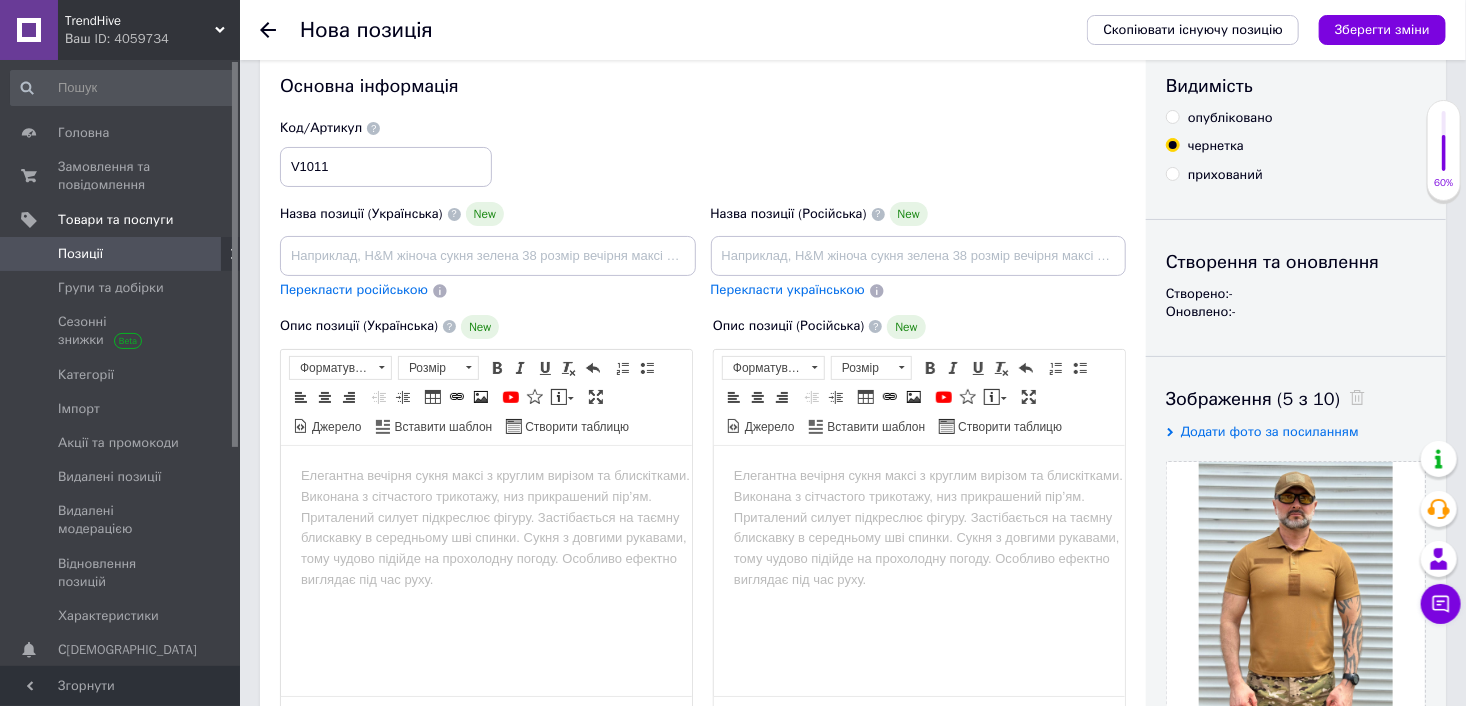 scroll, scrollTop: 0, scrollLeft: 0, axis: both 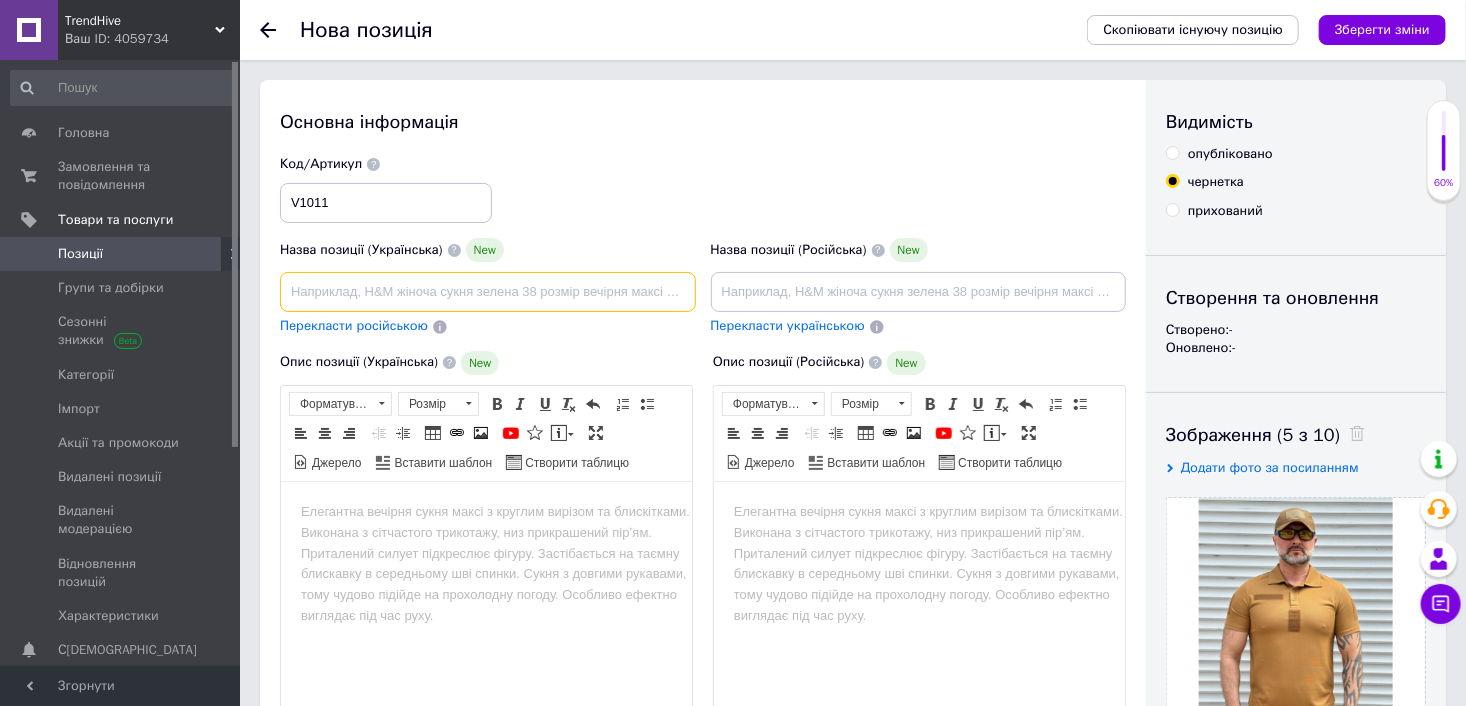 click at bounding box center (488, 292) 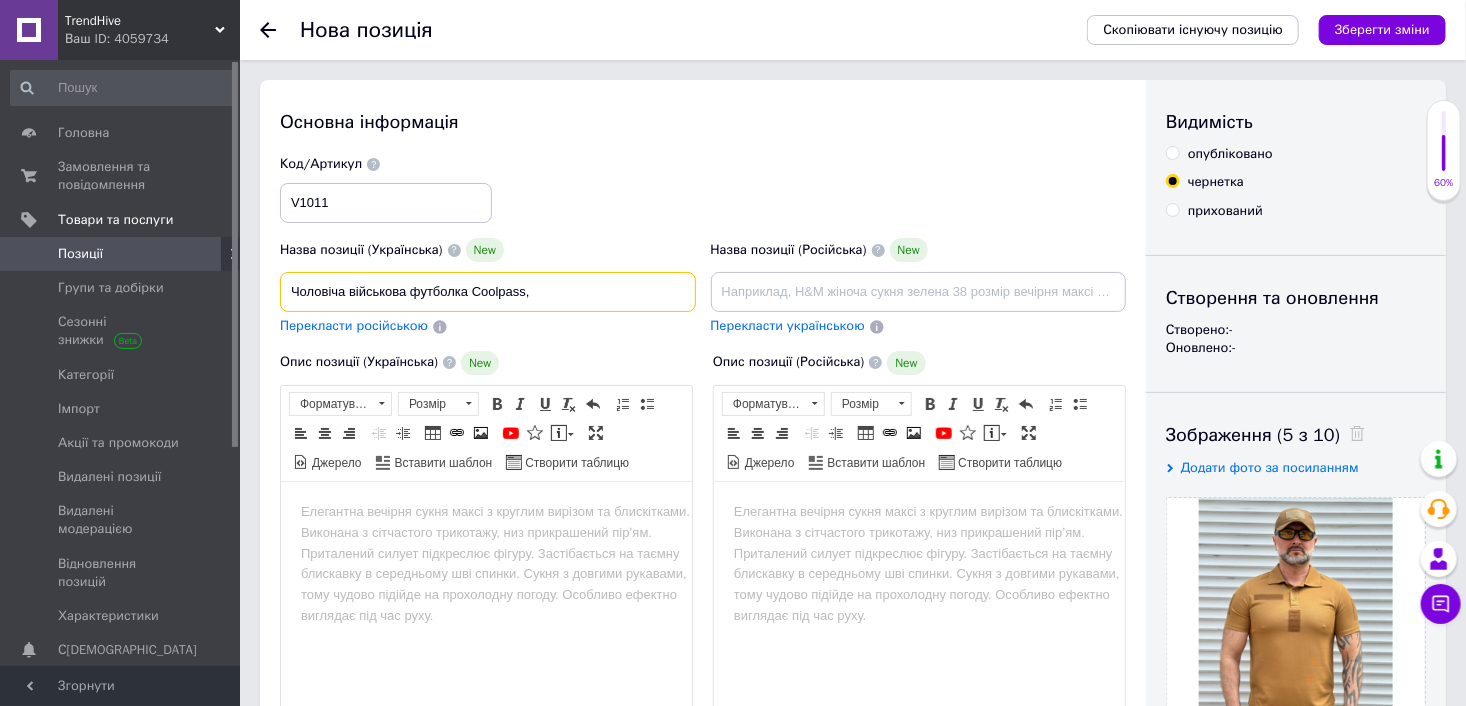 click on "Чоловіча військова футболка Coolpass," at bounding box center [488, 292] 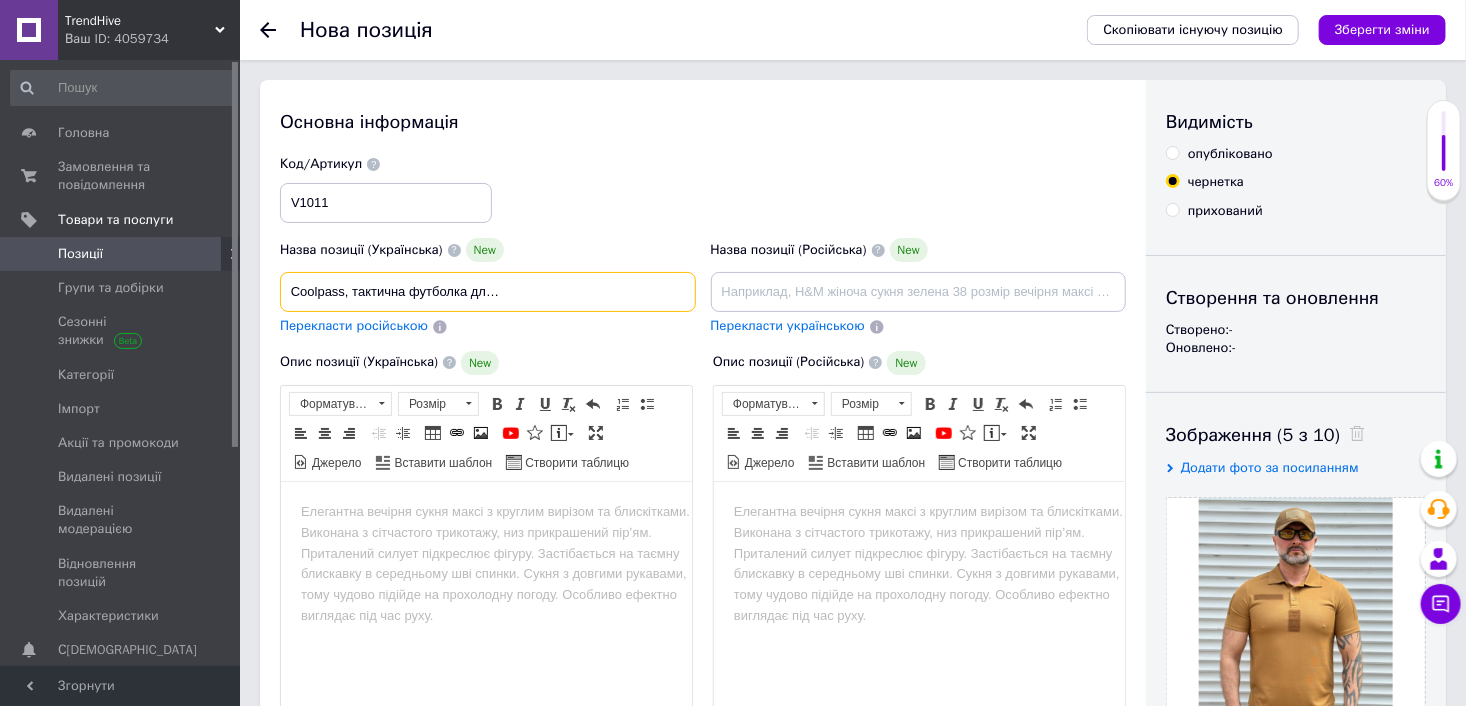 scroll, scrollTop: 0, scrollLeft: 187, axis: horizontal 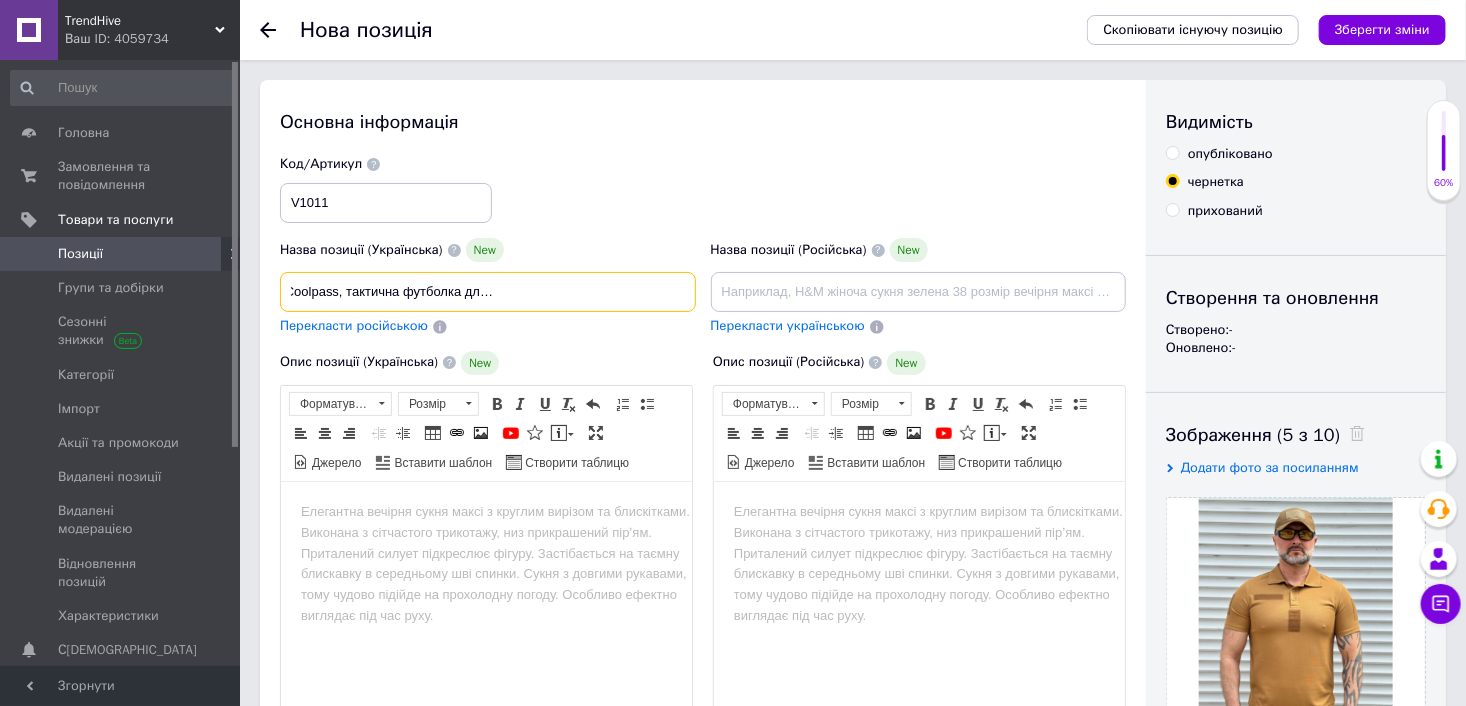 type on "Чоловіча військова футболка Coolpass, тактична футболка для військових, чоловіче поло койот" 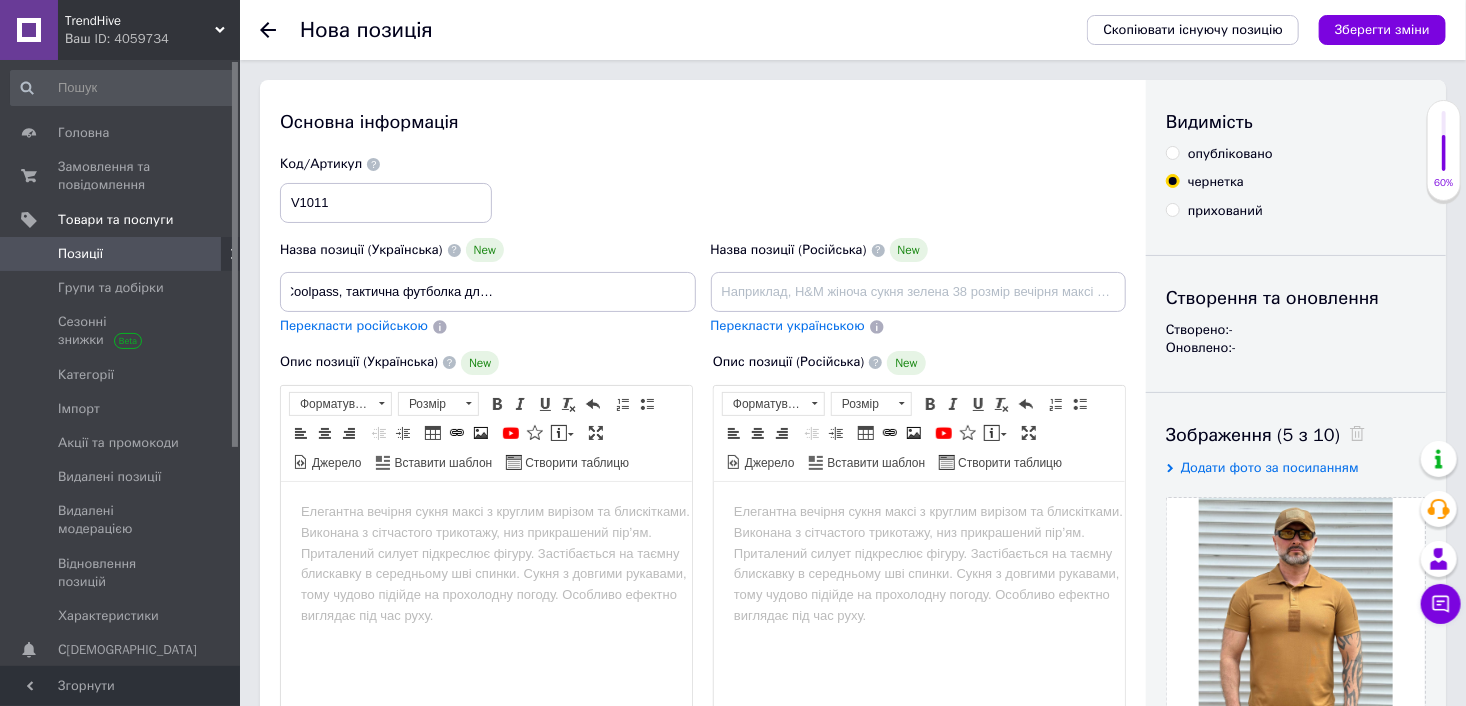 click on "Перекласти російською" at bounding box center [354, 325] 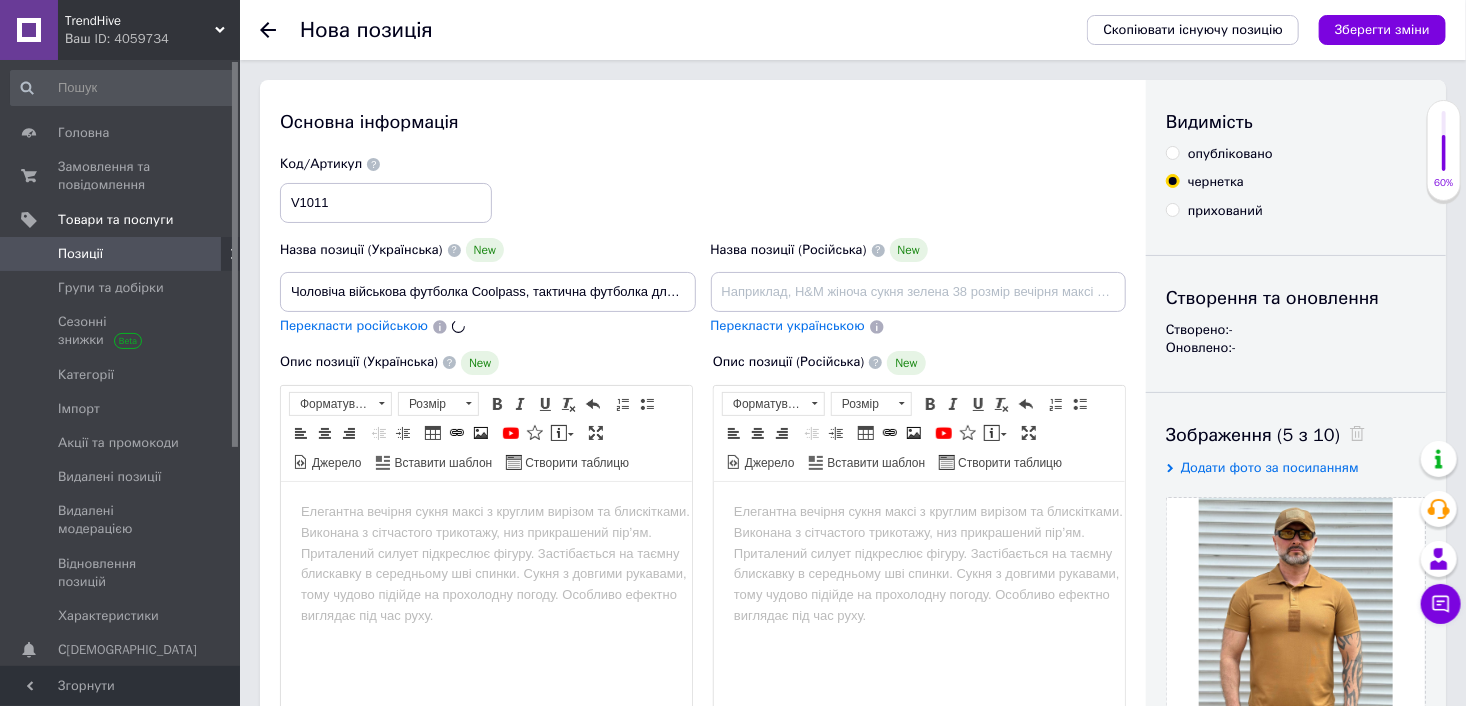 type on "Мужская военная футболка Coolpass, тактическая футболка для военных, мужское поло койот" 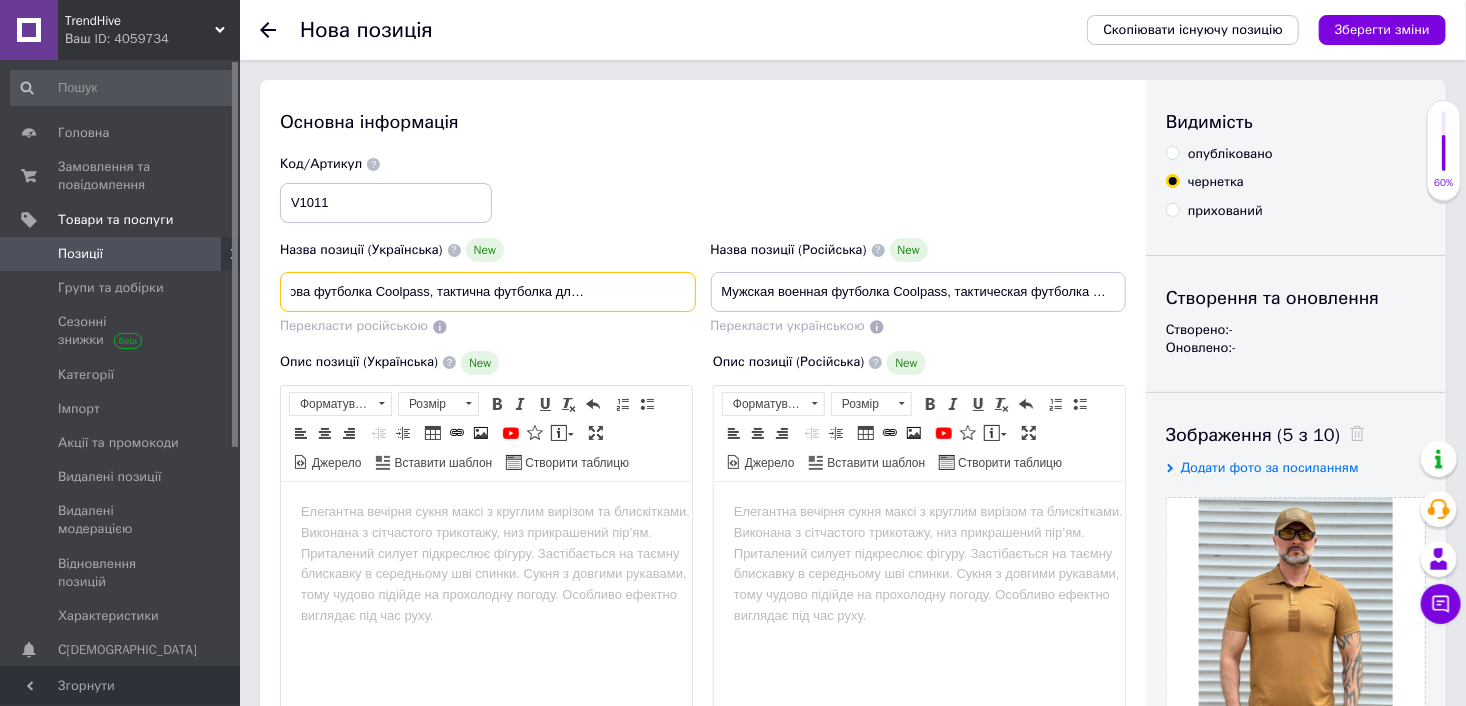 scroll, scrollTop: 0, scrollLeft: 188, axis: horizontal 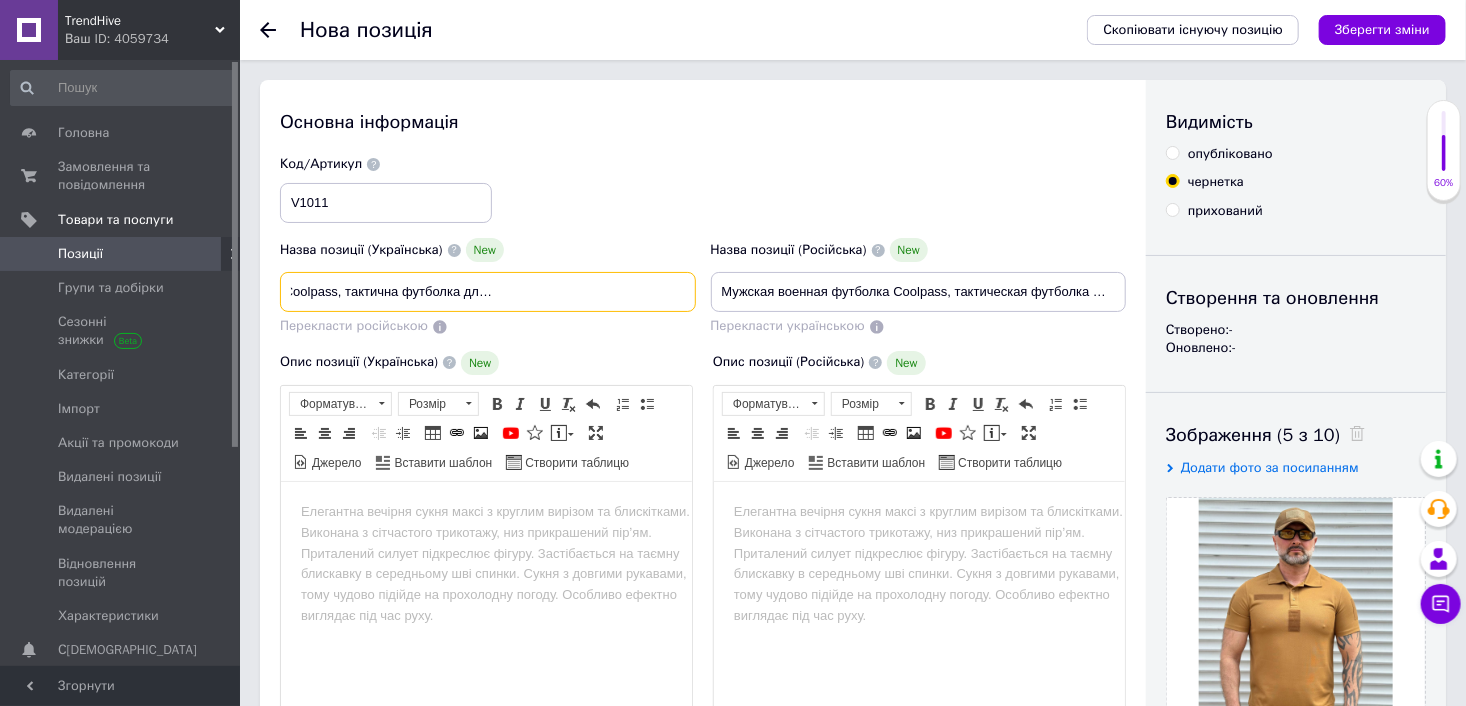 drag, startPoint x: 288, startPoint y: 293, endPoint x: 714, endPoint y: 287, distance: 426.04224 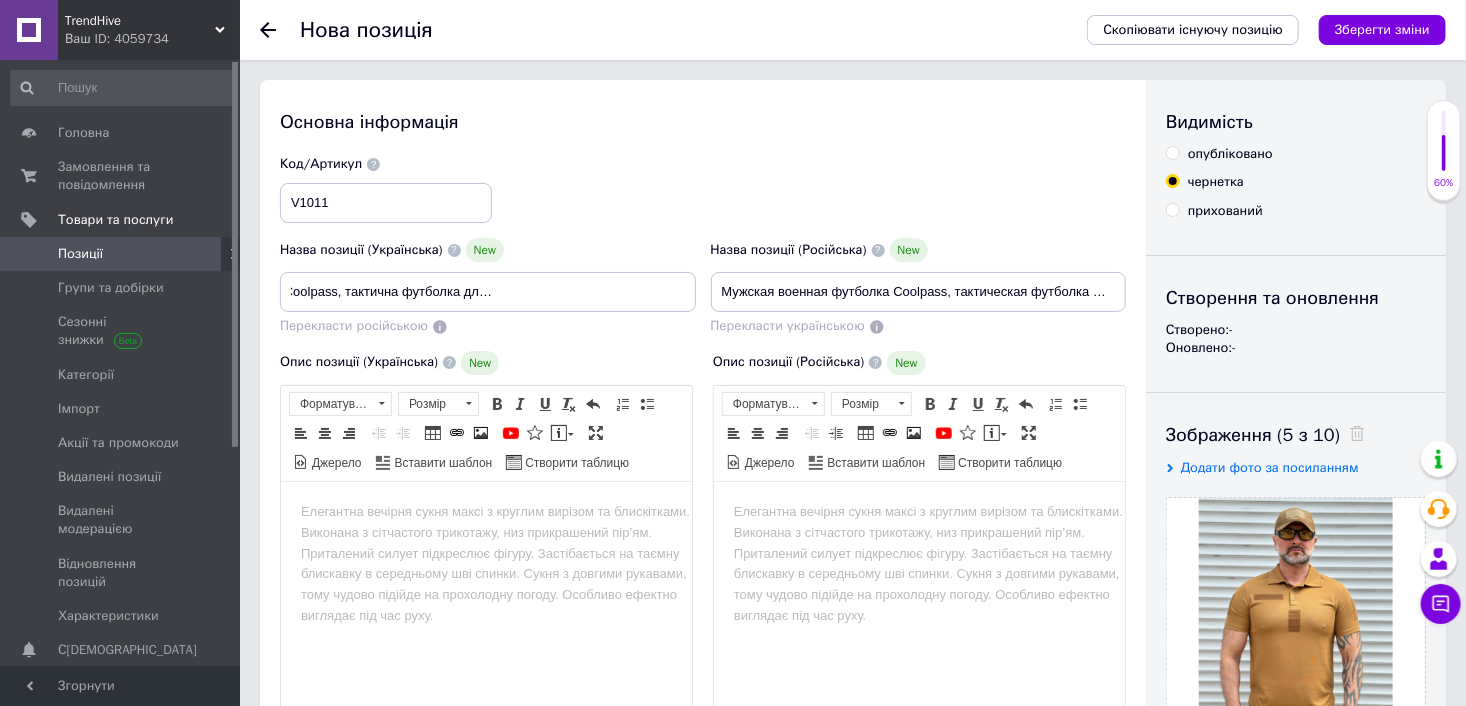 click at bounding box center (485, 511) 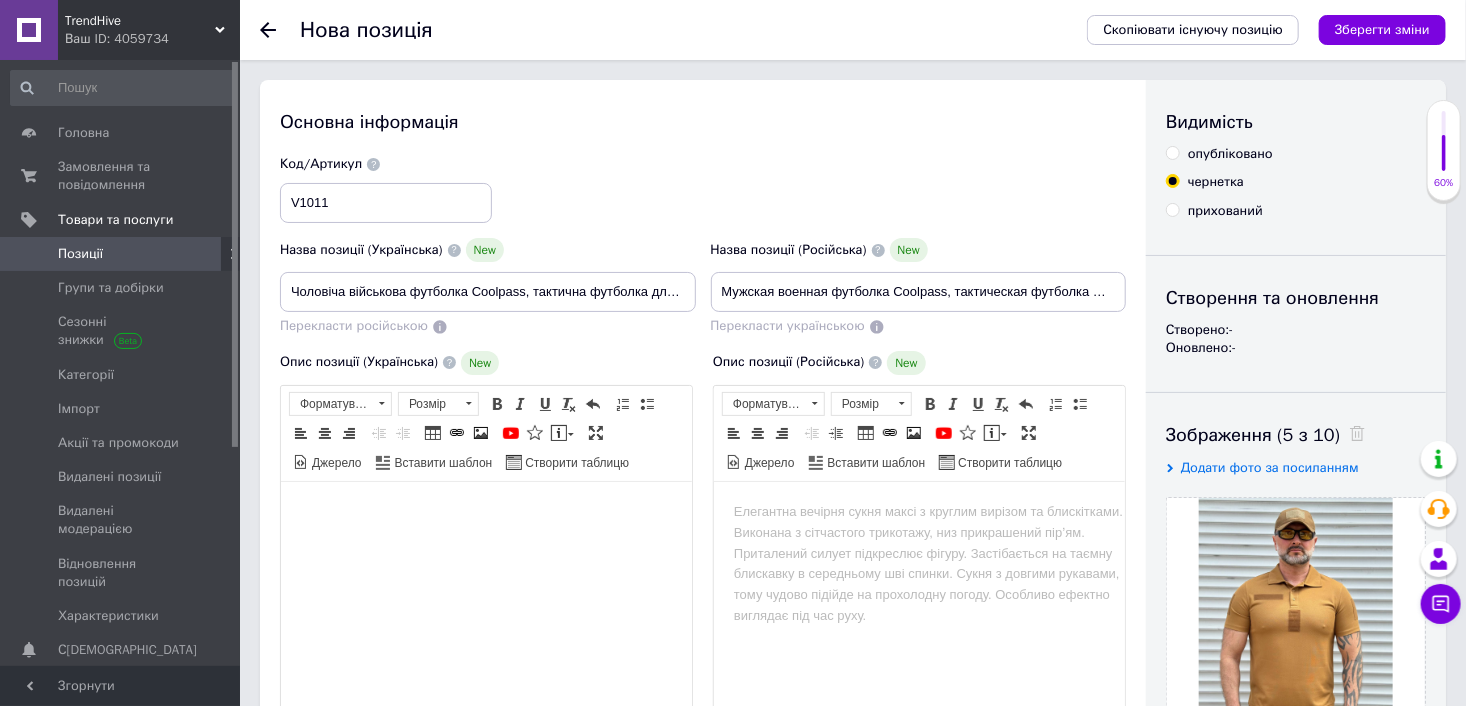 paste 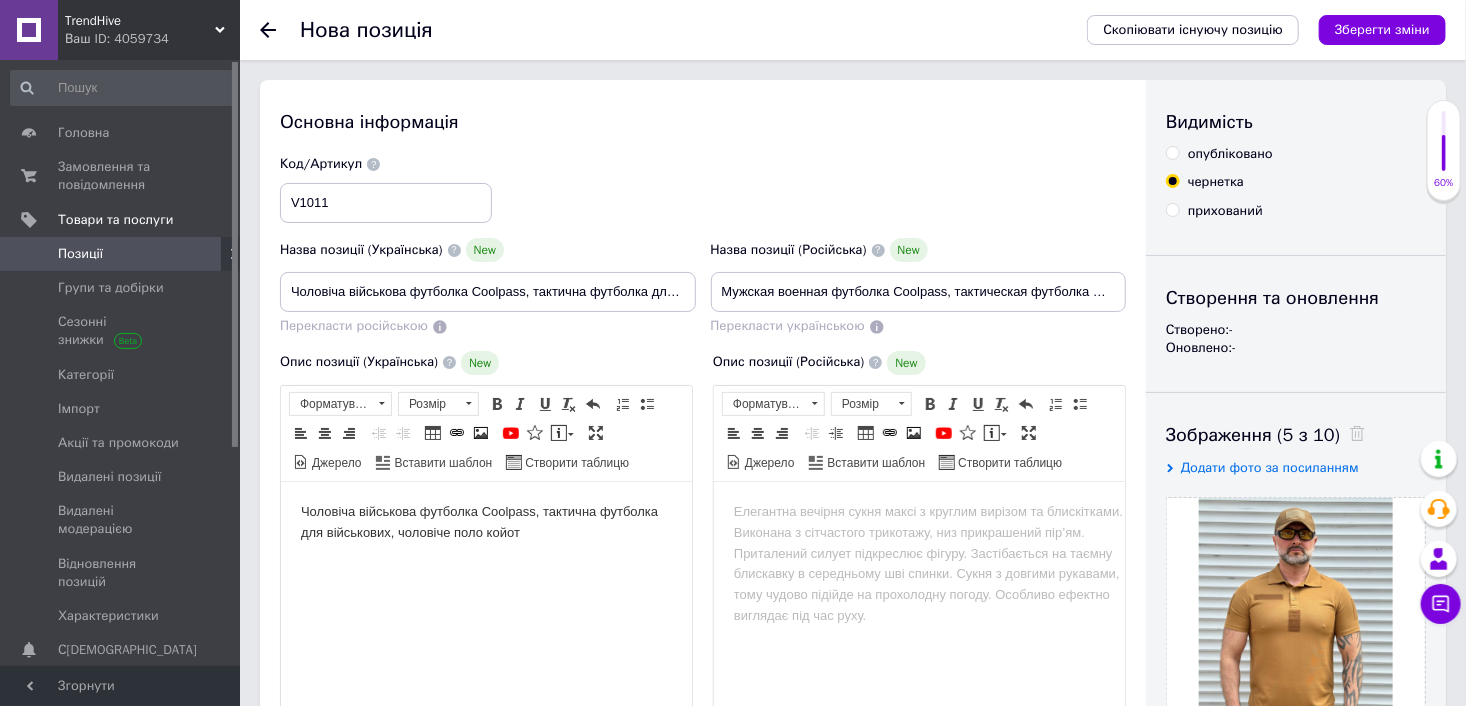 type 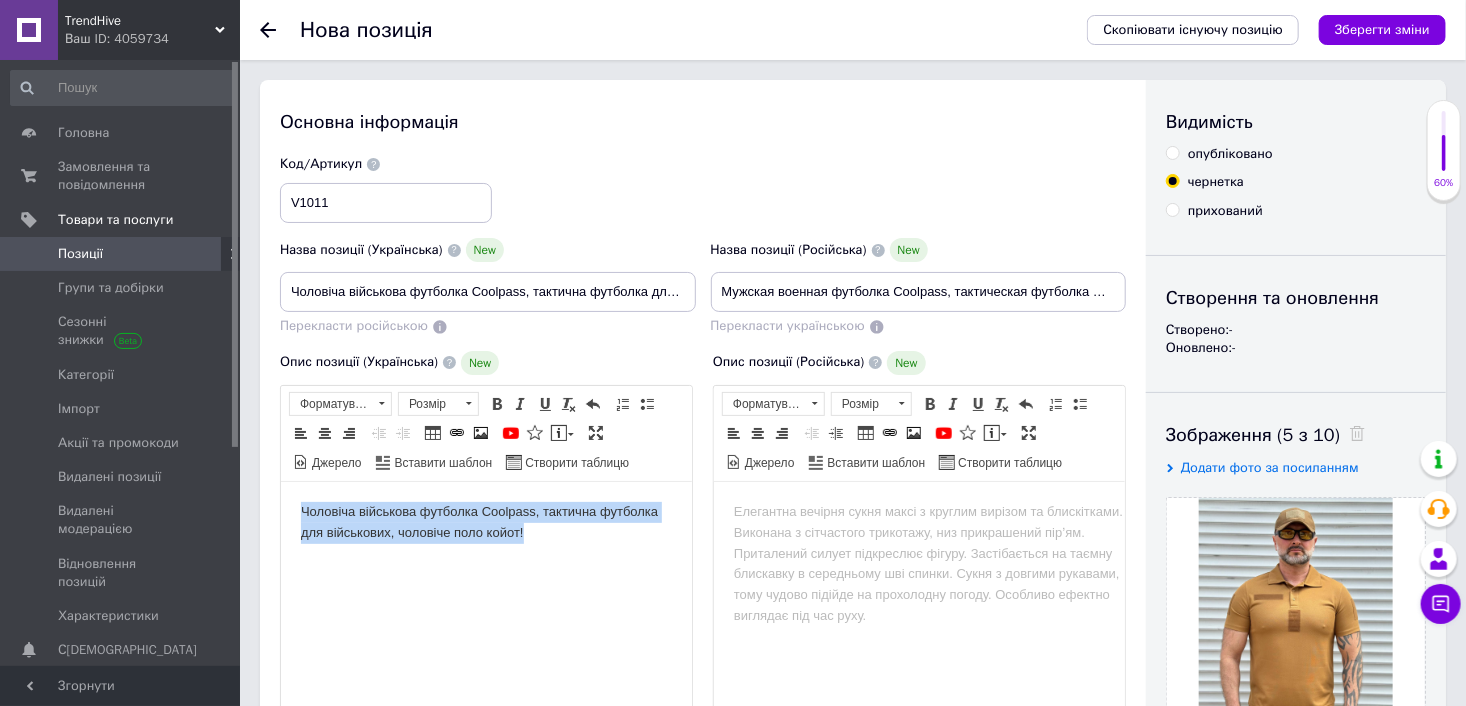 drag, startPoint x: 531, startPoint y: 530, endPoint x: 298, endPoint y: 497, distance: 235.3253 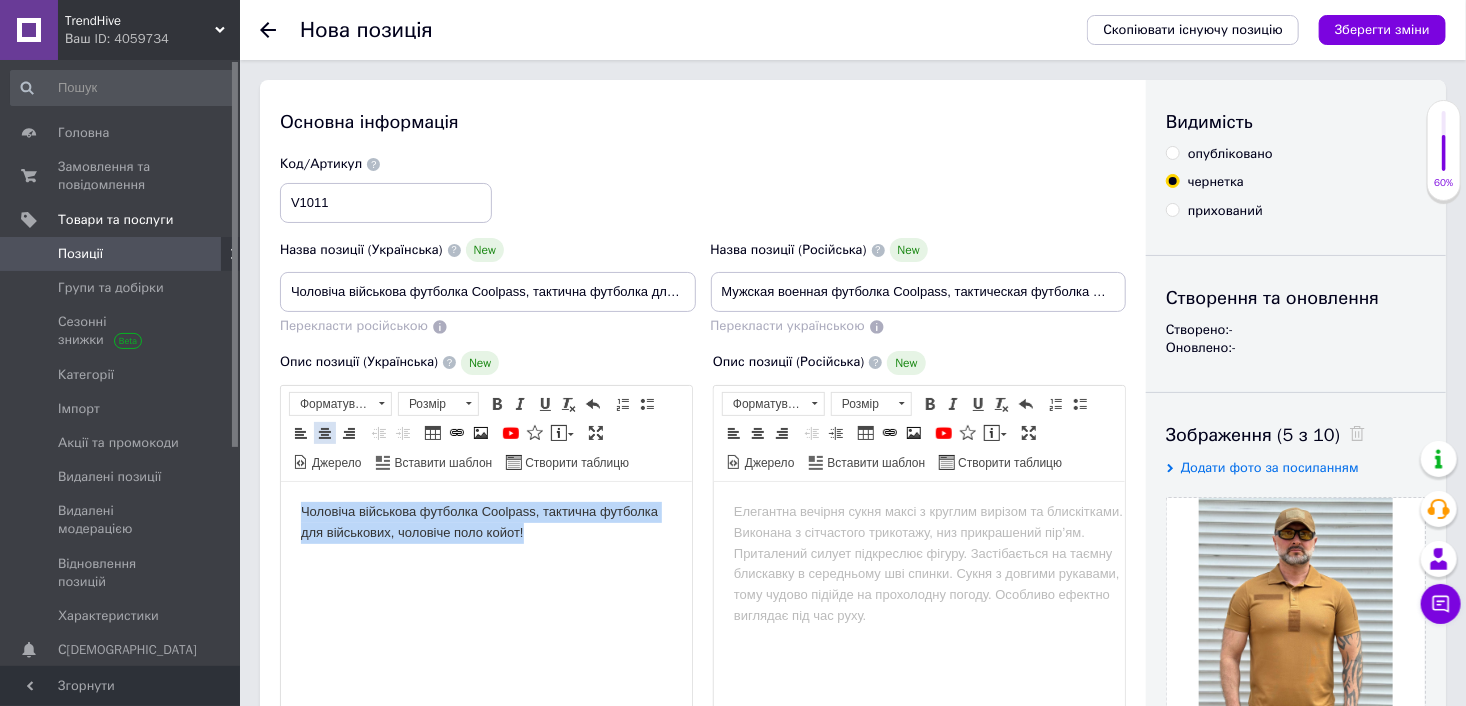 click at bounding box center [325, 433] 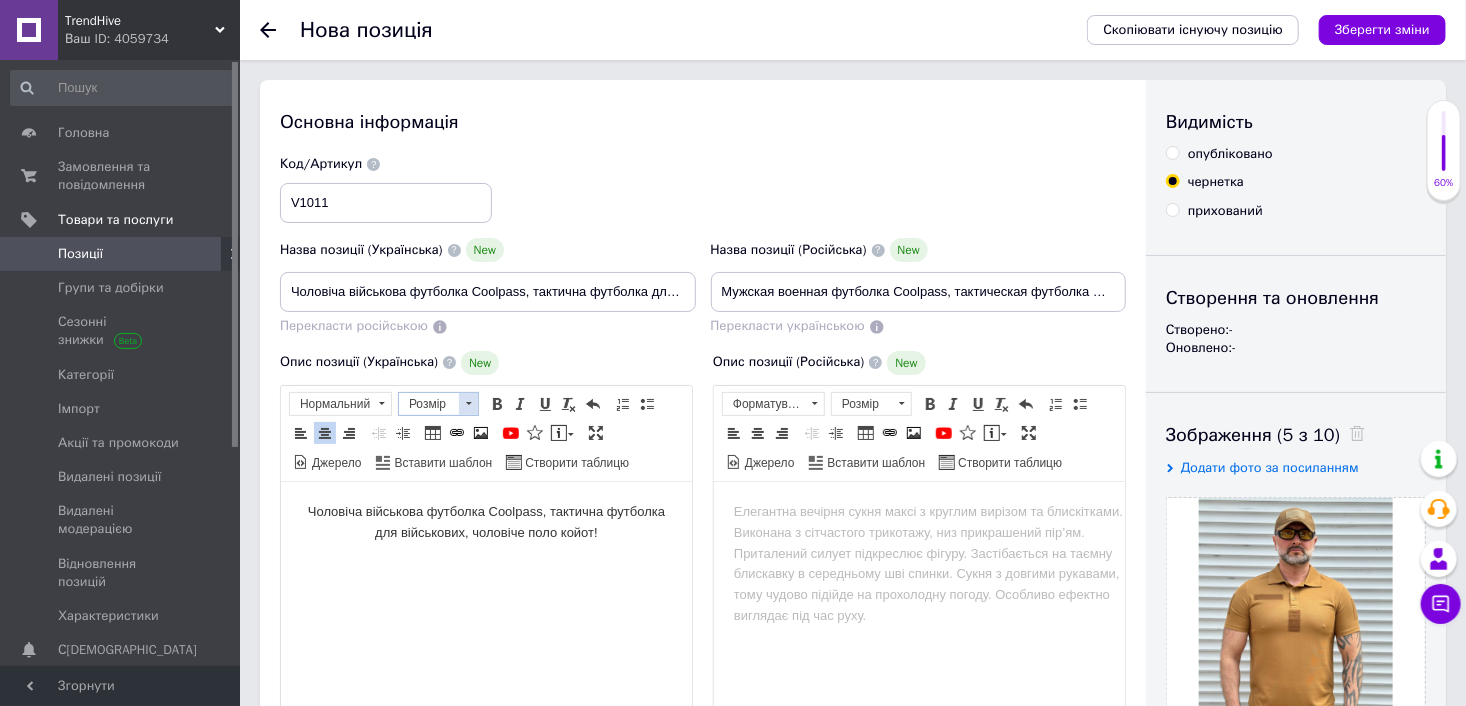 click on "Розмір" at bounding box center [429, 404] 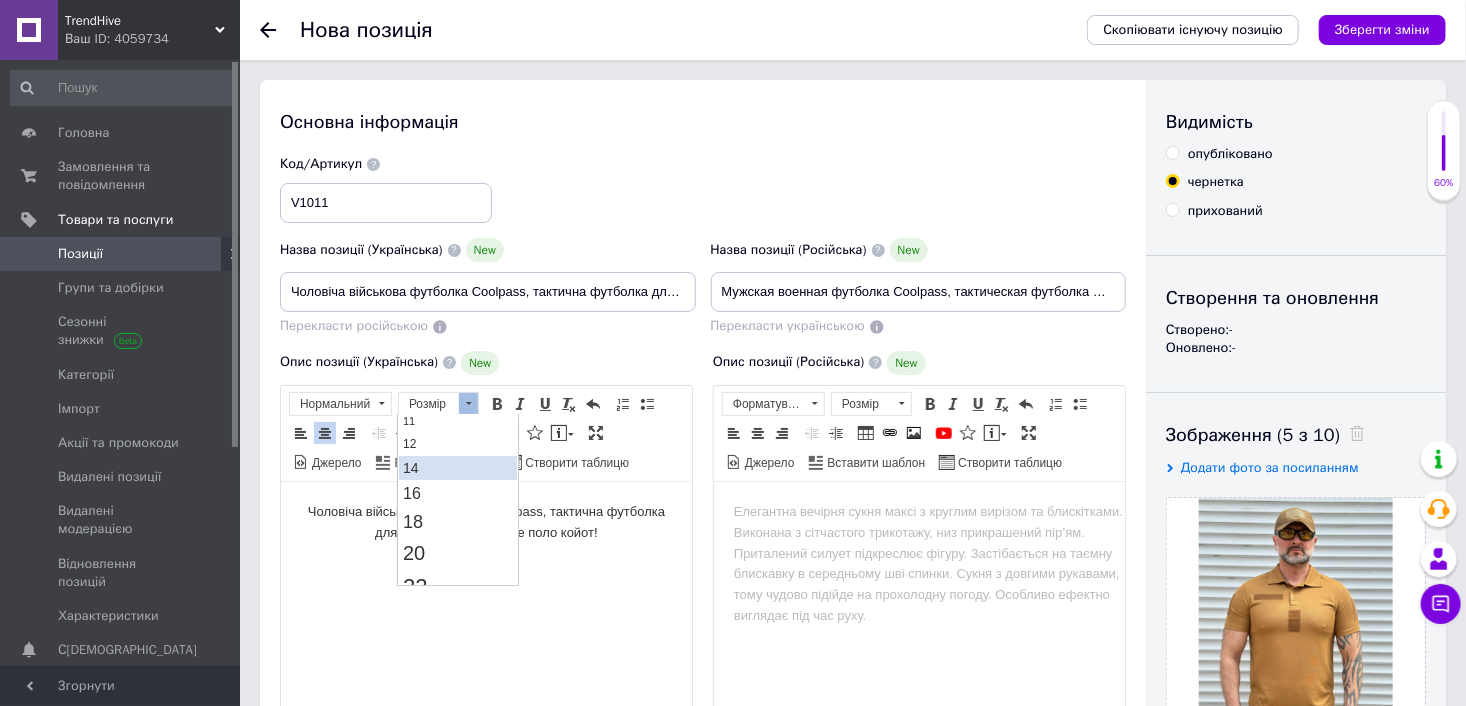 scroll, scrollTop: 200, scrollLeft: 0, axis: vertical 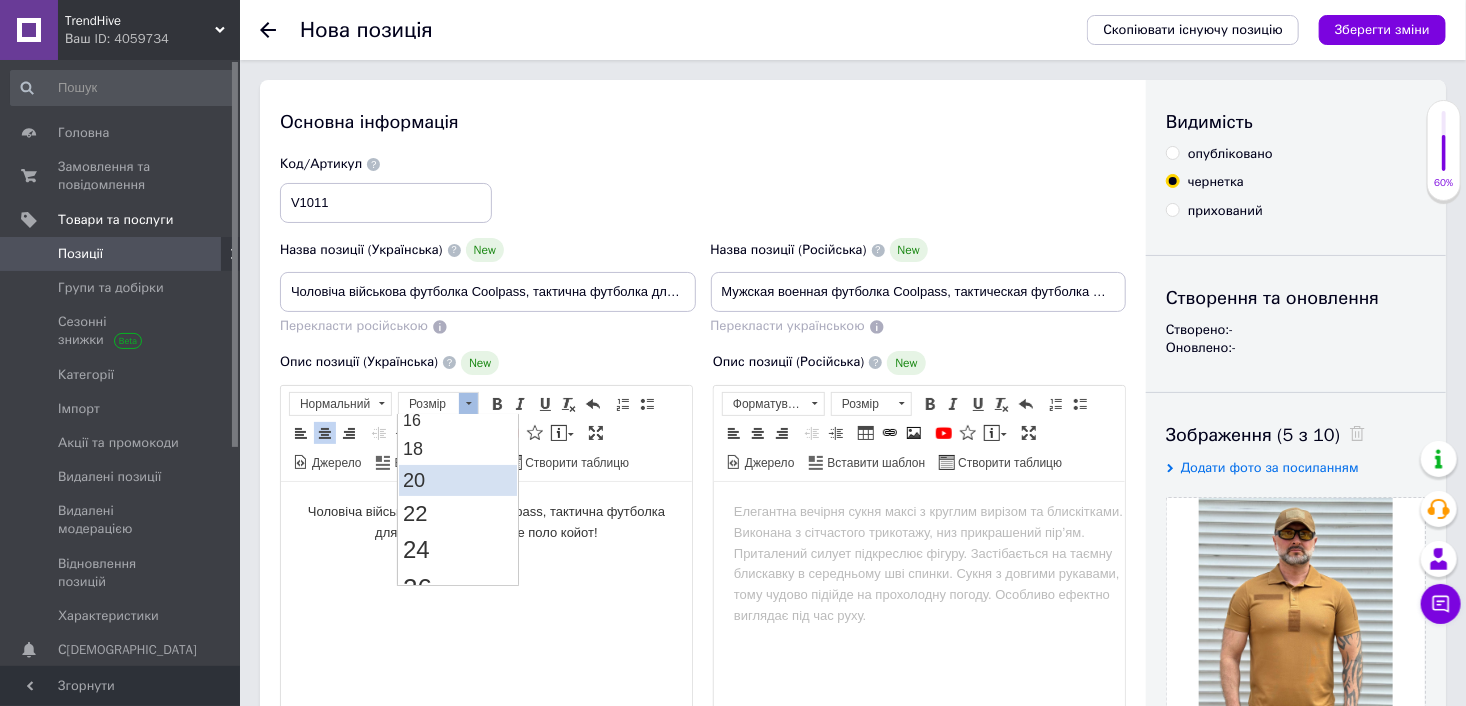 click on "20" at bounding box center (458, 479) 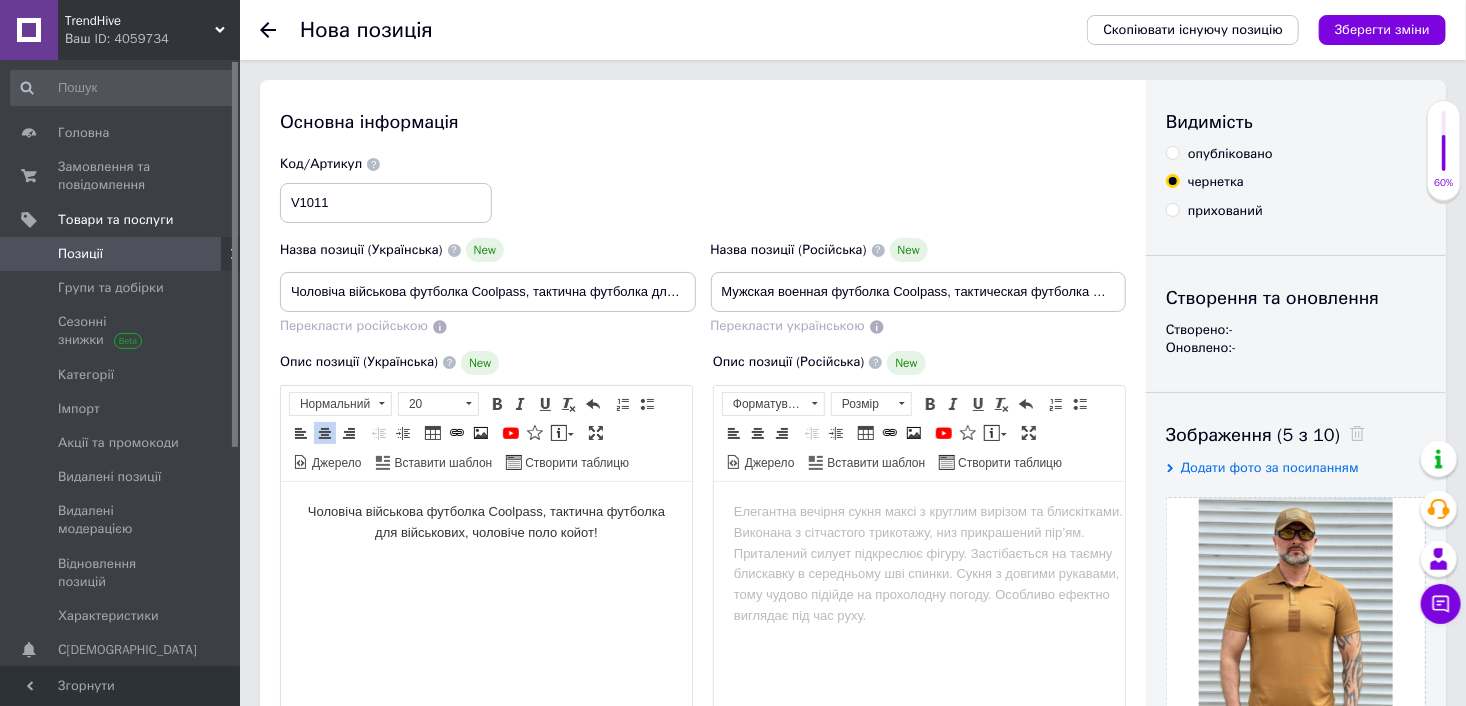 scroll, scrollTop: 0, scrollLeft: 0, axis: both 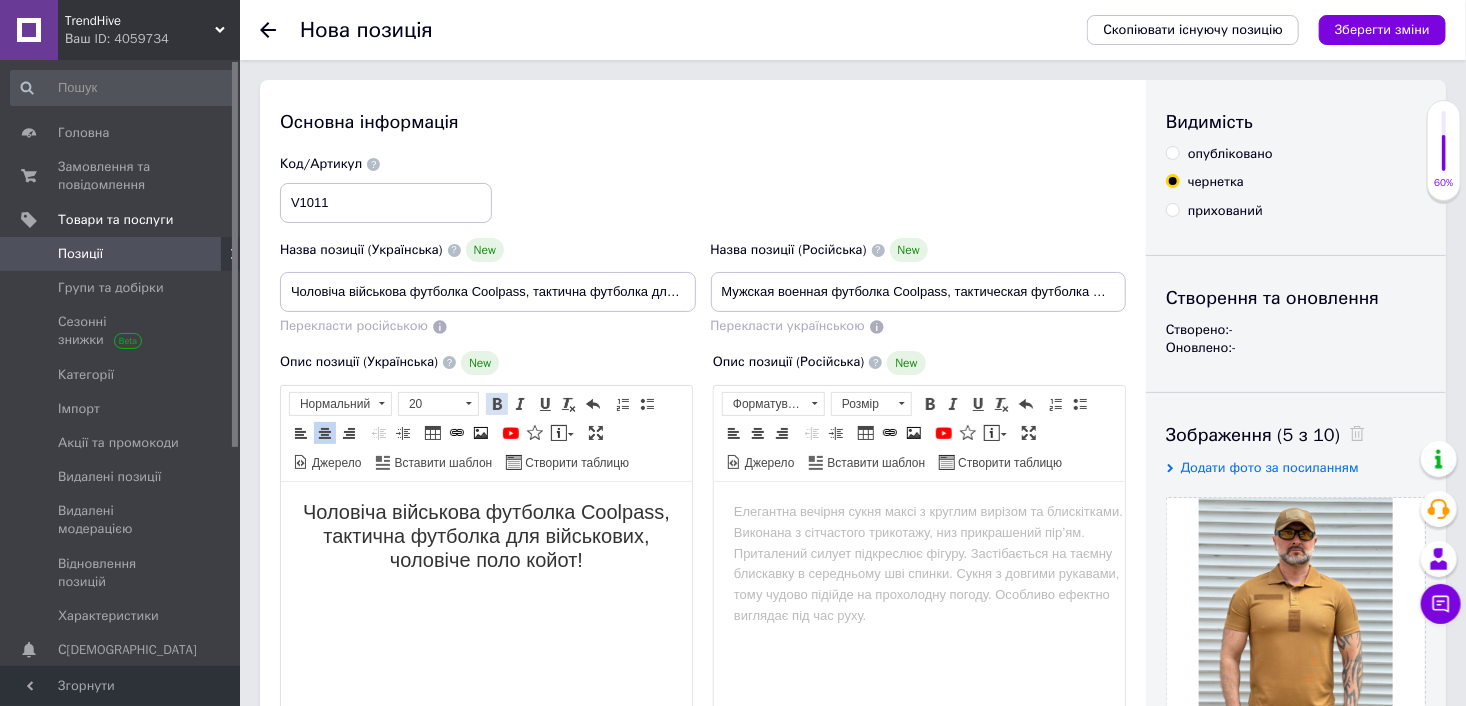 click at bounding box center (497, 404) 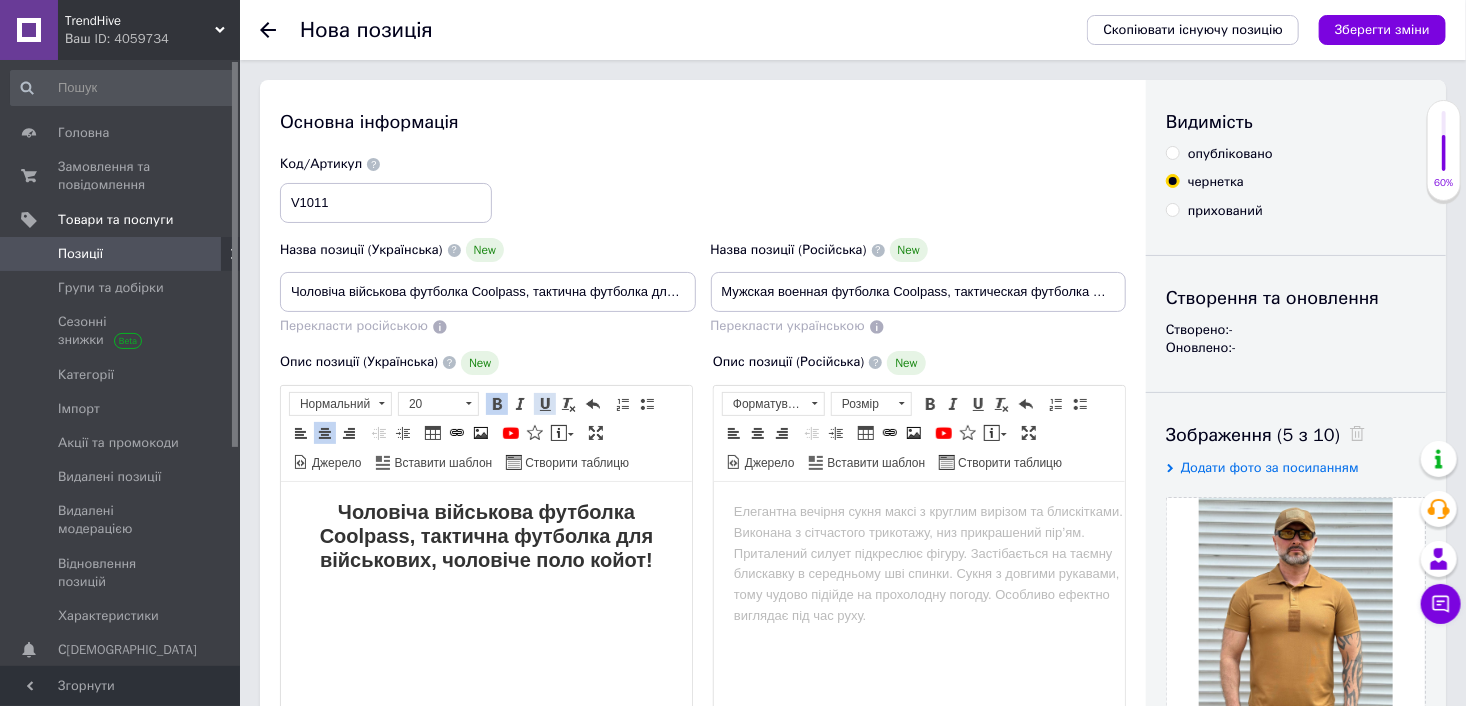 click at bounding box center [545, 404] 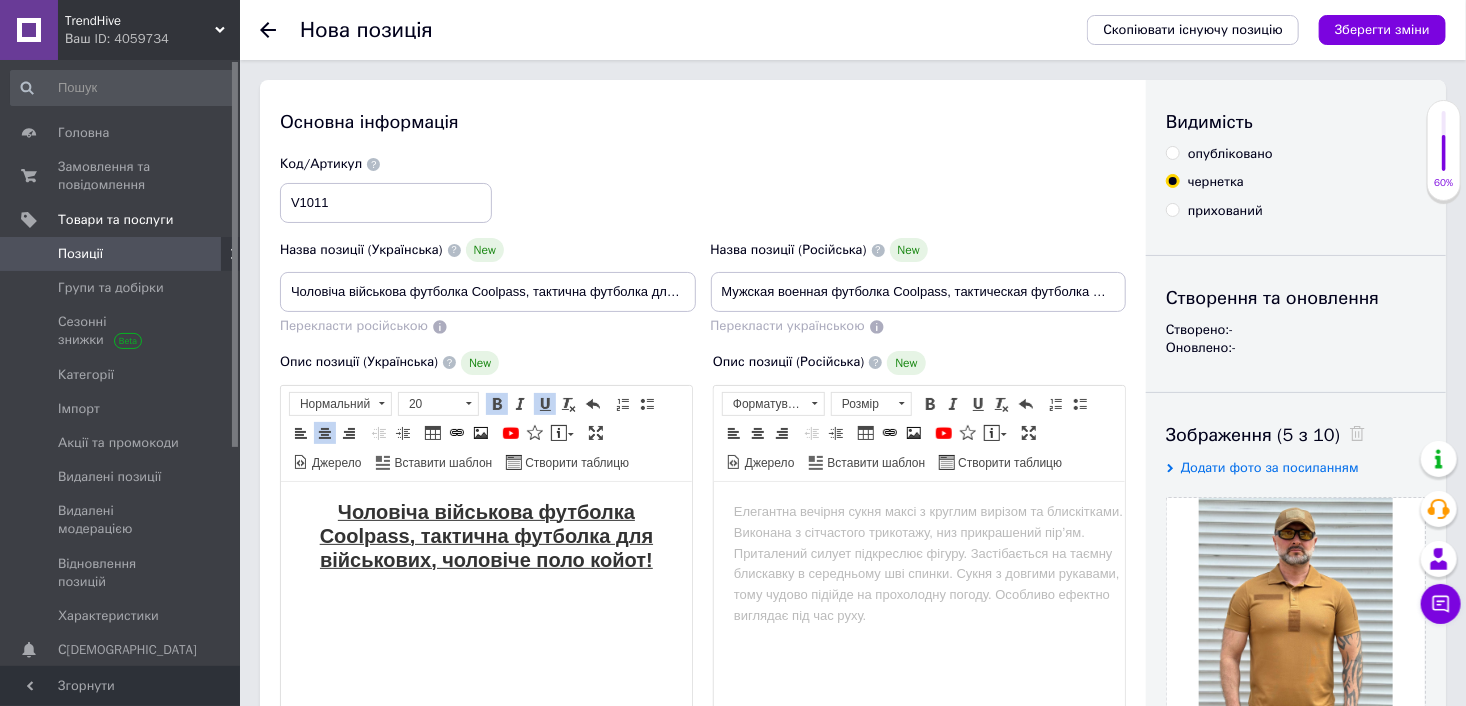 click on "Чоловіча військова футболка Coolpass, тактична футболка для військових, чоловіче поло койот!" at bounding box center [485, 536] 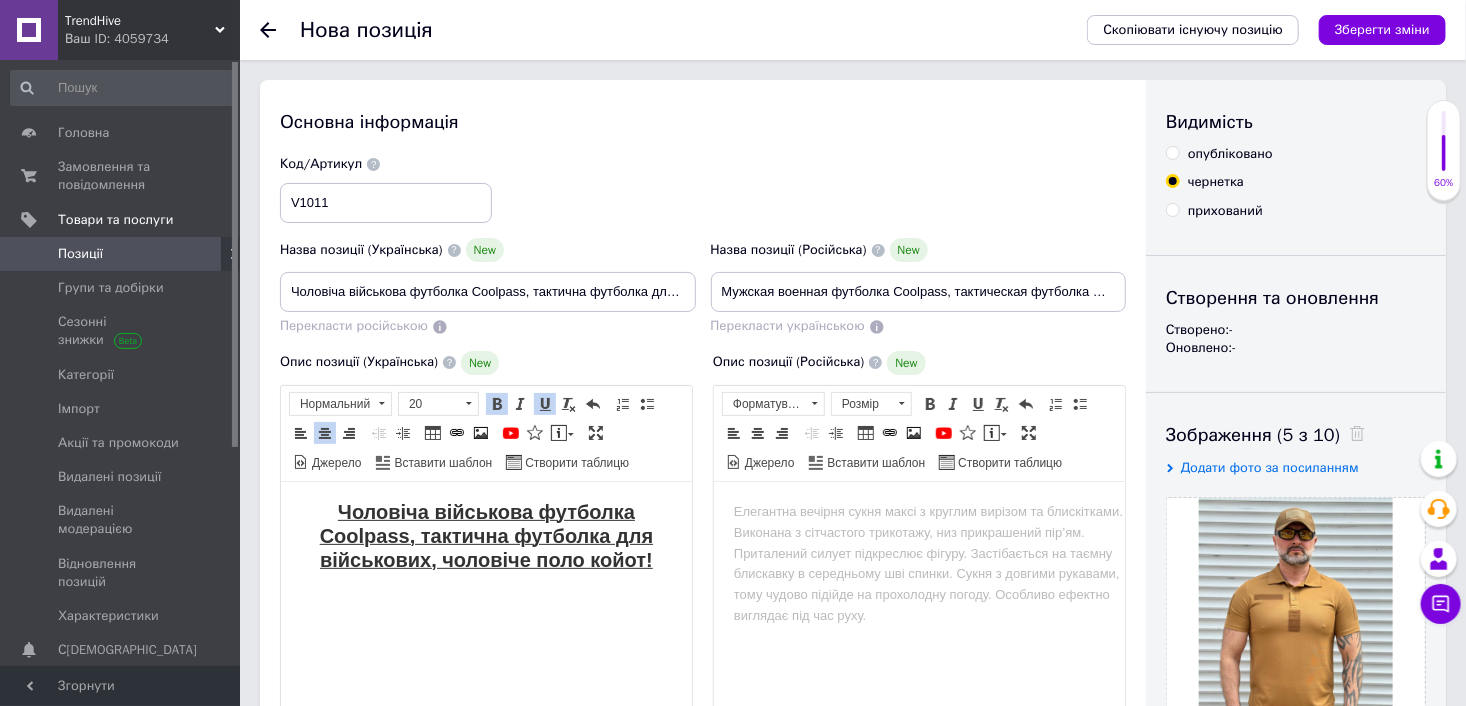 click on "Чоловіча військова футболка Coolpass, тактична футболка для військових, чоловіче поло койот!" at bounding box center (485, 536) 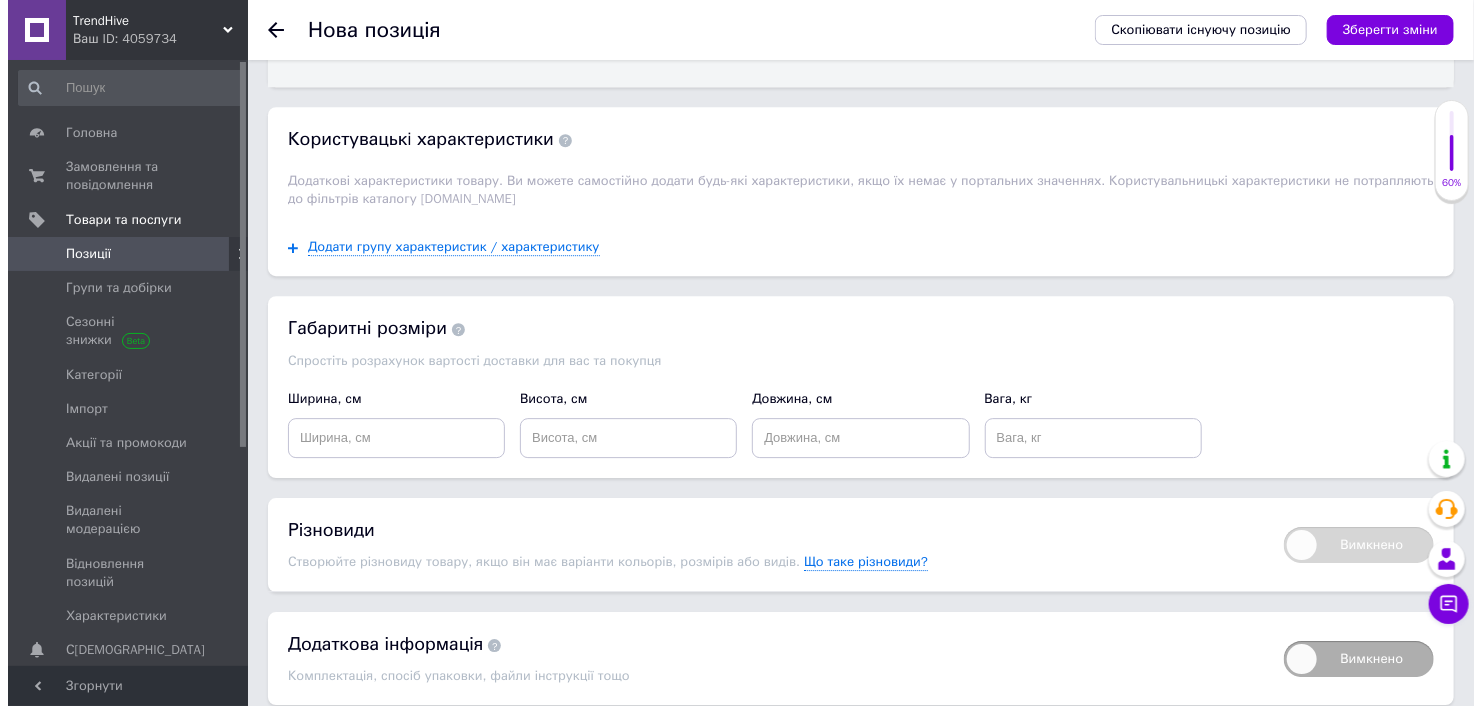 scroll, scrollTop: 2828, scrollLeft: 0, axis: vertical 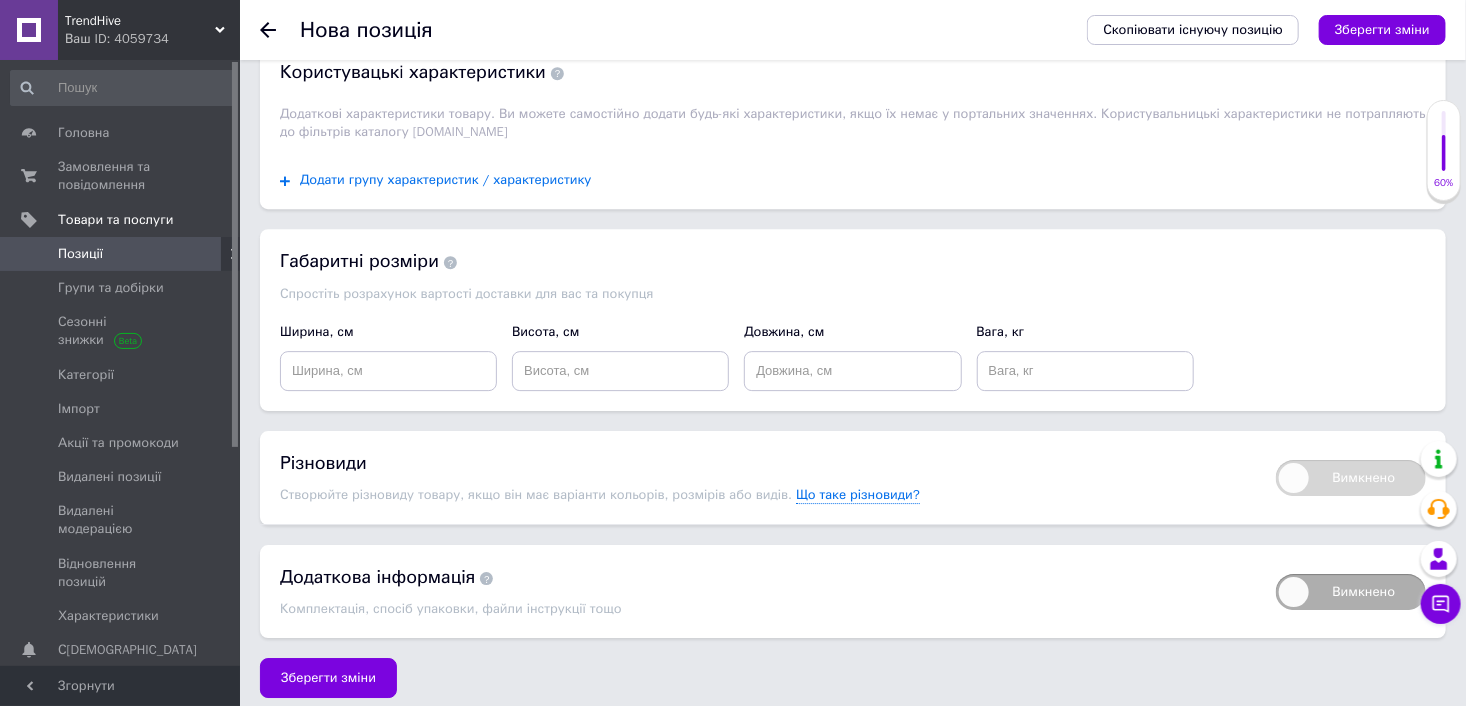 click on "Додати групу характеристик / характеристику" at bounding box center (446, 180) 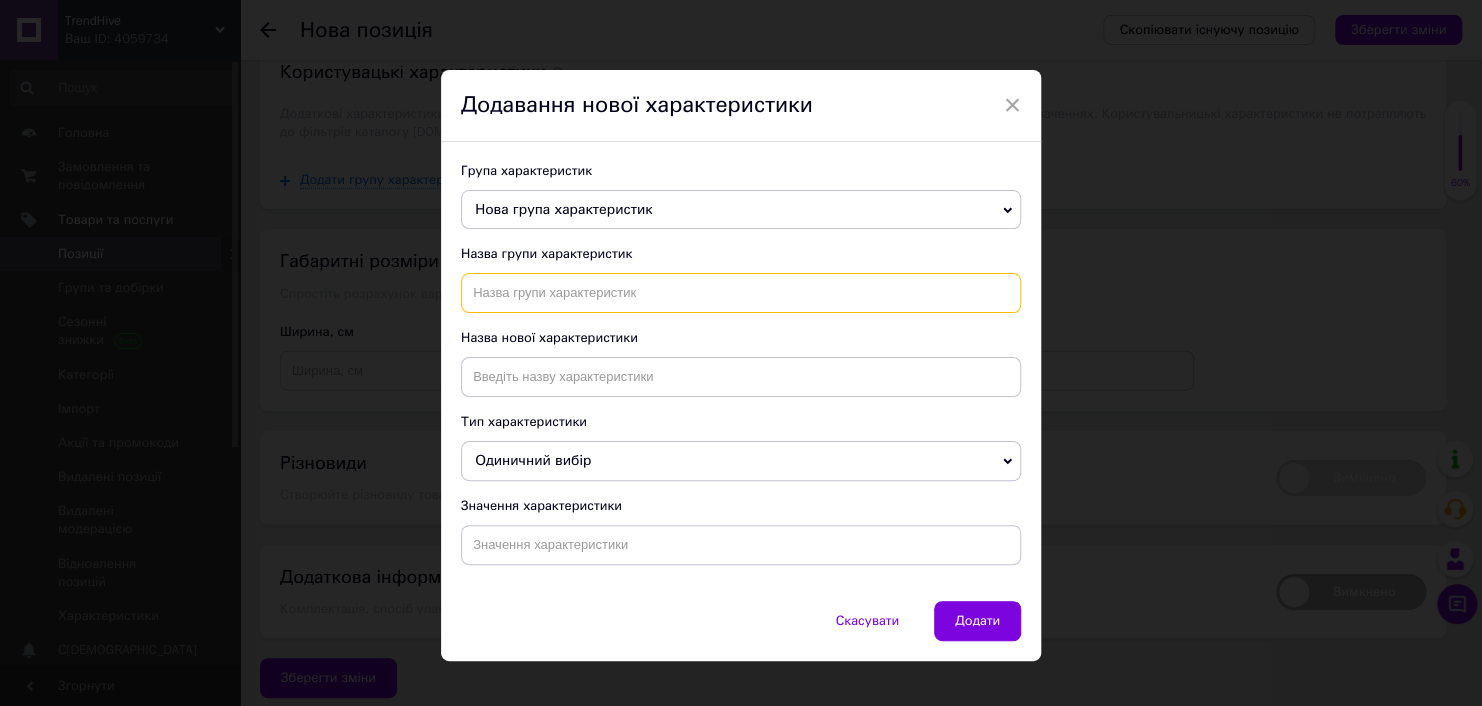 click at bounding box center (741, 293) 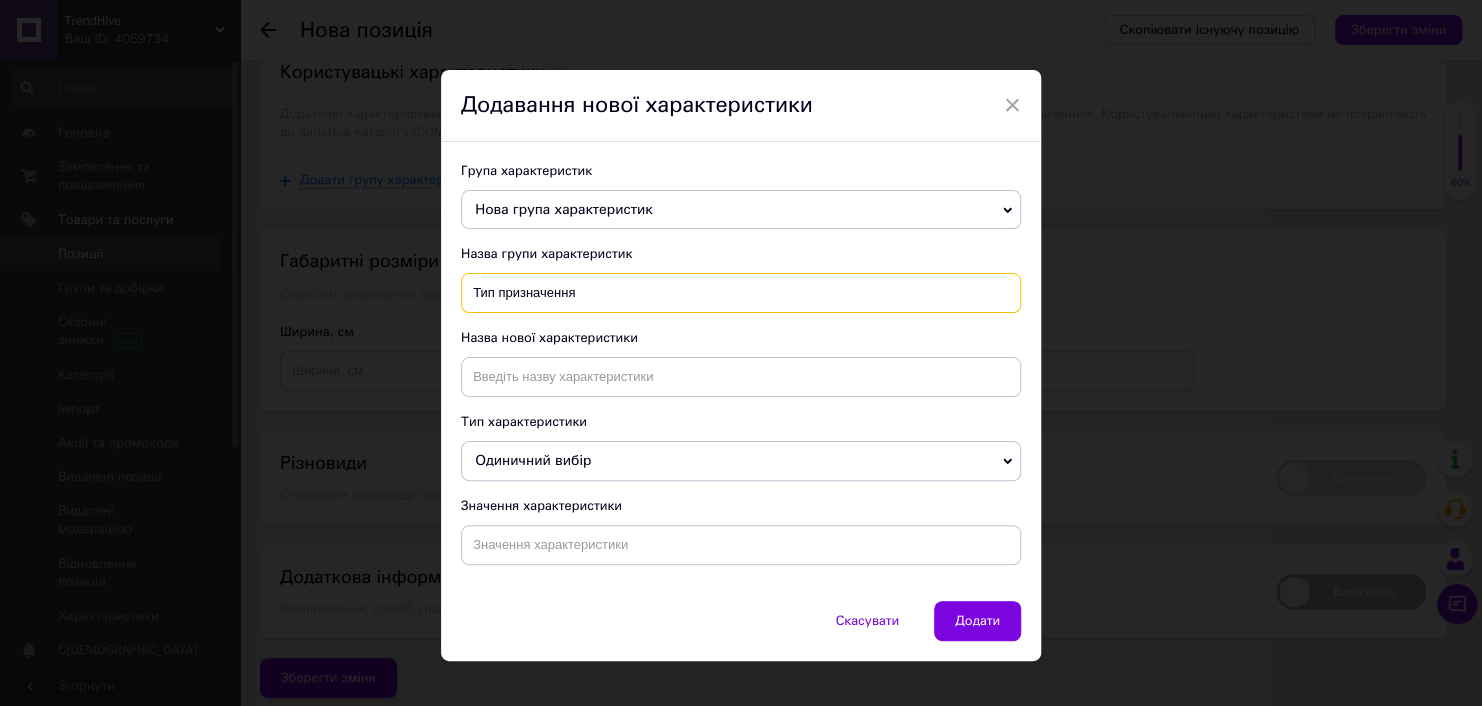 type on "Тип призначення" 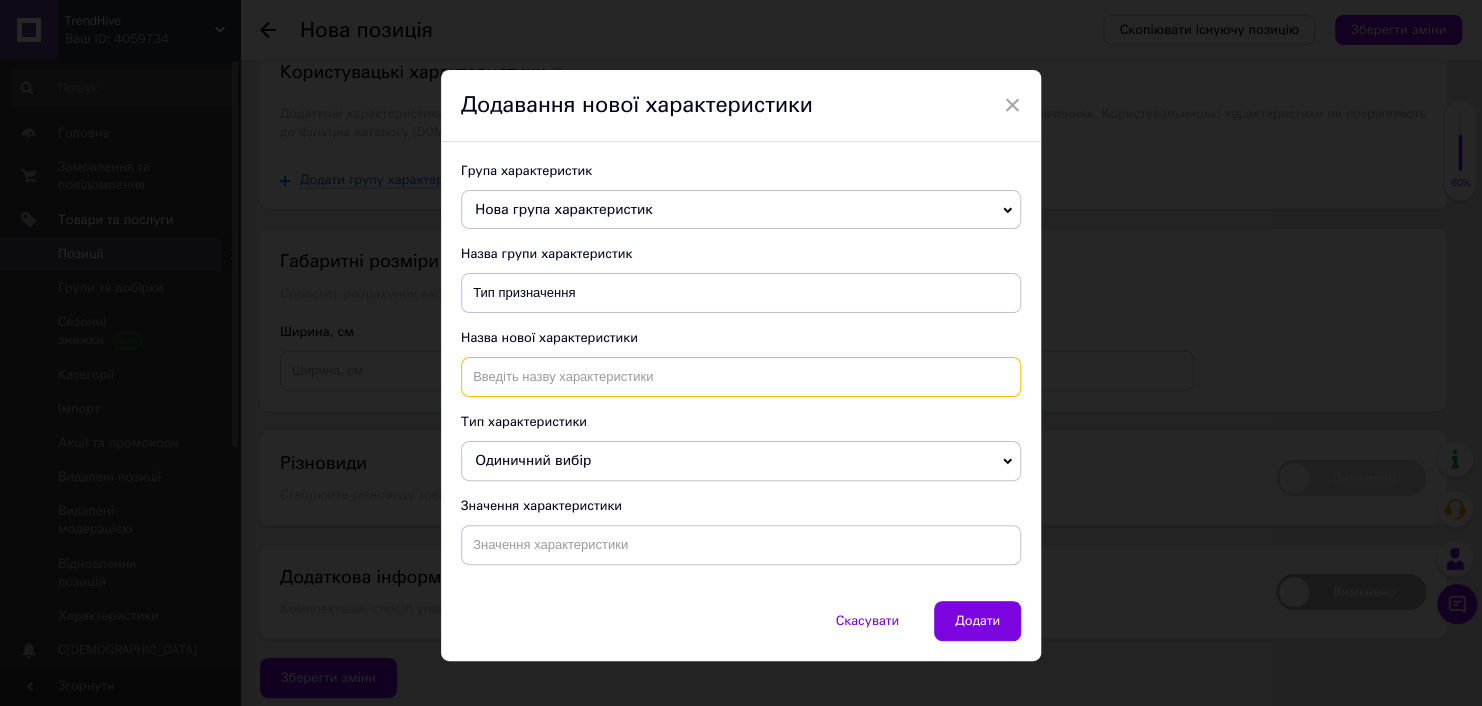 click at bounding box center (741, 377) 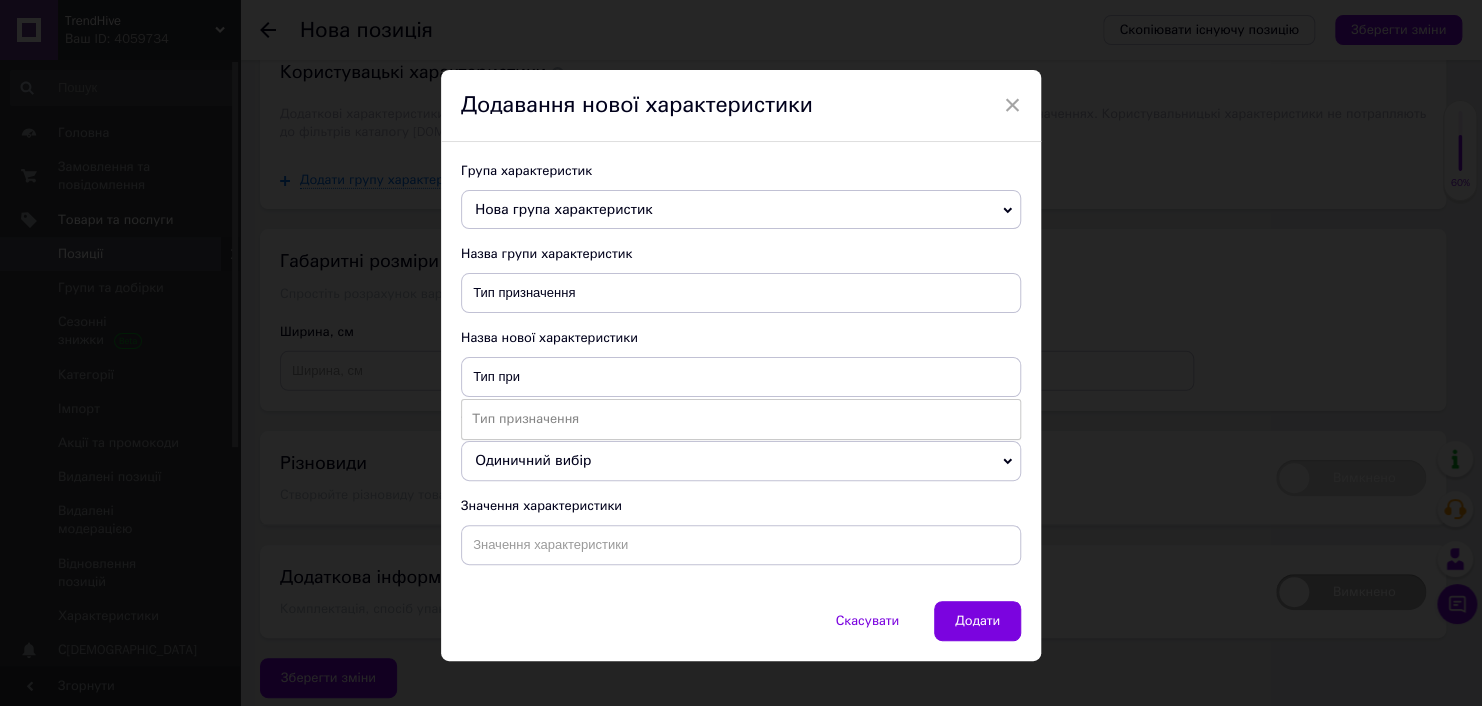 drag, startPoint x: 529, startPoint y: 422, endPoint x: 534, endPoint y: 431, distance: 10.29563 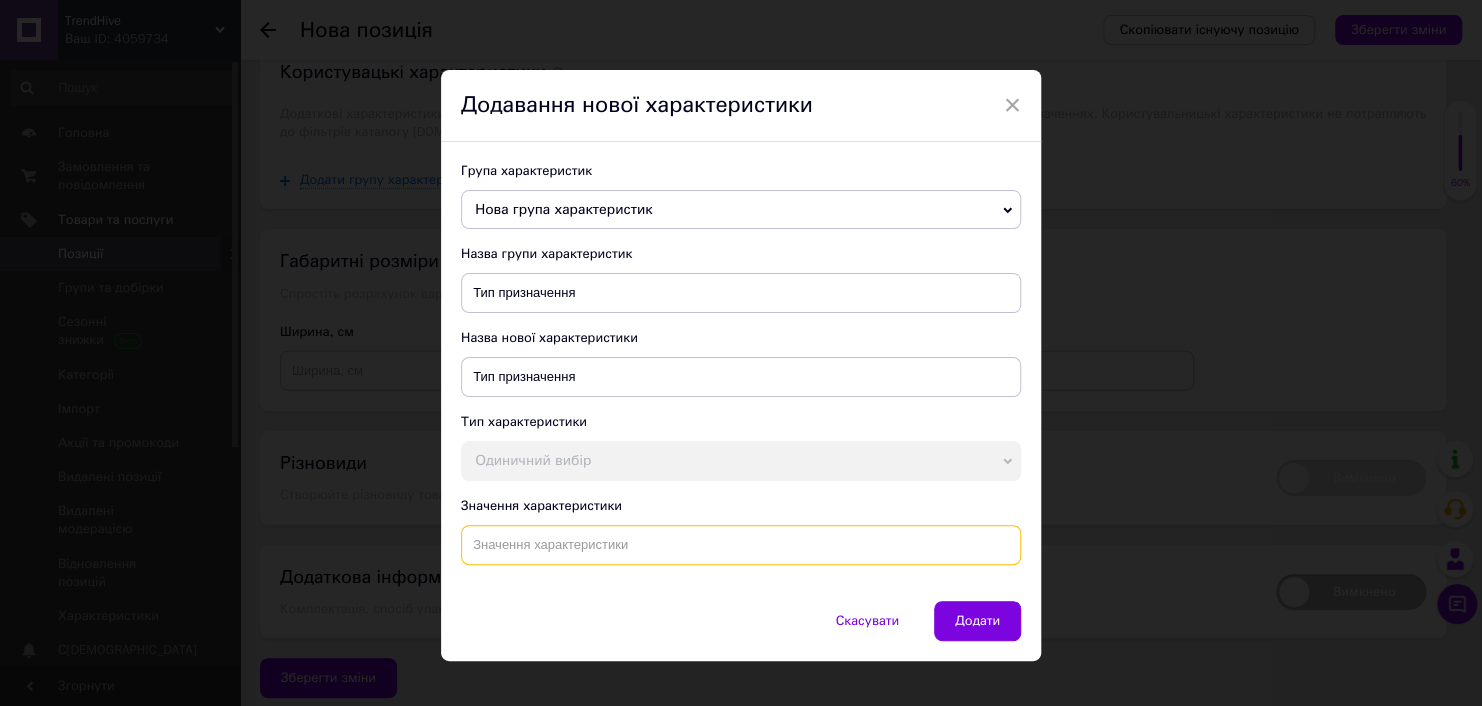 click at bounding box center [741, 545] 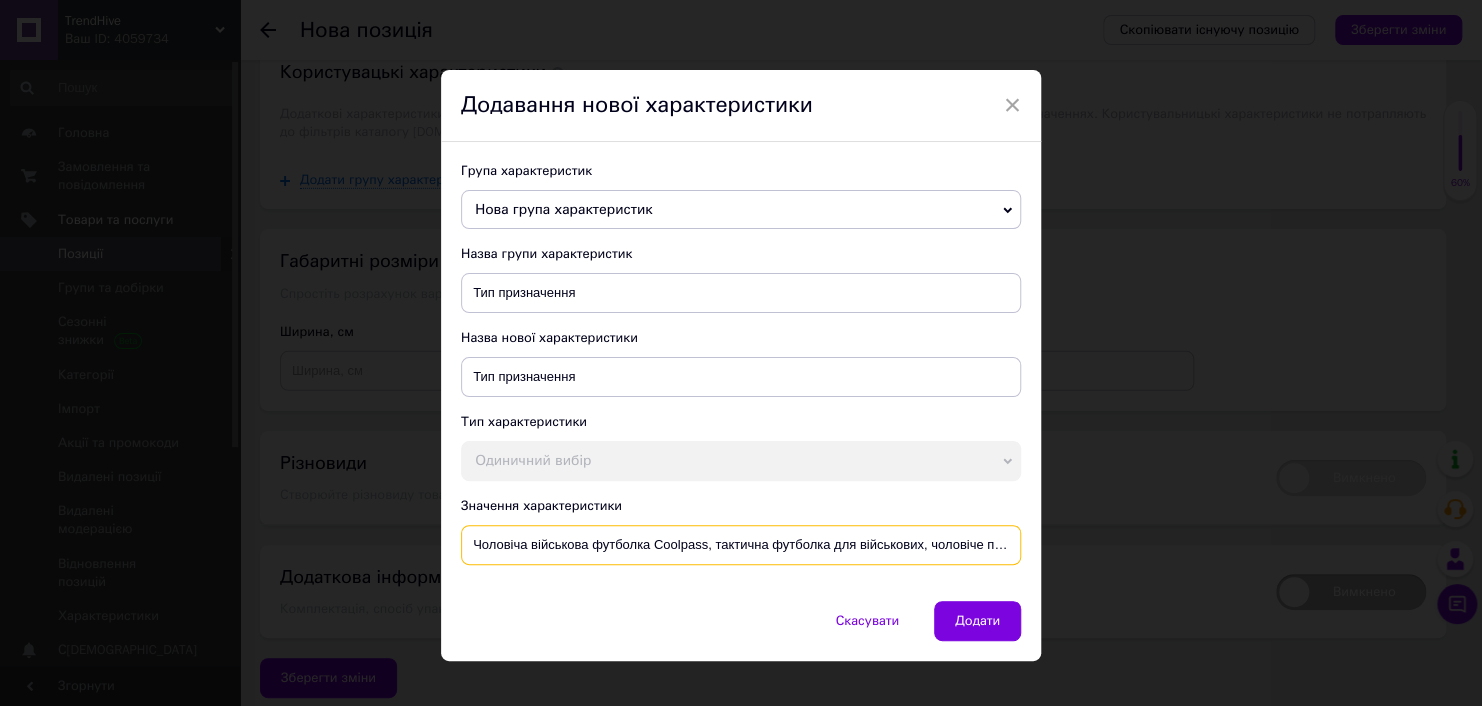 scroll, scrollTop: 0, scrollLeft: 43, axis: horizontal 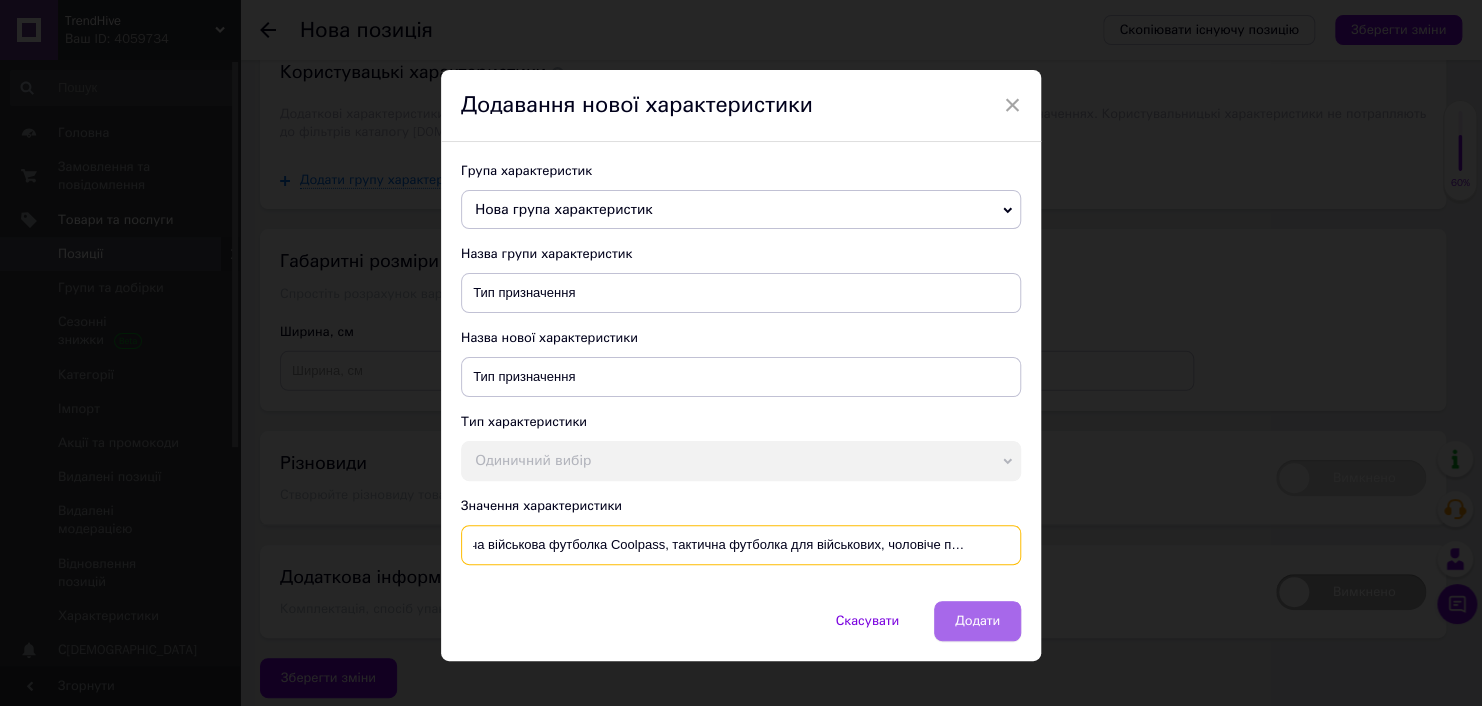 type on "Чоловіча військова футболка Coolpass, тактична футболка для військових, чоловіче поло койот" 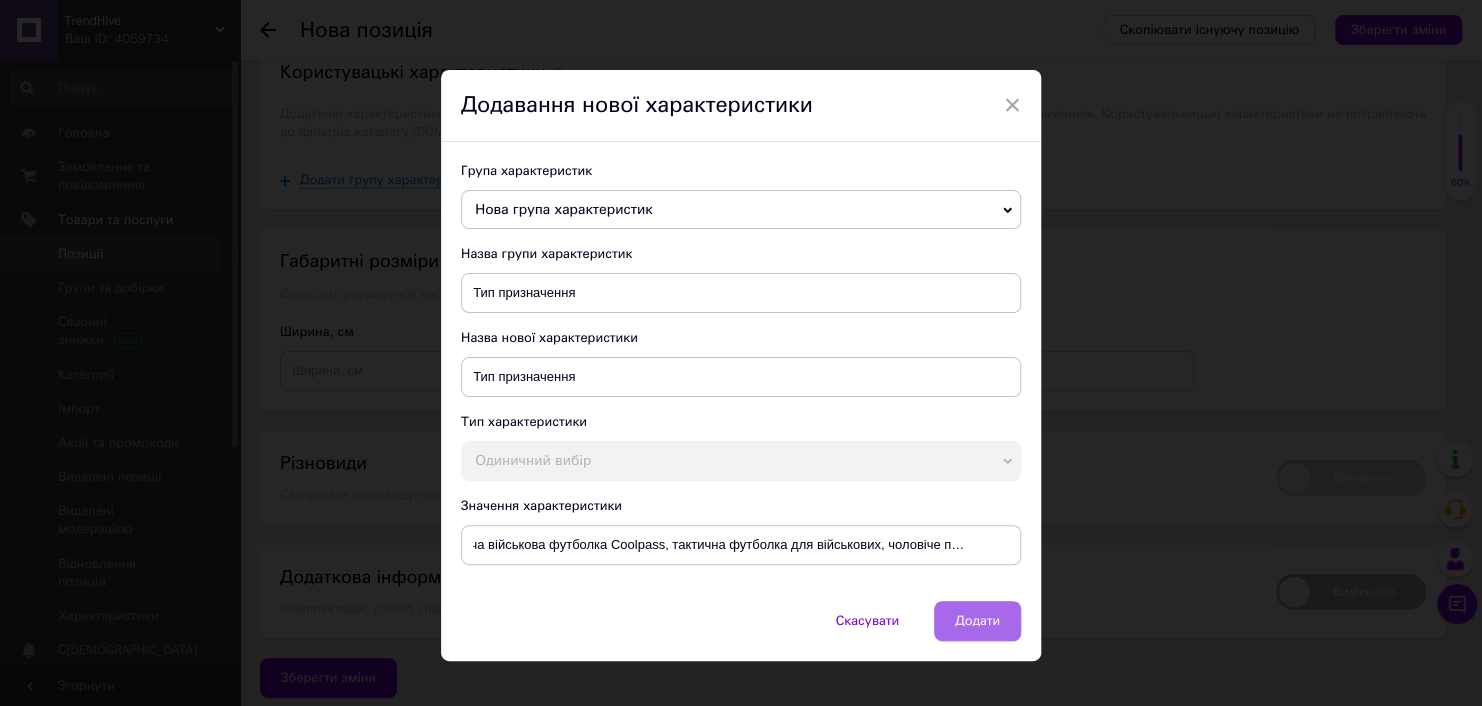 click on "Додати" at bounding box center [977, 621] 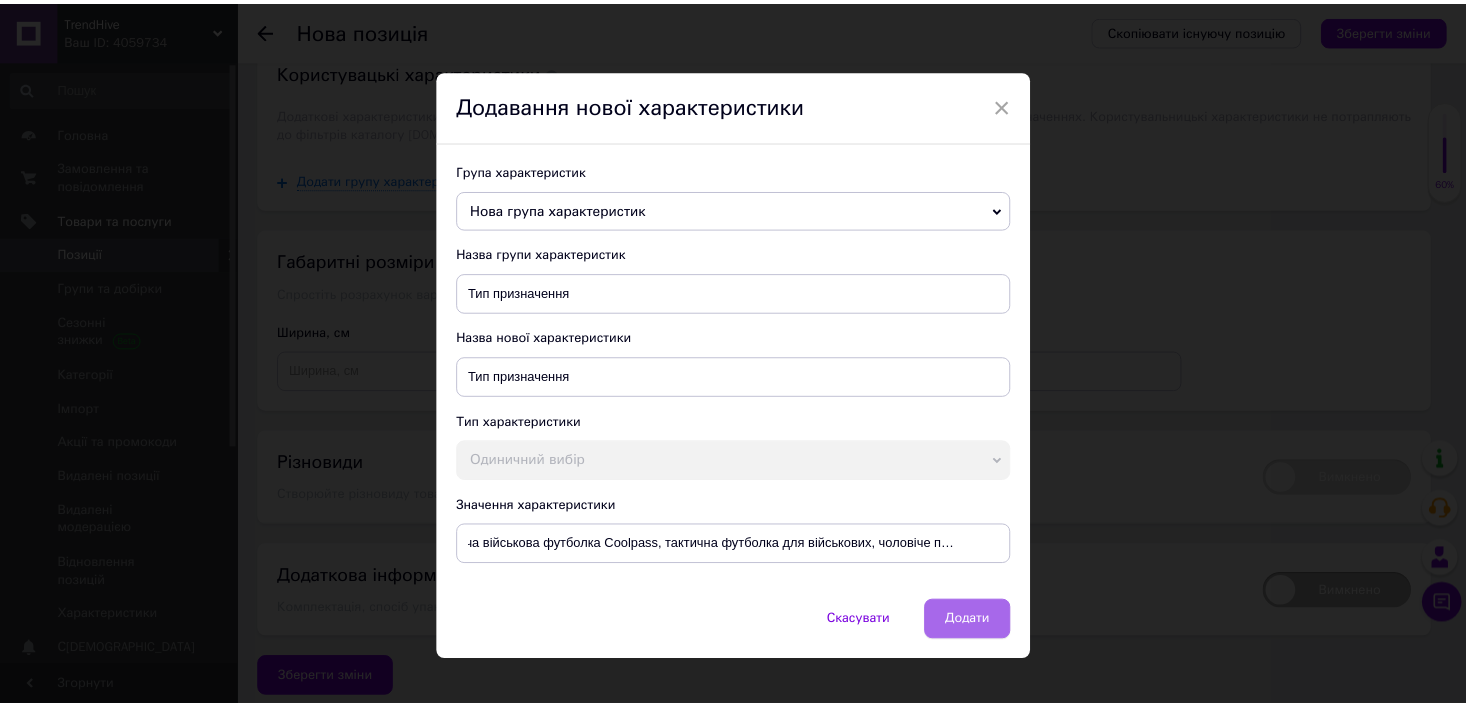 scroll, scrollTop: 0, scrollLeft: 0, axis: both 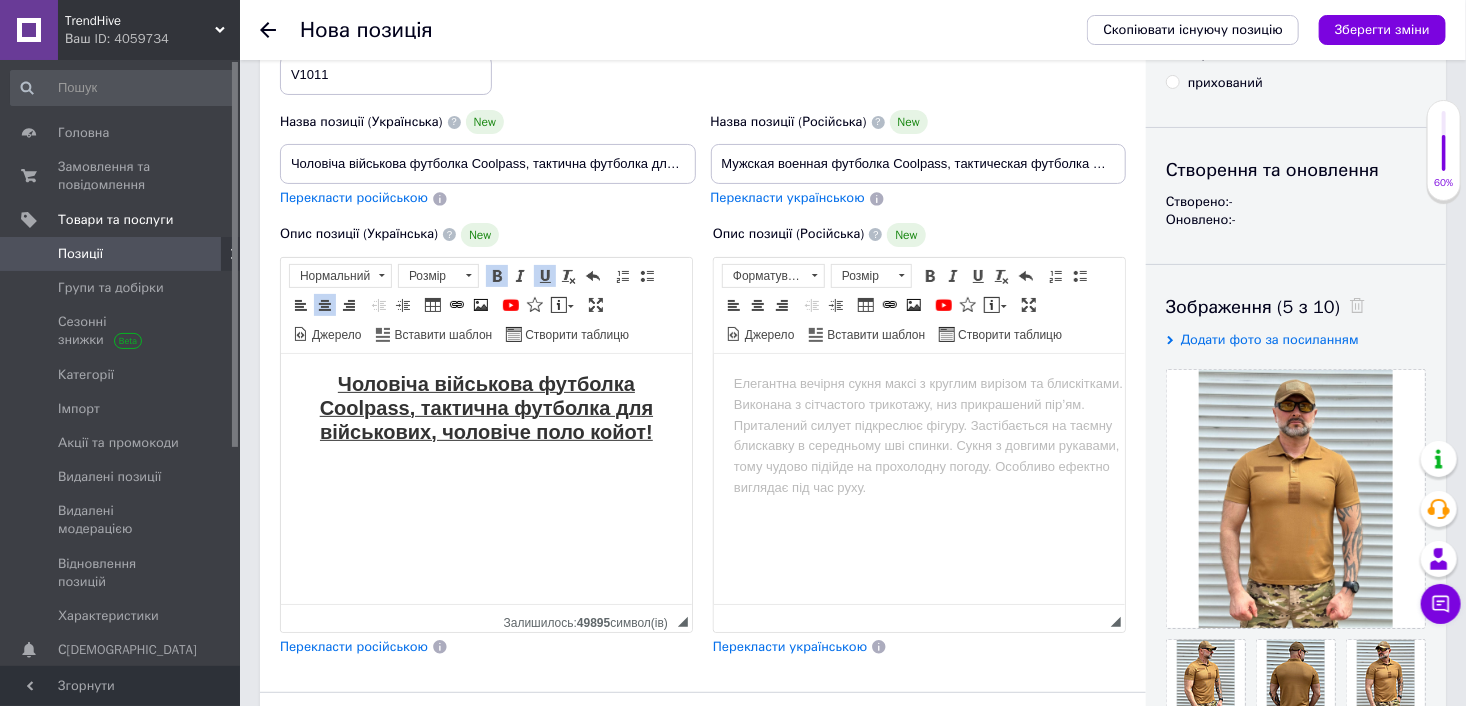 click on "Чоловіча військова футболка Coolpass, тактична футболка для військових, чоловіче поло койот! ​​​​​​​" at bounding box center (485, 442) 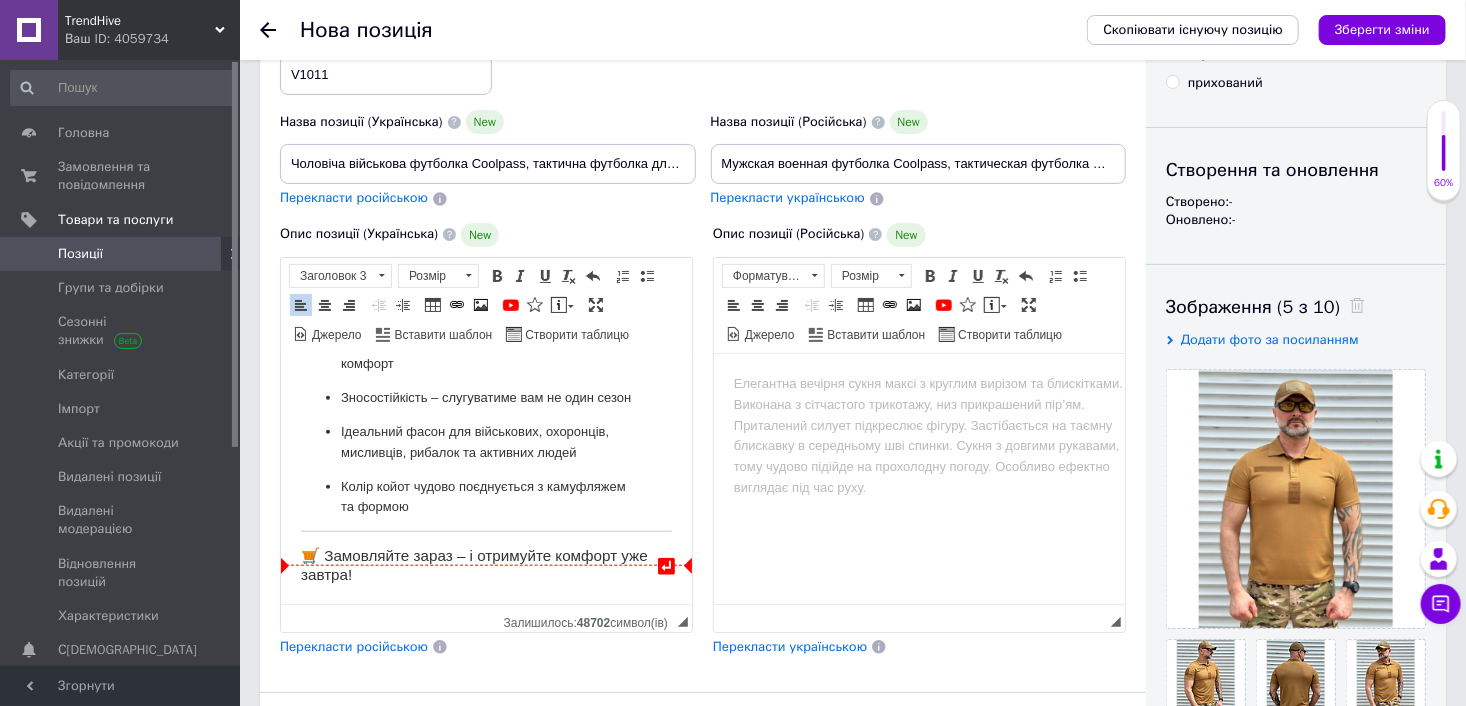 scroll, scrollTop: 977, scrollLeft: 0, axis: vertical 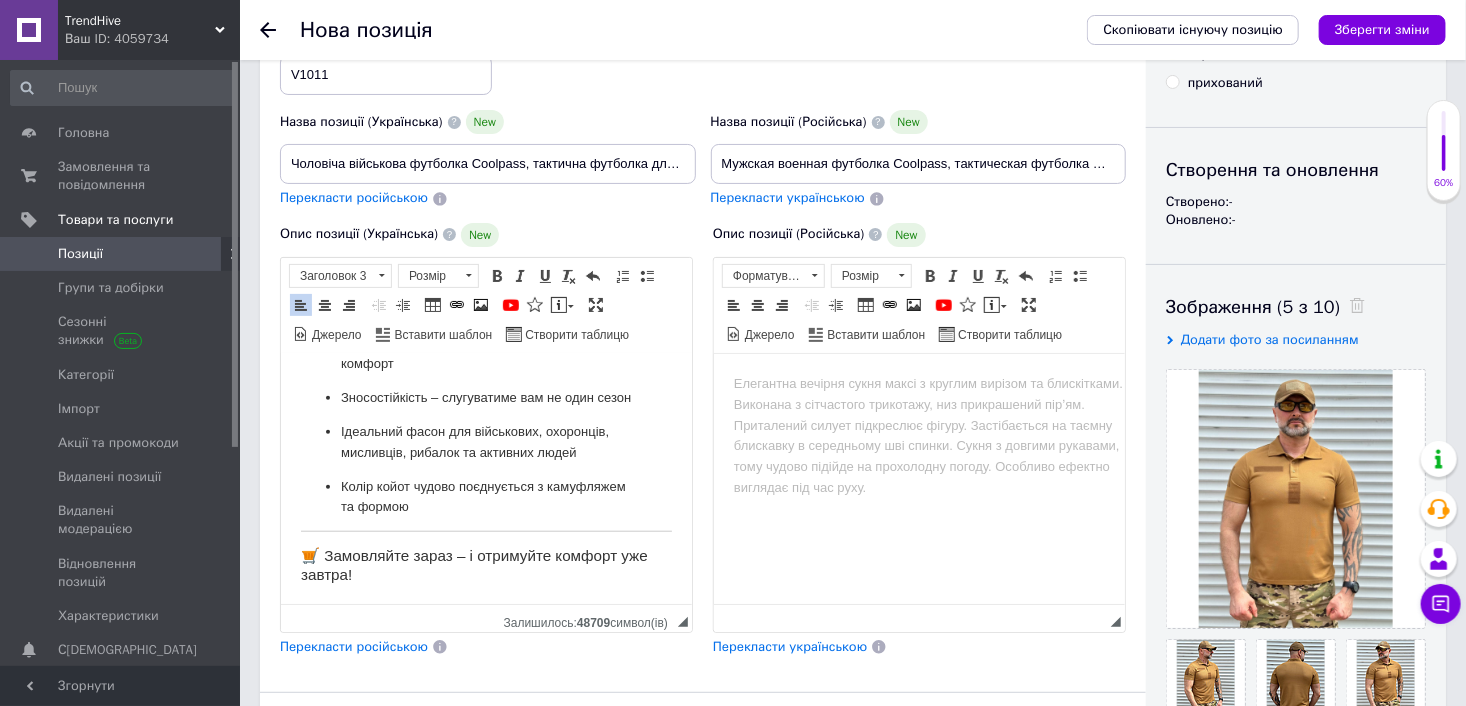 click on "🛒 Замовляйте зараз – і отримуйте комфорт уже завтра!" at bounding box center [485, 564] 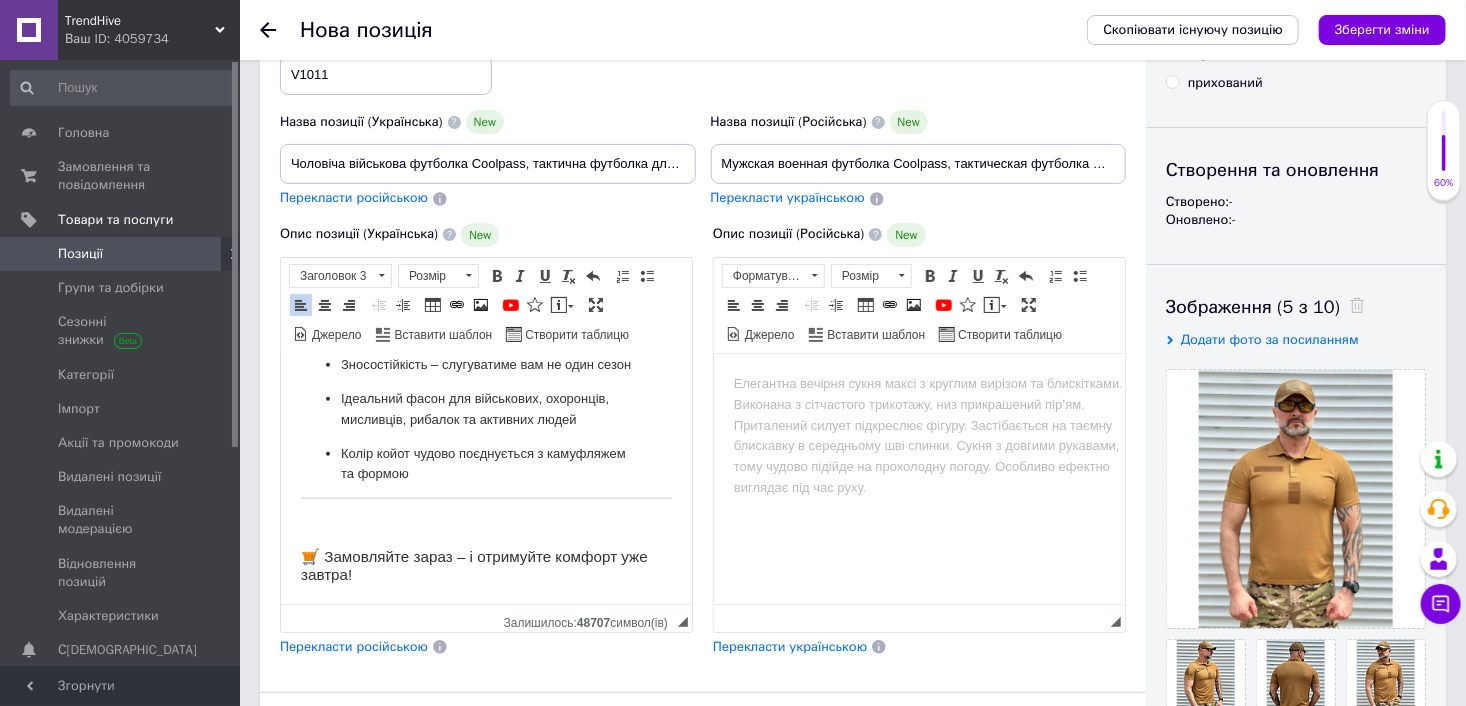 scroll, scrollTop: 1011, scrollLeft: 0, axis: vertical 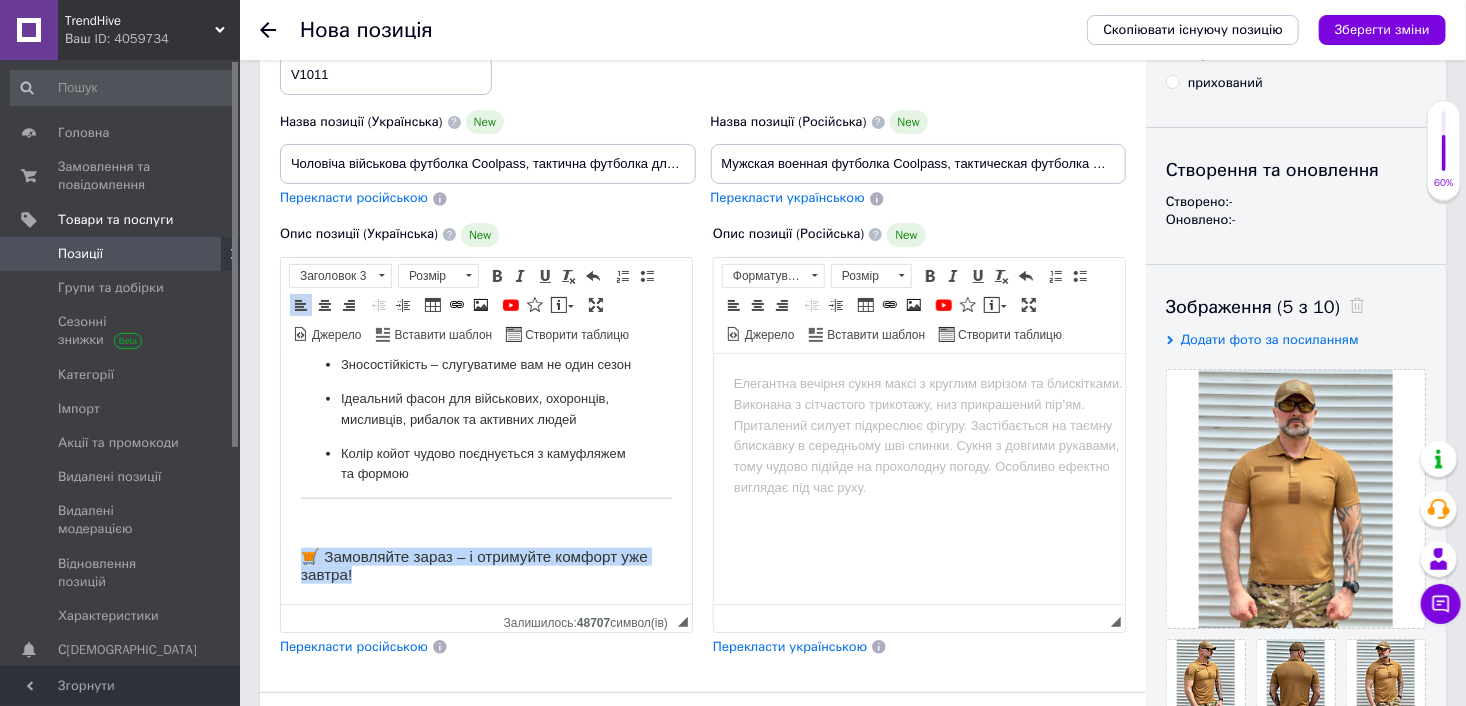 drag, startPoint x: 389, startPoint y: 575, endPoint x: 303, endPoint y: 549, distance: 89.84431 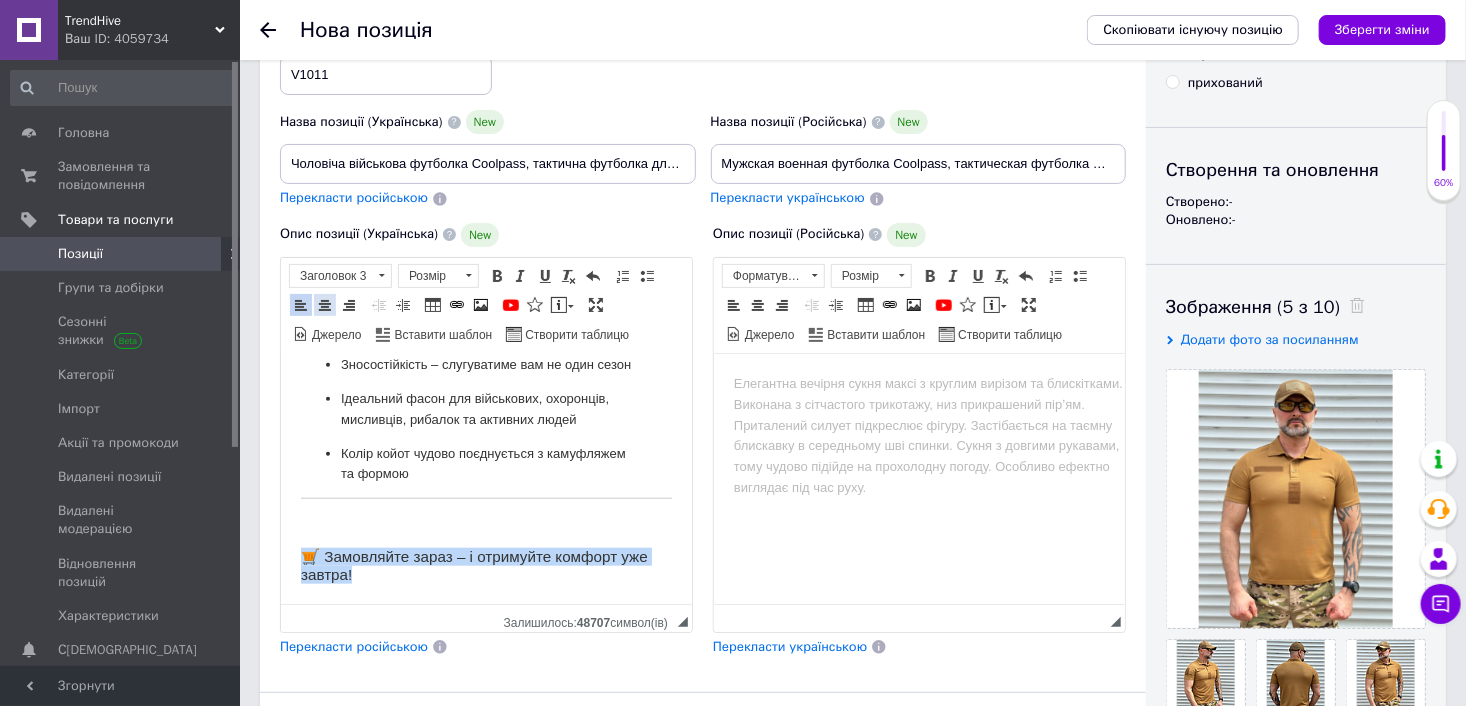 click at bounding box center [325, 305] 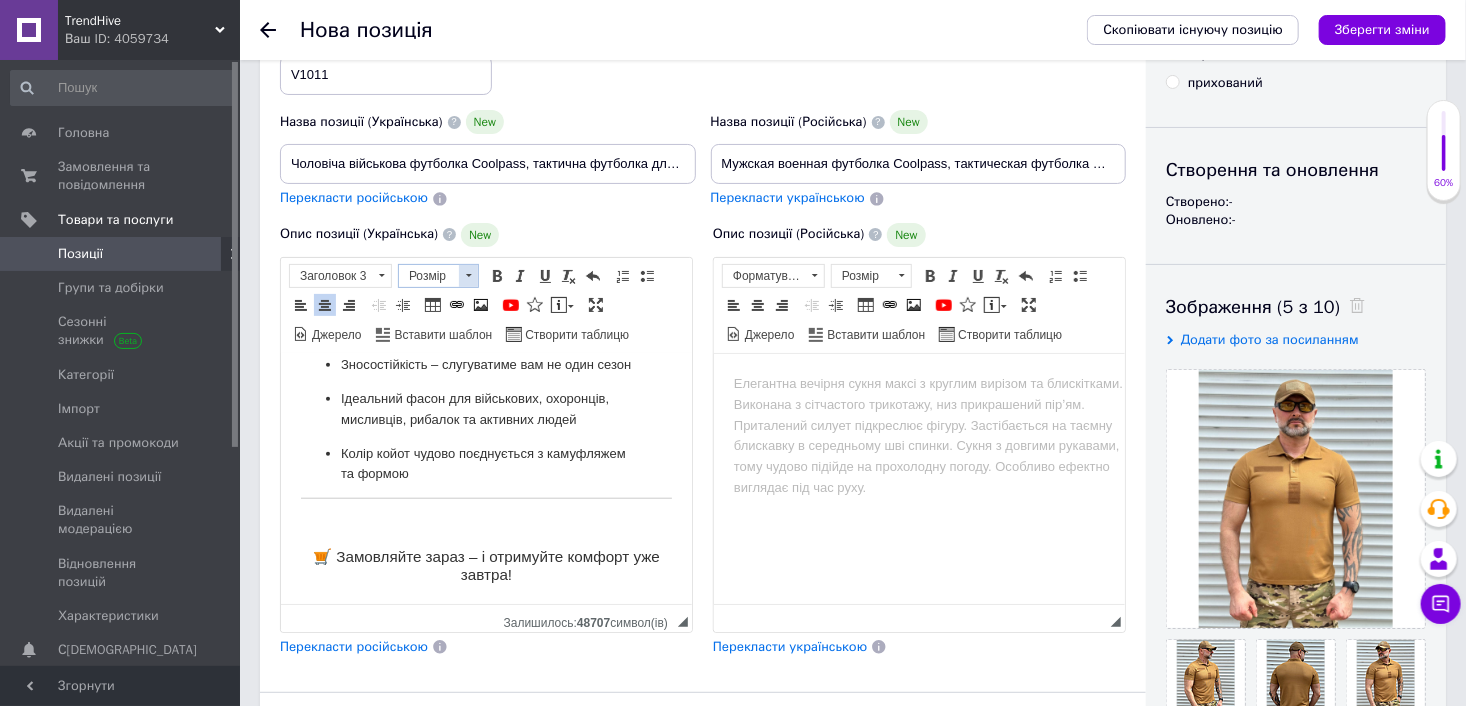 click on "Розмір" at bounding box center (429, 276) 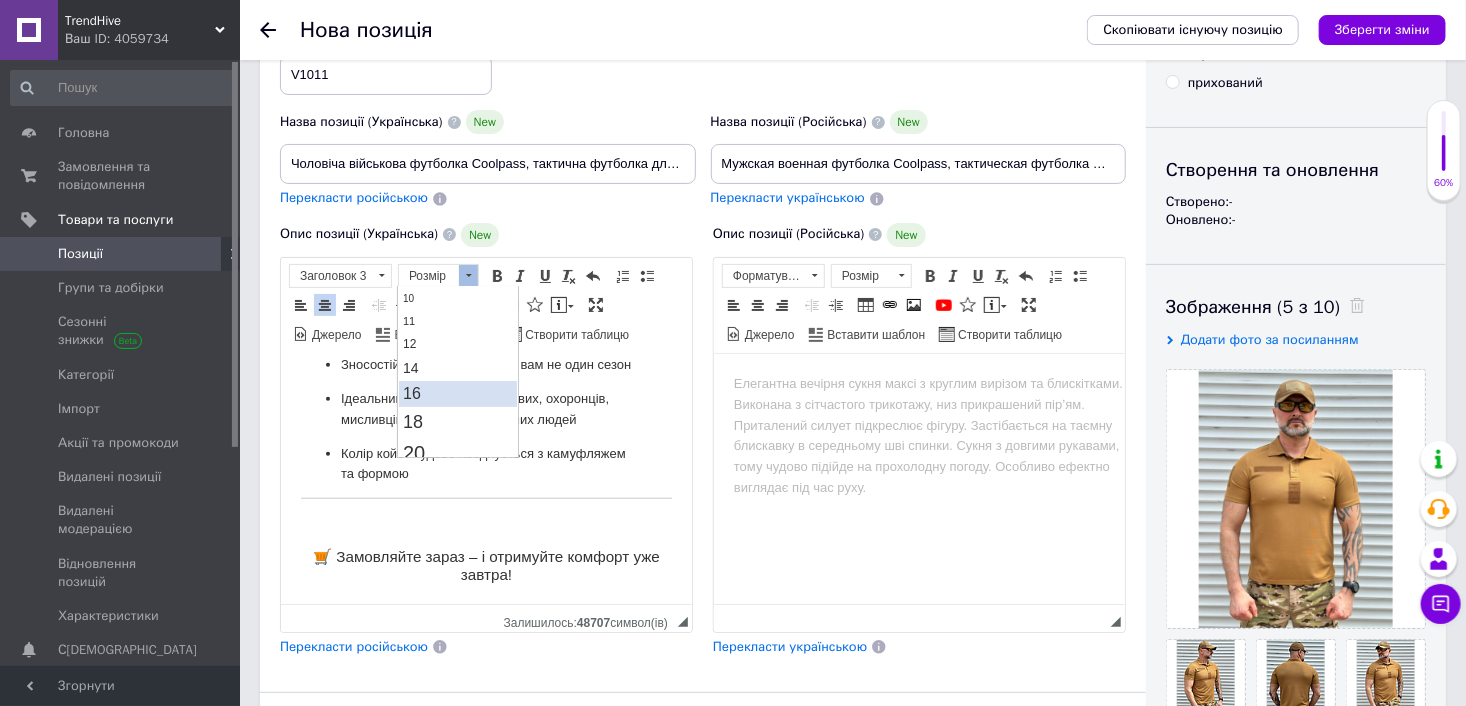 scroll, scrollTop: 100, scrollLeft: 0, axis: vertical 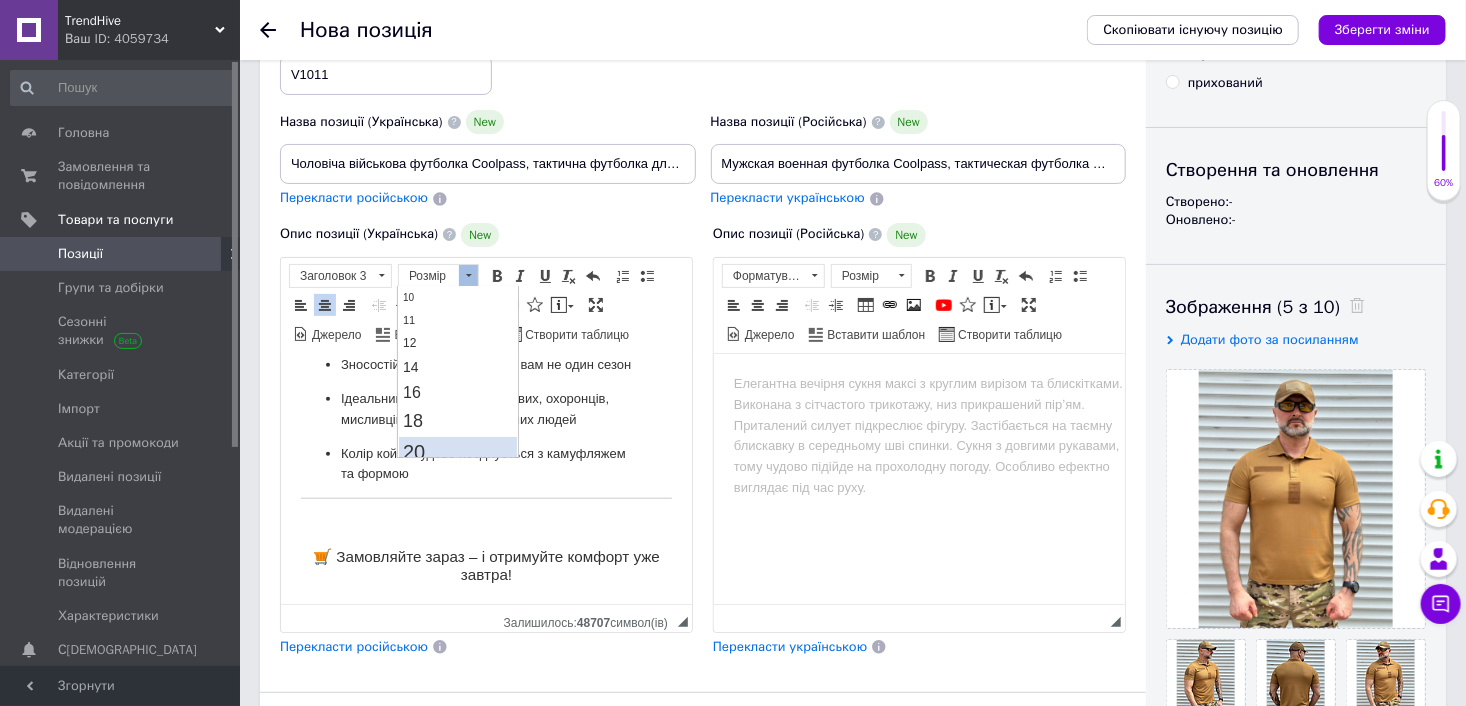 click on "20" at bounding box center [458, 451] 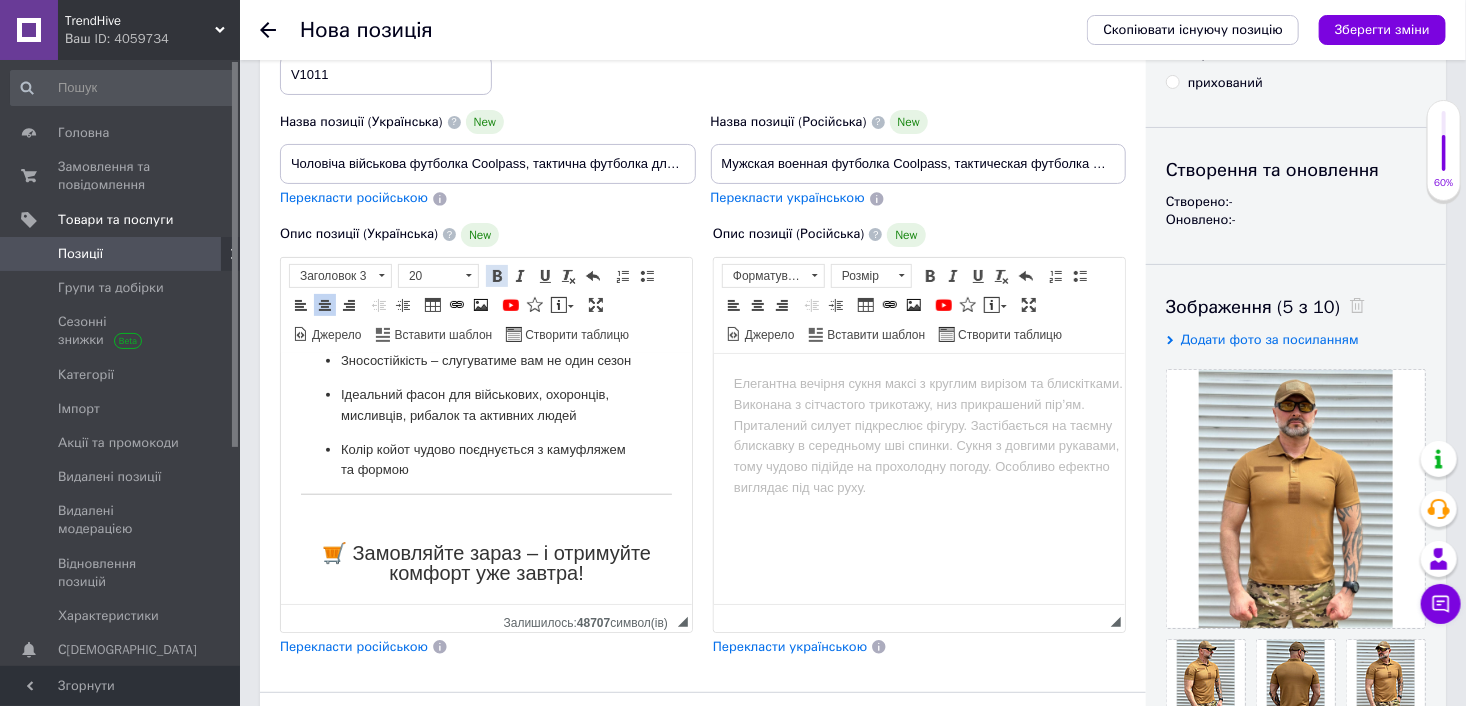 click at bounding box center [497, 276] 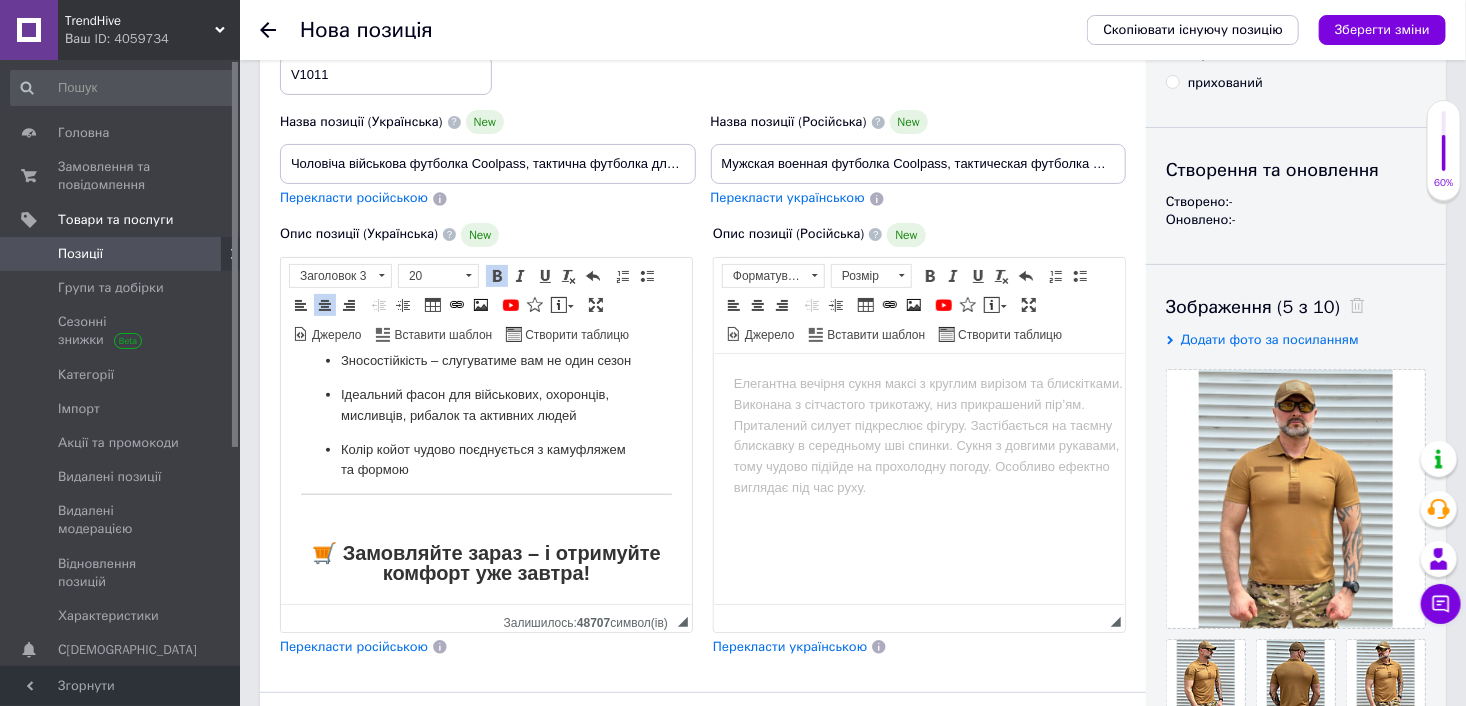 click on "🛒 Замовляйте зараз – і отримуйте комфорт уже завтра!" at bounding box center (485, 563) 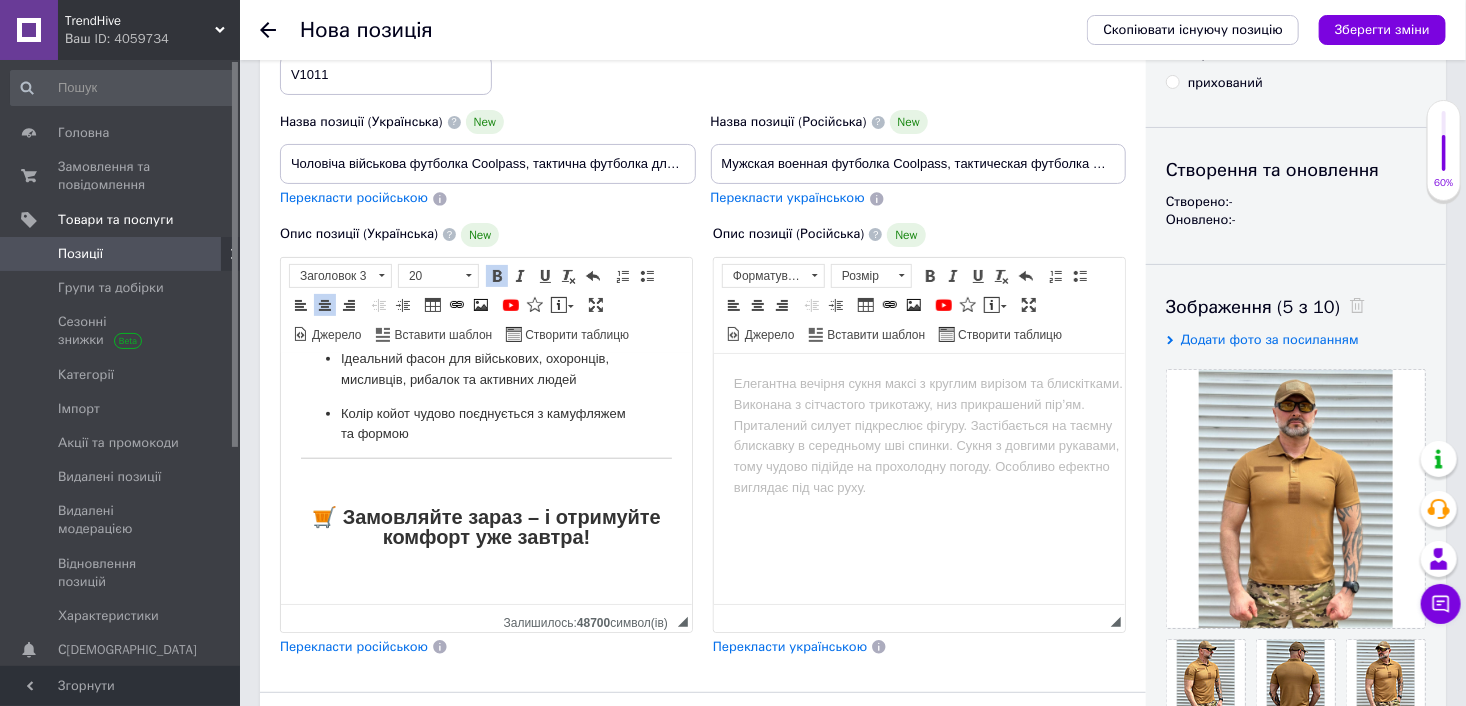 scroll, scrollTop: 1062, scrollLeft: 0, axis: vertical 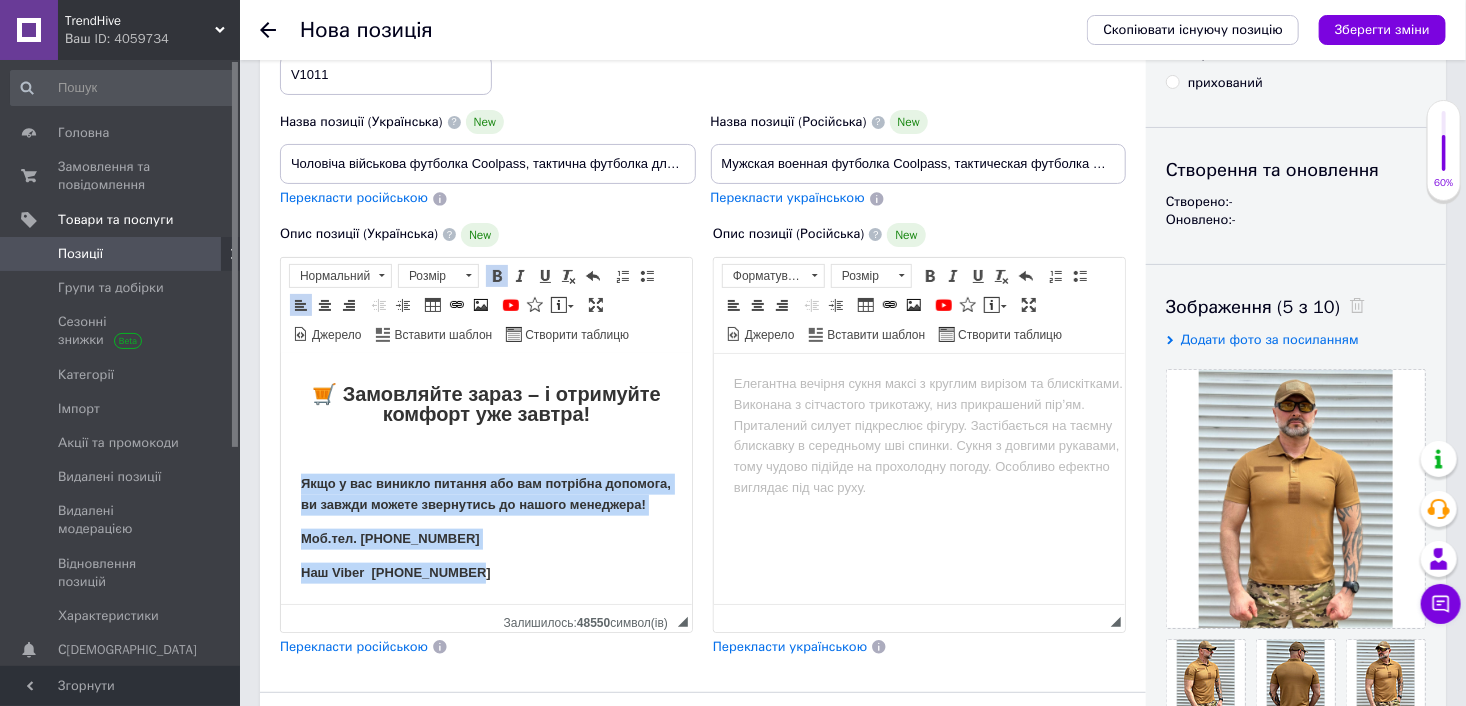 drag, startPoint x: 473, startPoint y: 570, endPoint x: 299, endPoint y: 460, distance: 205.85432 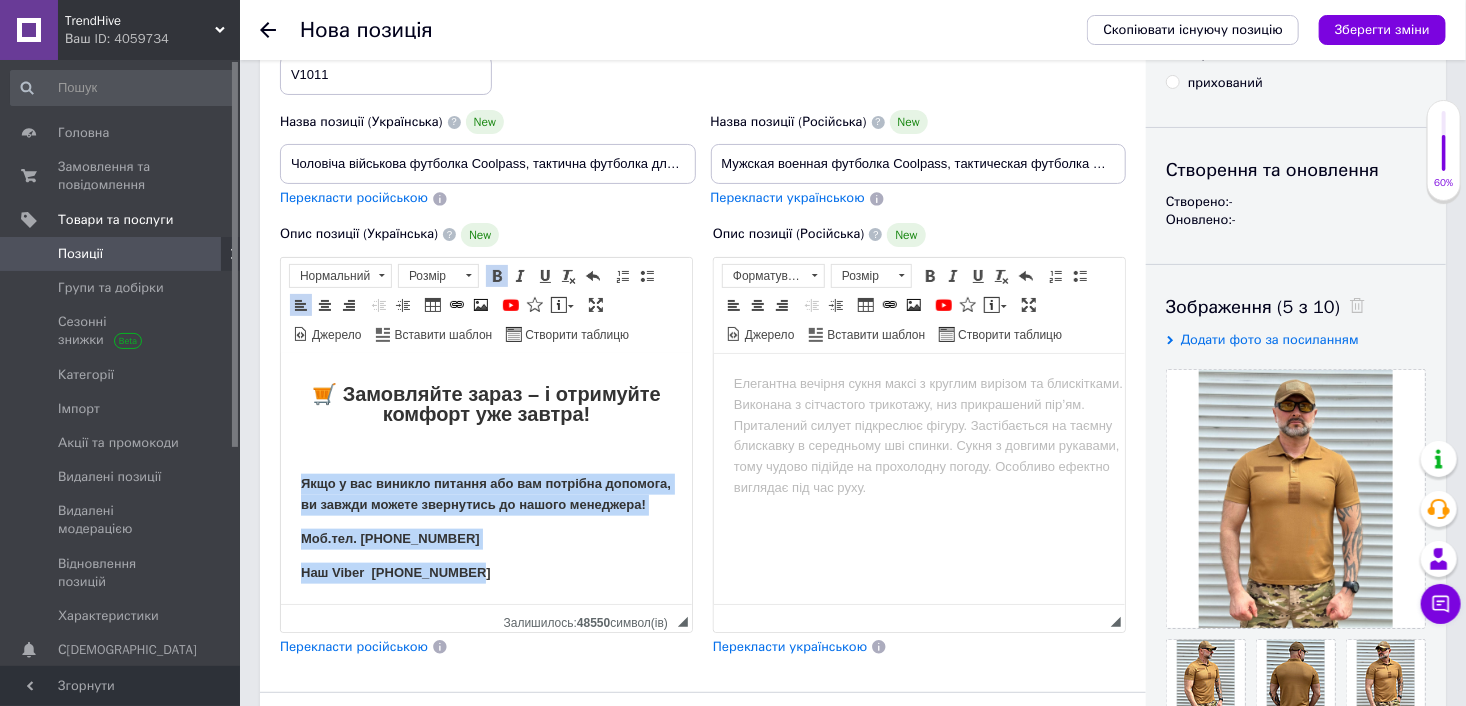 click on "Чоловіча військова футболка Coolpass, тактична футболка для військових, чоловіче поло койот! У польових умовах, на тренуваннях чи у повсякденному житті – комфорт та надійність одягу мають вирішальне значення. У спеку звичайна футболка швидко намокає, не дихає й створює дискомфорт. Саме тому вам потрібна  тактична футболка-поло CoolPass  кольору койот – ідеальне поєднання стилю, зручності та функціональності для активних чоловіків. ✅ Основні характеристики: Тип виробу:  чоловіча тактична футболка-поло Призначення: Матеріал:  100% поліестер (CoolPass) Технологія:" at bounding box center [485, -90] 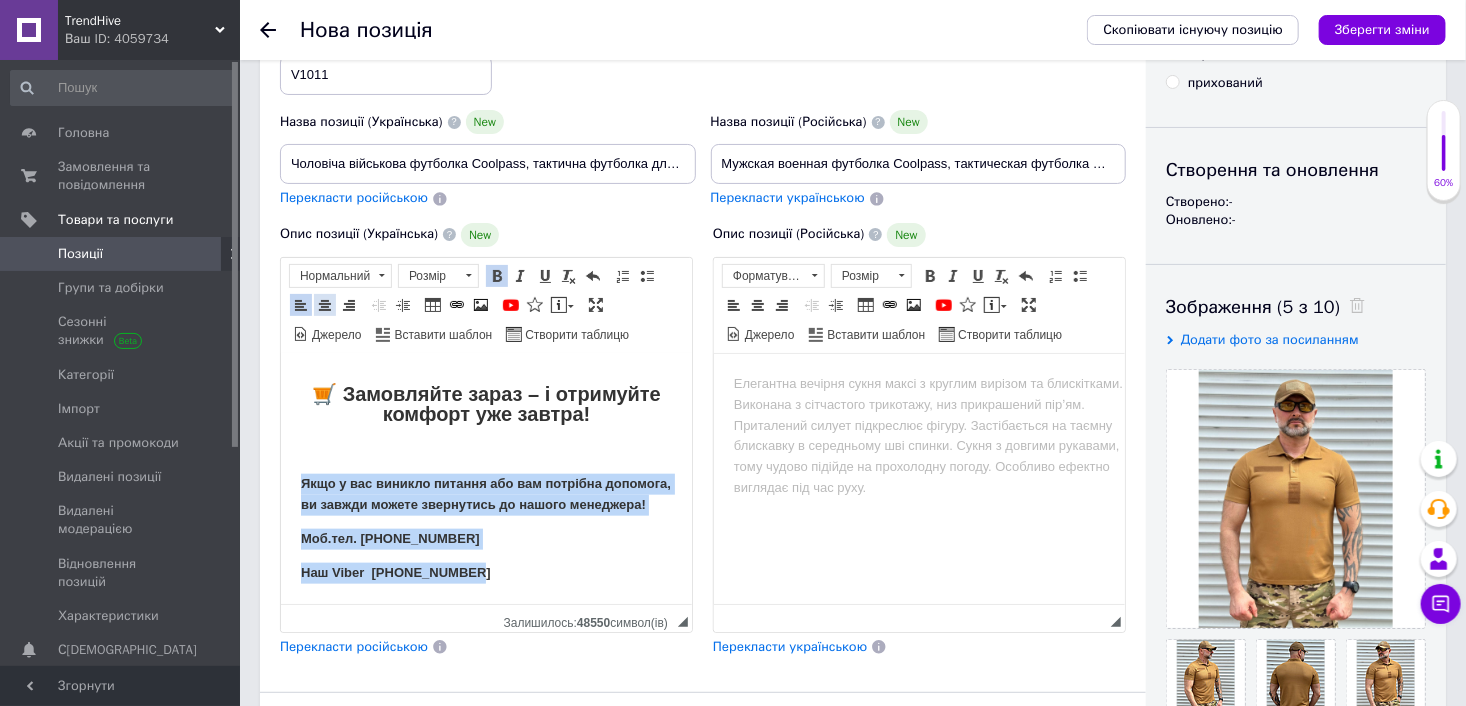click on "По центру" at bounding box center [325, 305] 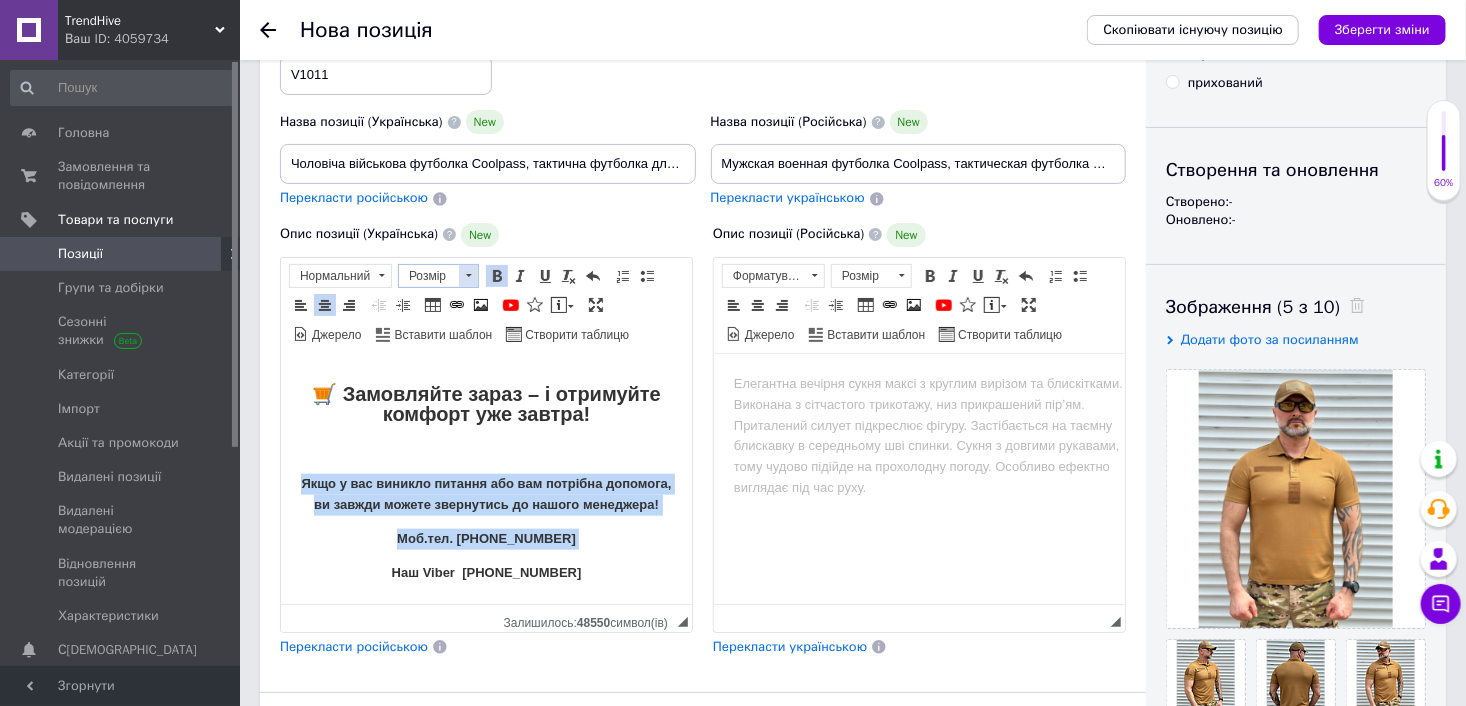 click on "Розмір" at bounding box center (429, 276) 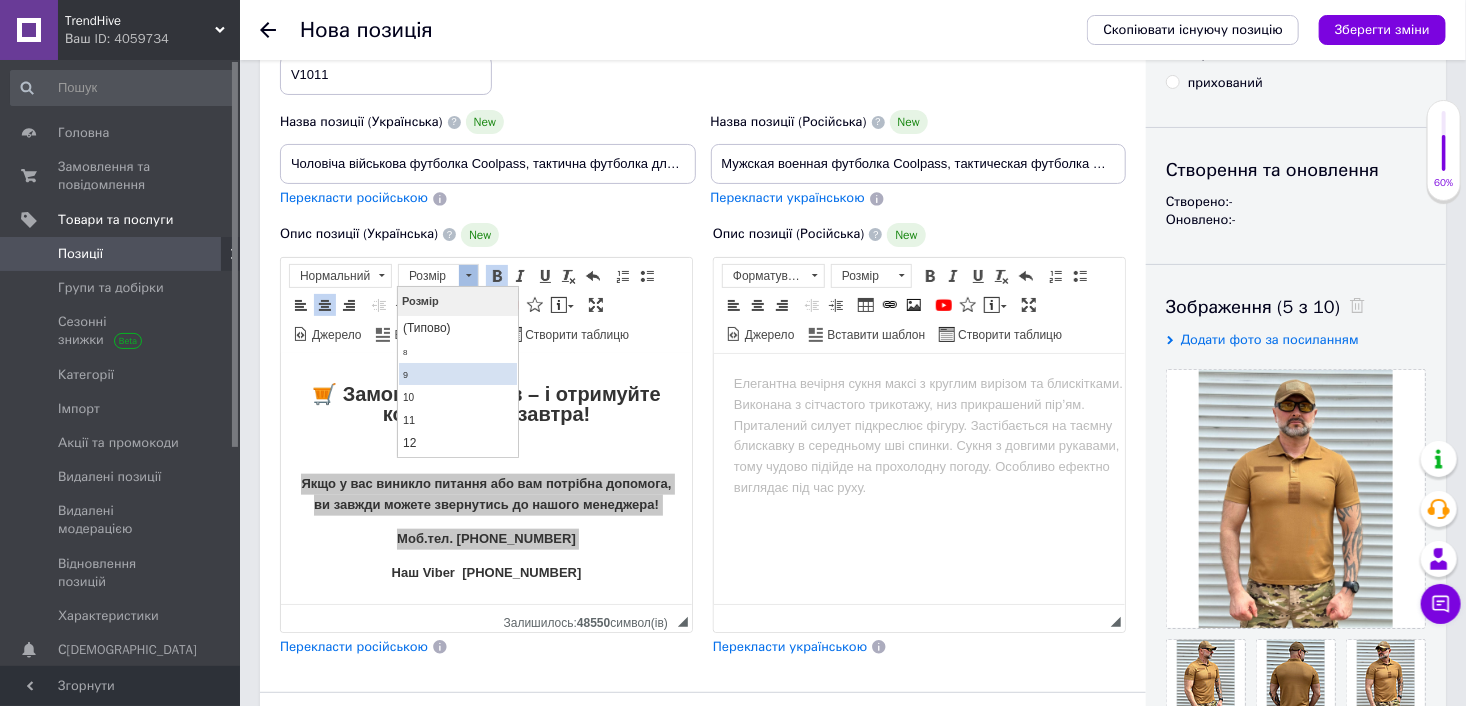 scroll, scrollTop: 100, scrollLeft: 0, axis: vertical 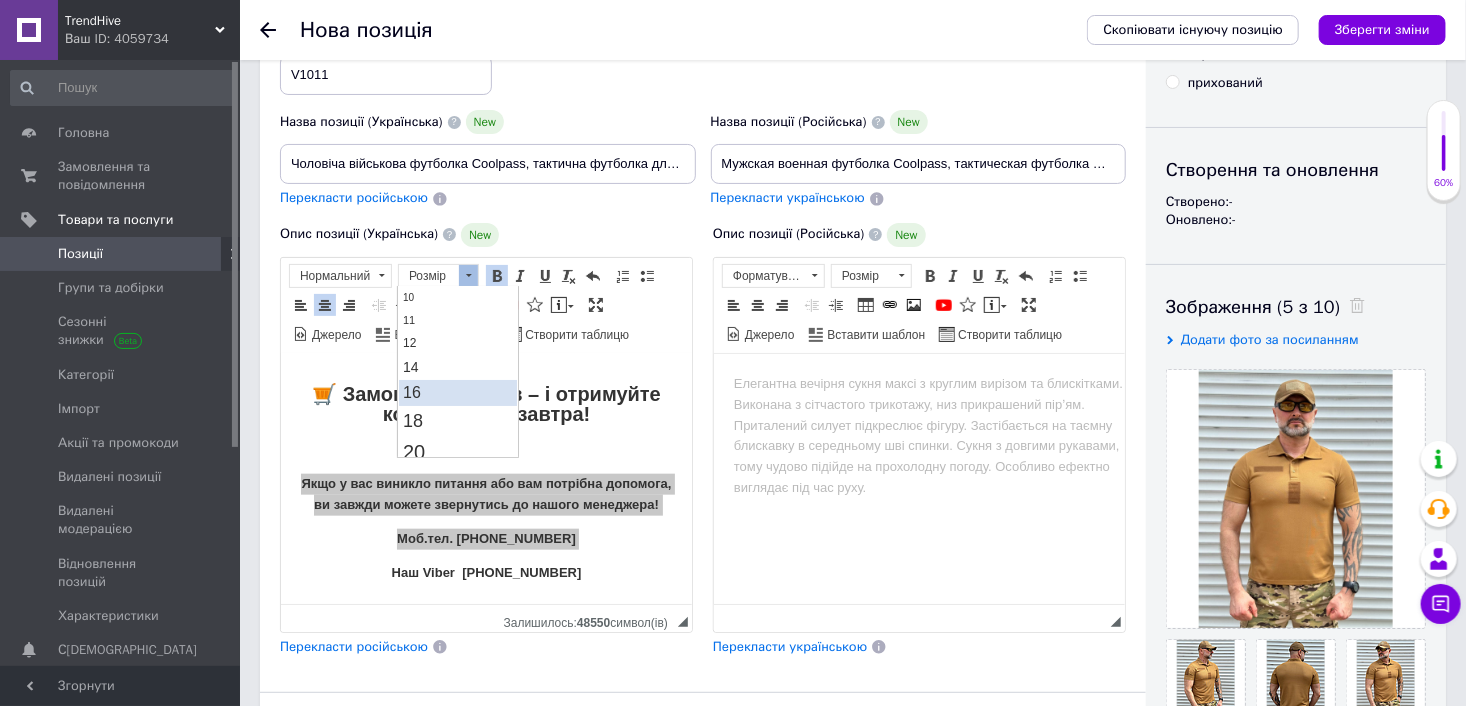 click on "16" at bounding box center (458, 392) 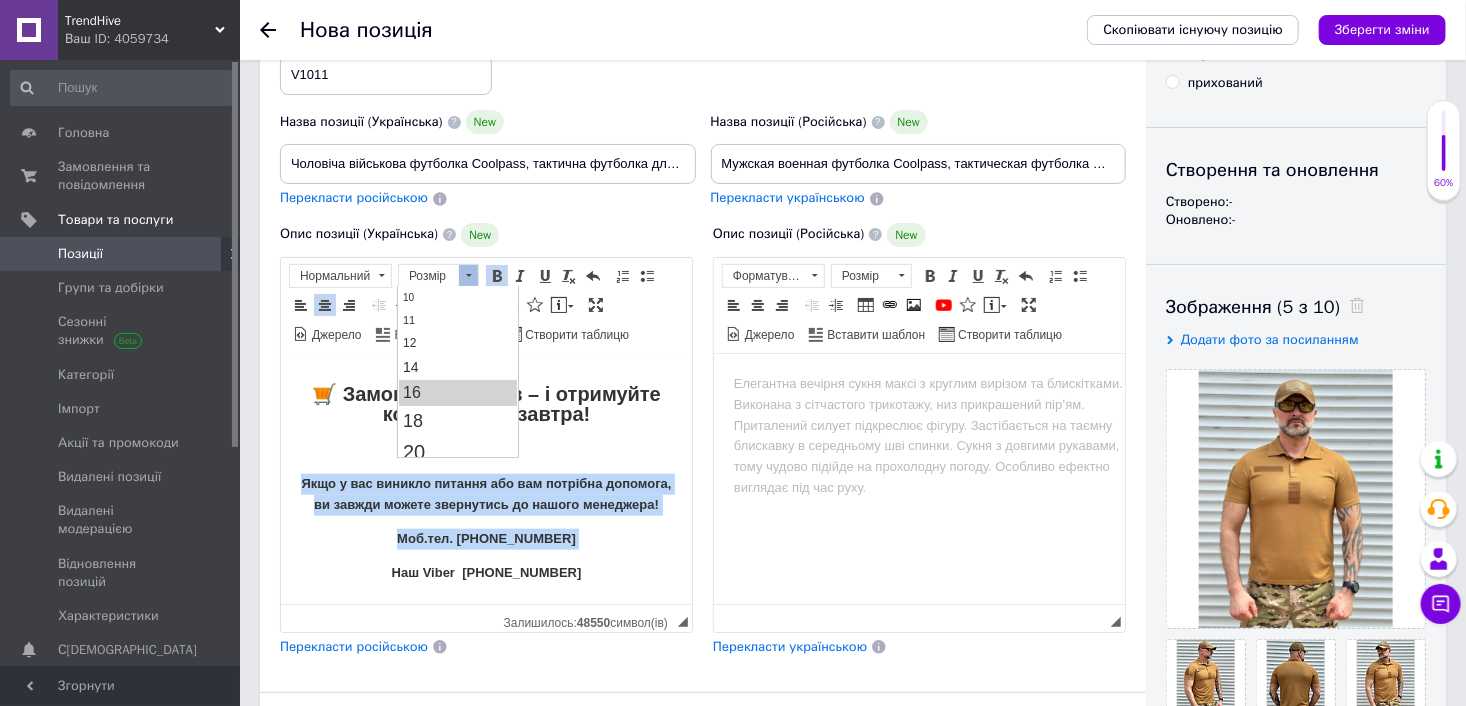 scroll, scrollTop: 0, scrollLeft: 0, axis: both 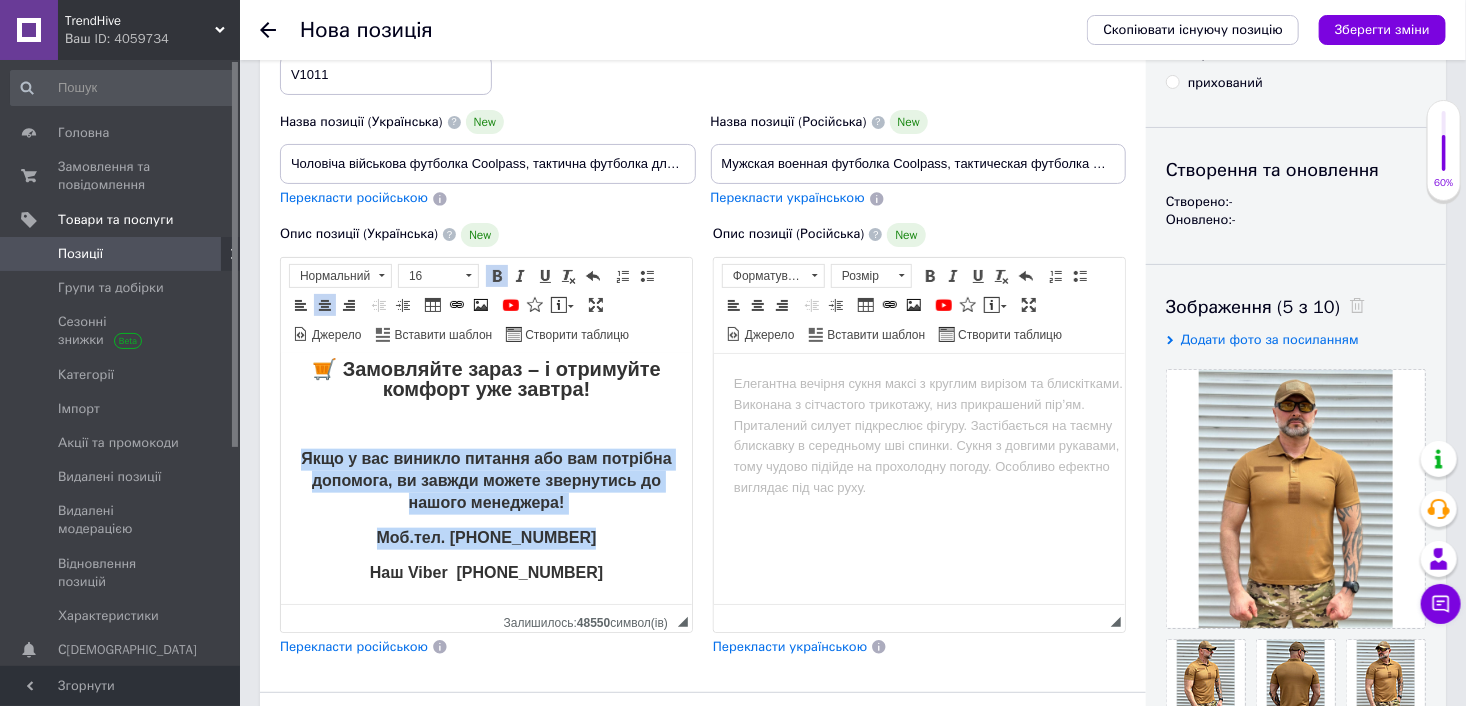 click on "Наш Viber  [PHONE_NUMBER]" at bounding box center (485, 573) 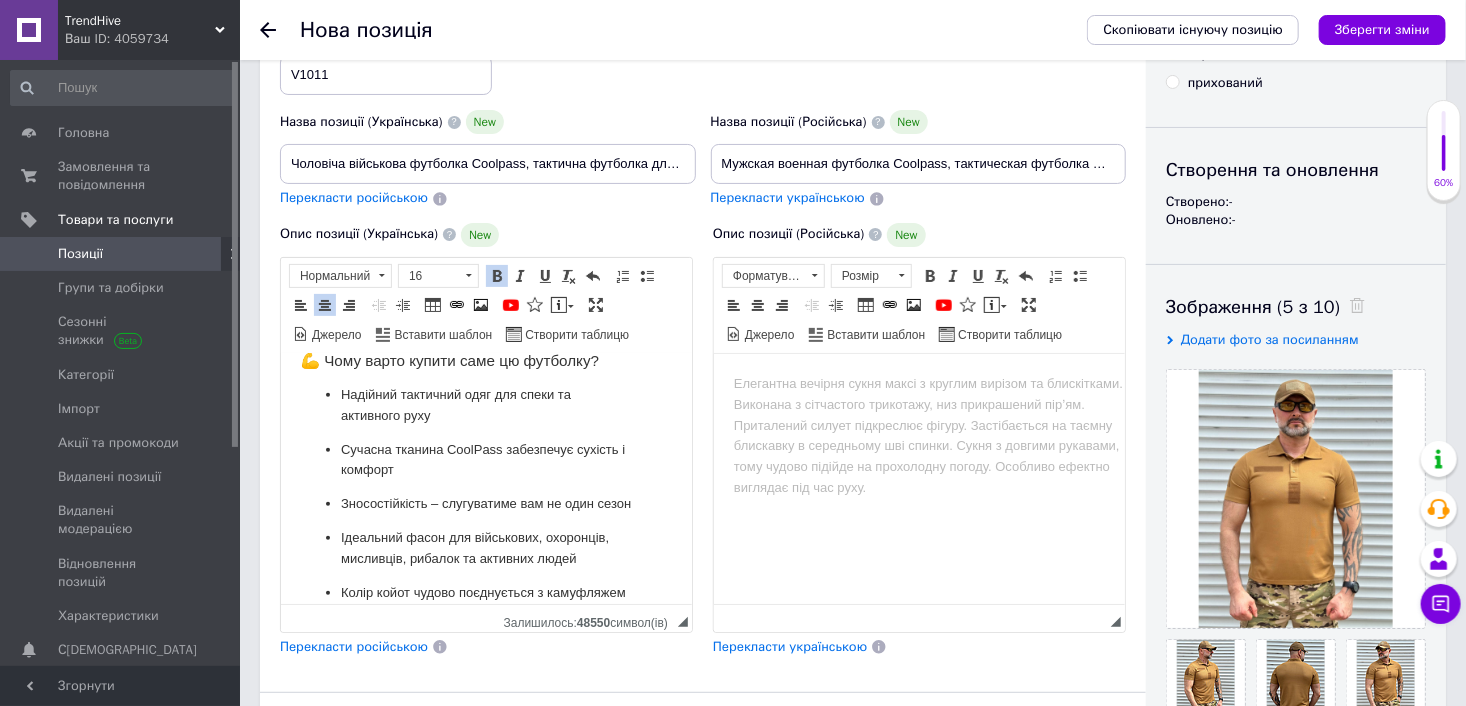 scroll, scrollTop: 799, scrollLeft: 0, axis: vertical 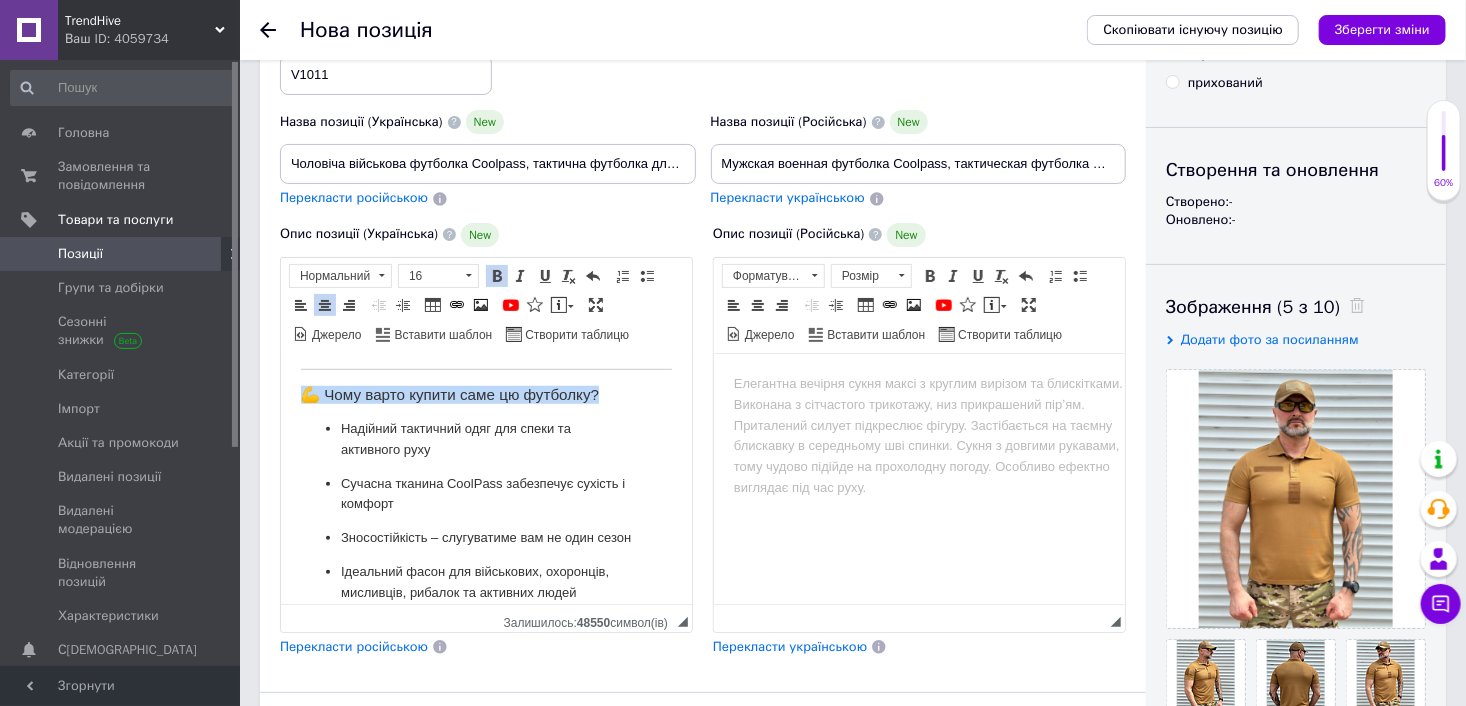 drag, startPoint x: 600, startPoint y: 412, endPoint x: 299, endPoint y: 409, distance: 301.01495 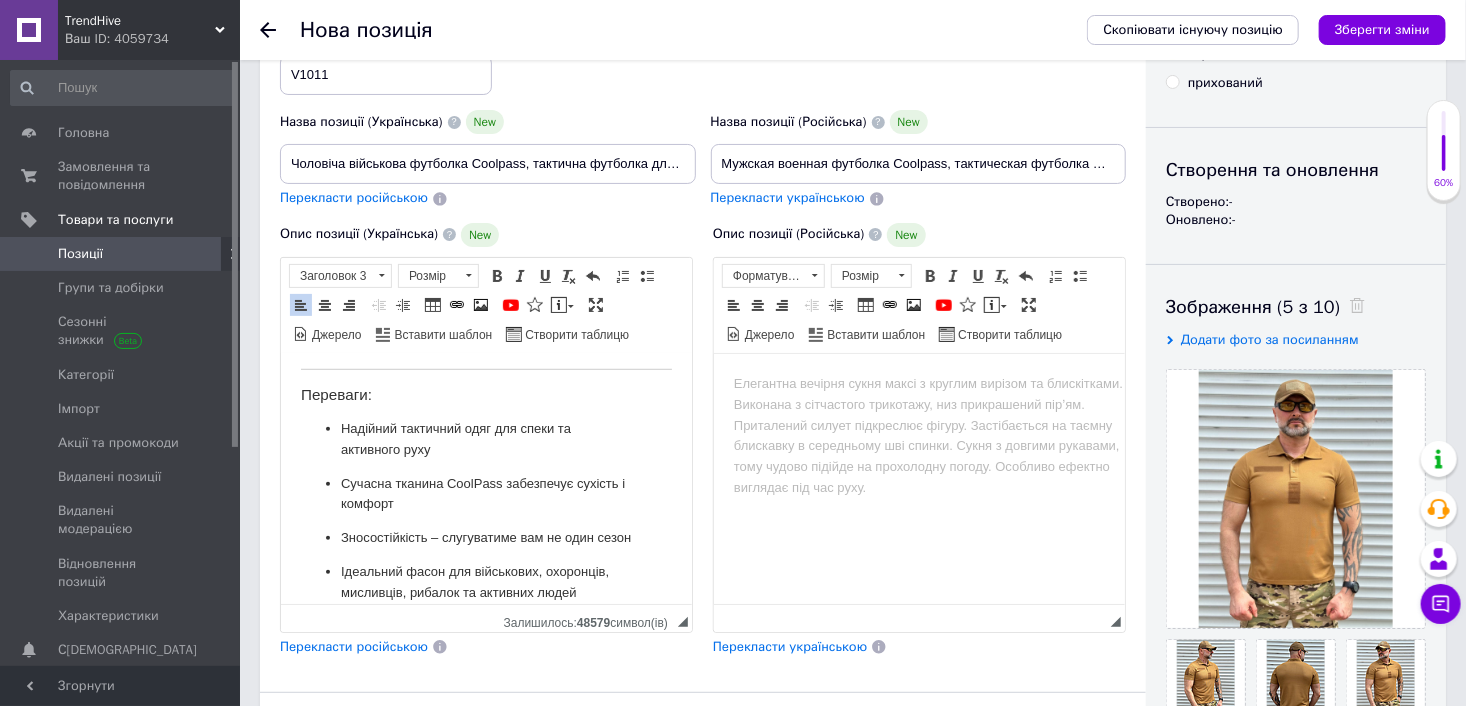 click on "Переваги:" at bounding box center [485, 394] 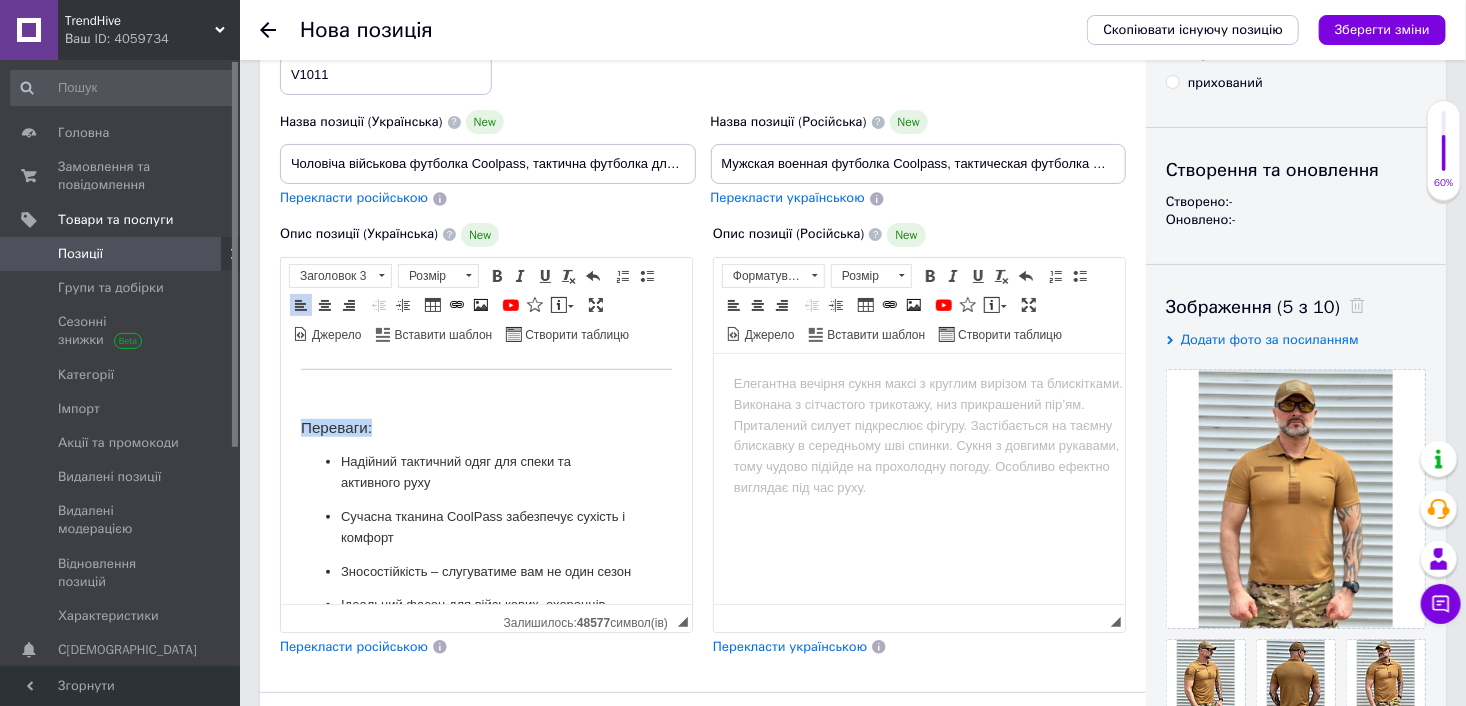 drag, startPoint x: 292, startPoint y: 444, endPoint x: 385, endPoint y: 444, distance: 93 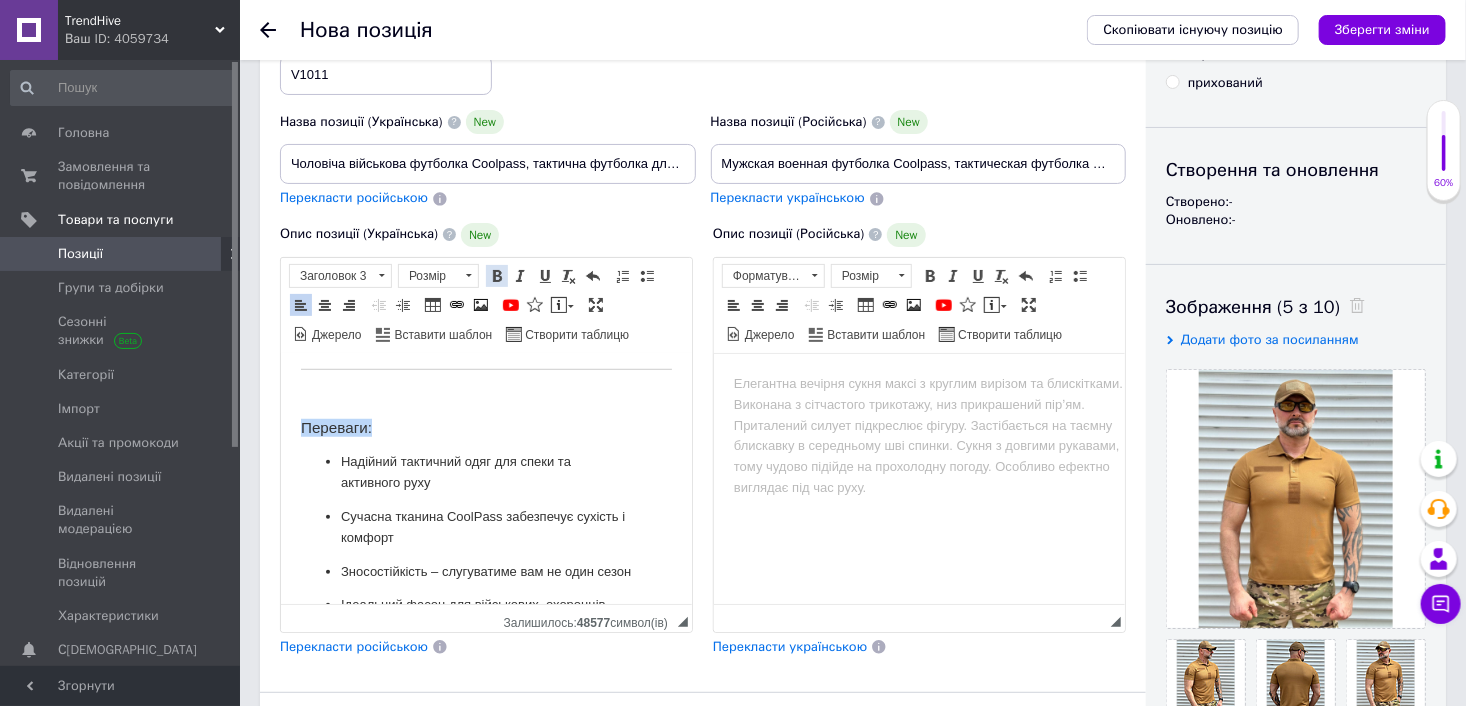 click at bounding box center [497, 276] 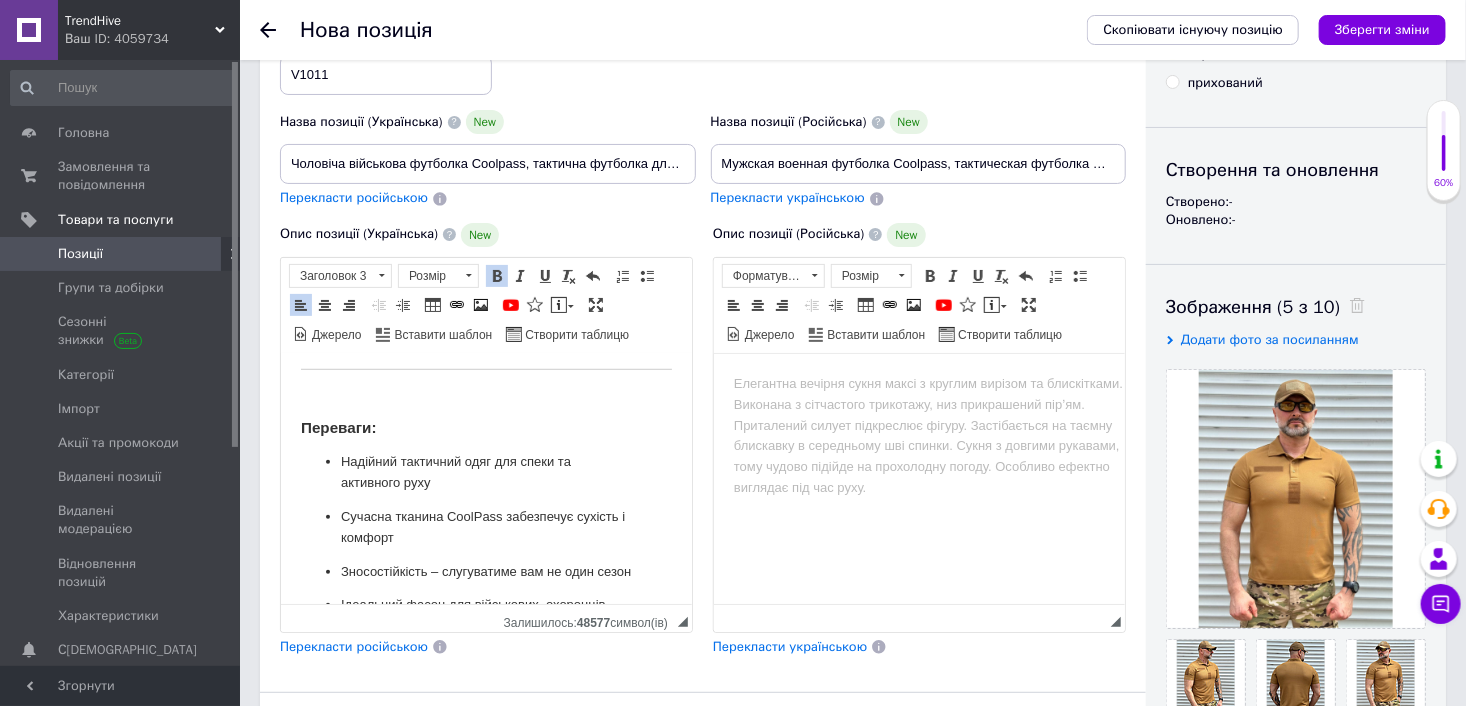 click at bounding box center (485, 394) 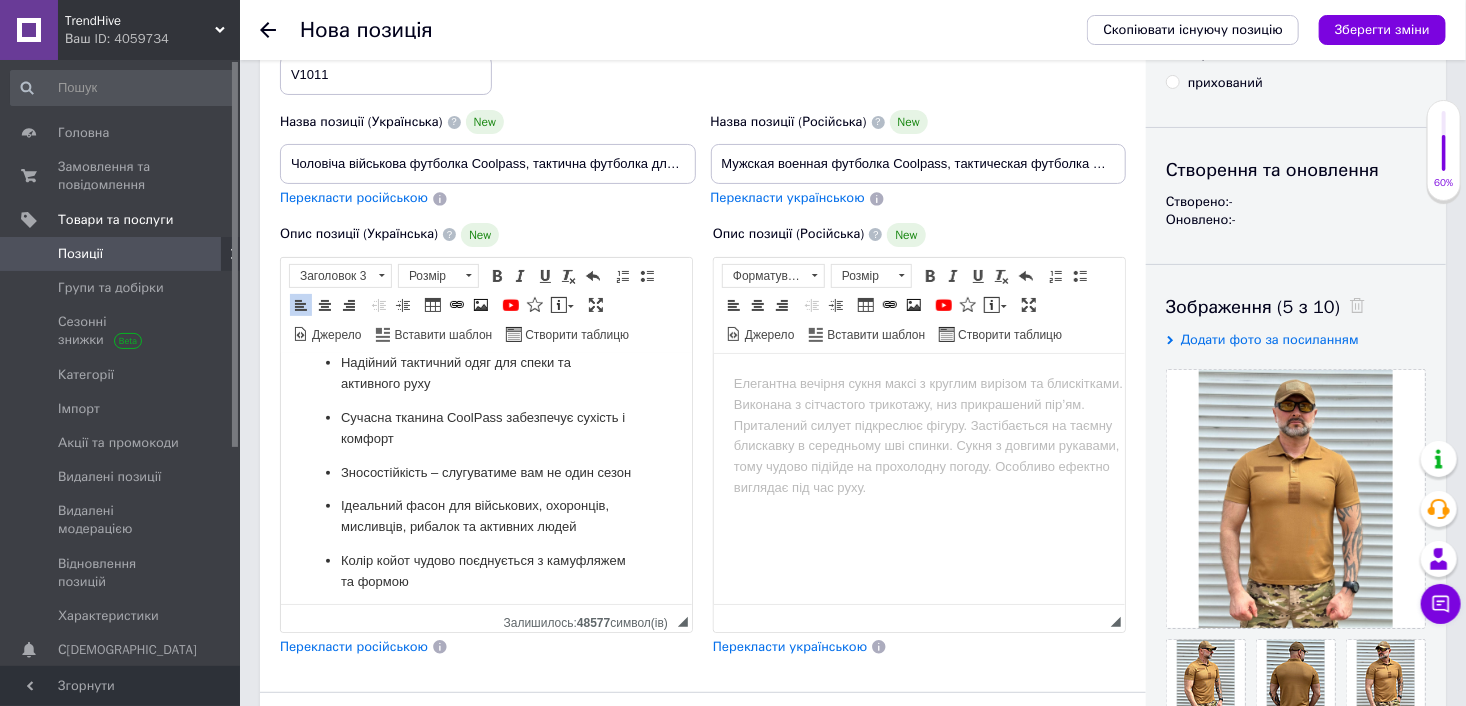 scroll, scrollTop: 899, scrollLeft: 0, axis: vertical 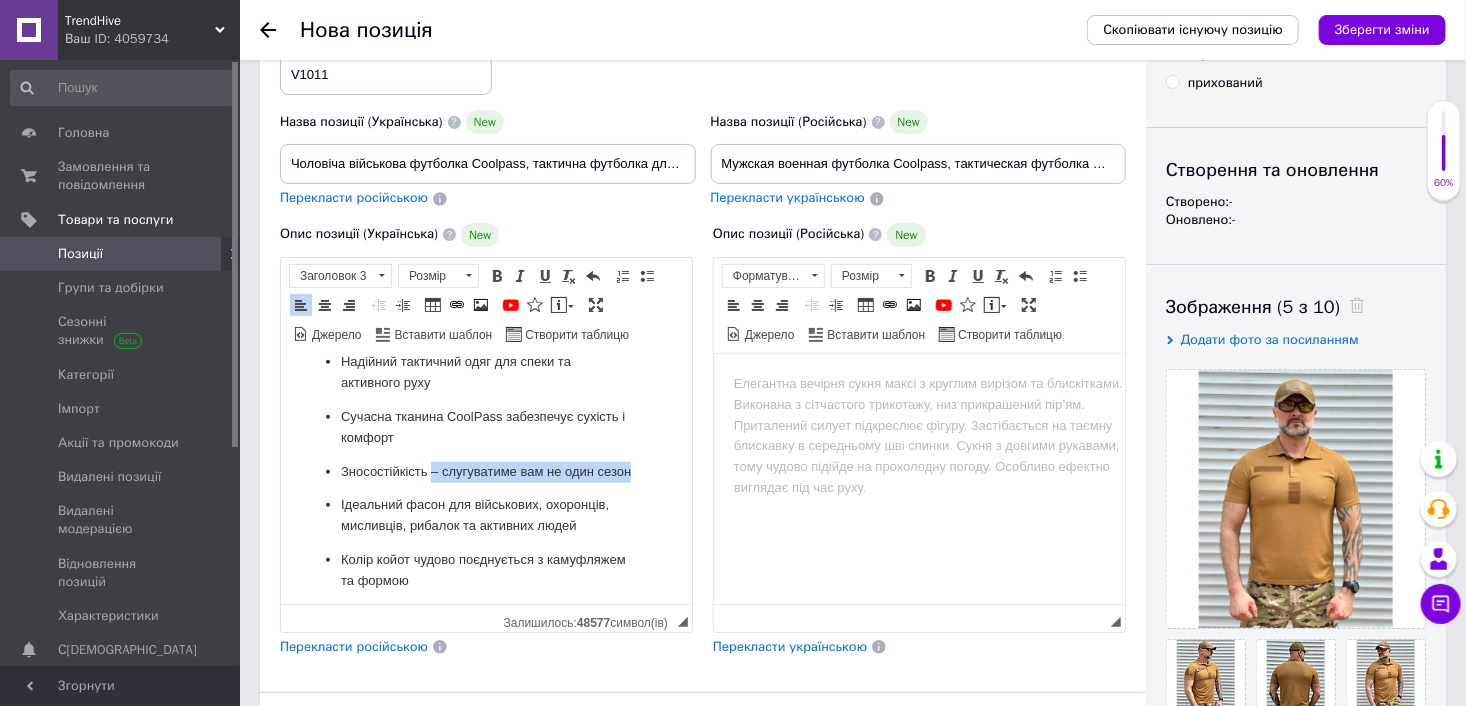 drag, startPoint x: 431, startPoint y: 489, endPoint x: 435, endPoint y: 501, distance: 12.649111 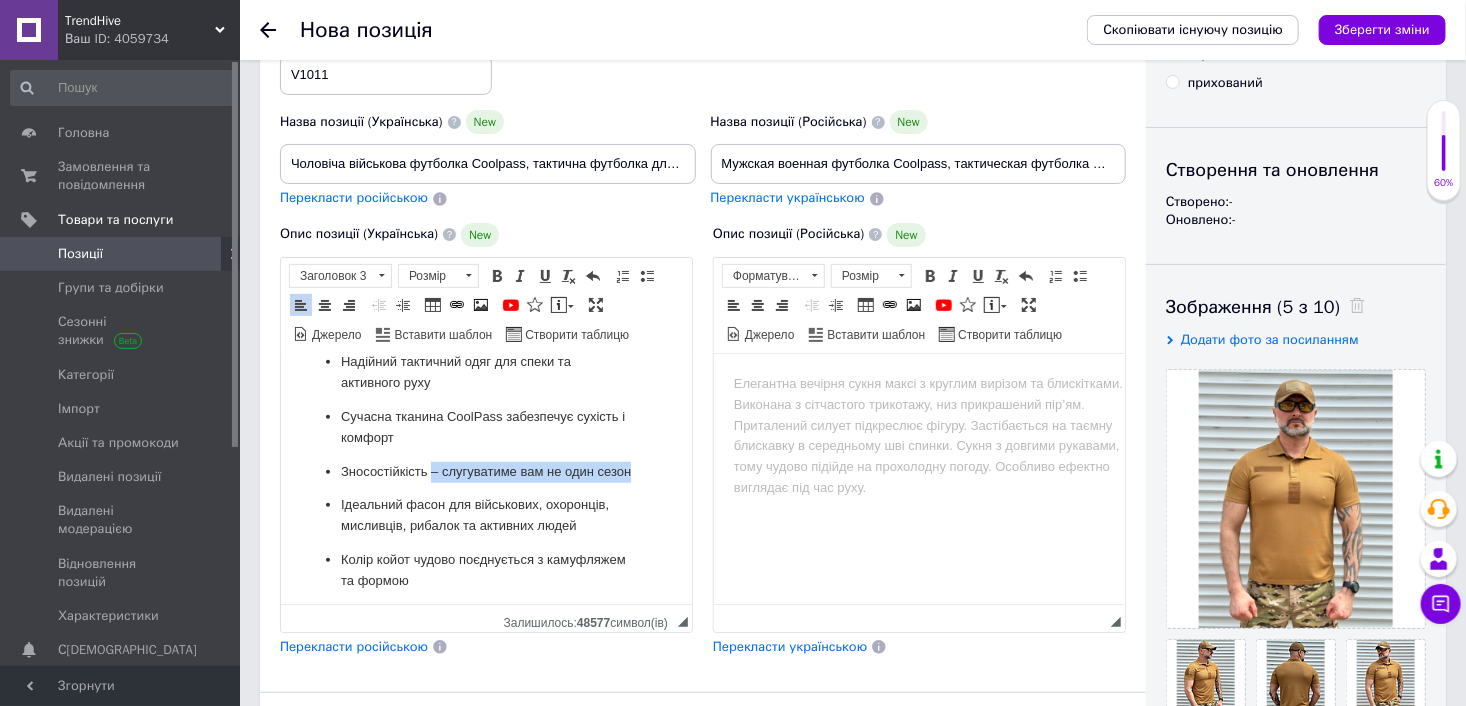 click on "Зносостійкість – слугуватиме вам не один сезон" at bounding box center [485, 471] 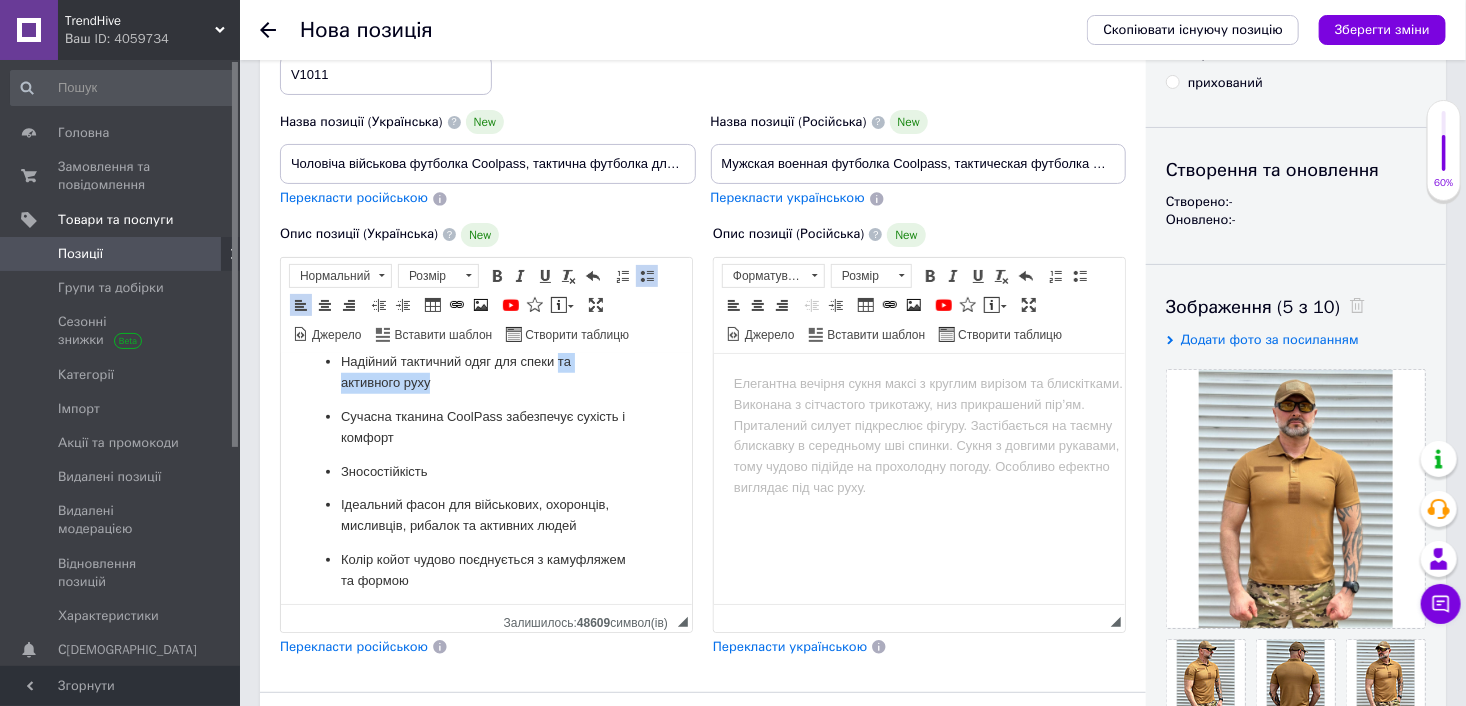 drag, startPoint x: 557, startPoint y: 377, endPoint x: 558, endPoint y: 394, distance: 17.029387 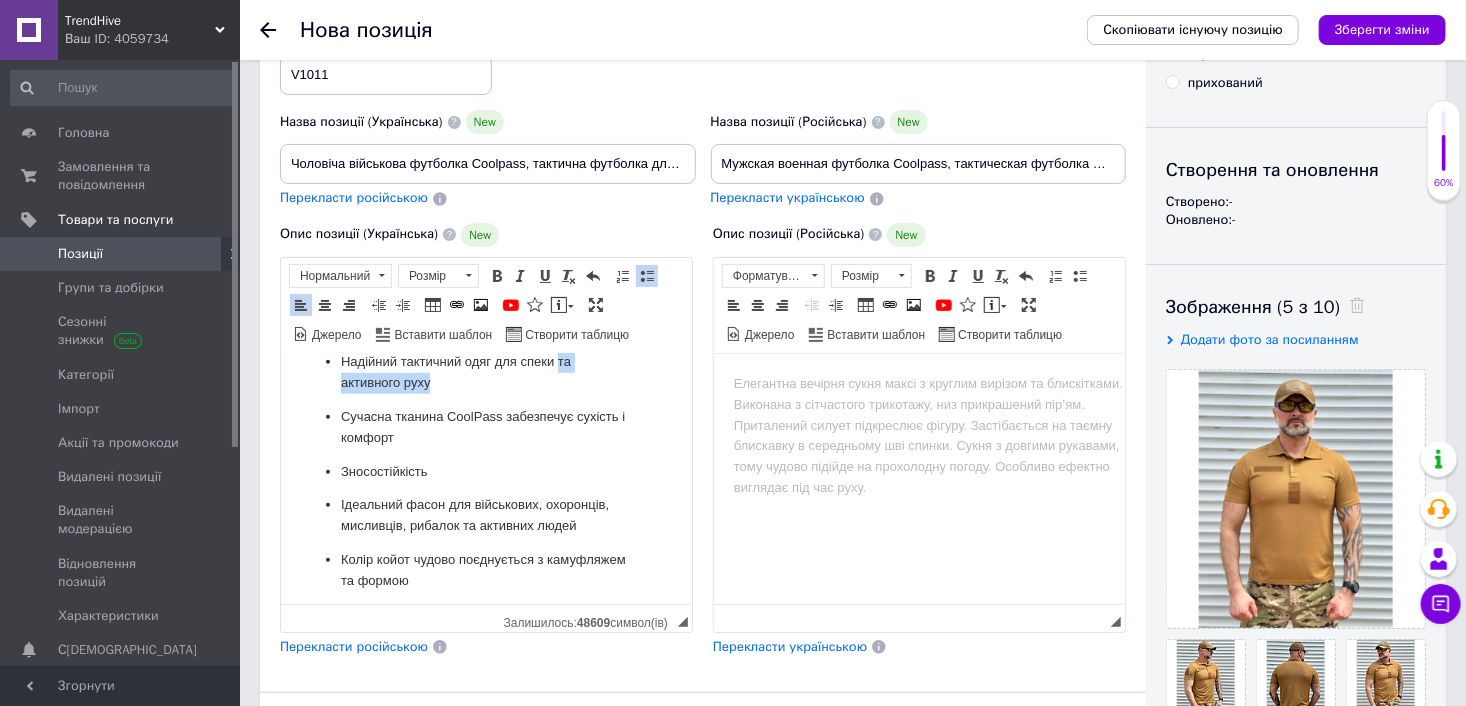 click on "Надійний тактичний одяг для спеки та активного руху" at bounding box center (485, 372) 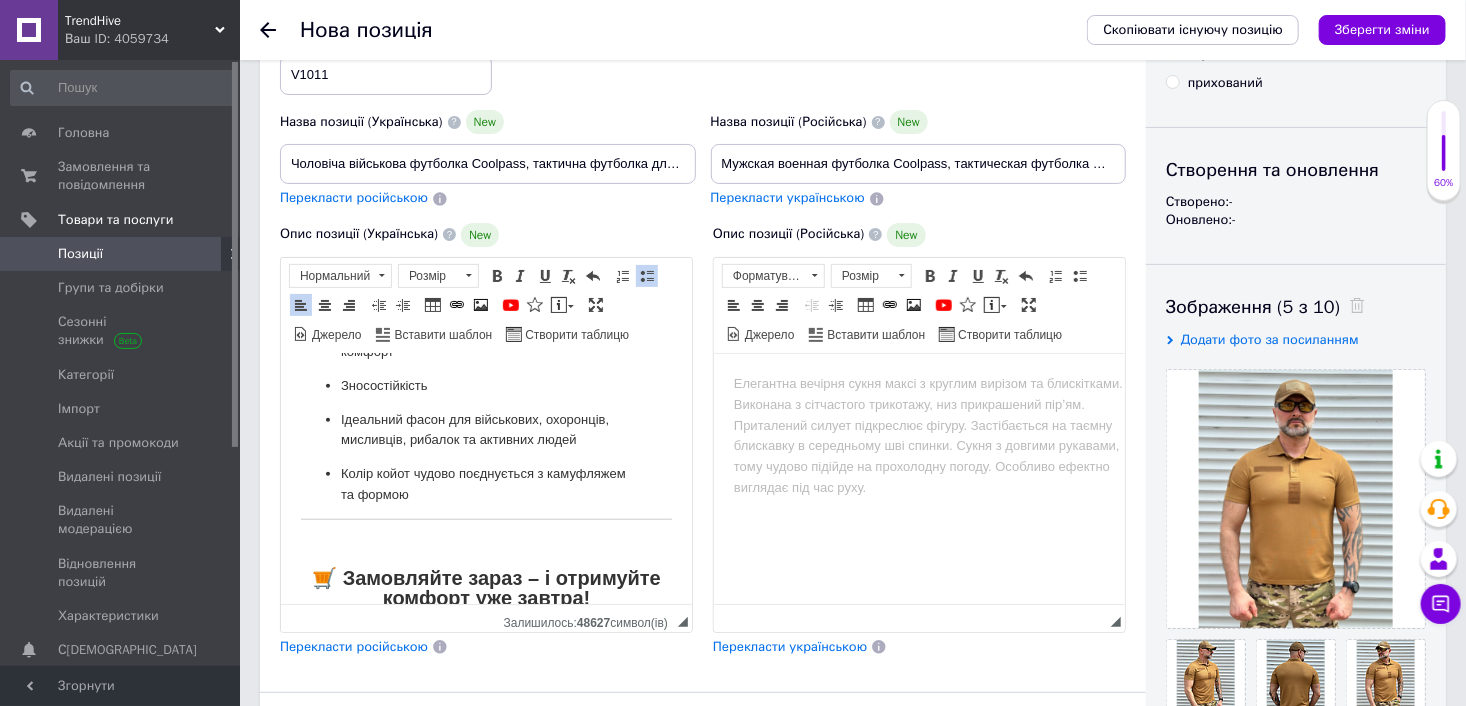 scroll, scrollTop: 999, scrollLeft: 0, axis: vertical 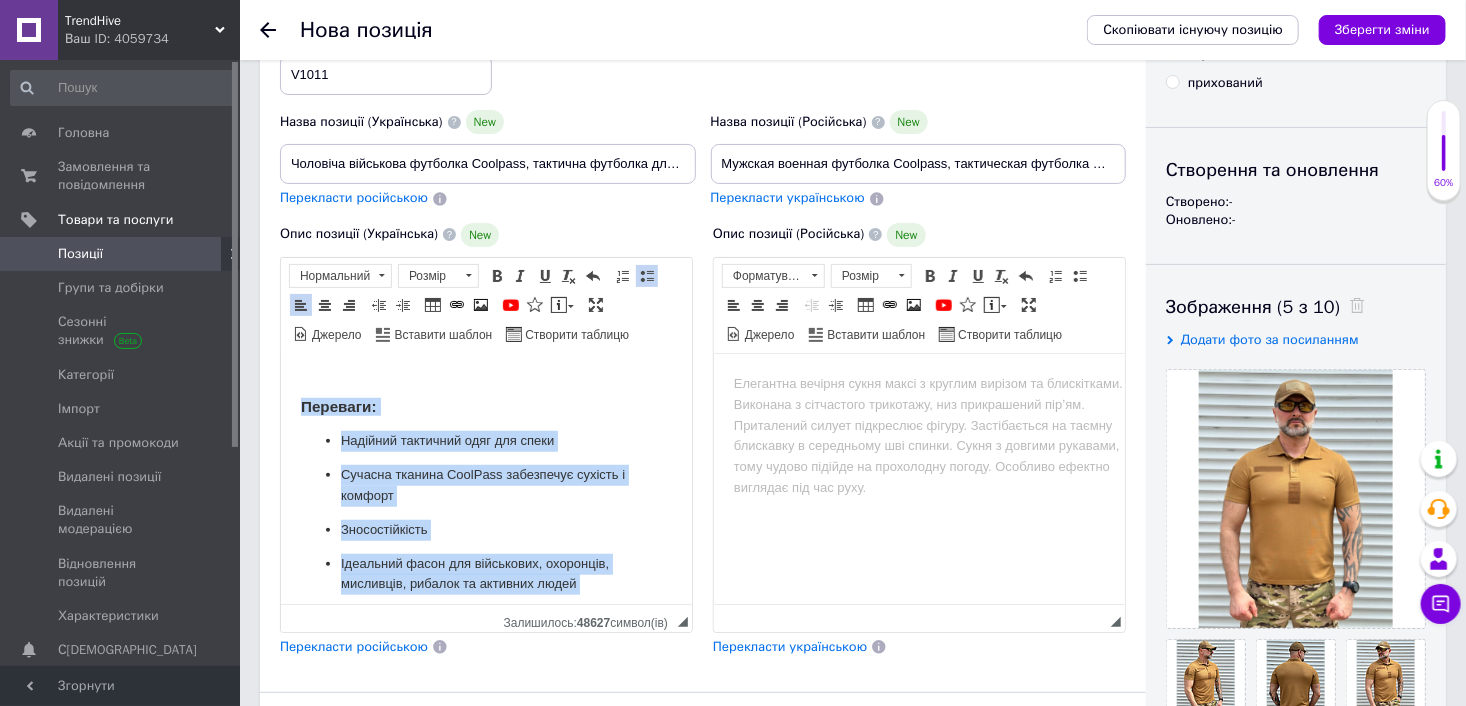 drag, startPoint x: 501, startPoint y: 487, endPoint x: 301, endPoint y: 426, distance: 209.09567 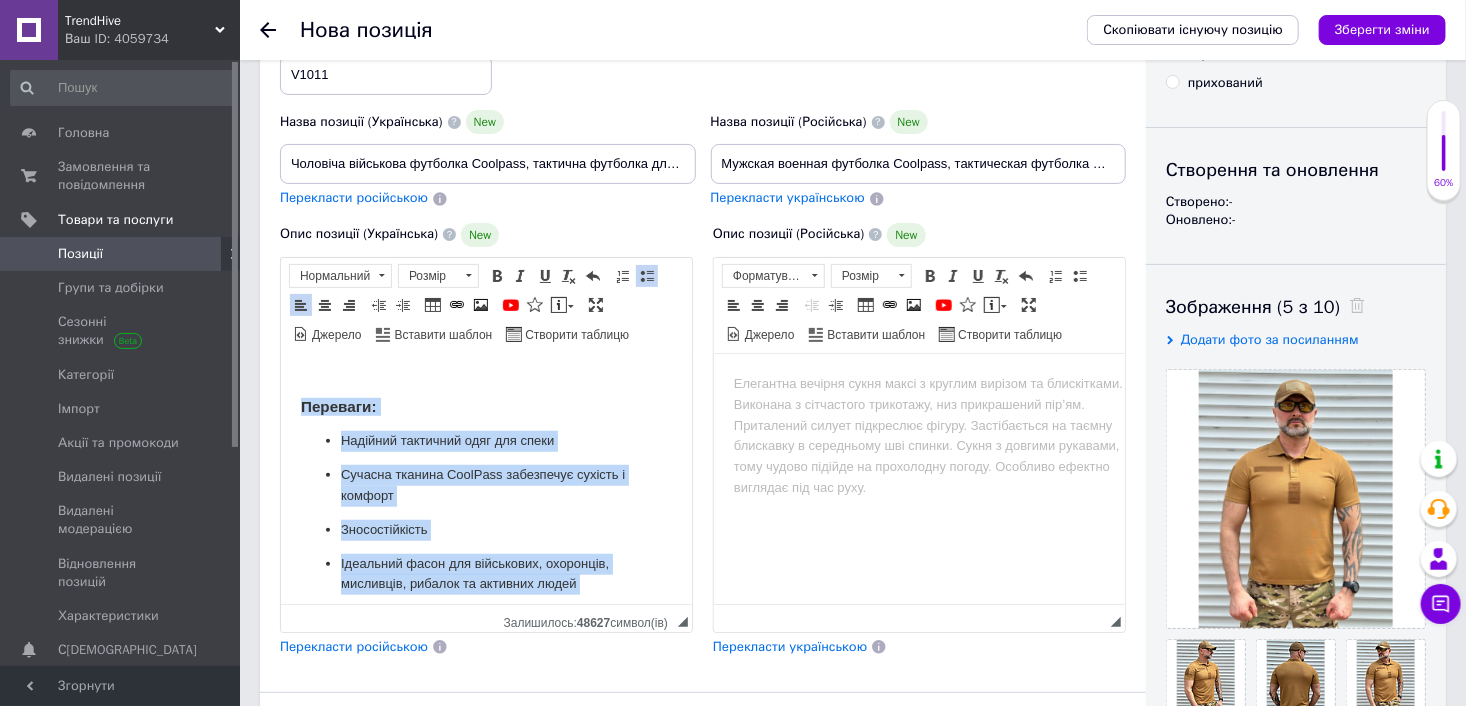 click on "Чоловіча військова футболка Coolpass, тактична футболка для військових, чоловіче поло койот! У польових умовах, на тренуваннях чи у повсякденному житті – комфорт та надійність одягу мають вирішальне значення. У спеку звичайна футболка швидко намокає, не дихає й створює дискомфорт. Саме тому вам потрібна  тактична футболка-поло CoolPass  кольору койот – ідеальне поєднання стилю, зручності та функціональності для активних чоловіків. ✅ Основні характеристики: Тип виробу:  чоловіча тактична футболка-поло Призначення: Матеріал:  100% поліестер (CoolPass) Технологія:" at bounding box center (485, 244) 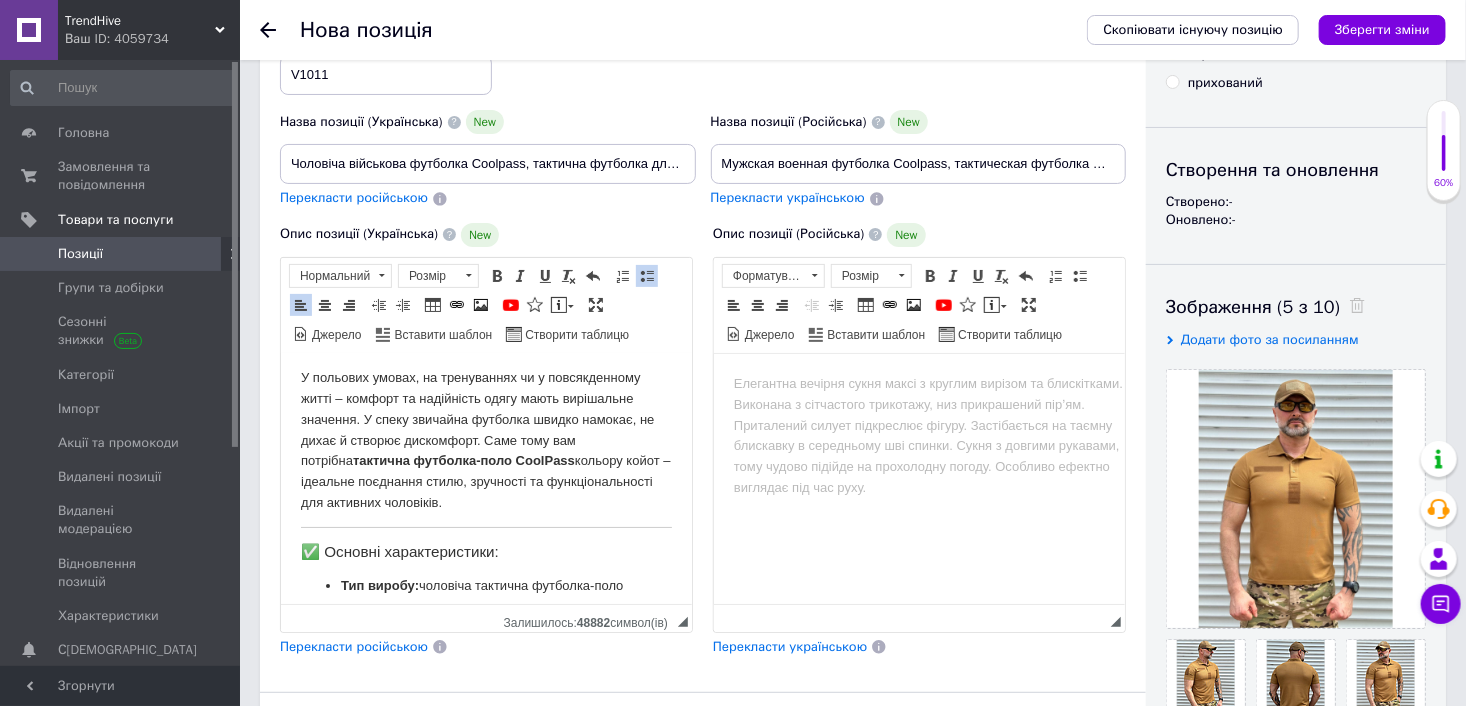 scroll, scrollTop: 76, scrollLeft: 0, axis: vertical 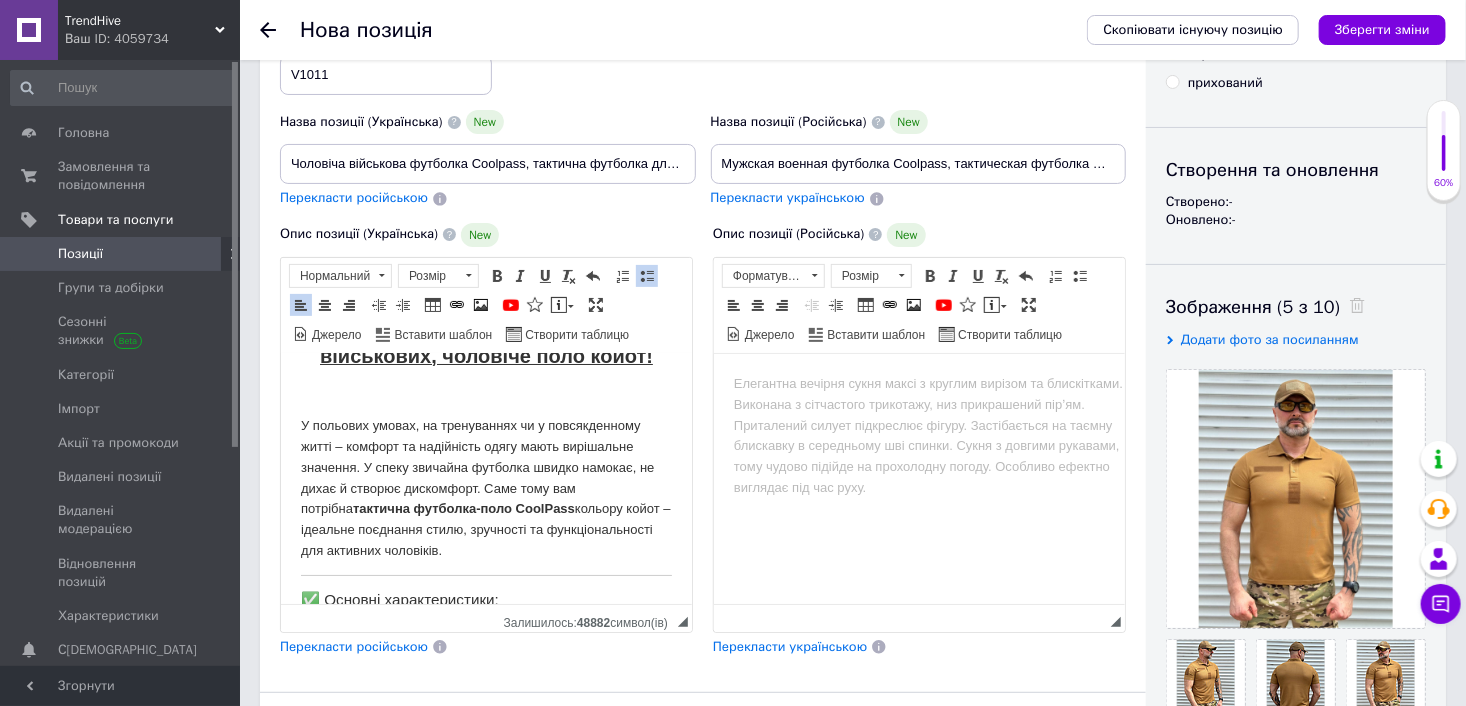 click on "У польових умовах, на тренуваннях чи у повсякденному житті – комфорт та надійність одягу мають вирішальне значення. У спеку звичайна футболка швидко намокає, не дихає й створює дискомфорт. Саме тому вам потрібна  тактична футболка-поло CoolPass  кольору койот – ідеальне поєднання стилю, зручності та функціональності для активних чоловіків." at bounding box center (485, 488) 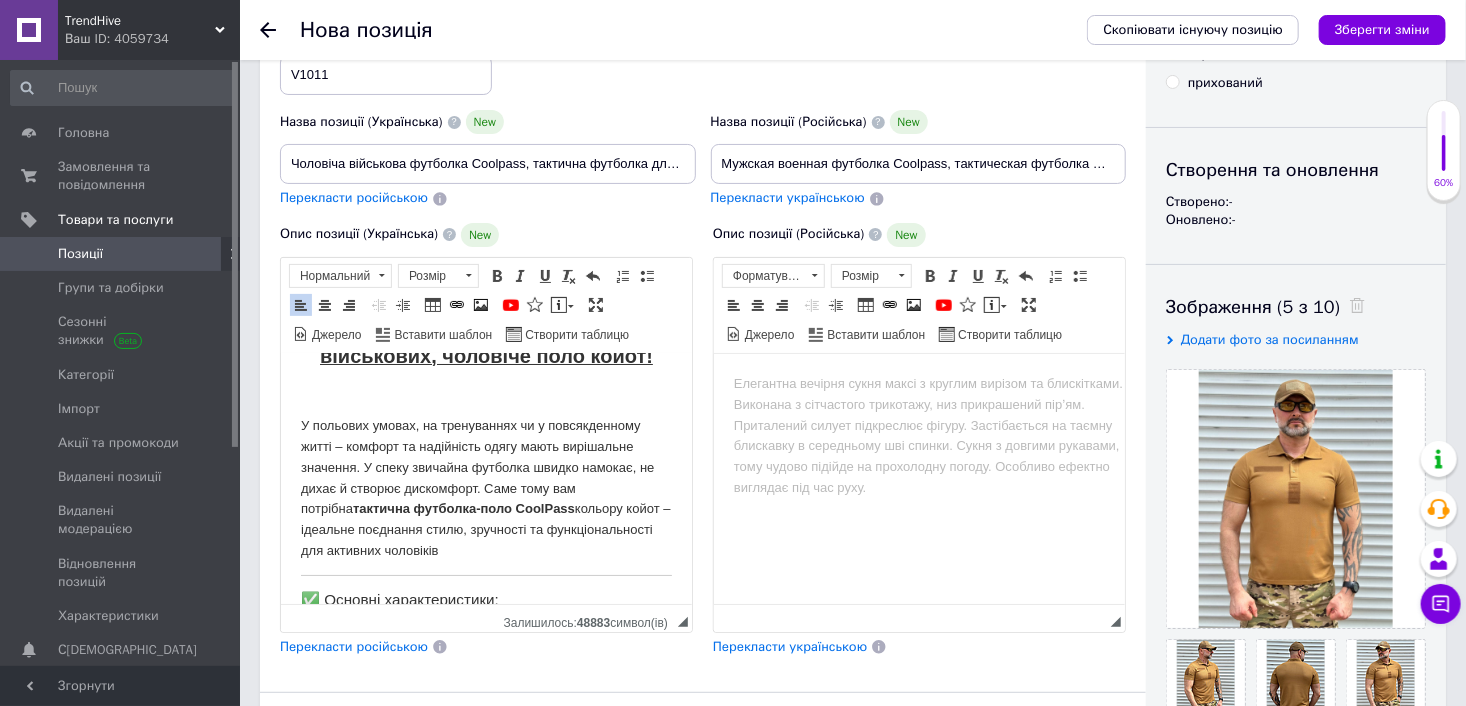 drag, startPoint x: 469, startPoint y: 548, endPoint x: 291, endPoint y: 423, distance: 217.50632 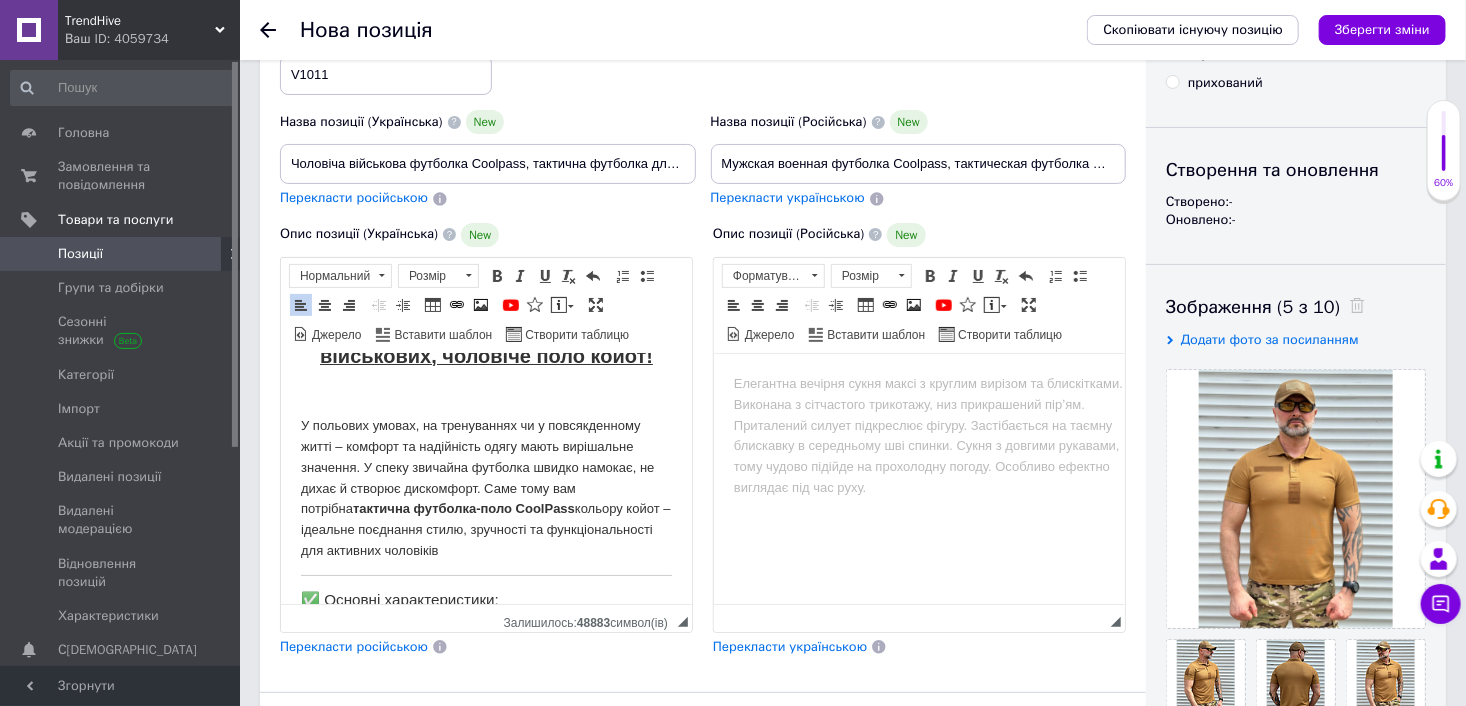 click on "Чоловіча військова футболка Coolpass, тактична футболка для військових, чоловіче поло койот! У польових умовах, на тренуваннях чи у повсякденному житті – комфорт та надійність одягу мають вирішальне значення. У спеку звичайна футболка швидко намокає, не дихає й створює дискомфорт. Саме тому вам потрібна  тактична футболка-поло CoolPass  кольору койот – ідеальне поєднання стилю, зручності та функціональності для активних чоловіків ✅ Основні характеристики: Тип виробу:  чоловіча тактична футболка-поло Призначення: Матеріал:  100% поліестер (CoolPass) Технологія:" at bounding box center [485, 831] 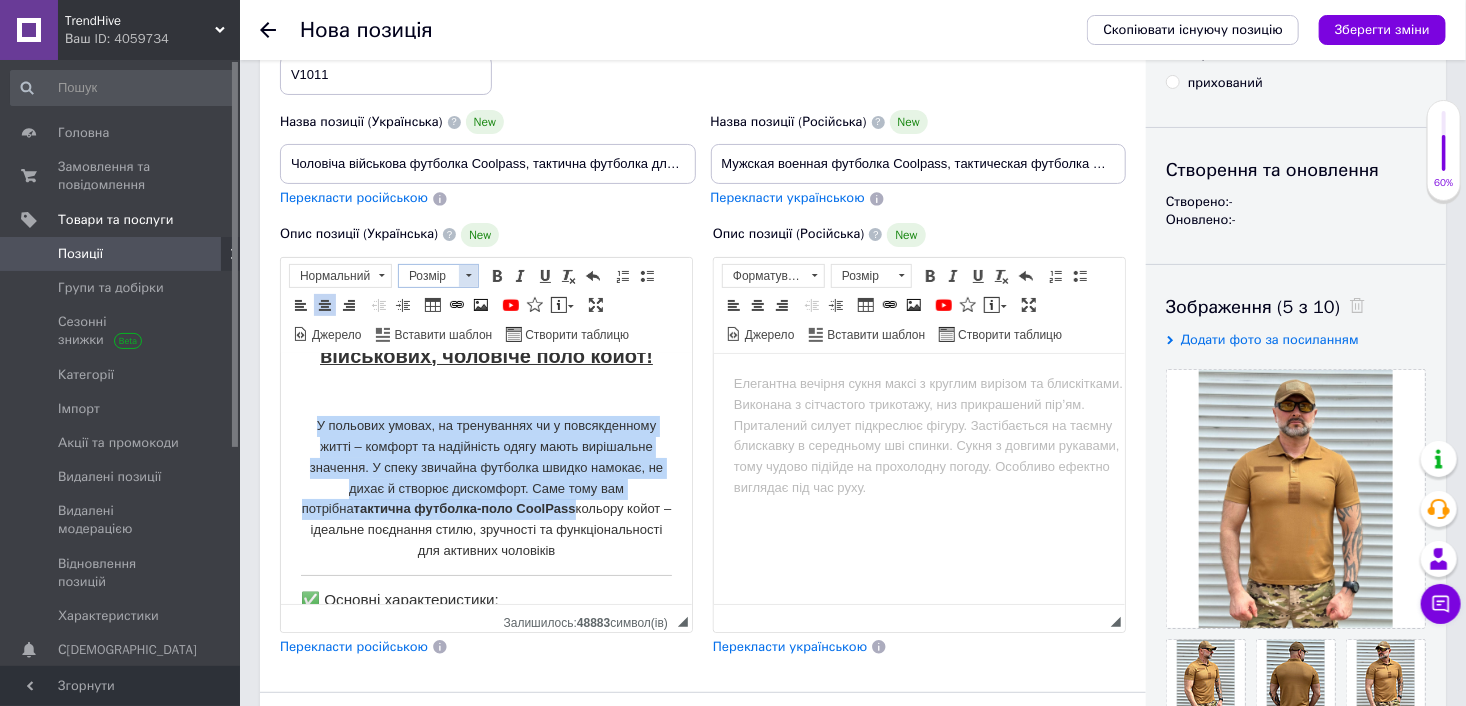 click on "Розмір" at bounding box center (429, 276) 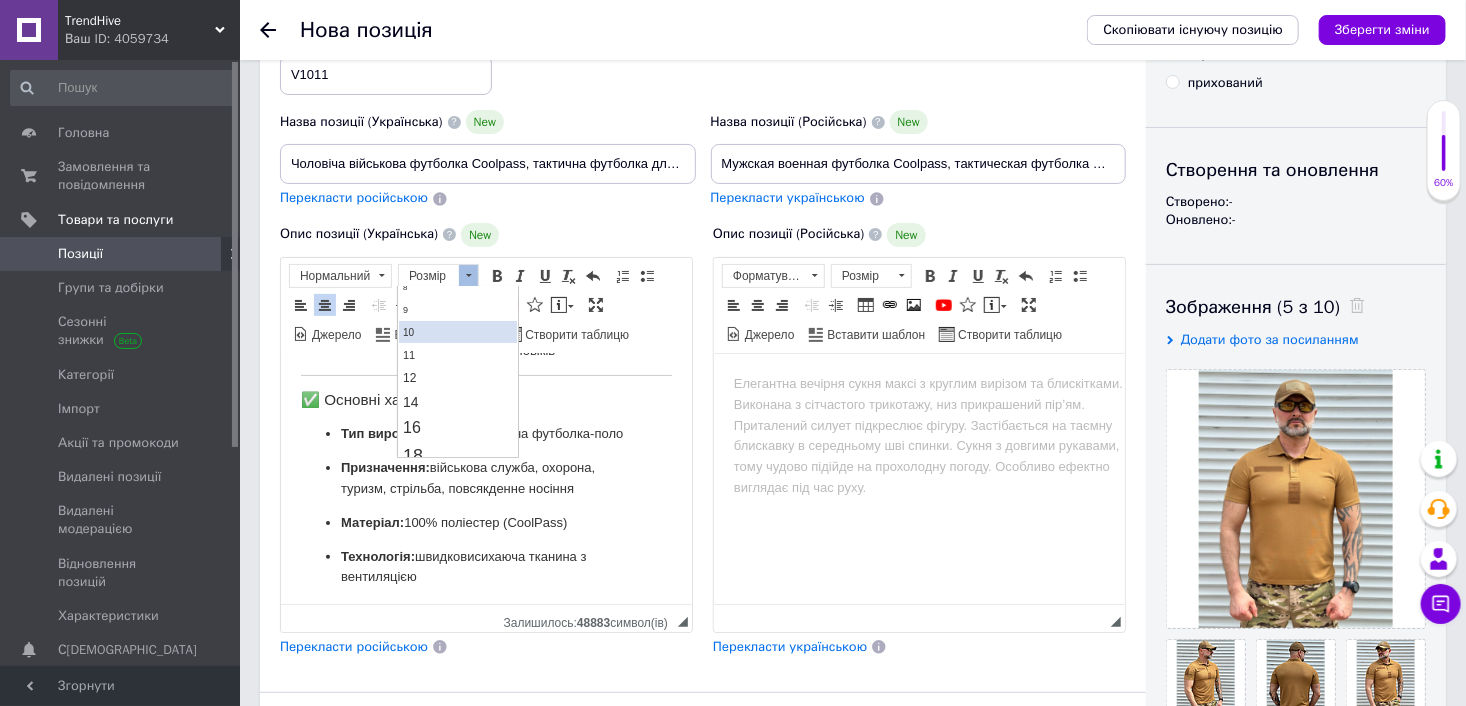 scroll, scrollTop: 100, scrollLeft: 0, axis: vertical 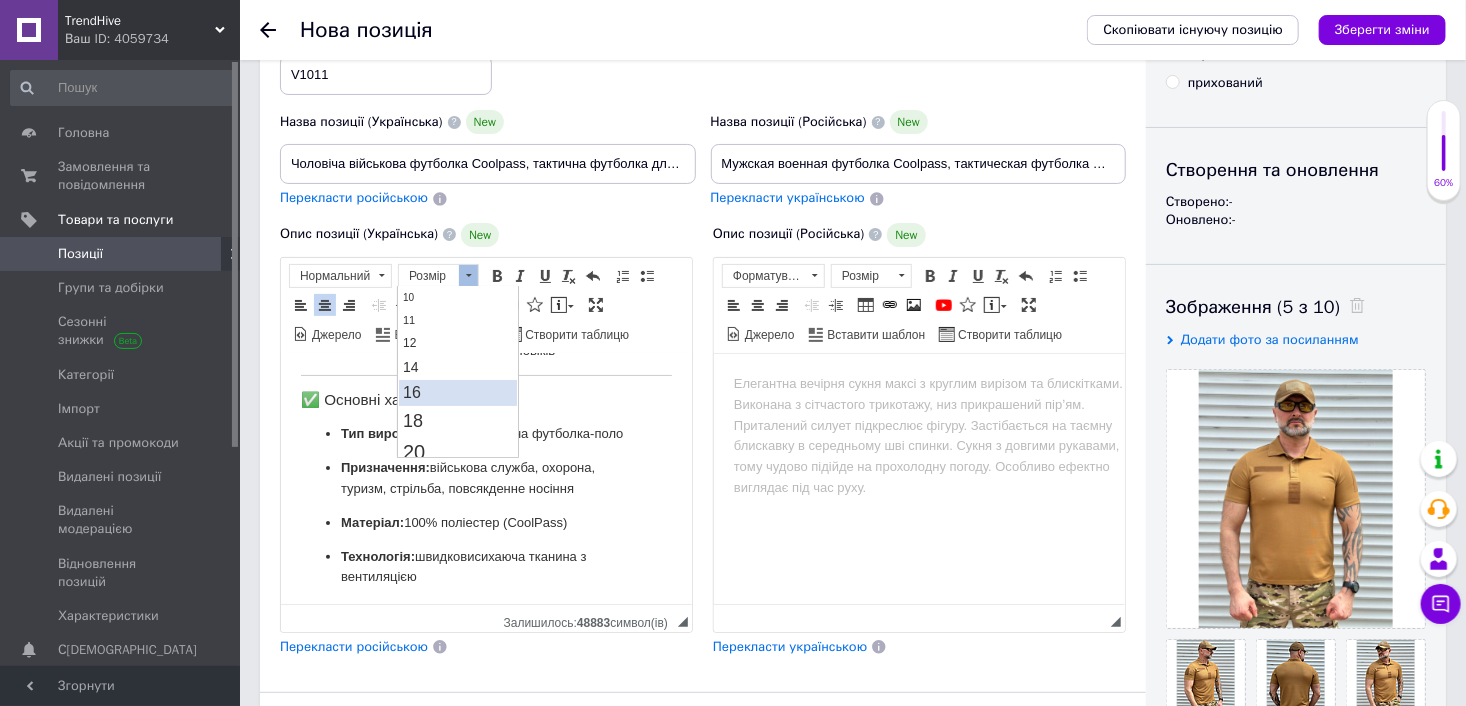 drag, startPoint x: 428, startPoint y: 387, endPoint x: 546, endPoint y: 322, distance: 134.71823 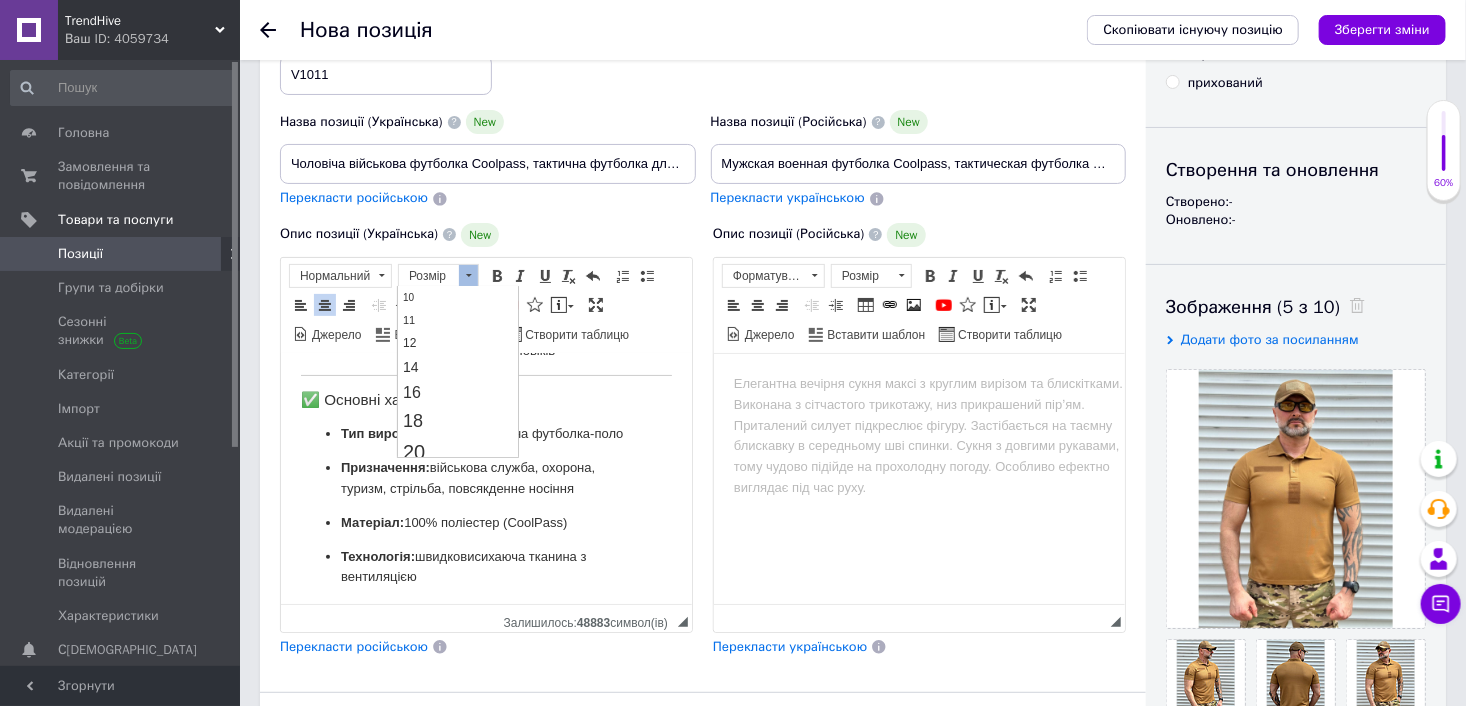 scroll, scrollTop: 0, scrollLeft: 0, axis: both 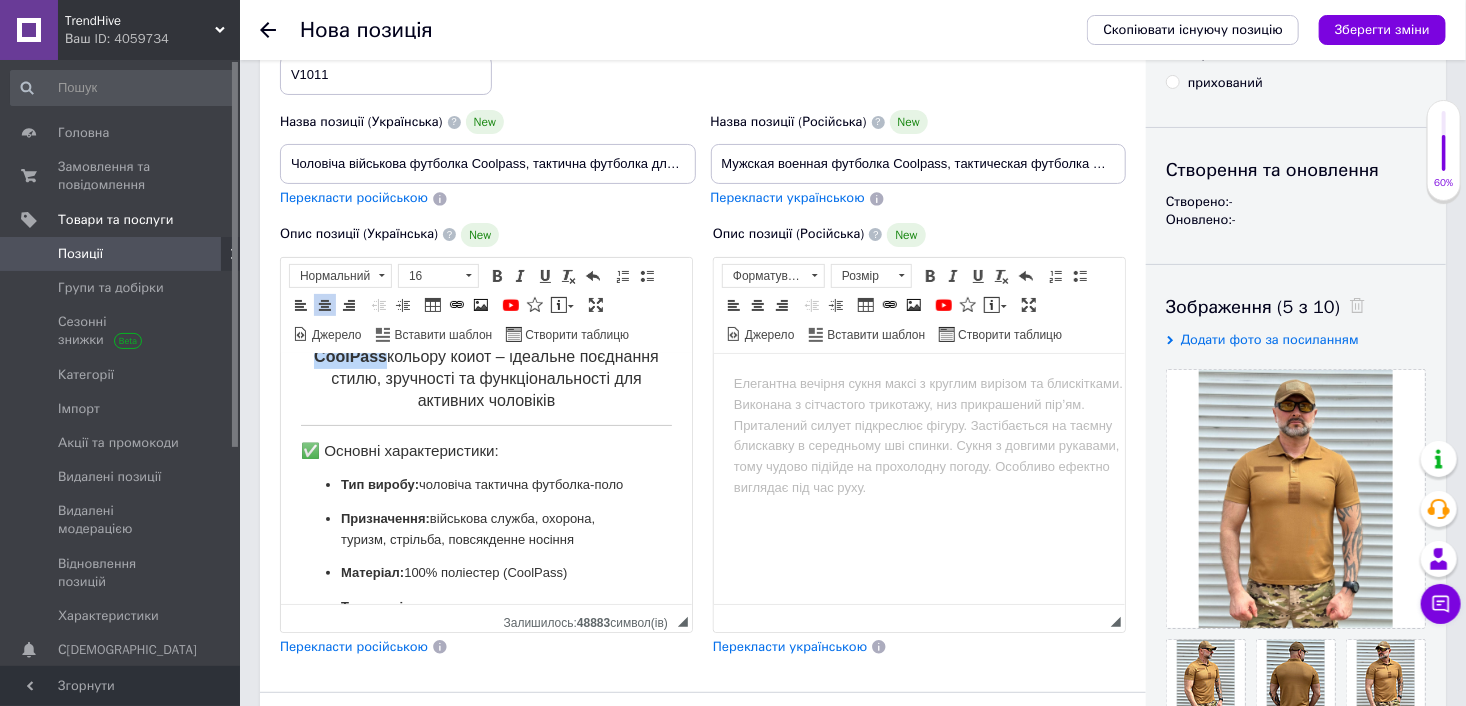 click on "У польових умовах, на тренуваннях чи у повсякденному житті – комфорт та надійність одягу мають вирішальне значення. У спеку звичайна футболка швидко намокає, не дихає й створює дискомфорт. Саме тому вам потрібна  тактична футболка-поло CoolPass  кольору койот – ідеальне поєднання стилю, зручності та функціональності для активних чоловіків" at bounding box center (485, 311) 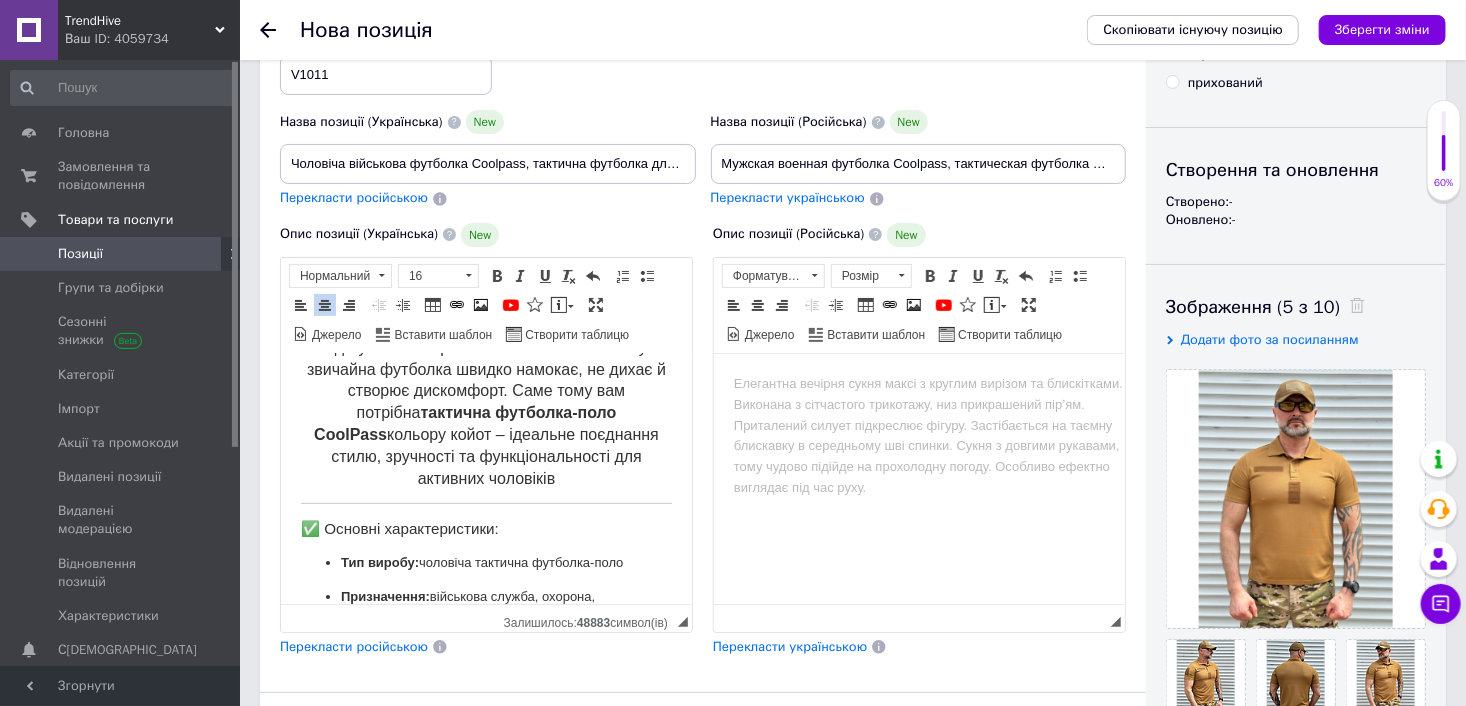 scroll, scrollTop: 276, scrollLeft: 0, axis: vertical 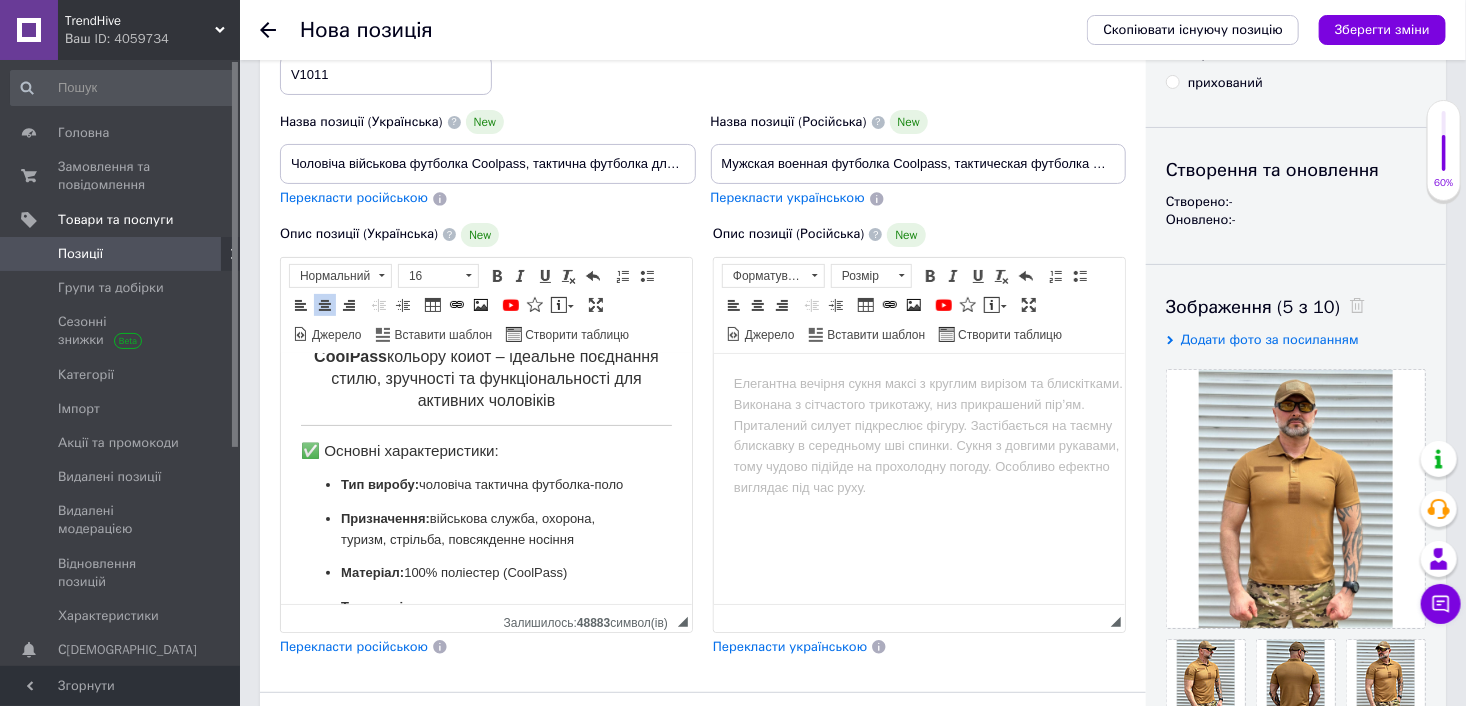 click on "✅ Основні характеристики:" at bounding box center [485, 450] 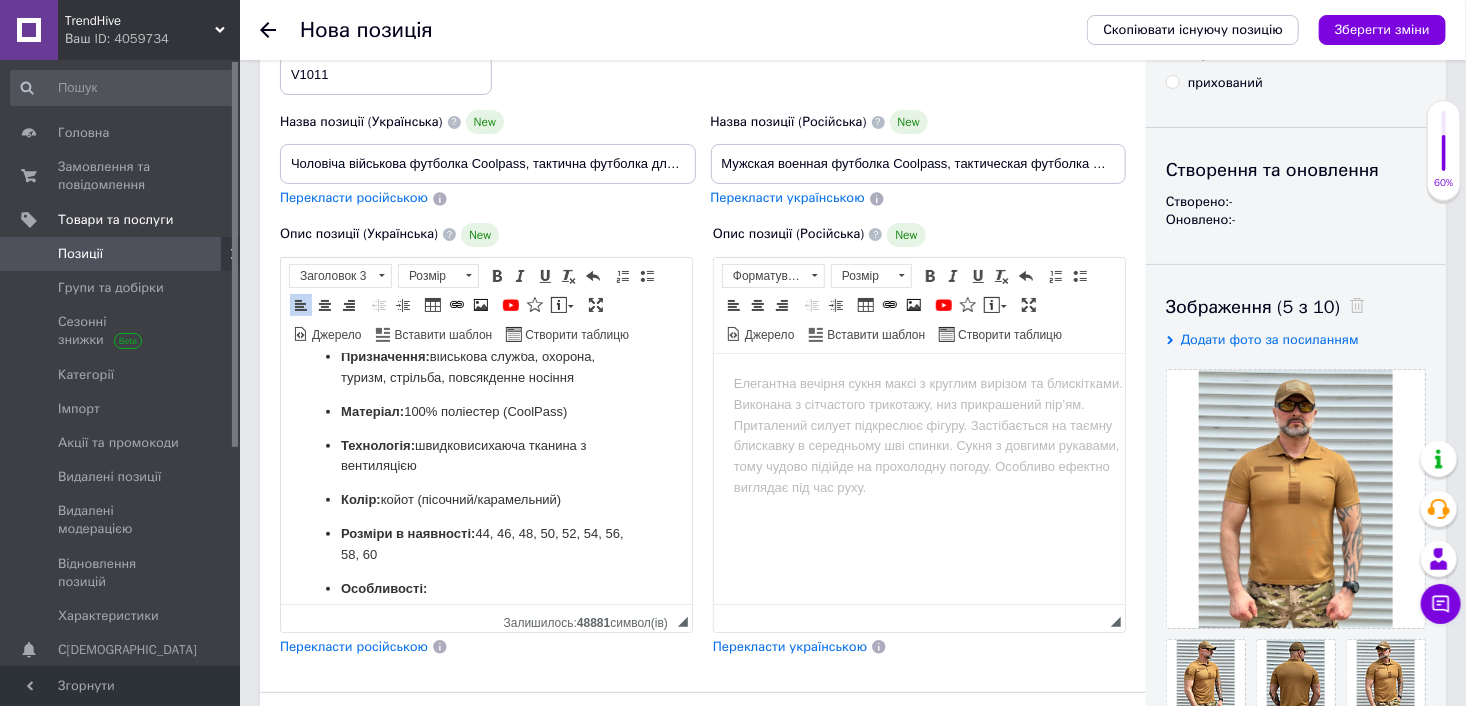 scroll, scrollTop: 376, scrollLeft: 0, axis: vertical 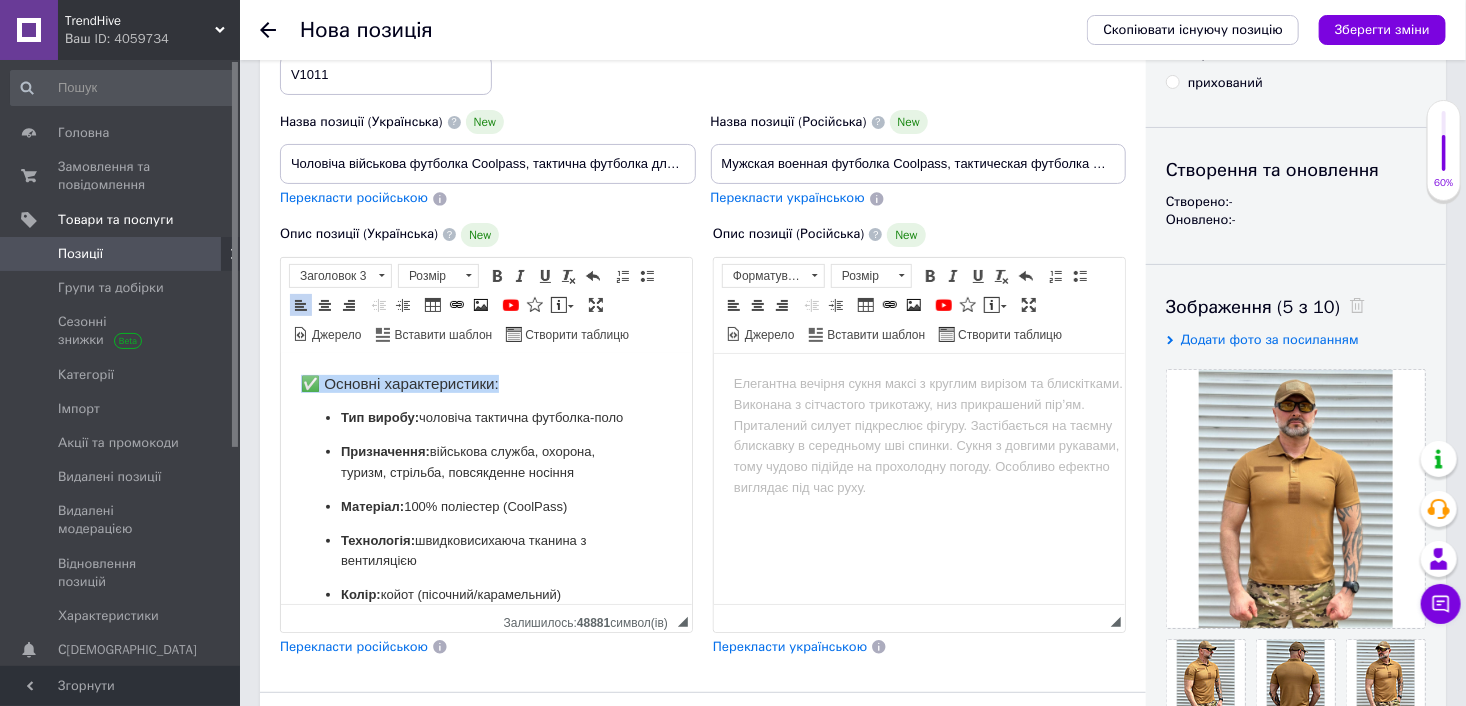 drag, startPoint x: 299, startPoint y: 385, endPoint x: 507, endPoint y: 377, distance: 208.1538 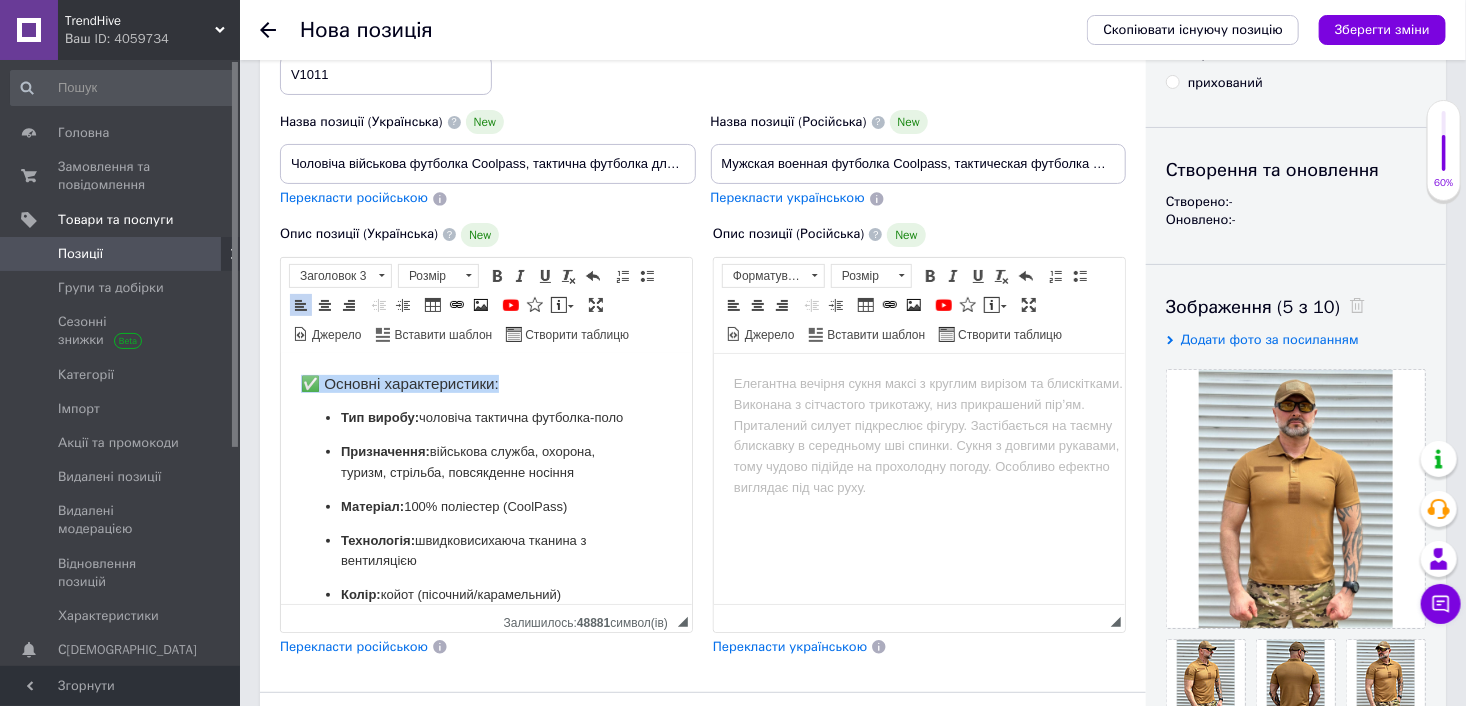 click on "✅ Основні характеристики:" at bounding box center [485, 383] 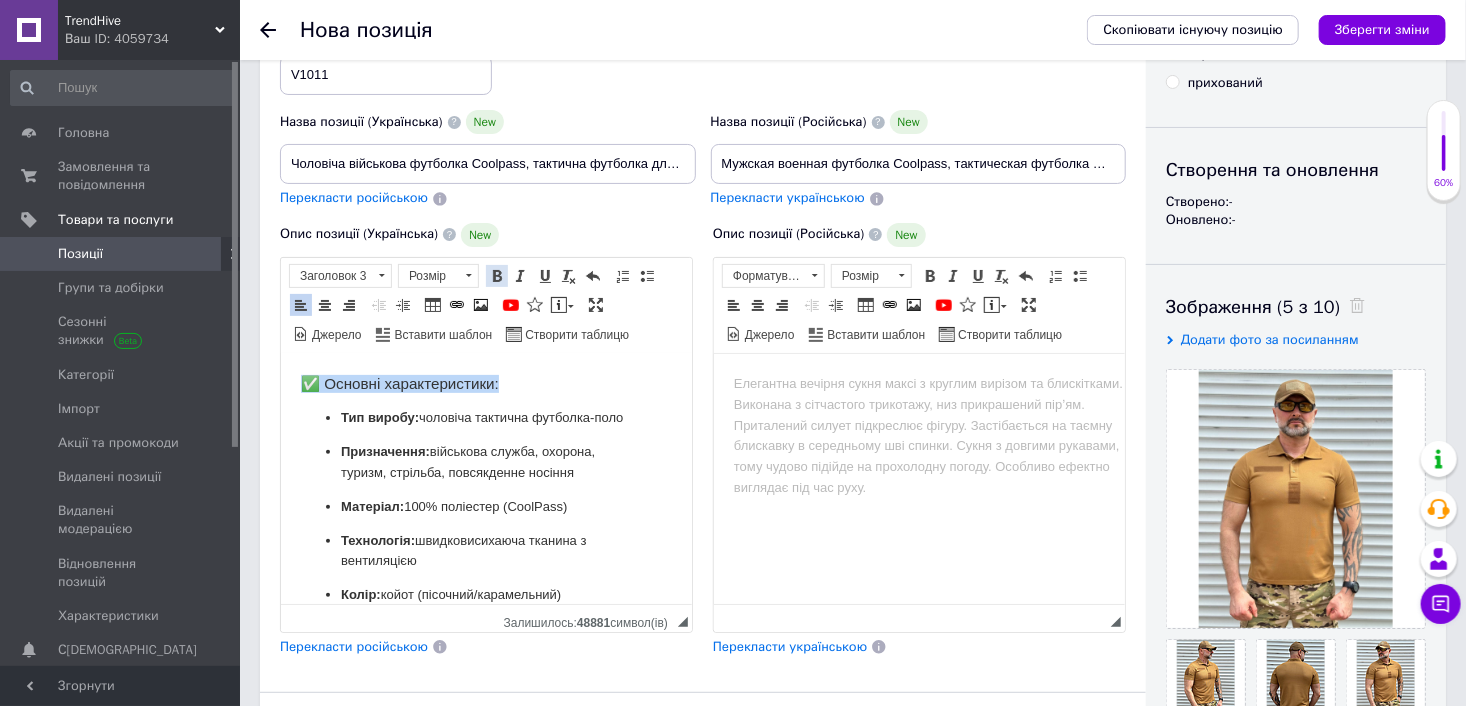click at bounding box center [497, 276] 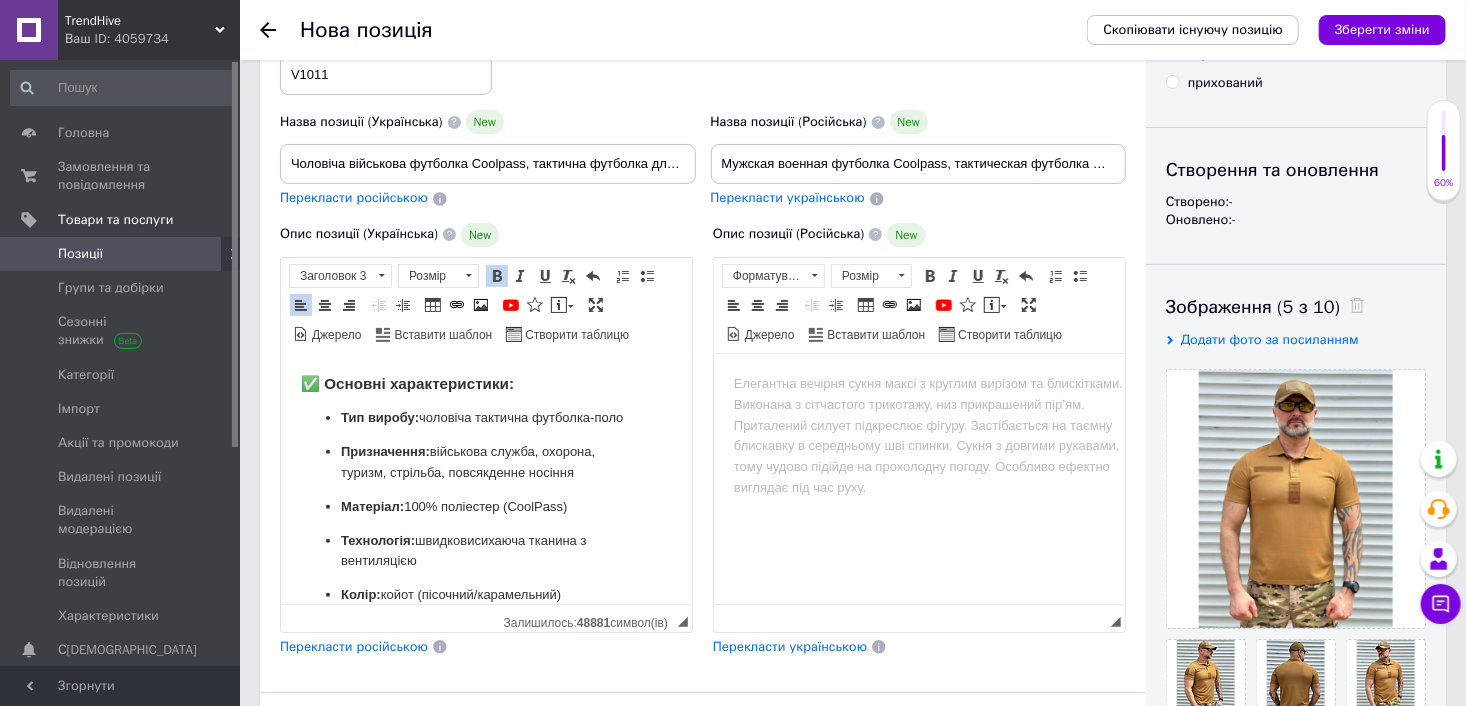 click on "✅ Основні характеристики:" at bounding box center (485, 383) 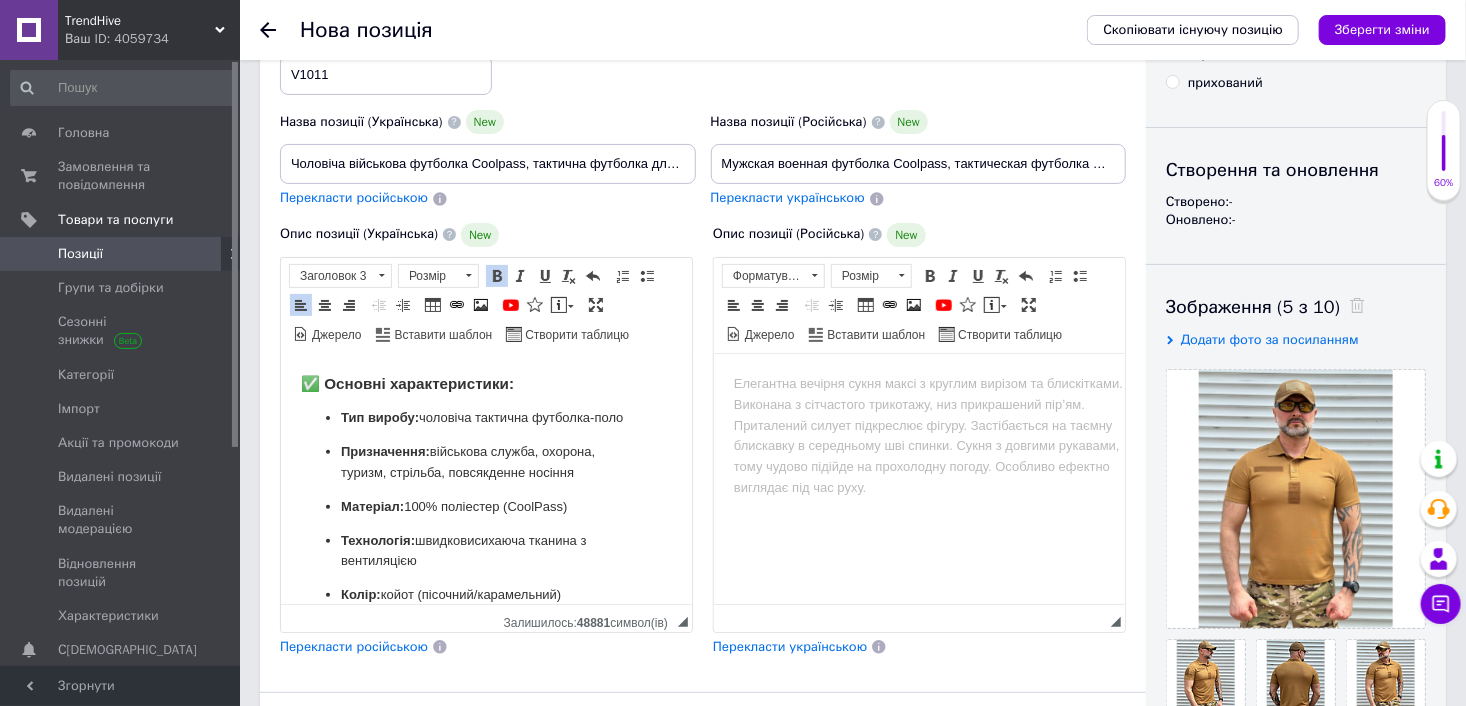 click on "Тип виробу:  чоловіча тактична футболка-поло Призначення:  військова служба, охорона, туризм, стрільба, повсякденне носіння Матеріал:  100% поліестер (CoolPass) Технологія:  швидковисихаюча тканина з вентиляцією Колір:  койот (пісочний/карамельний) Розміри в наявності:  44, 46, 48, 50, 52, 54, 56, 58, 60 Особливості: швидко відводить вологу добре вентилюється не вигоряє на сонці легка та приємна до тіла зберігає форму після прання" at bounding box center (485, 634) 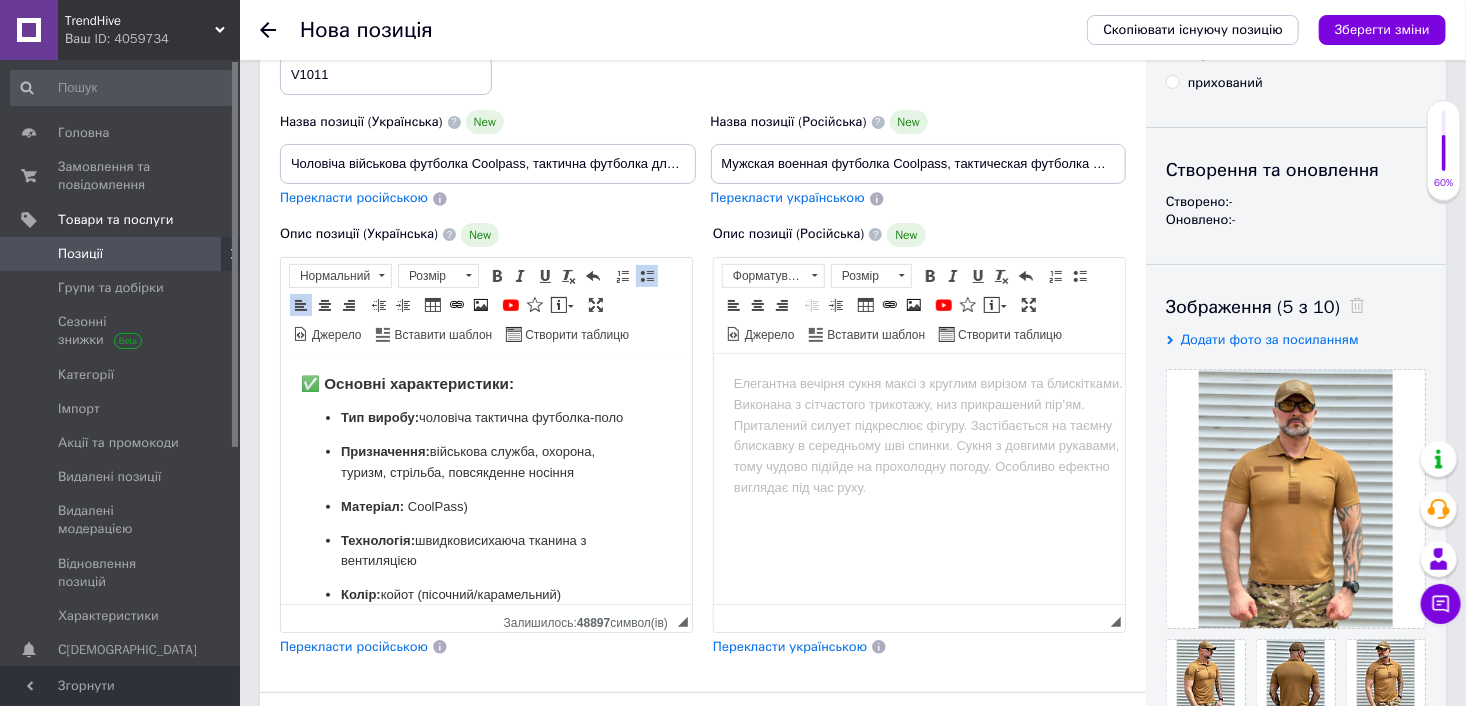 click on "Матеріал:   CoolPass)" at bounding box center (485, 506) 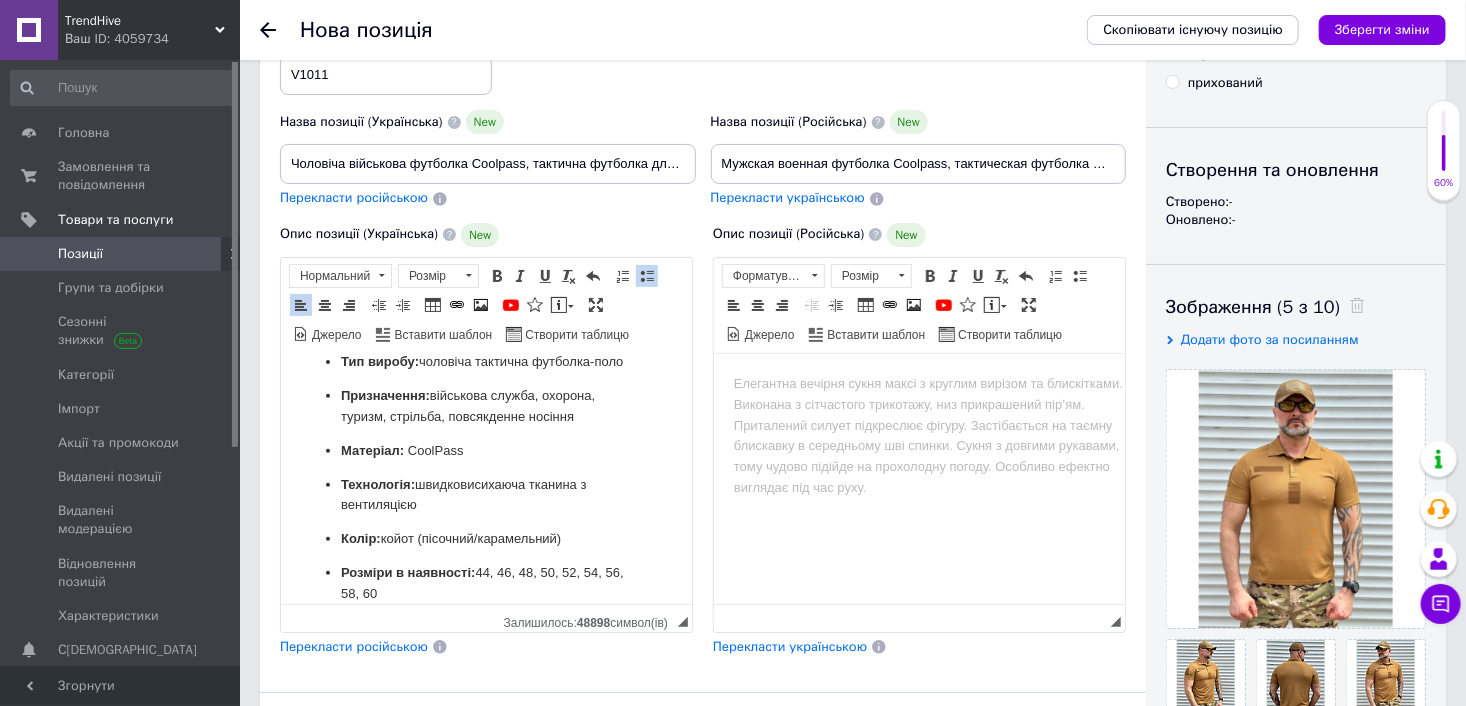 scroll, scrollTop: 476, scrollLeft: 0, axis: vertical 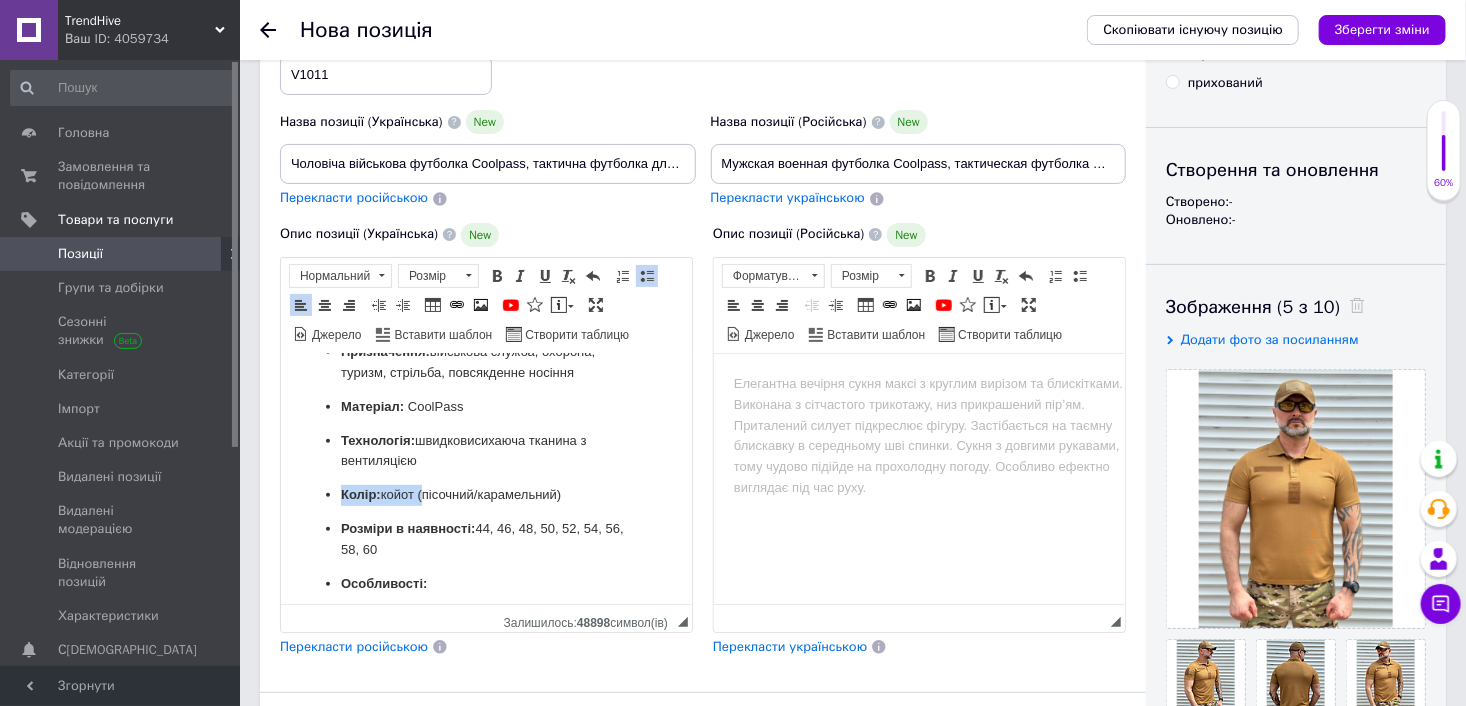 drag, startPoint x: 425, startPoint y: 512, endPoint x: 580, endPoint y: 499, distance: 155.5442 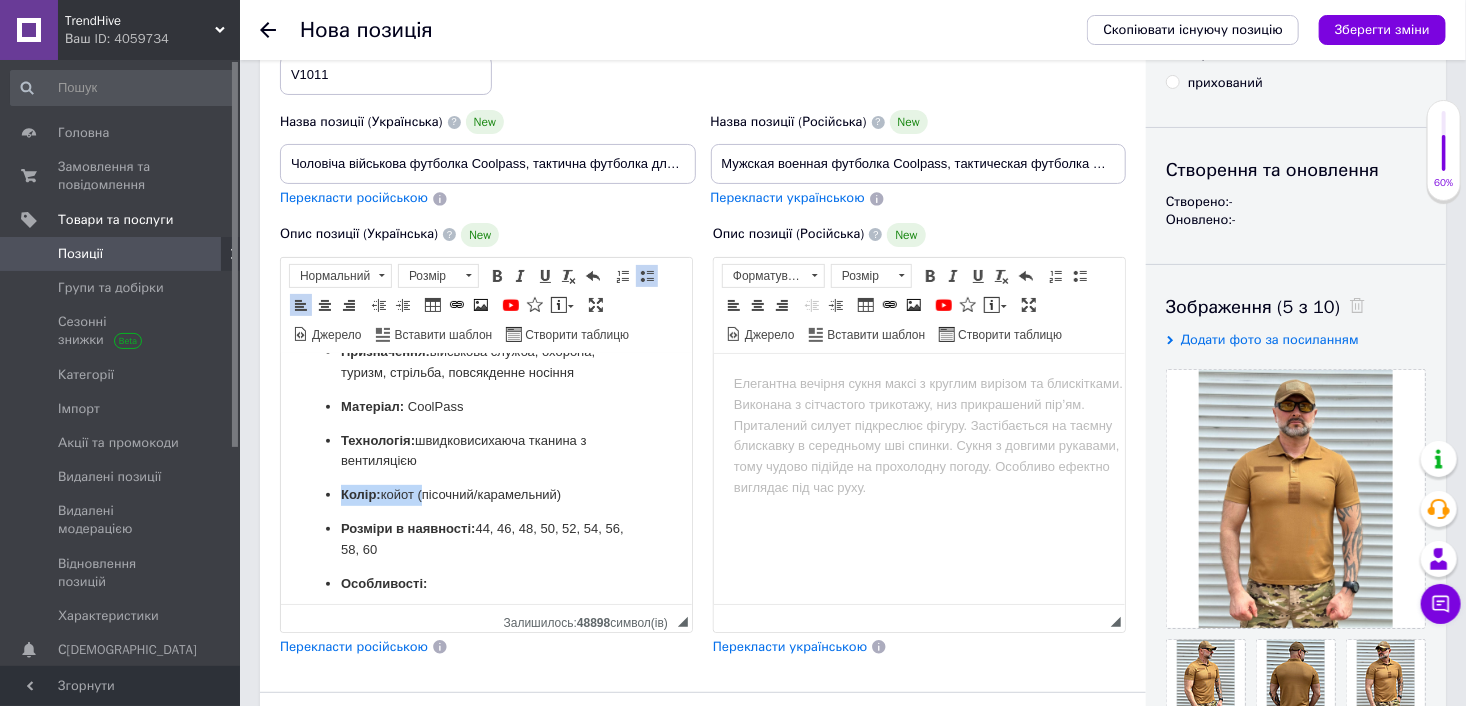 click on "Тип виробу:  чоловіча тактична футболка-поло Призначення:  військова служба, охорона, туризм, стрільба, повсякденне носіння Матеріал:   CoolPass Технологія:  швидковисихаюча тканина з вентиляцією Колір:  койот (пісочний/карамельний) Розміри в наявності:  44, 46, 48, 50, 52, 54, 56, 58, 60 Особливості: швидко відводить вологу добре вентилюється не вигоряє на сонці легка та приємна до тіла зберігає форму після прання" at bounding box center [485, 534] 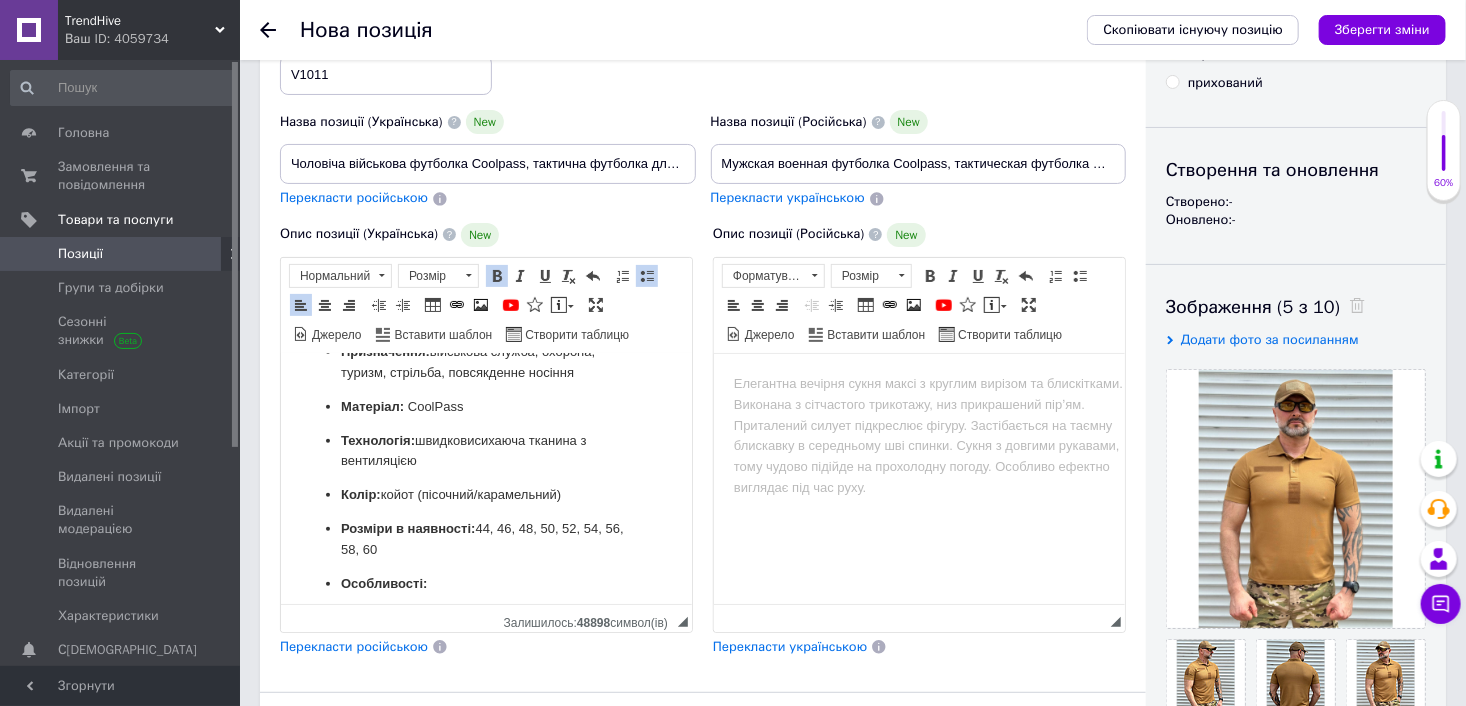 click on "Колір:  койот (пісочний/карамельний)" at bounding box center [485, 494] 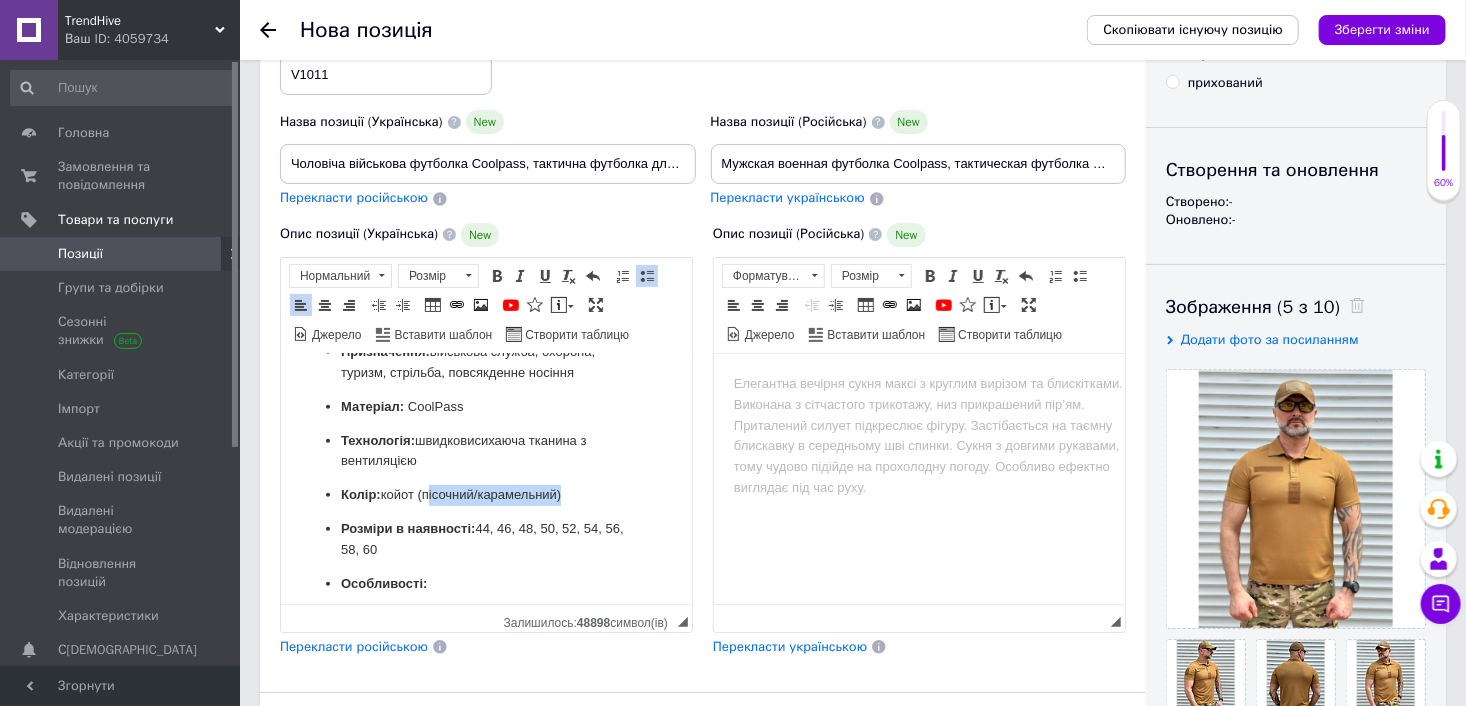 drag, startPoint x: 569, startPoint y: 513, endPoint x: 450, endPoint y: 517, distance: 119.06721 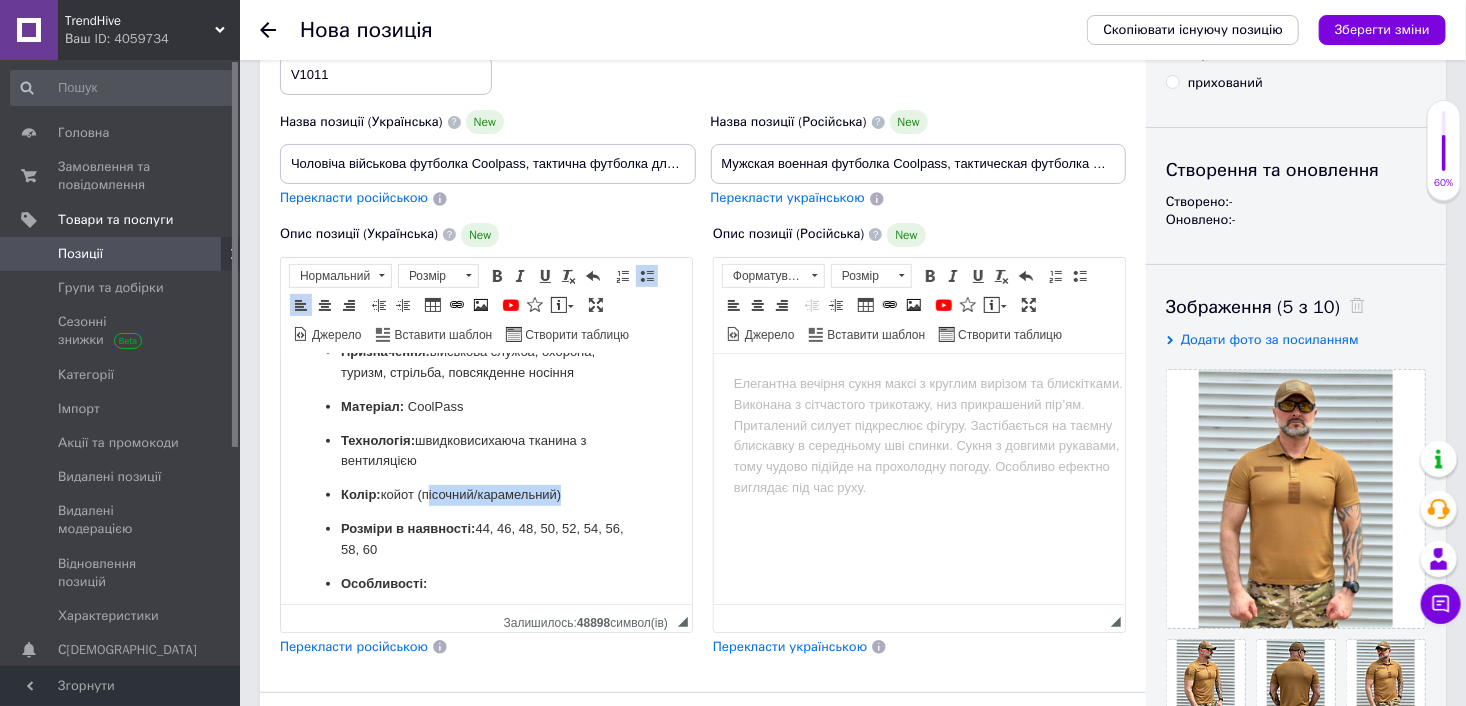 click on "Колір:  койот (пісочний/карамельний)" at bounding box center (485, 494) 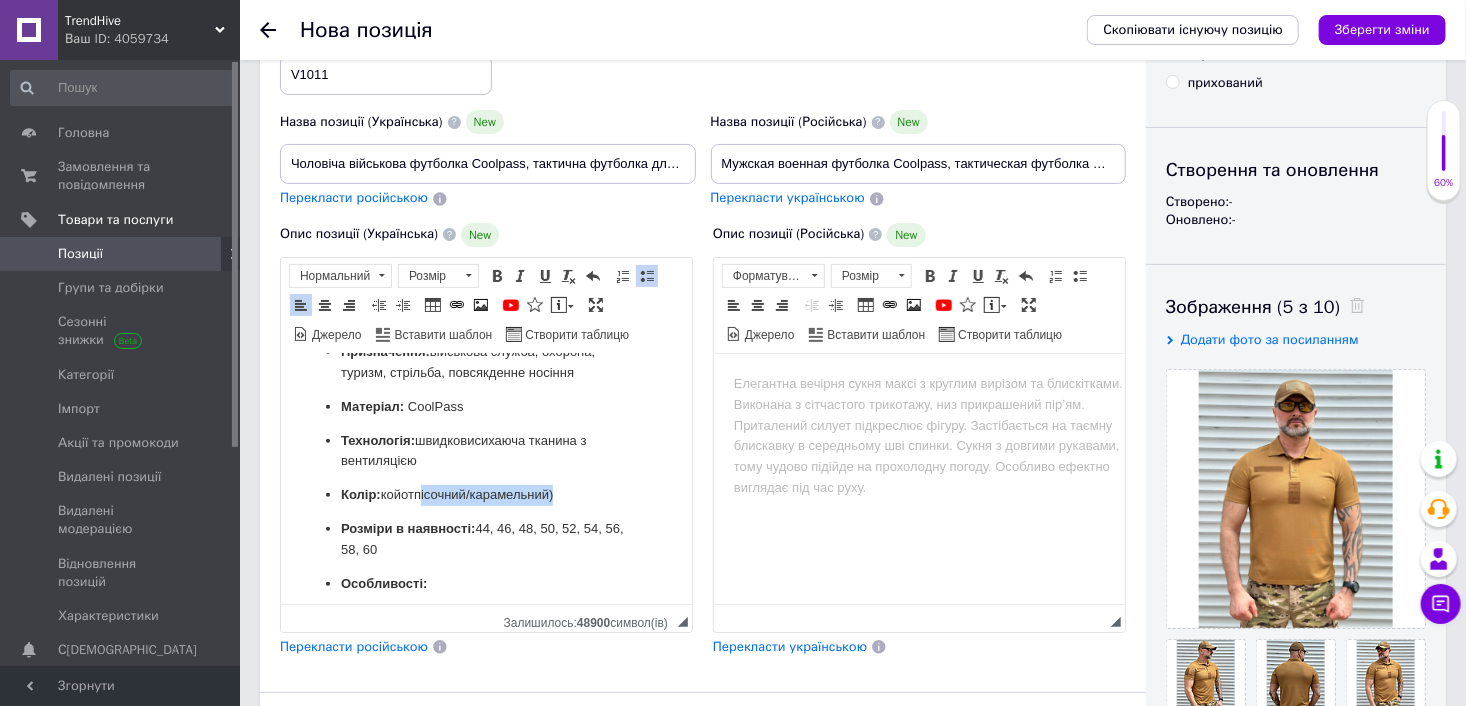drag, startPoint x: 422, startPoint y: 513, endPoint x: 559, endPoint y: 505, distance: 137.23338 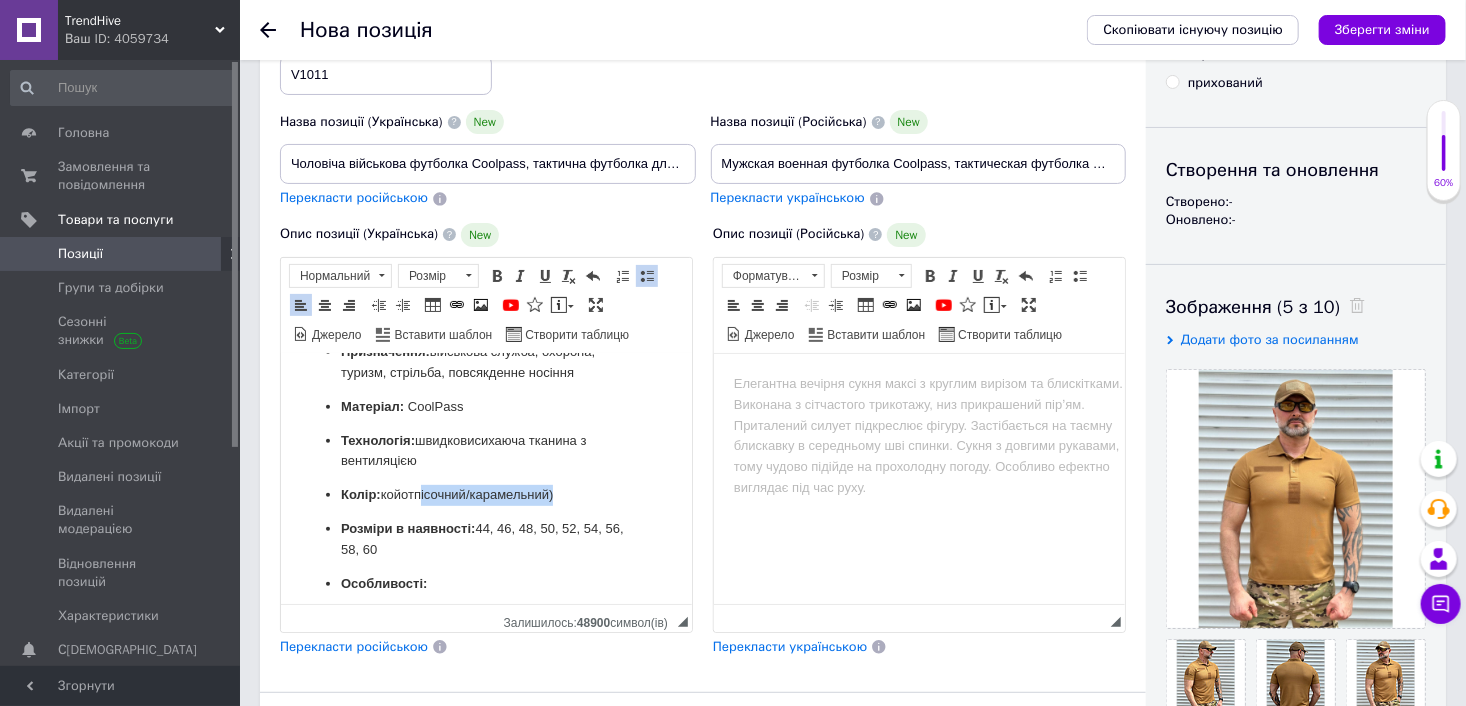 click on "Колір:  койот пісочний/карамельний)" at bounding box center [485, 494] 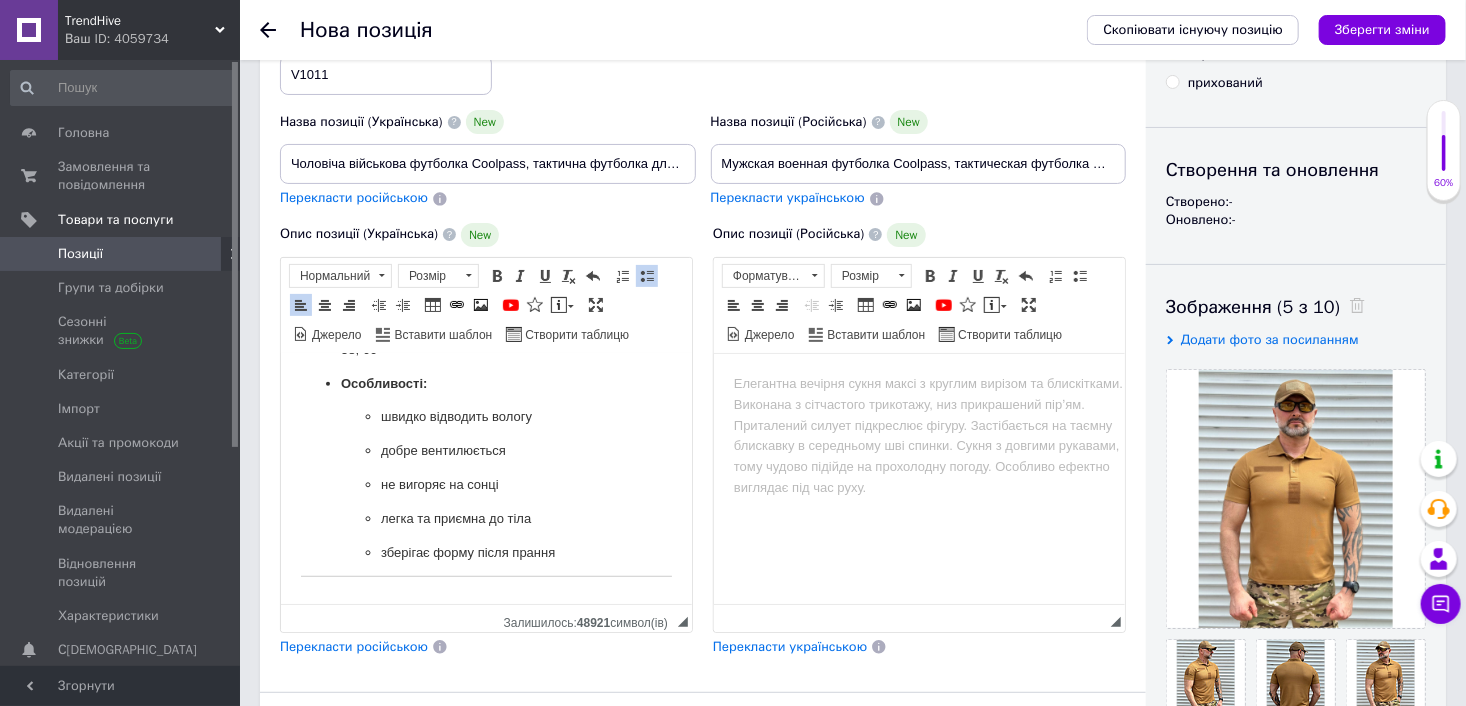 scroll, scrollTop: 776, scrollLeft: 0, axis: vertical 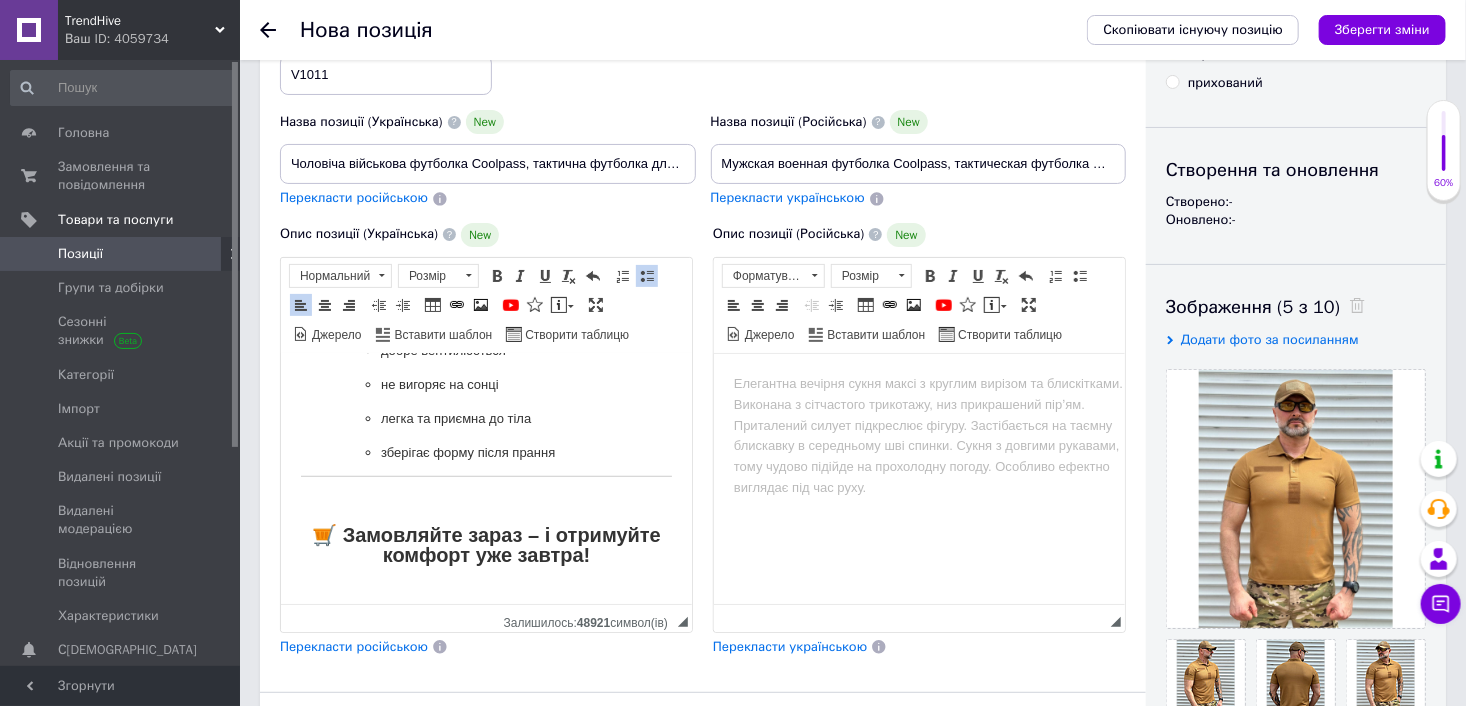 drag, startPoint x: 558, startPoint y: 468, endPoint x: 381, endPoint y: 469, distance: 177.00282 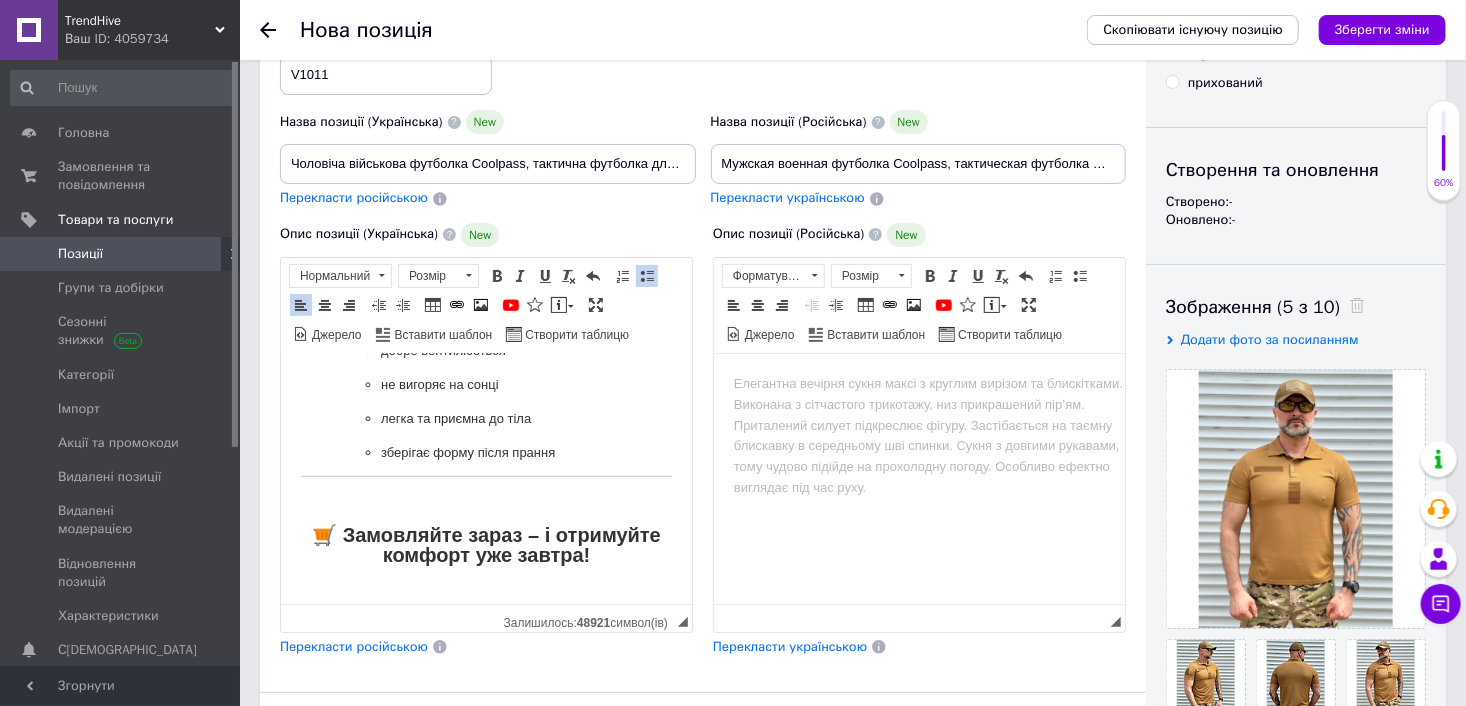 click on "зберігає форму після прання" at bounding box center (485, 452) 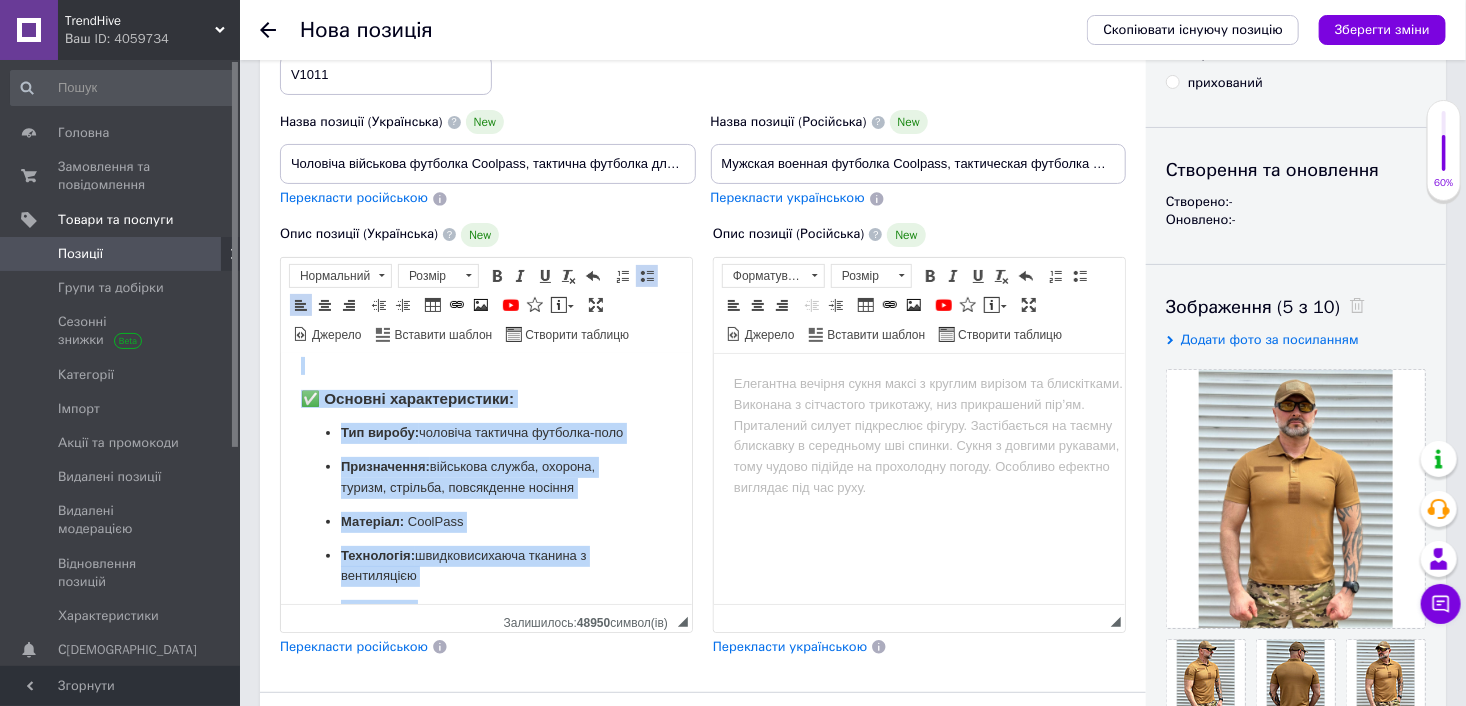 scroll, scrollTop: 352, scrollLeft: 0, axis: vertical 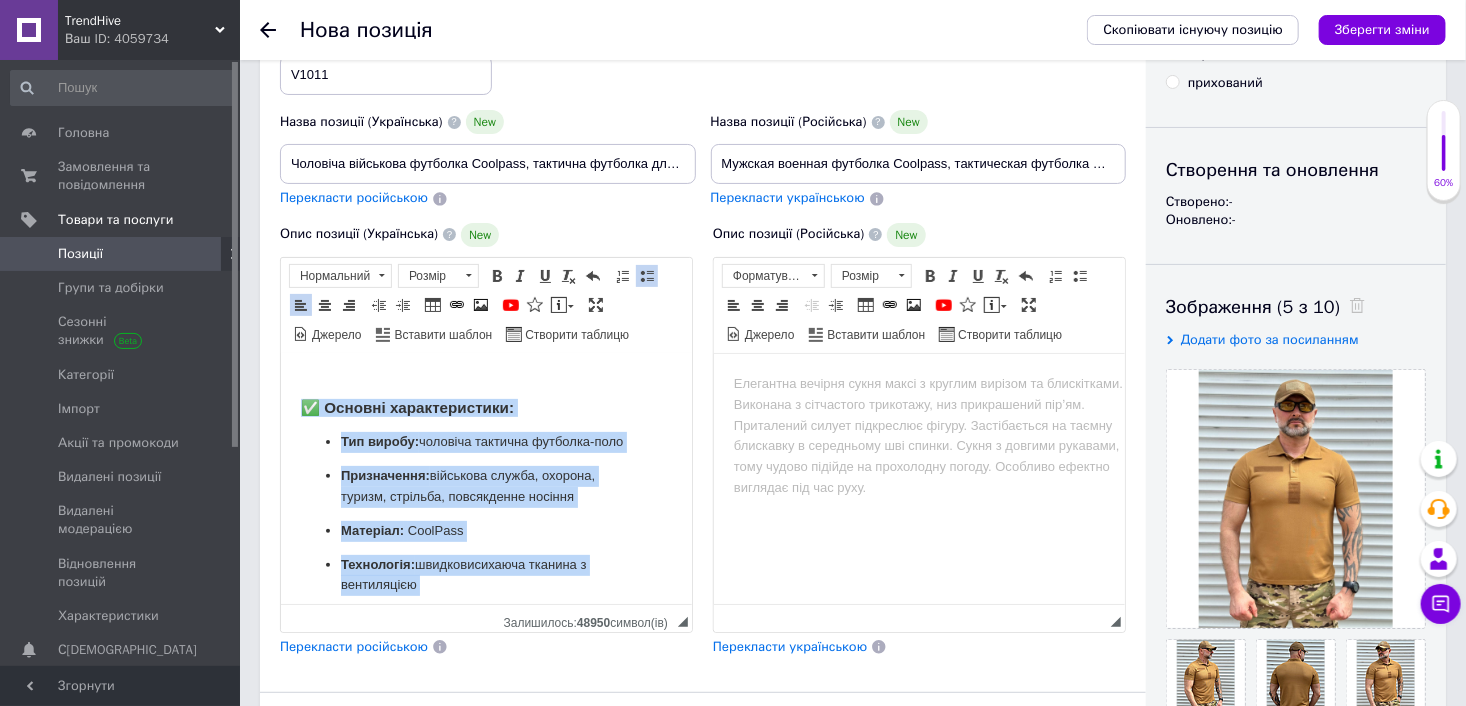 drag, startPoint x: 521, startPoint y: 525, endPoint x: 305, endPoint y: 409, distance: 245.17749 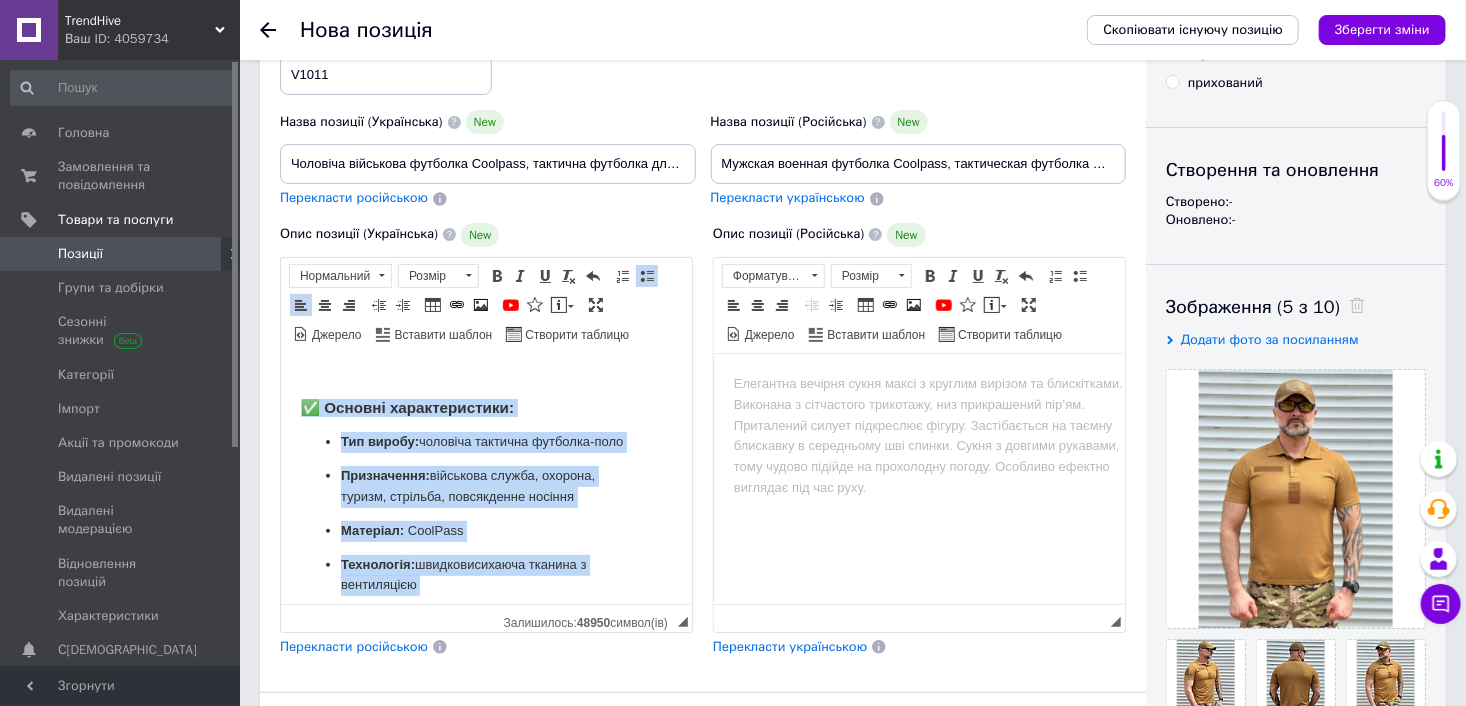 click on "Чоловіча військова футболка Coolpass, тактична футболка для військових, чоловіче поло койот! У польових умовах, на тренуваннях чи у повсякденному житті – комфорт та надійність одягу мають вирішальне значення. У спеку звичайна футболка швидко намокає, не дихає й створює дискомфорт. Саме тому вам потрібна  тактична футболка-поло CoolPass  кольору койот – ідеальне поєднання стилю, зручності та функціональності для активних чоловіків ✅ Основні характеристики: Тип виробу:  чоловіча тактична футболка-поло Призначення: Матеріал:   CoolPass Технологія: Колір:  койот" at bounding box center [485, 580] 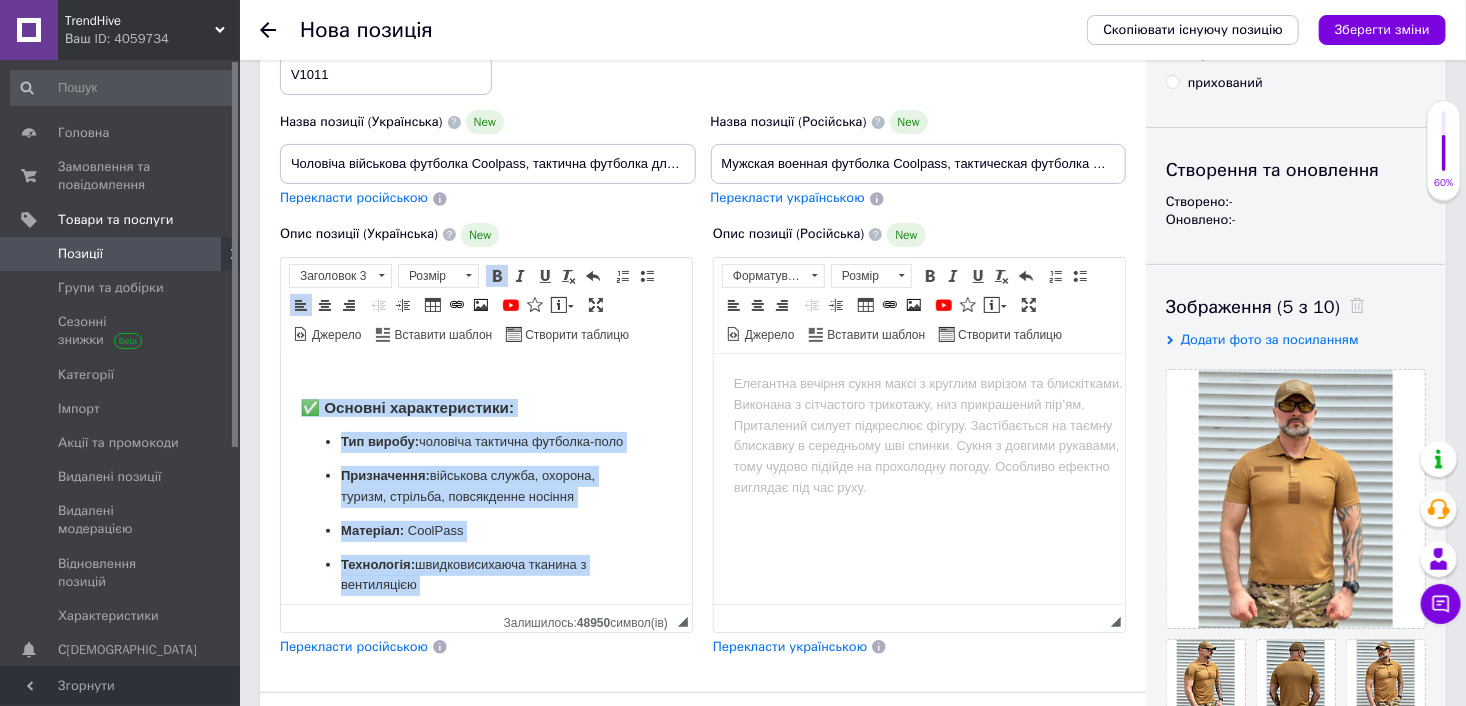 click on "Розмір" at bounding box center [429, 276] 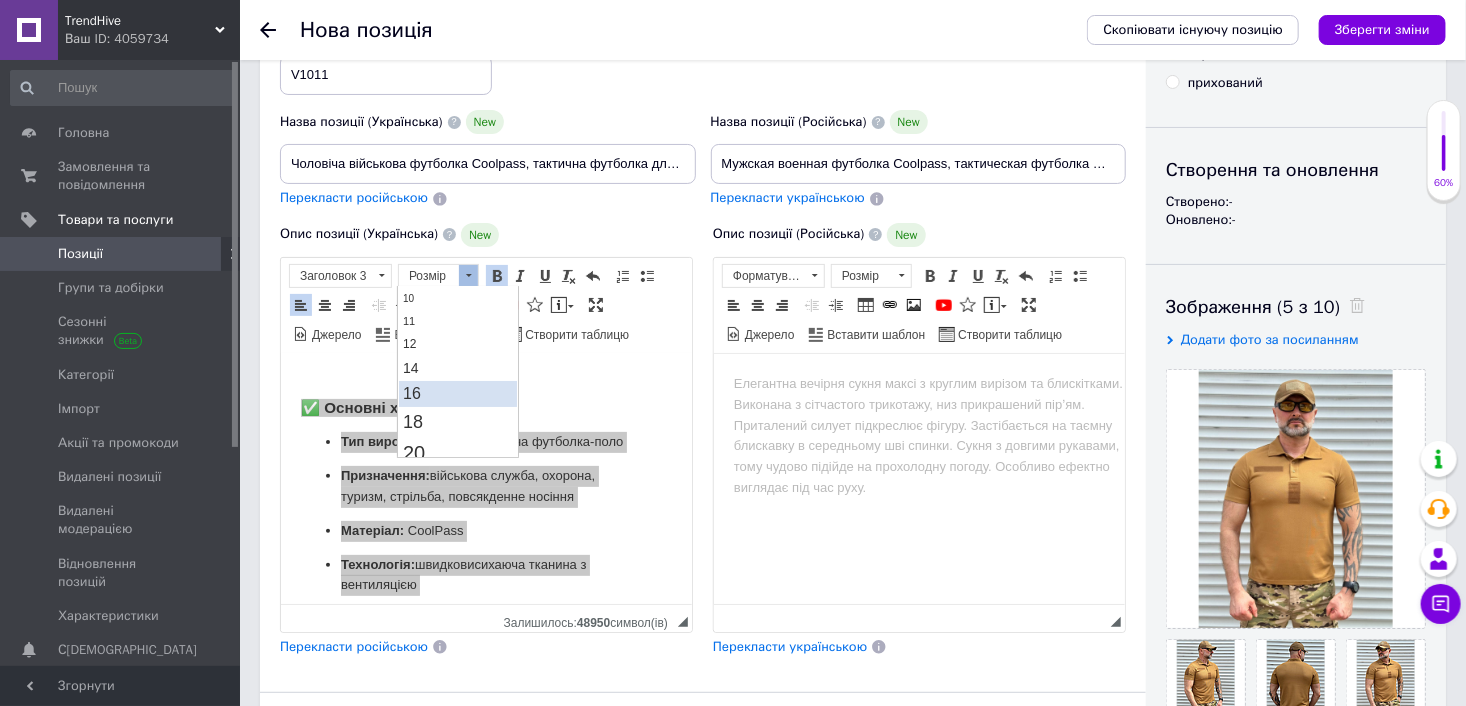 scroll, scrollTop: 100, scrollLeft: 0, axis: vertical 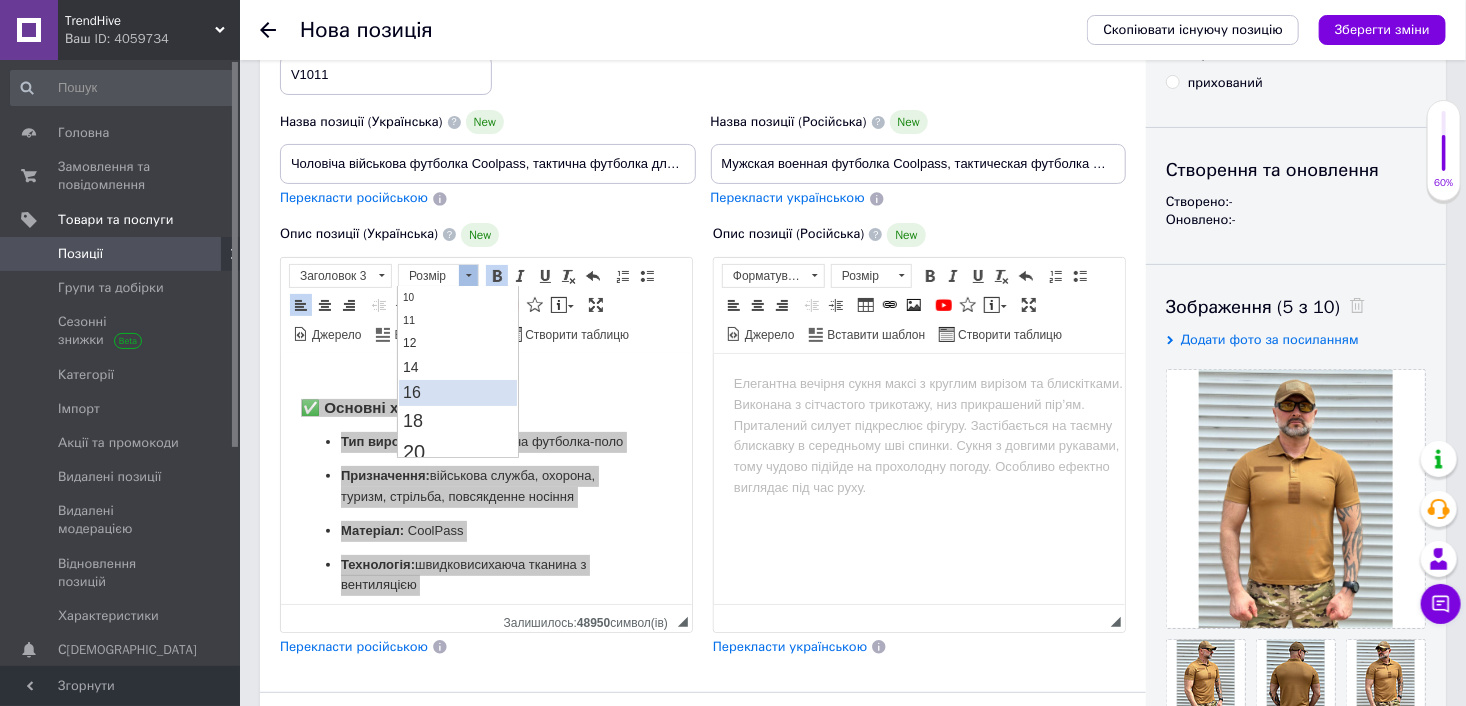 click on "16" at bounding box center (458, 392) 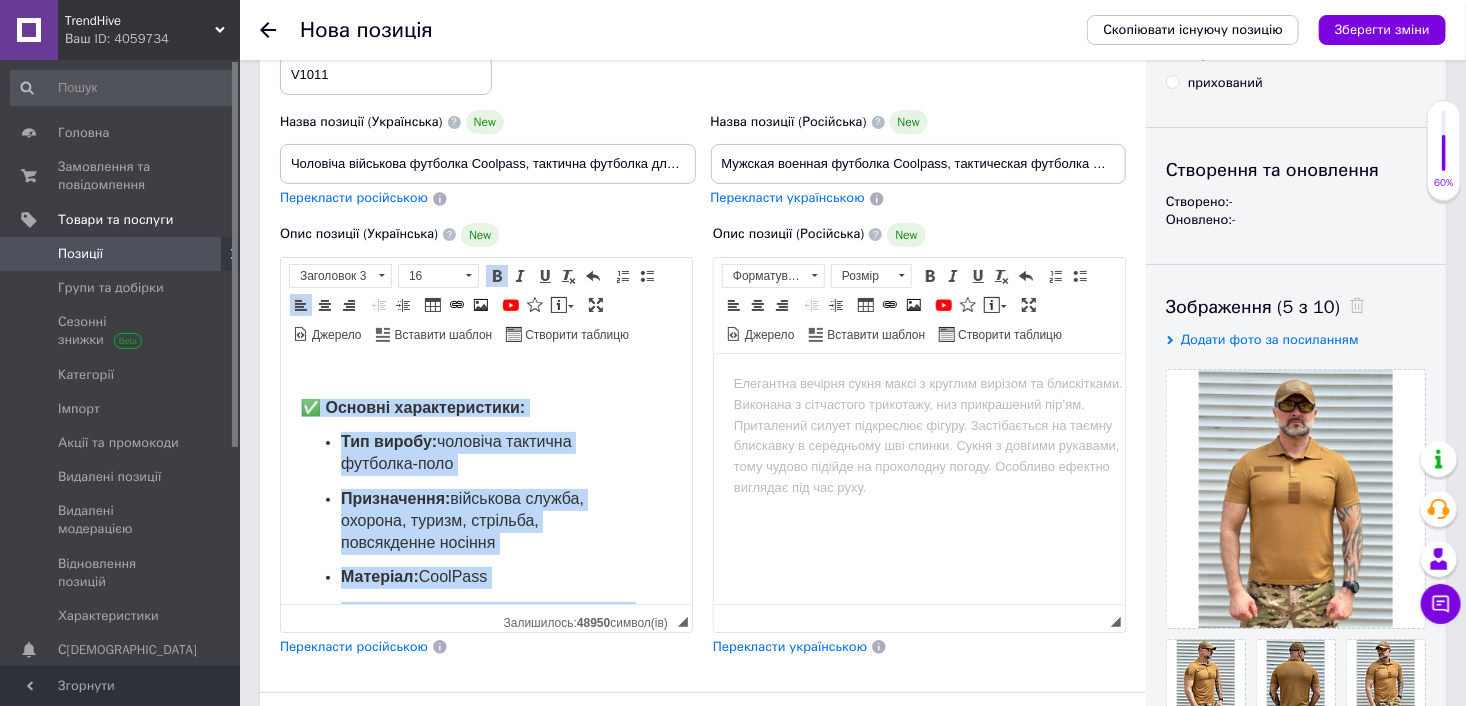 scroll, scrollTop: 0, scrollLeft: 0, axis: both 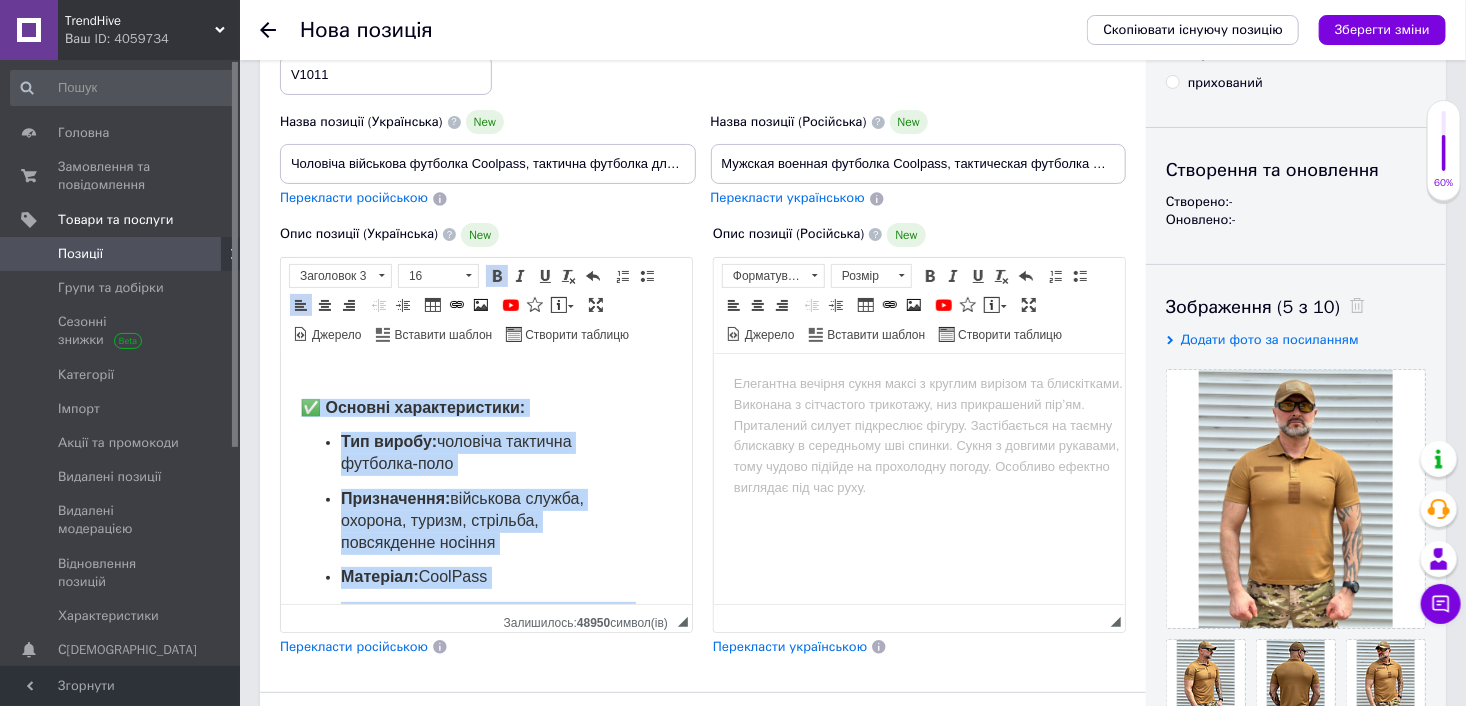copy on "✅ Основні характеристики: Тип виробу:  чоловіча тактична футболка-поло Призначення:  військова служба, охорона, туризм, стрільба, повсякденне носіння Матеріал:  CoolPass Технологія:  швидковисихаюча тканина з вентиляцією Колір:  койот Розміри в наявності:  44, 46, 48, 50, 52, 54, 56, 58, 60 Особливості: швидко відводить вологу добре вентилюється не вигоряє на сонці" 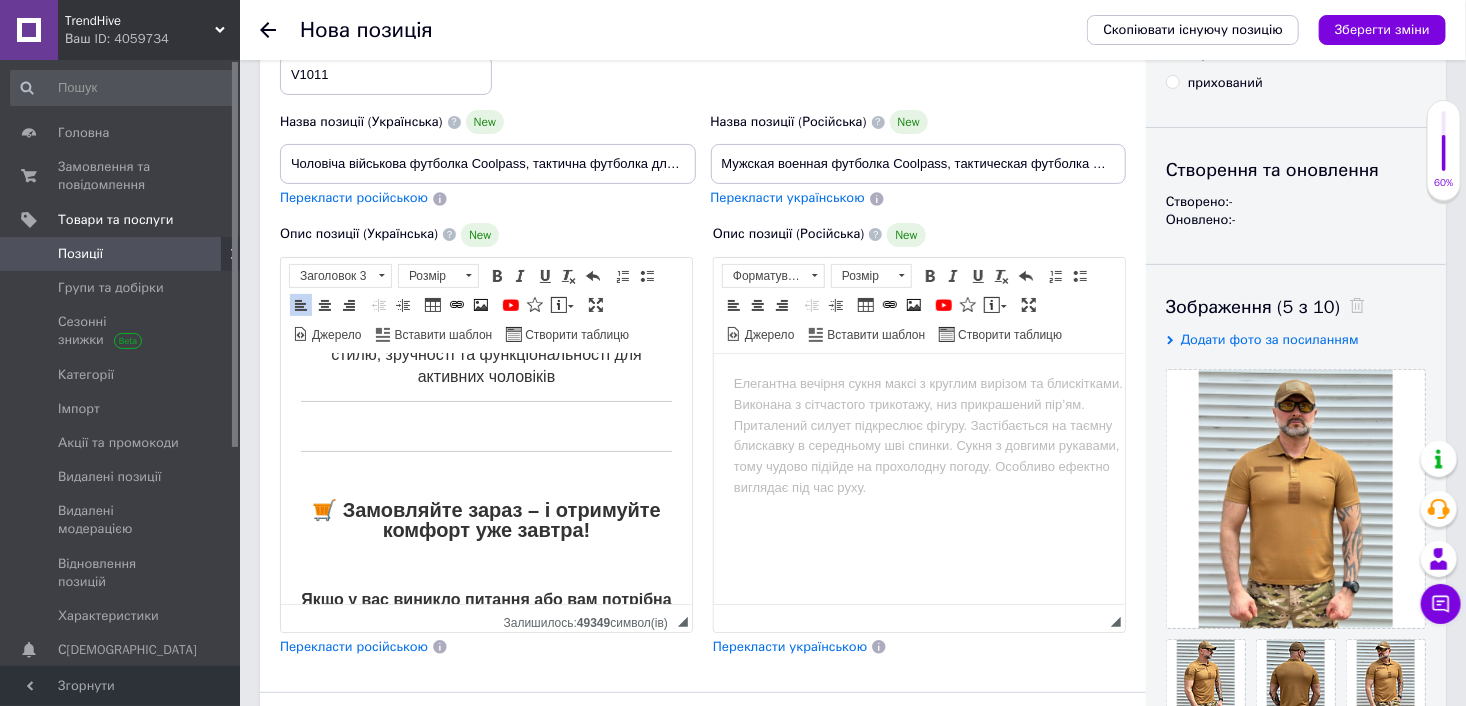 scroll, scrollTop: 252, scrollLeft: 0, axis: vertical 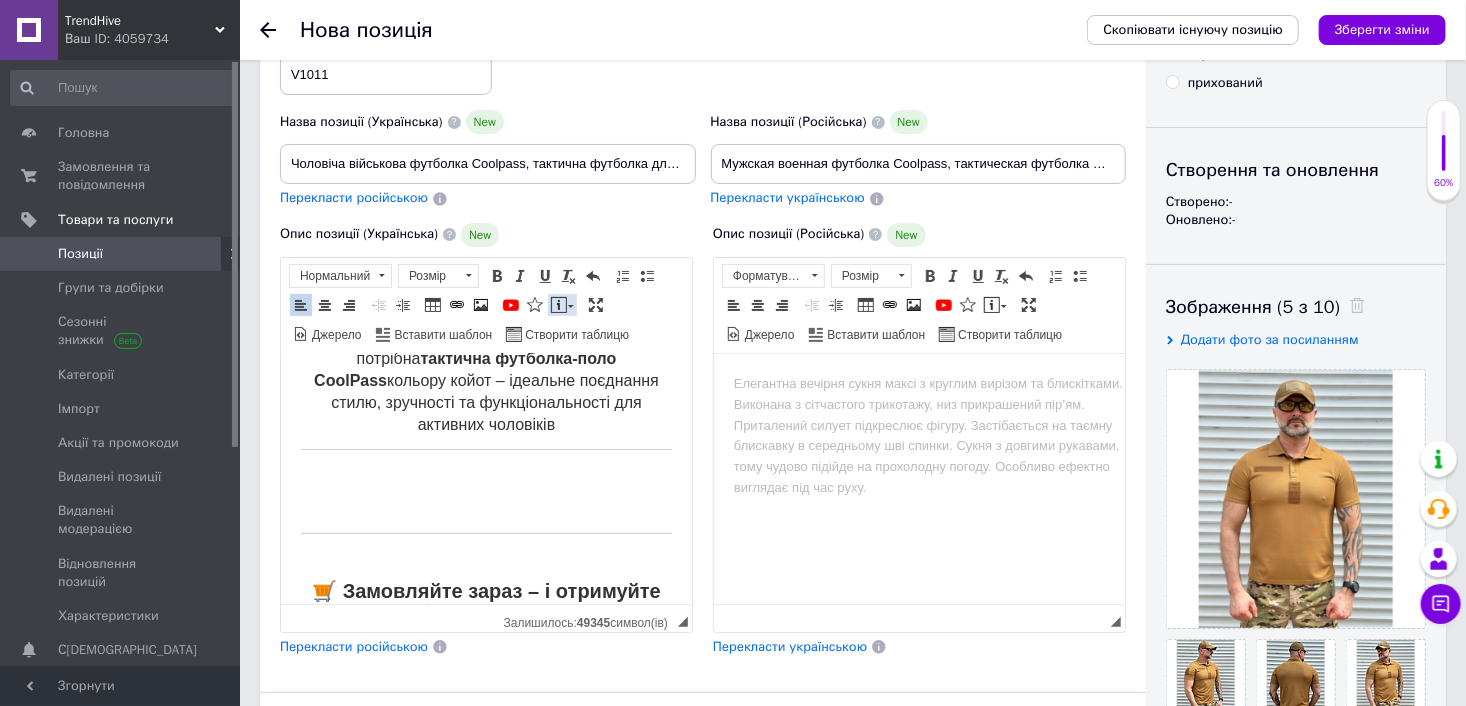 click at bounding box center (571, 306) 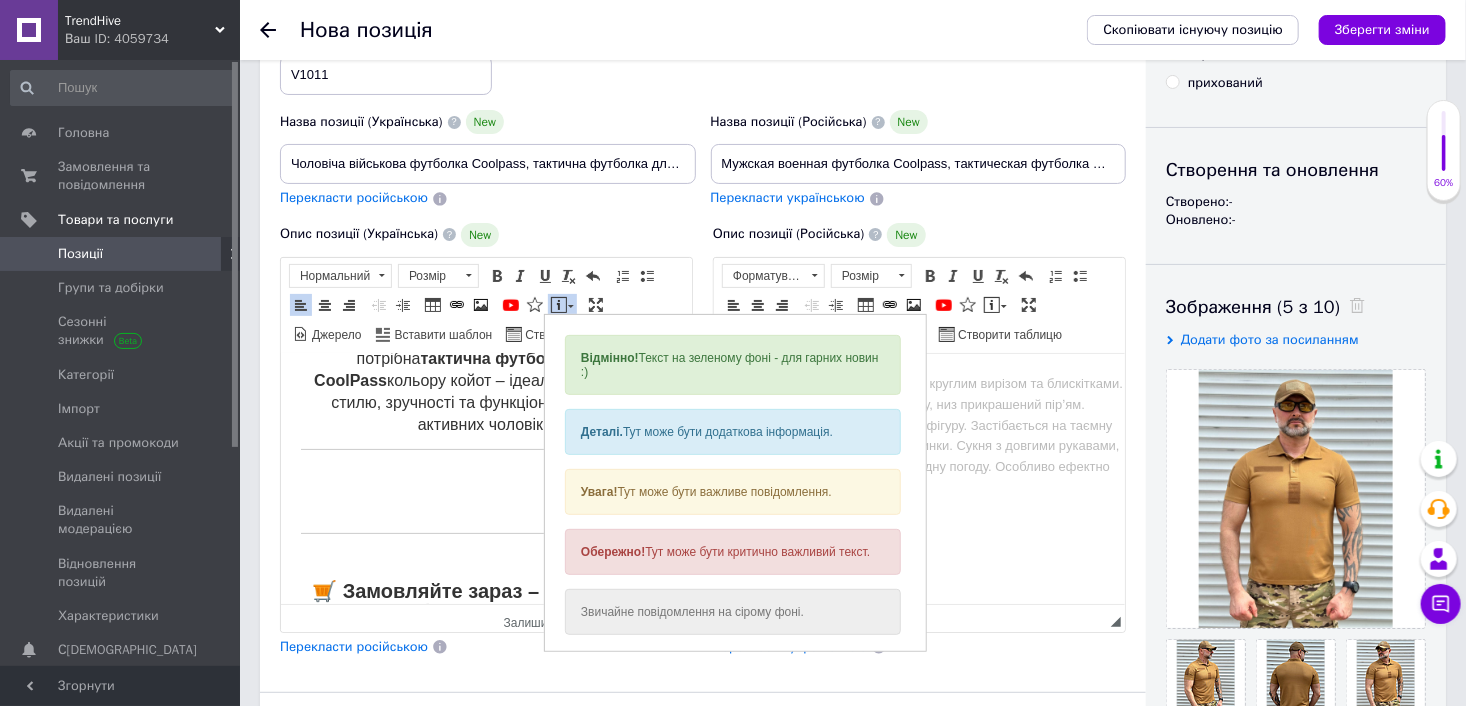 scroll, scrollTop: 0, scrollLeft: 0, axis: both 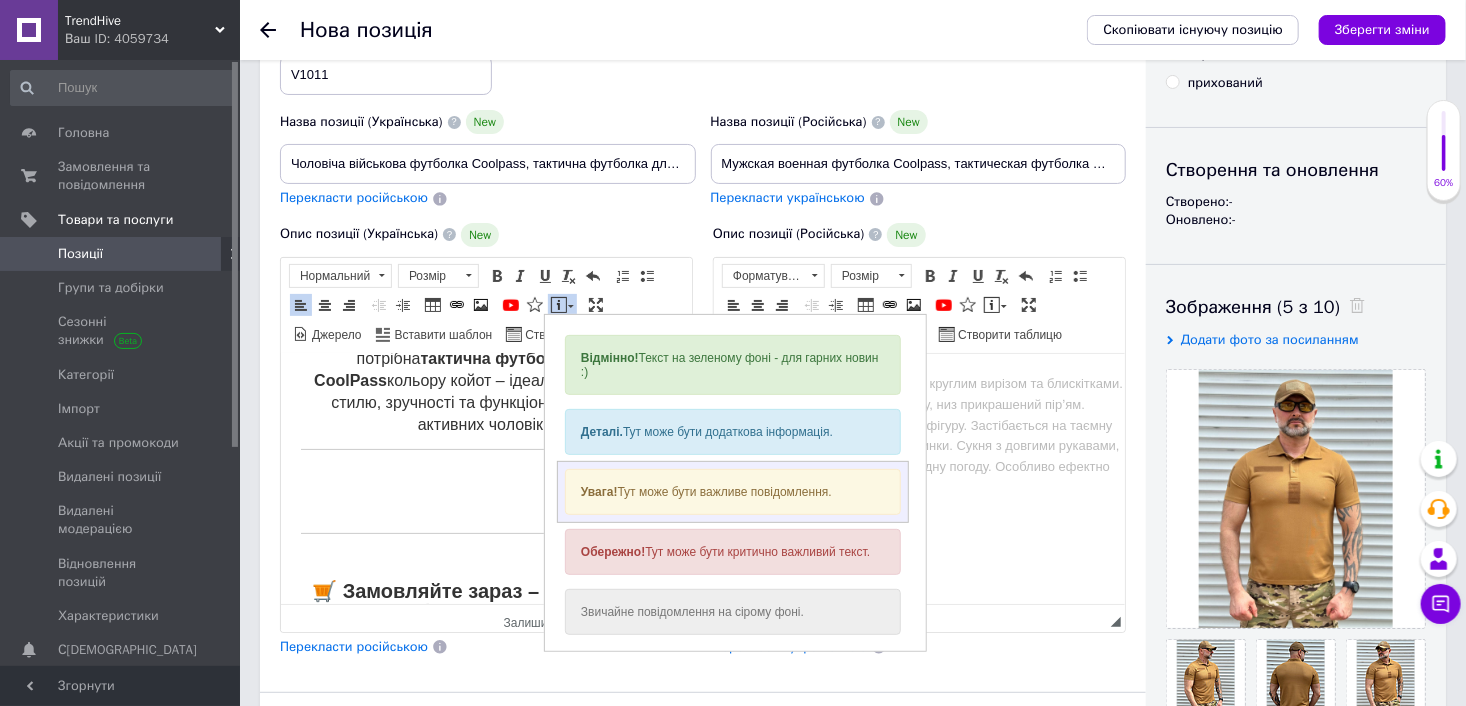 click on "Увага!  Тут може бути важливе повідомлення." at bounding box center [732, 491] 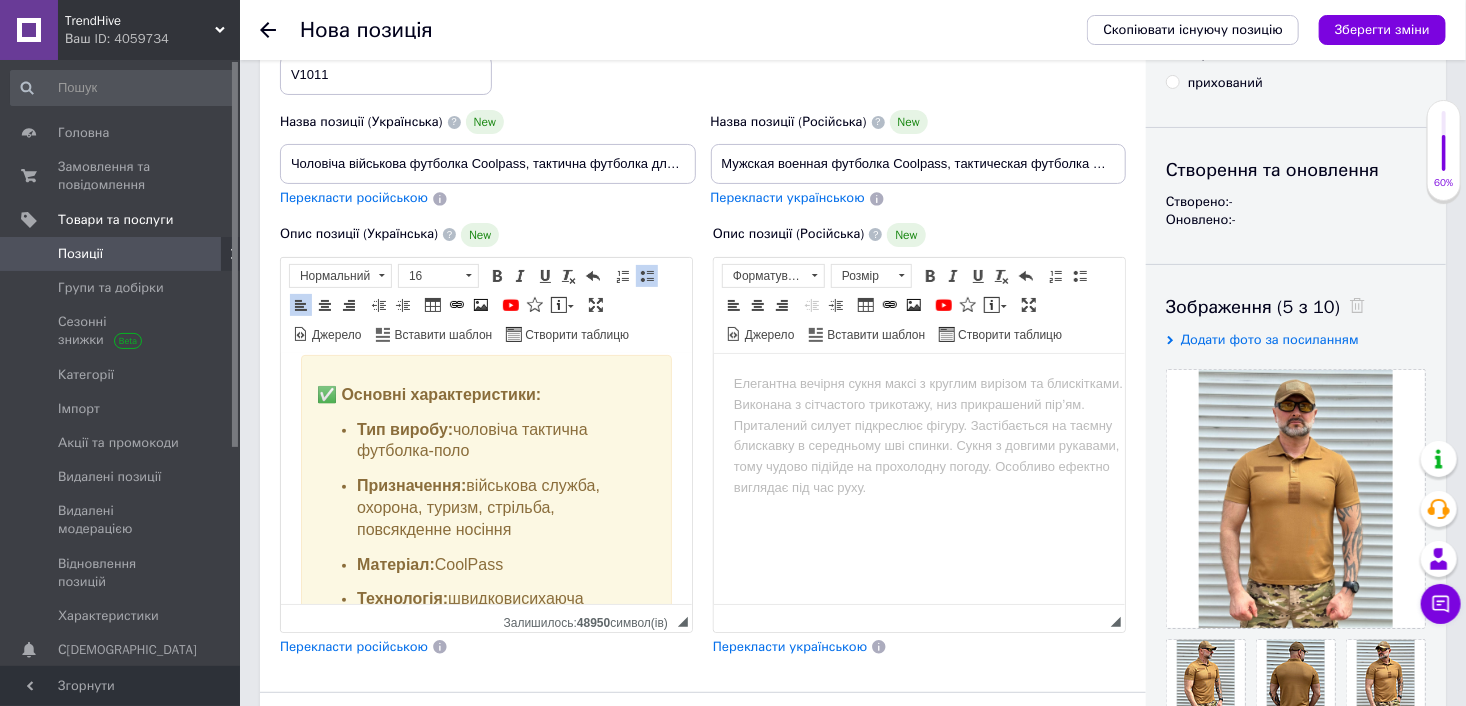 scroll, scrollTop: 459, scrollLeft: 0, axis: vertical 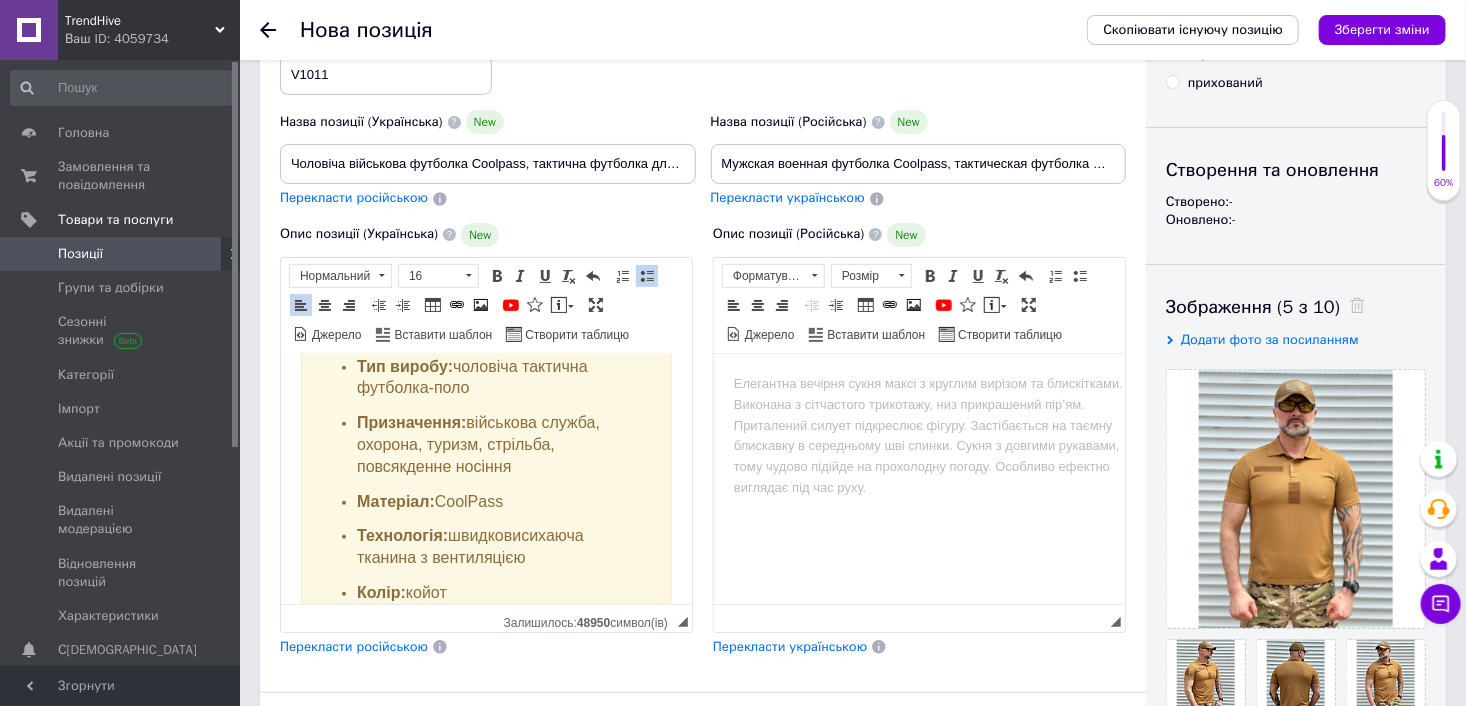 drag, startPoint x: 359, startPoint y: 497, endPoint x: 513, endPoint y: 497, distance: 154 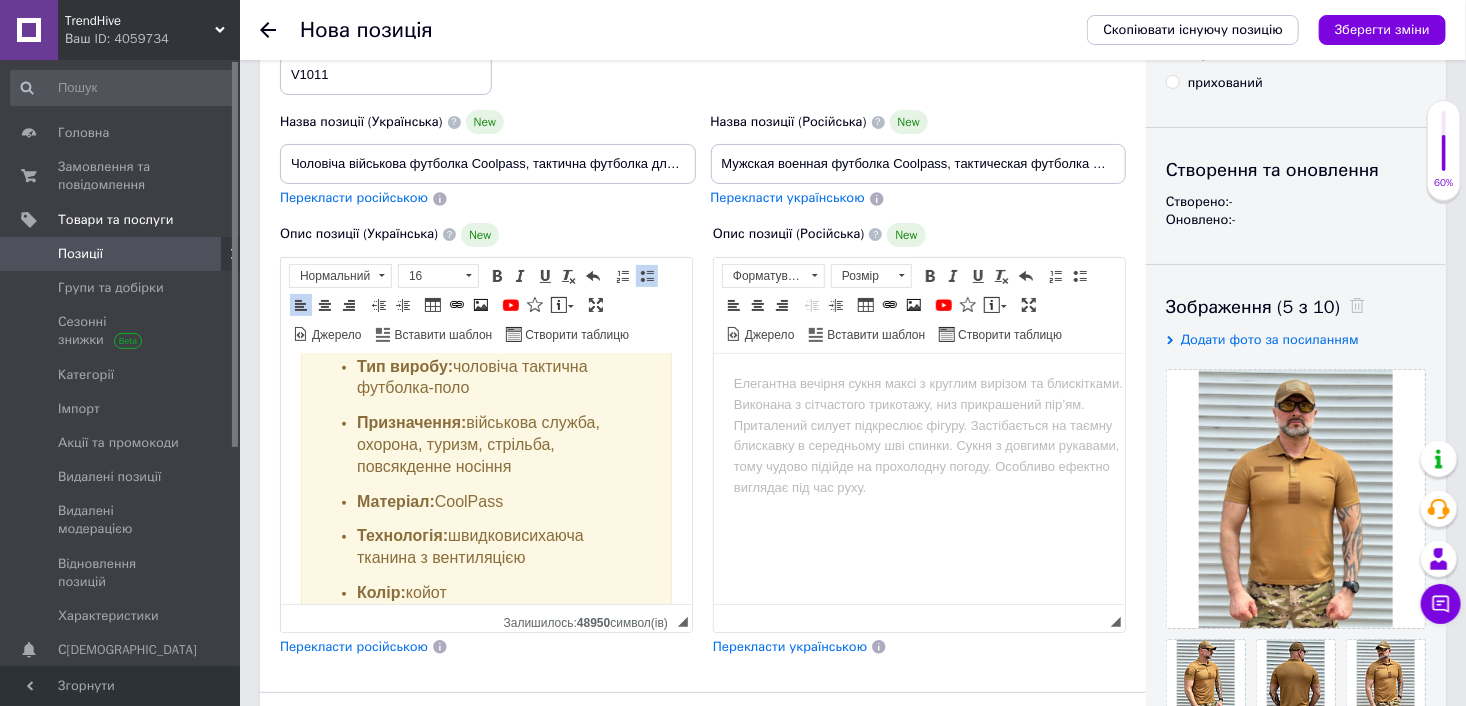 click on "Матеріал:  CoolPass" at bounding box center (485, 502) 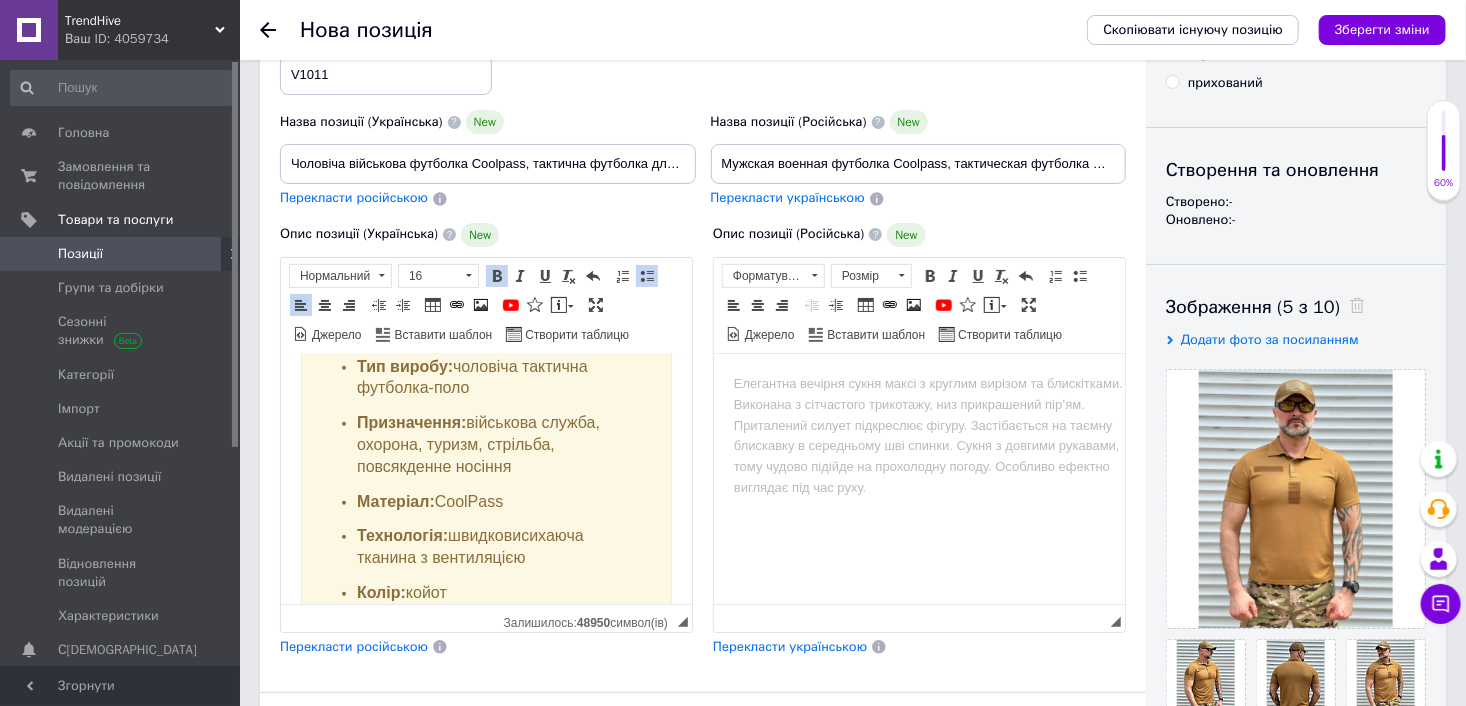copy on "Матеріал:  CoolPass" 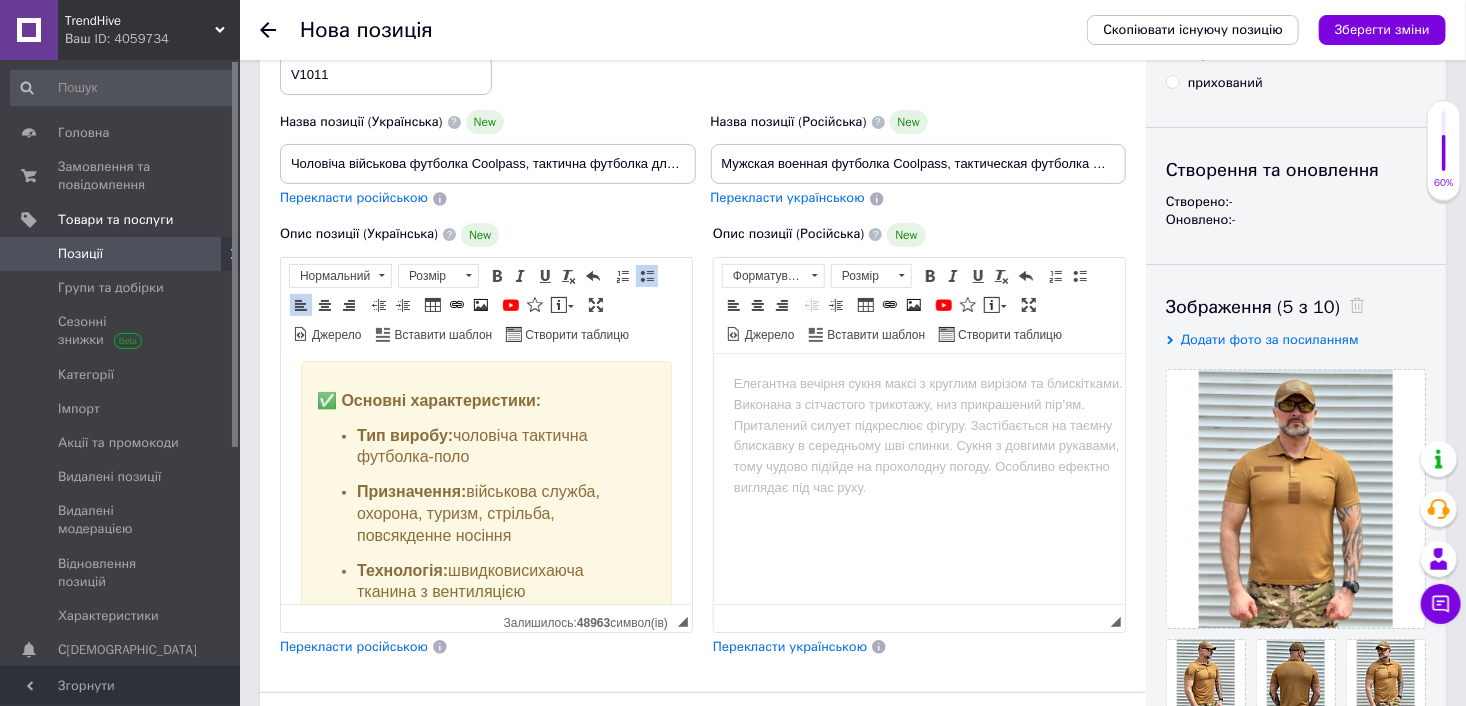scroll, scrollTop: 359, scrollLeft: 0, axis: vertical 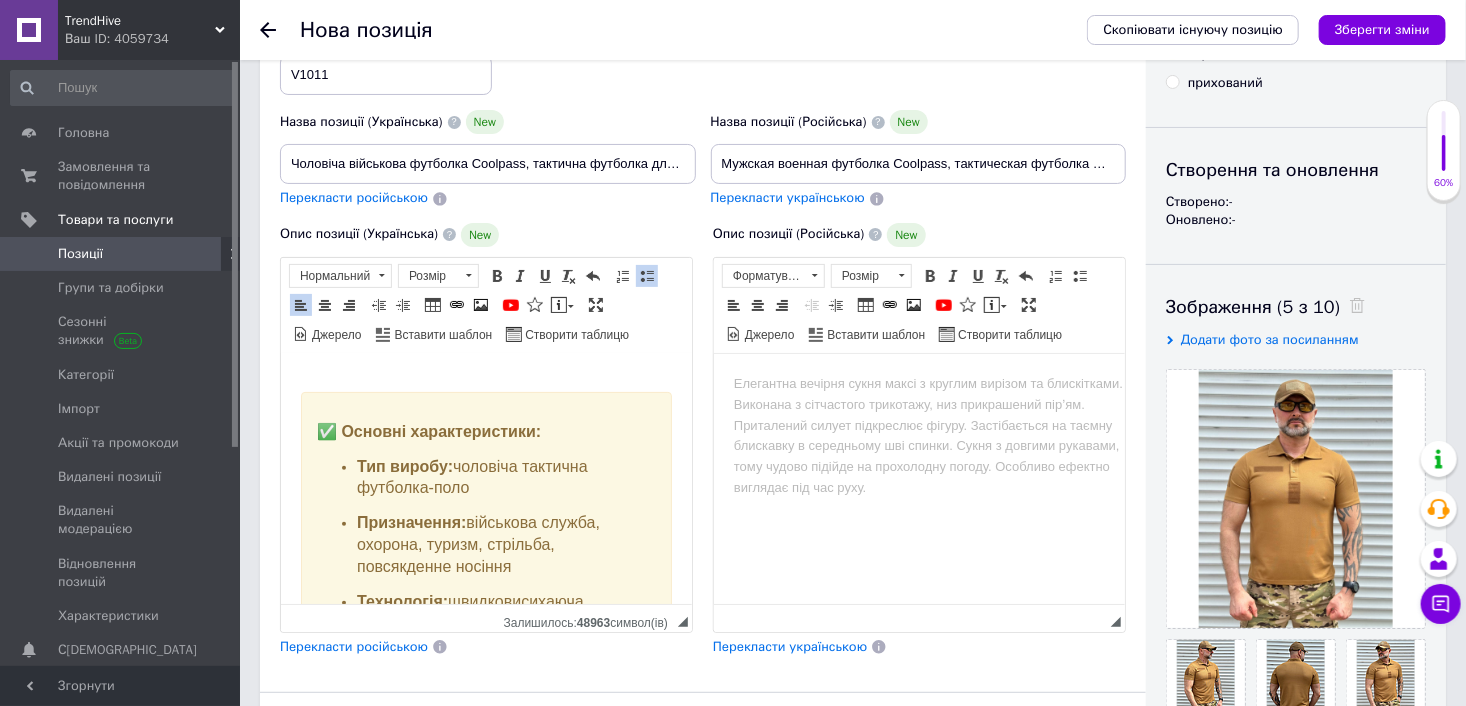 click on "Тип виробу:  чоловіча тактична футболка-поло" at bounding box center (485, 478) 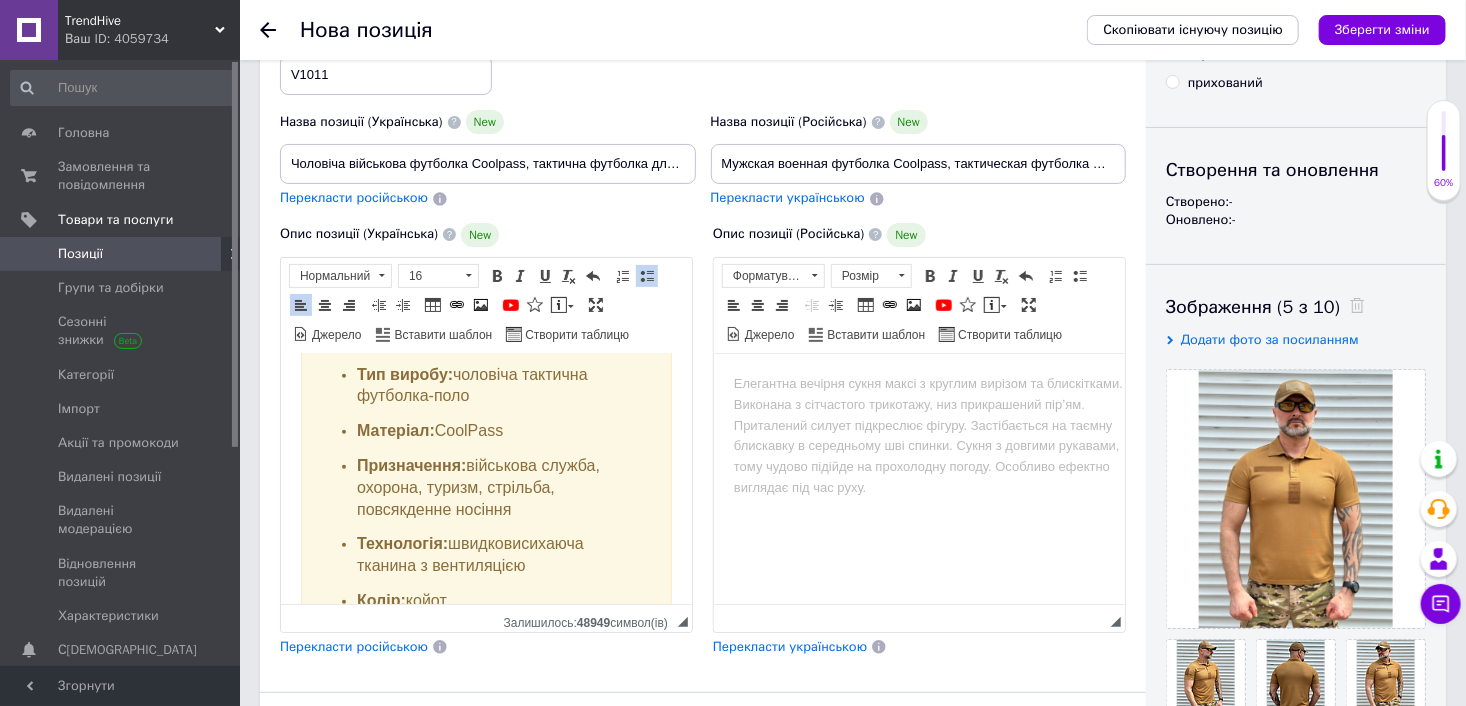 scroll, scrollTop: 459, scrollLeft: 0, axis: vertical 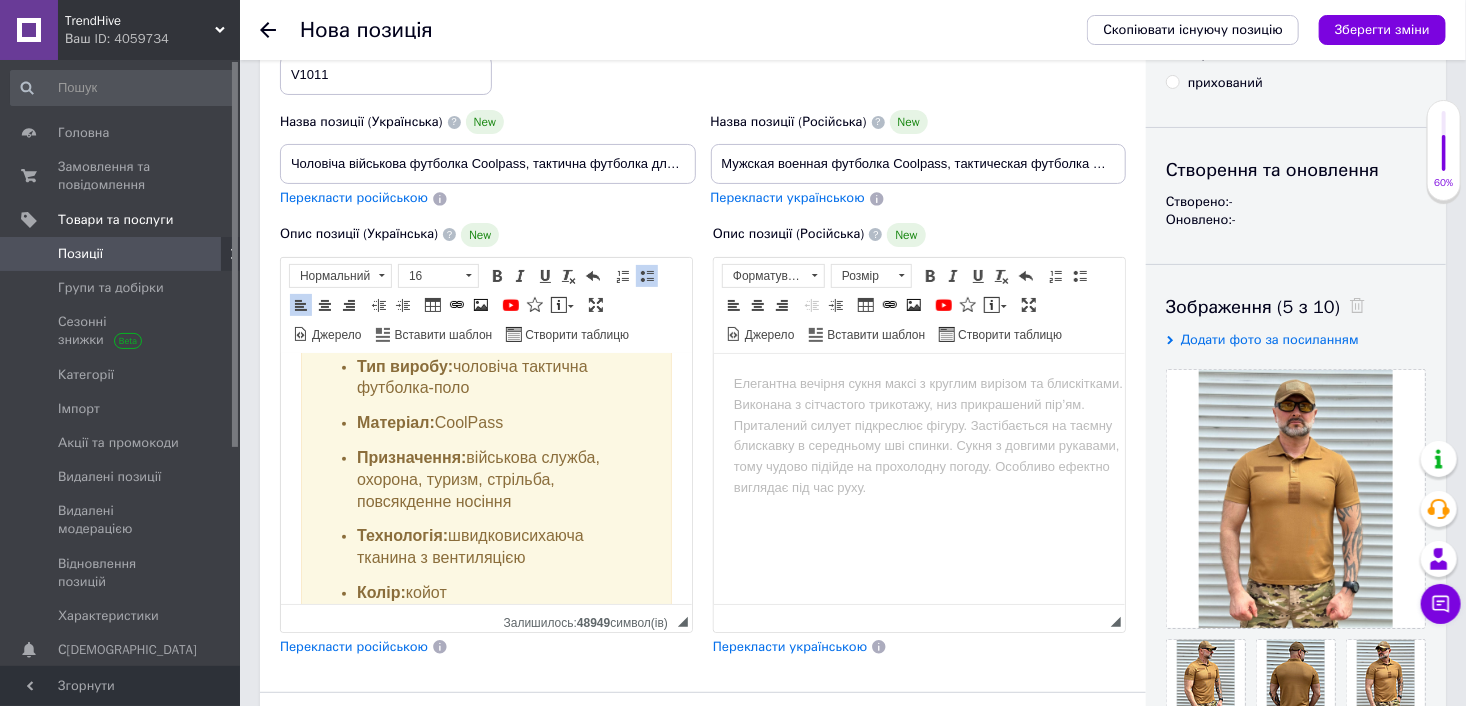drag, startPoint x: 589, startPoint y: 493, endPoint x: 355, endPoint y: 457, distance: 236.75304 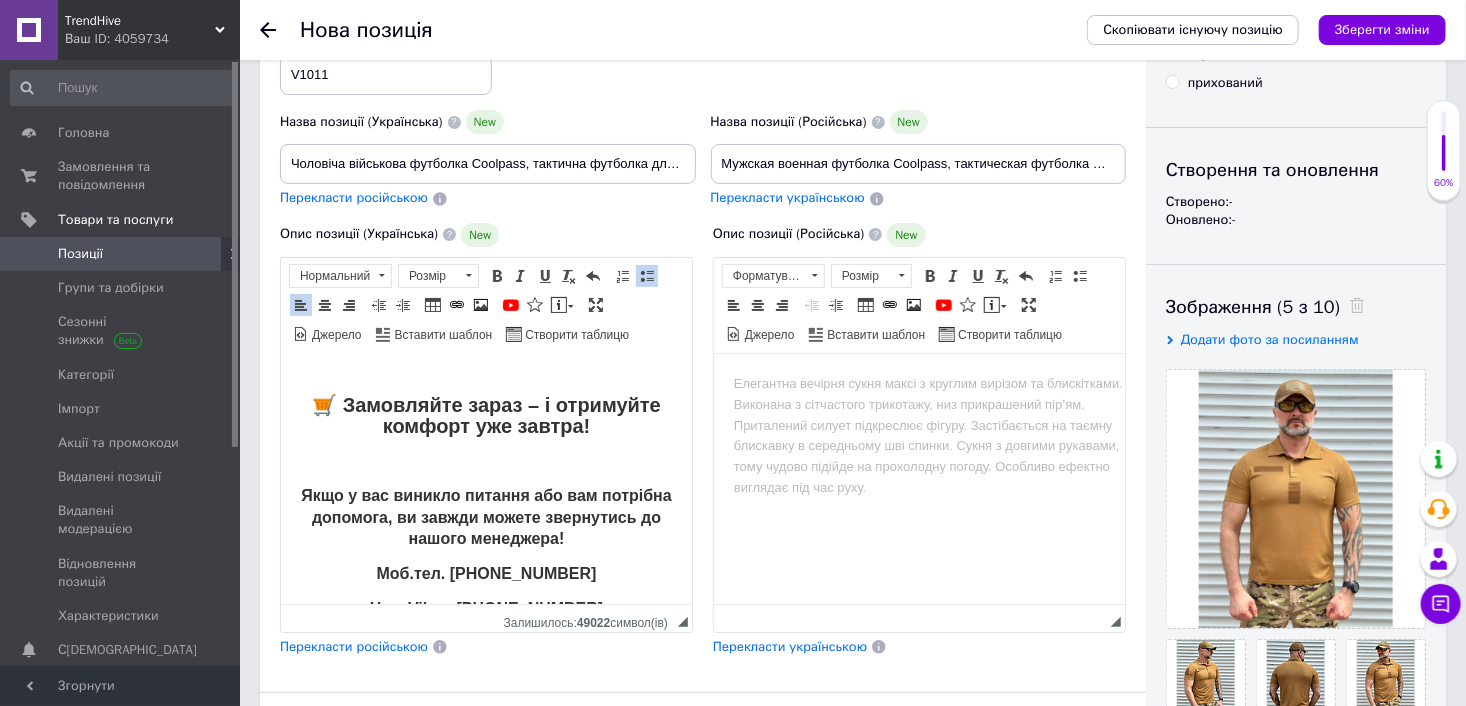 scroll, scrollTop: 981, scrollLeft: 0, axis: vertical 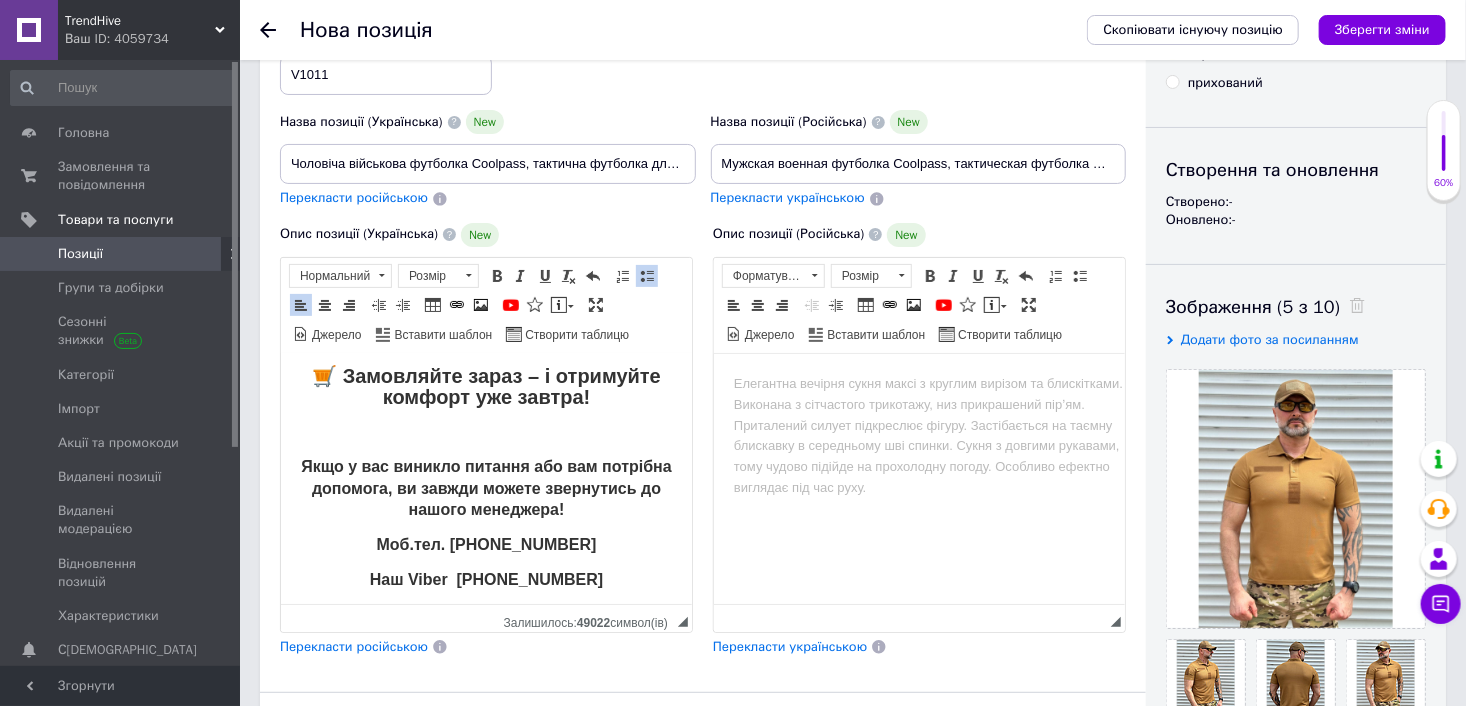 click on "Перекласти російською" at bounding box center (354, 646) 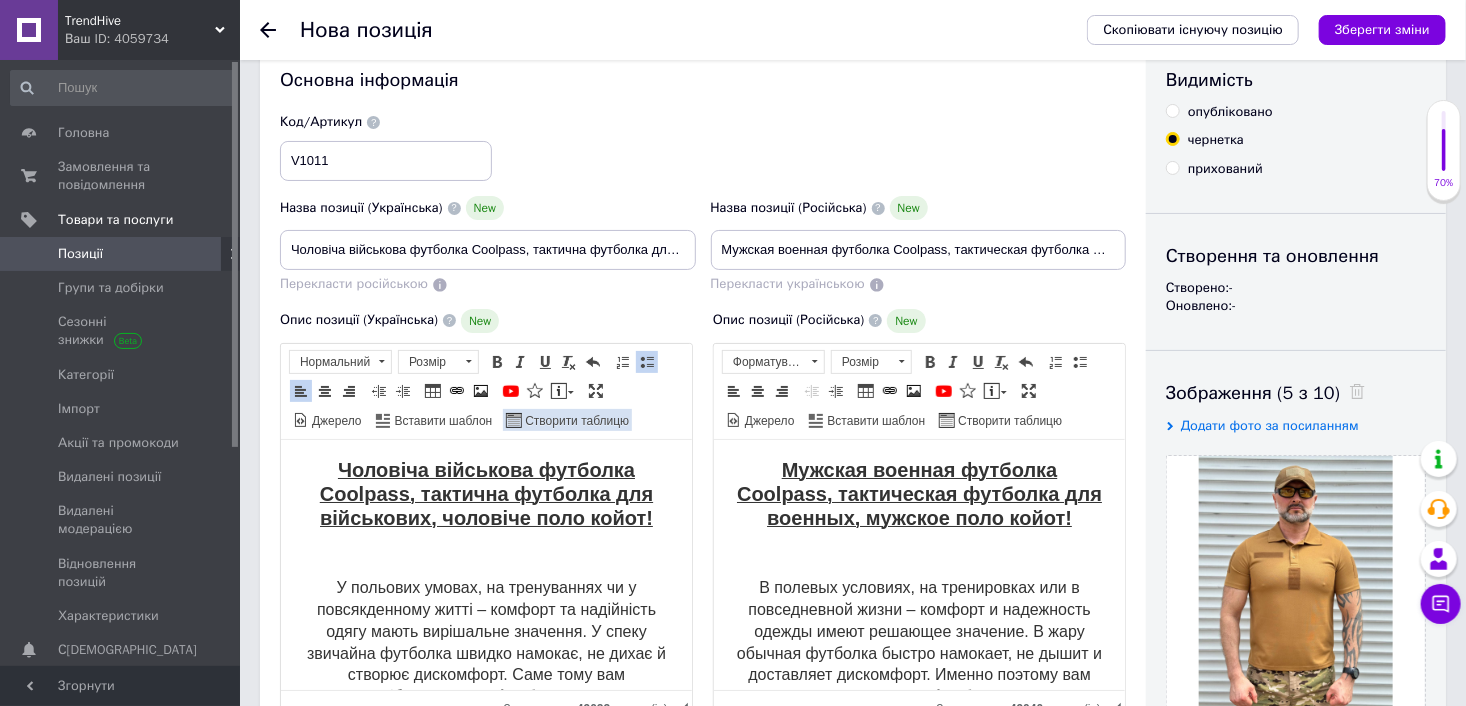 scroll, scrollTop: 0, scrollLeft: 0, axis: both 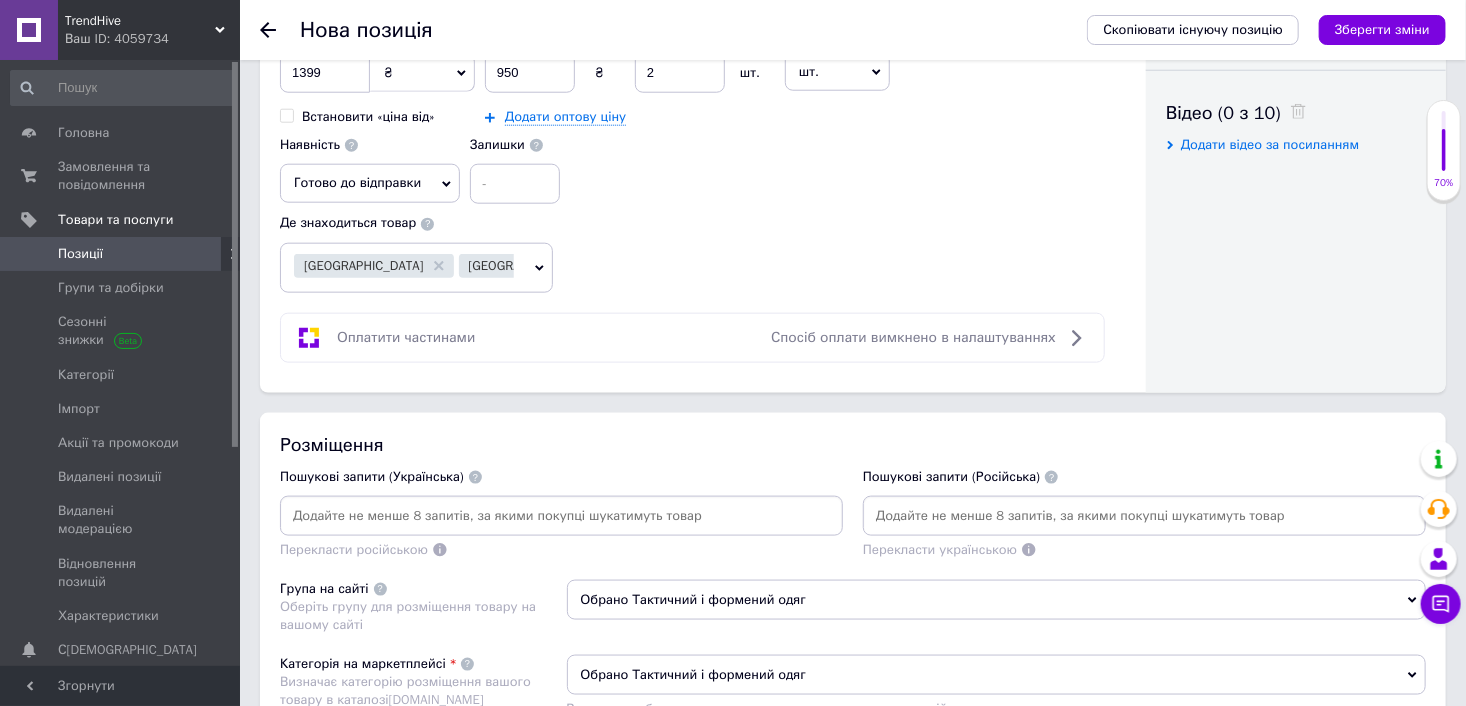 click at bounding box center (561, 516) 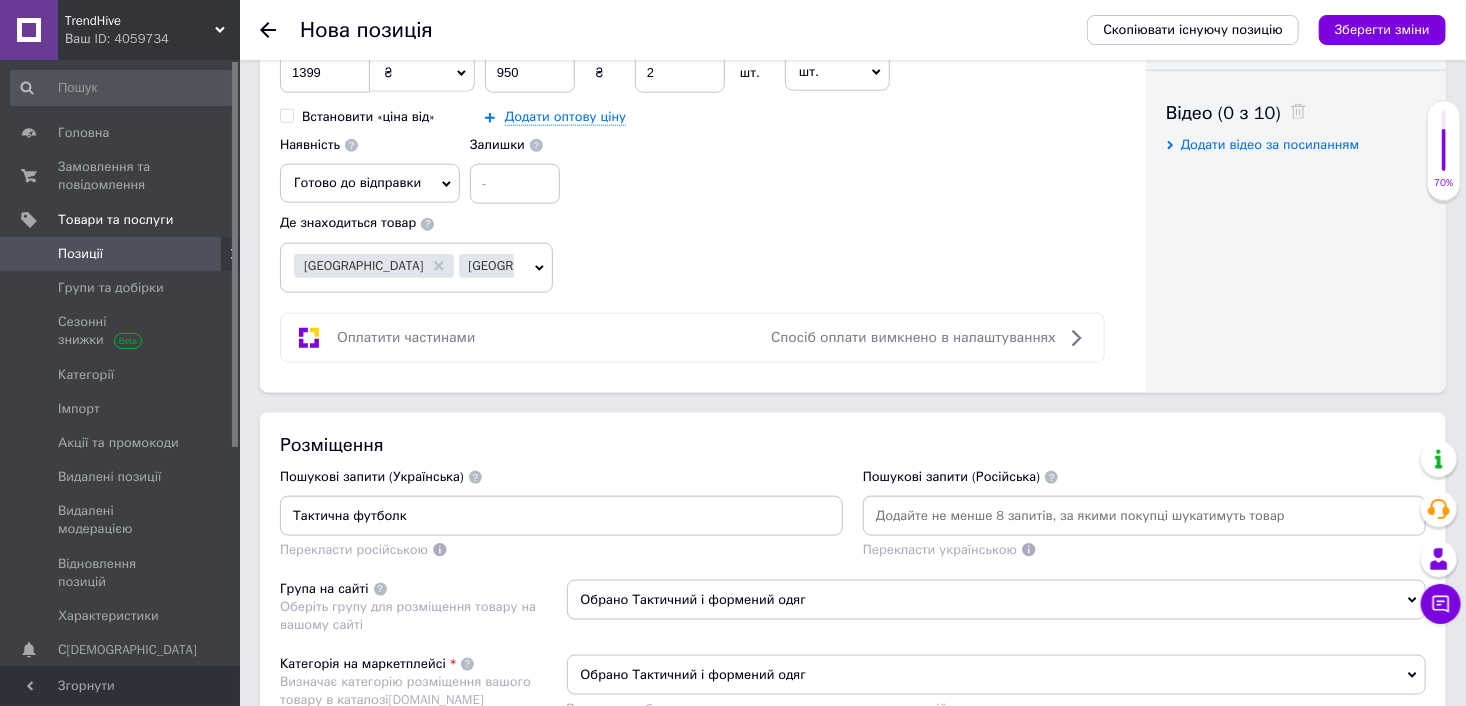 type on "Тактична футболка" 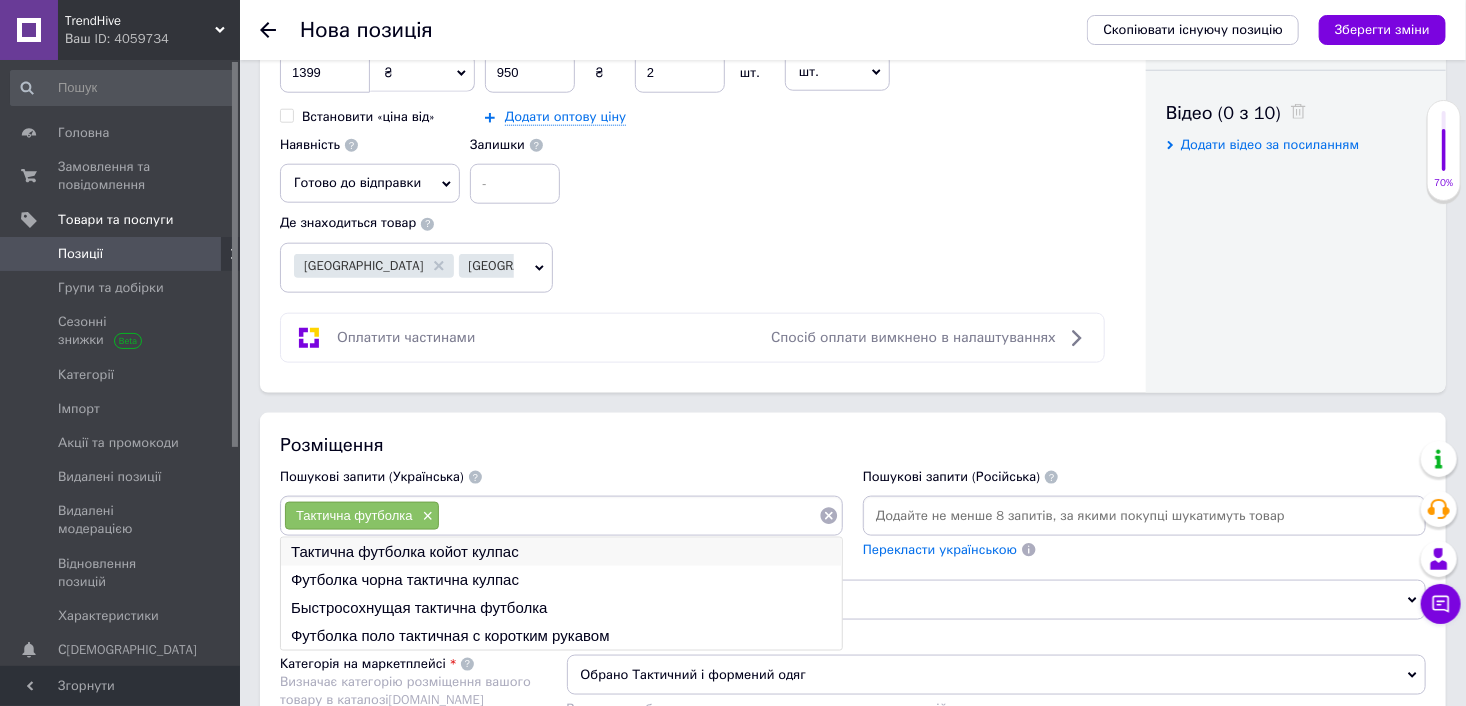 click on "Тактична футболка койот кулпас" at bounding box center [561, 552] 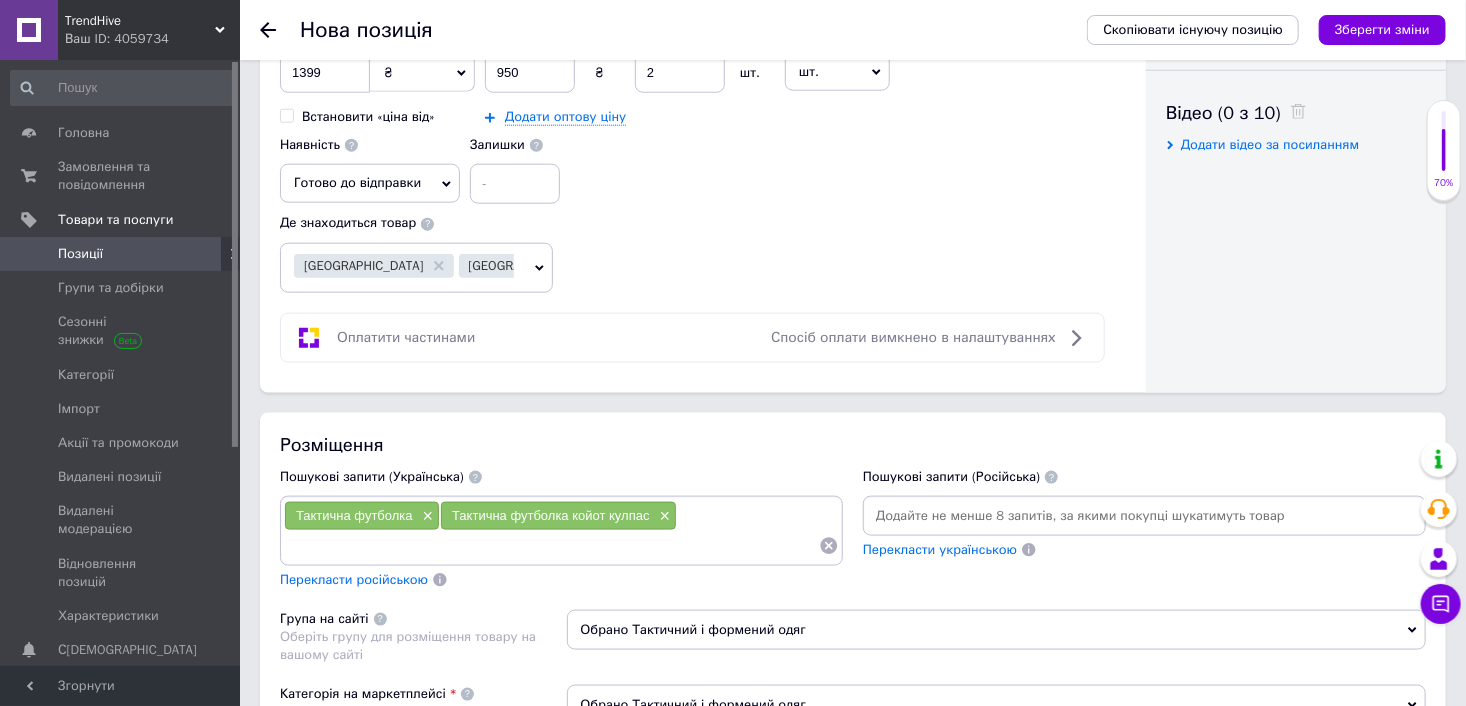 click at bounding box center (551, 546) 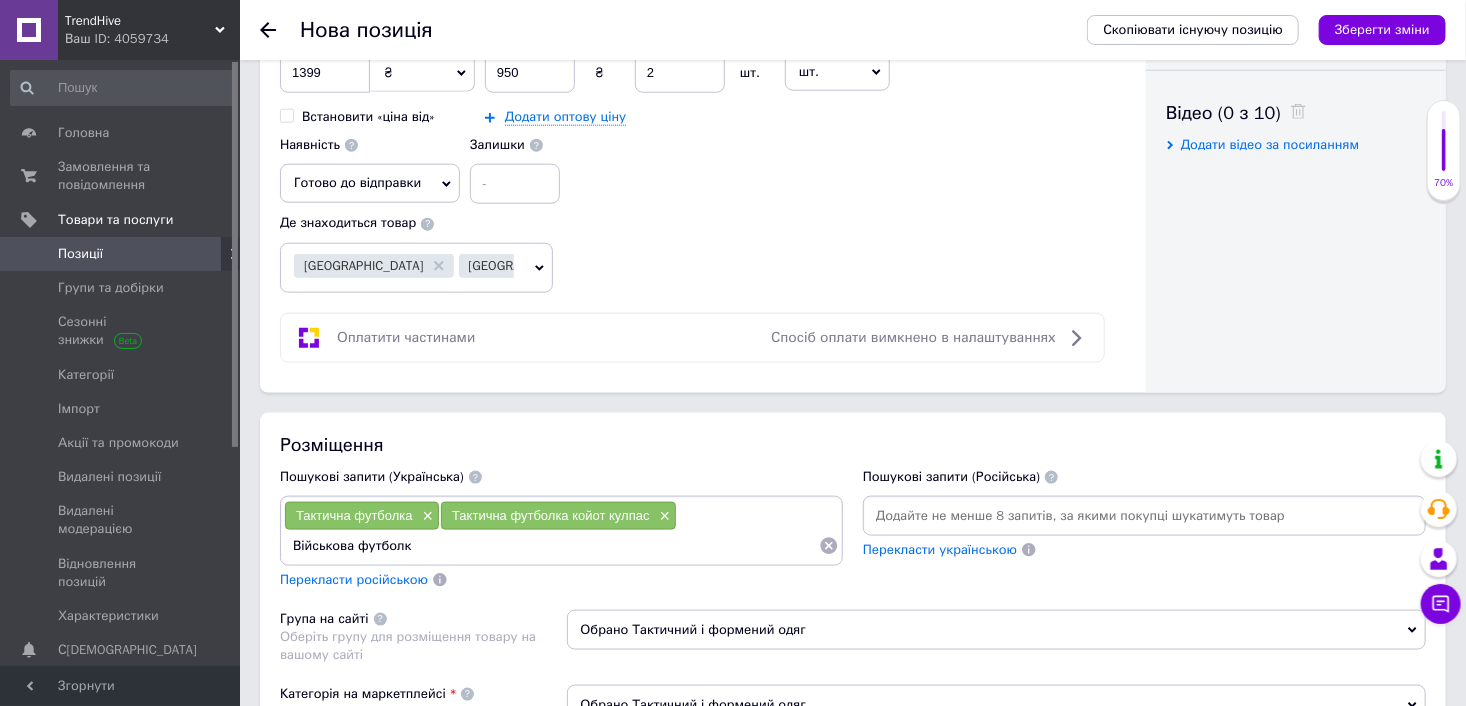 type on "Військова футболка" 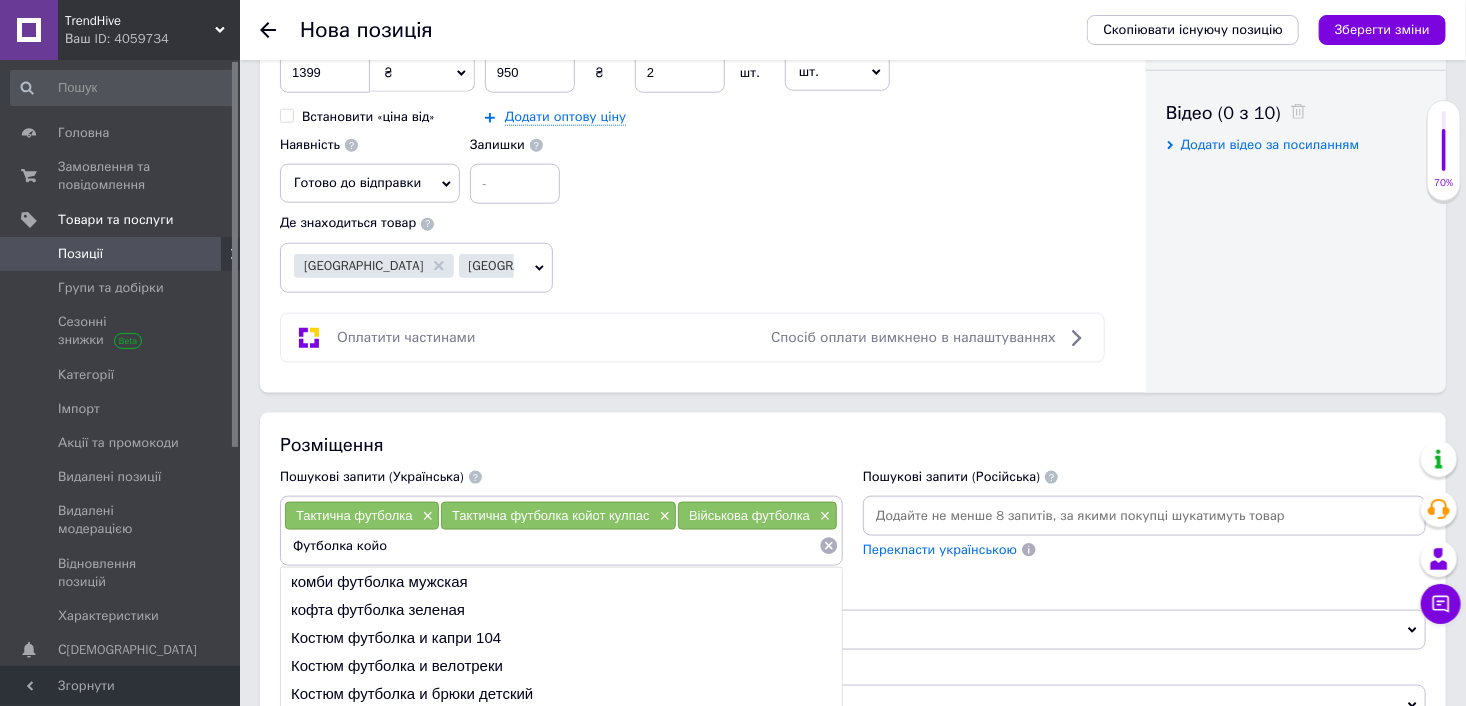 type on "Футболка койот" 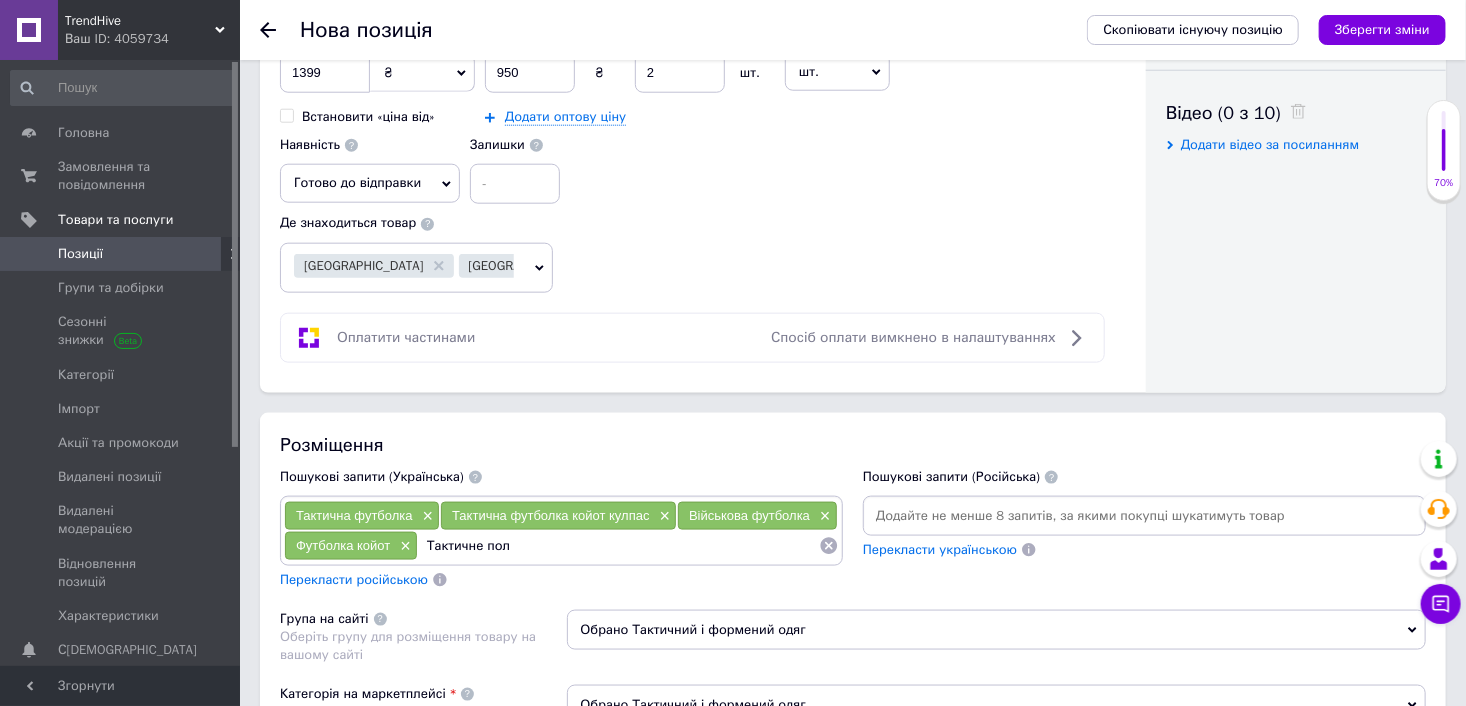 type on "Тактичне поло" 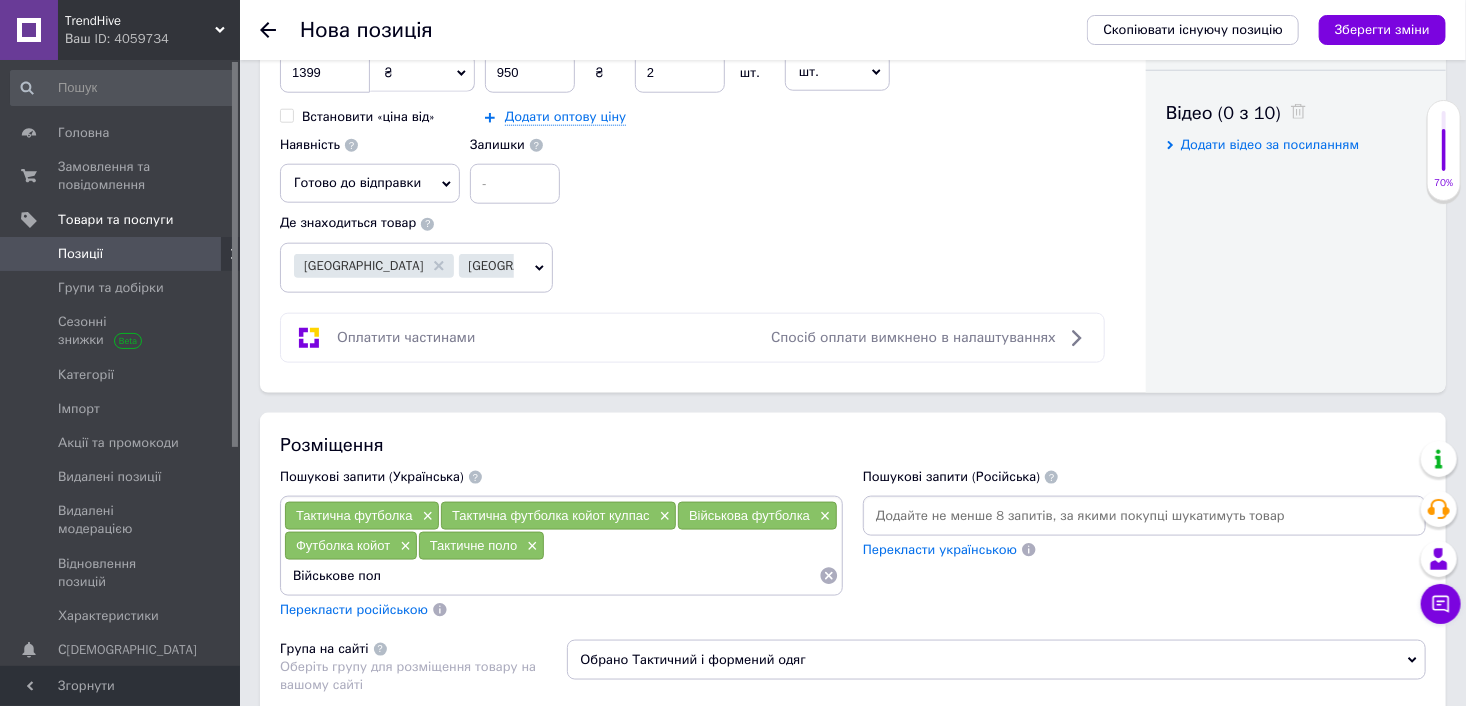 type on "Військове поло" 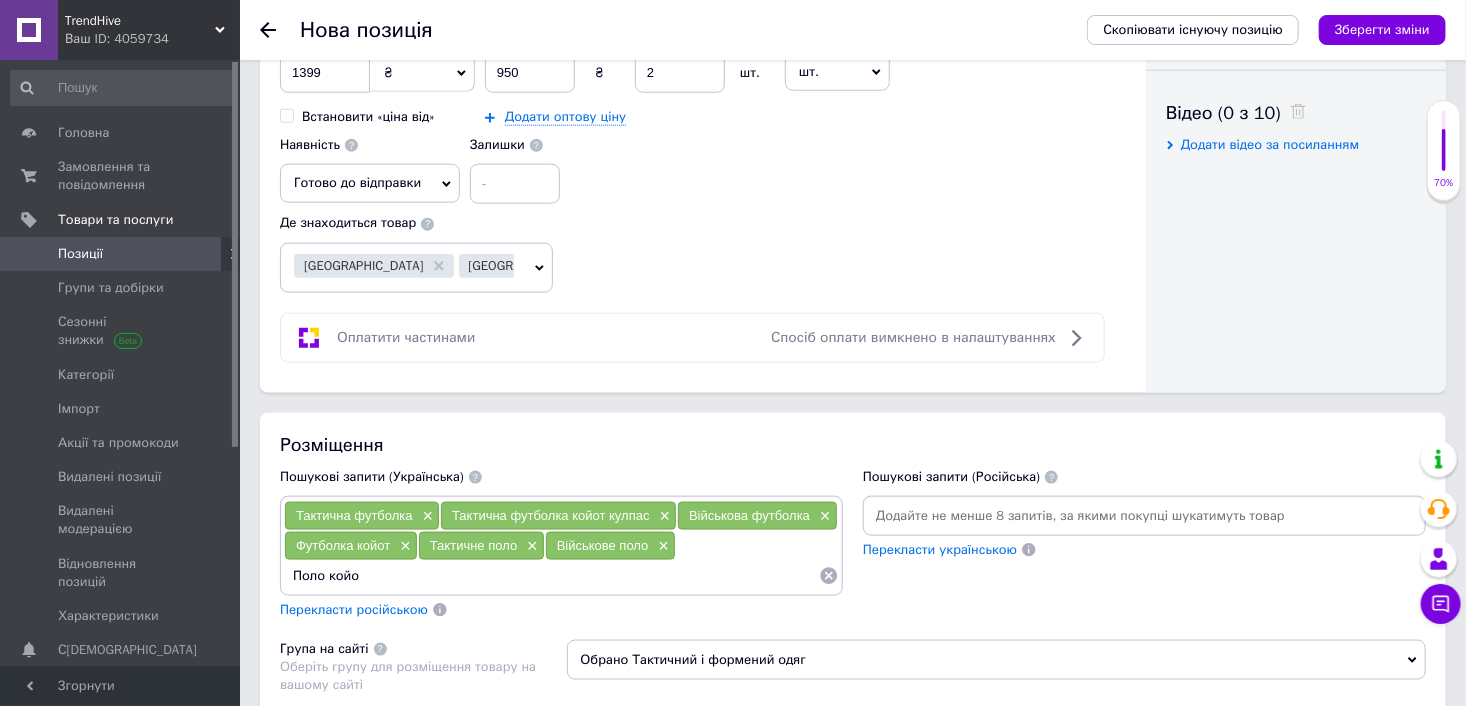 type on "Поло койот" 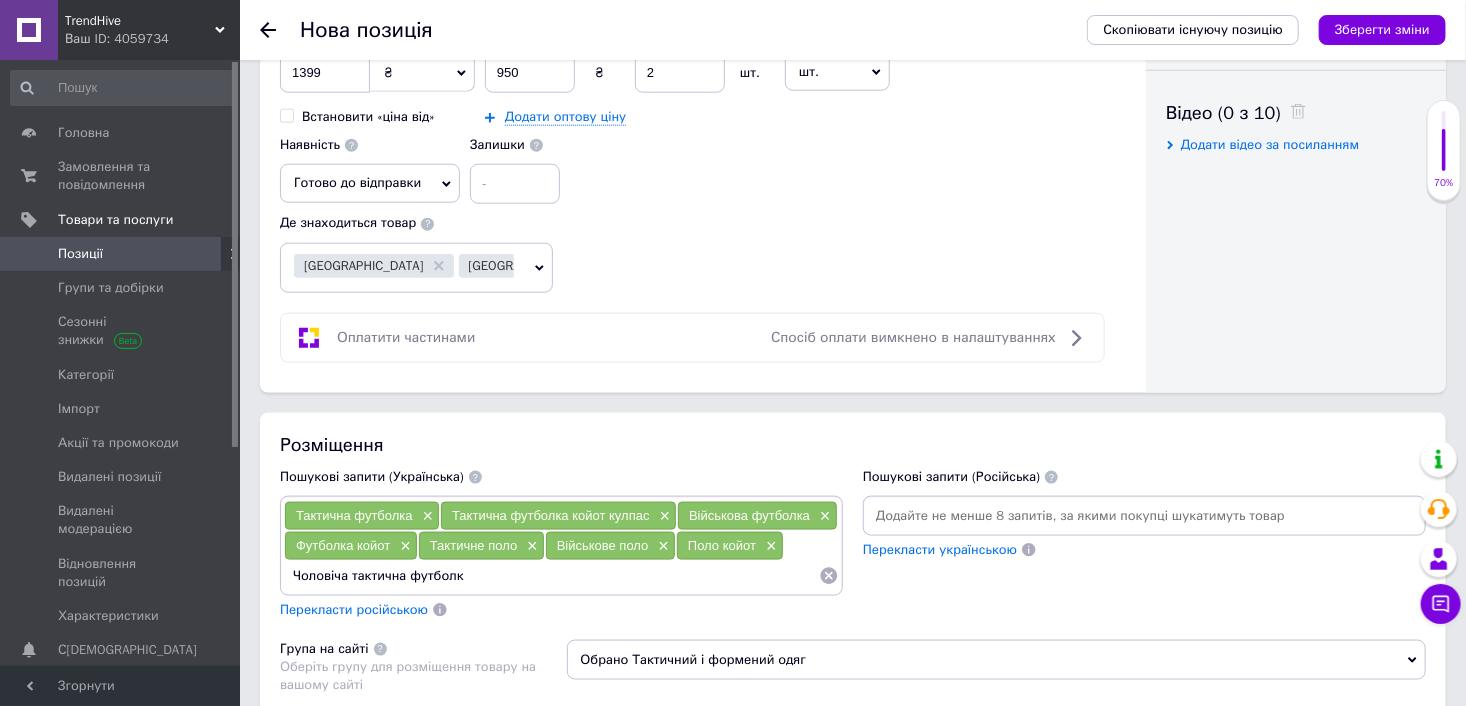 type on "Чоловіча тактична футболка" 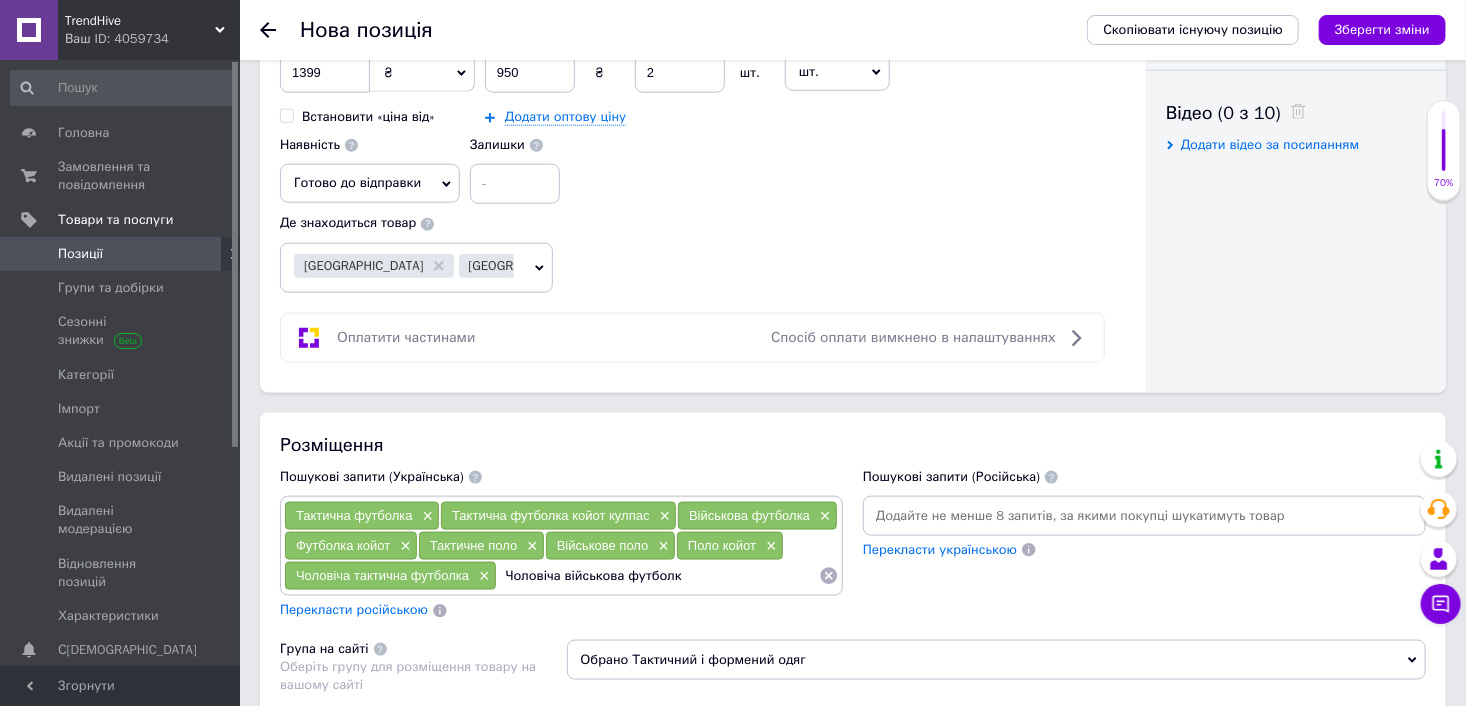 type on "Чоловіча військова футболка" 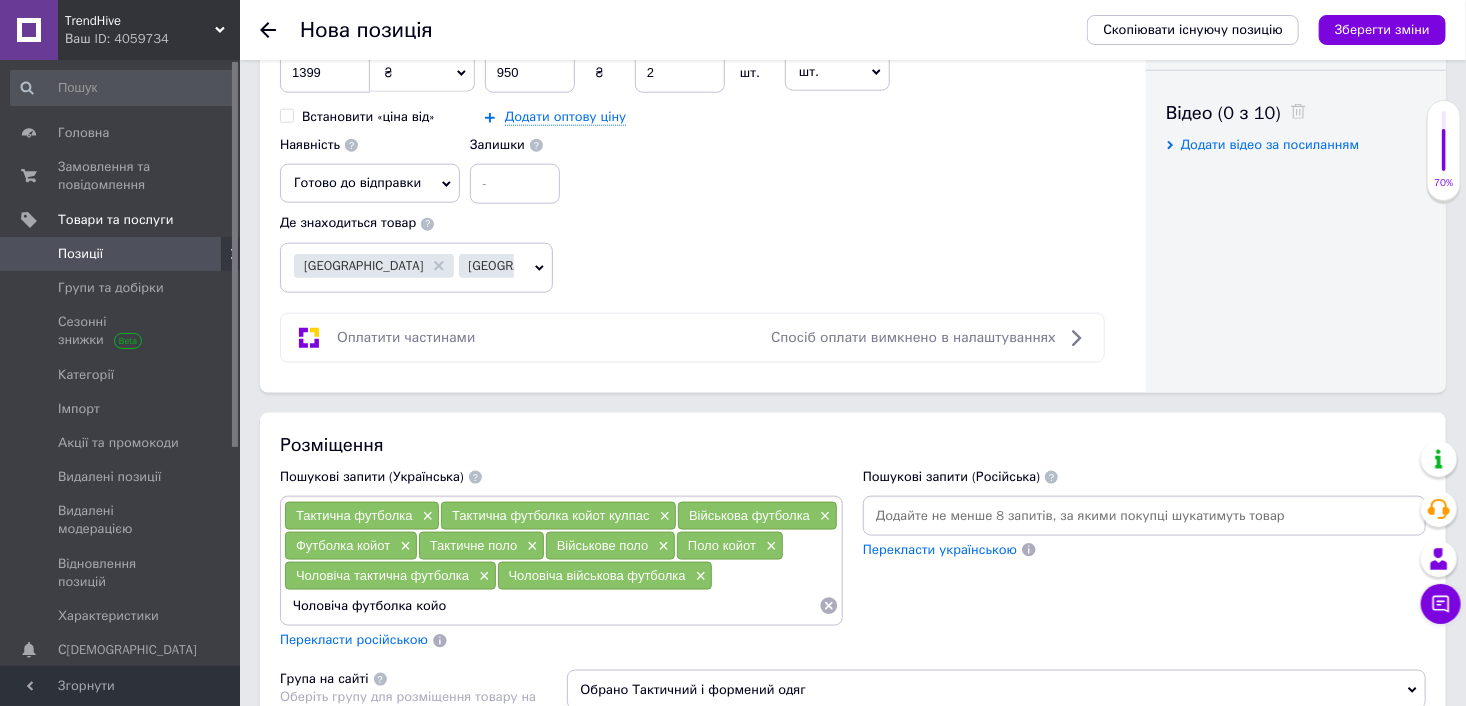 type on "Чоловіча футболка койот" 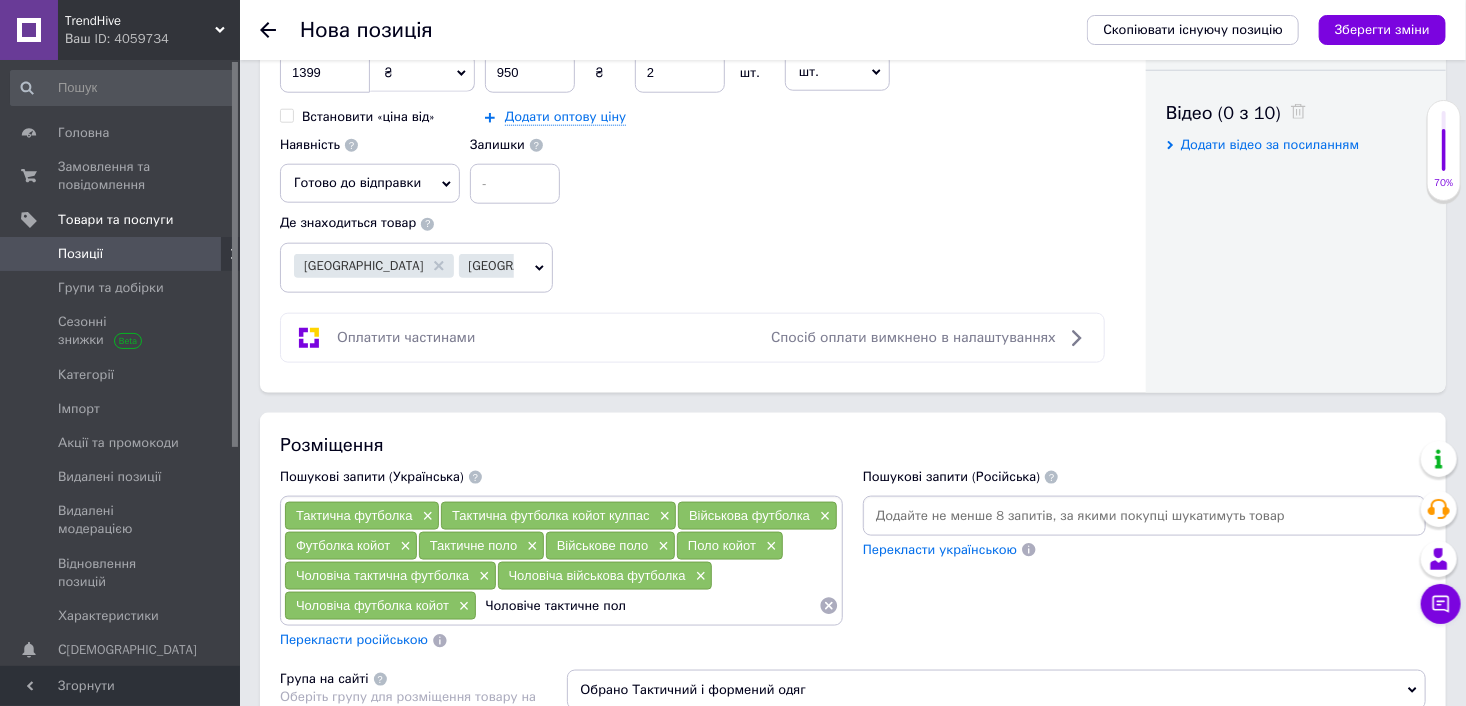 type on "Чоловіче тактичне поло" 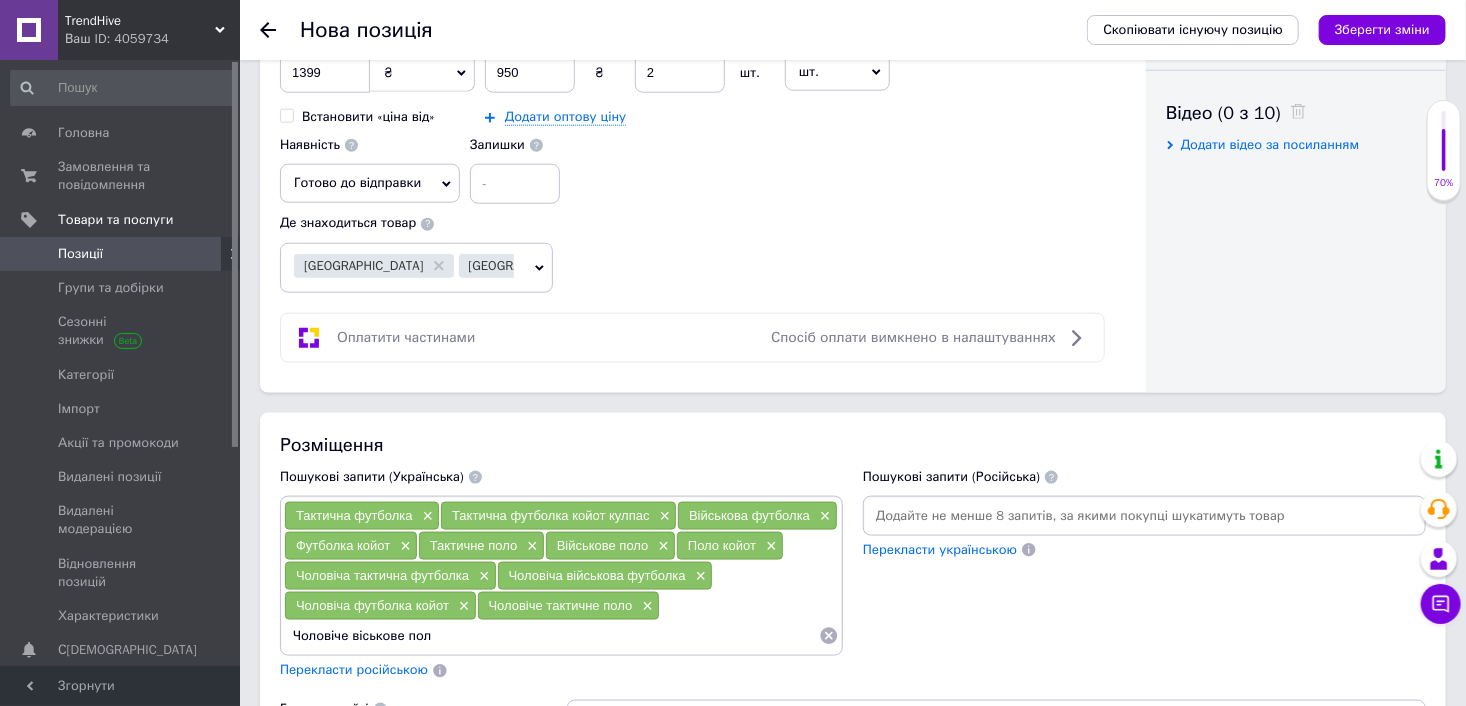 type on "Чоловіче віськове поло" 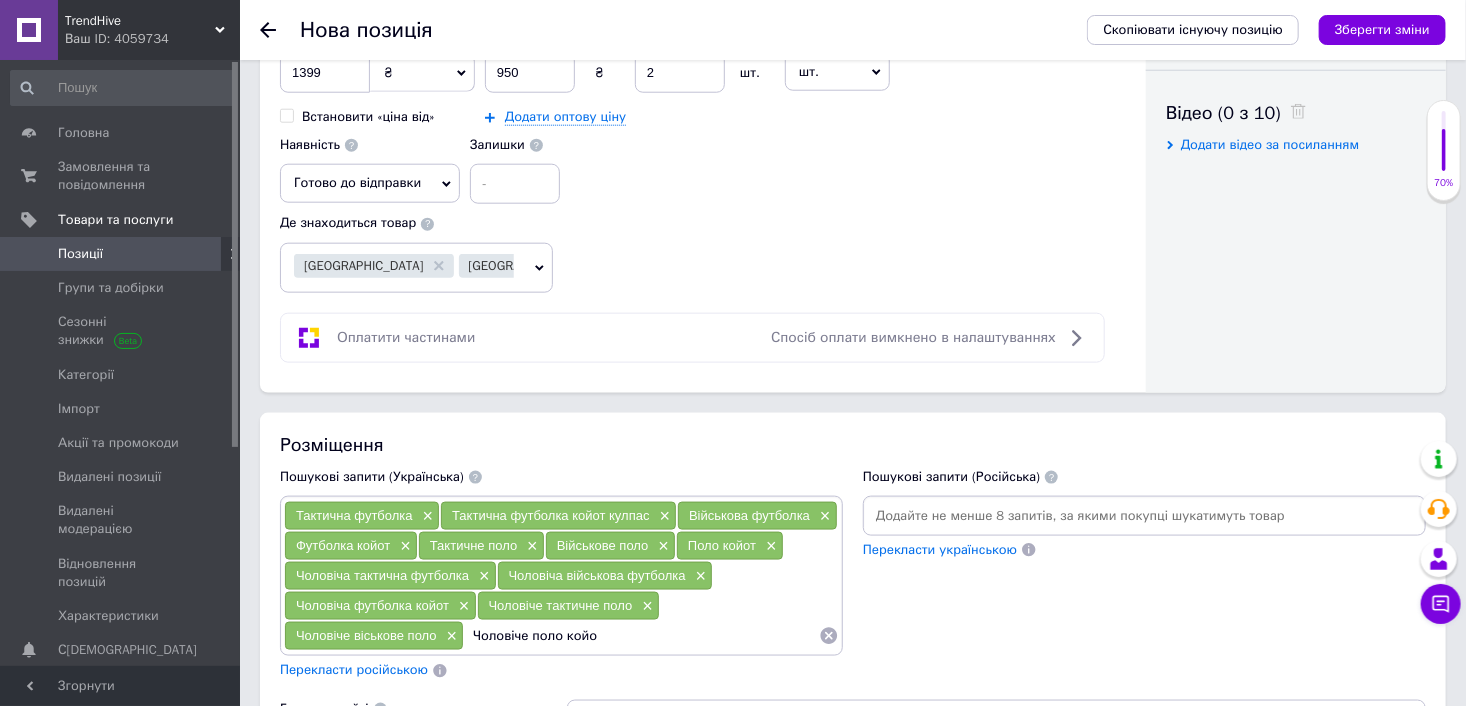 type on "Чоловіче поло койот" 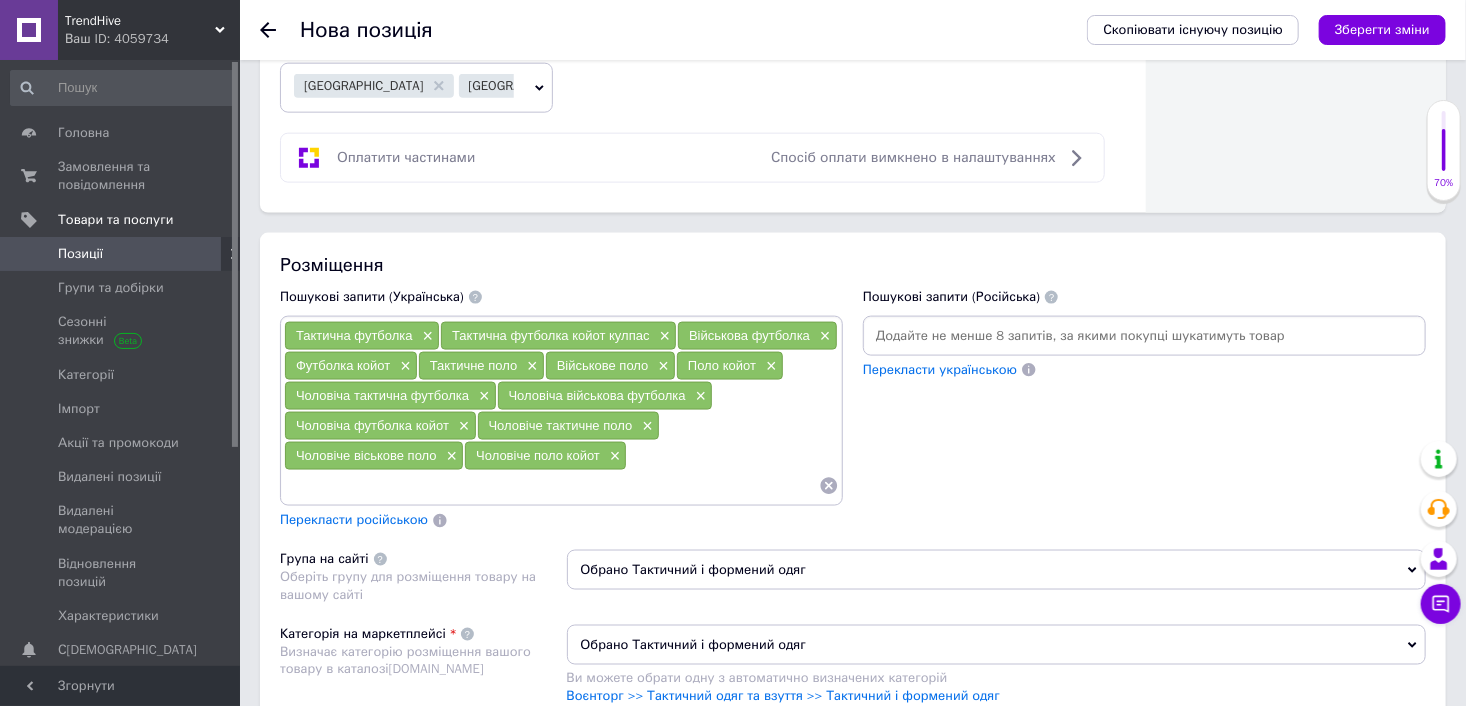 scroll, scrollTop: 1292, scrollLeft: 0, axis: vertical 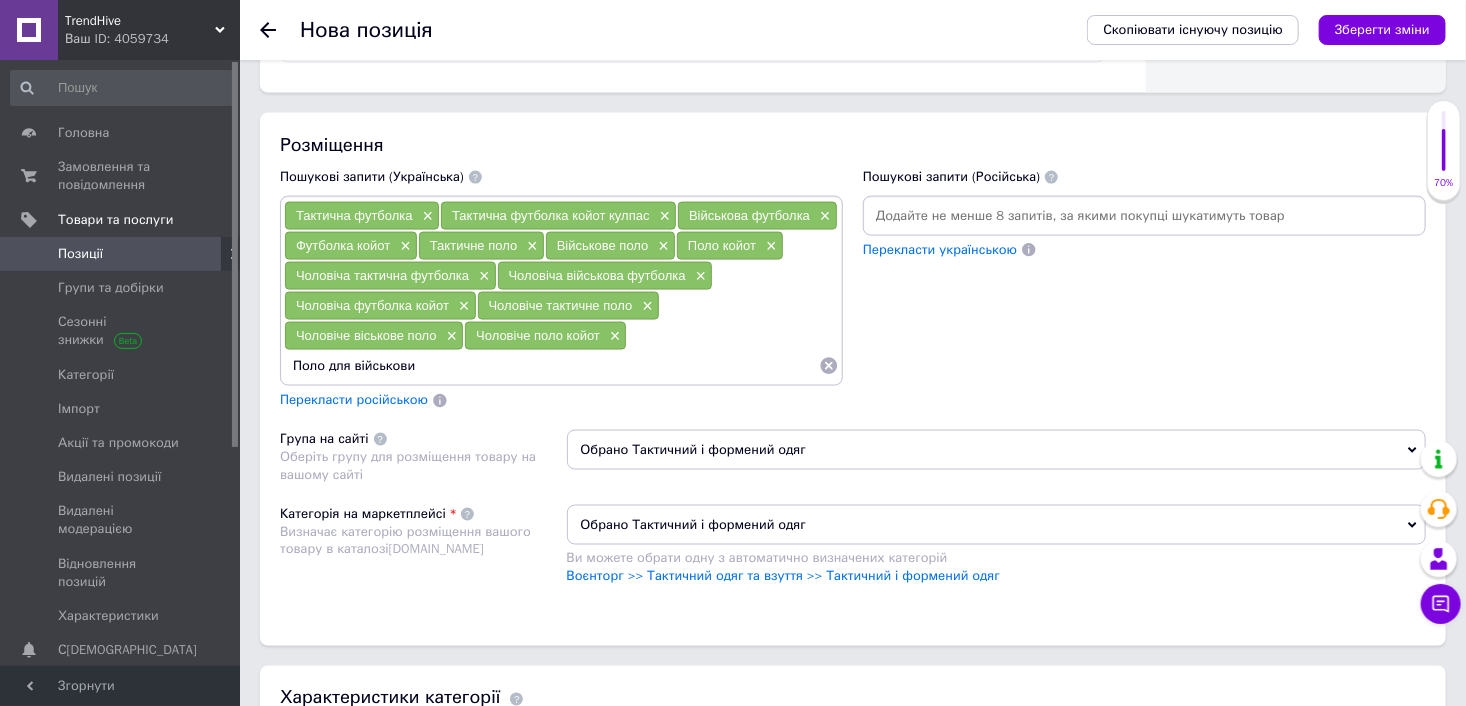 type on "Поло для військових" 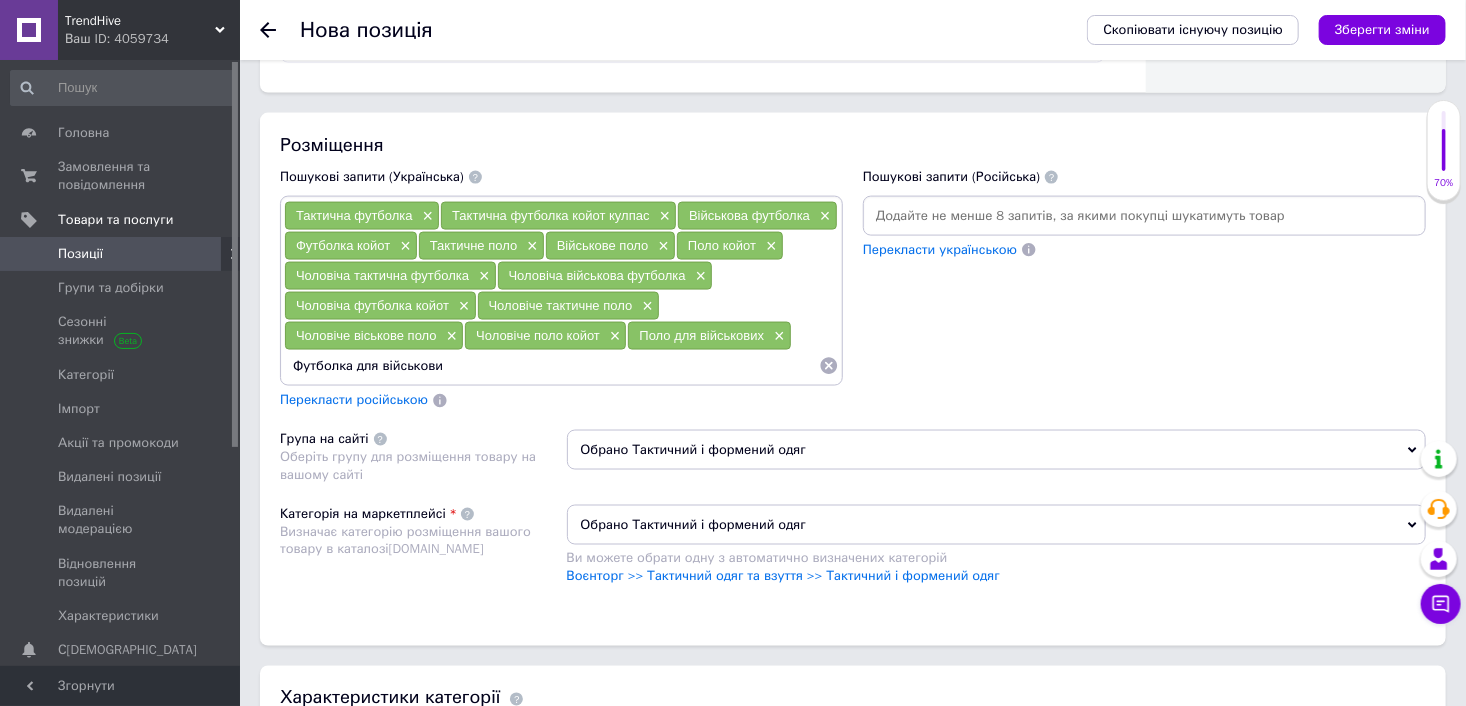 type on "Футболка для військових" 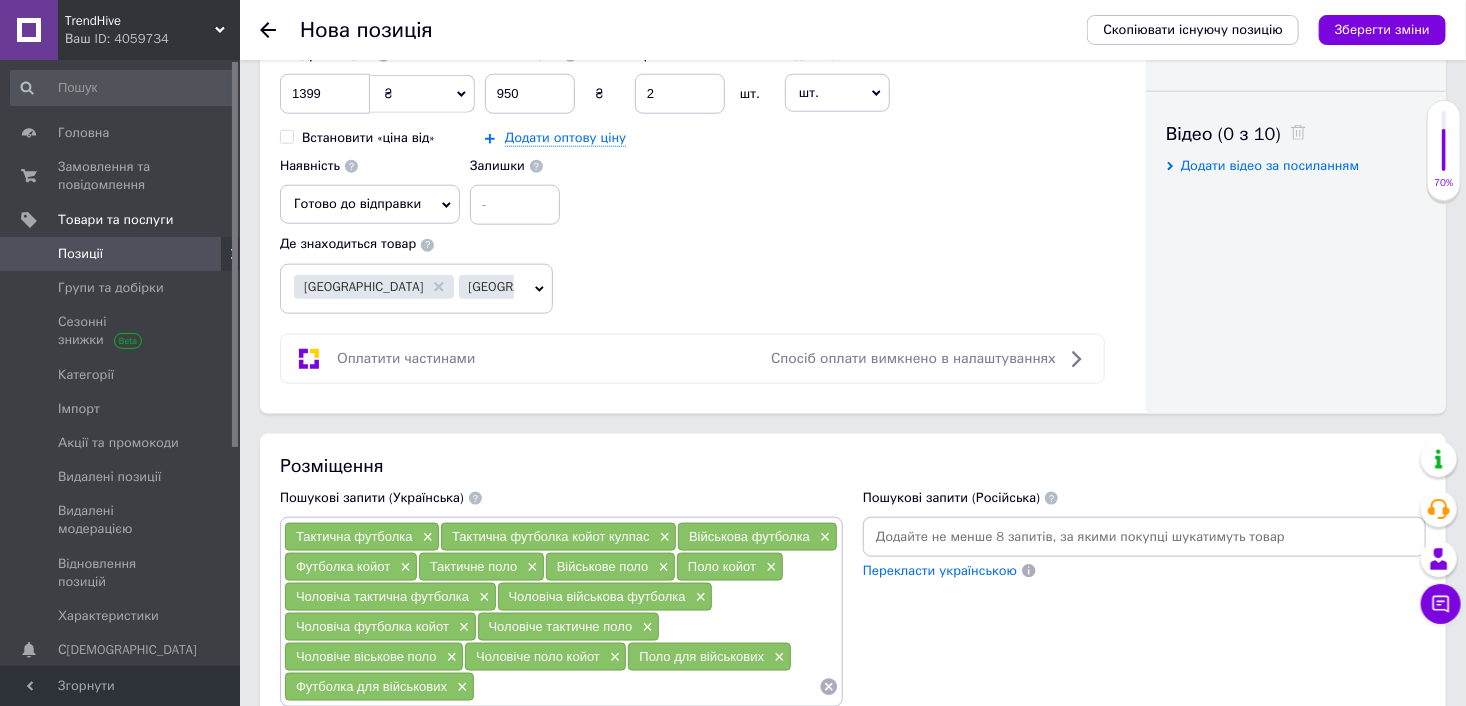 scroll, scrollTop: 892, scrollLeft: 0, axis: vertical 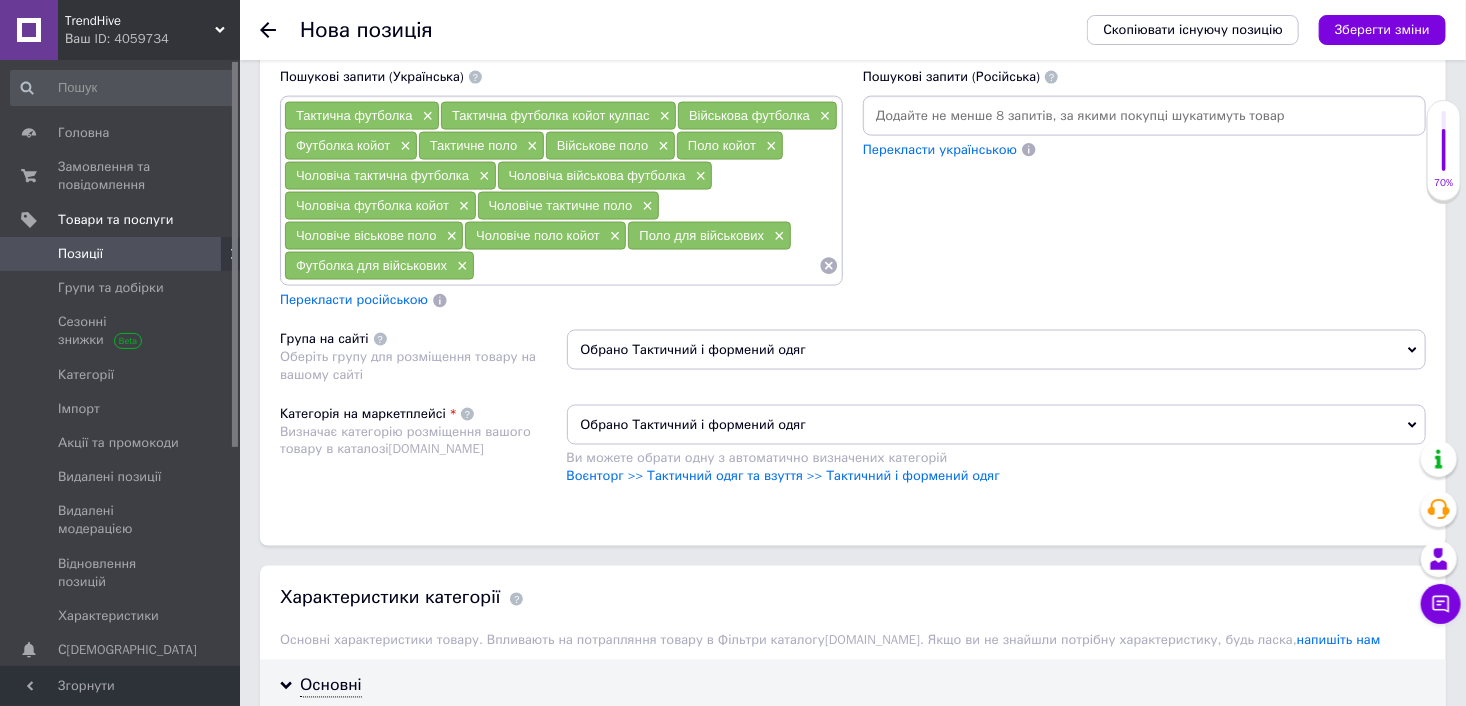 click at bounding box center [647, 266] 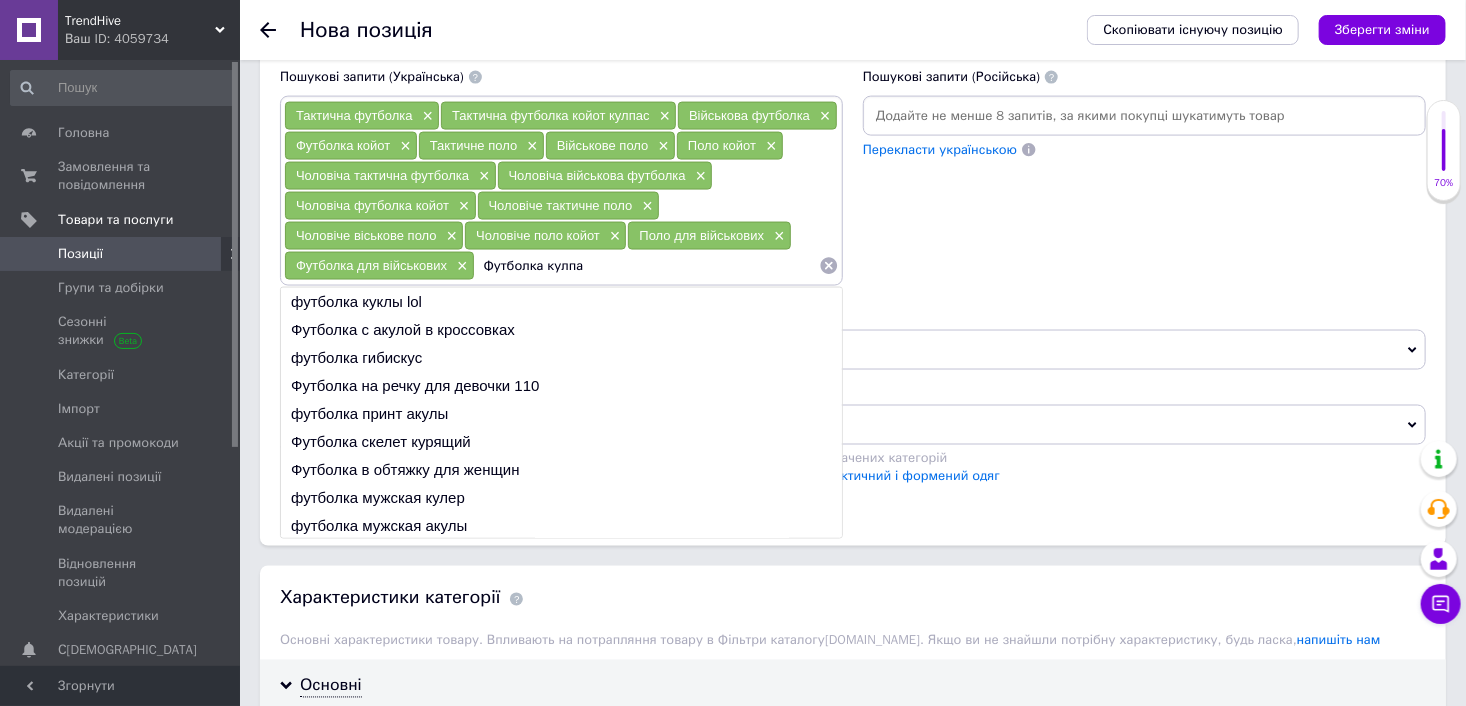 type on "Футболка кулпас" 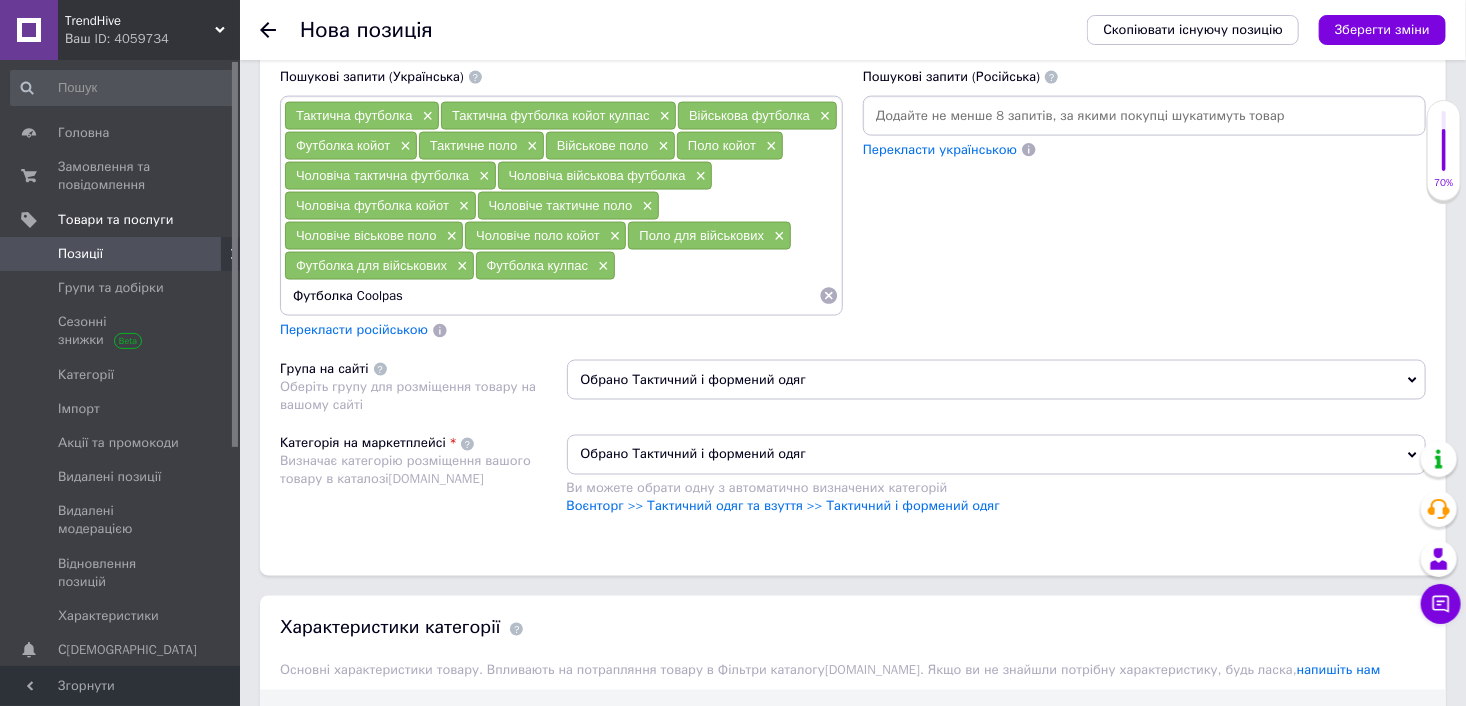 type on "Футболка Coolpass" 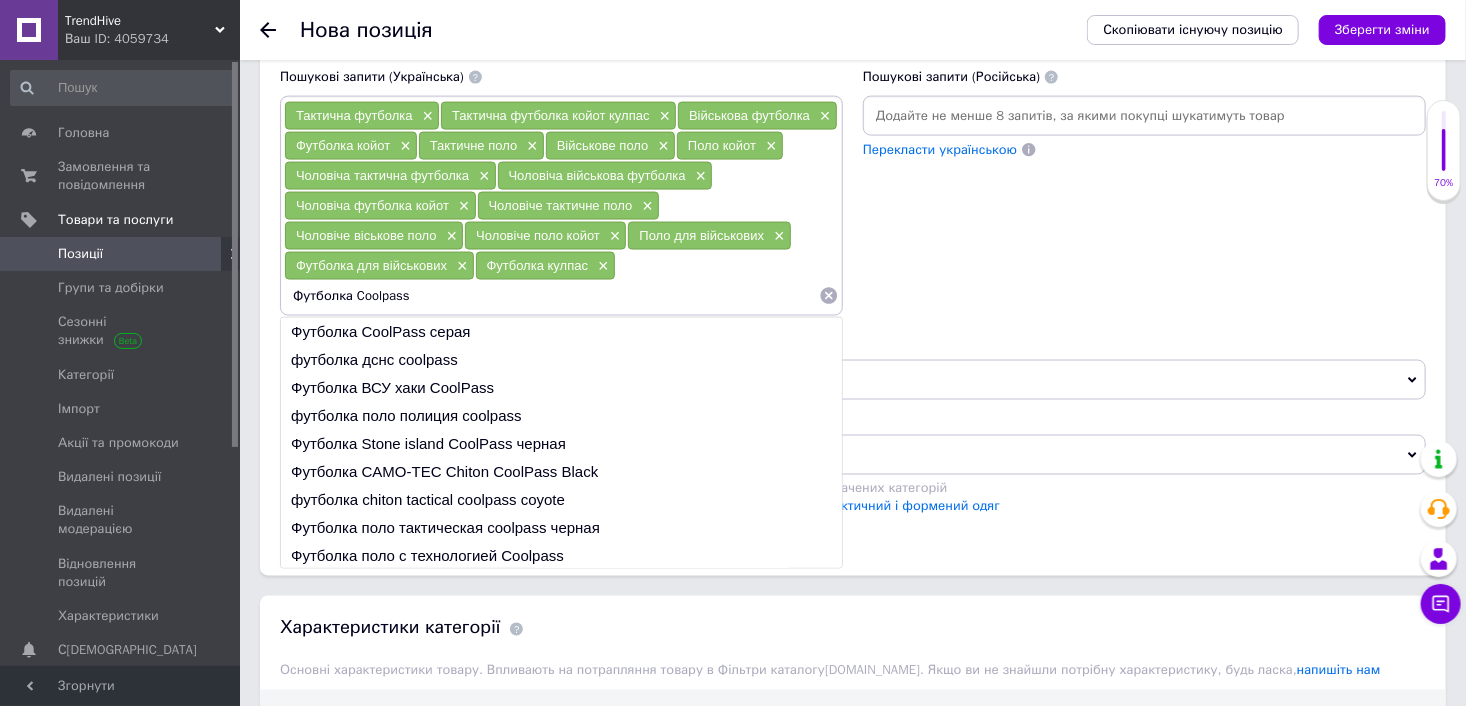drag, startPoint x: 493, startPoint y: 266, endPoint x: 548, endPoint y: 266, distance: 55 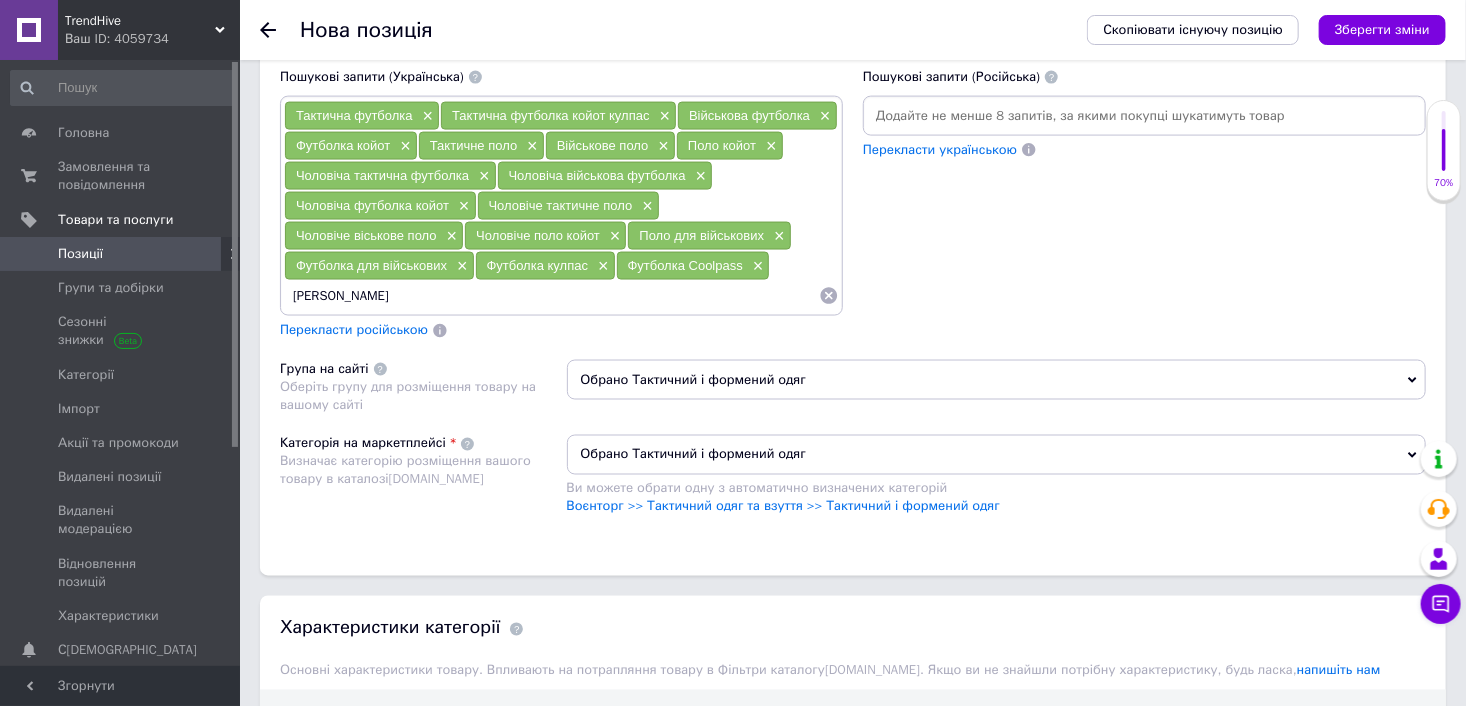 type on "[PERSON_NAME]" 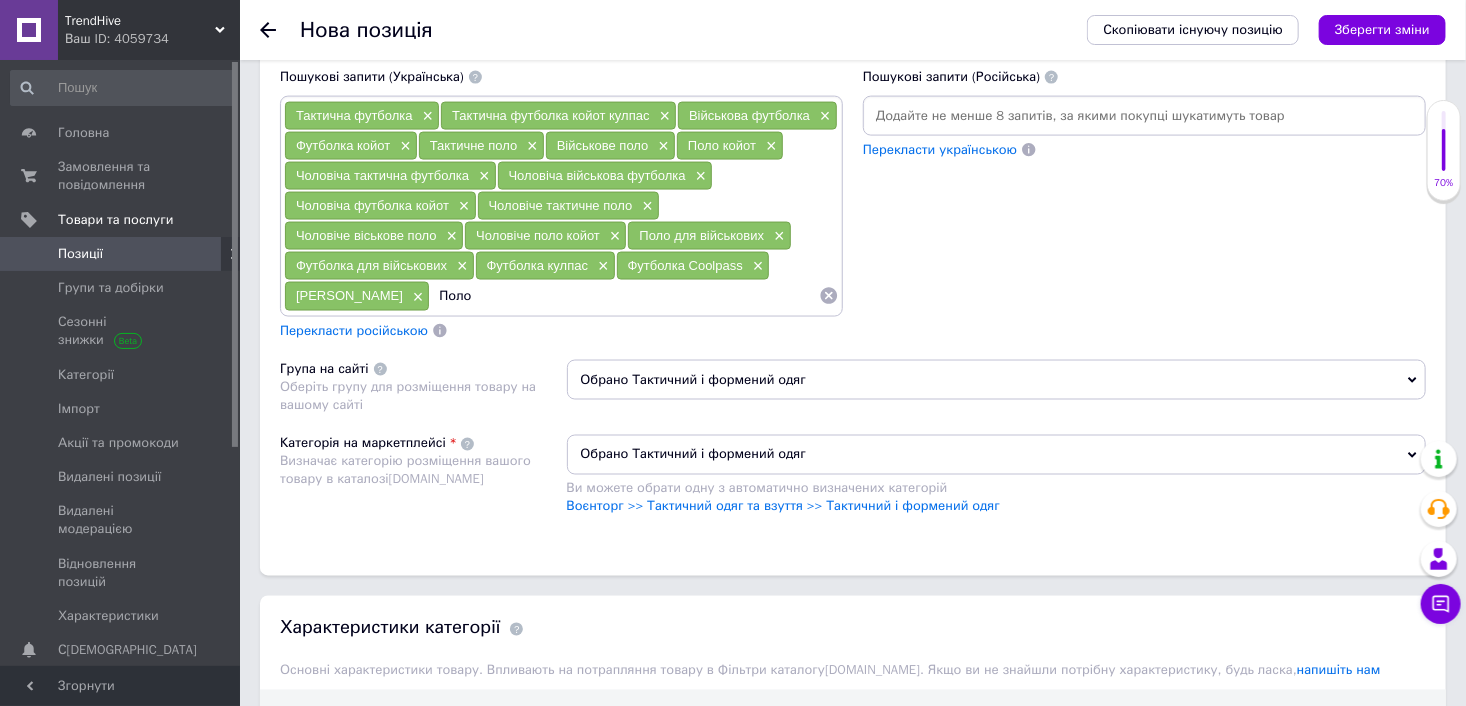 paste on "Coolpass" 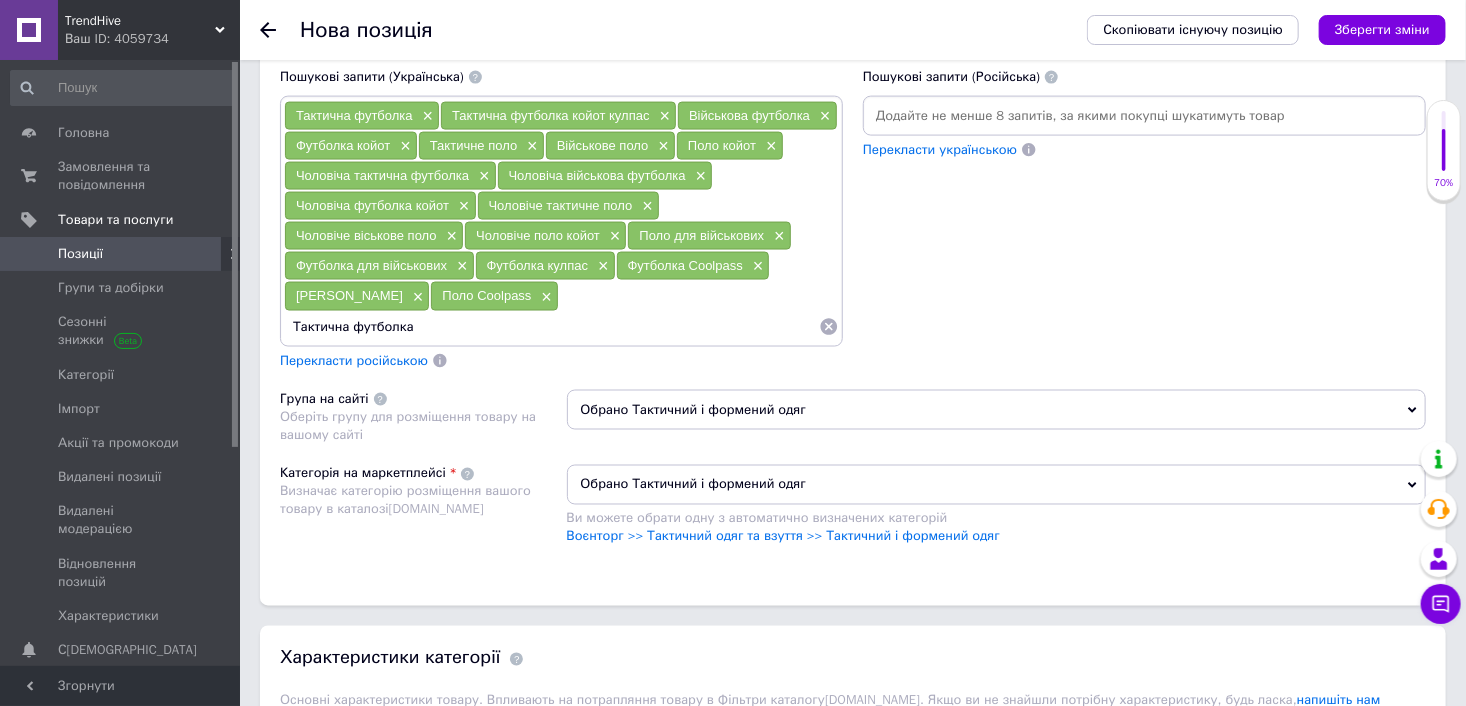 paste on "Coolpass" 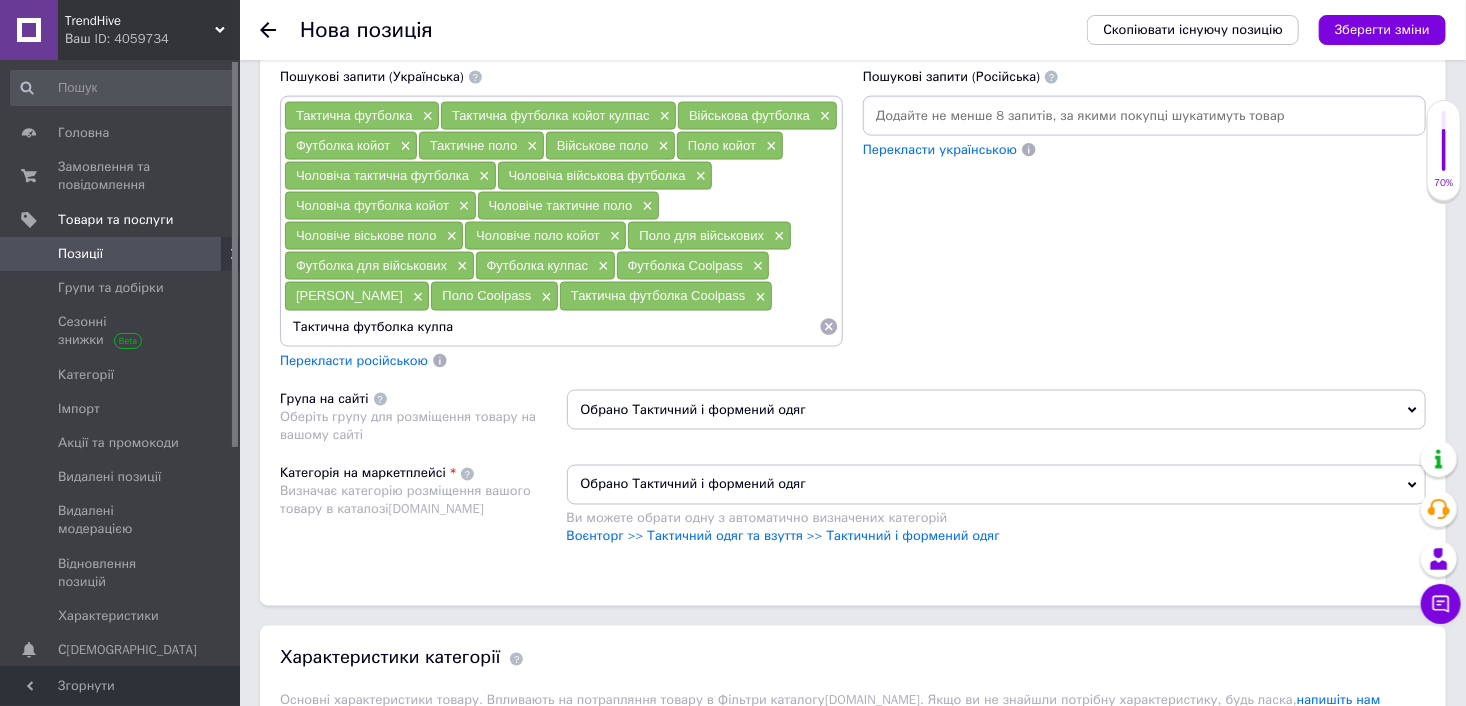 type on "Тактична футболка кулпас" 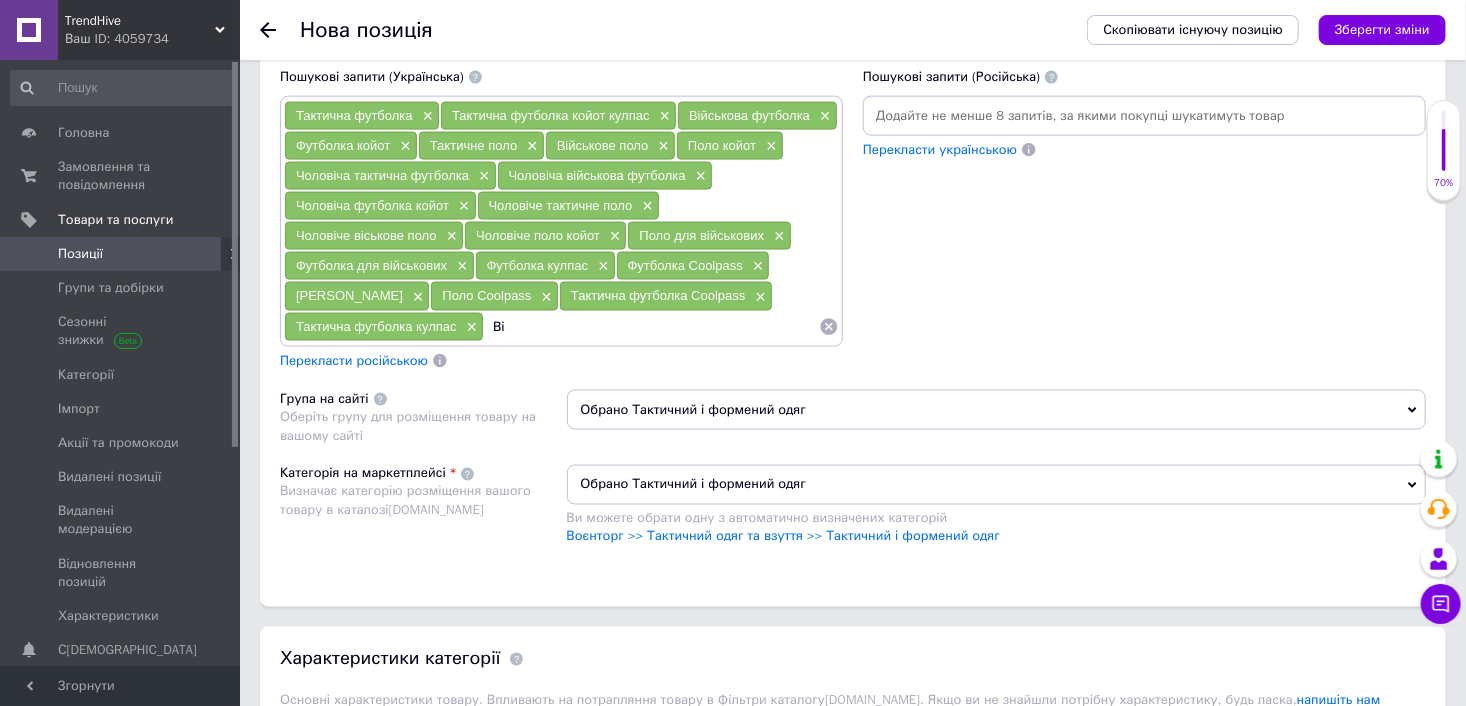 type on "В" 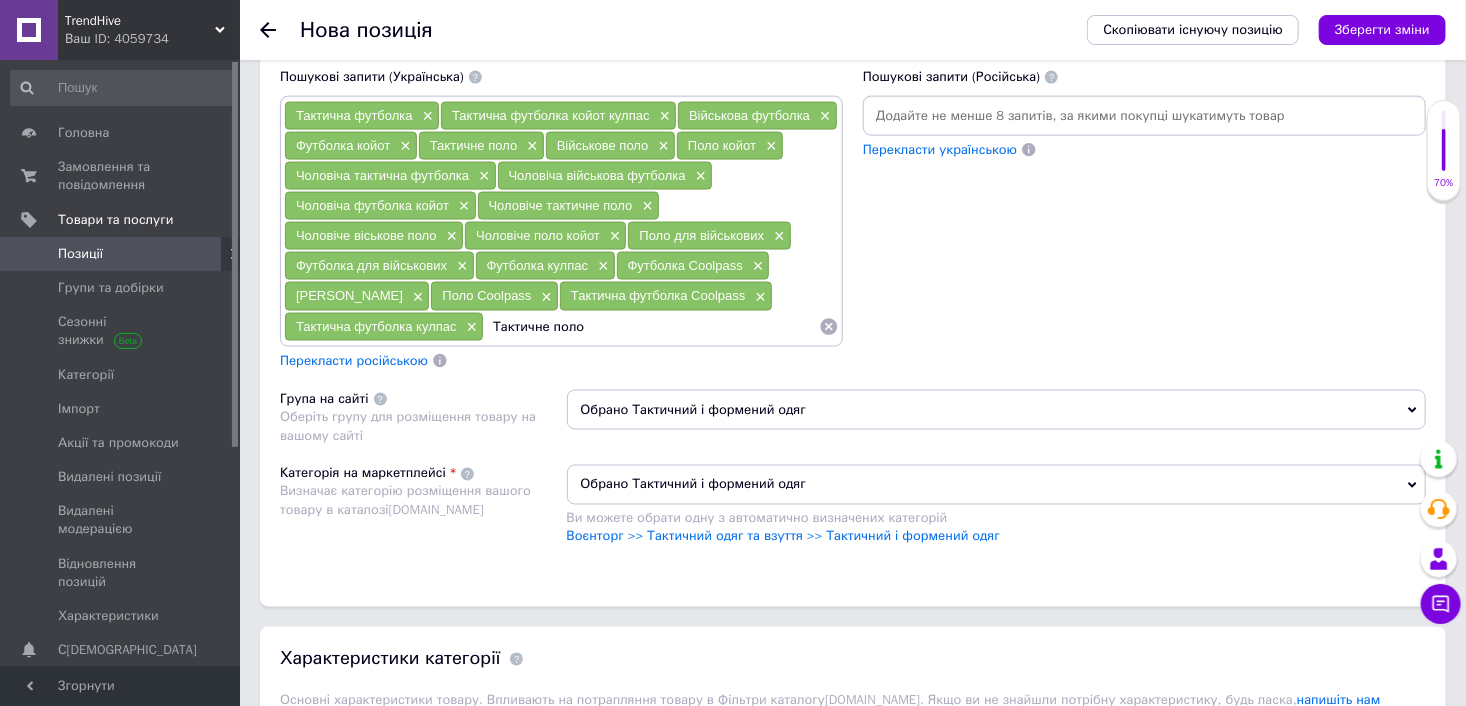 paste on "Coolpass" 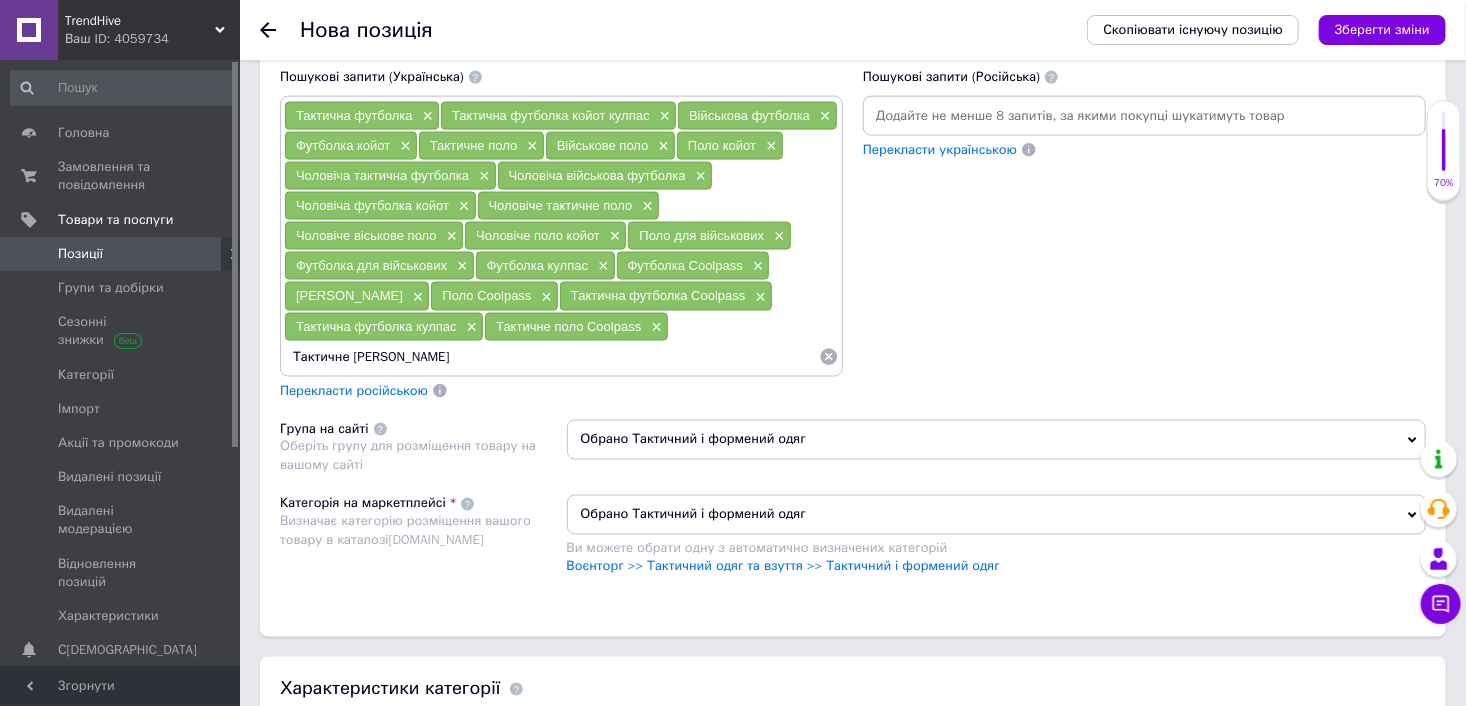 type on "Тактичне [PERSON_NAME]" 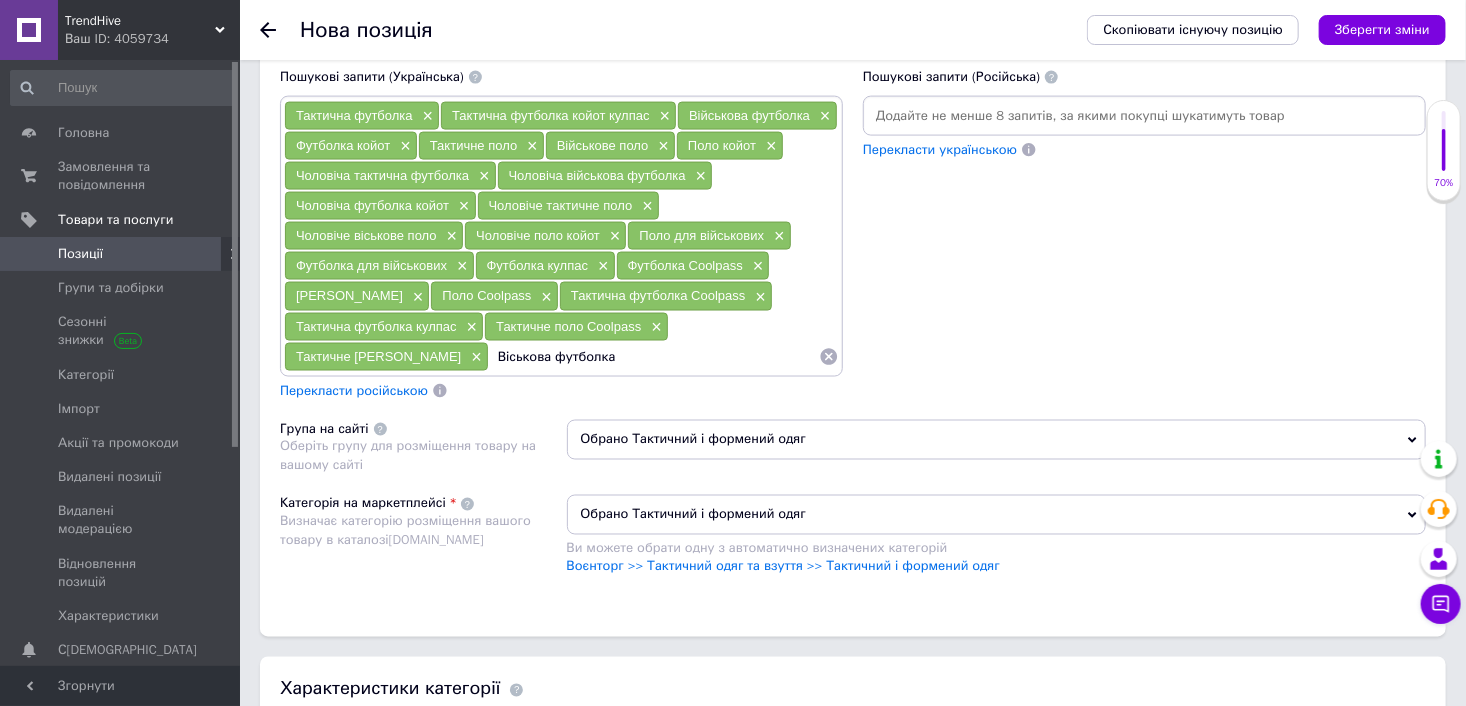 paste on "Coolpass" 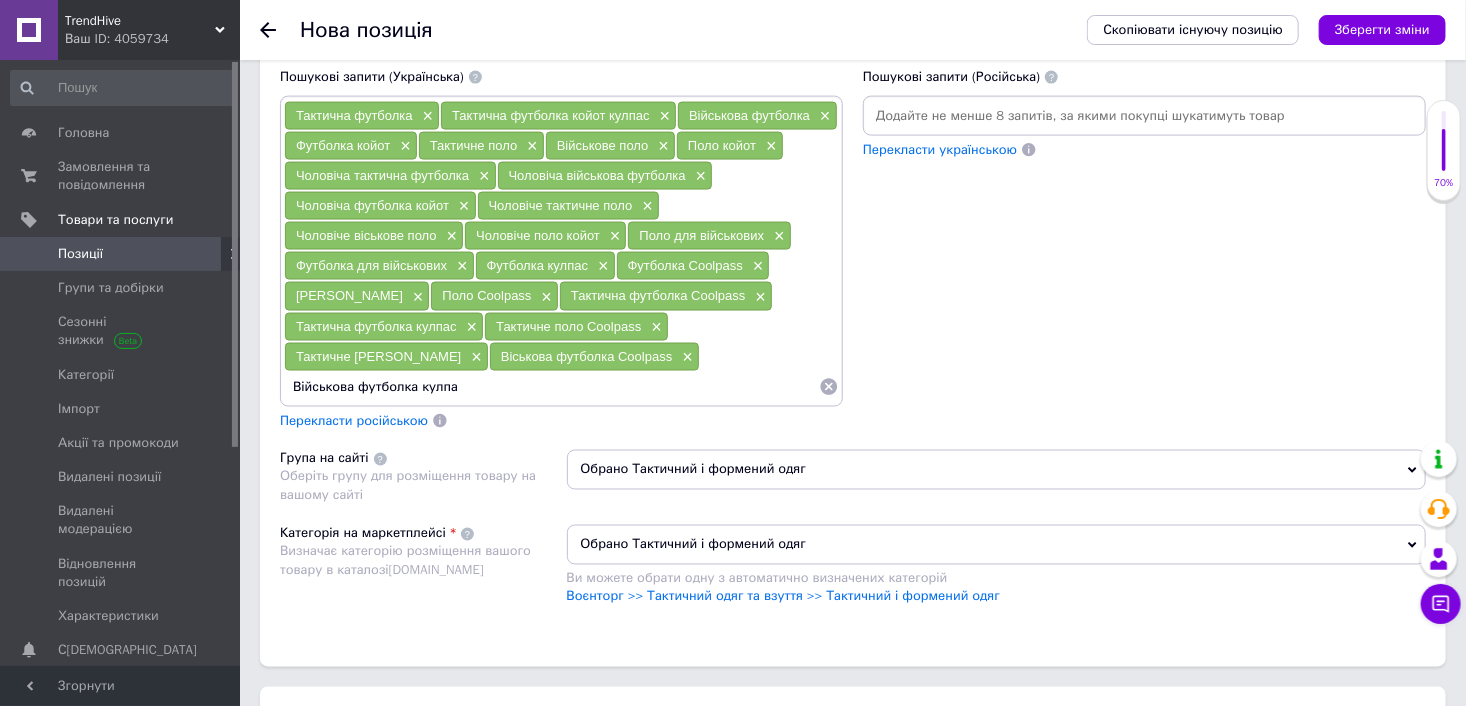 type on "Військова футболка кулпас" 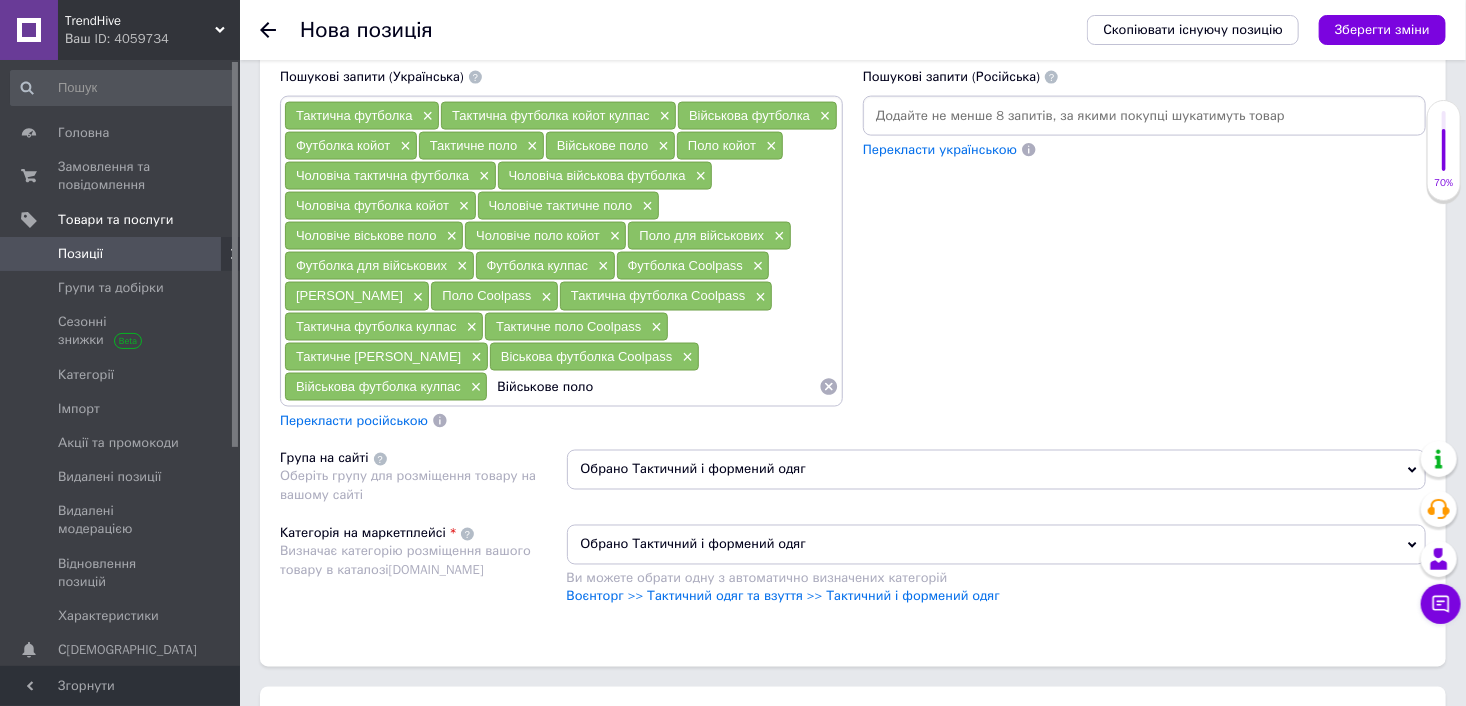 paste on "Coolpass" 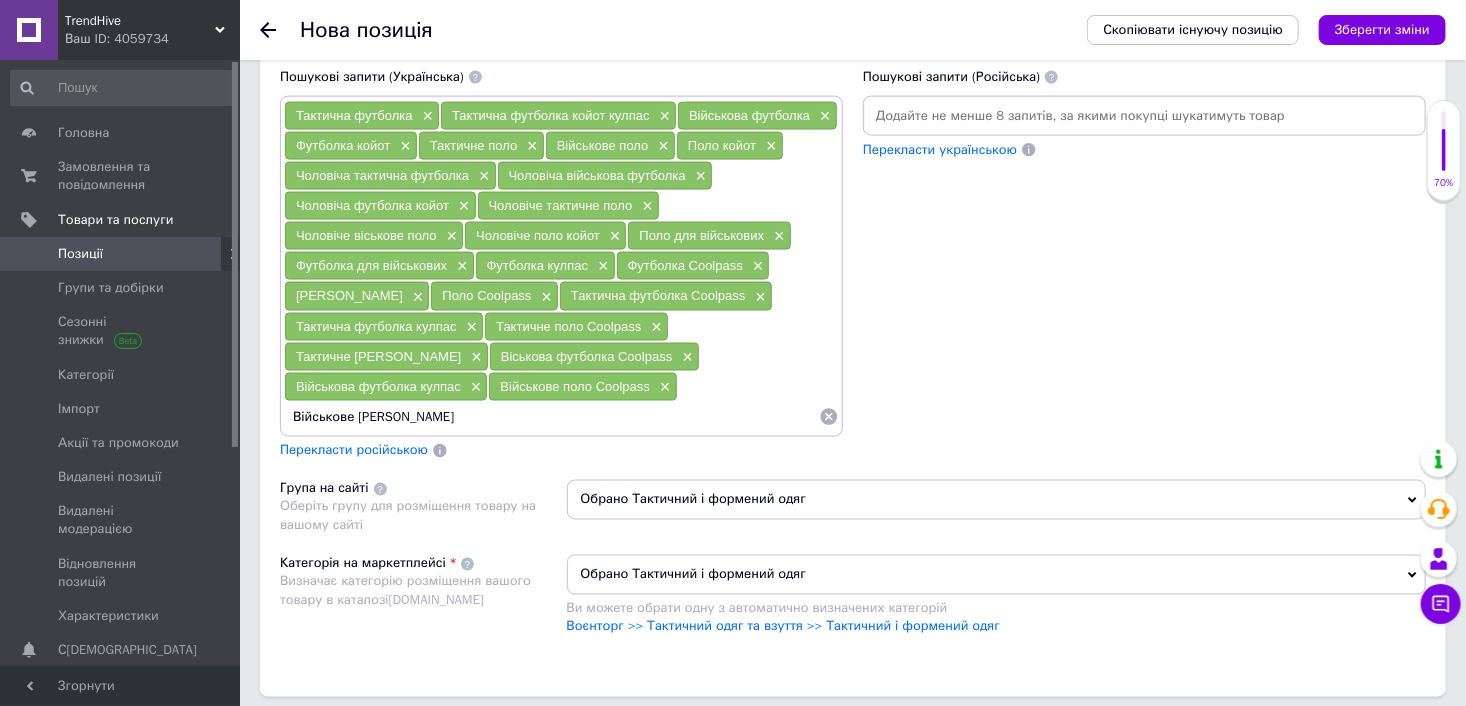 type on "Військове [PERSON_NAME]" 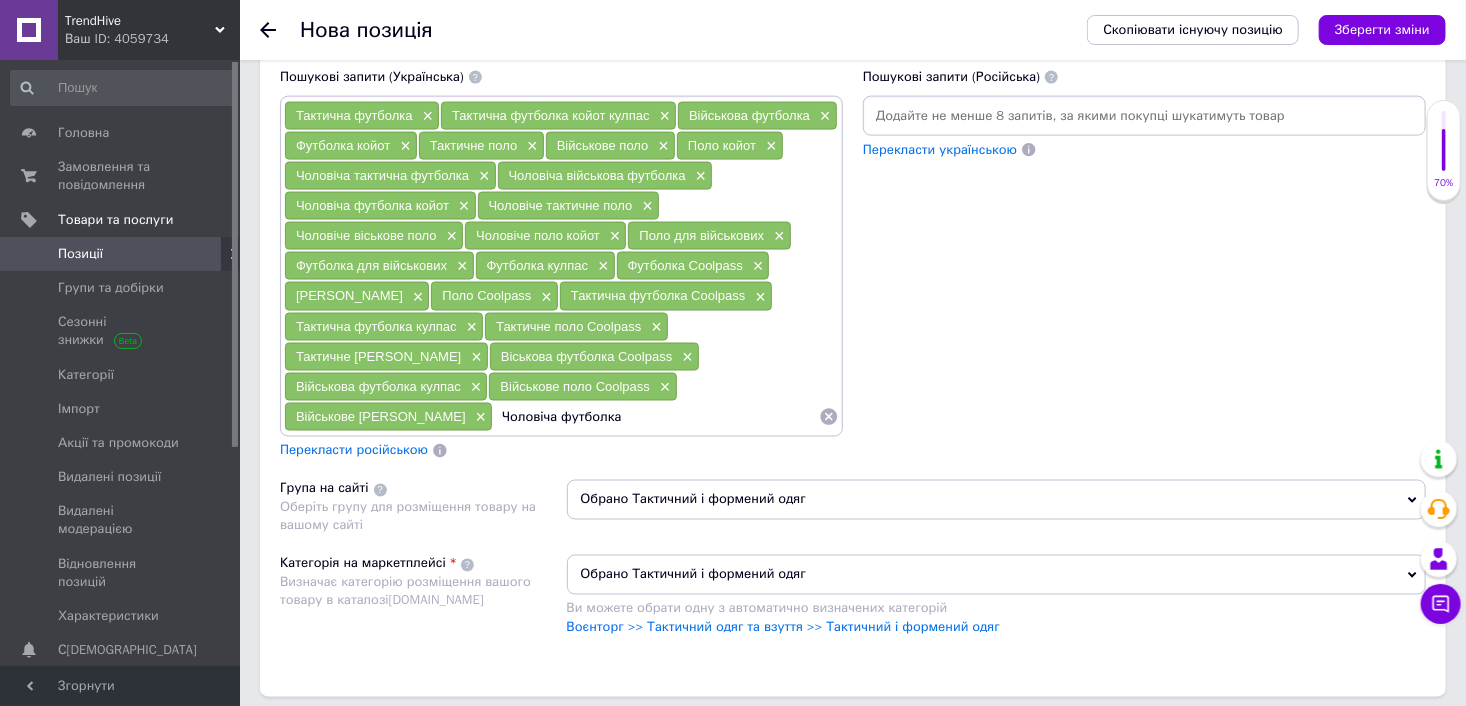 paste on "Coolpass" 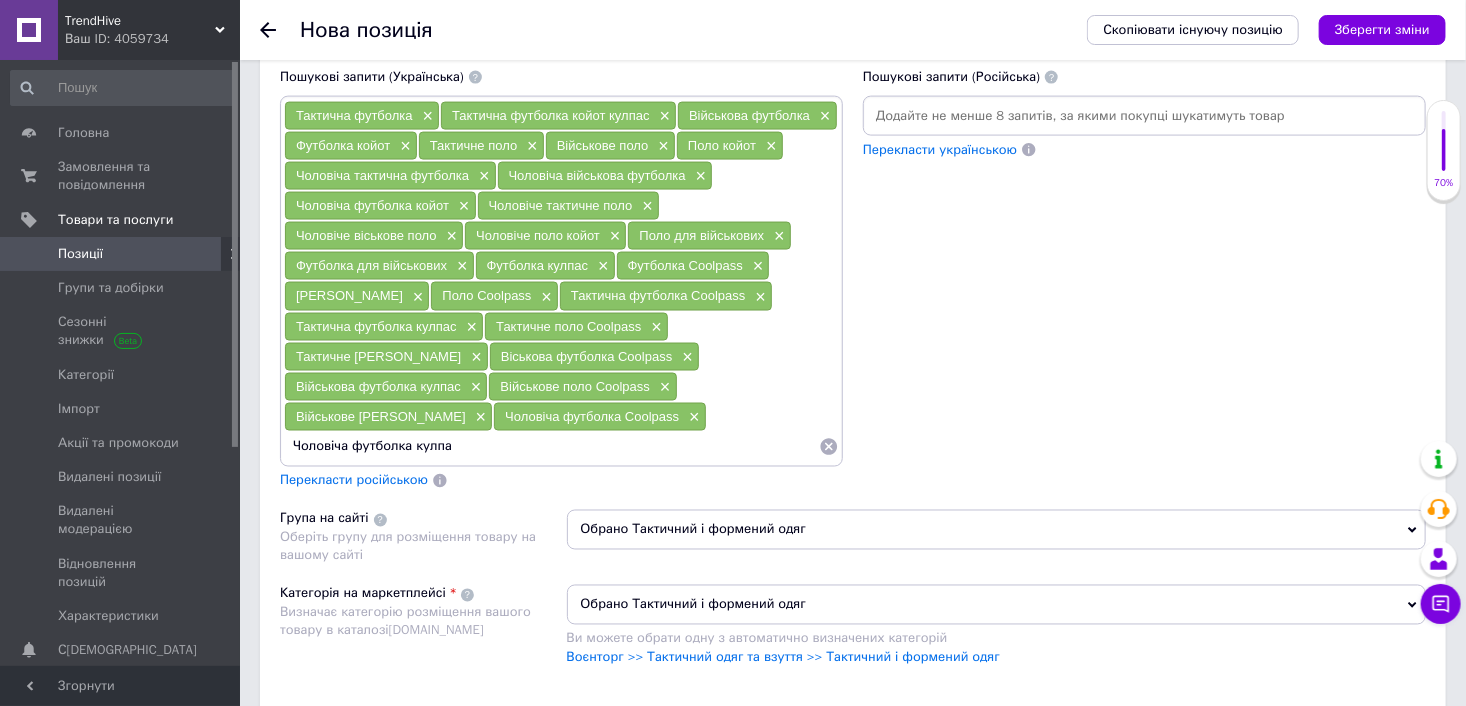 type on "Чоловіча футболка кулпас" 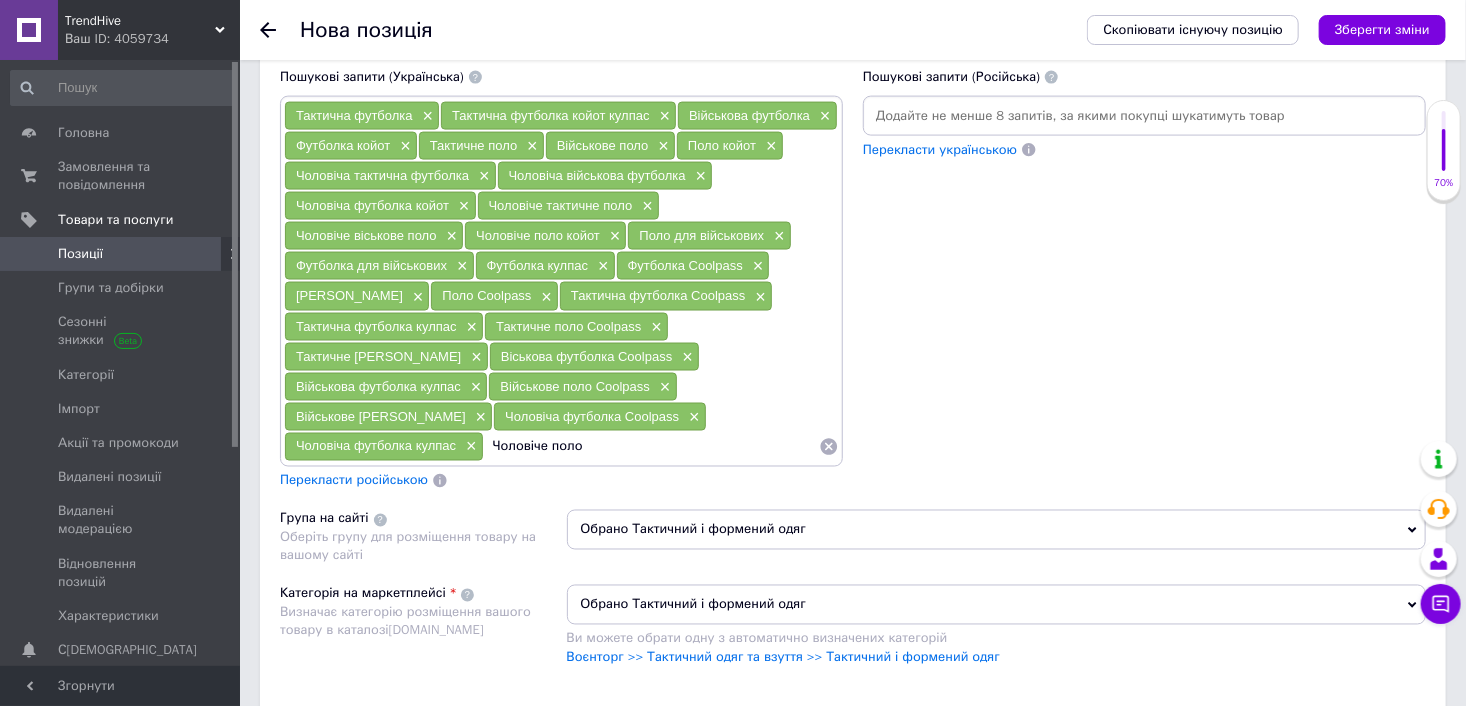 paste on "Coolpass" 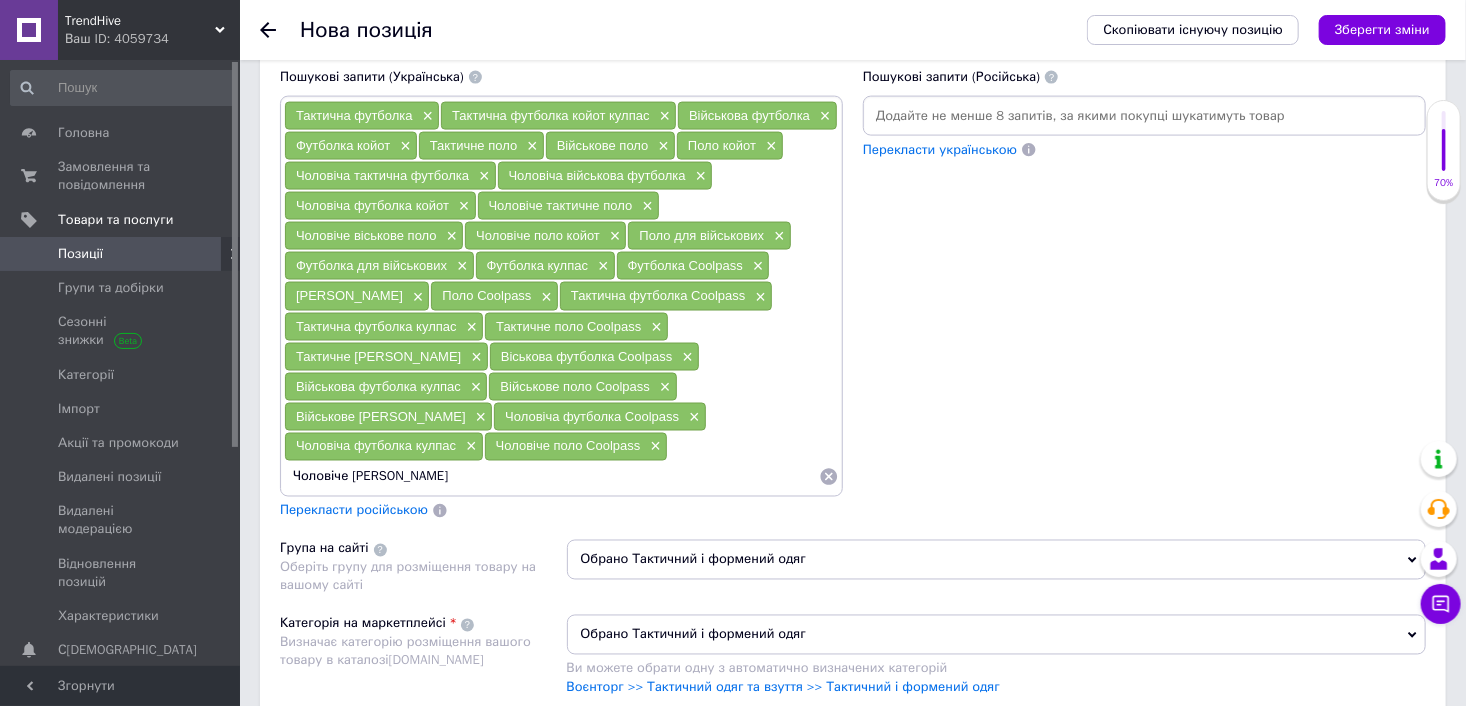 type on "Чоловіче поло кулпас" 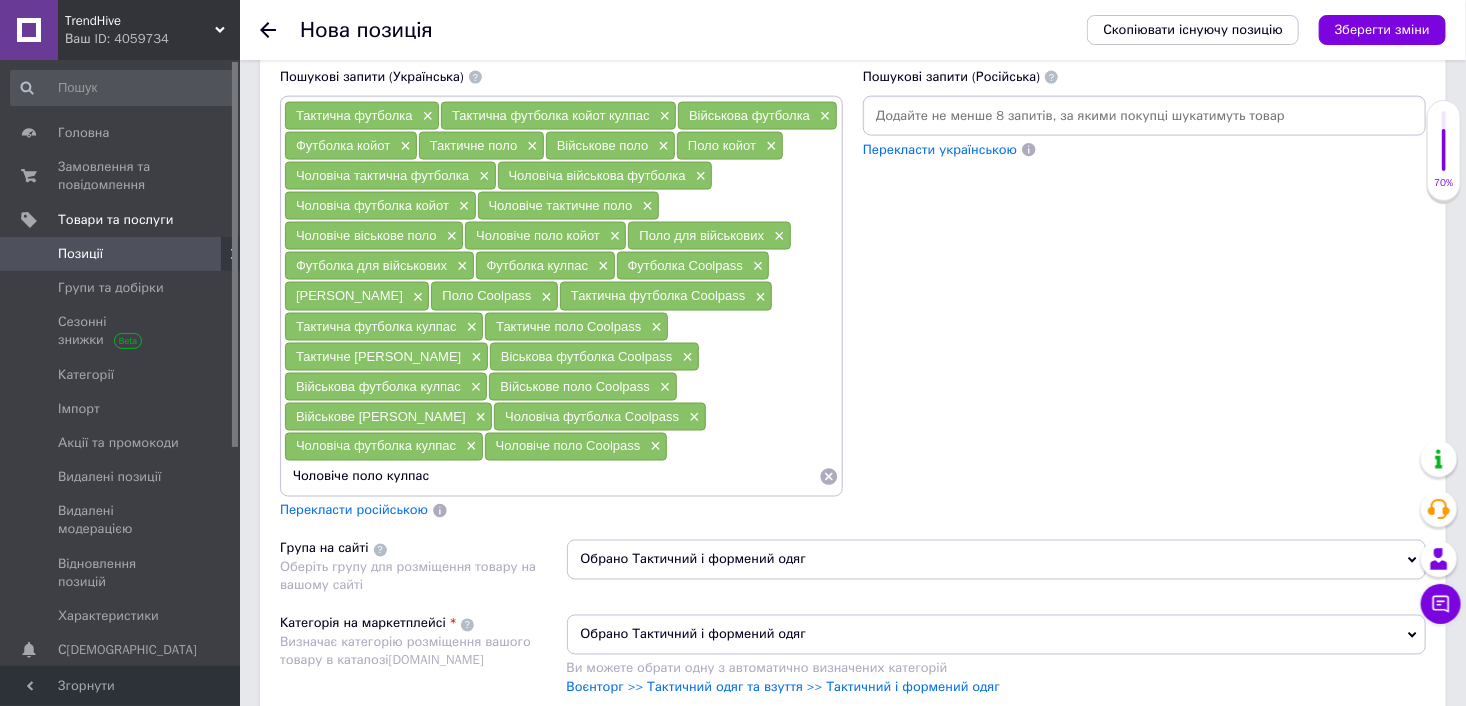 type 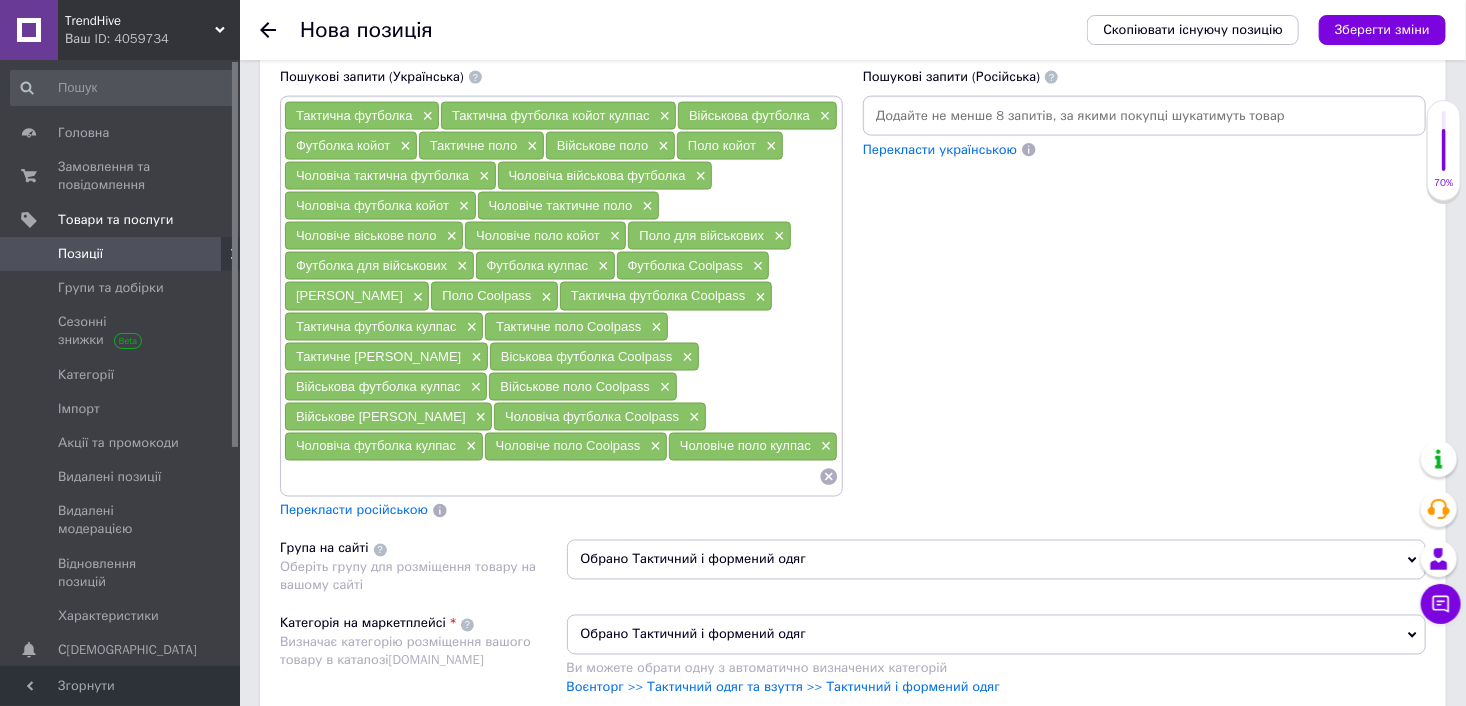click on "Перекласти російською" at bounding box center [354, 510] 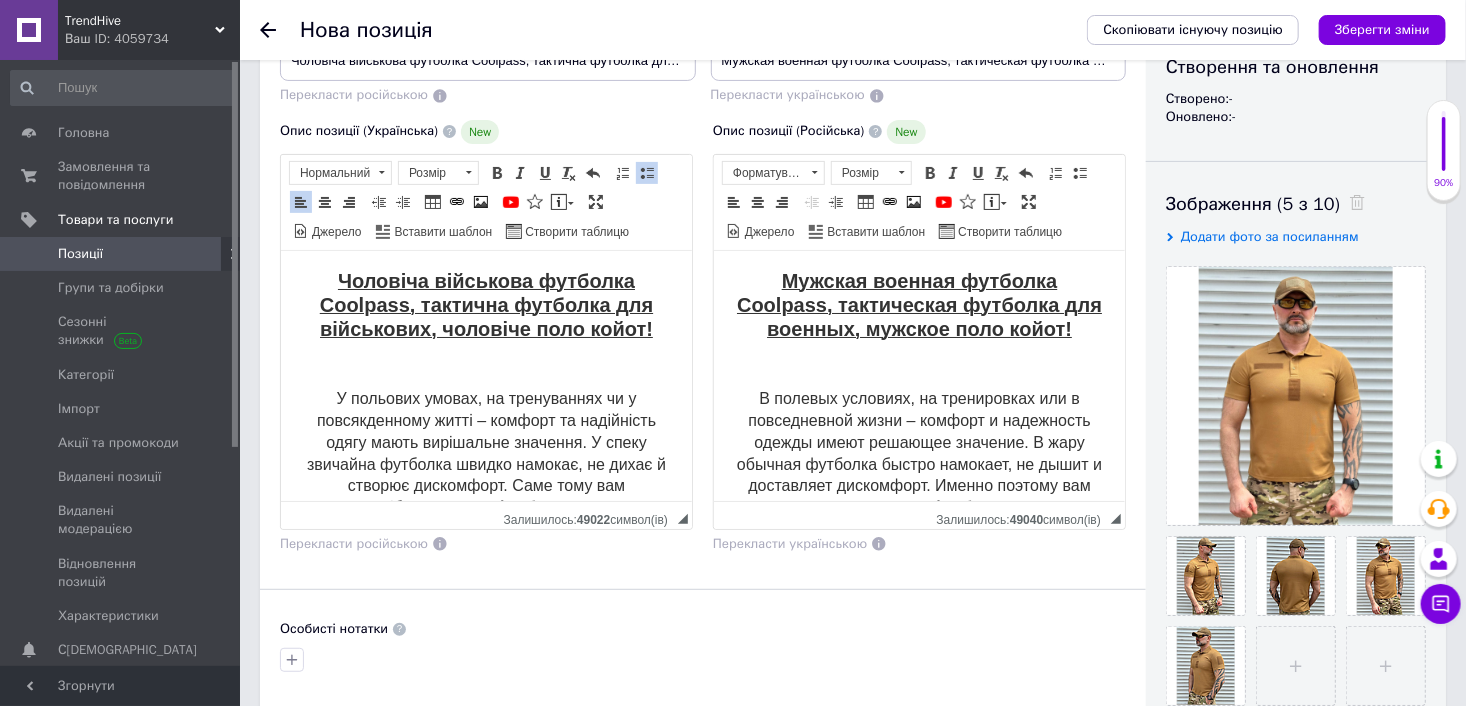 scroll, scrollTop: 0, scrollLeft: 0, axis: both 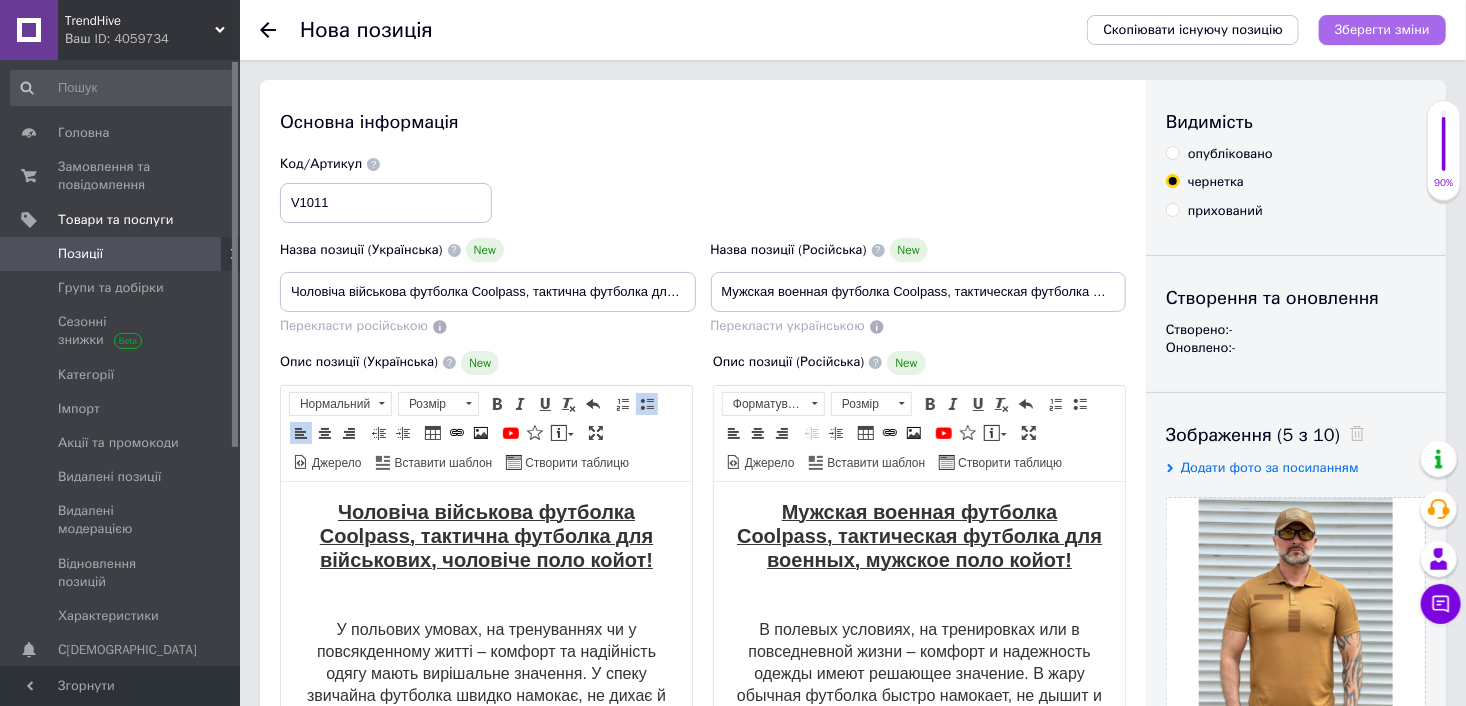 click on "Зберегти зміни" at bounding box center [1382, 29] 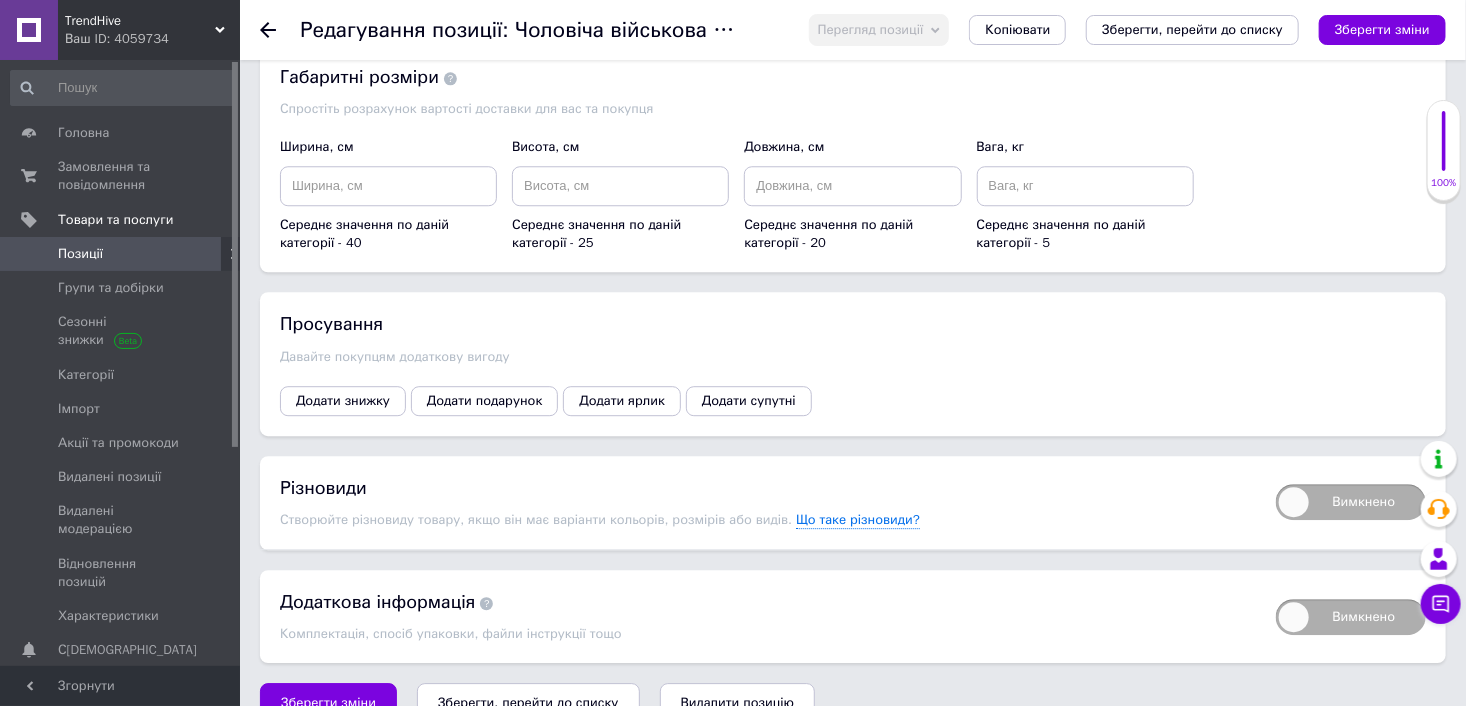 scroll, scrollTop: 2572, scrollLeft: 0, axis: vertical 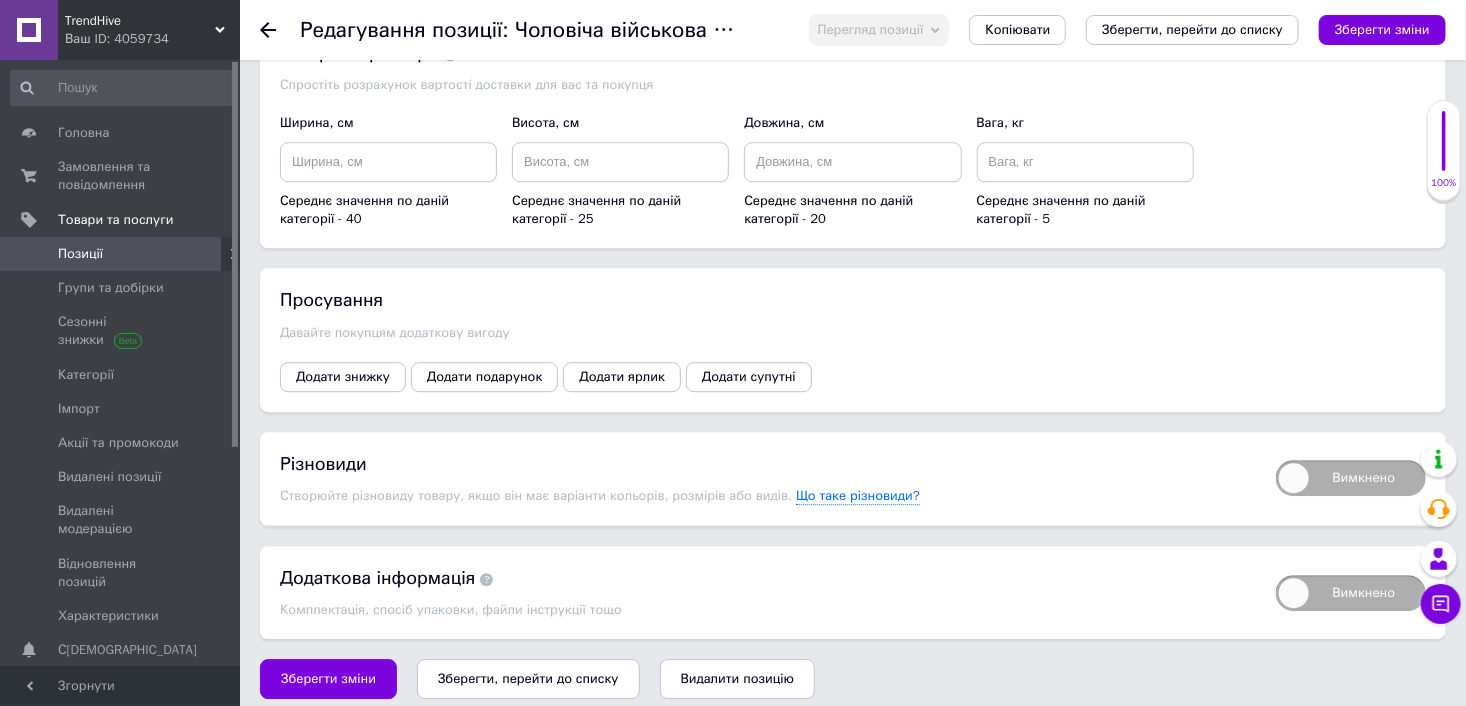 drag, startPoint x: 1329, startPoint y: 473, endPoint x: 1201, endPoint y: 444, distance: 131.24405 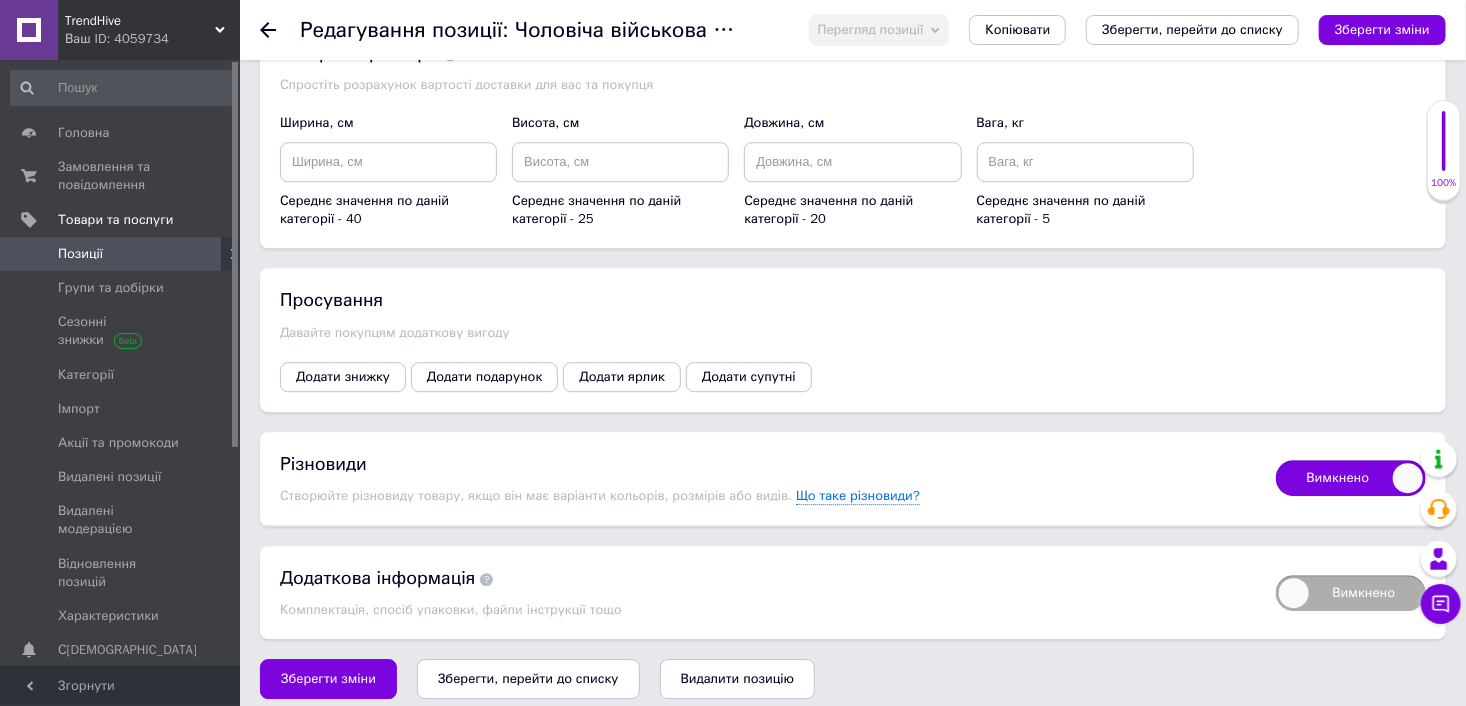 checkbox on "true" 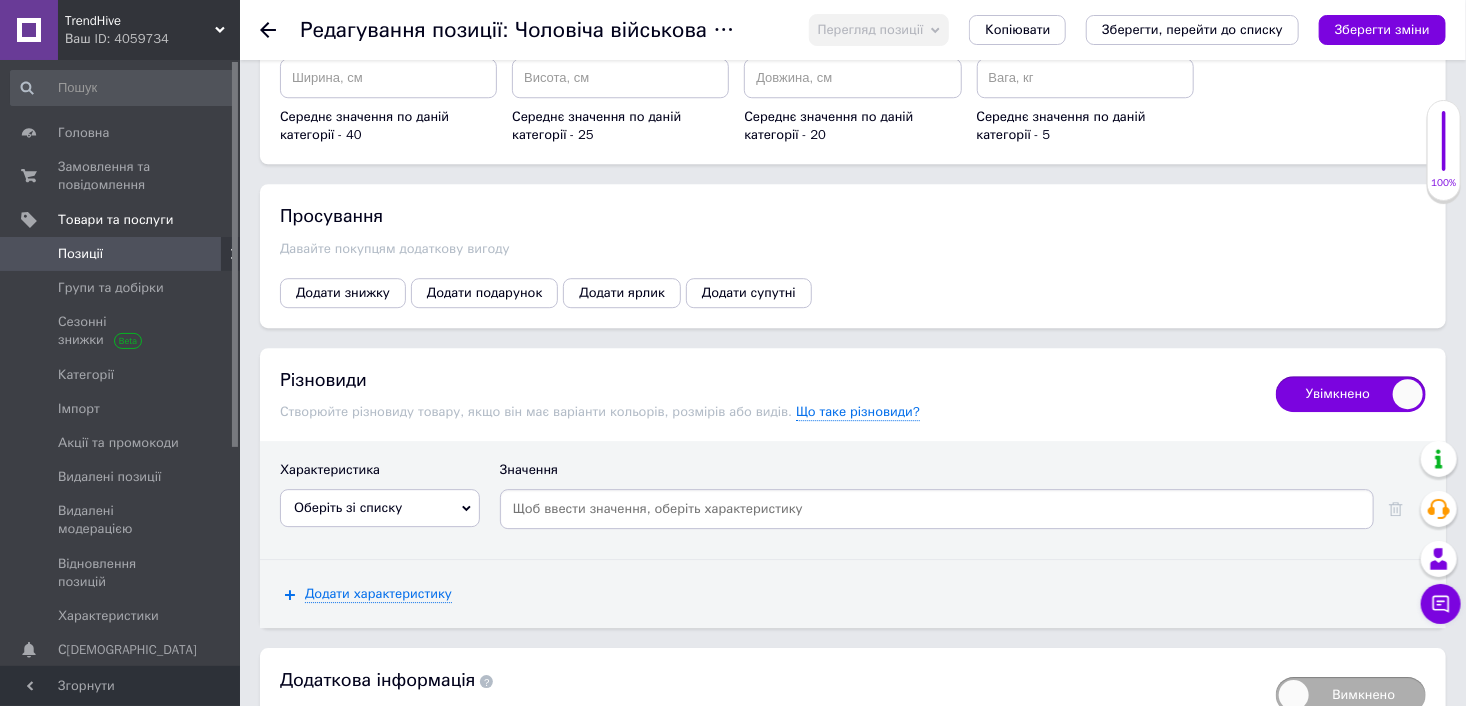 scroll, scrollTop: 2757, scrollLeft: 0, axis: vertical 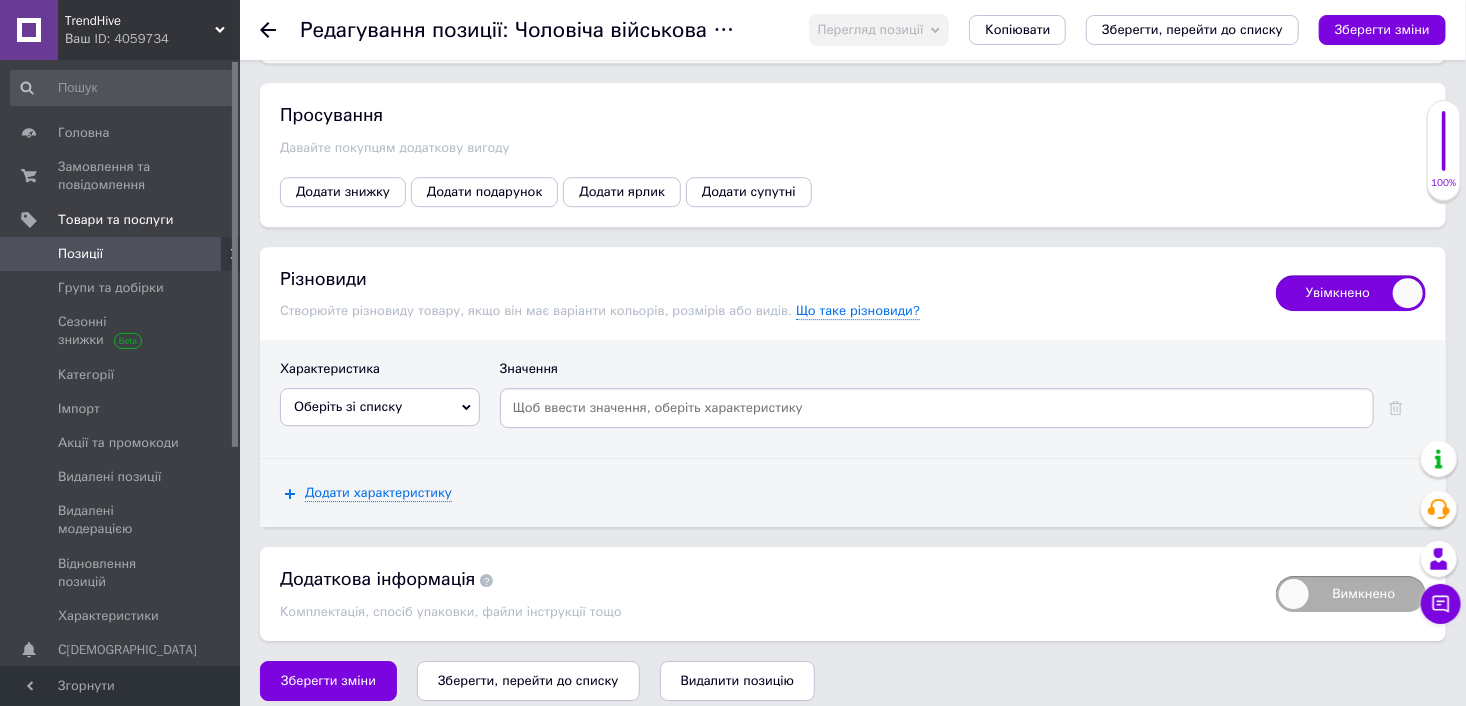 click on "Оберіть зі списку" at bounding box center [380, 407] 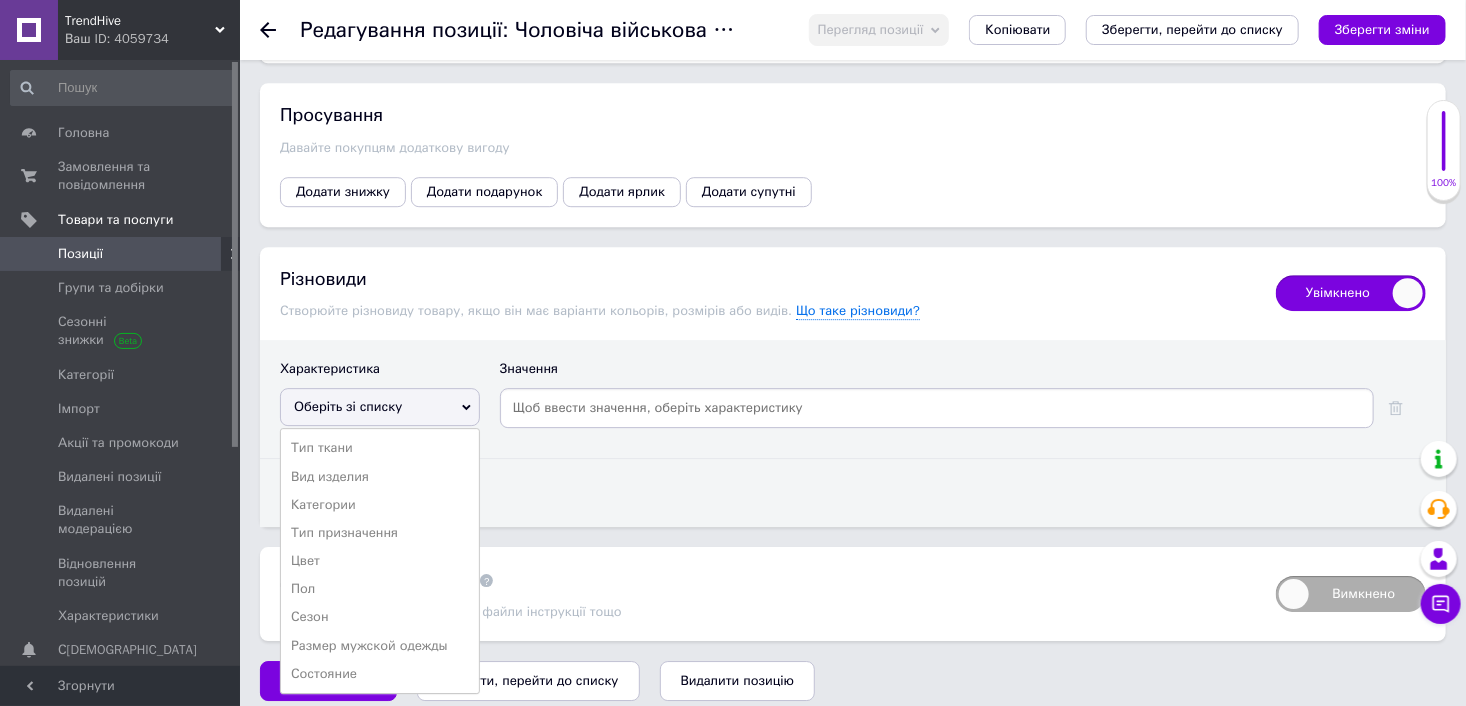 drag, startPoint x: 397, startPoint y: 630, endPoint x: 545, endPoint y: 497, distance: 198.9799 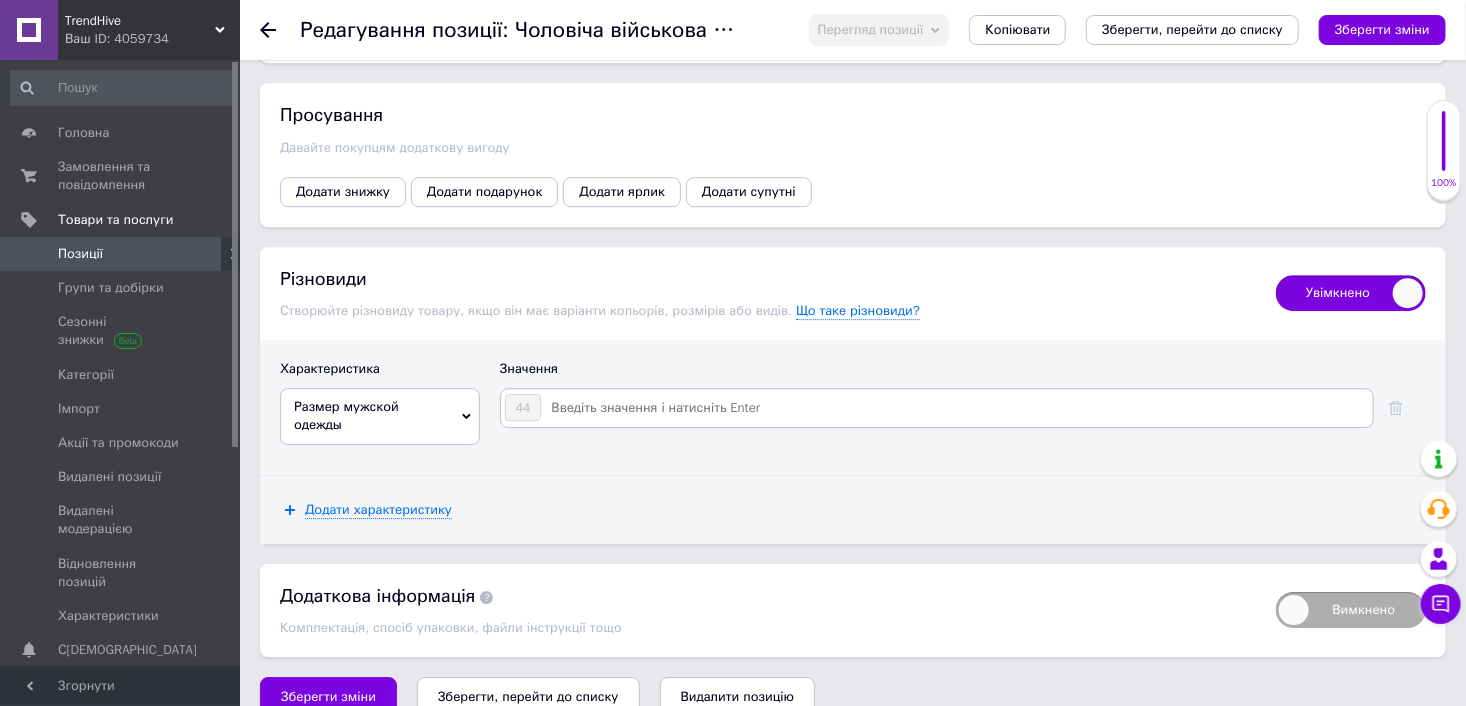 click on "44" at bounding box center [937, 421] 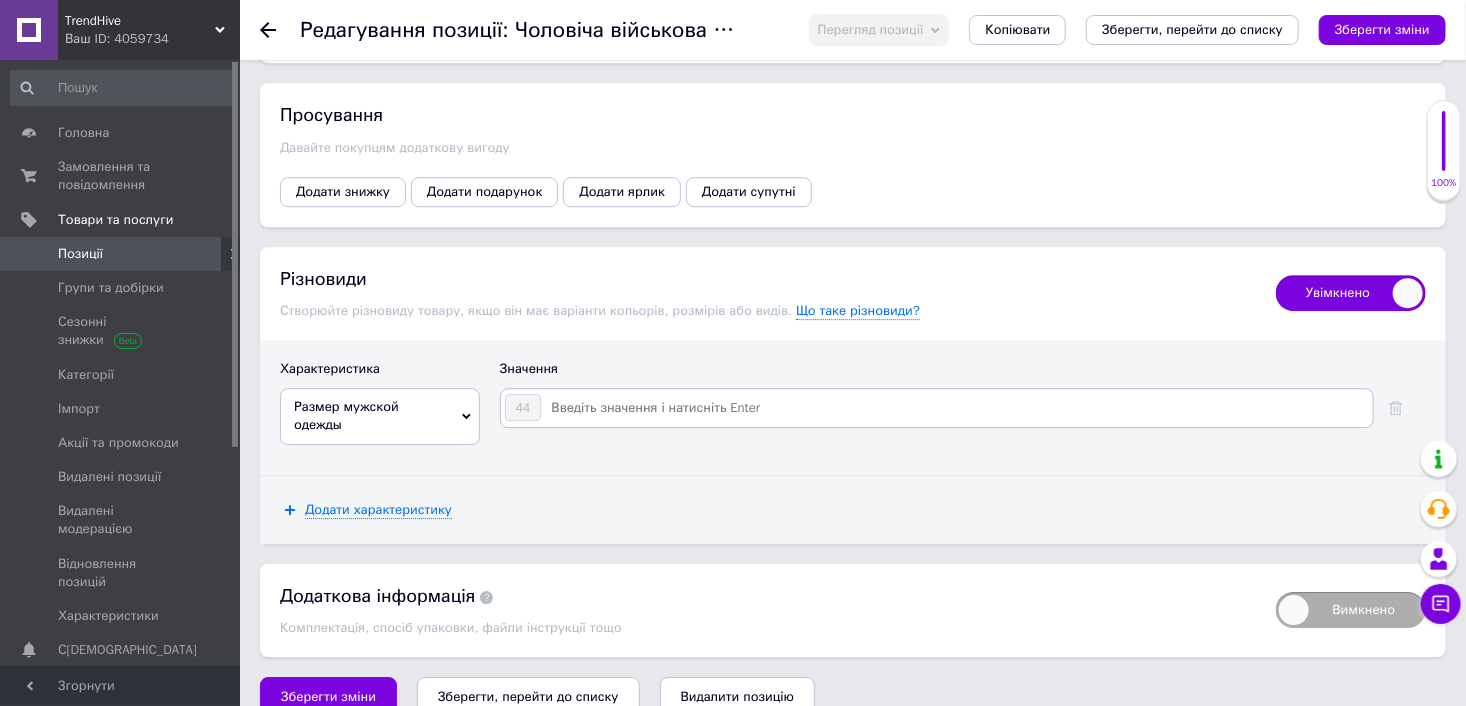 click at bounding box center [956, 408] 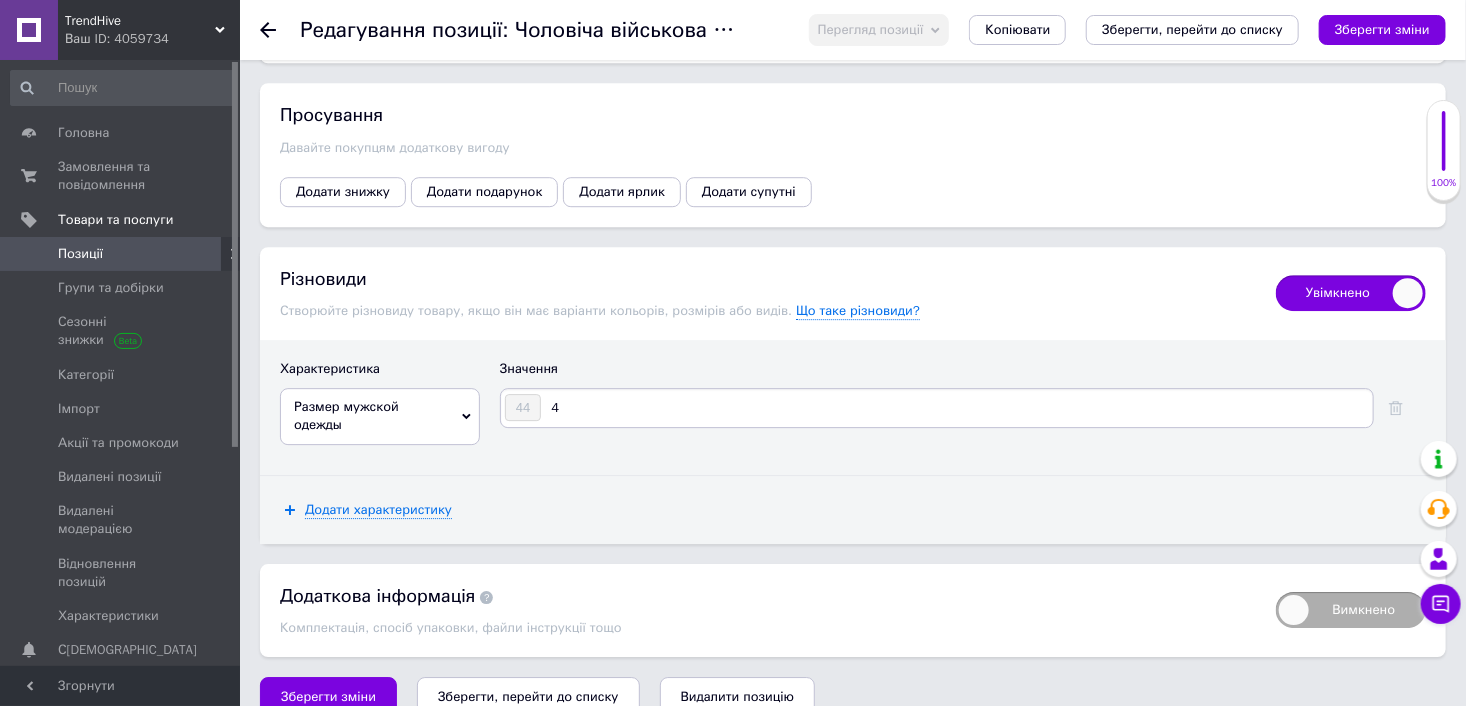 type on "46" 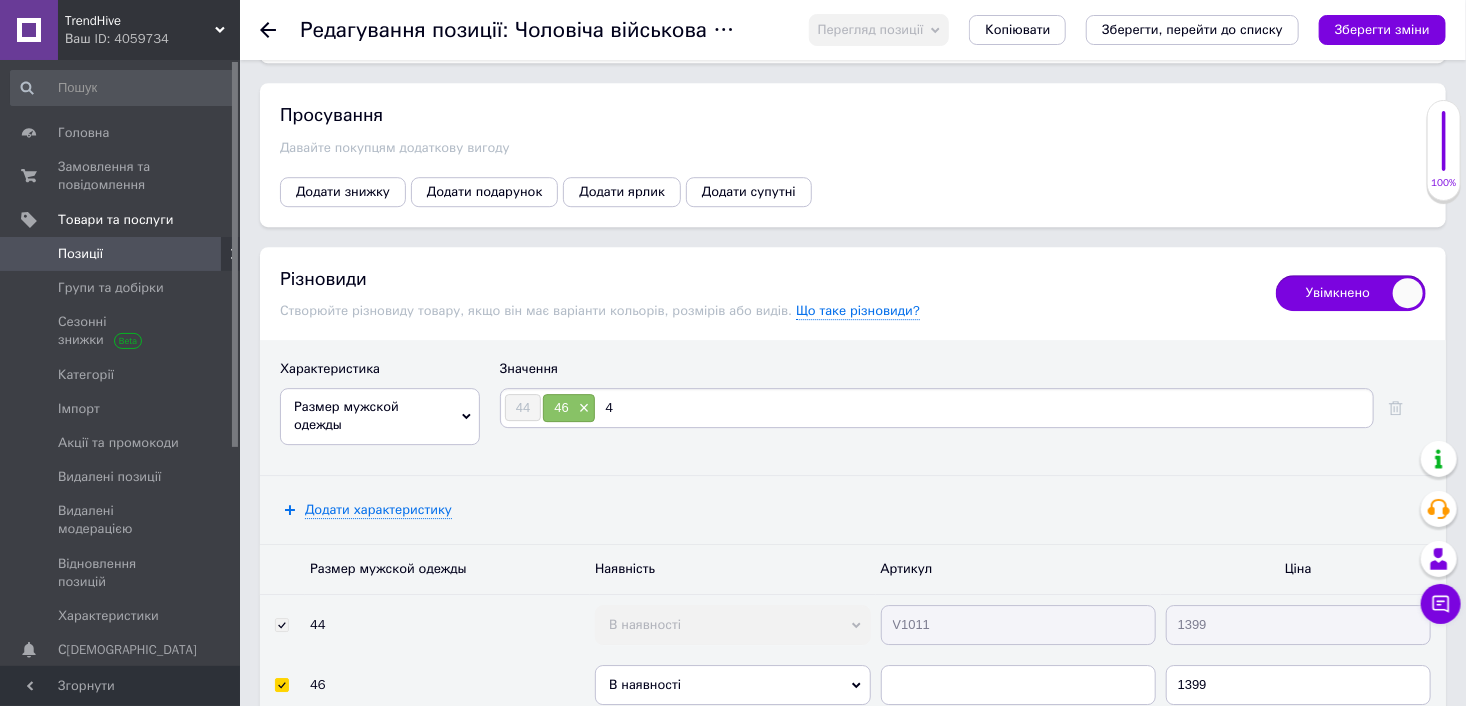 type on "48" 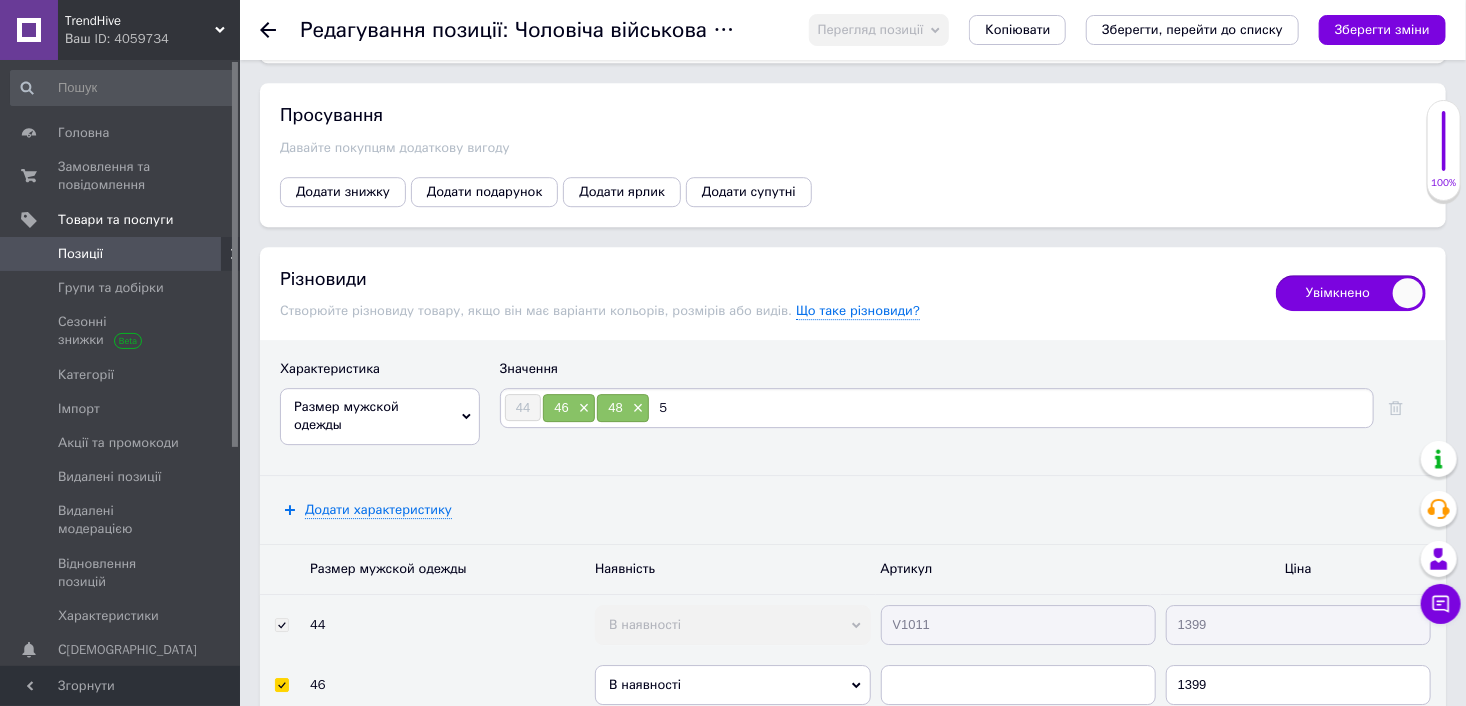 type on "50" 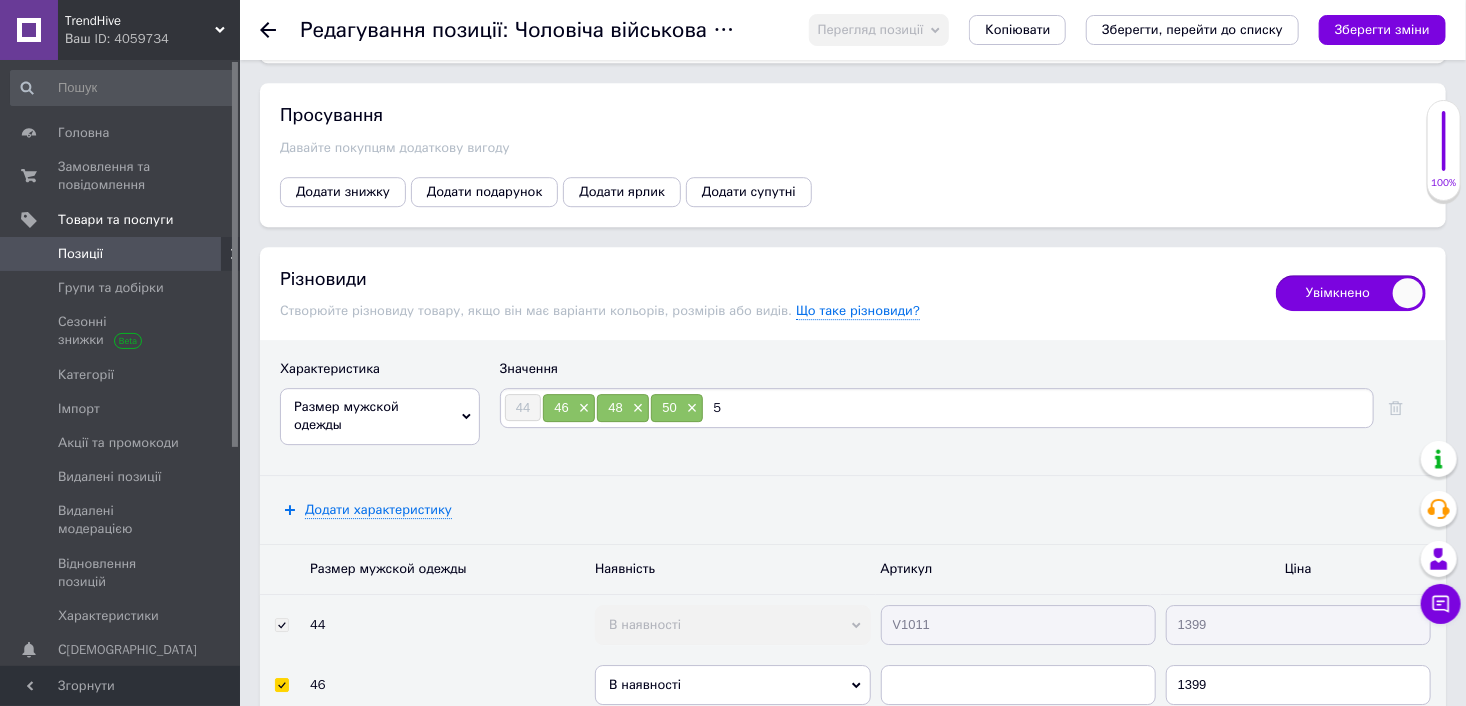 type on "52" 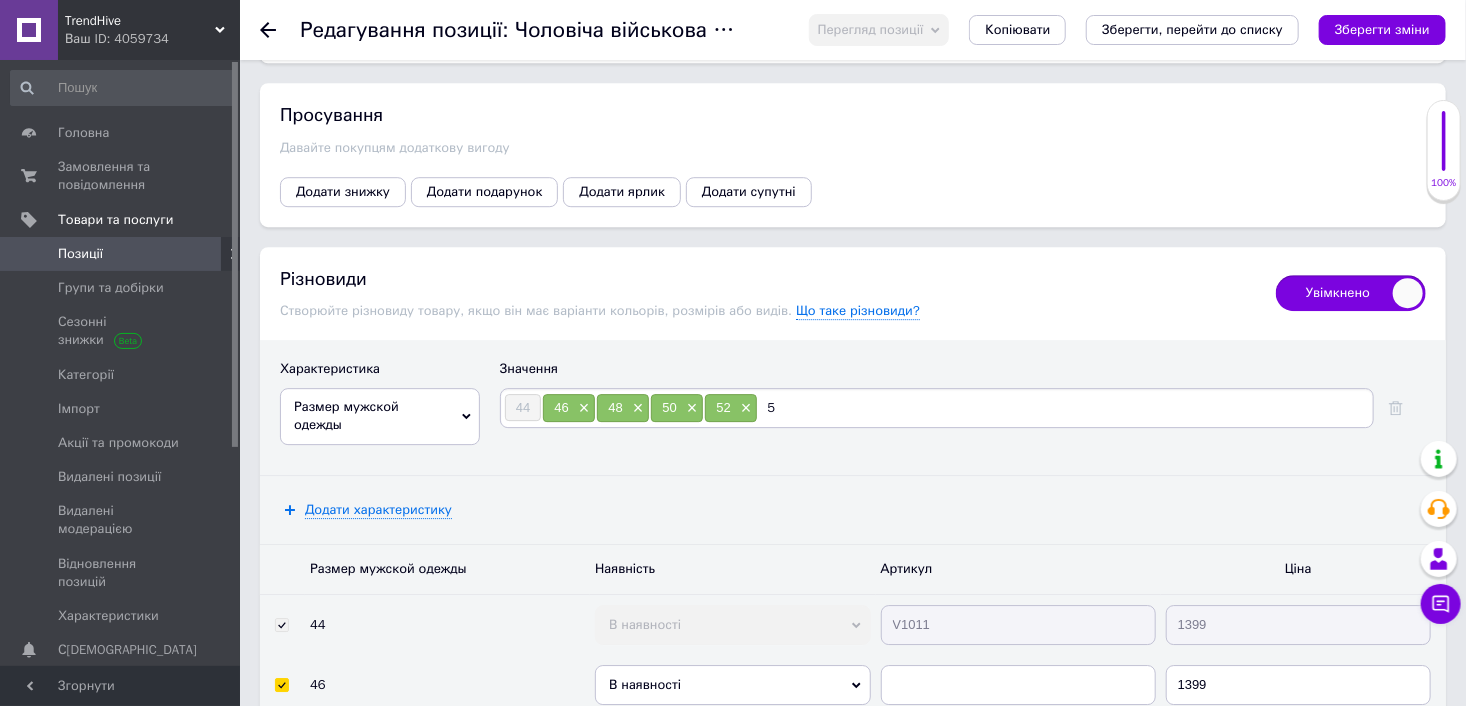 type on "54" 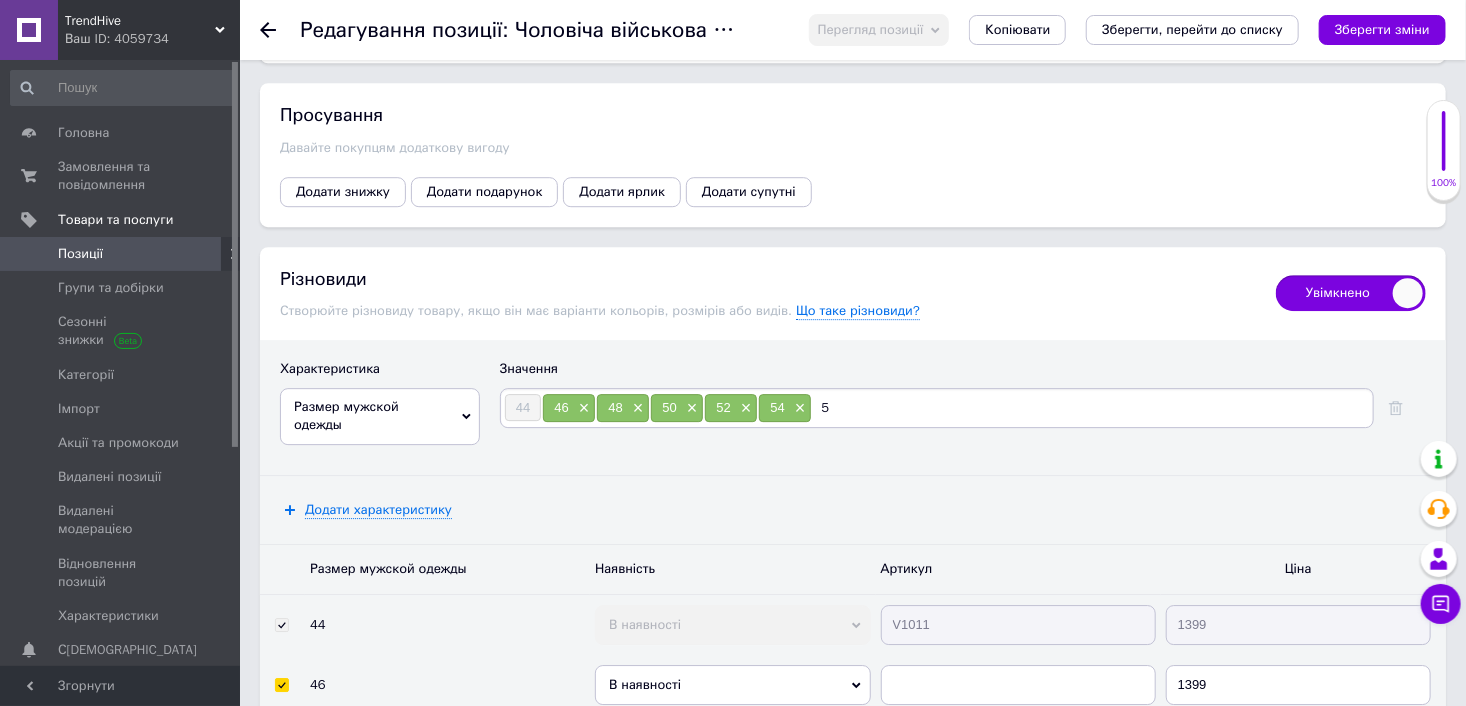 type on "56" 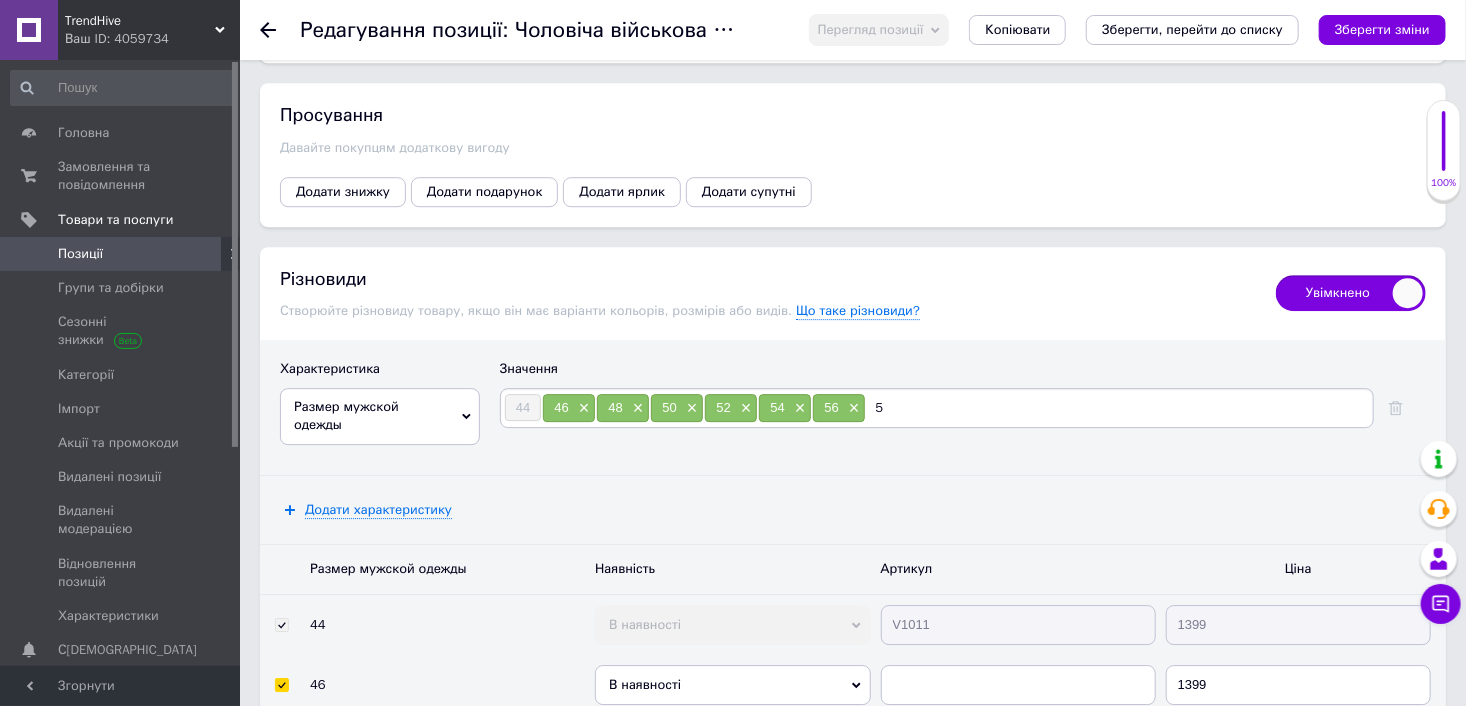 type on "58" 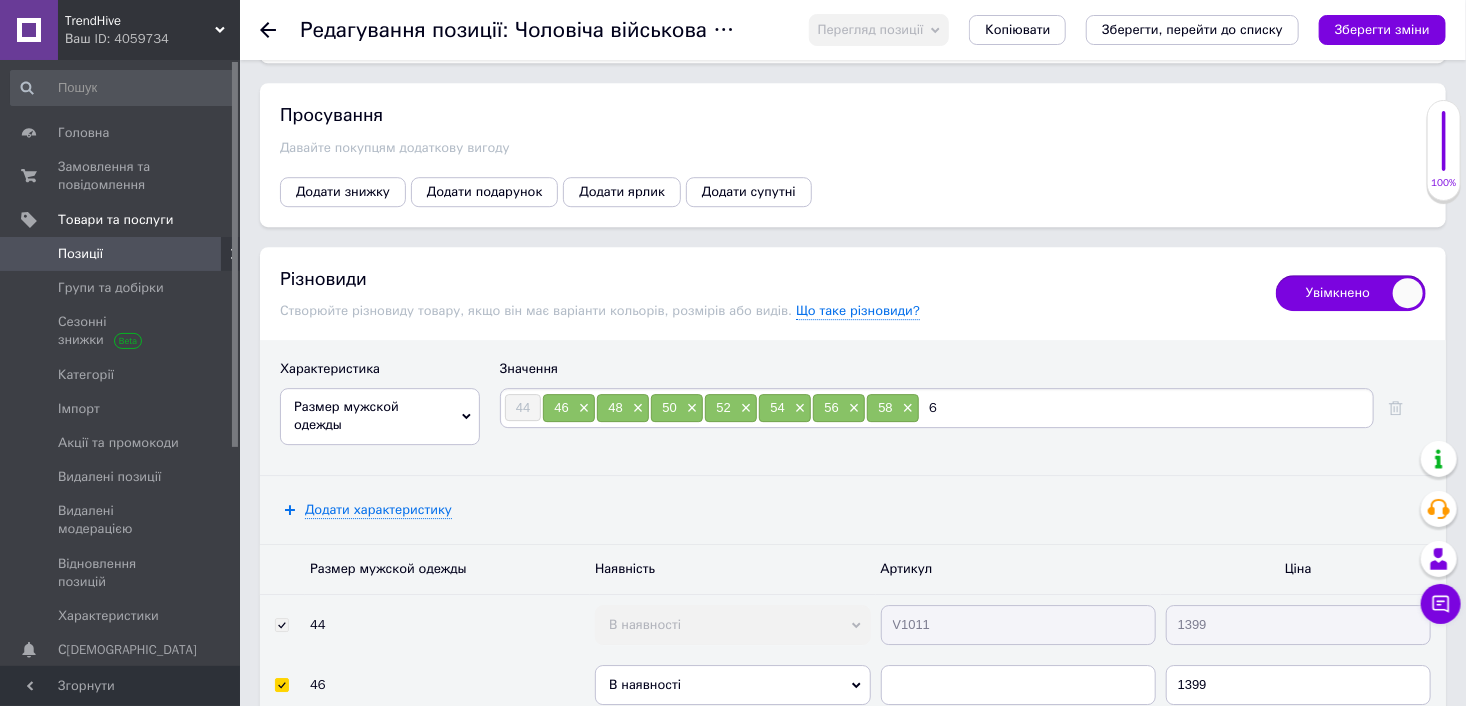 type on "60" 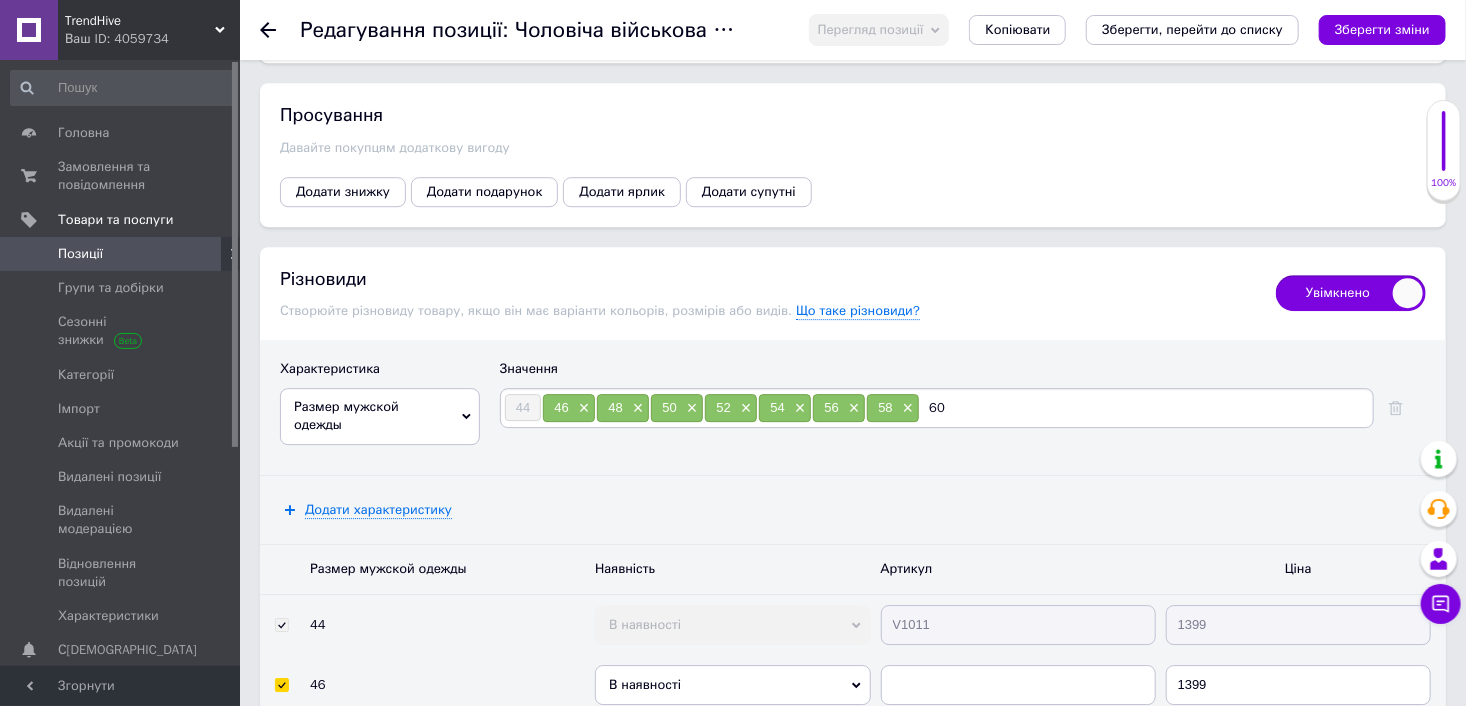 type 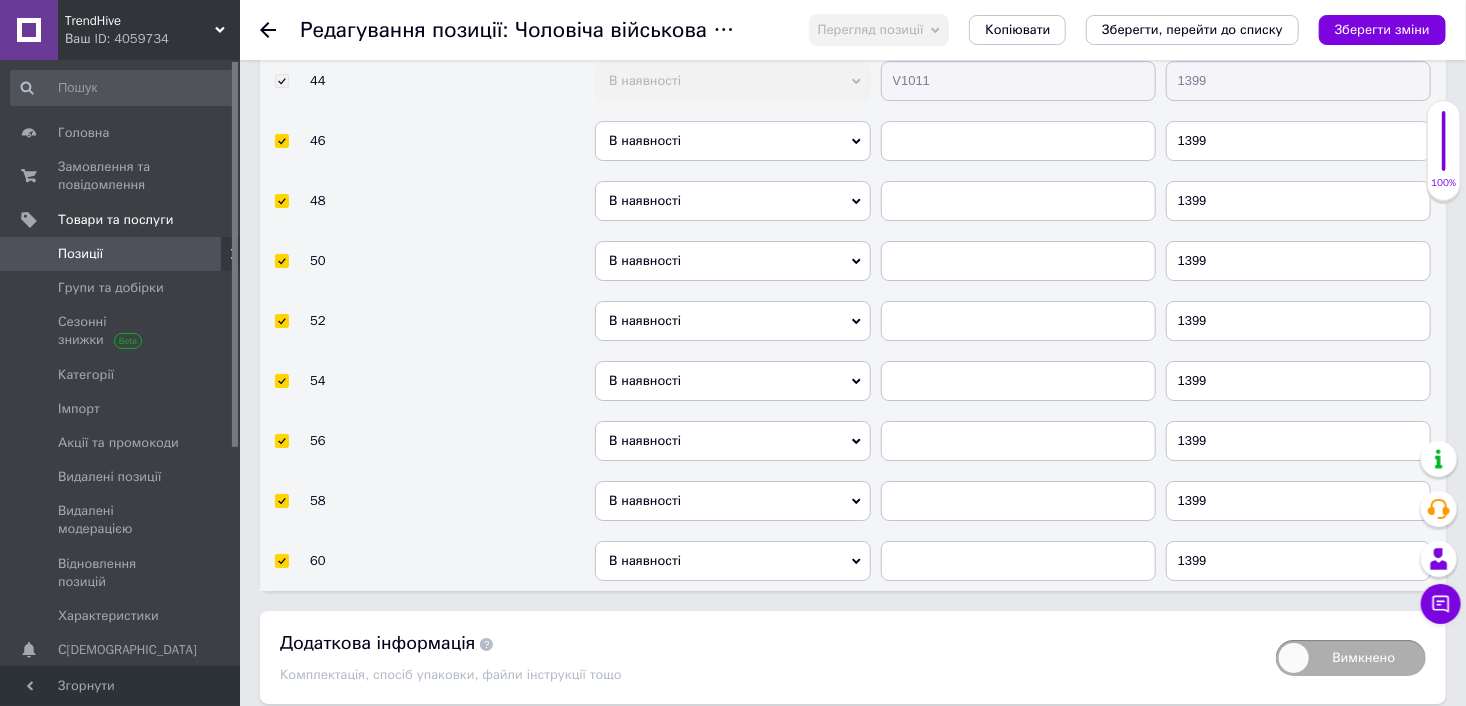 scroll, scrollTop: 3257, scrollLeft: 0, axis: vertical 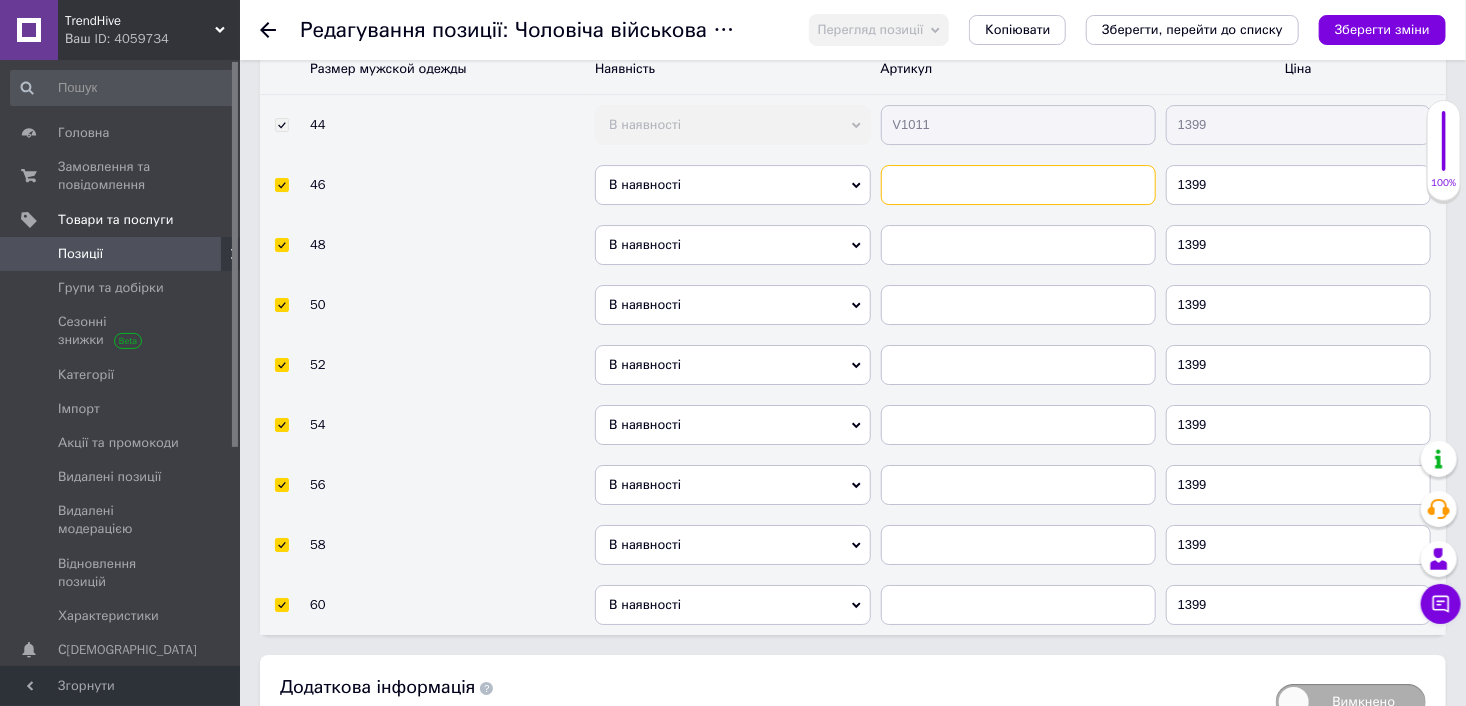 click at bounding box center [1018, 185] 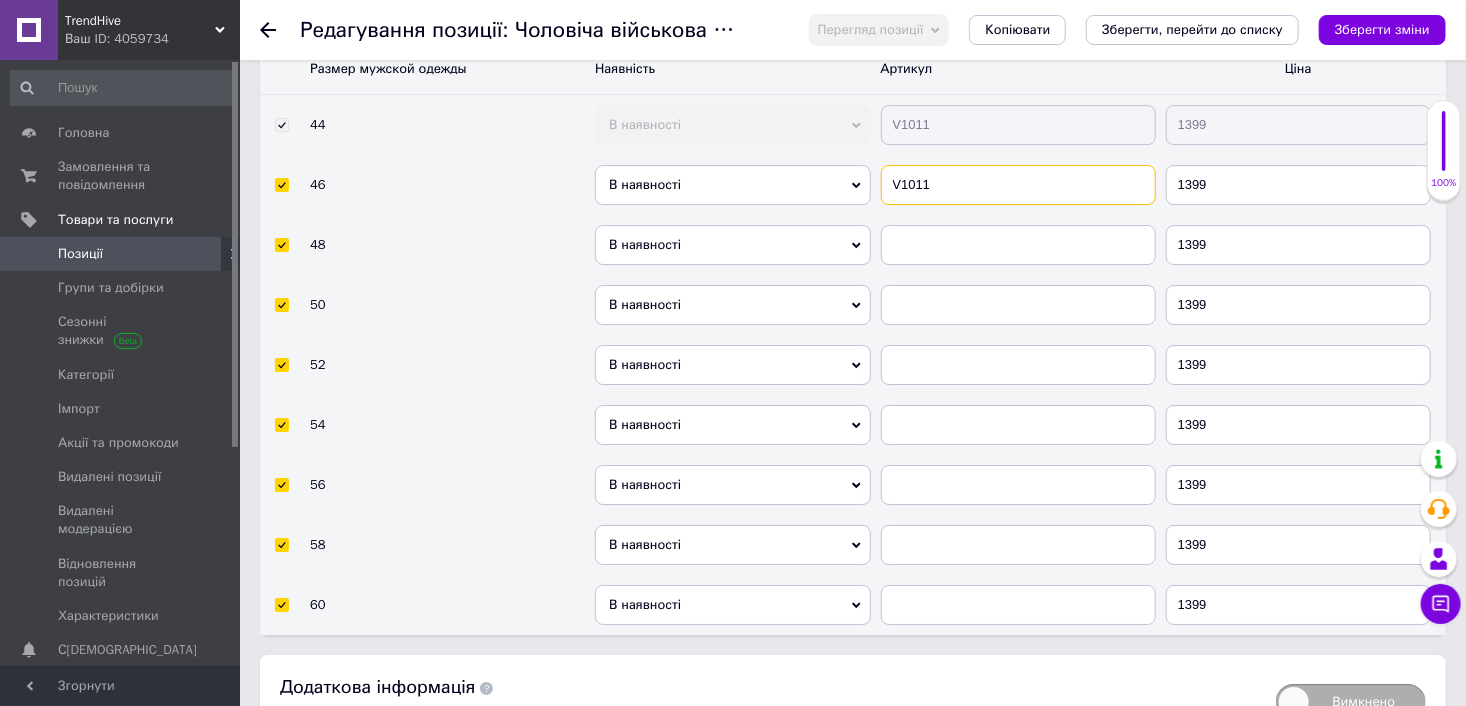 type on "V1011" 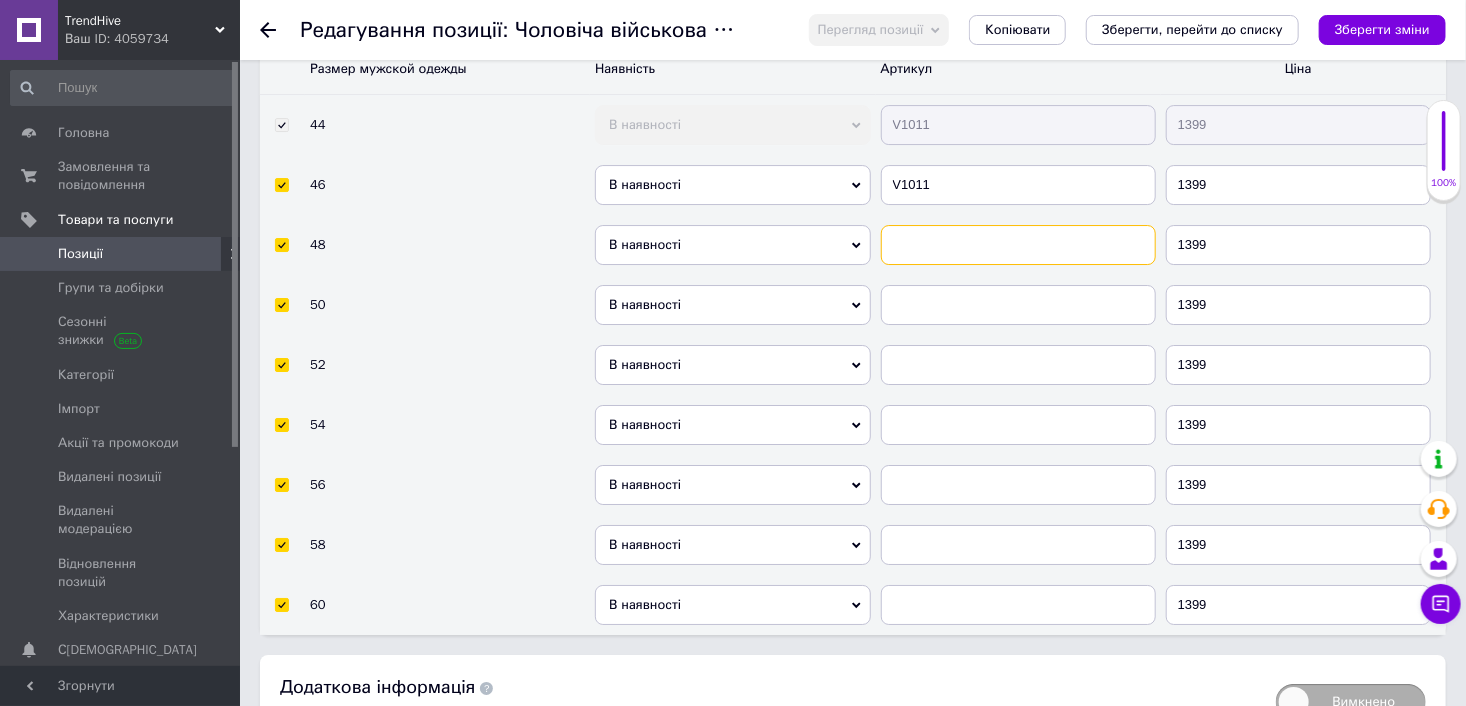 click at bounding box center (1018, 245) 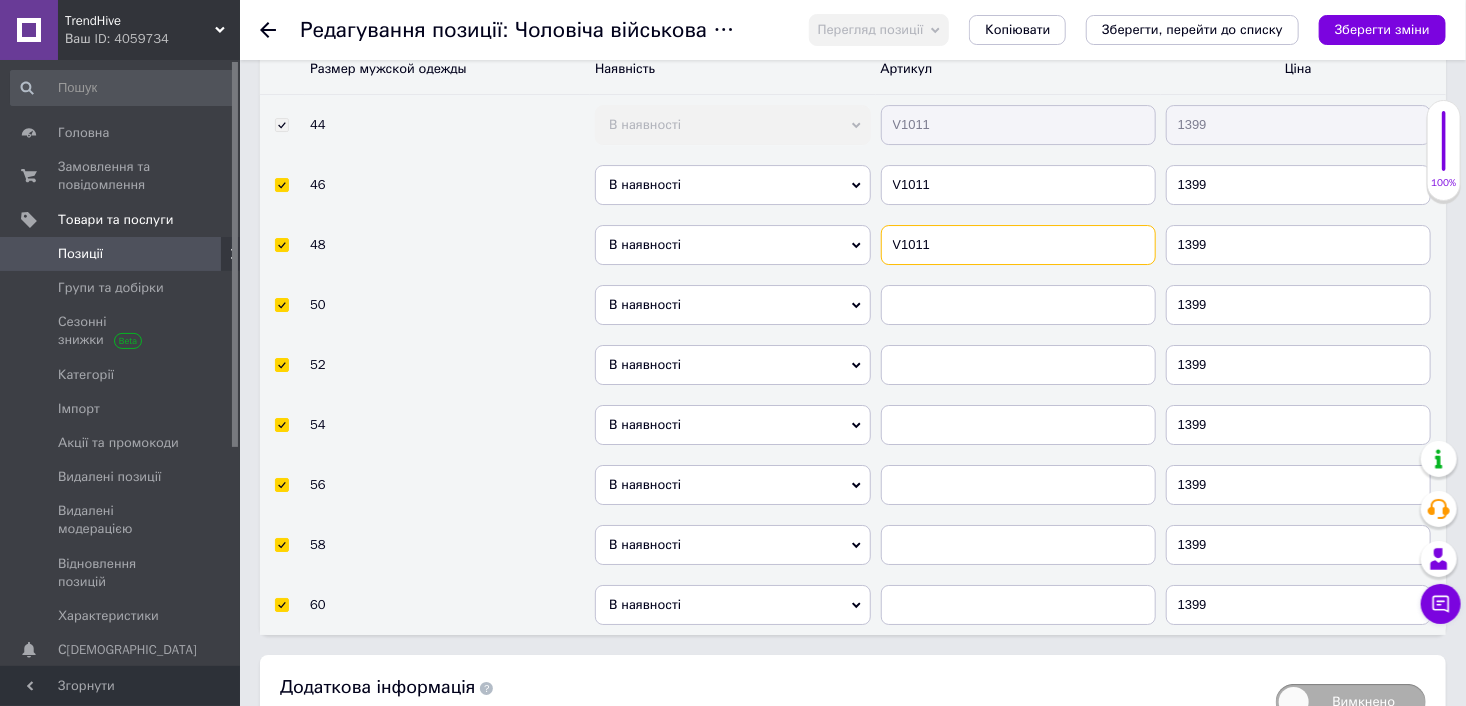 type on "V1011" 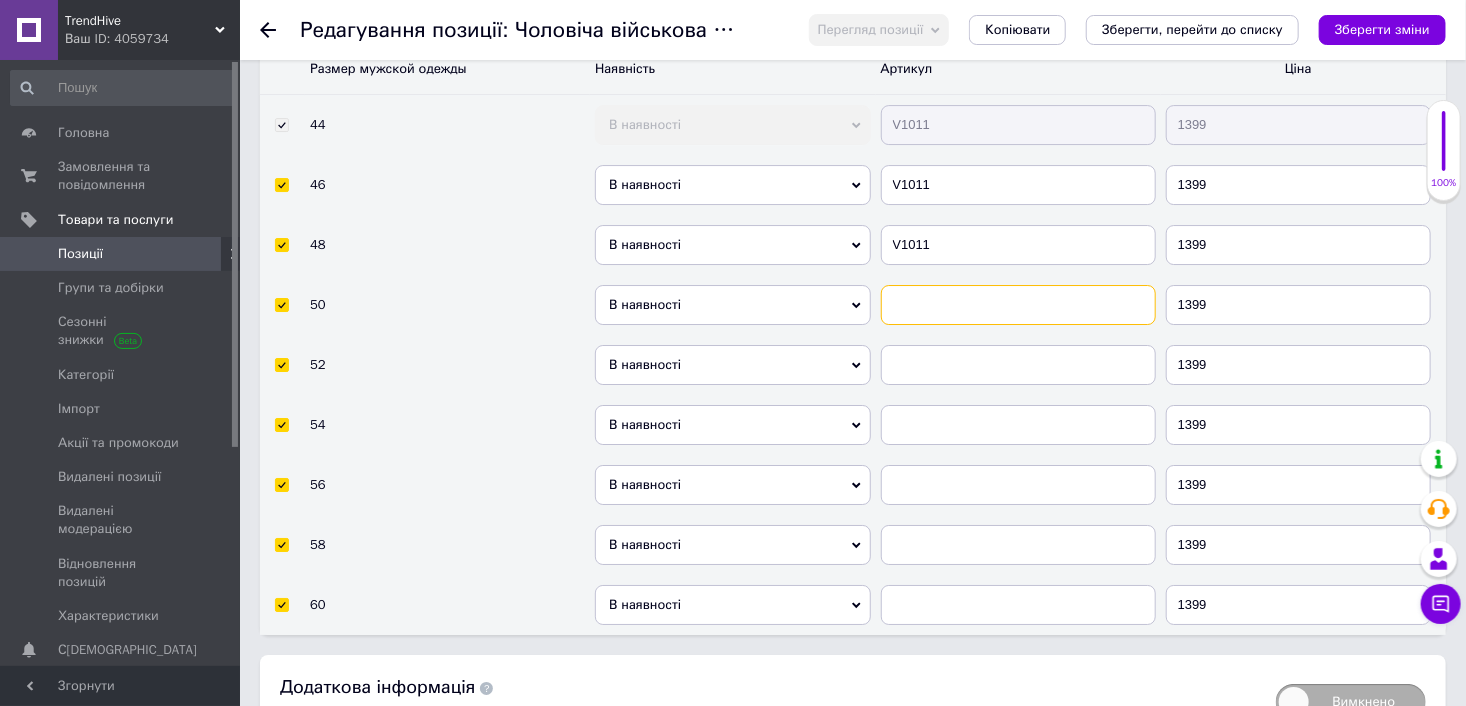 click at bounding box center (1018, 305) 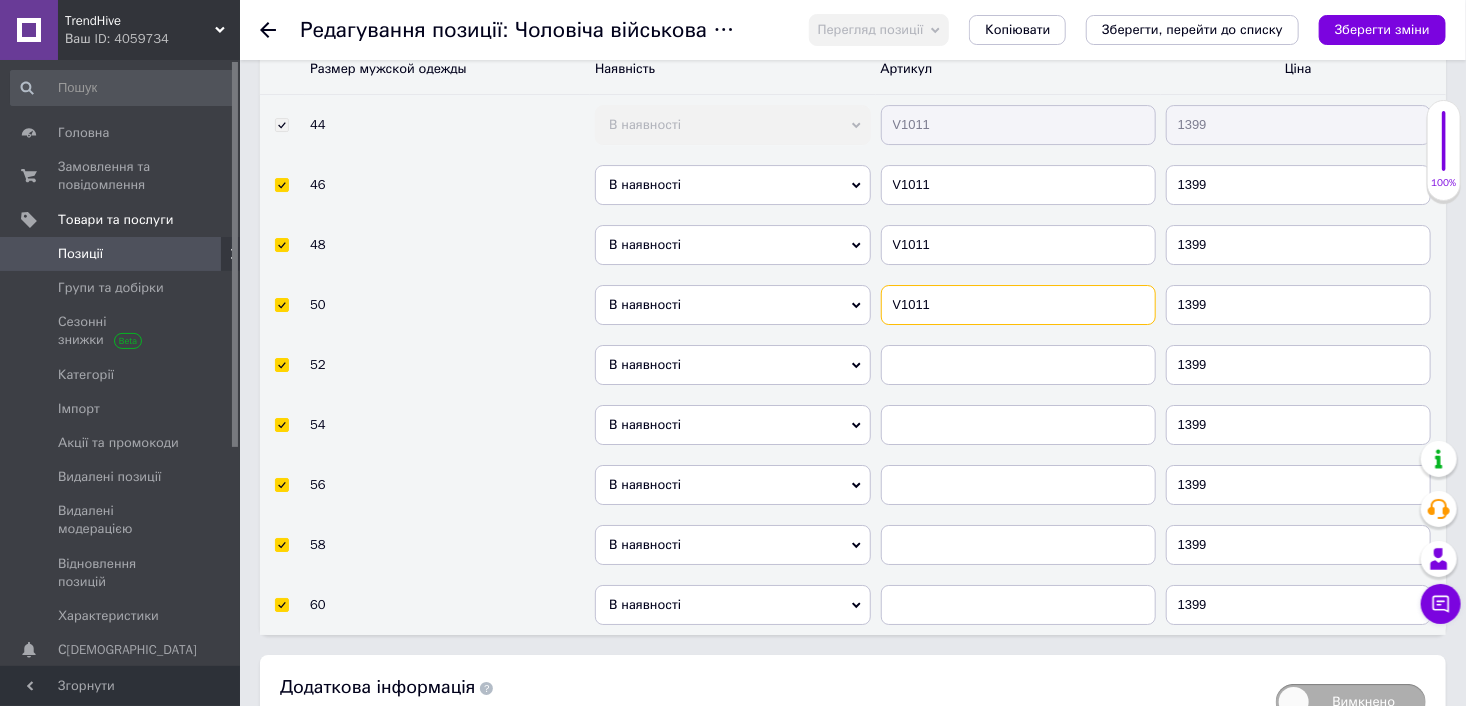 type on "V1011" 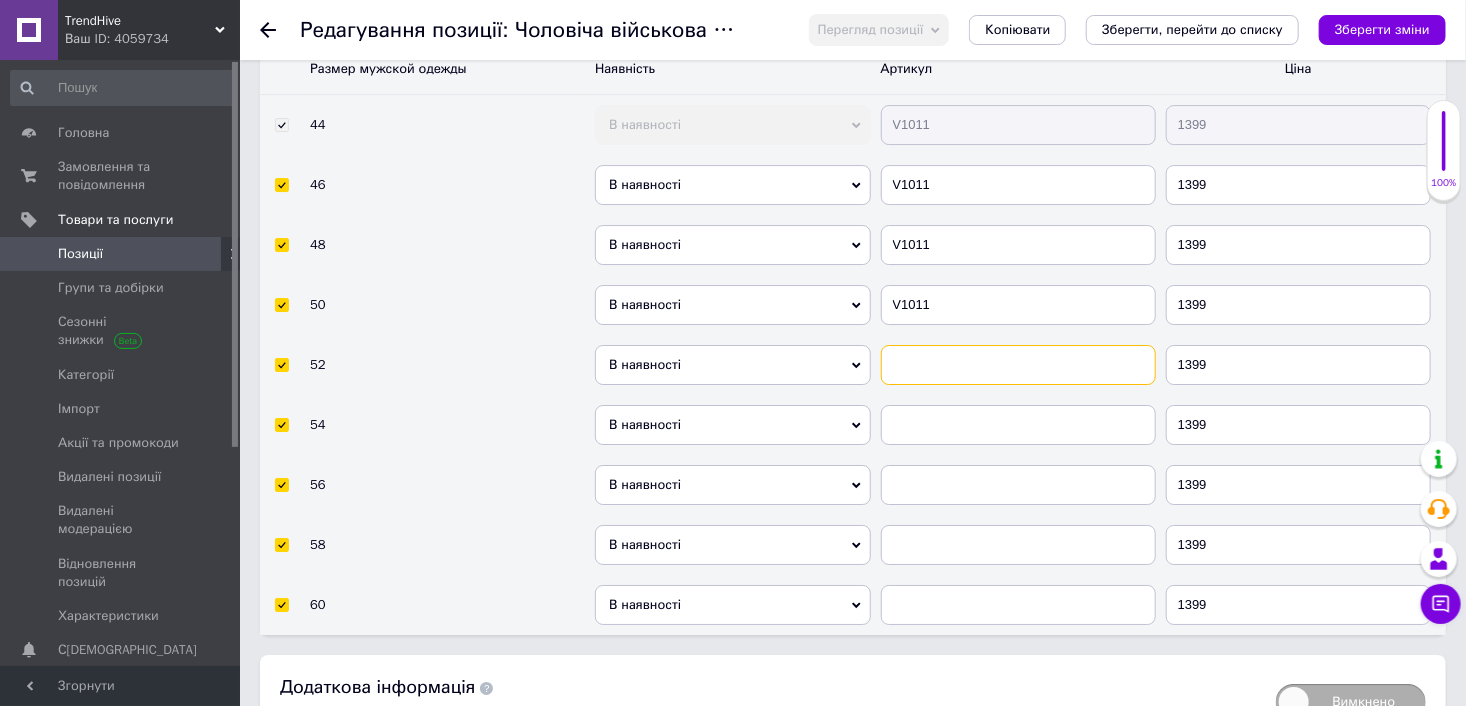 click at bounding box center (1018, 365) 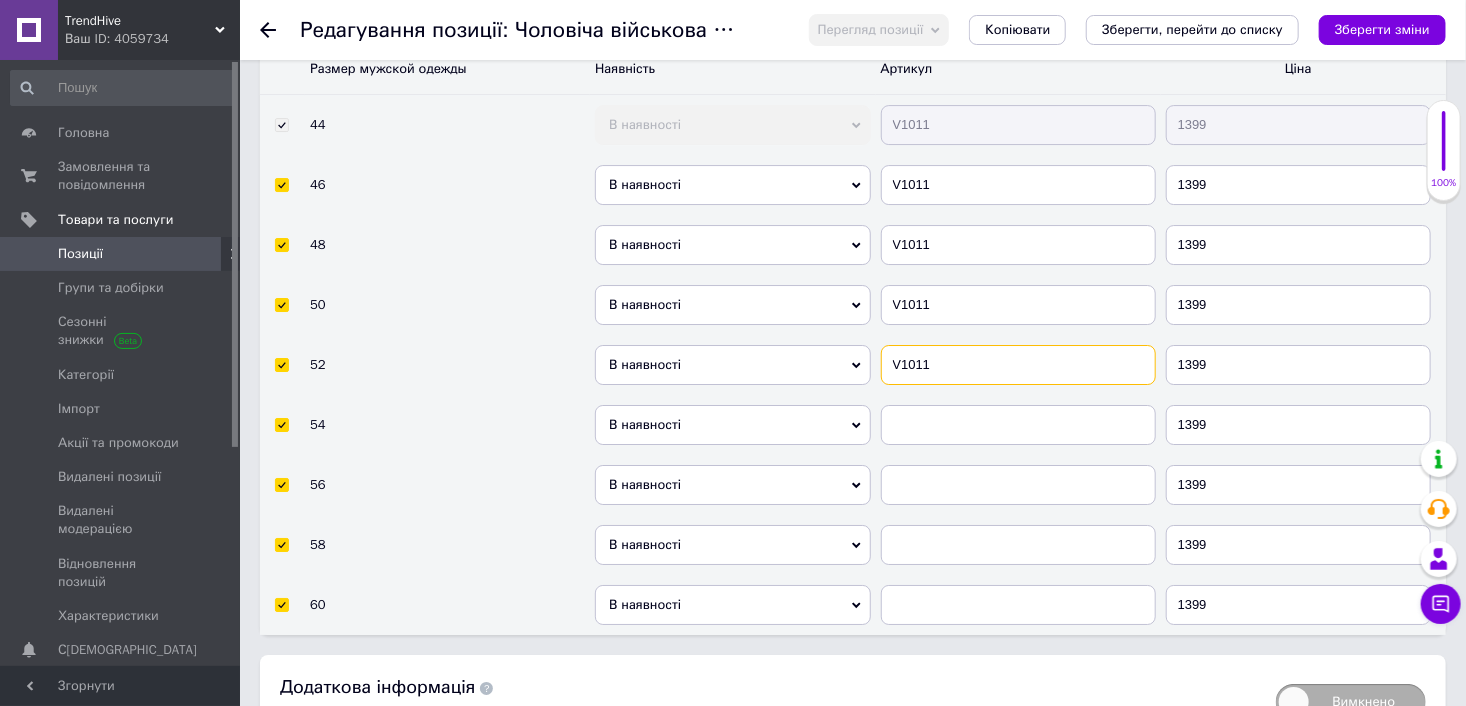 type on "V1011" 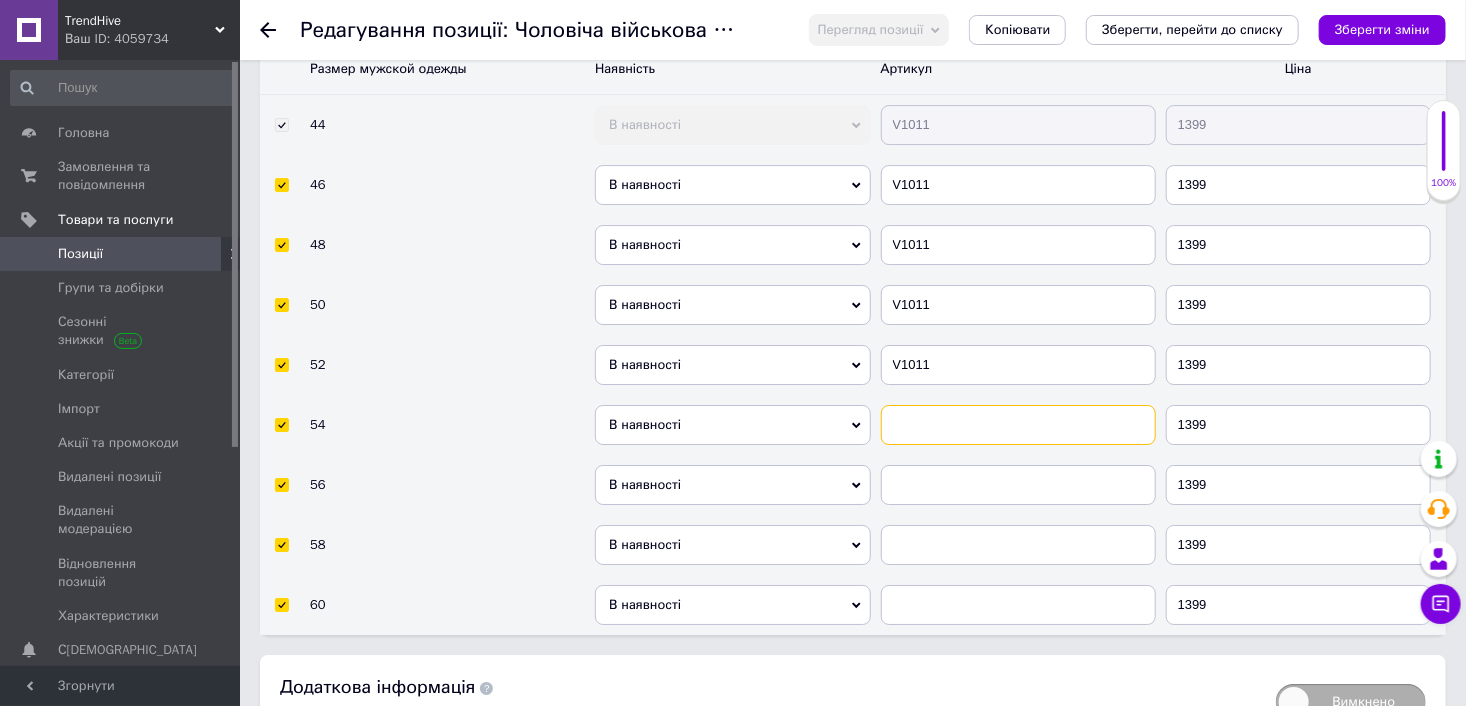 click at bounding box center (1018, 425) 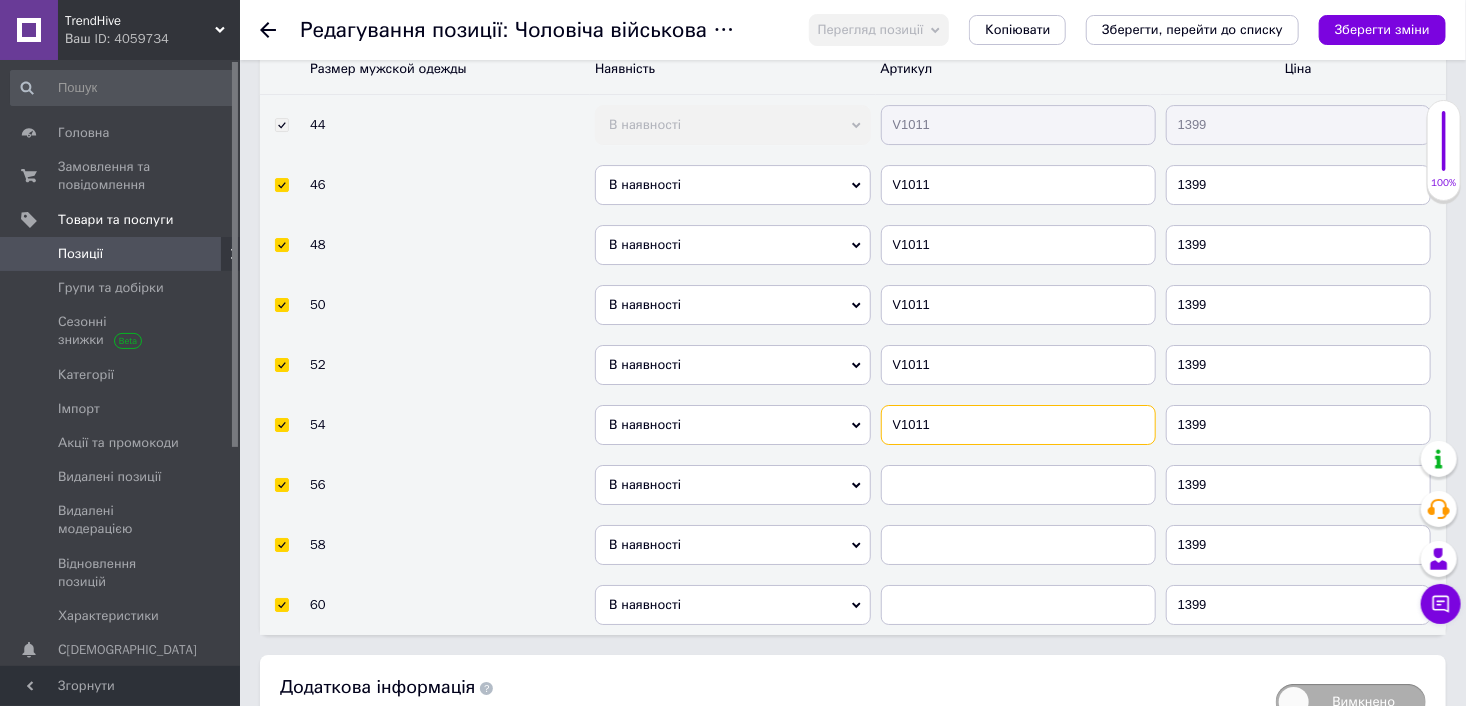 type on "V1011" 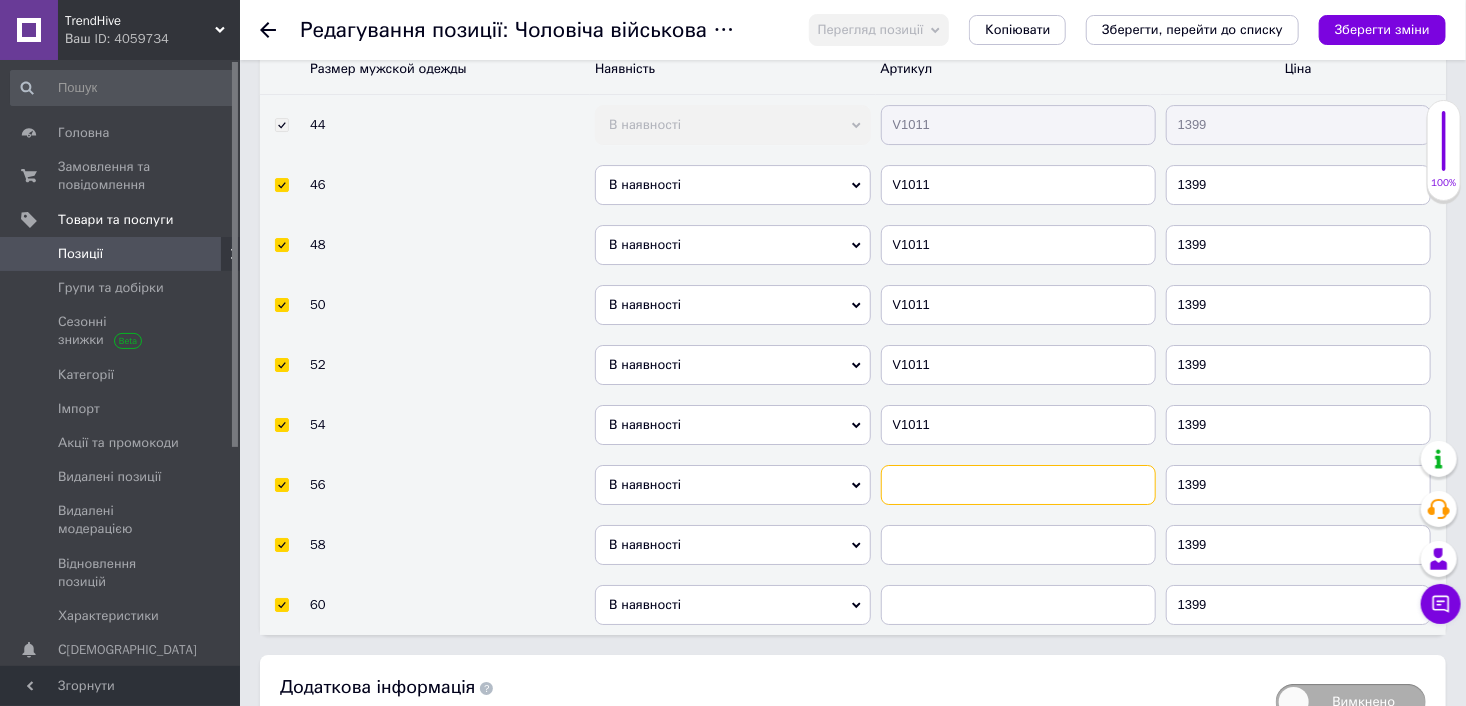 click at bounding box center [1018, 485] 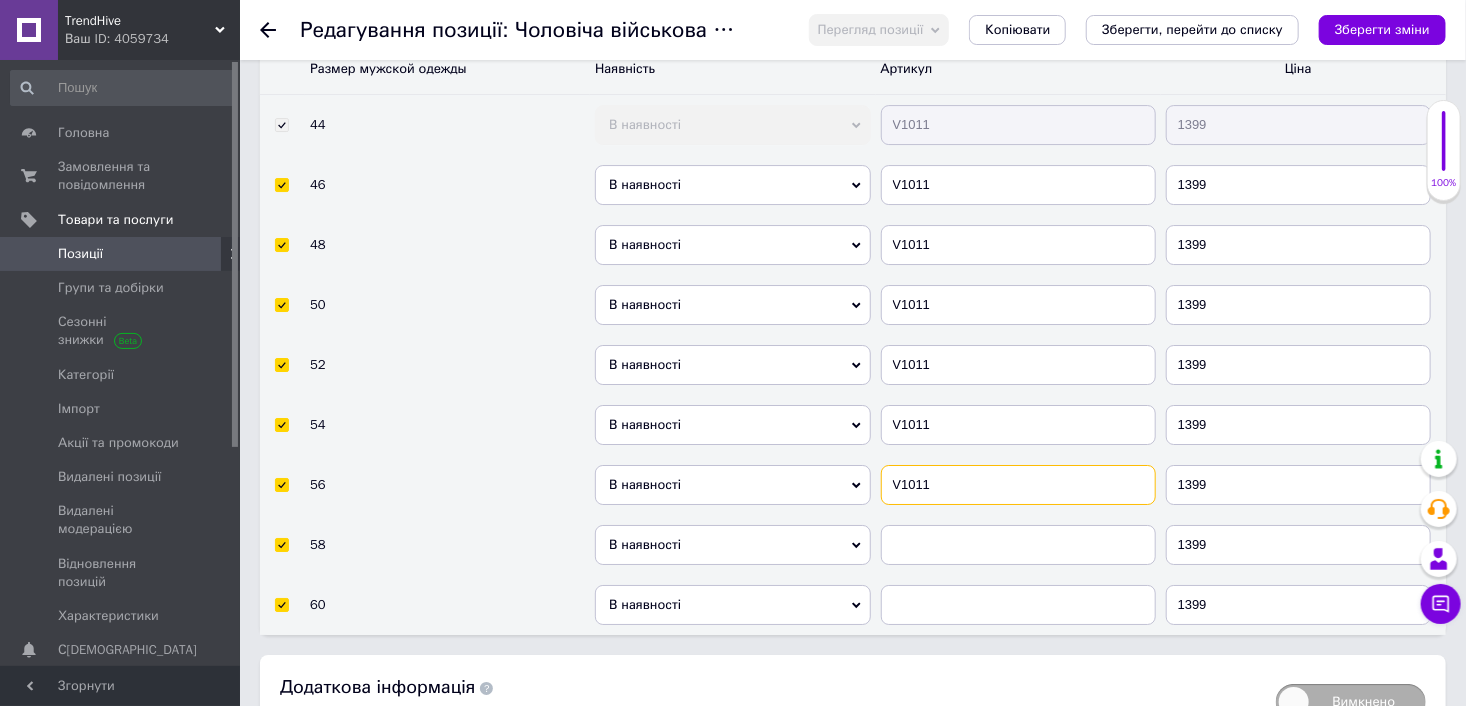 type on "V1011" 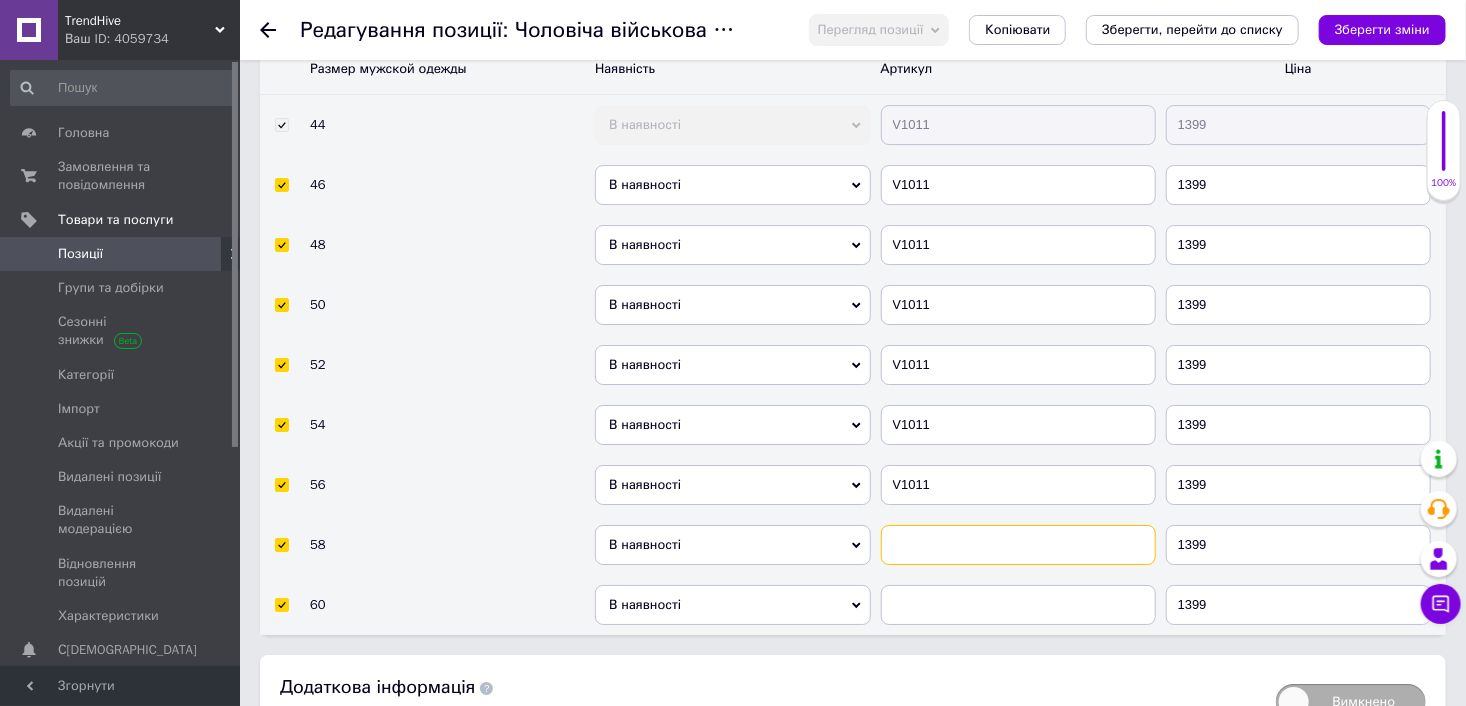 click at bounding box center (1018, 545) 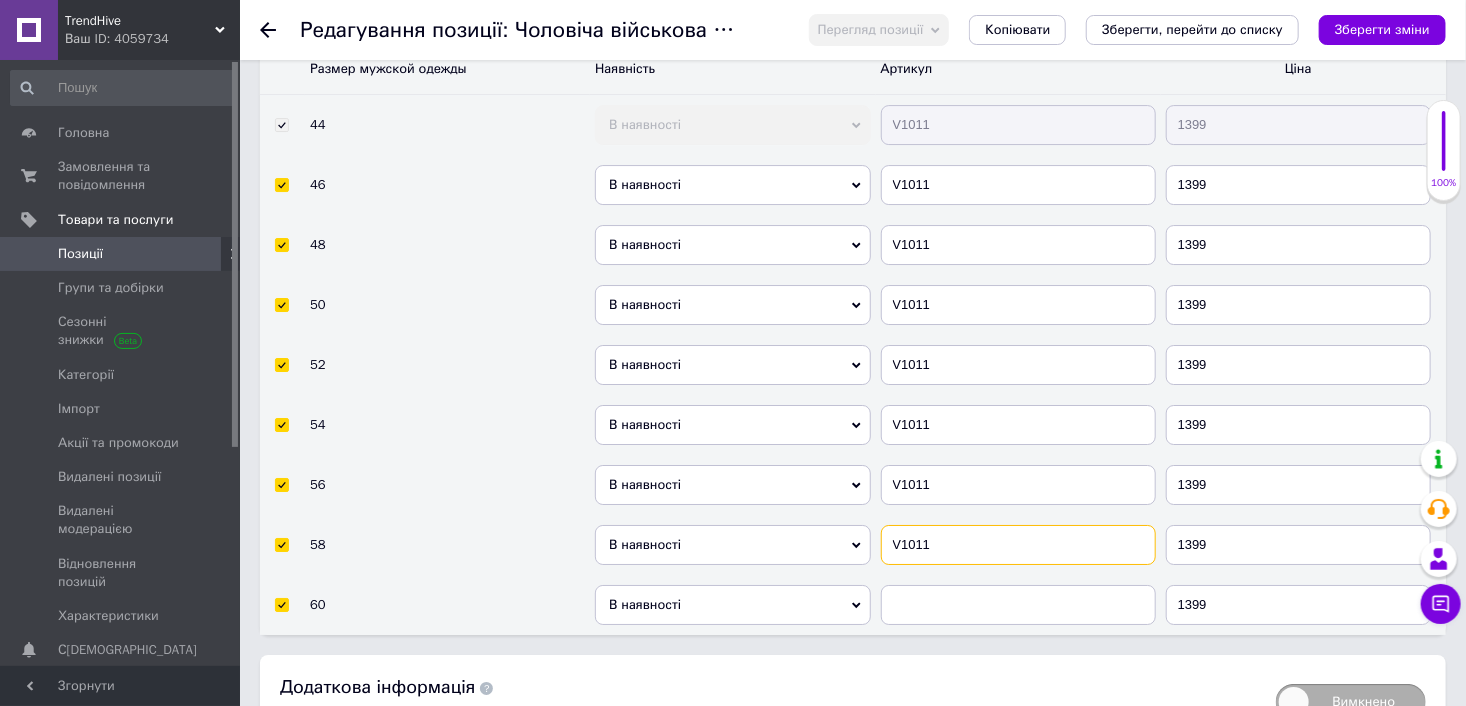 type on "V1011" 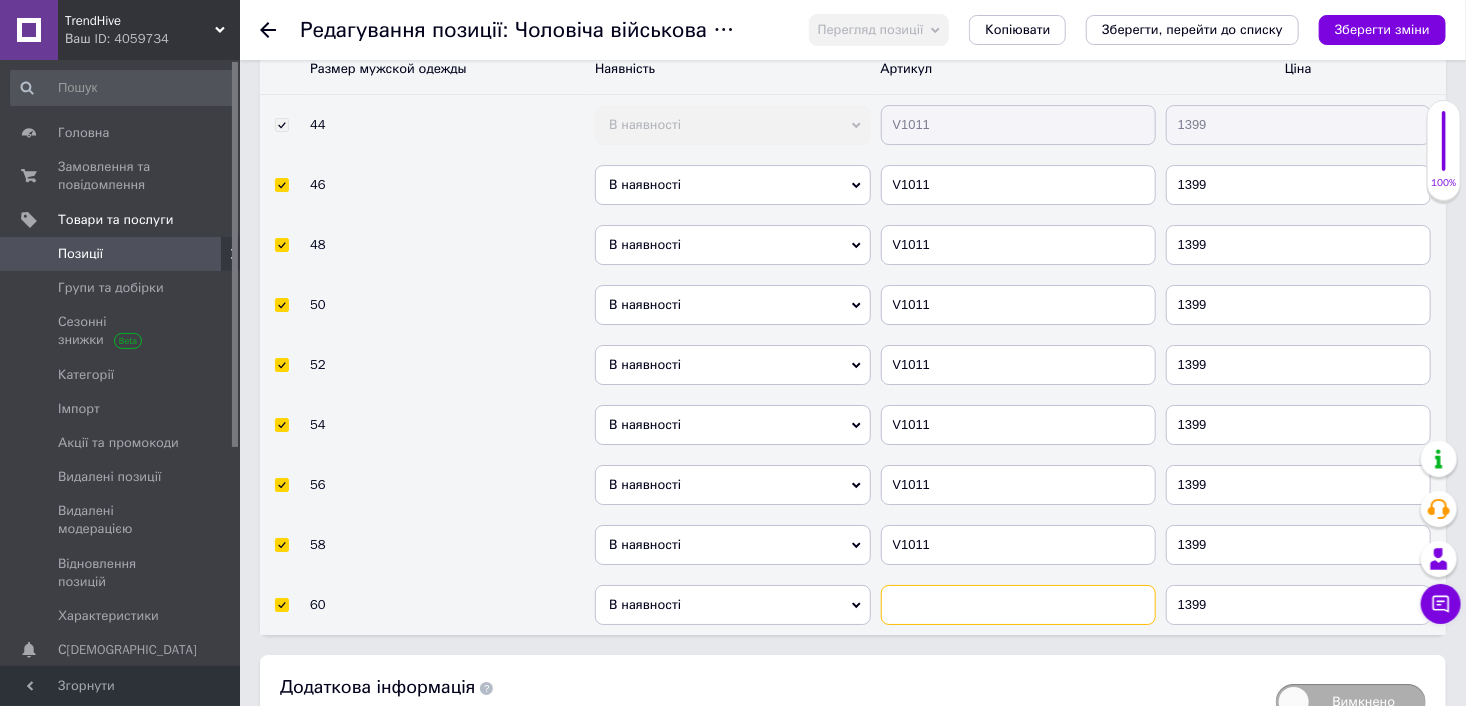 click at bounding box center [1018, 605] 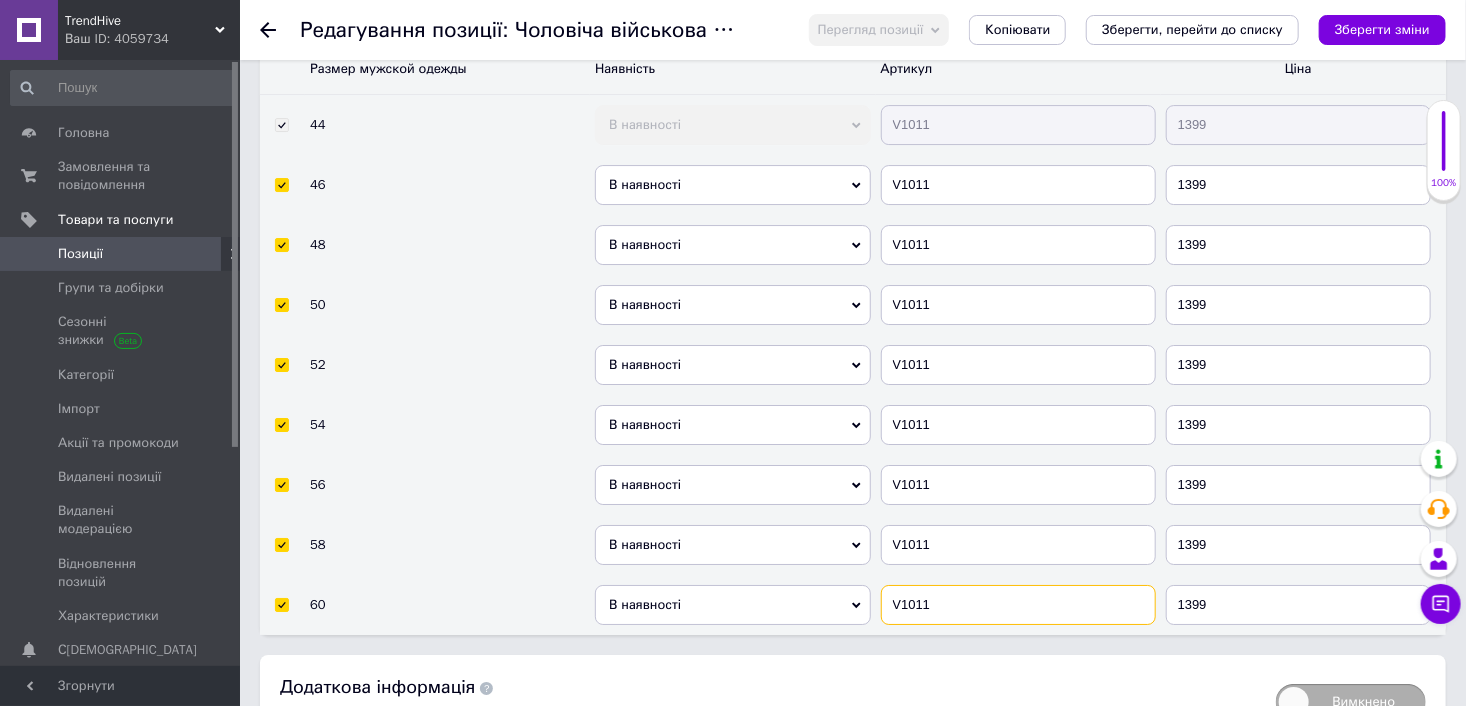 type on "V1011" 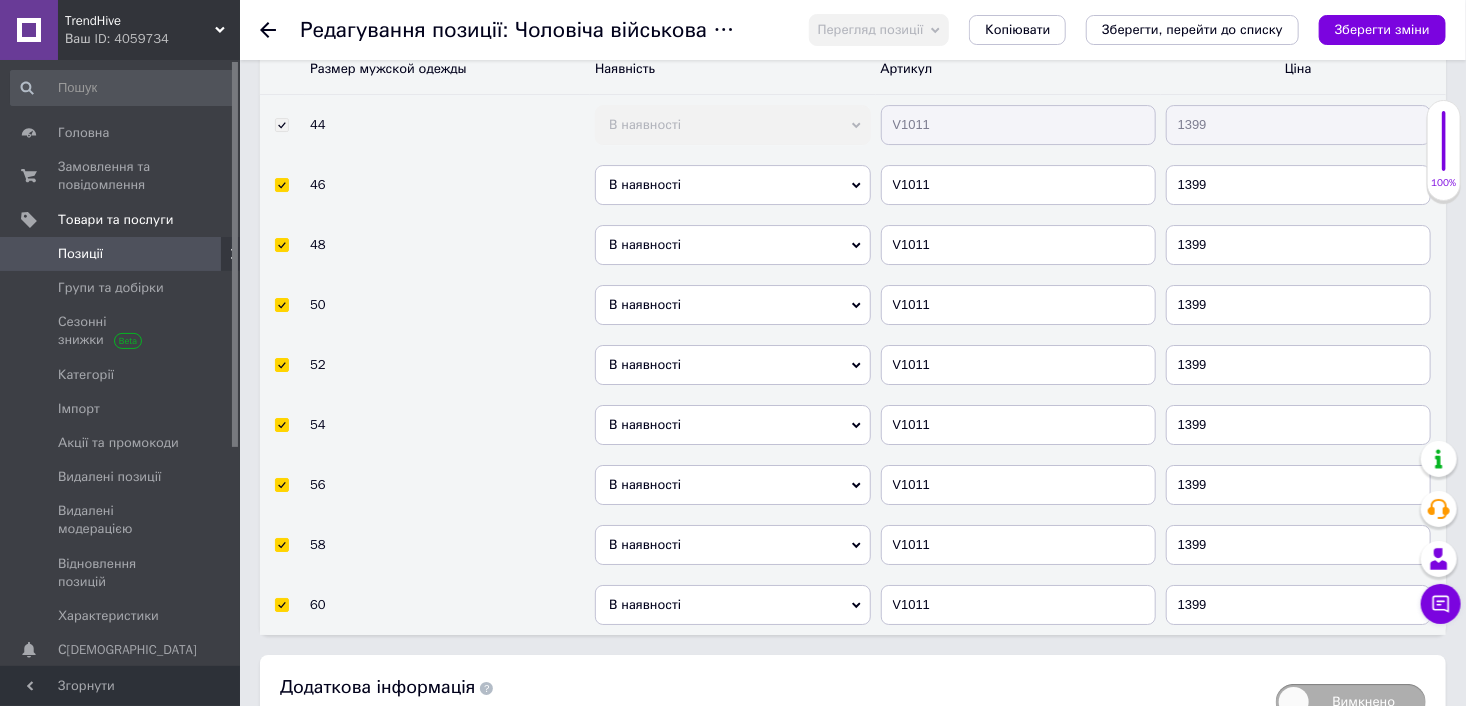 click on "В наявності" at bounding box center [732, 605] 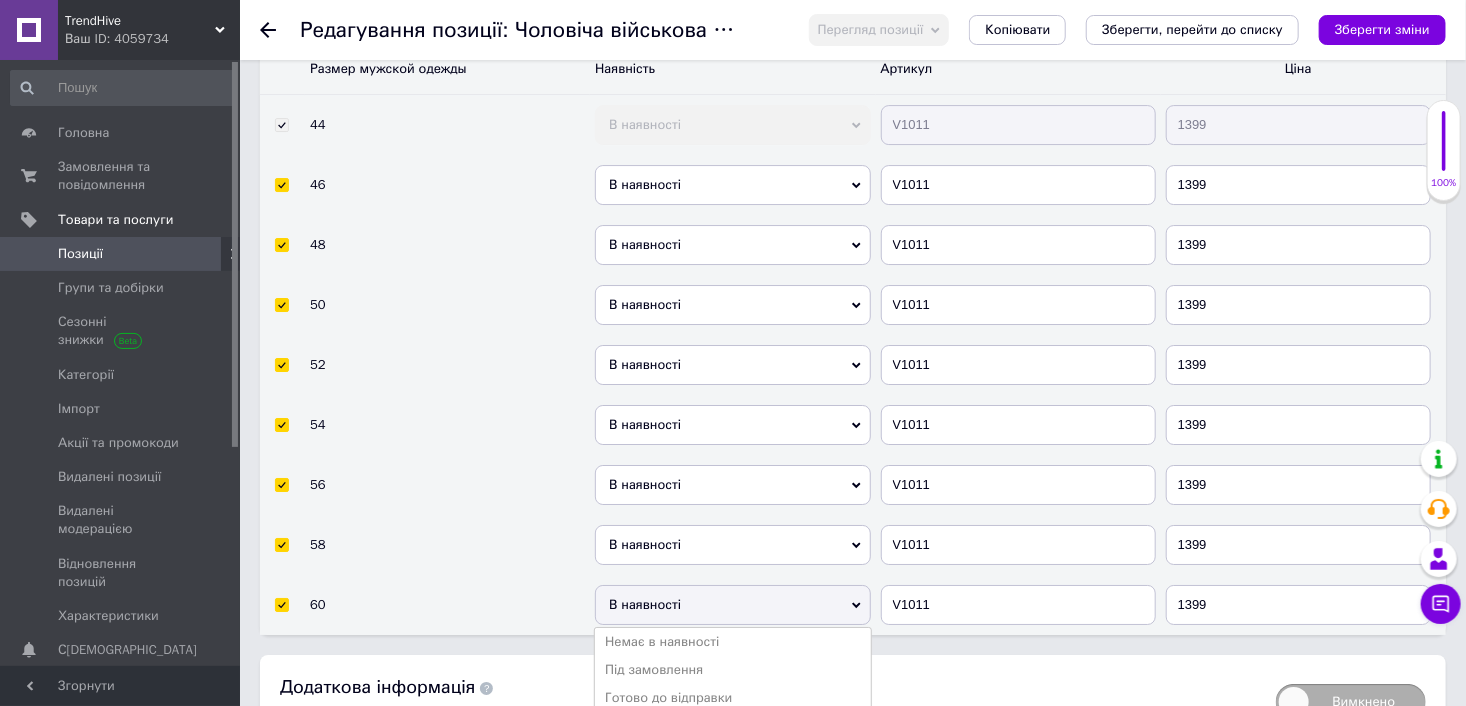click on "Готово до відправки" at bounding box center (732, 698) 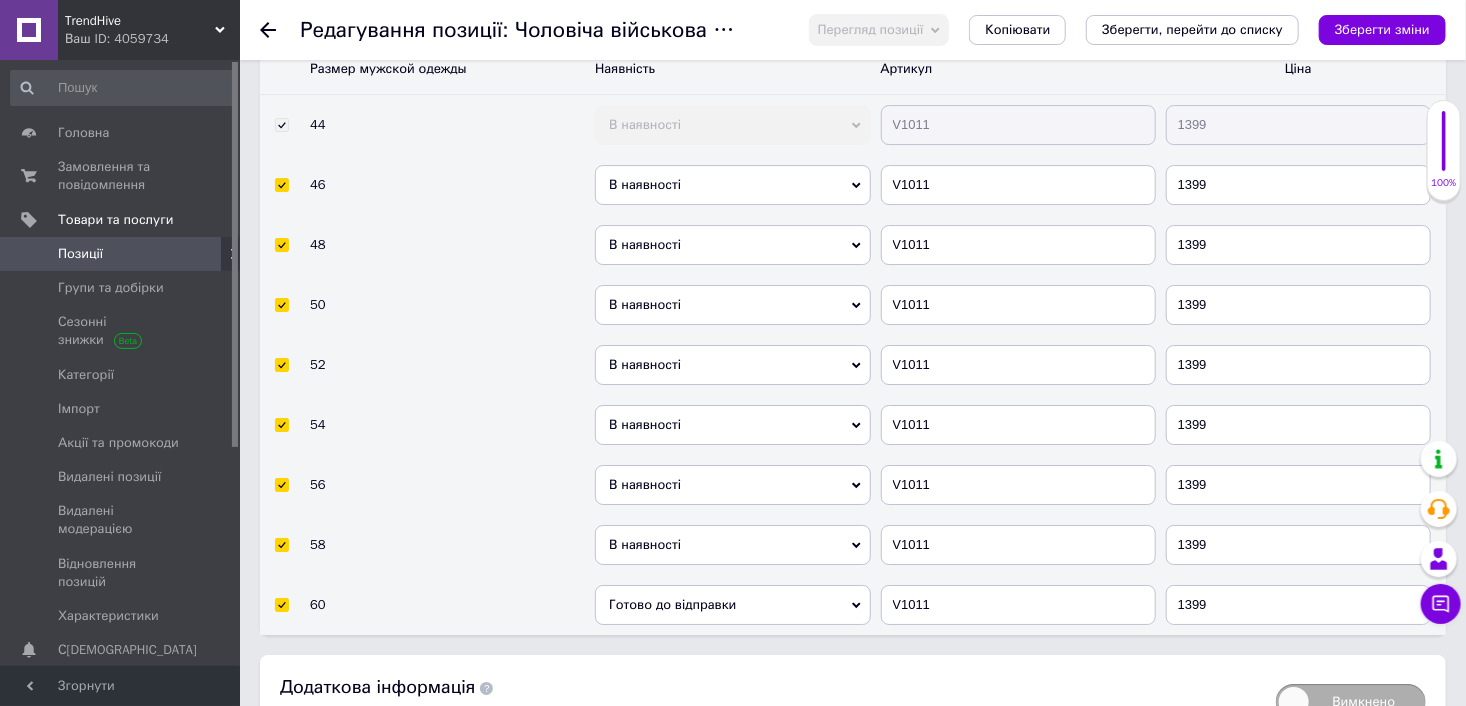 click on "В наявності" at bounding box center (732, 545) 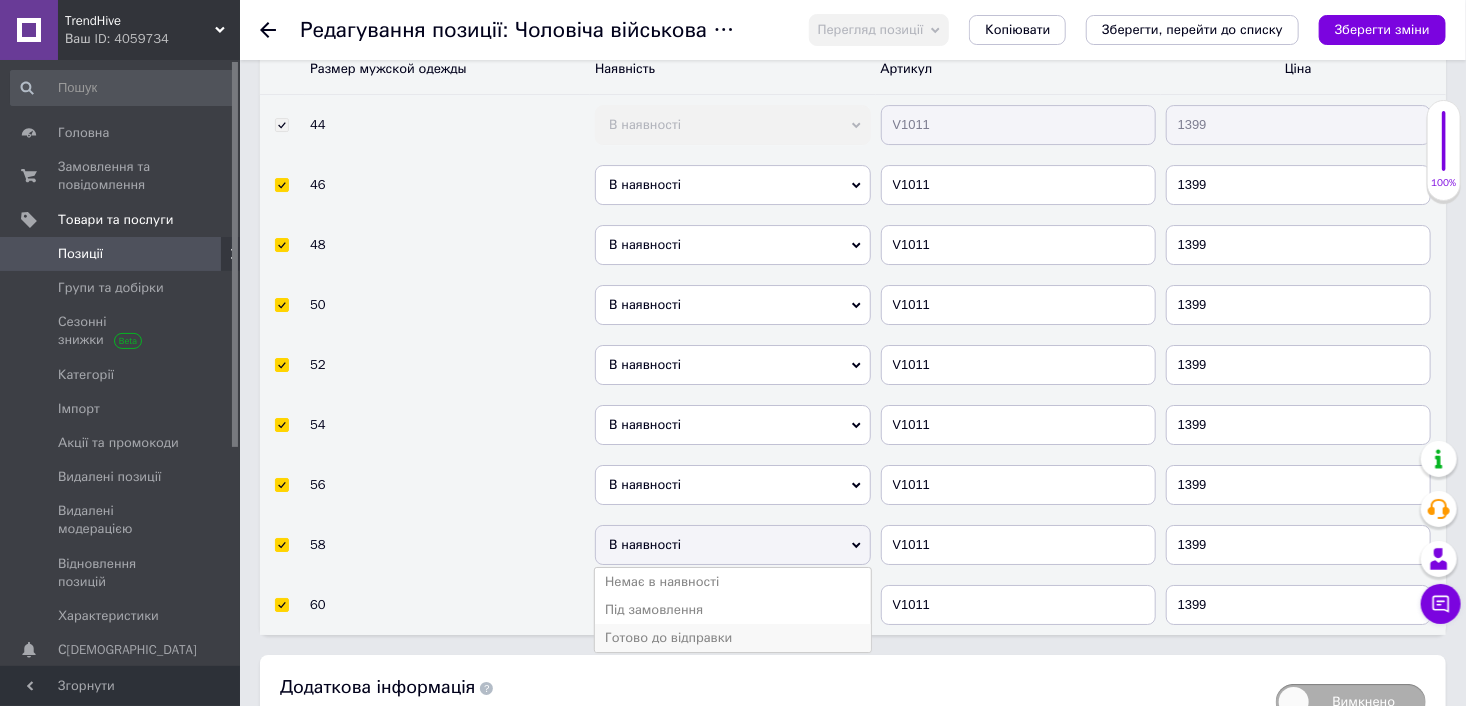click on "Готово до відправки" at bounding box center (732, 638) 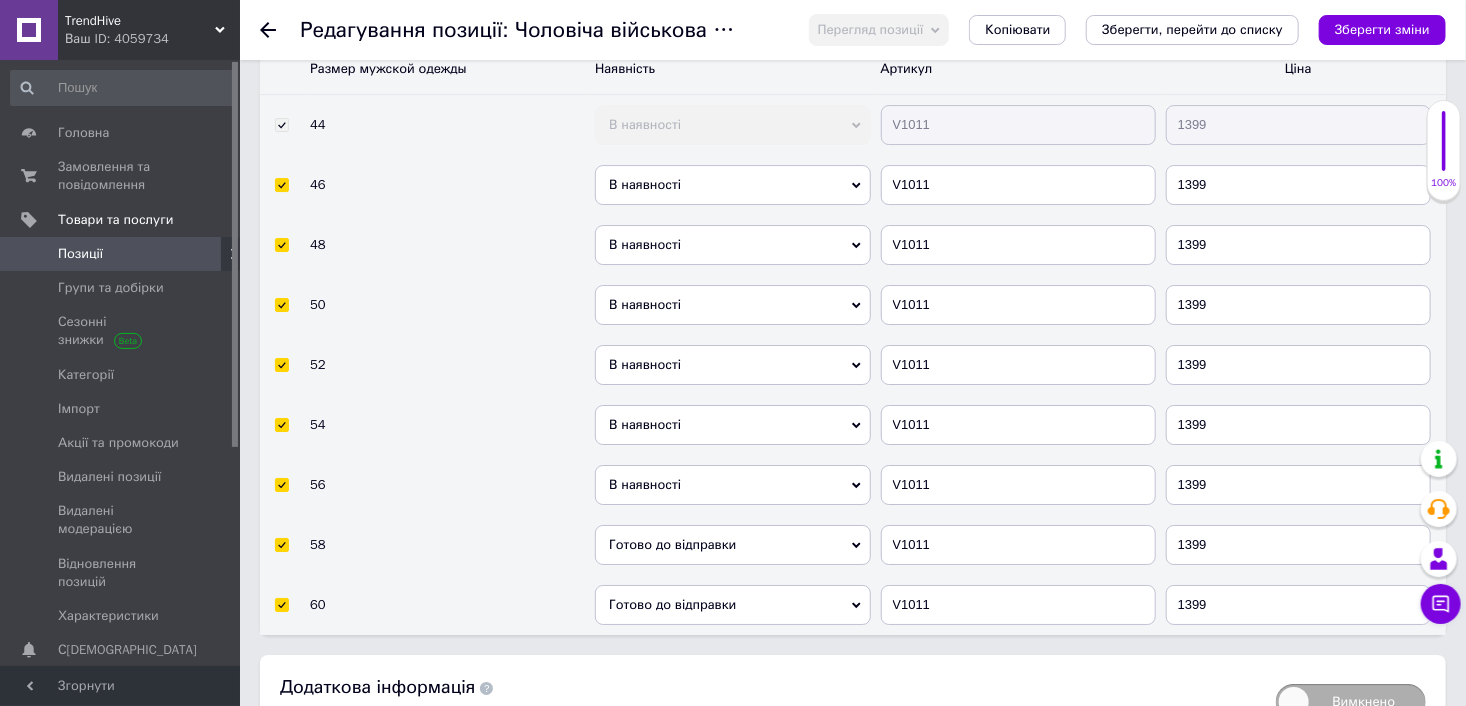 click on "В наявності" at bounding box center (732, 485) 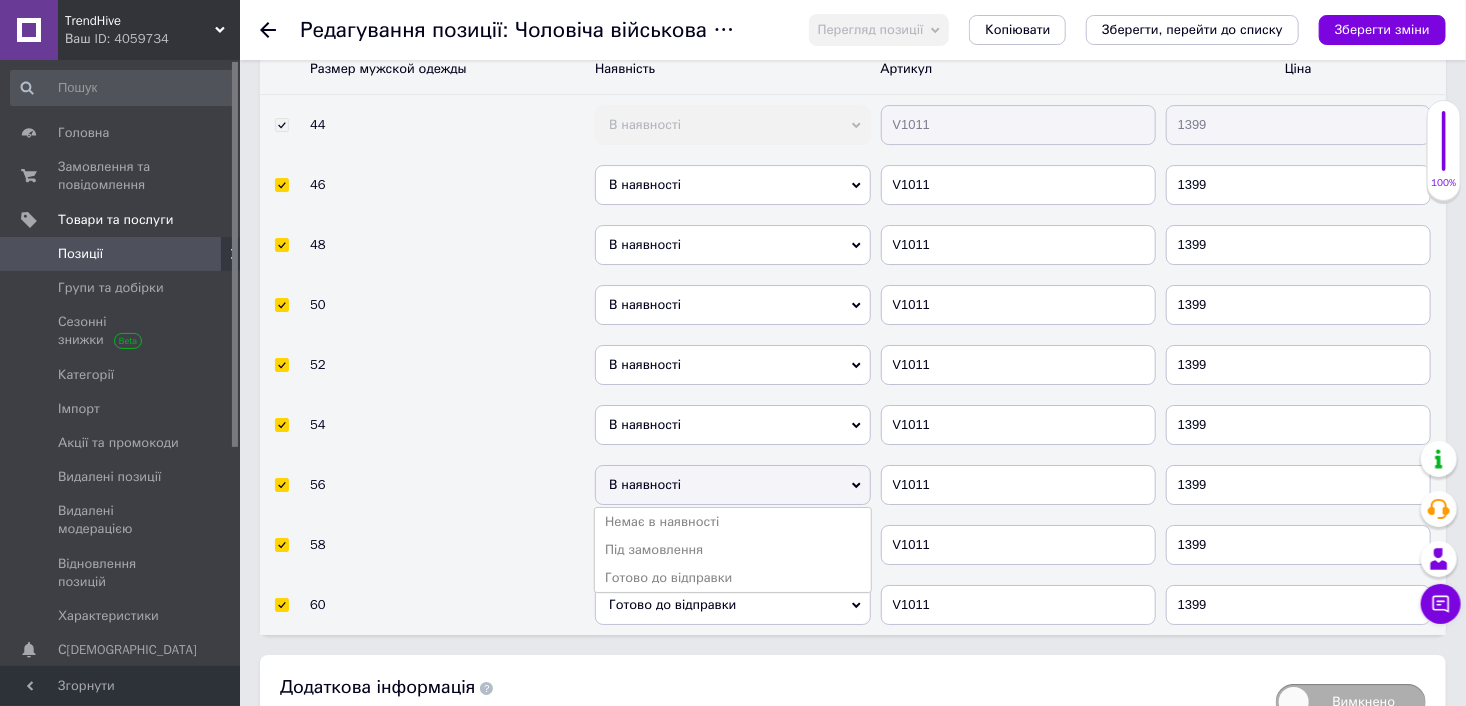 click on "Готово до відправки" at bounding box center [732, 578] 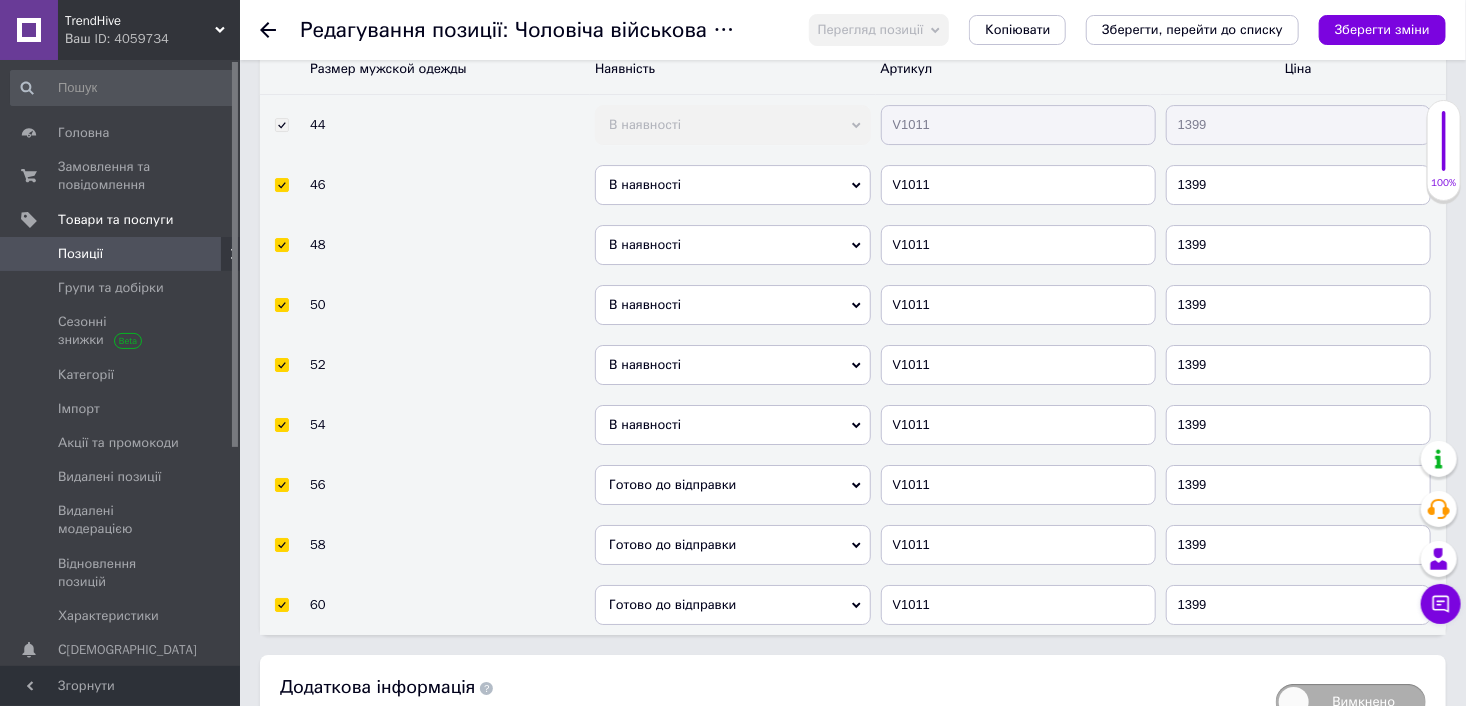 click on "В наявності" at bounding box center (732, 425) 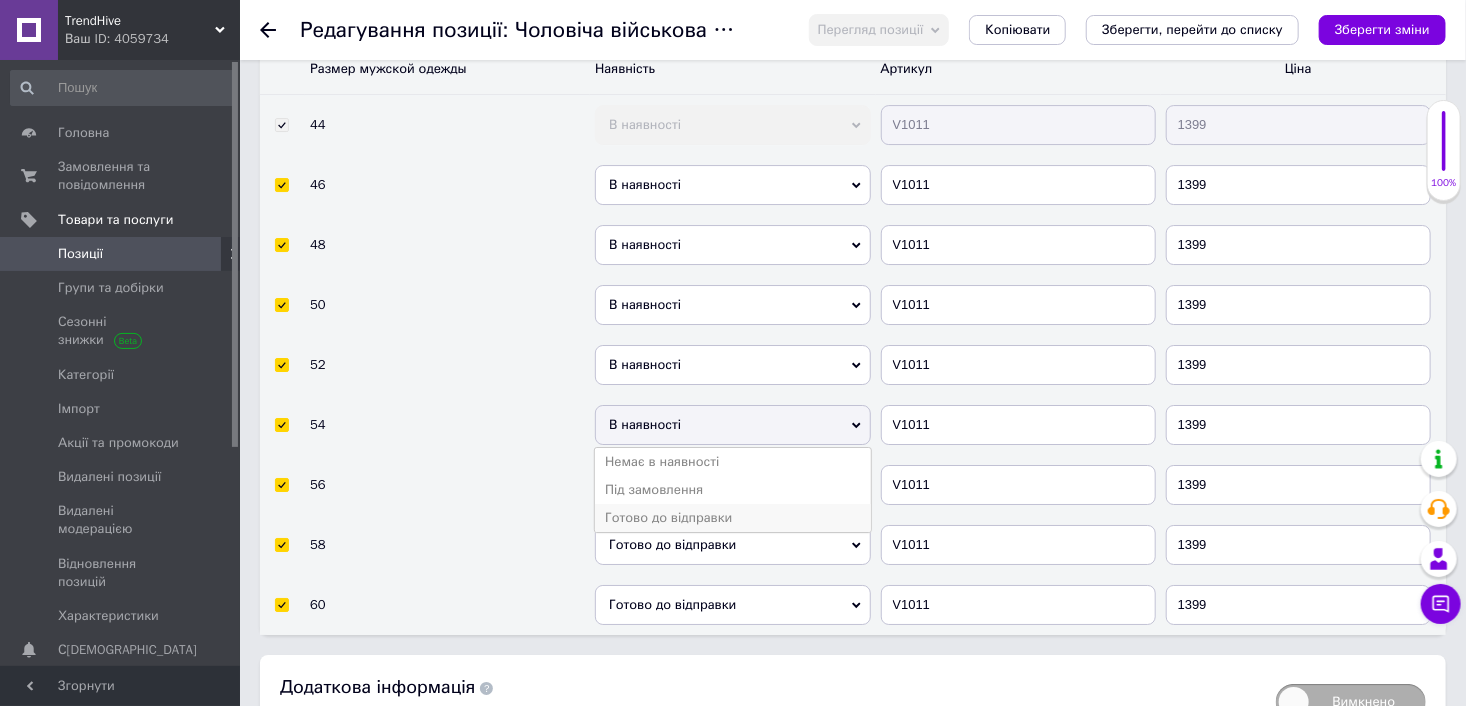 click on "Готово до відправки" at bounding box center (732, 518) 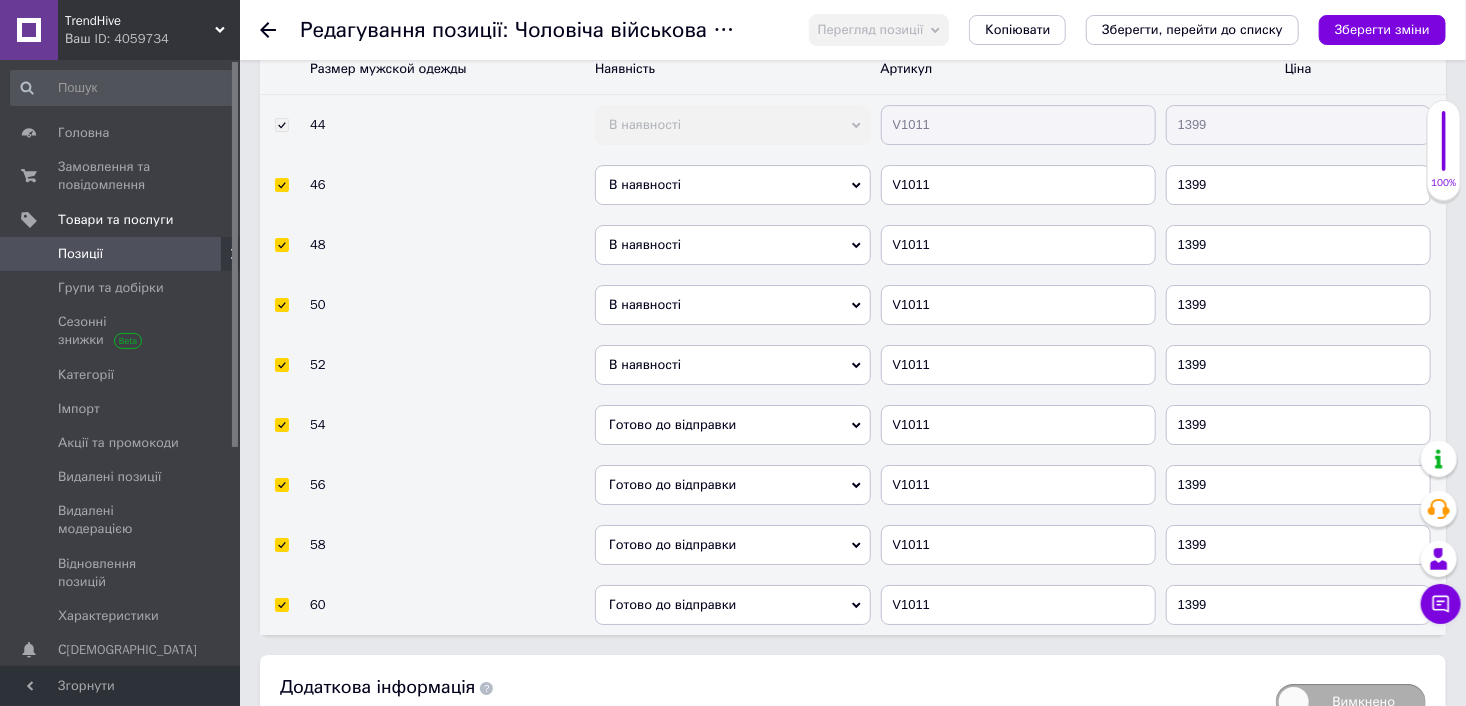 click on "В наявності" at bounding box center [732, 365] 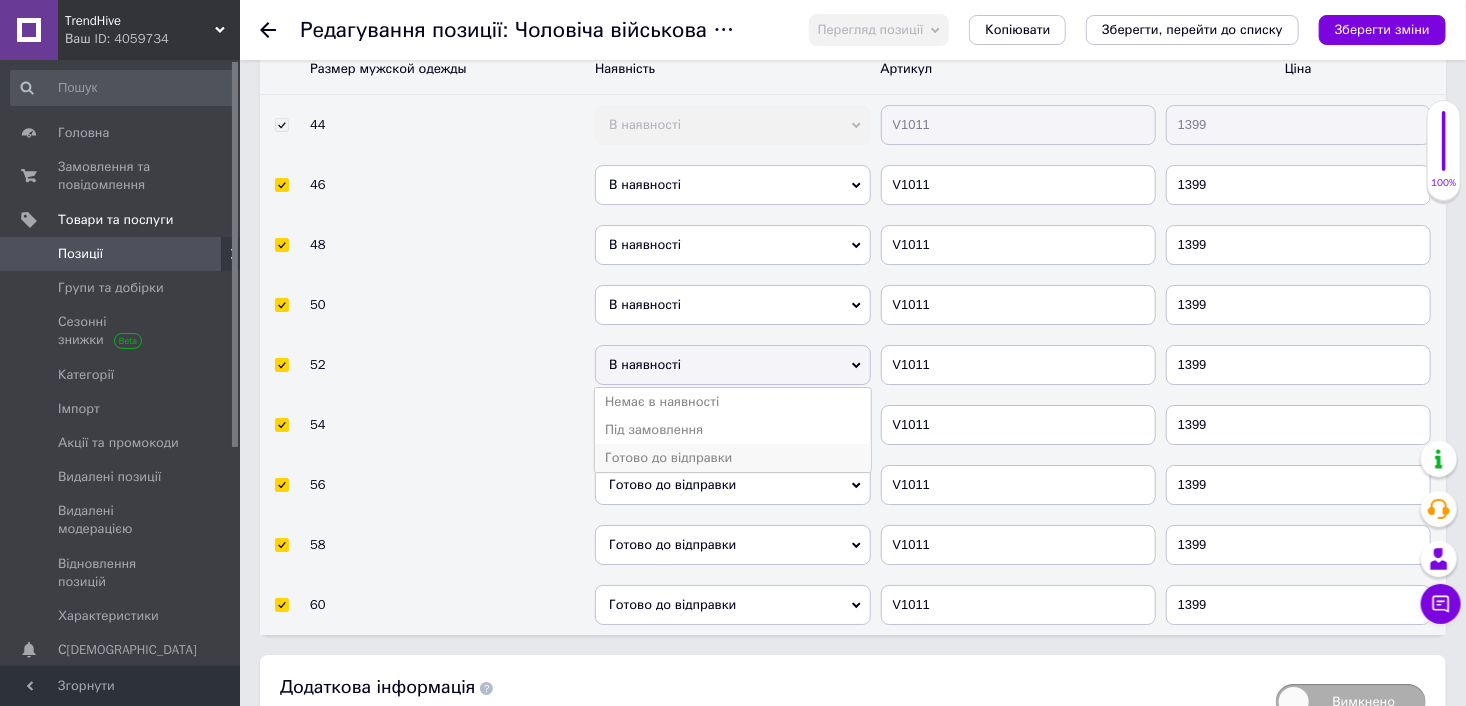 click on "Готово до відправки" at bounding box center (732, 458) 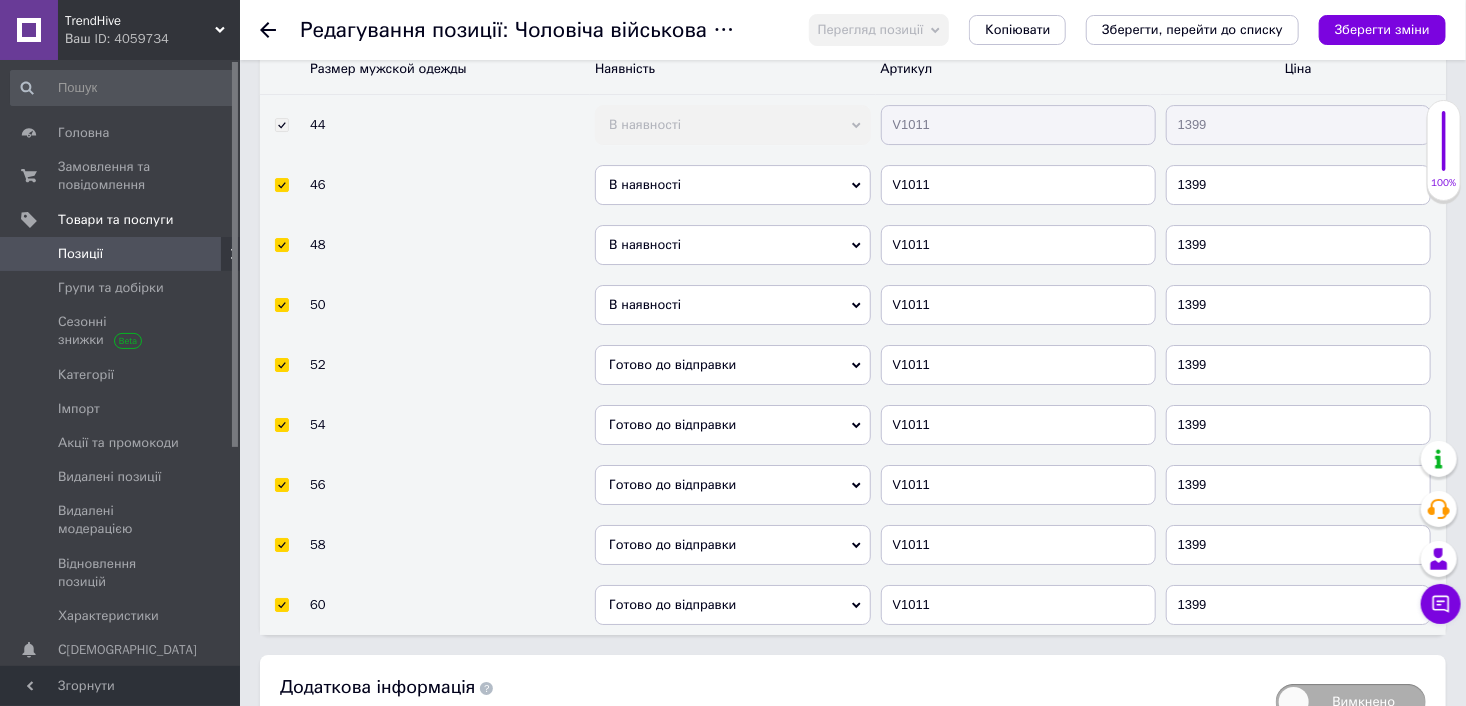 click on "В наявності" at bounding box center [732, 305] 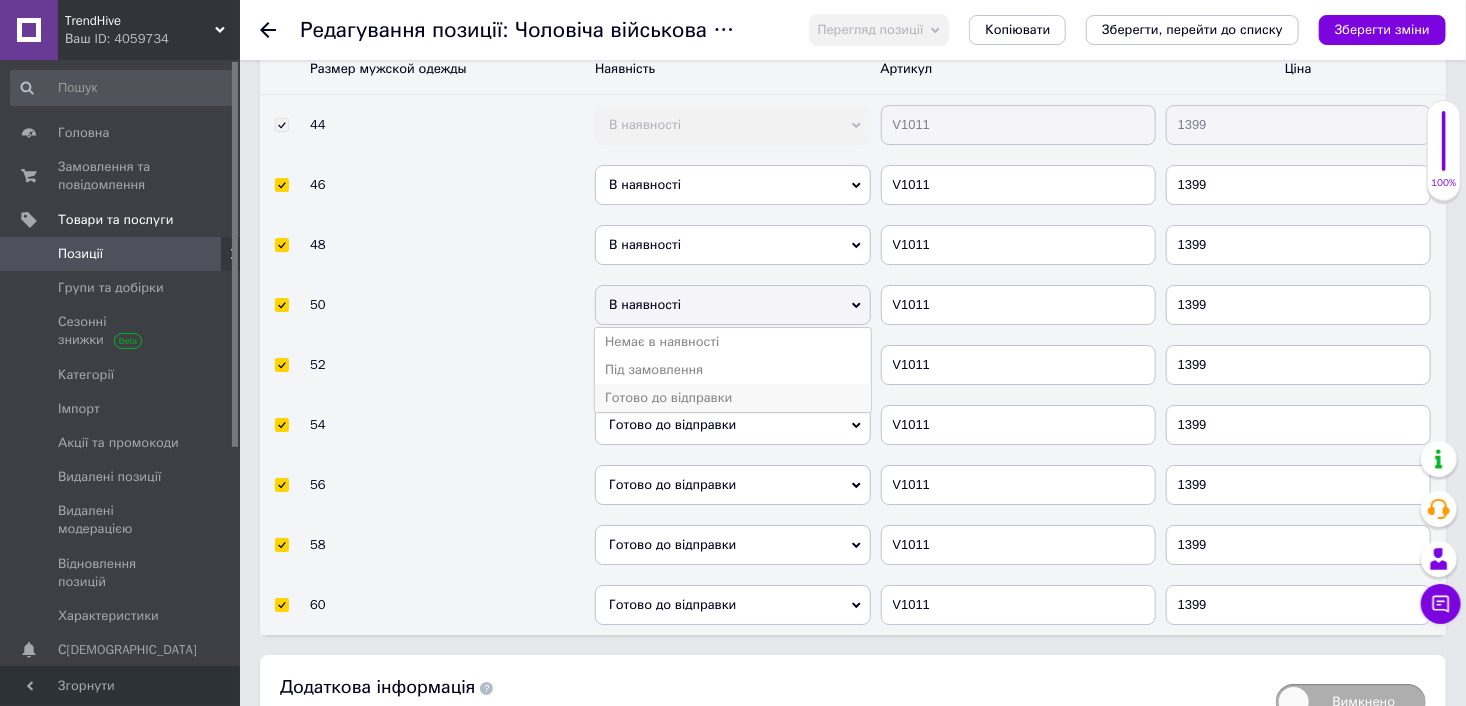 click on "Готово до відправки" at bounding box center [732, 398] 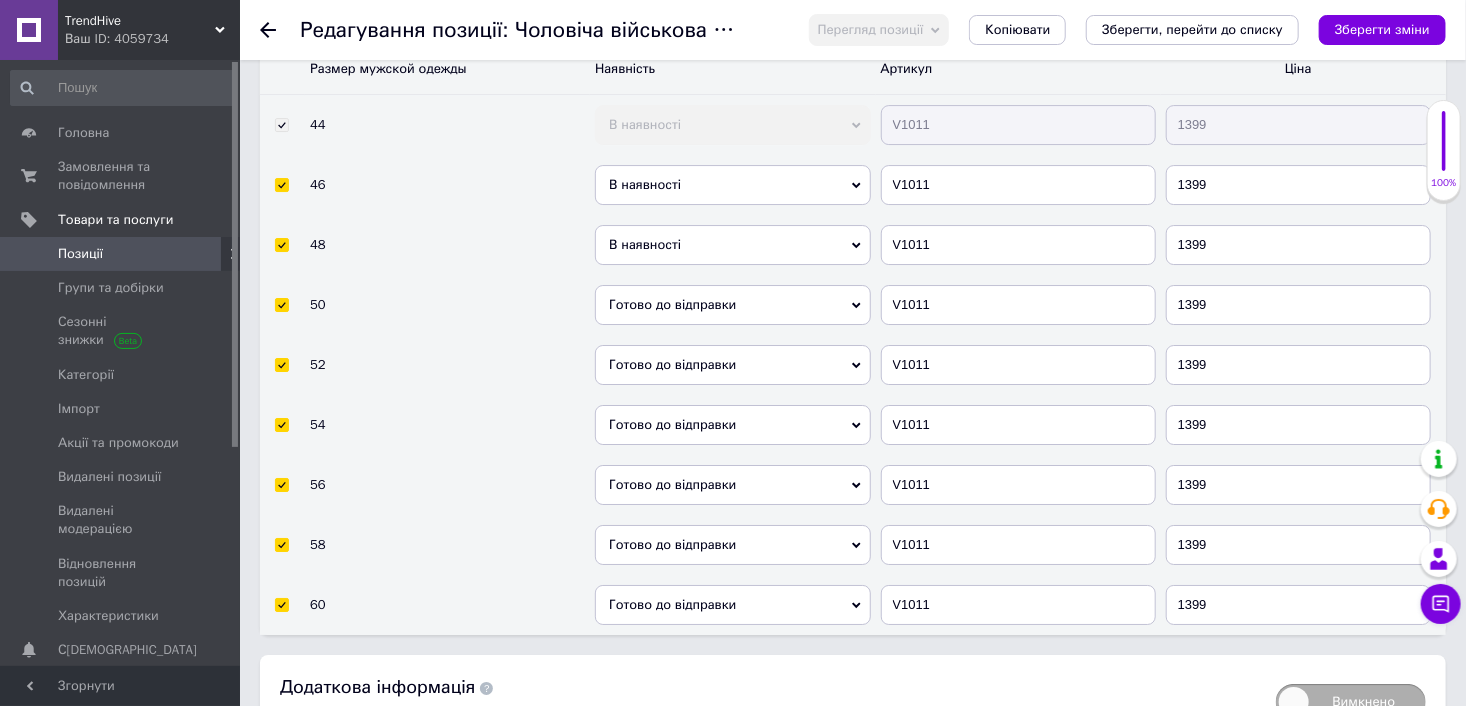 click on "В наявності" at bounding box center [732, 245] 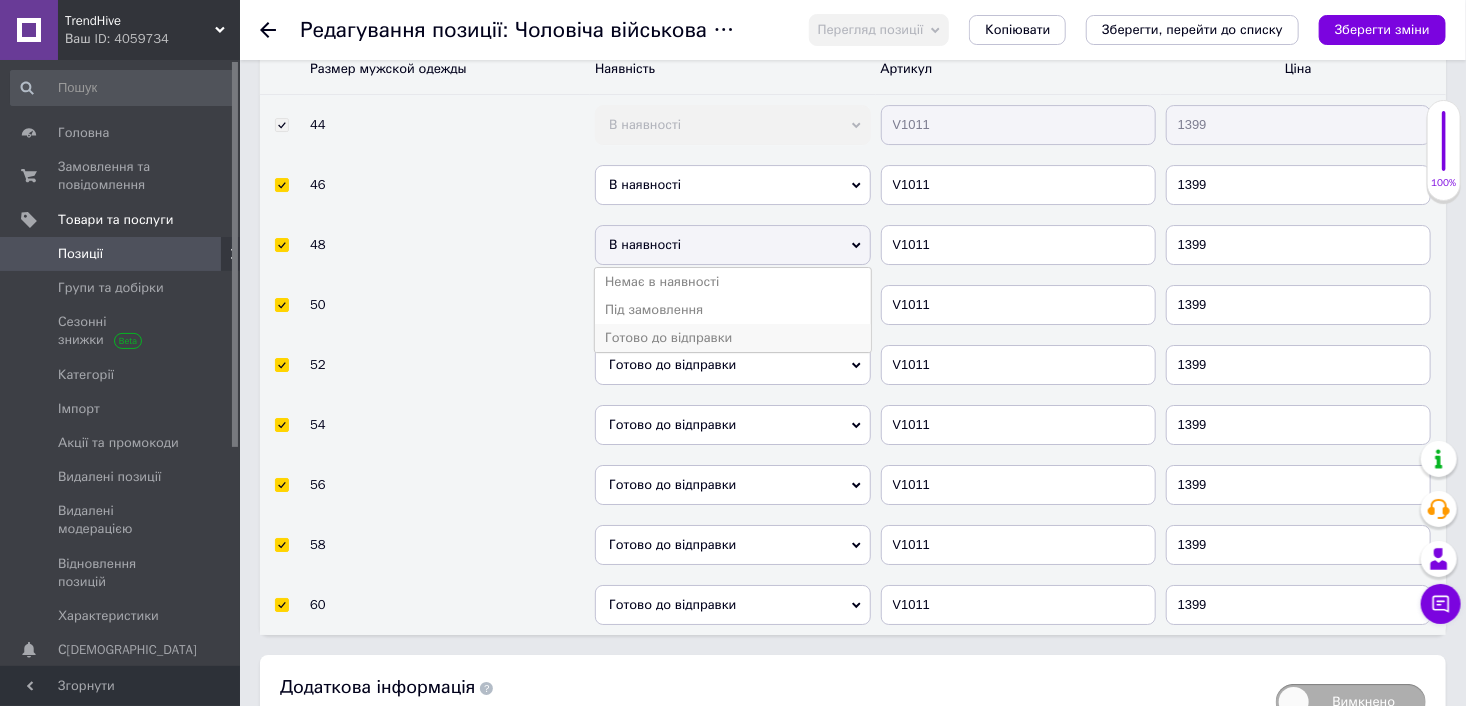 click on "Готово до відправки" at bounding box center [732, 338] 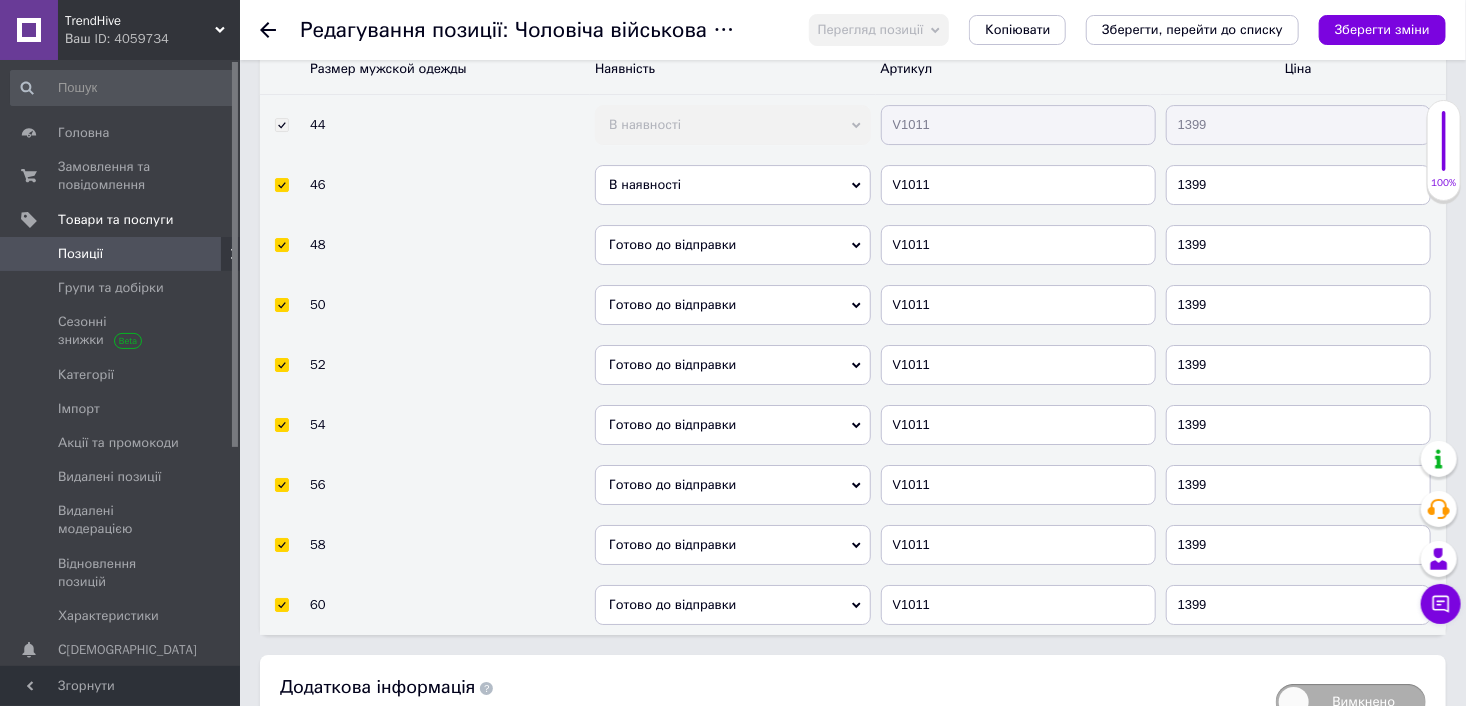 click on "В наявності" at bounding box center (732, 185) 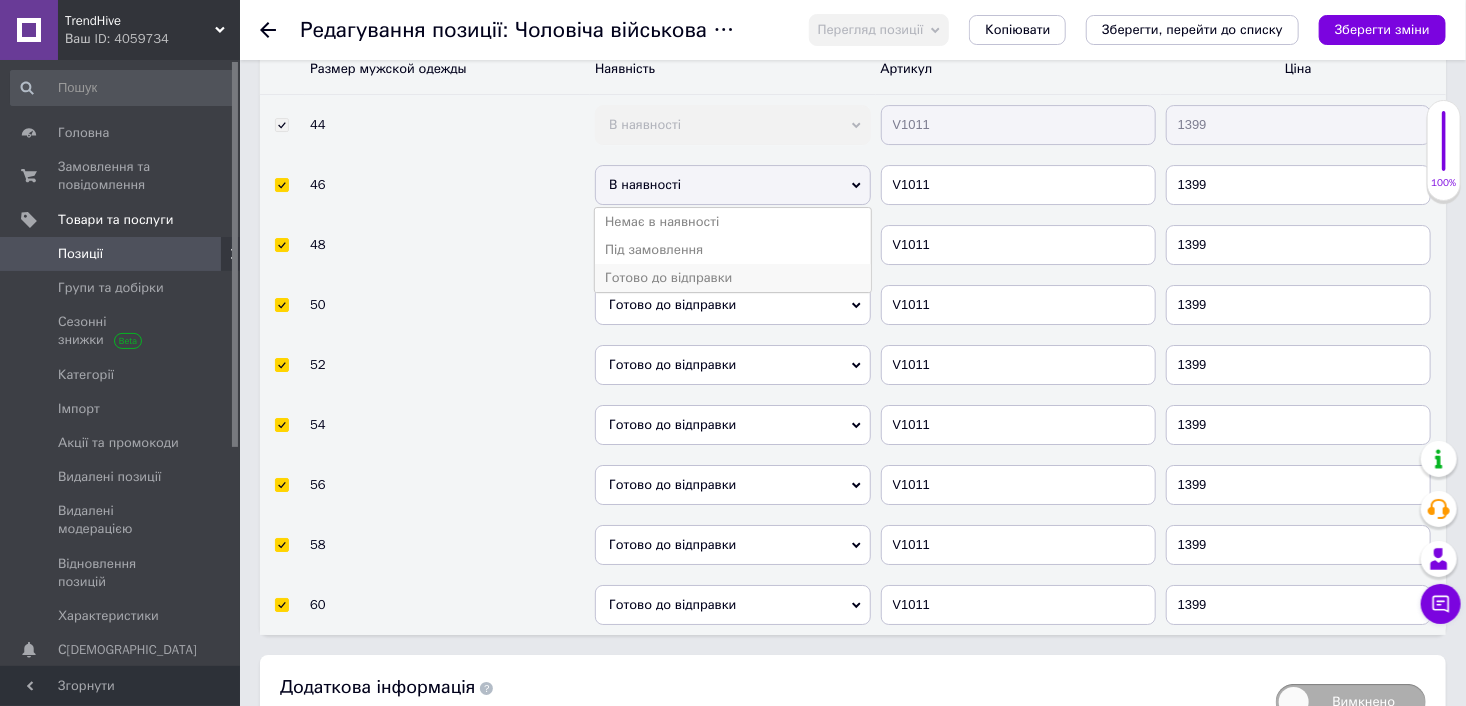 click on "Готово до відправки" at bounding box center [732, 278] 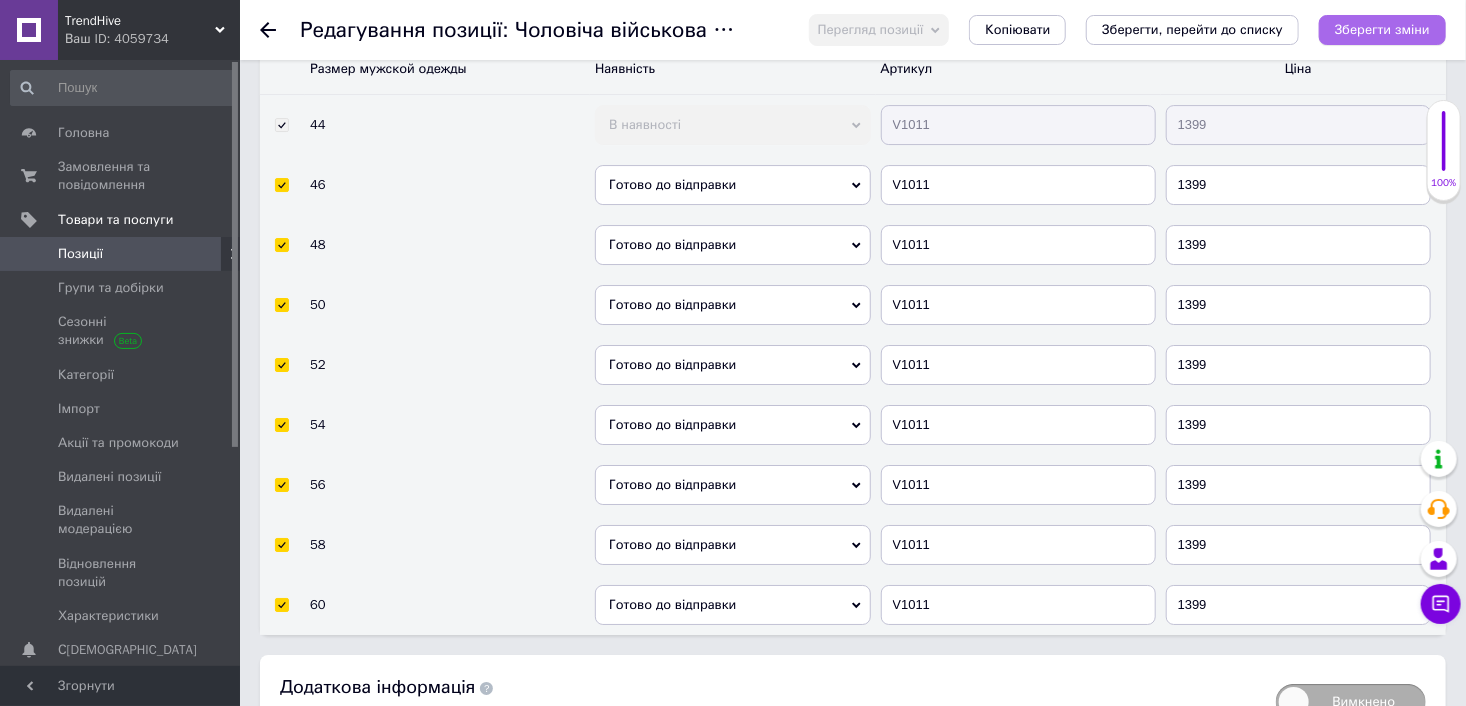 click on "Зберегти зміни" at bounding box center (1382, 29) 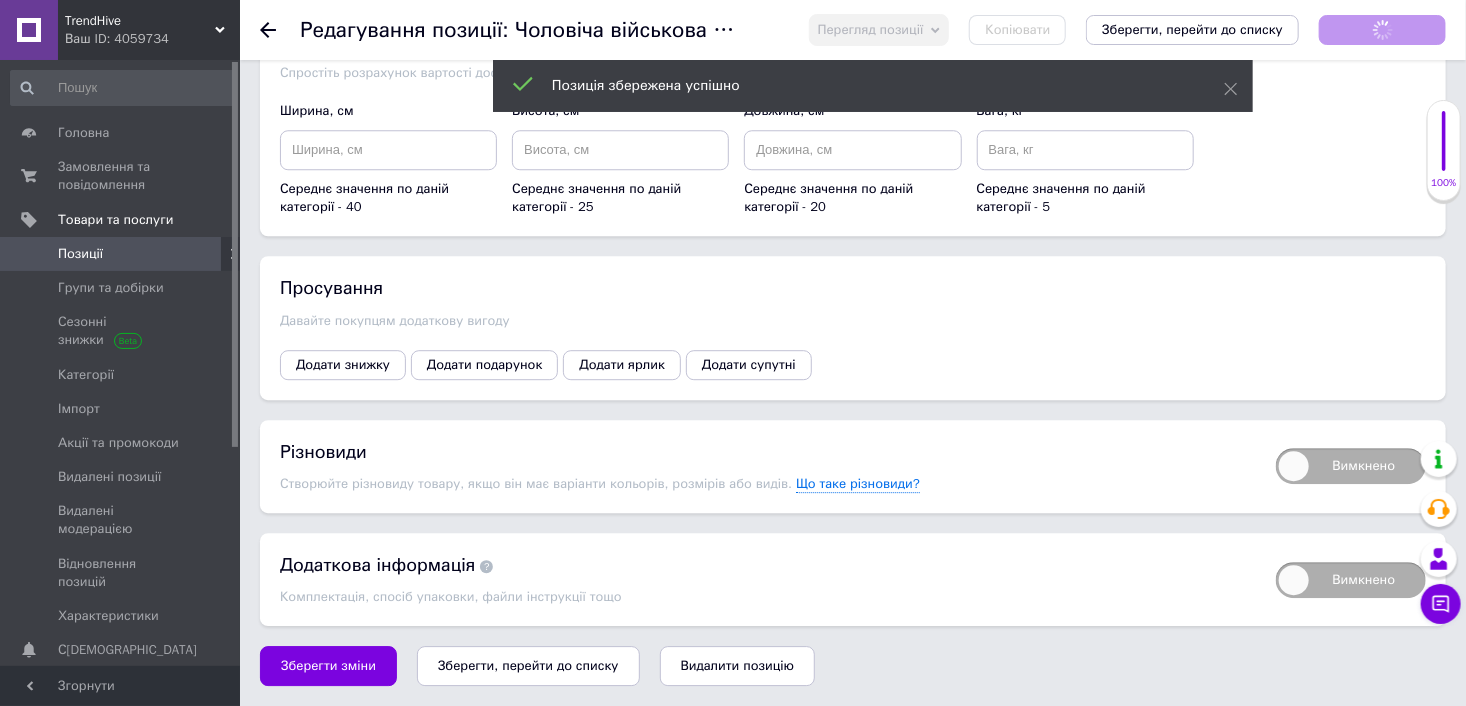 scroll, scrollTop: 2571, scrollLeft: 0, axis: vertical 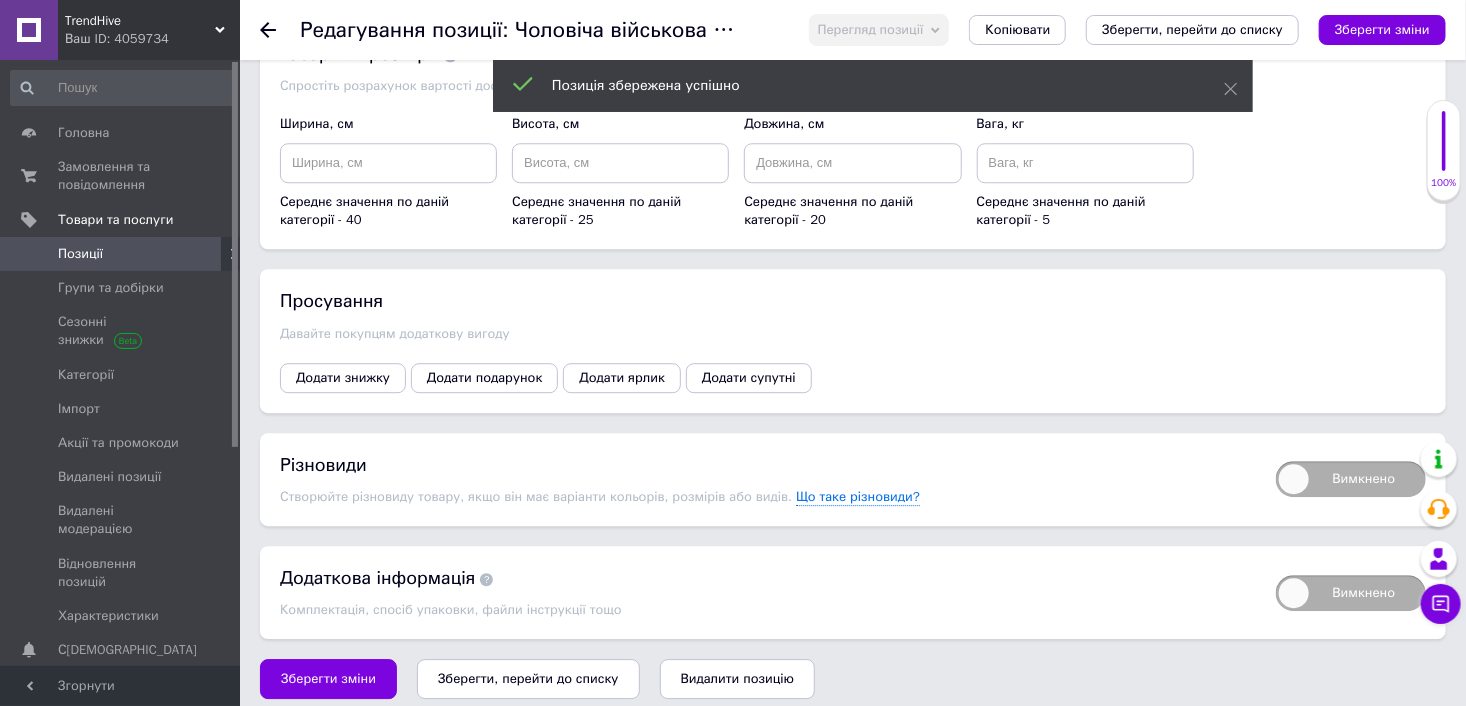 click on "Вимкнено" at bounding box center (1351, 479) 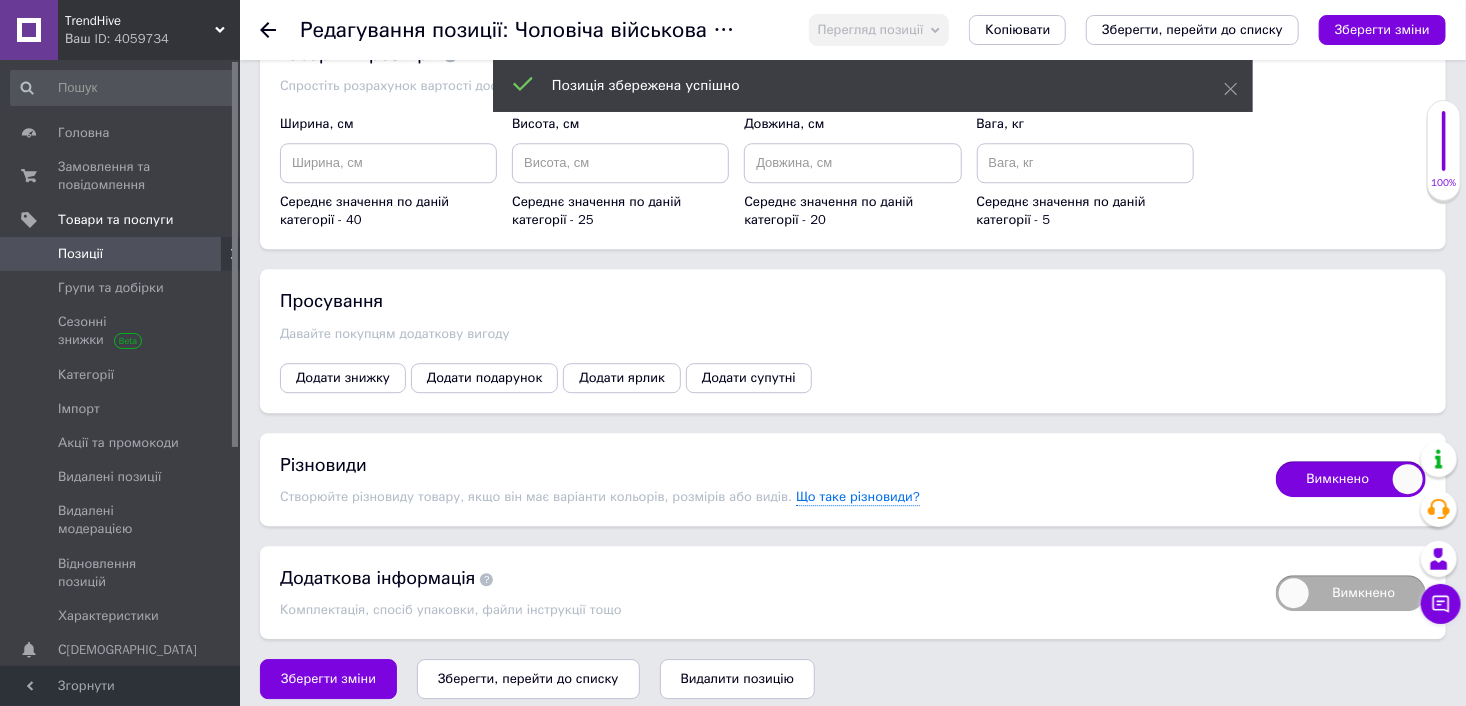 checkbox on "true" 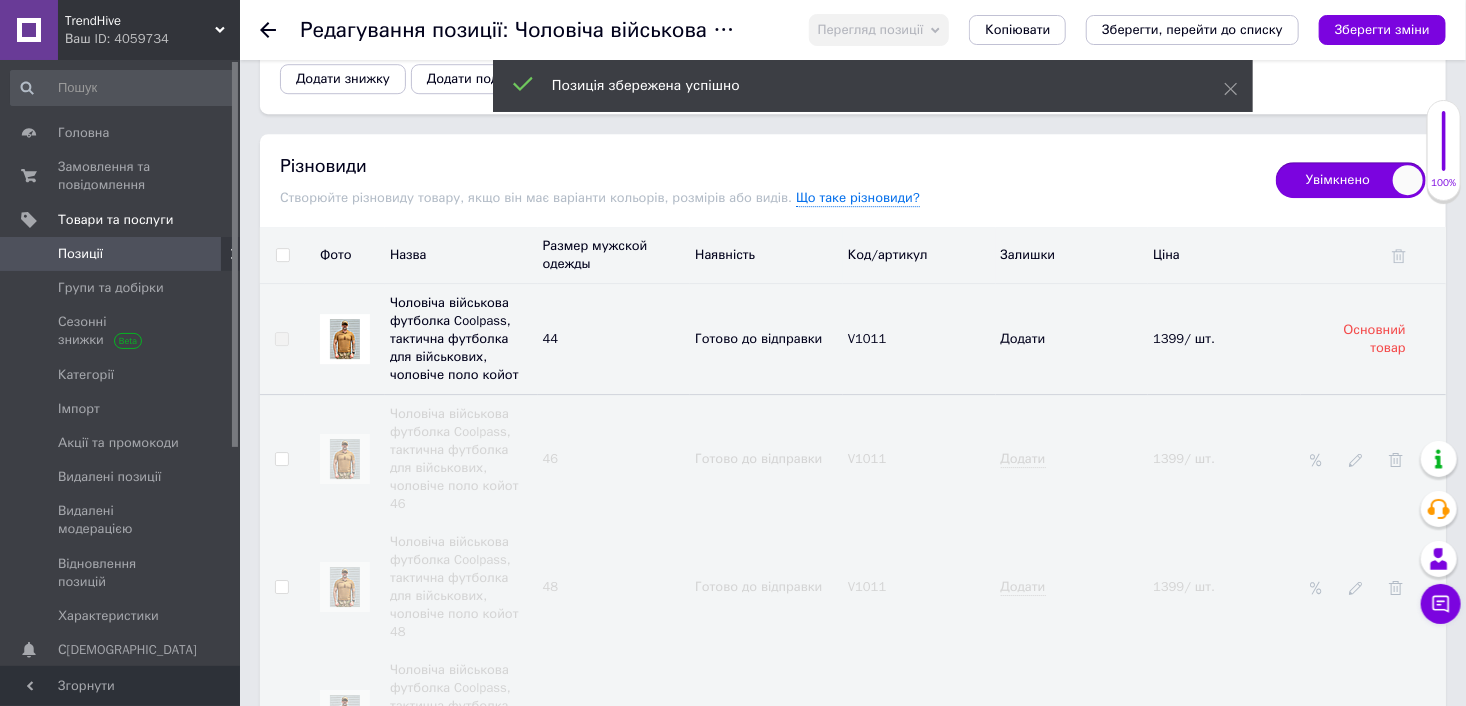 scroll, scrollTop: 2871, scrollLeft: 0, axis: vertical 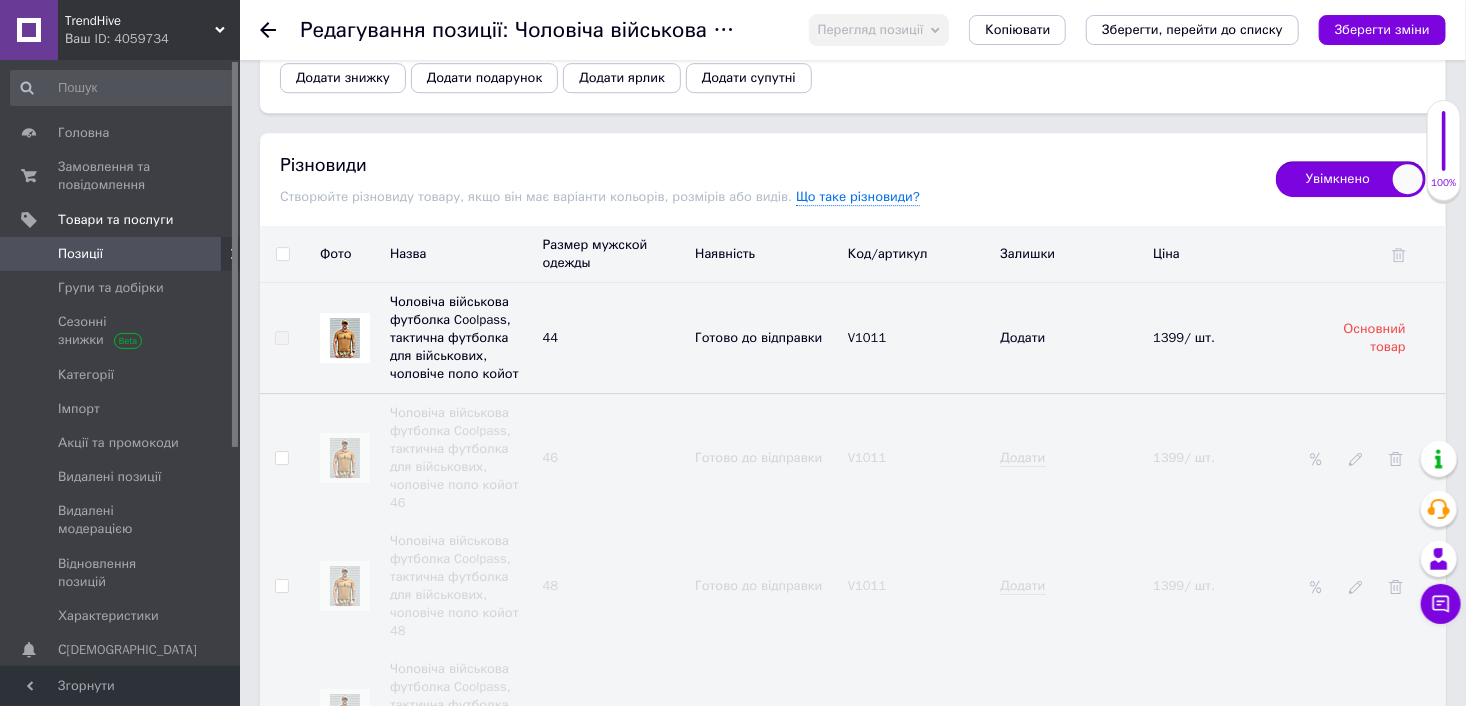 click at bounding box center (282, 254) 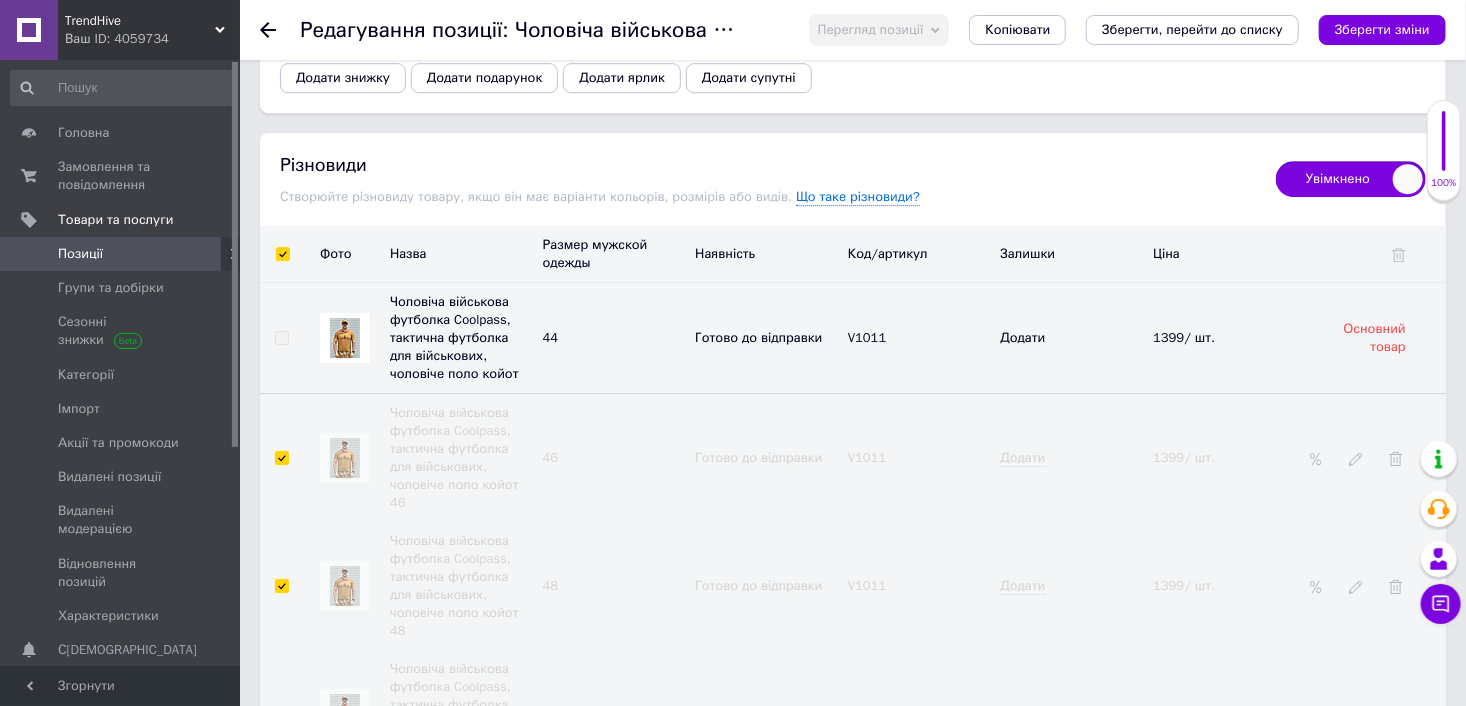 checkbox on "true" 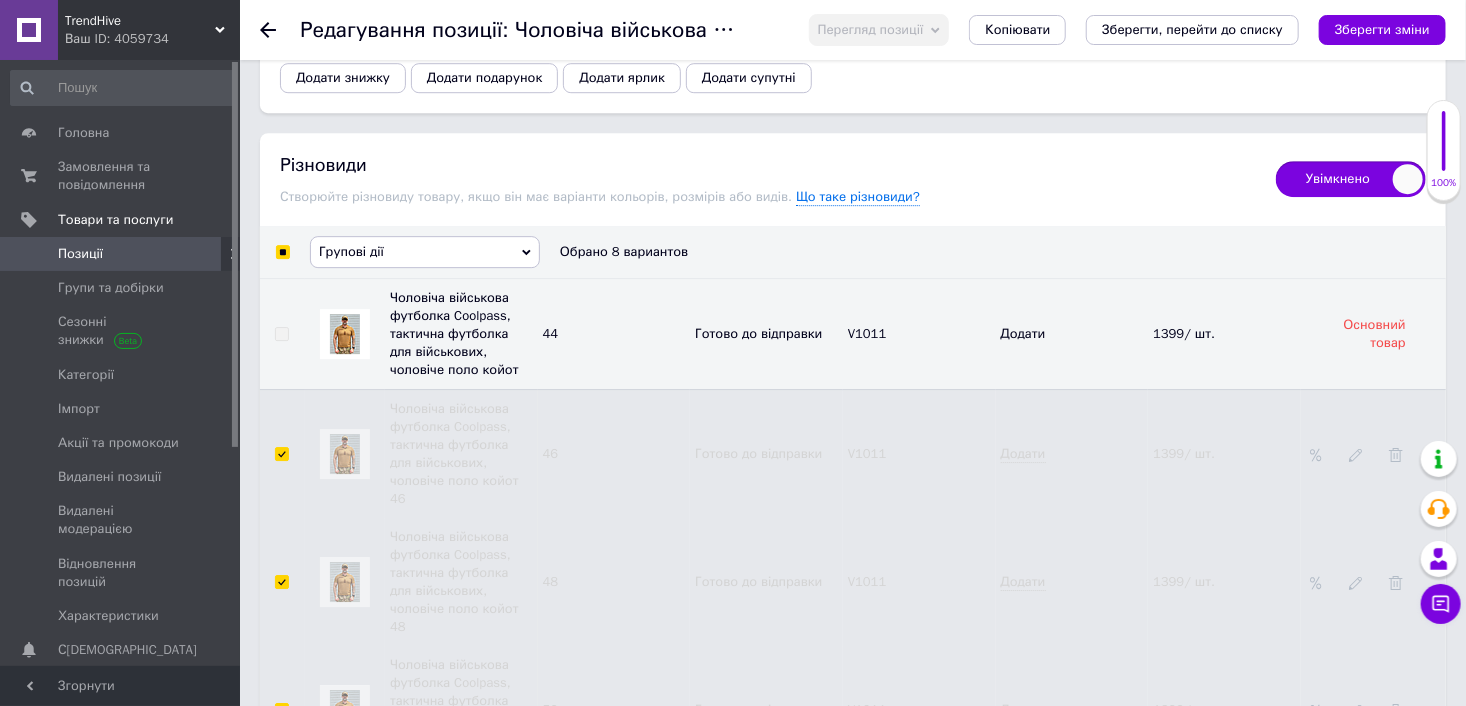 click on "Групові дії" at bounding box center [425, 252] 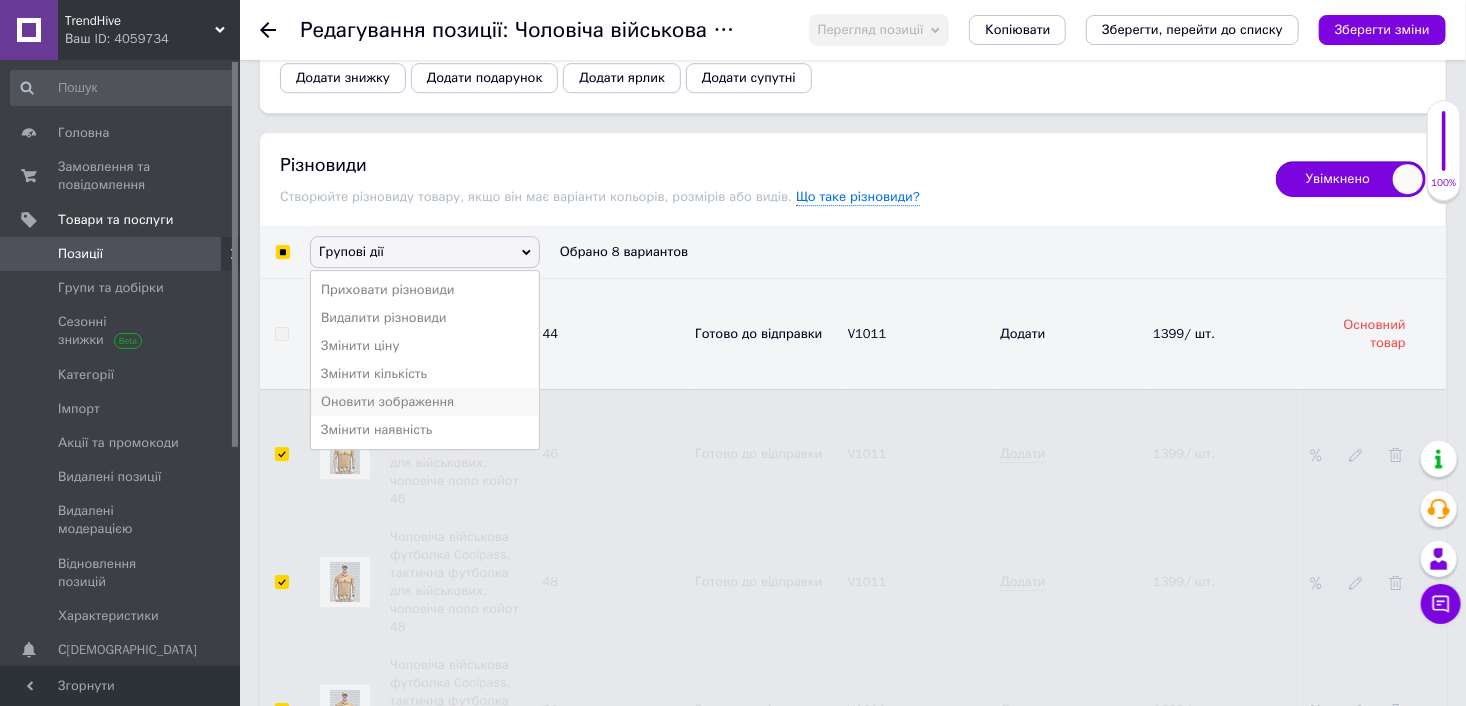 click on "Оновити зображення" at bounding box center (425, 402) 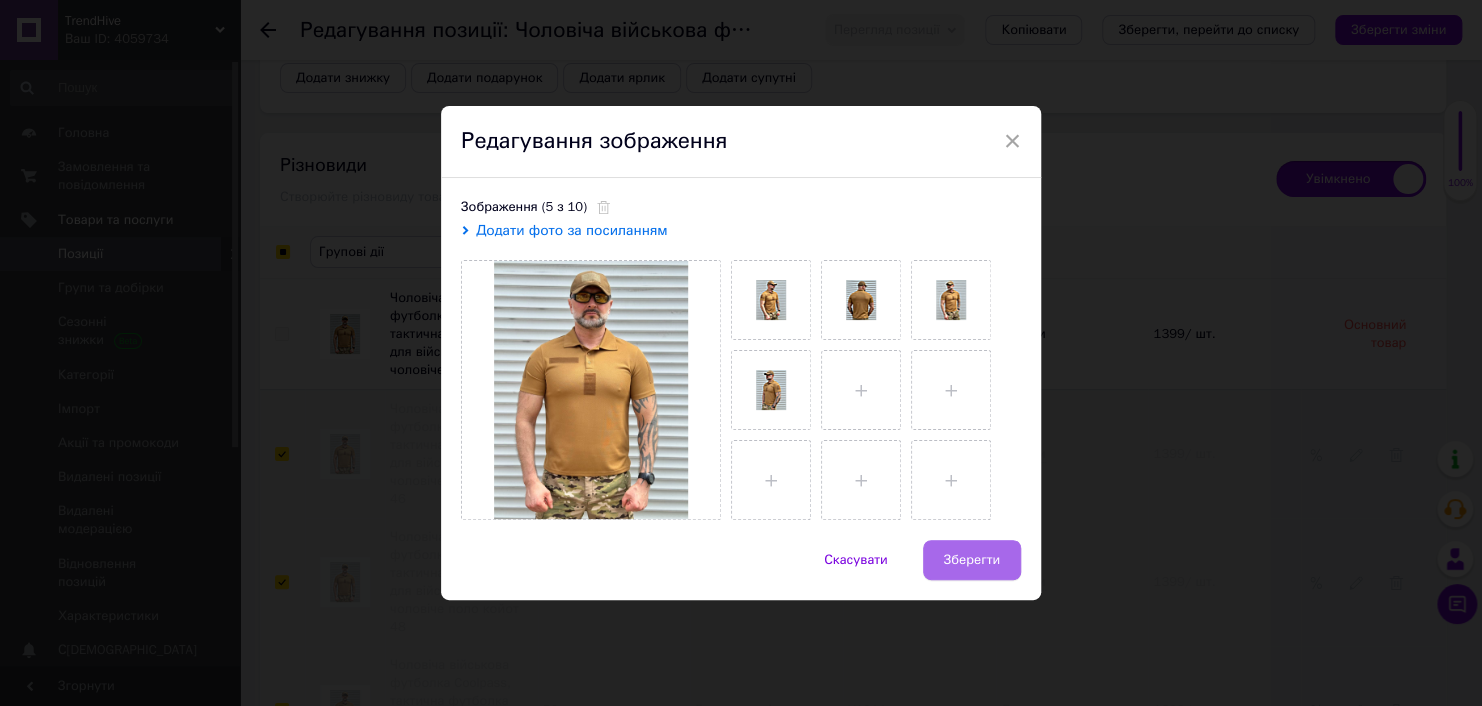 click on "Зберегти" at bounding box center [972, 560] 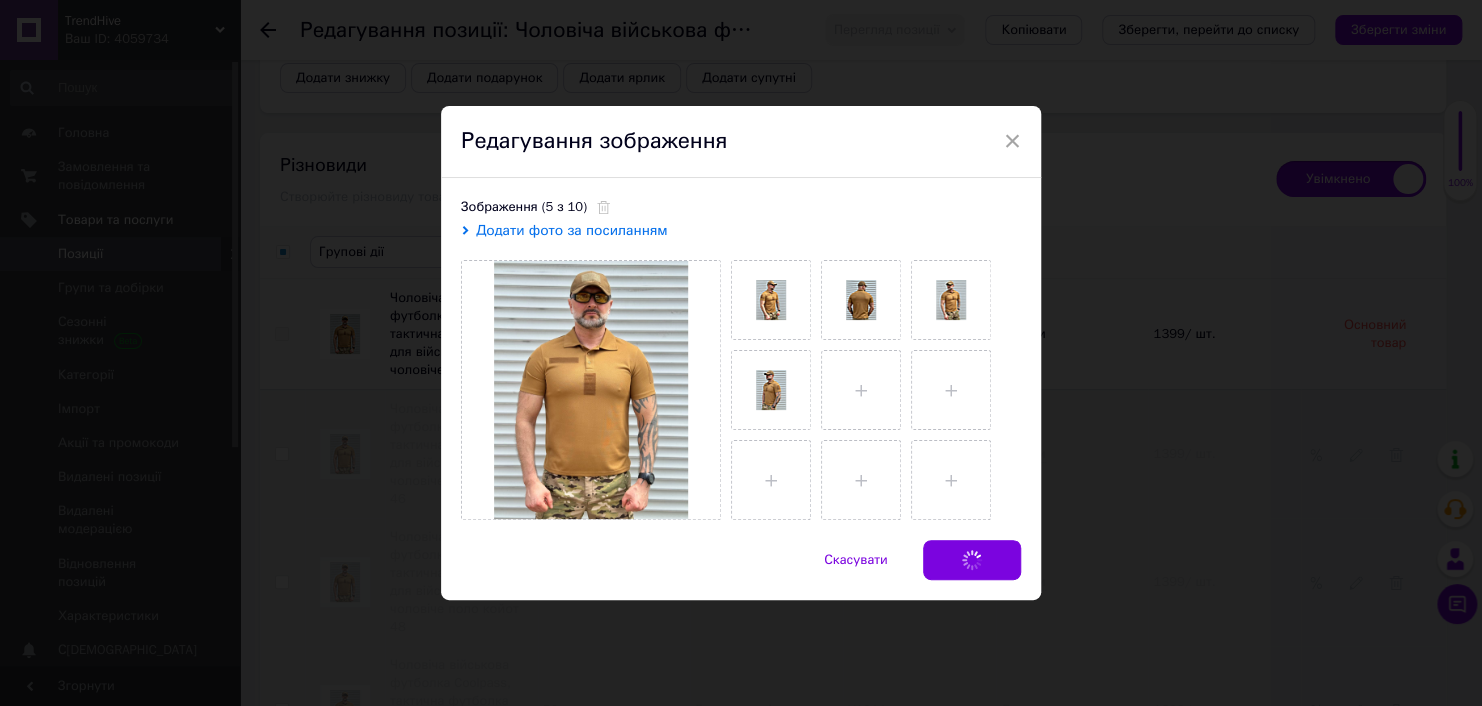 checkbox on "false" 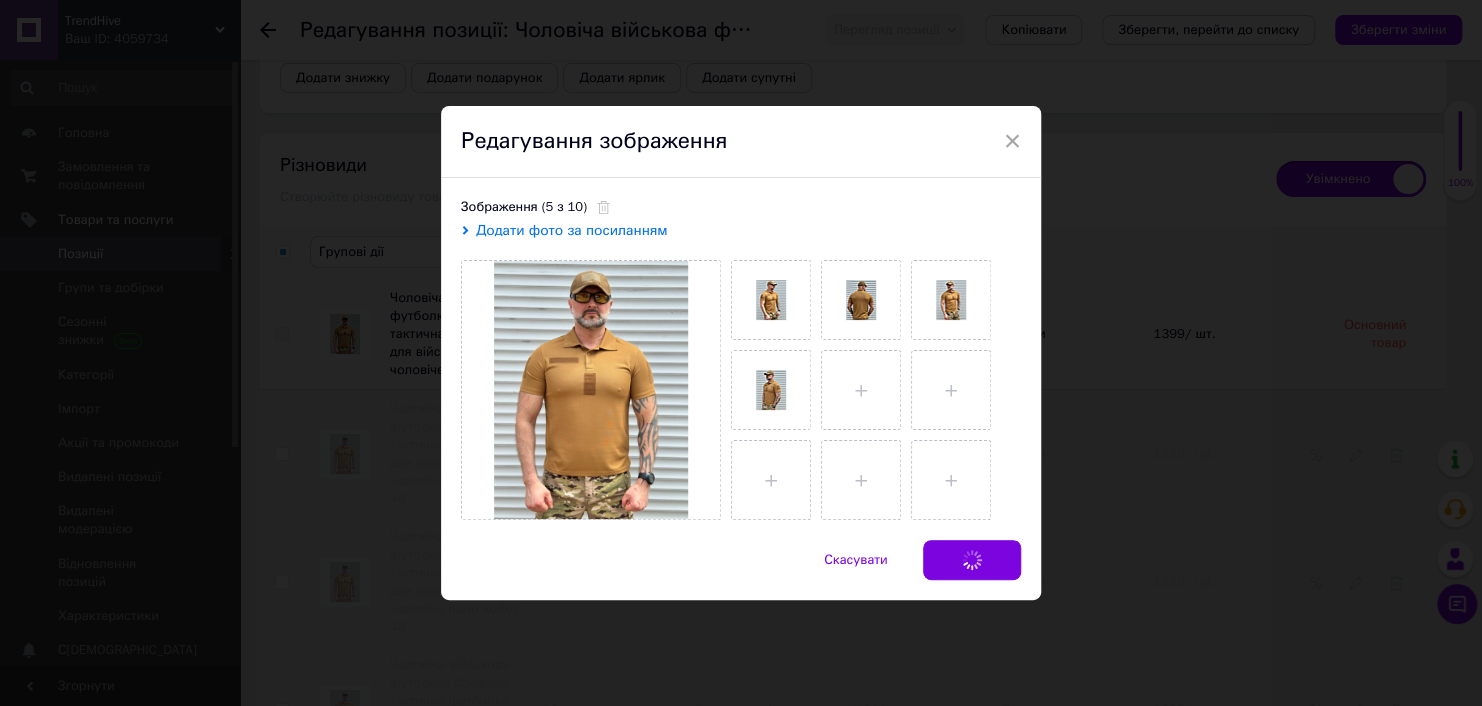 checkbox on "false" 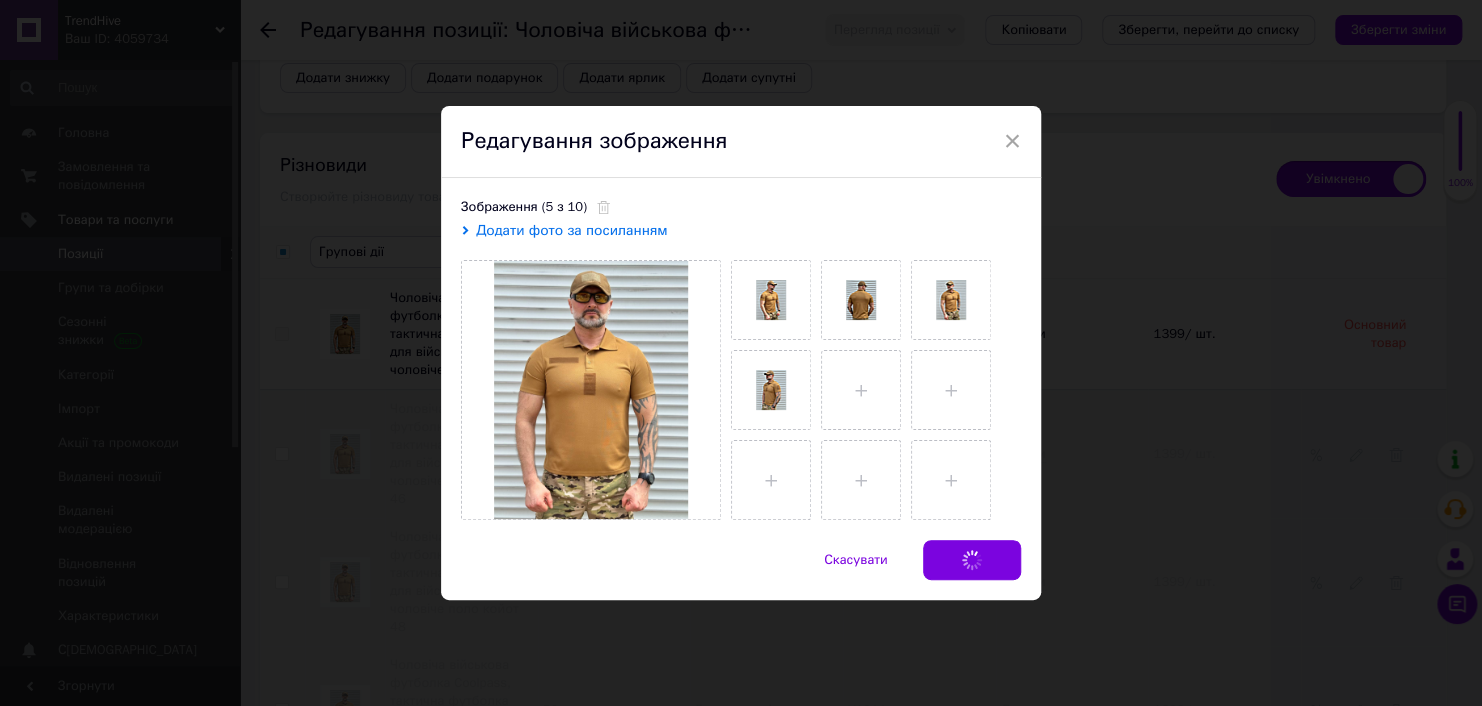 checkbox on "false" 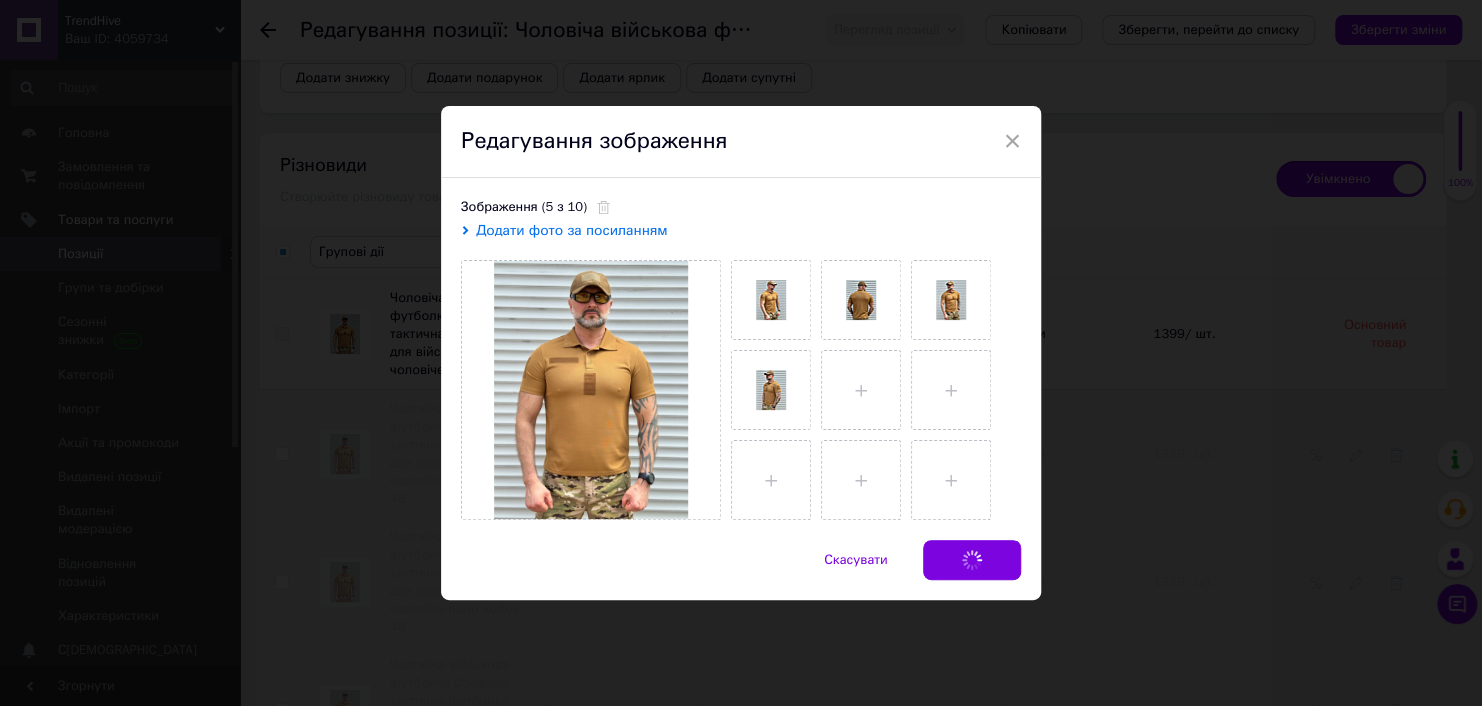 checkbox on "false" 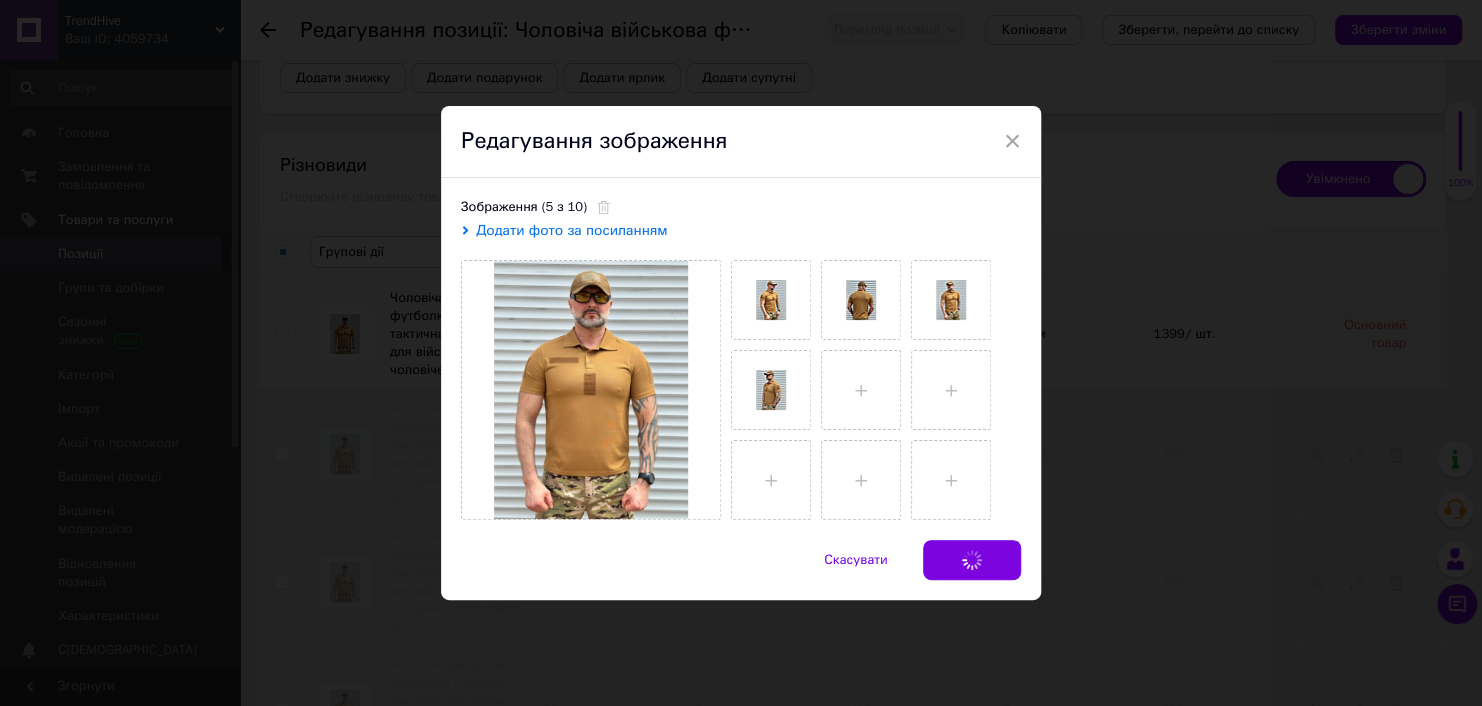 checkbox on "false" 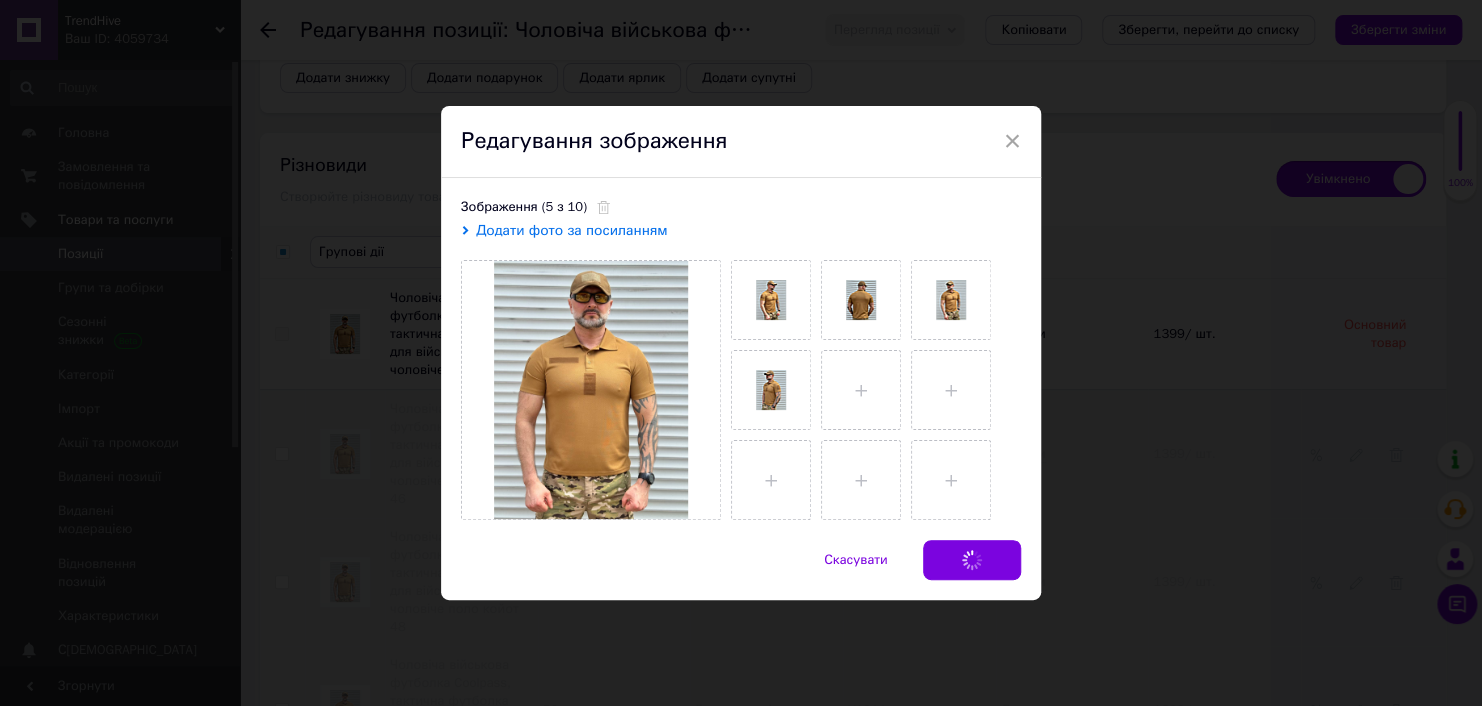 checkbox on "false" 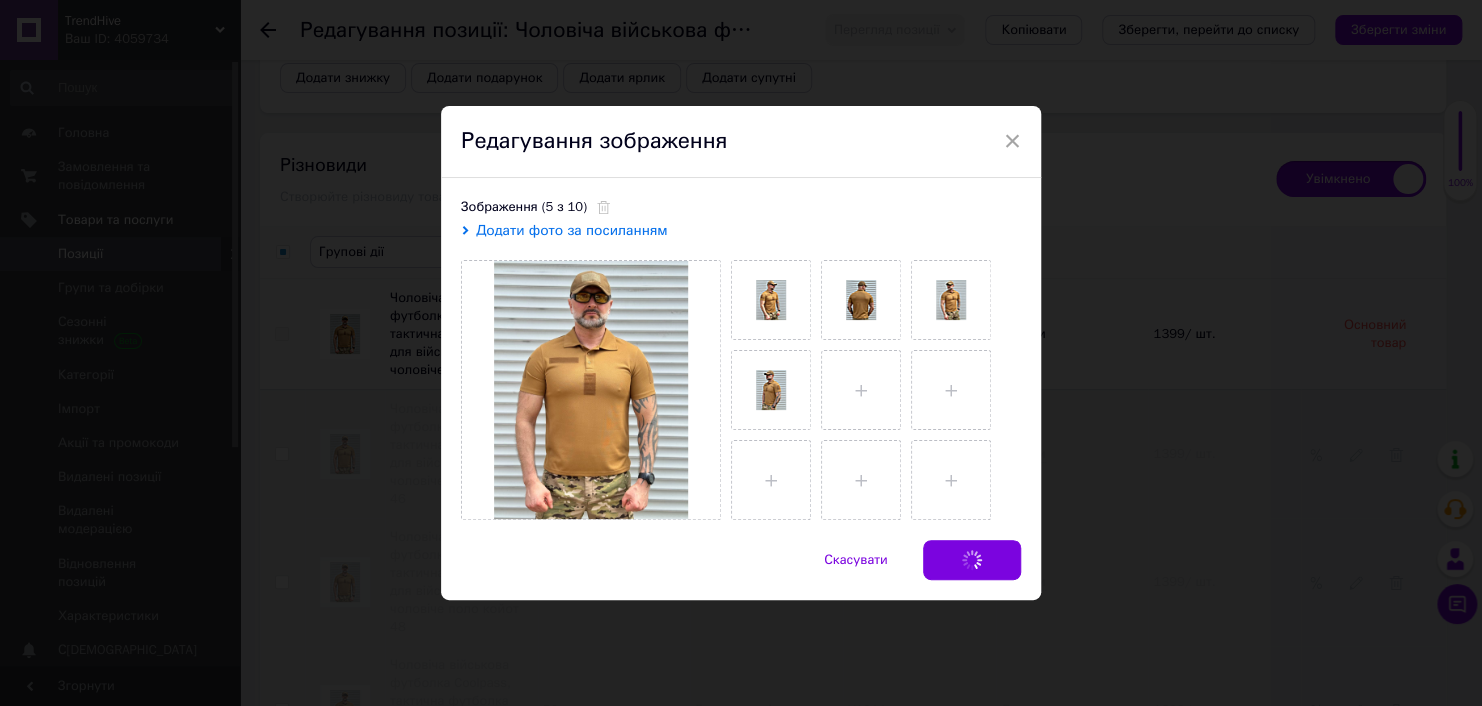 checkbox on "false" 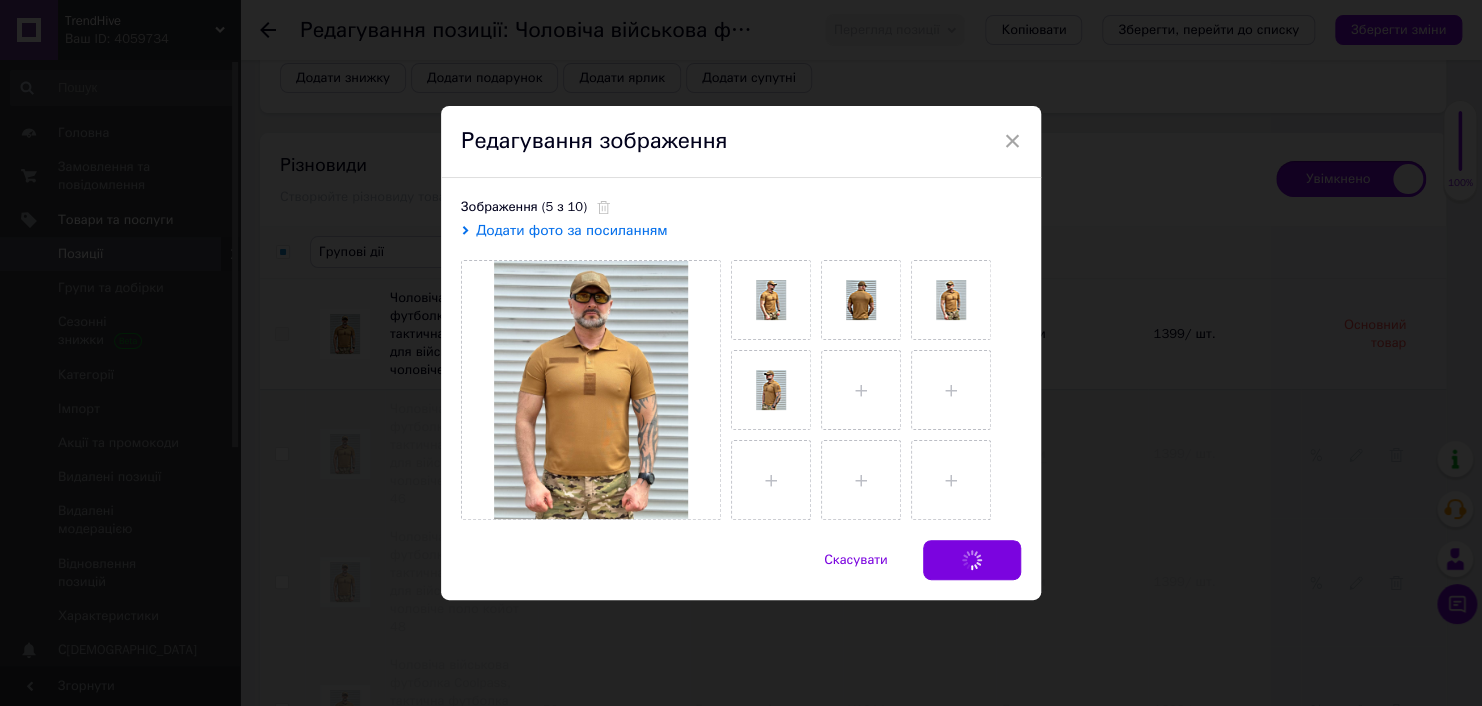 checkbox on "false" 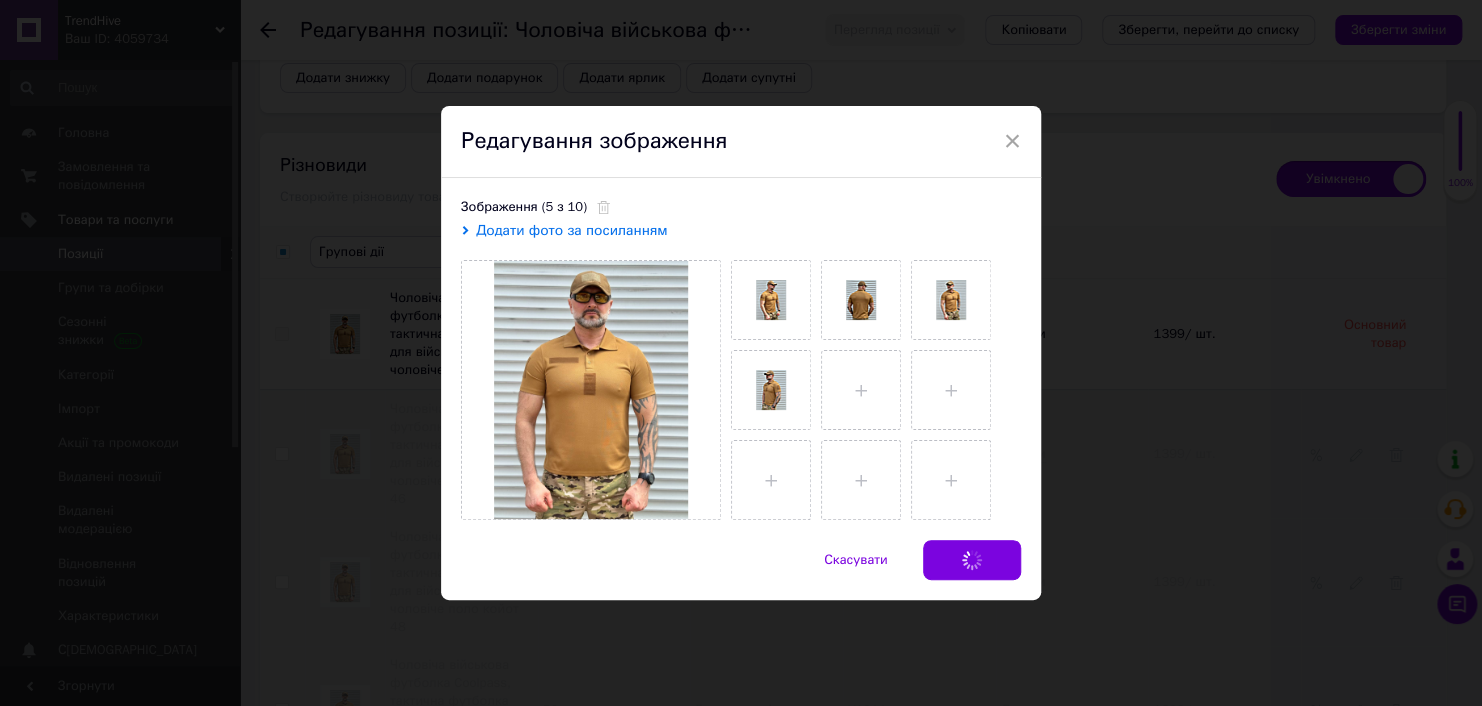 checkbox on "false" 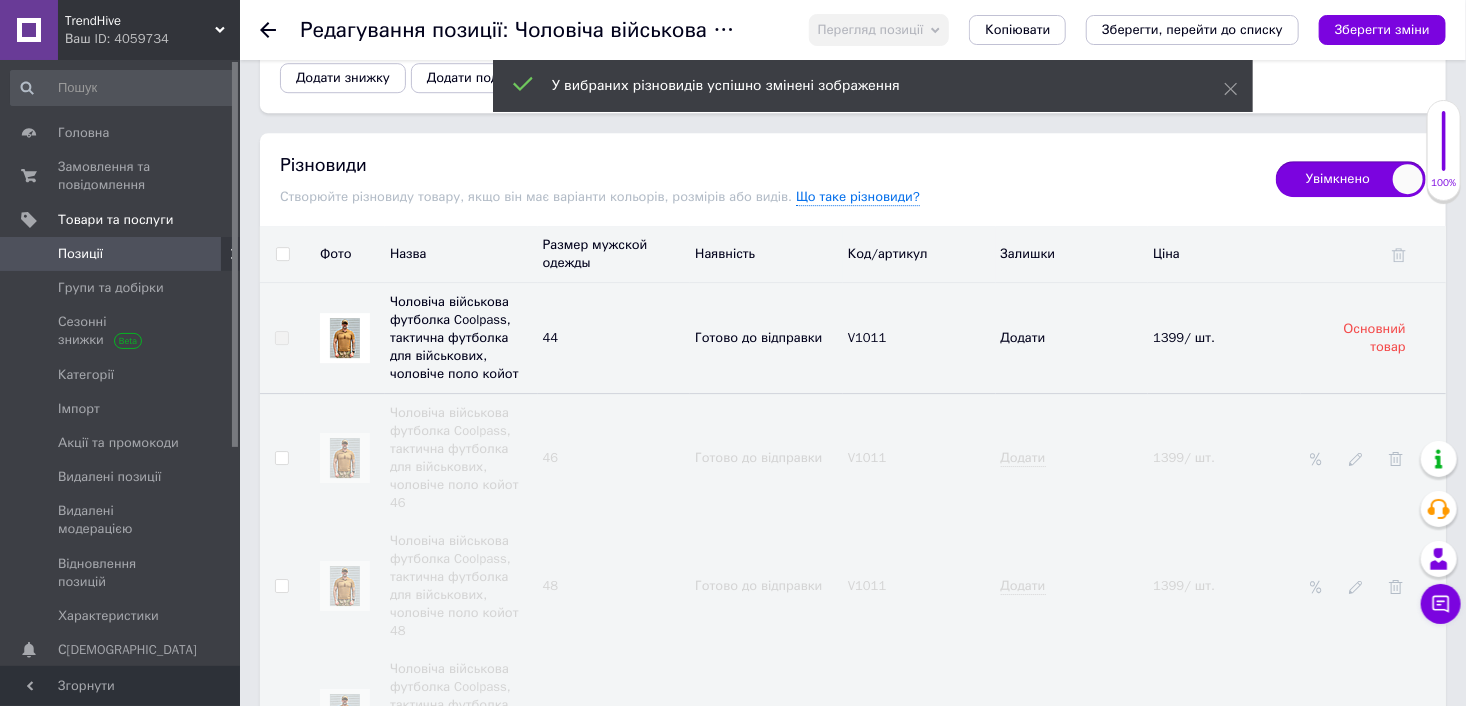 click on "Зберегти зміни" at bounding box center [1382, 29] 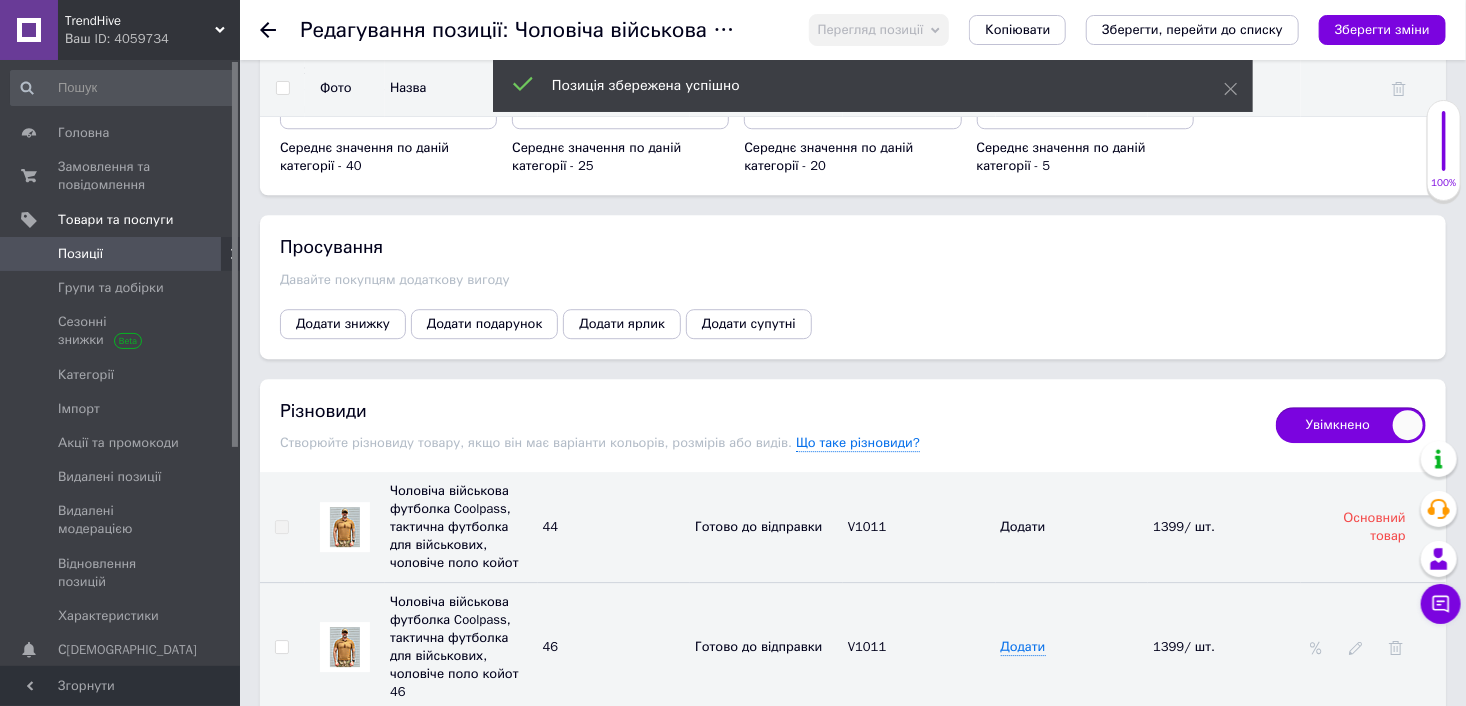 scroll, scrollTop: 2612, scrollLeft: 0, axis: vertical 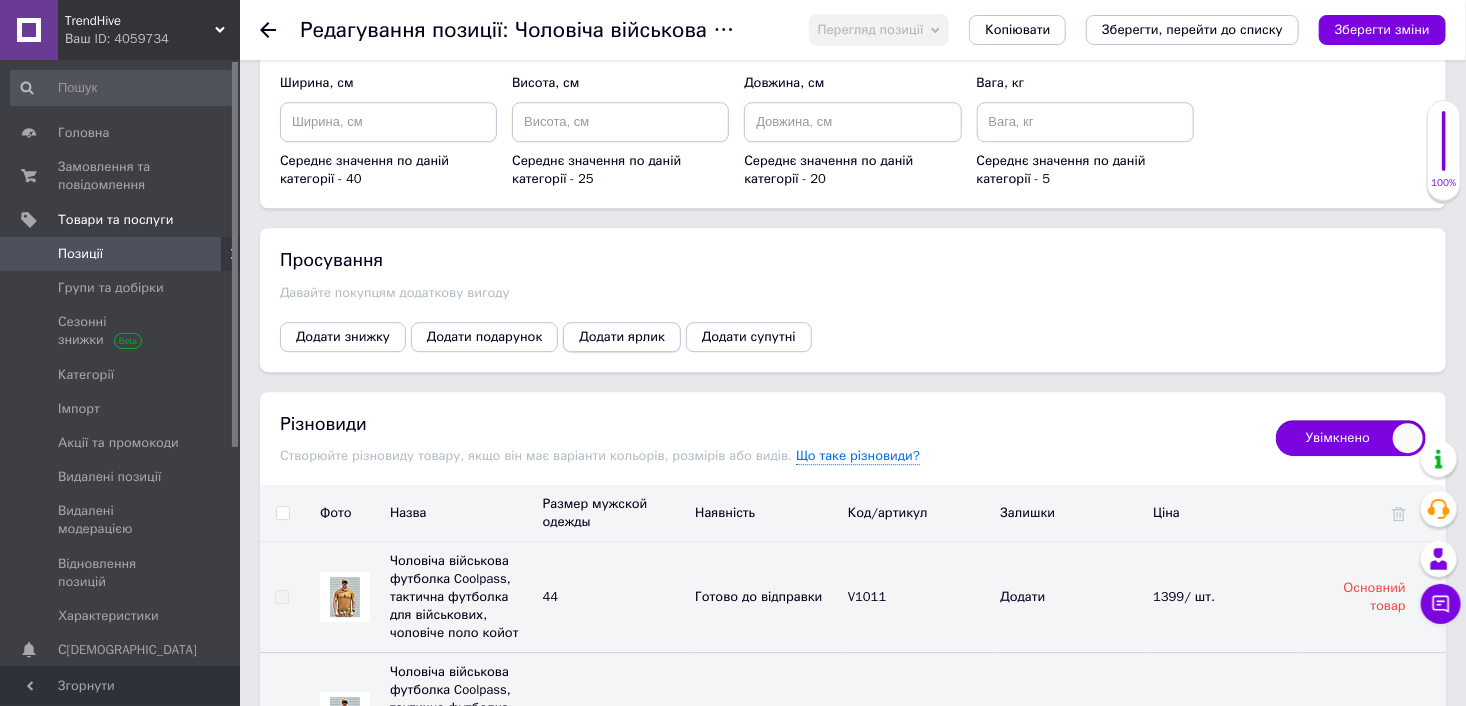 click on "Додати ярлик" at bounding box center (622, 337) 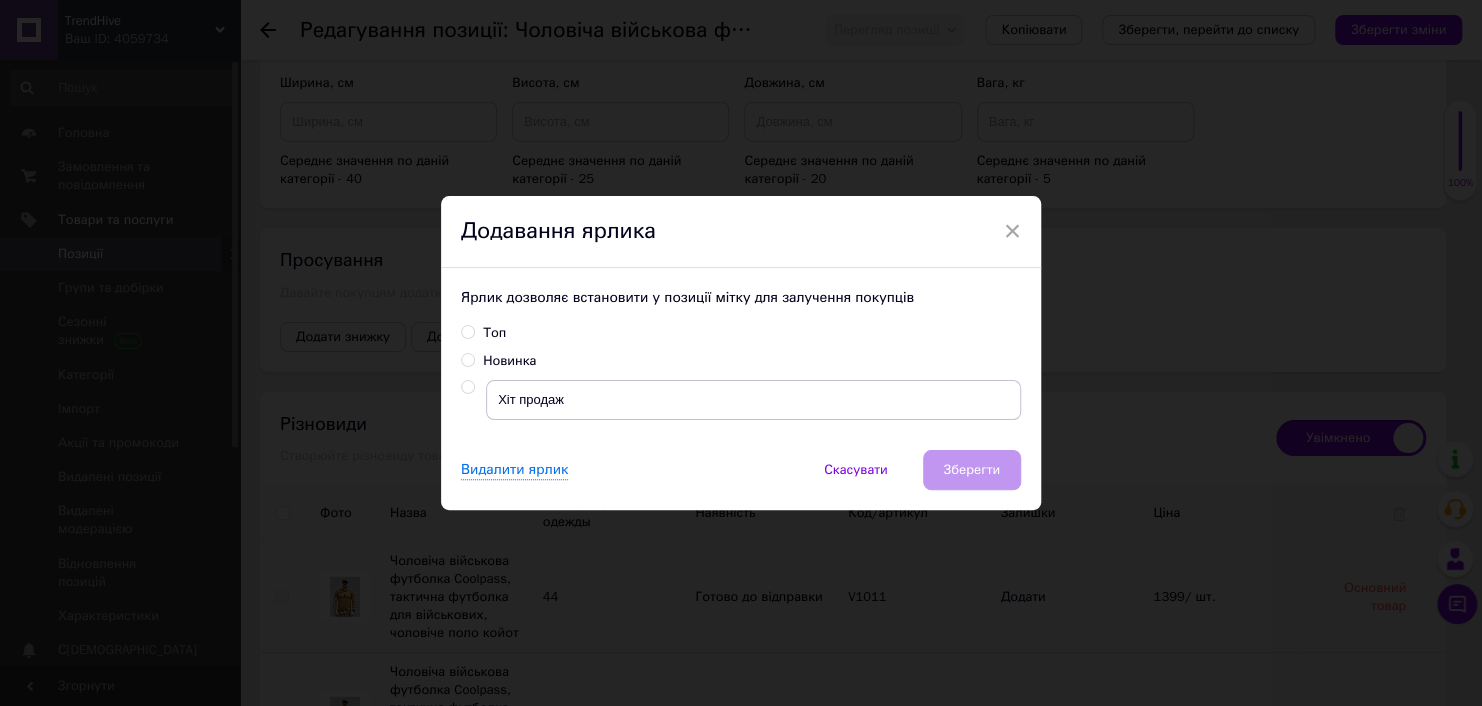 click at bounding box center [467, 387] 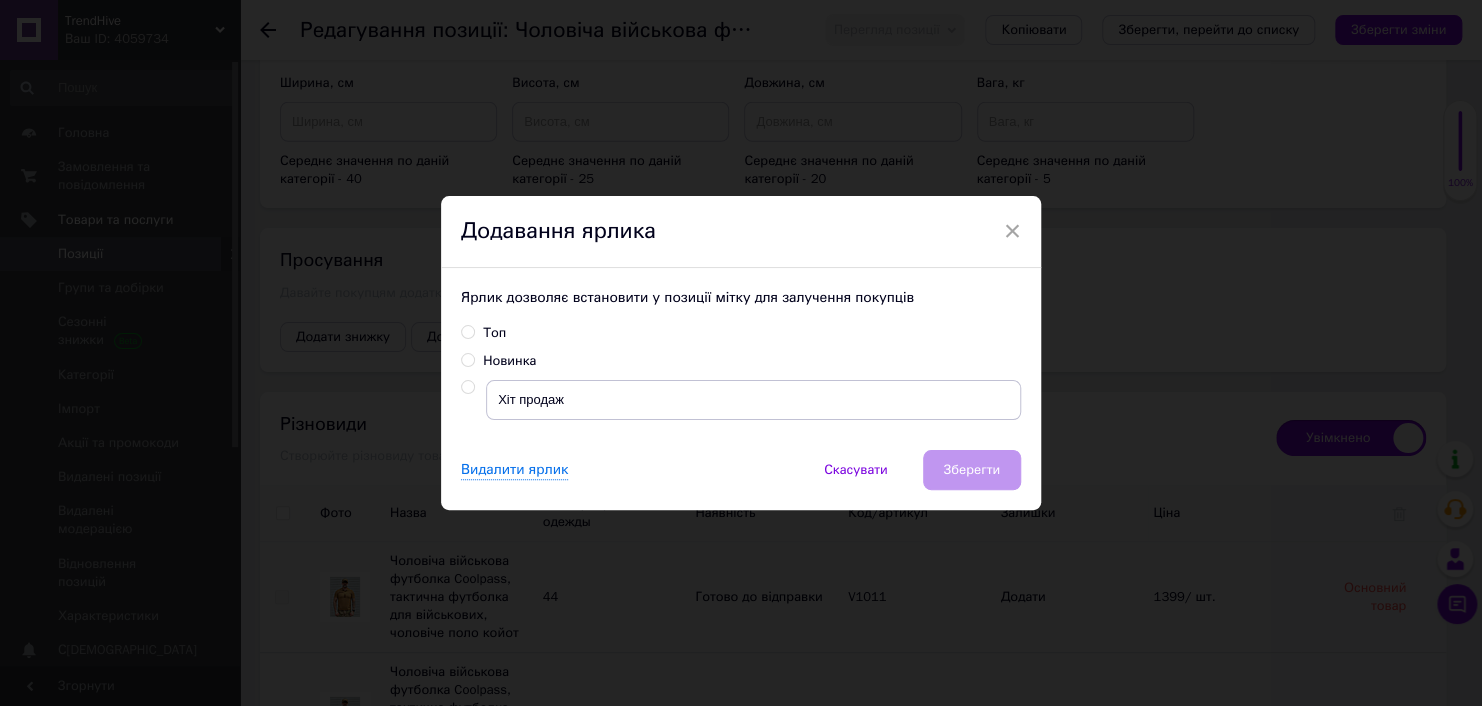 radio on "true" 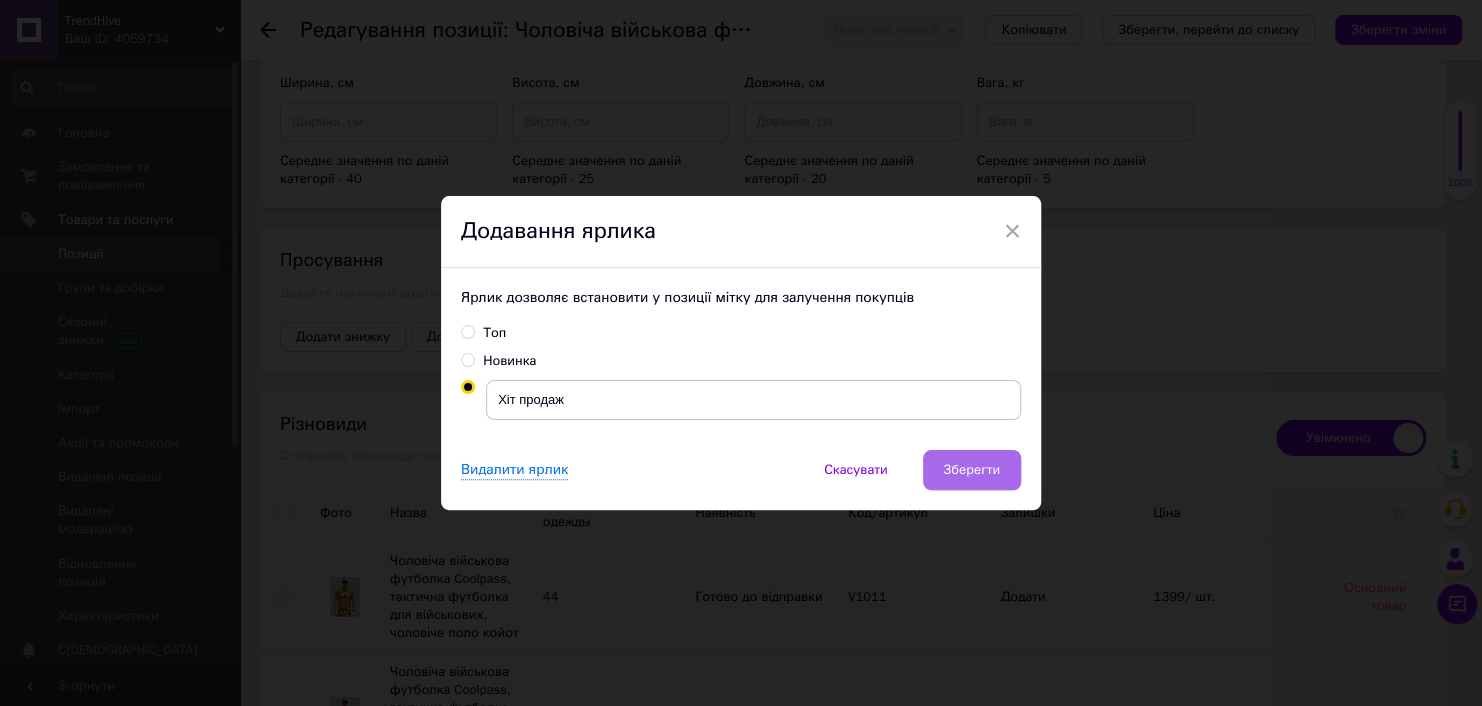 click on "Зберегти" at bounding box center [972, 470] 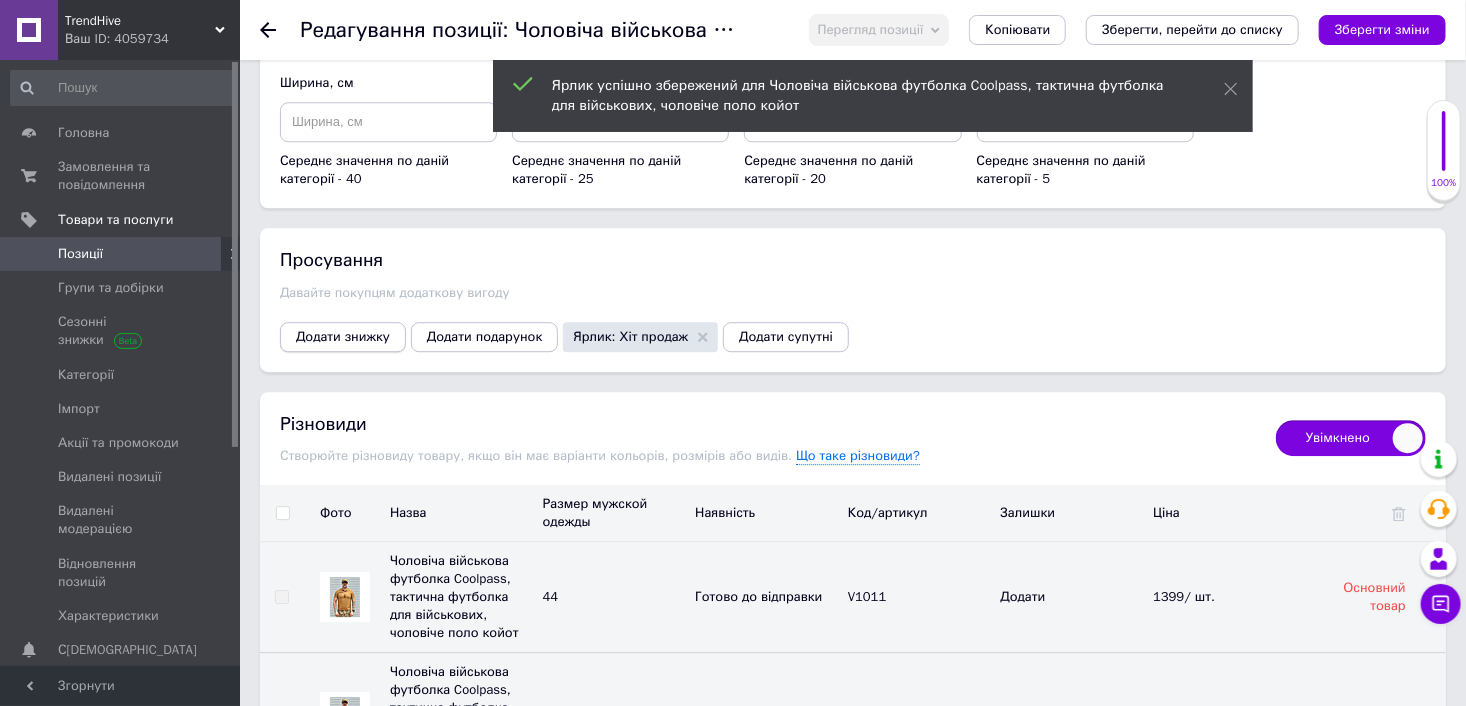 click on "Додати знижку" at bounding box center [343, 337] 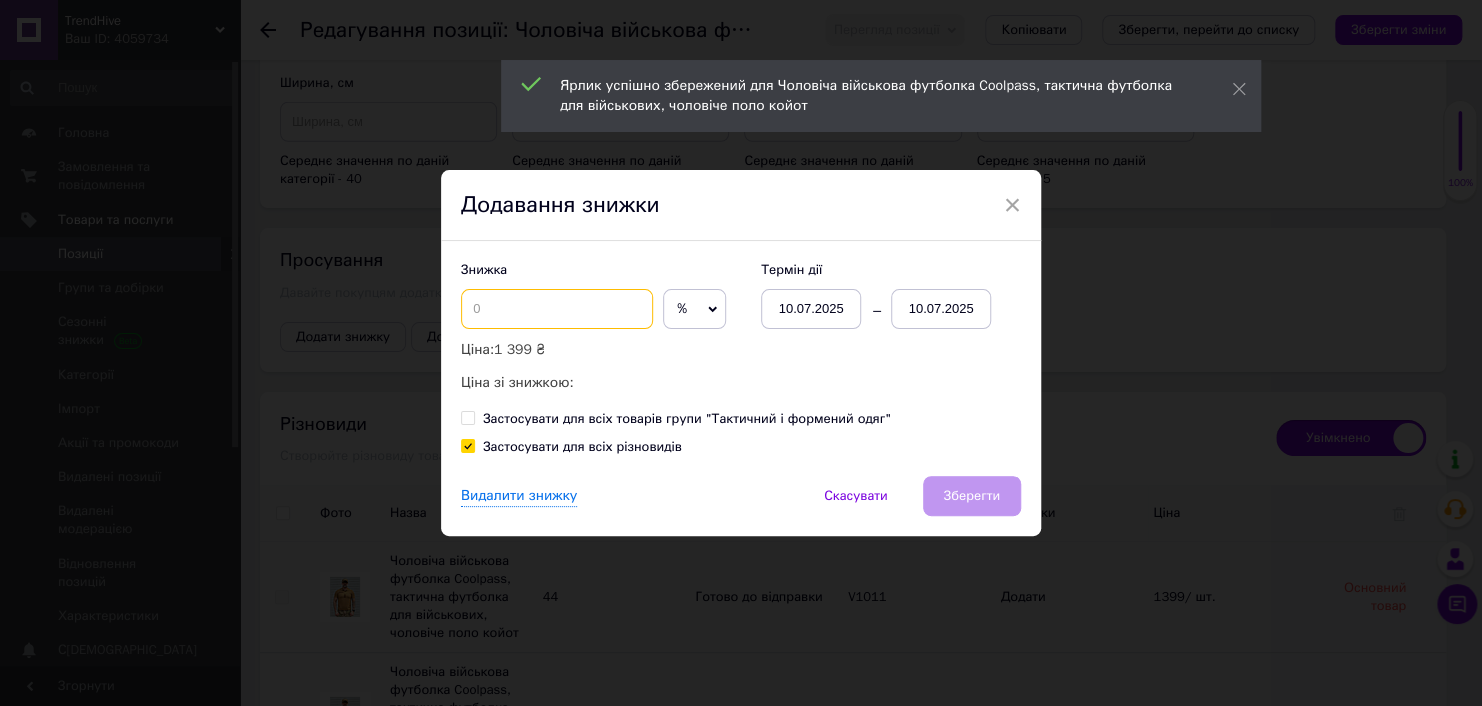click at bounding box center [557, 309] 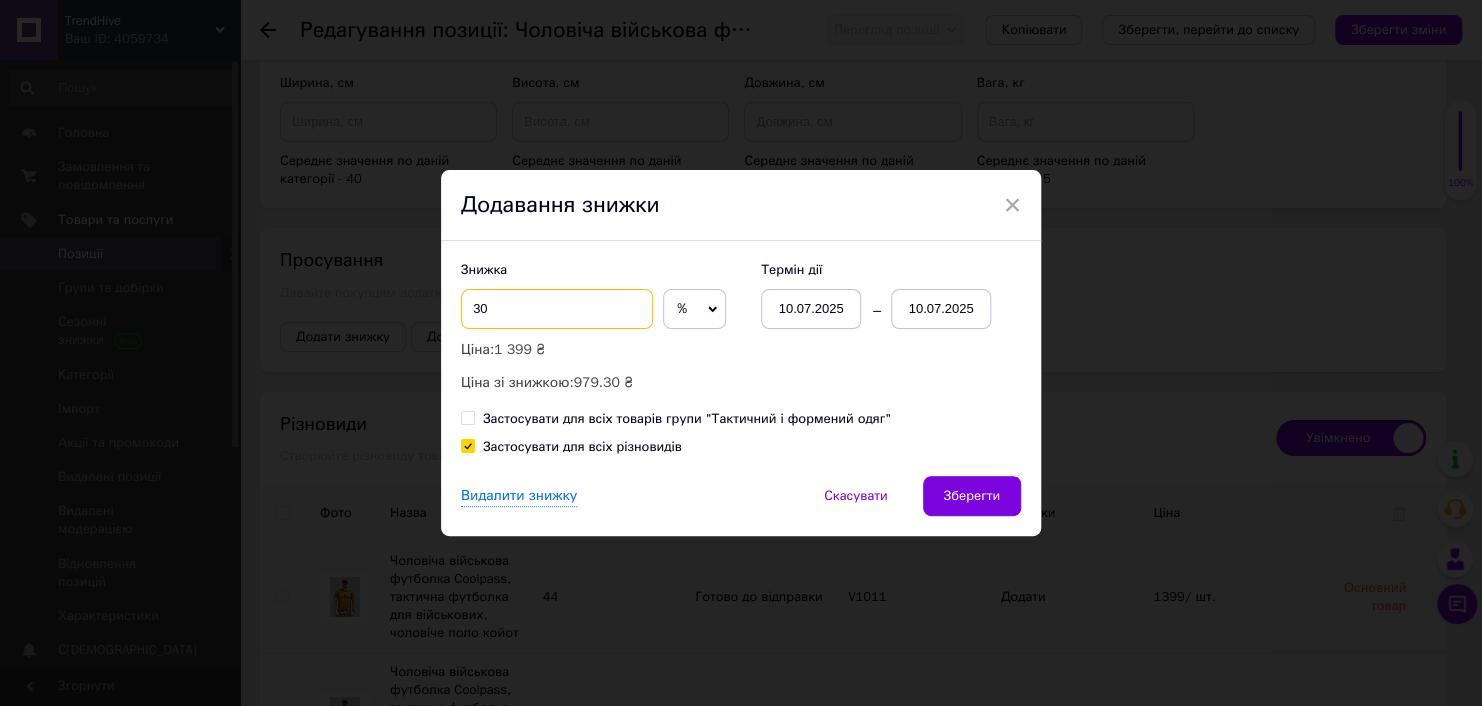 type on "30" 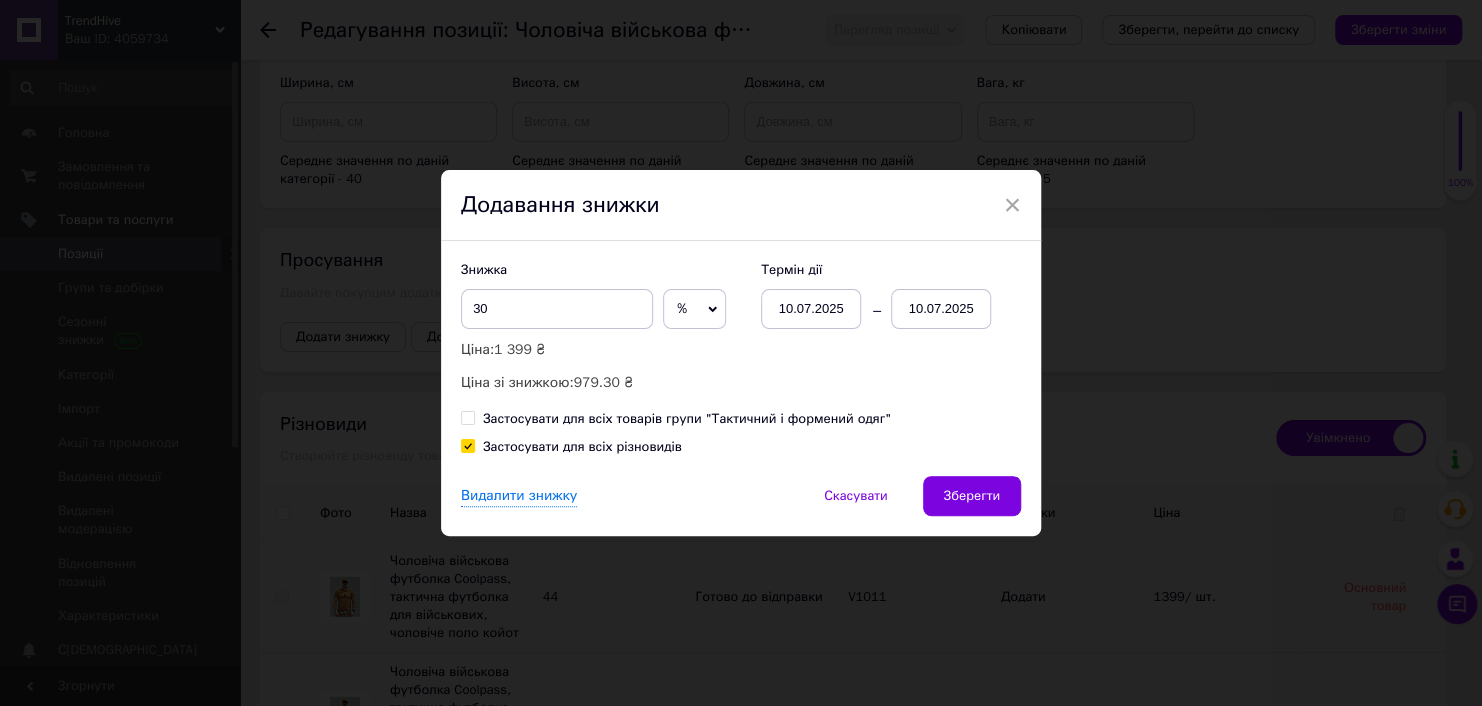 click on "10.07.2025" at bounding box center [941, 309] 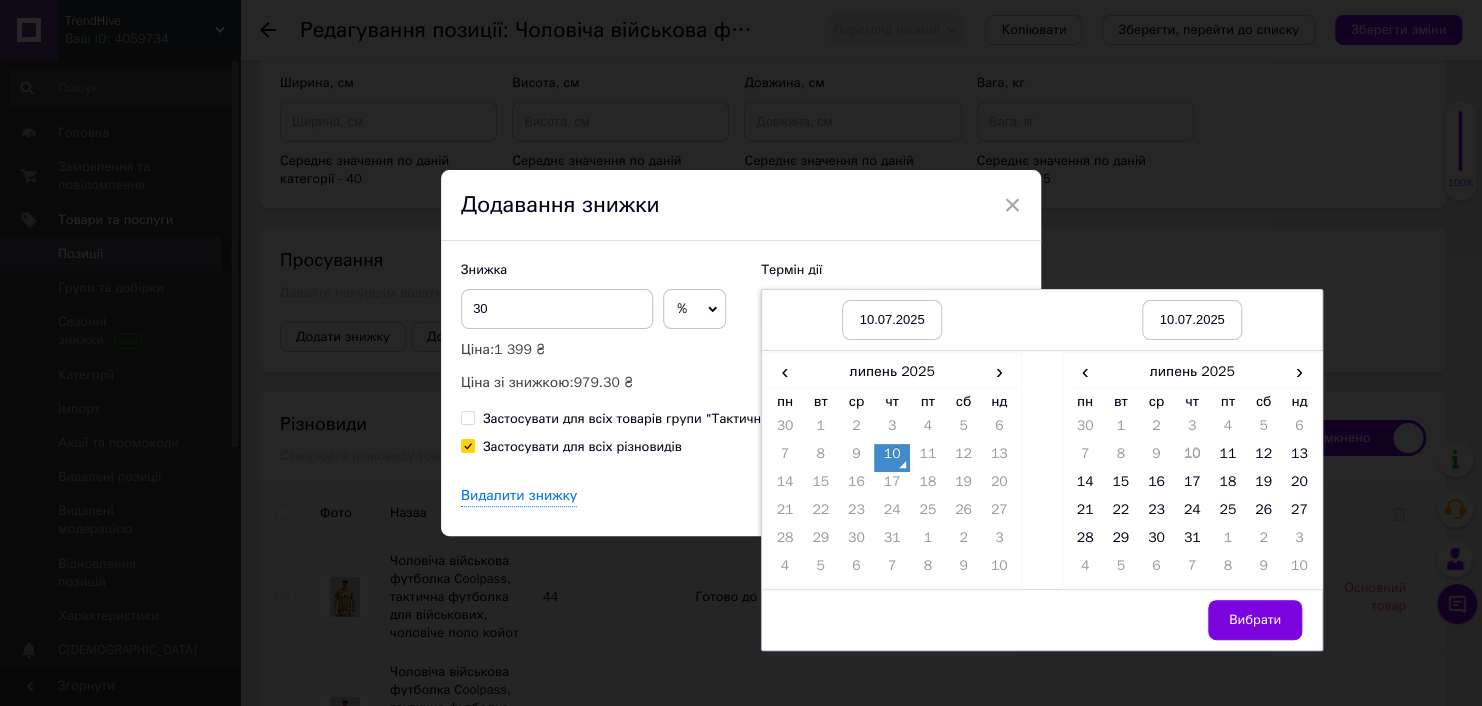 click on "× Додавання знижки Знижка 30 % ₴ Ціна:  1 399   ₴ Ціна зі знижкою:  979.30   ₴ Термін дії 10[DATE]0[DATE]0[DATE]0[DATE] л[DATE] пн вт ср чт пт сб нд 30 1 2 3 4 5 6 7 8 9 10 11 12 13 14 15 16 17 18 19 20 21 22 23 24 25 26 27 28 29 30 31 1 2 3 4 5 6 7 8 9 10 ‹ л[DATE] пн вт ср чт пт сб нд 30 1 2 3 4 5 6 7 8 9 10 11 12 13 14 15 16 17 18 19 20 21 22 23 24 25 26 27 28 29 30 31 1 2 3 4 5 6 7 8 9 10 Вибрати Застосувати для всіх товарів групи "Тактичний і формений одяг" Застосувати для всіх різновидів Видалити знижку   Скасувати   Зберегти" at bounding box center [741, 353] 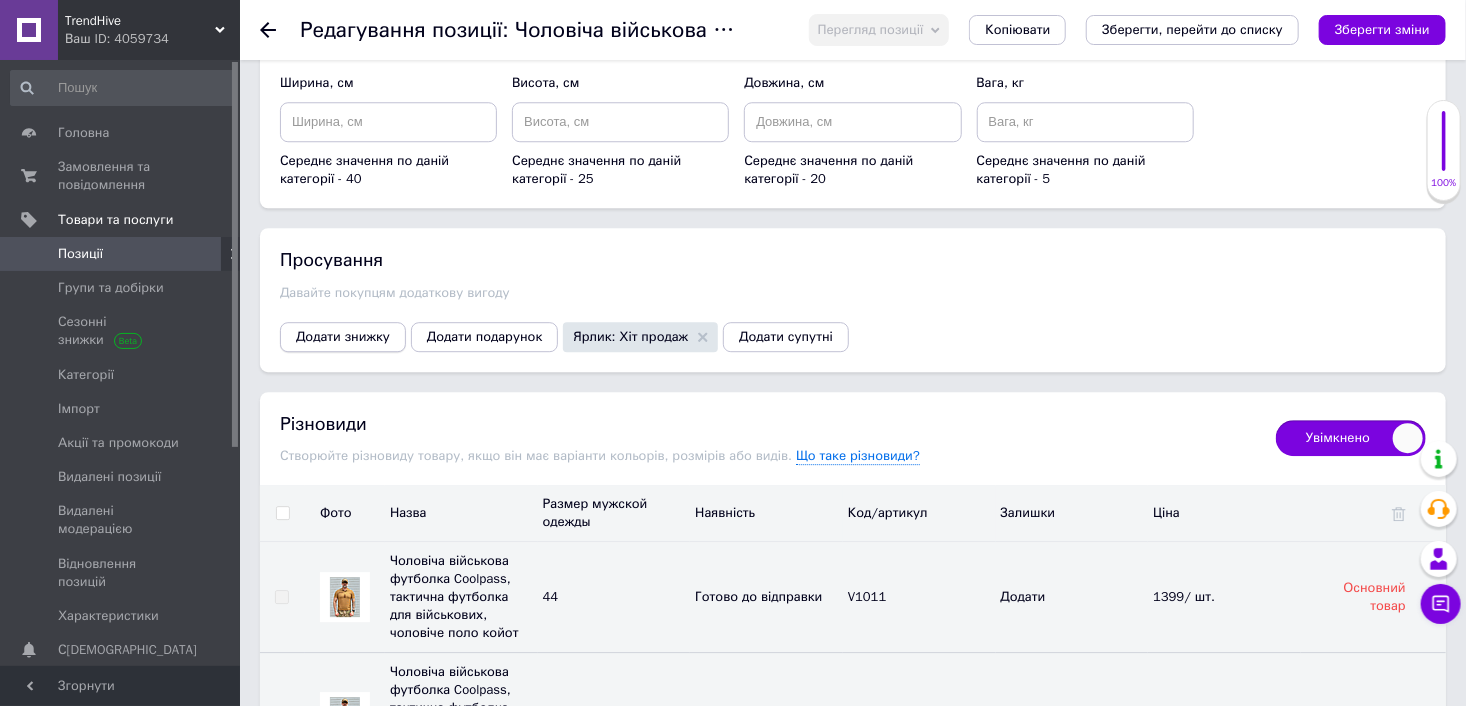 click on "Додати знижку" at bounding box center (343, 337) 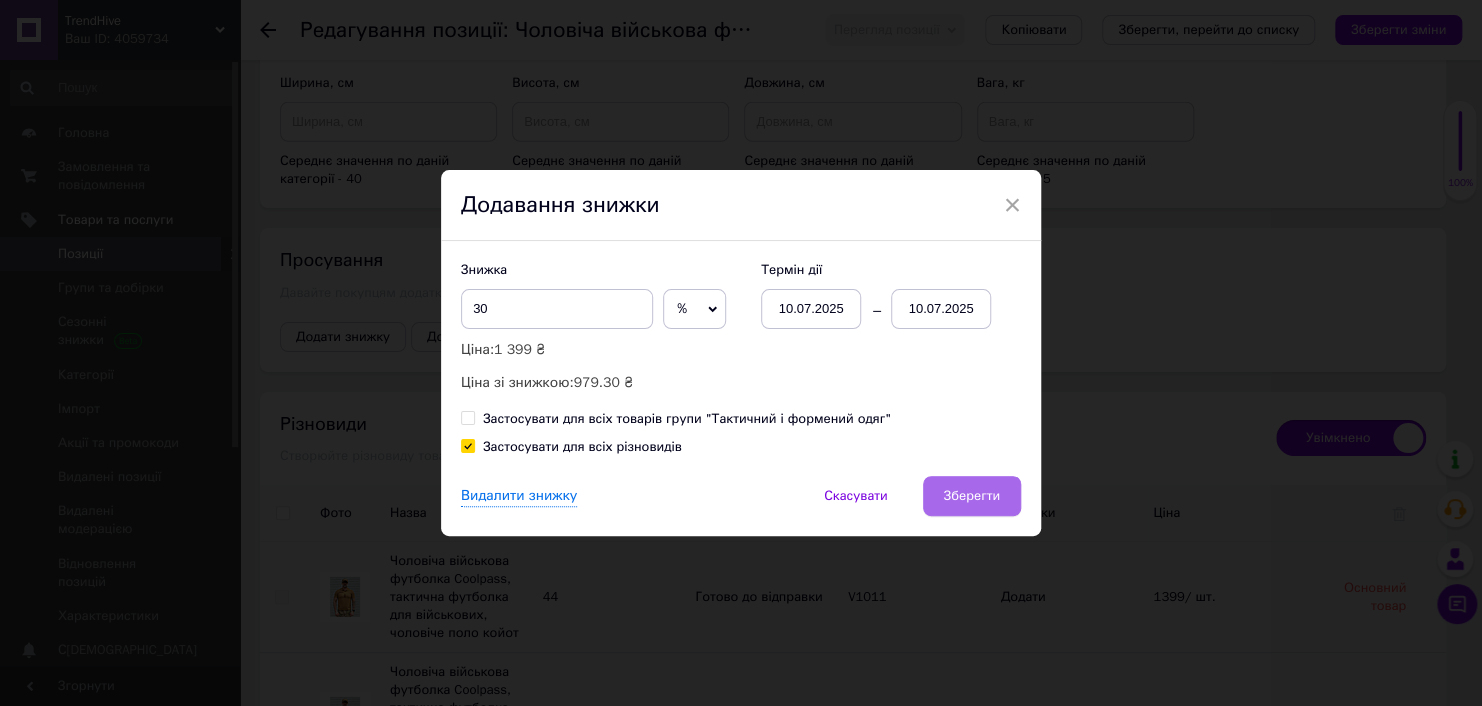 click on "Зберегти" at bounding box center (972, 496) 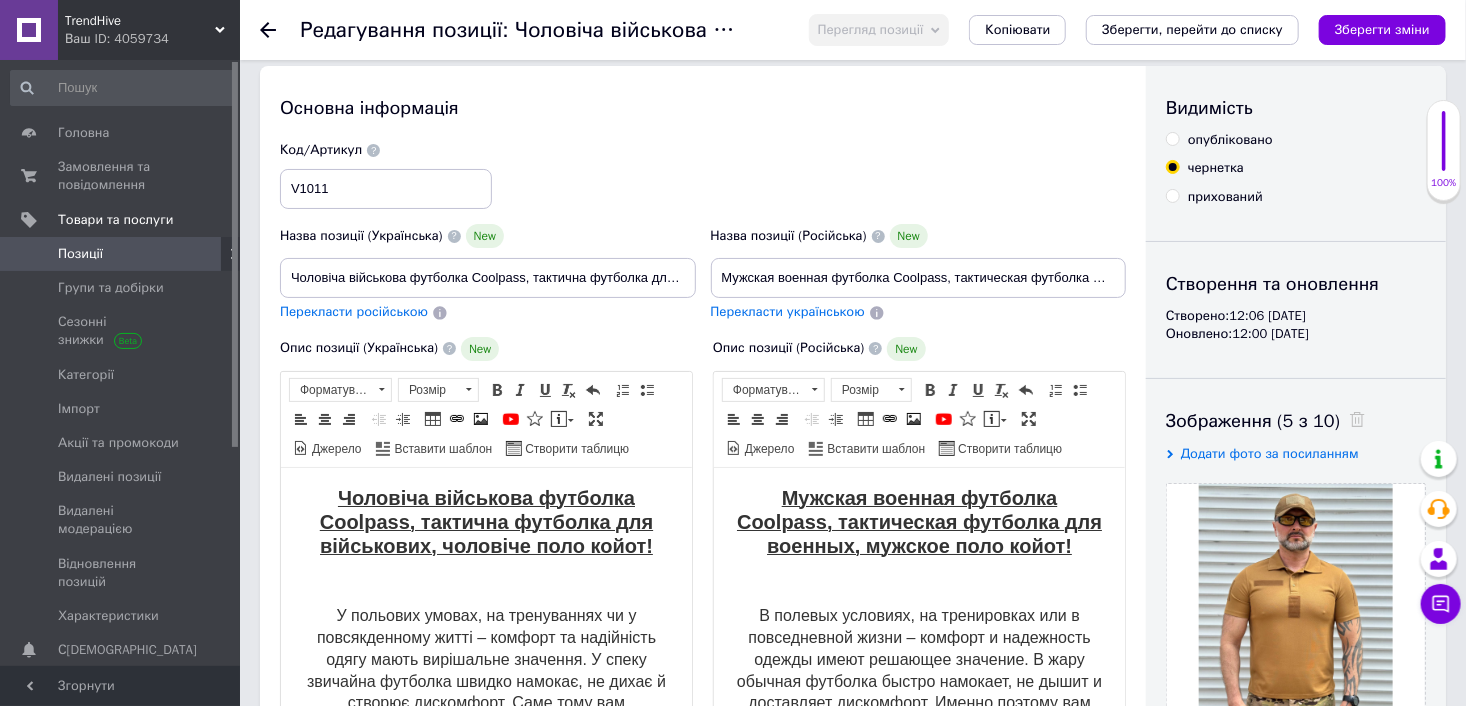 scroll, scrollTop: 0, scrollLeft: 0, axis: both 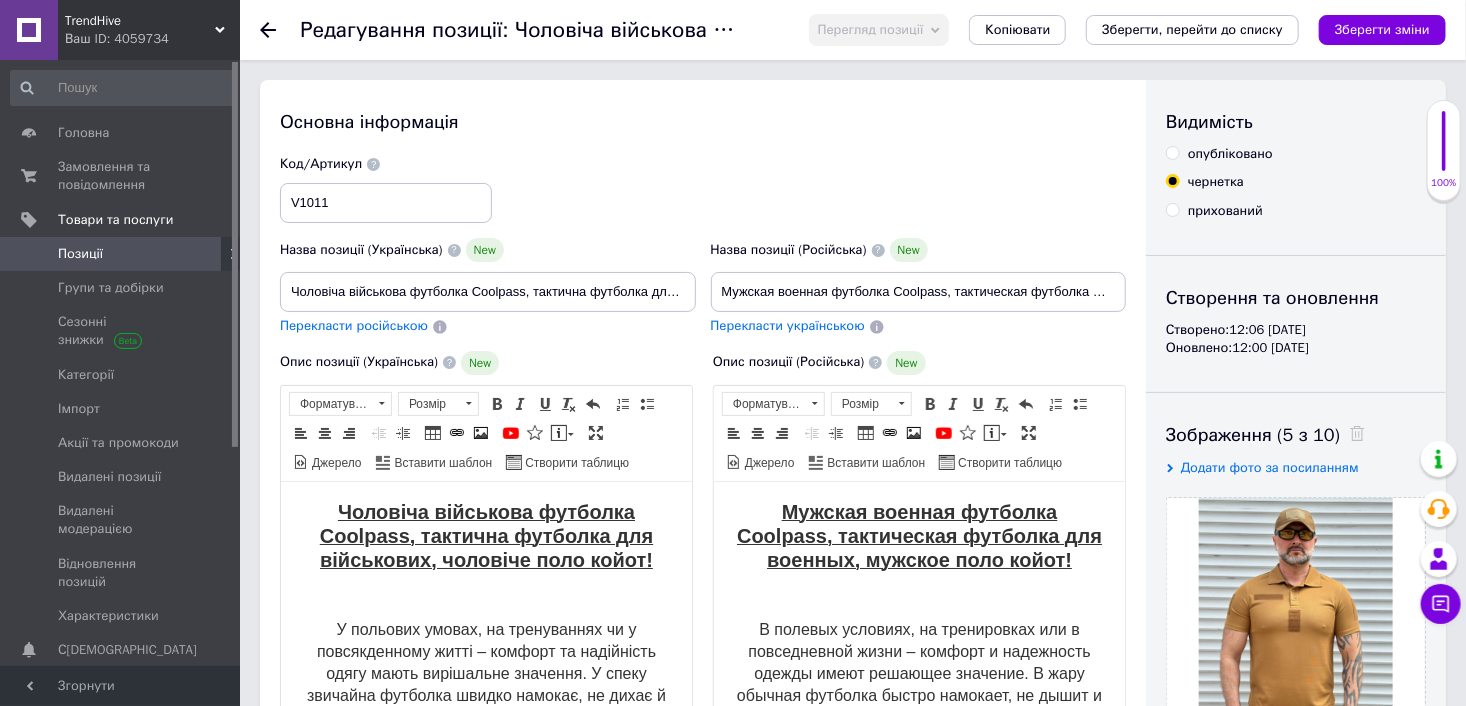 click on "Видимість опубліковано чернетка прихований Створення та оновлення Створено:  12:06 [DATE] Оновлено:  12:00 [DATE] Зображення (5 з 10) Додати фото за посиланням Відео (0 з 10) Додати відео за посиланням" at bounding box center [1296, 736] 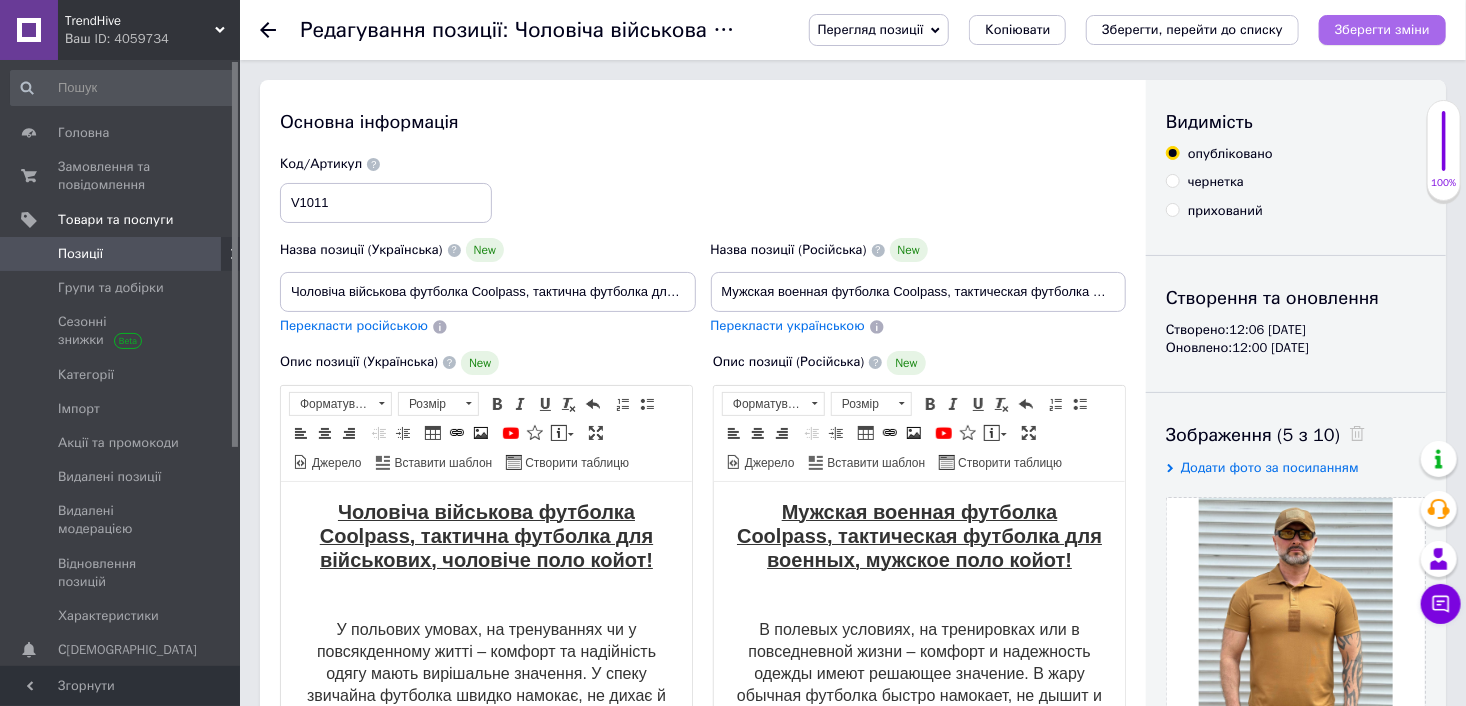click on "Зберегти зміни" at bounding box center [1382, 29] 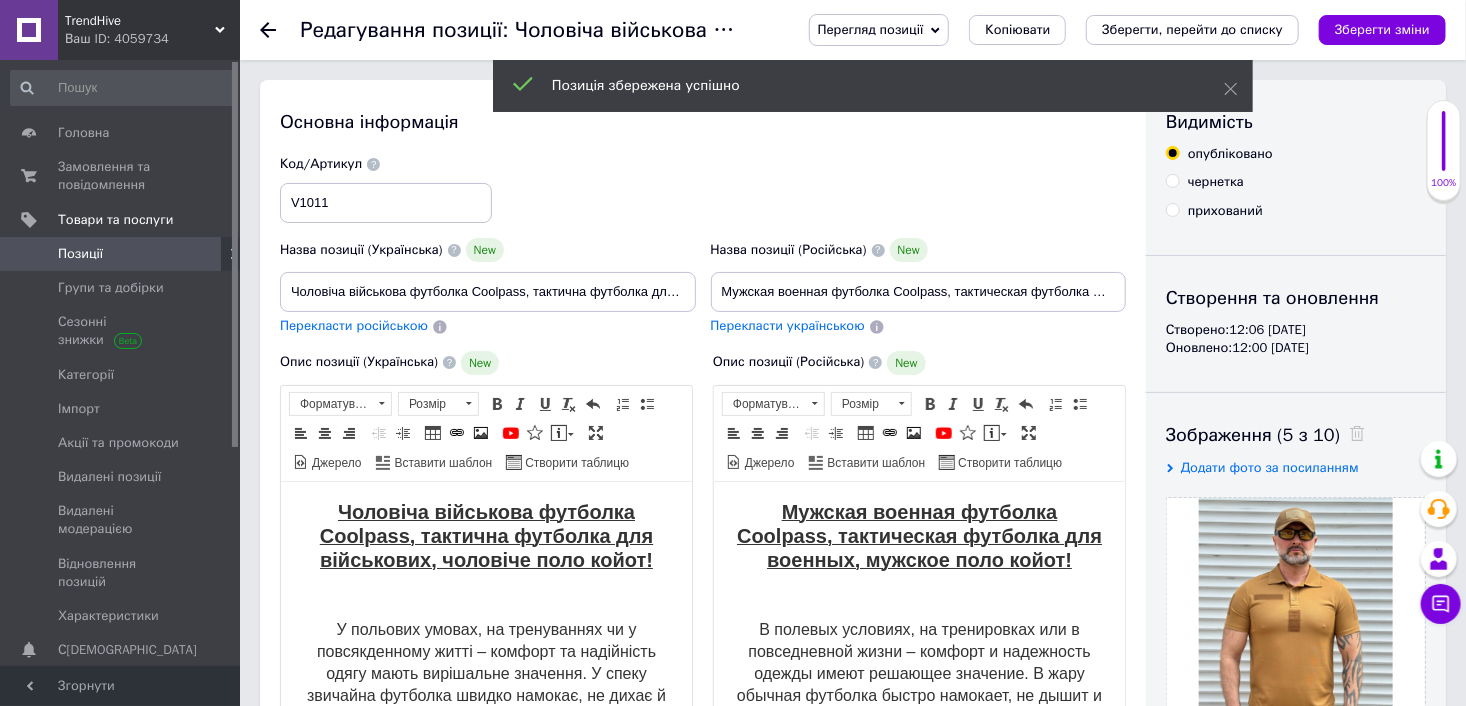 click on "Позиції" at bounding box center (121, 254) 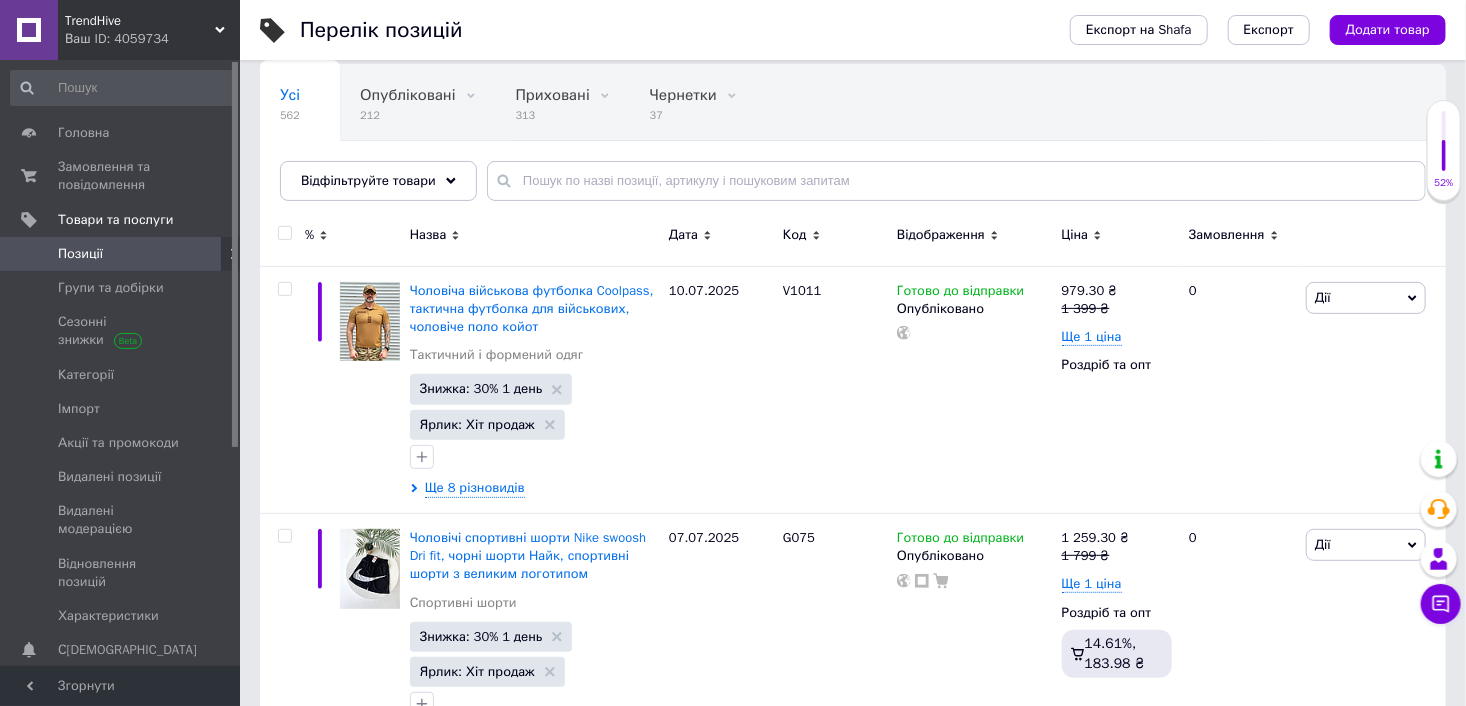 scroll, scrollTop: 200, scrollLeft: 0, axis: vertical 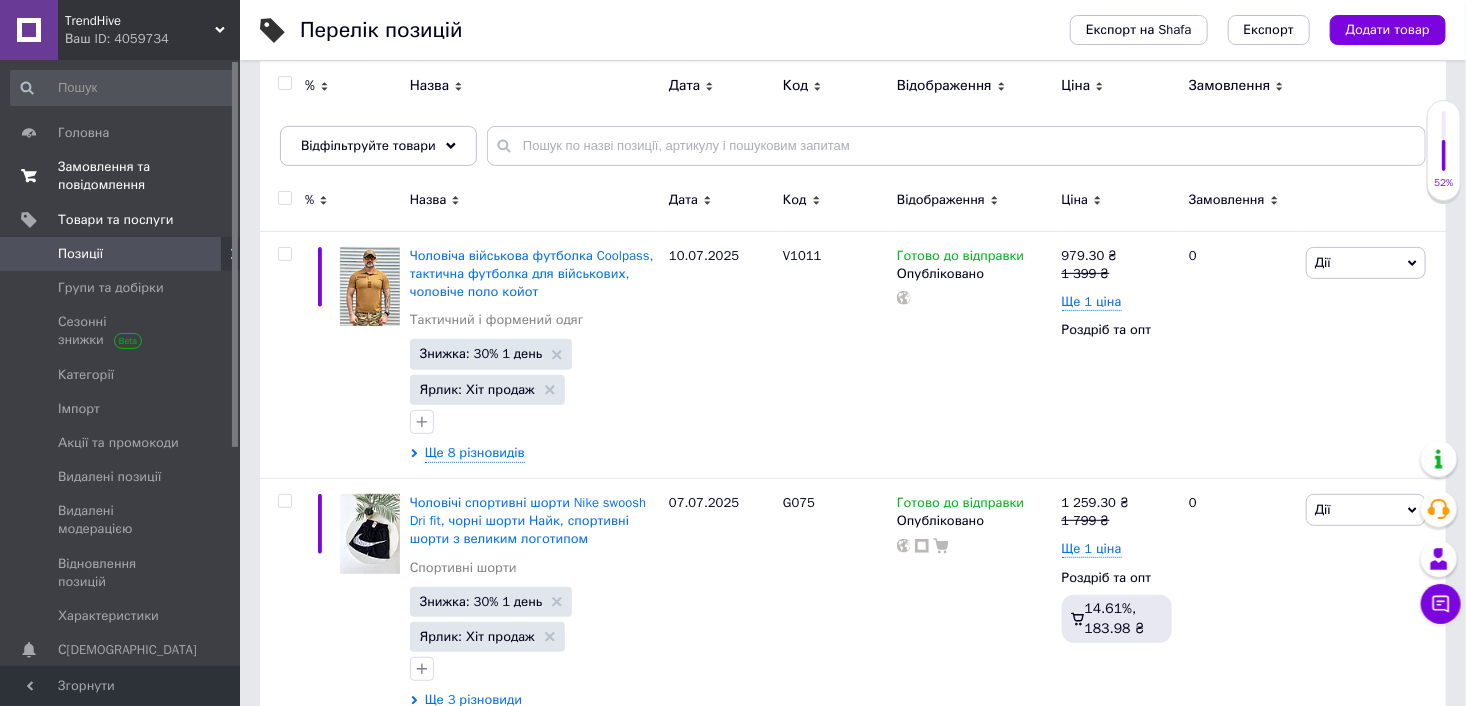 click on "Замовлення та повідомлення" at bounding box center [121, 176] 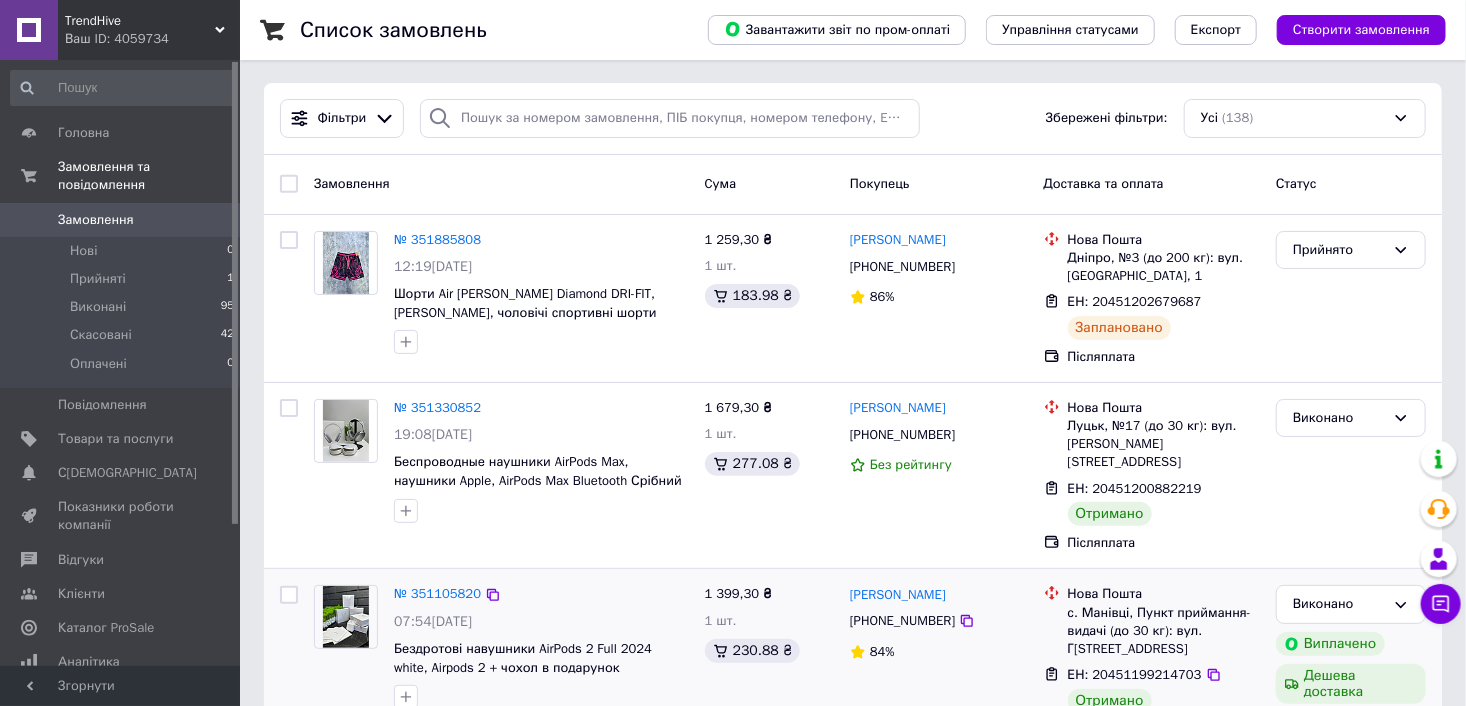 scroll, scrollTop: 0, scrollLeft: 0, axis: both 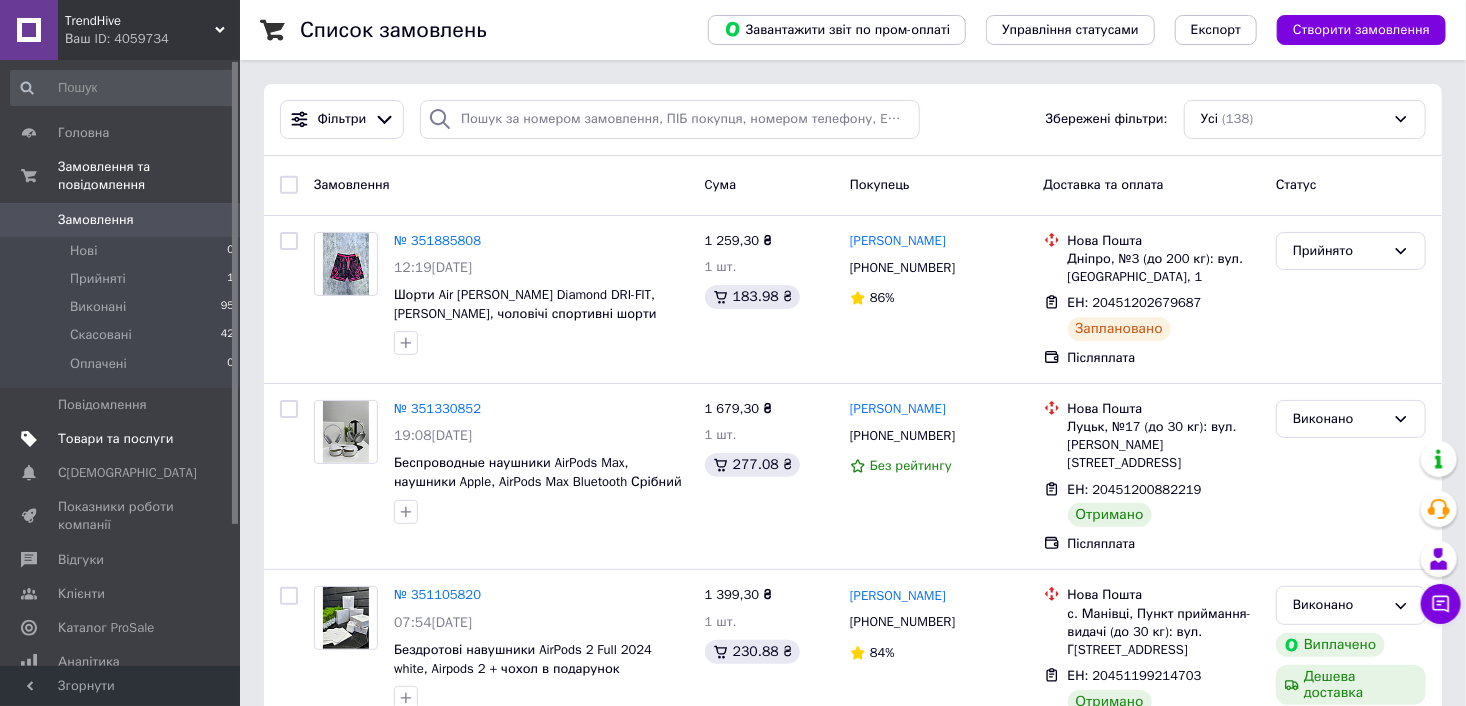 click on "Товари та послуги" at bounding box center [115, 439] 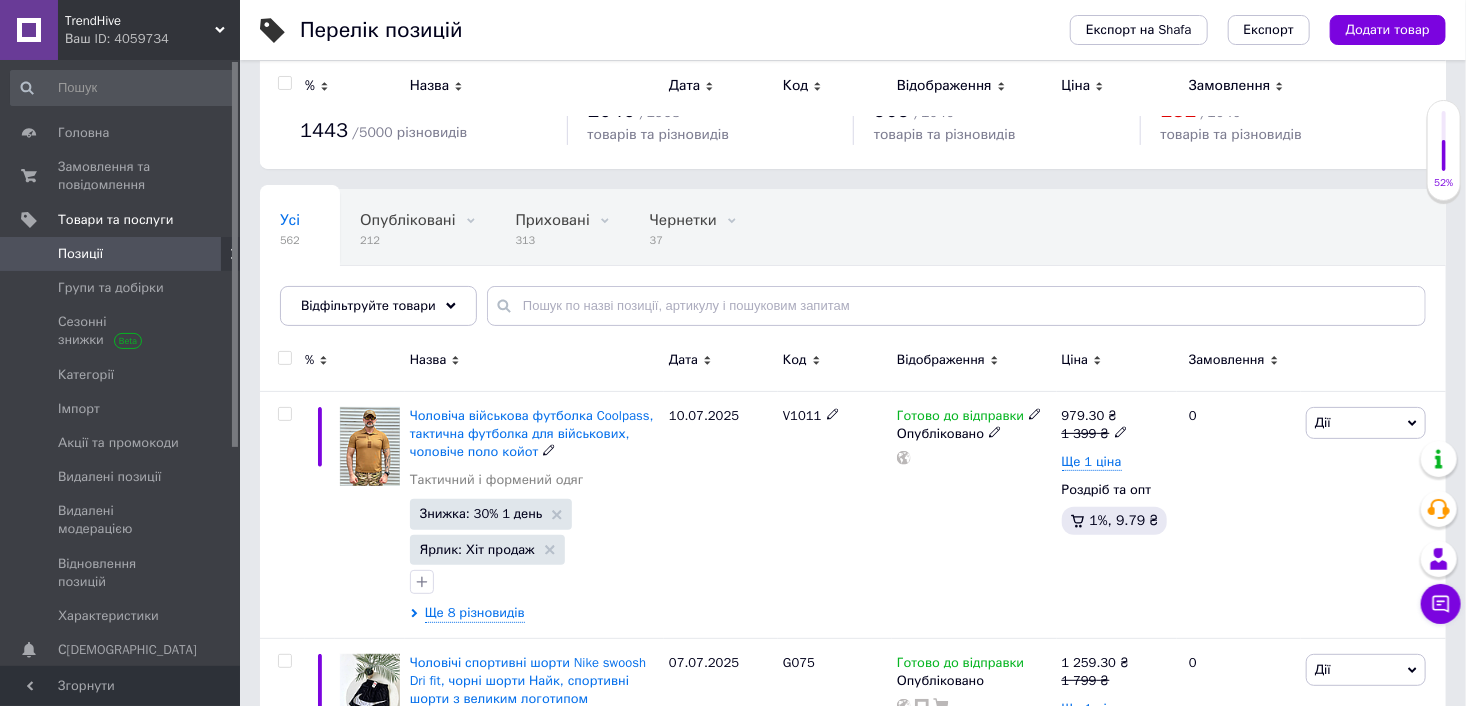 scroll, scrollTop: 0, scrollLeft: 0, axis: both 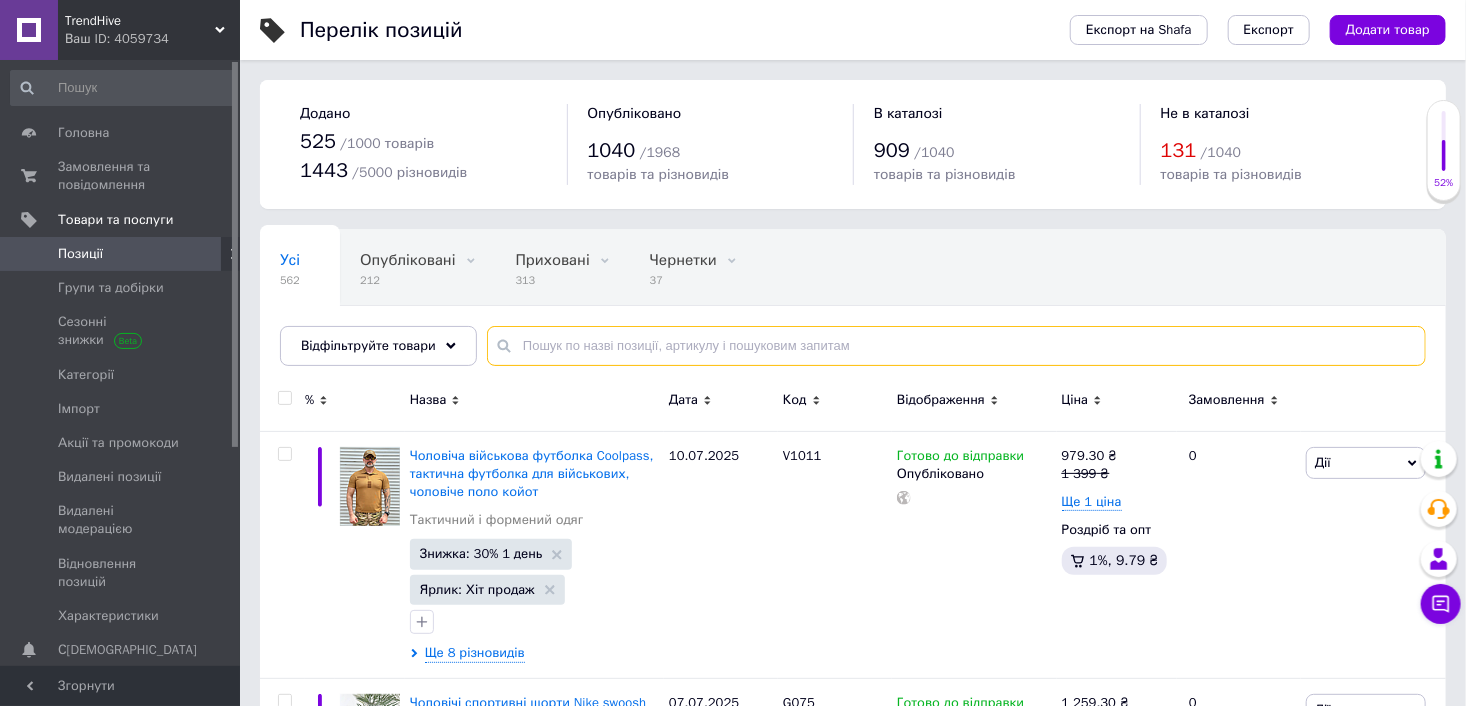 click at bounding box center [956, 346] 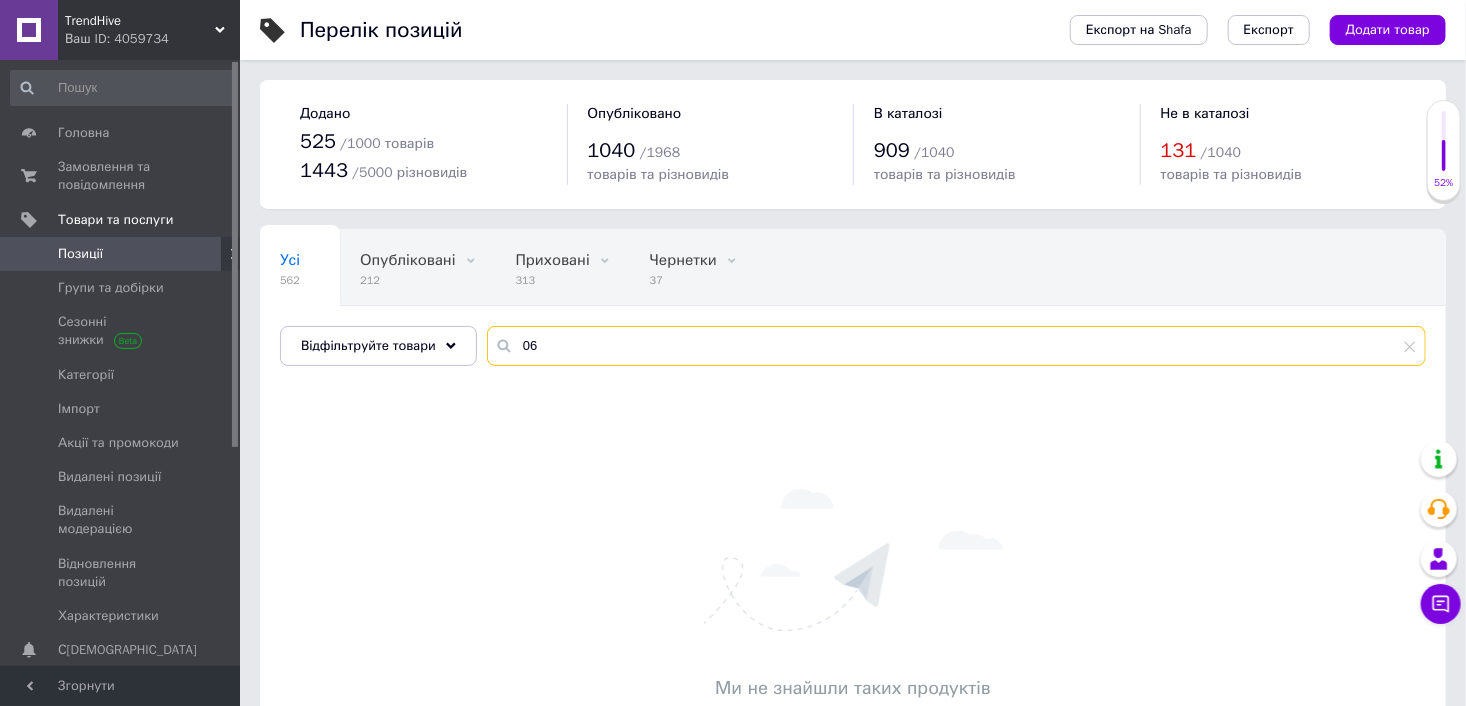 type on "0" 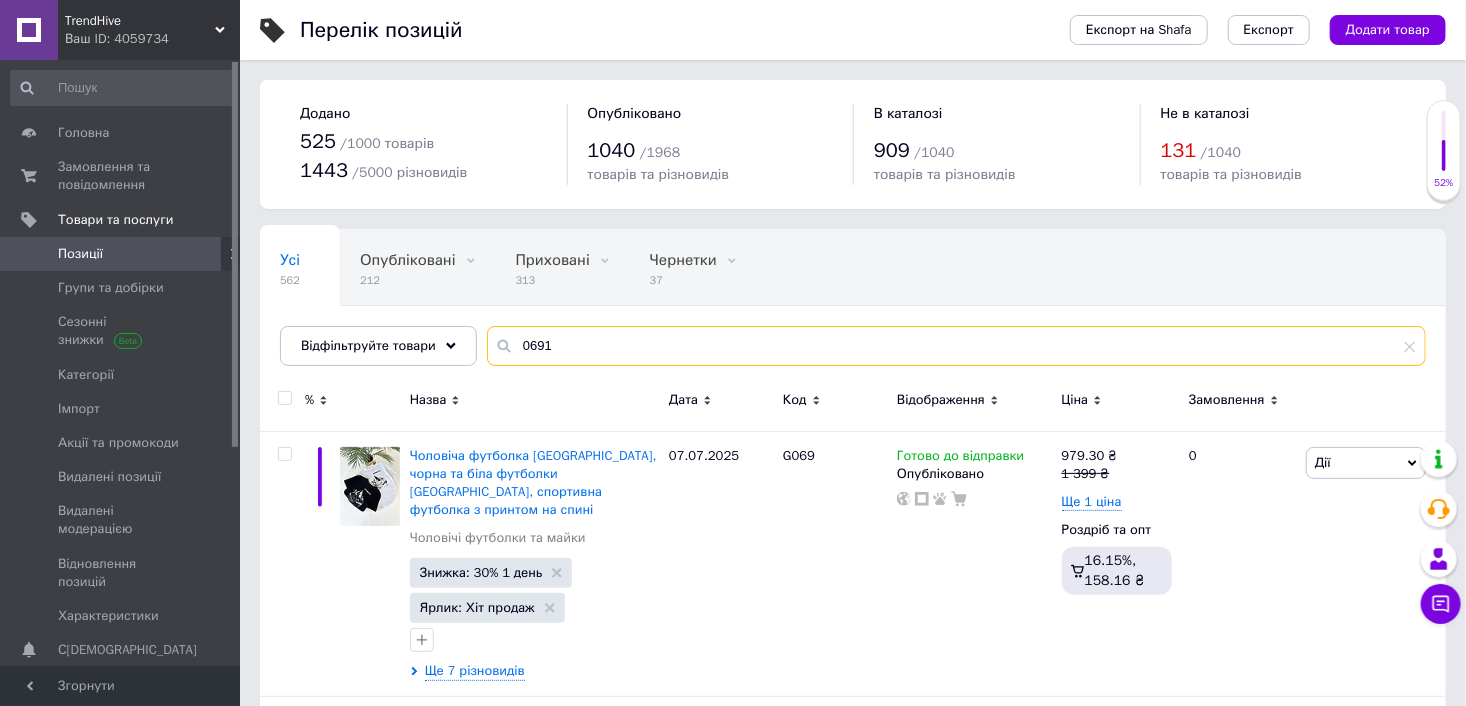 scroll, scrollTop: 0, scrollLeft: 0, axis: both 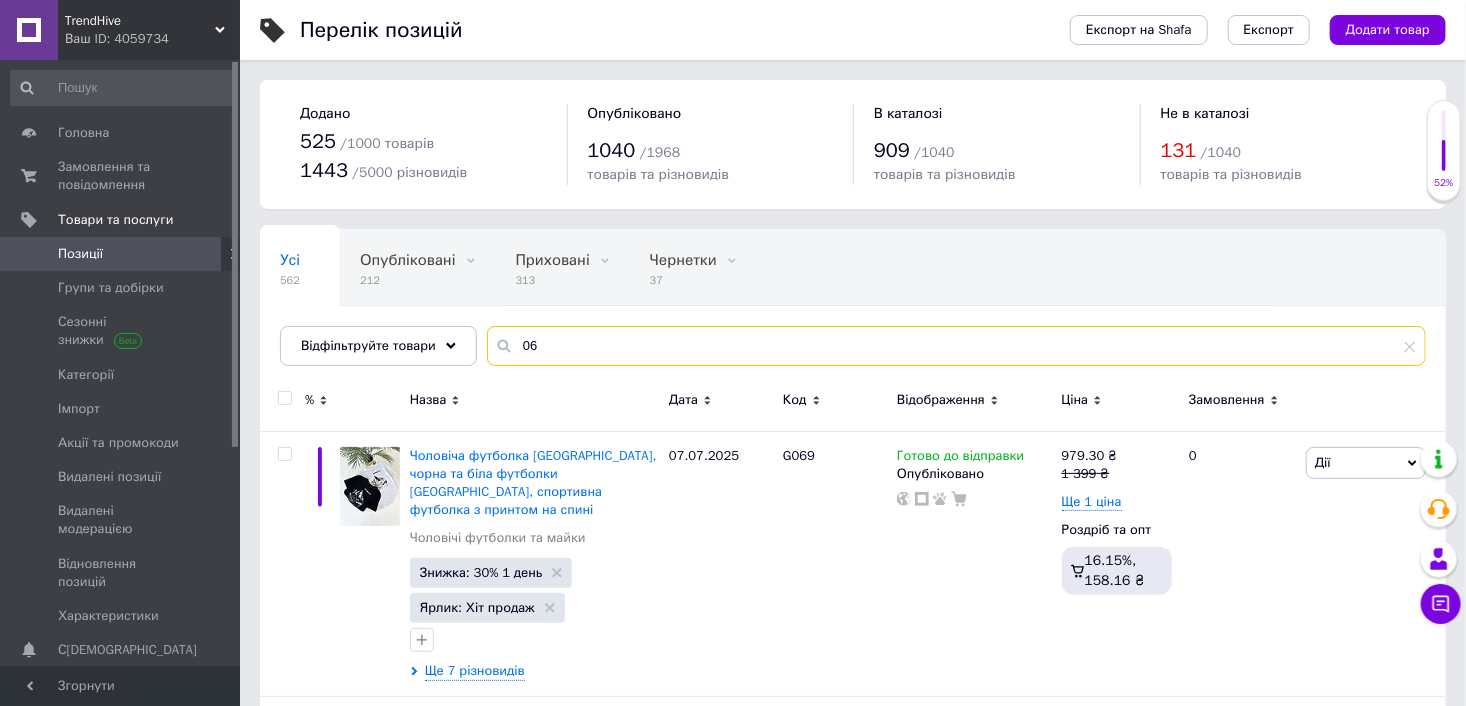 type on "0" 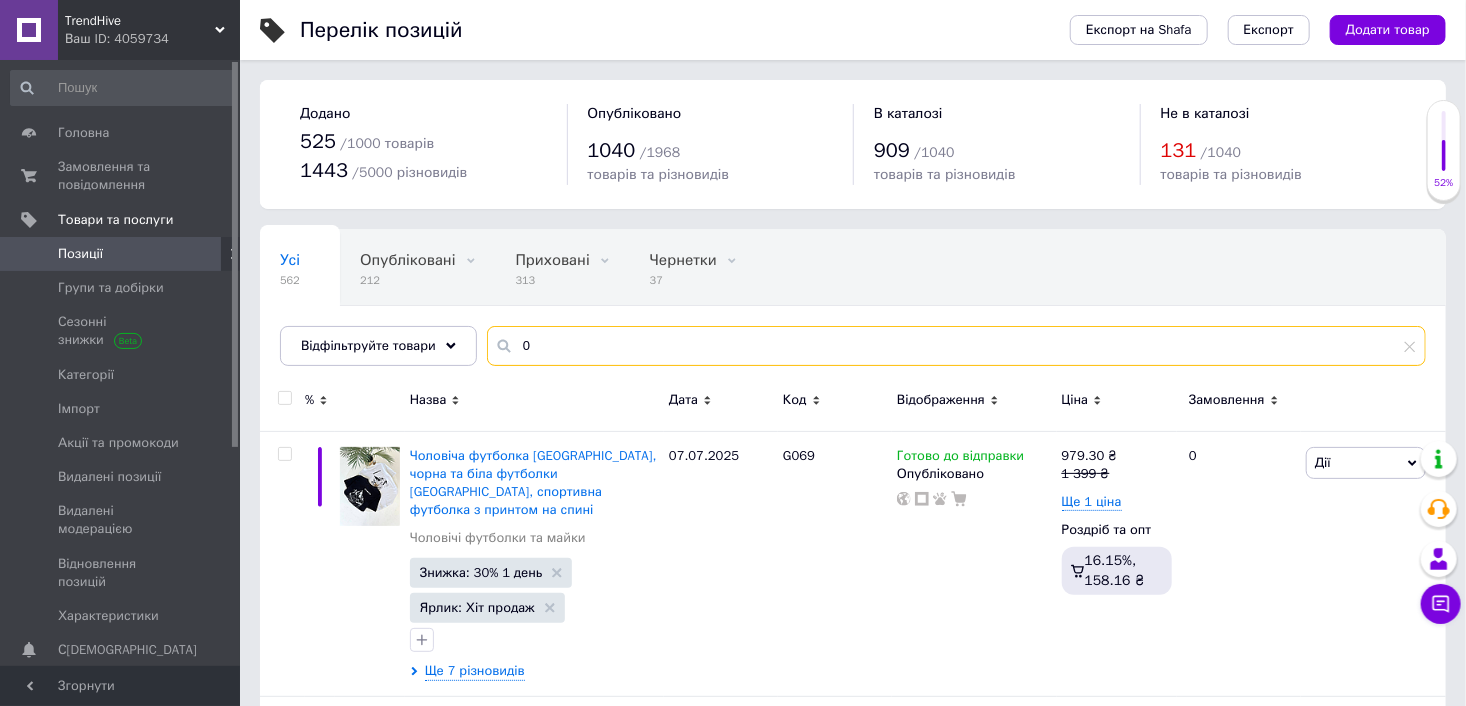 type 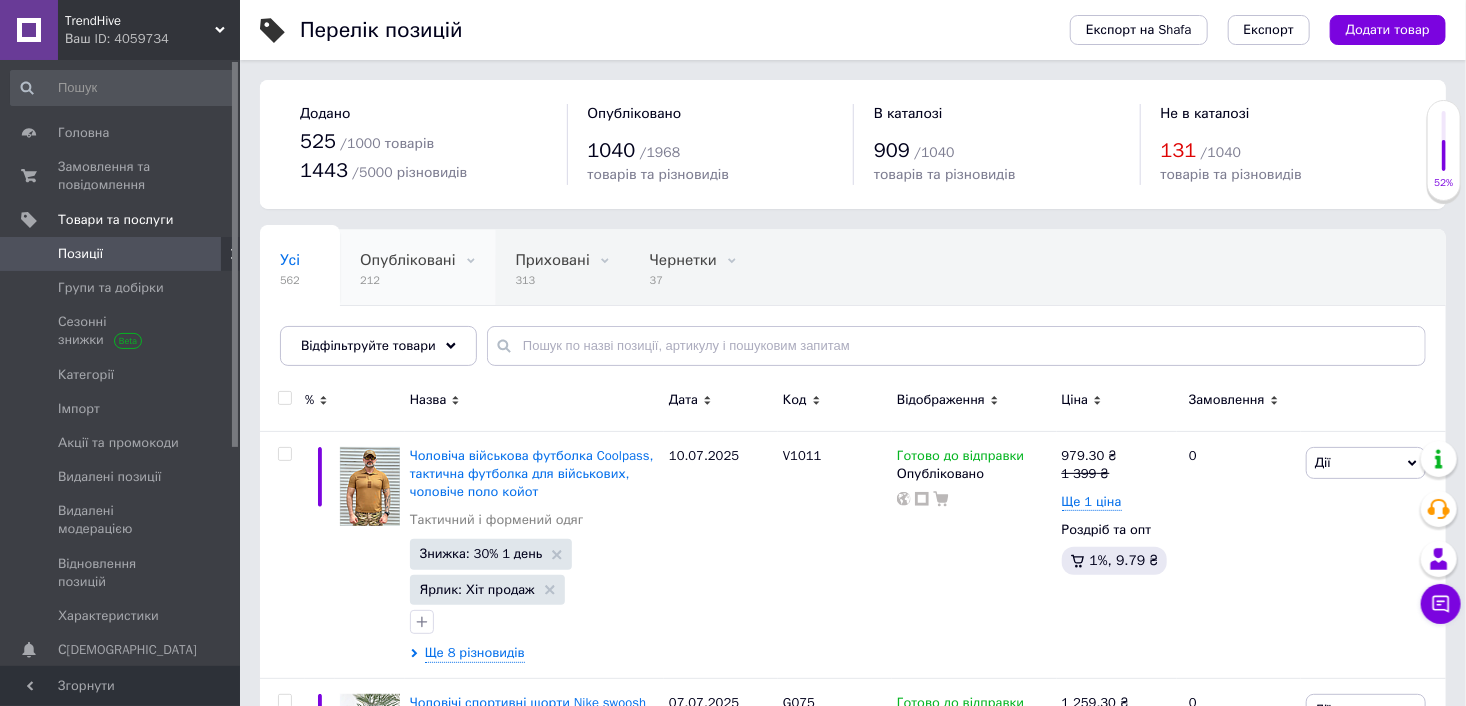 click on "212" at bounding box center [407, 280] 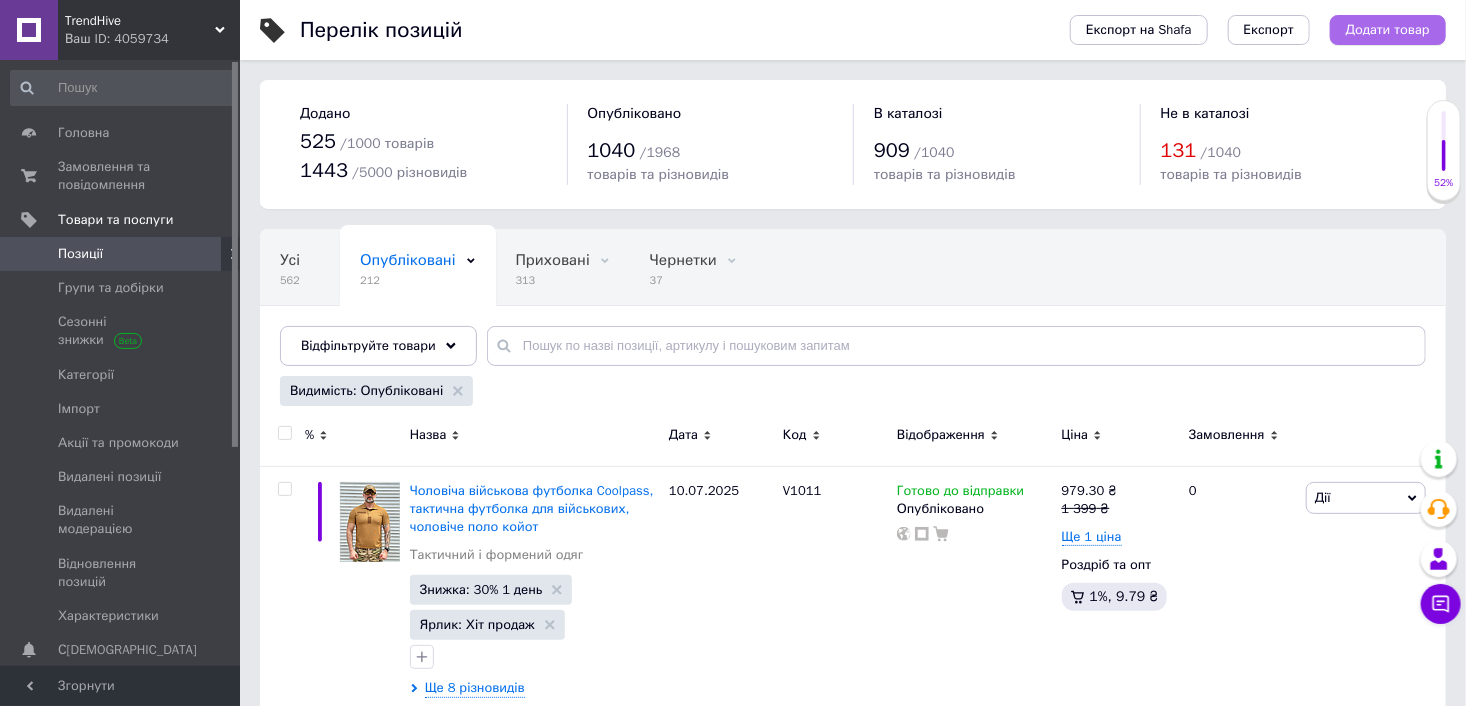 click on "Додати товар" at bounding box center (1388, 30) 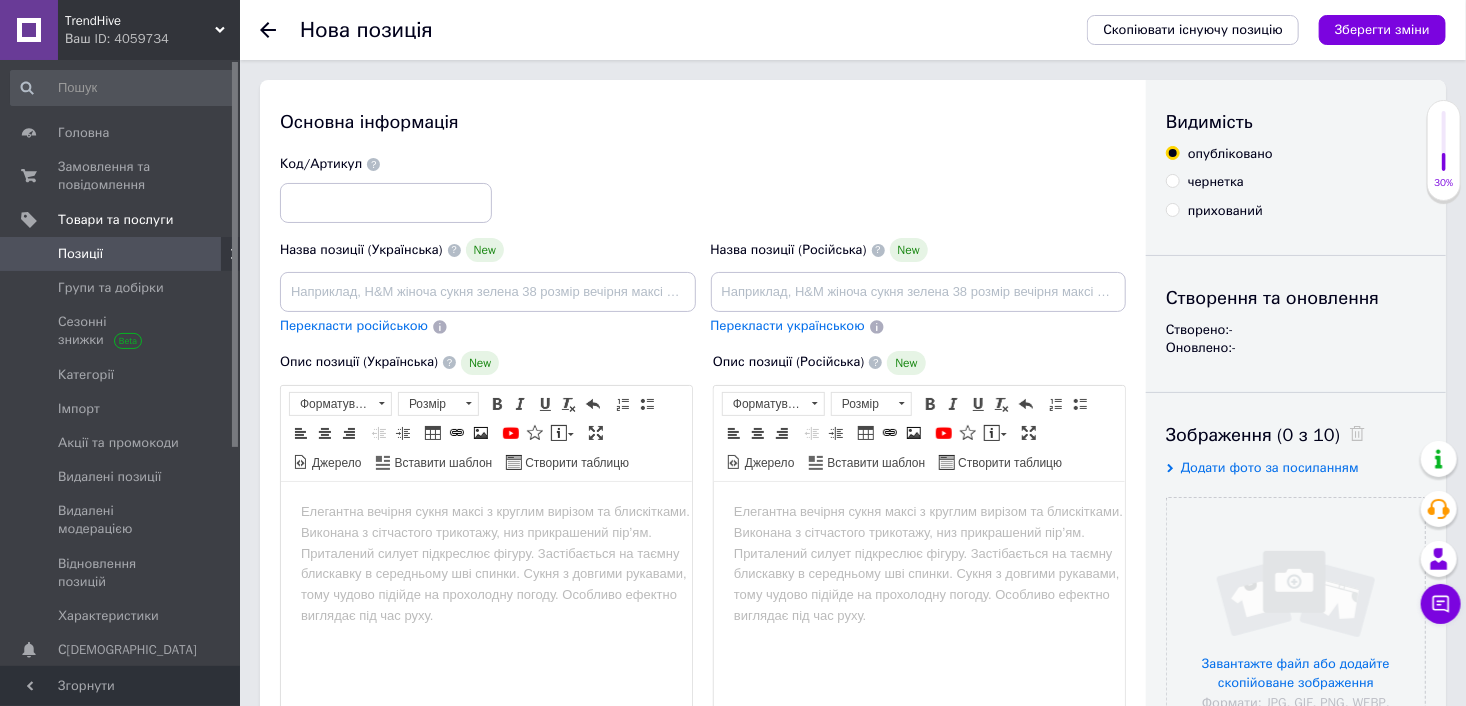 scroll, scrollTop: 0, scrollLeft: 0, axis: both 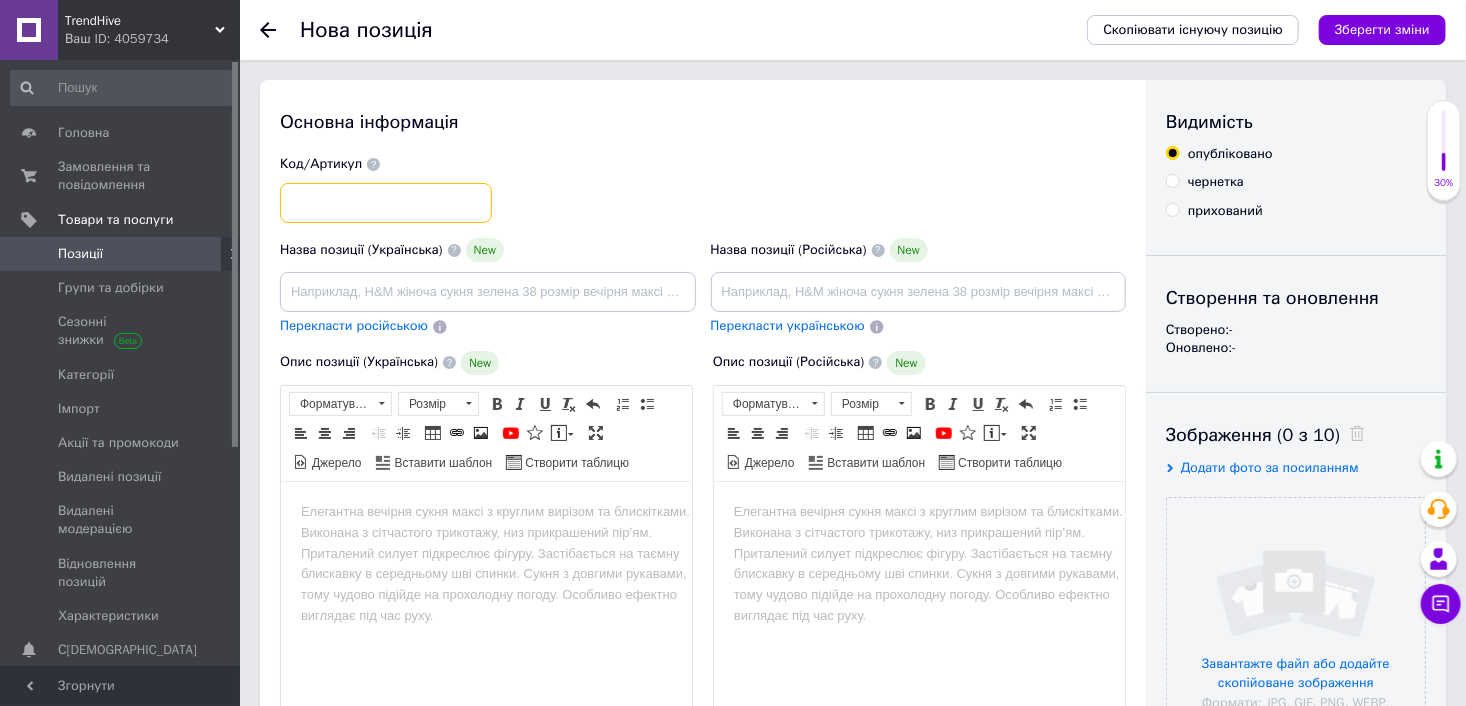 click at bounding box center [386, 203] 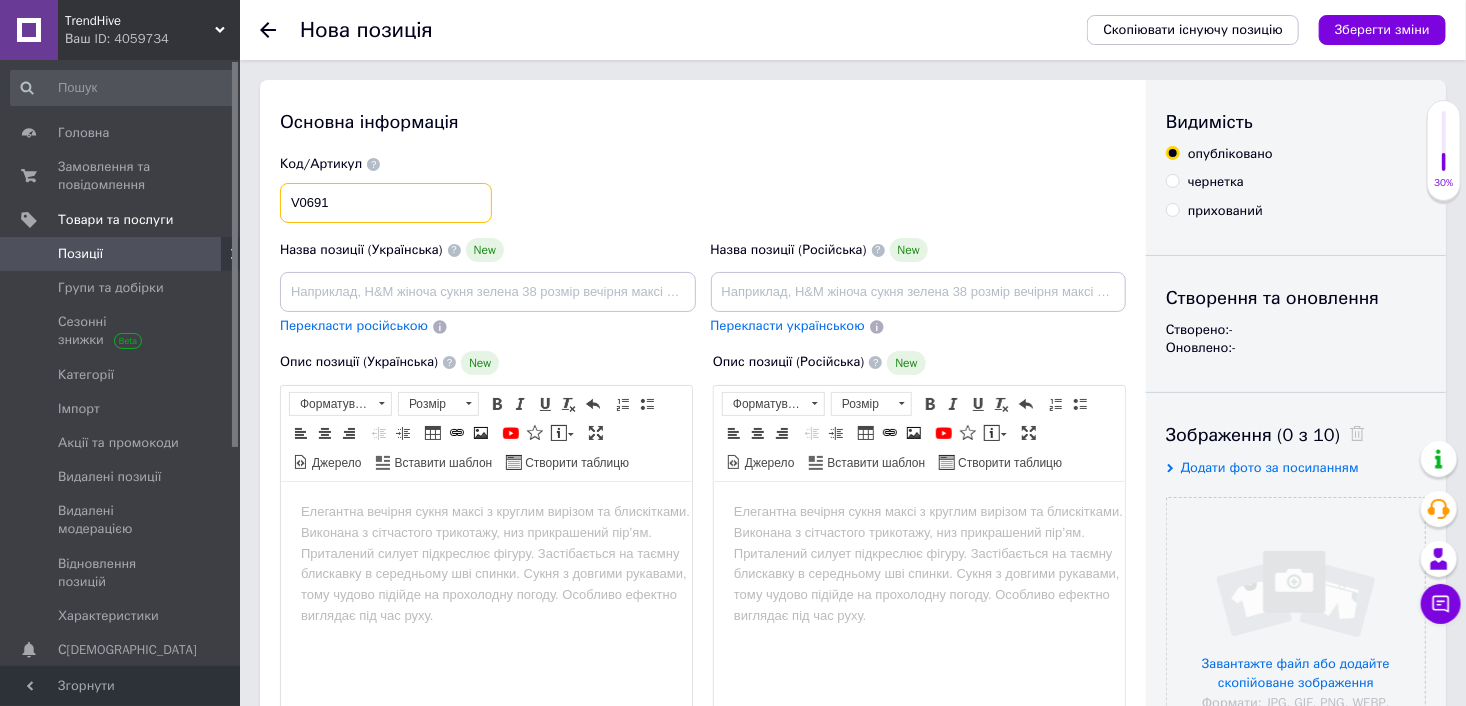 type on "V0691" 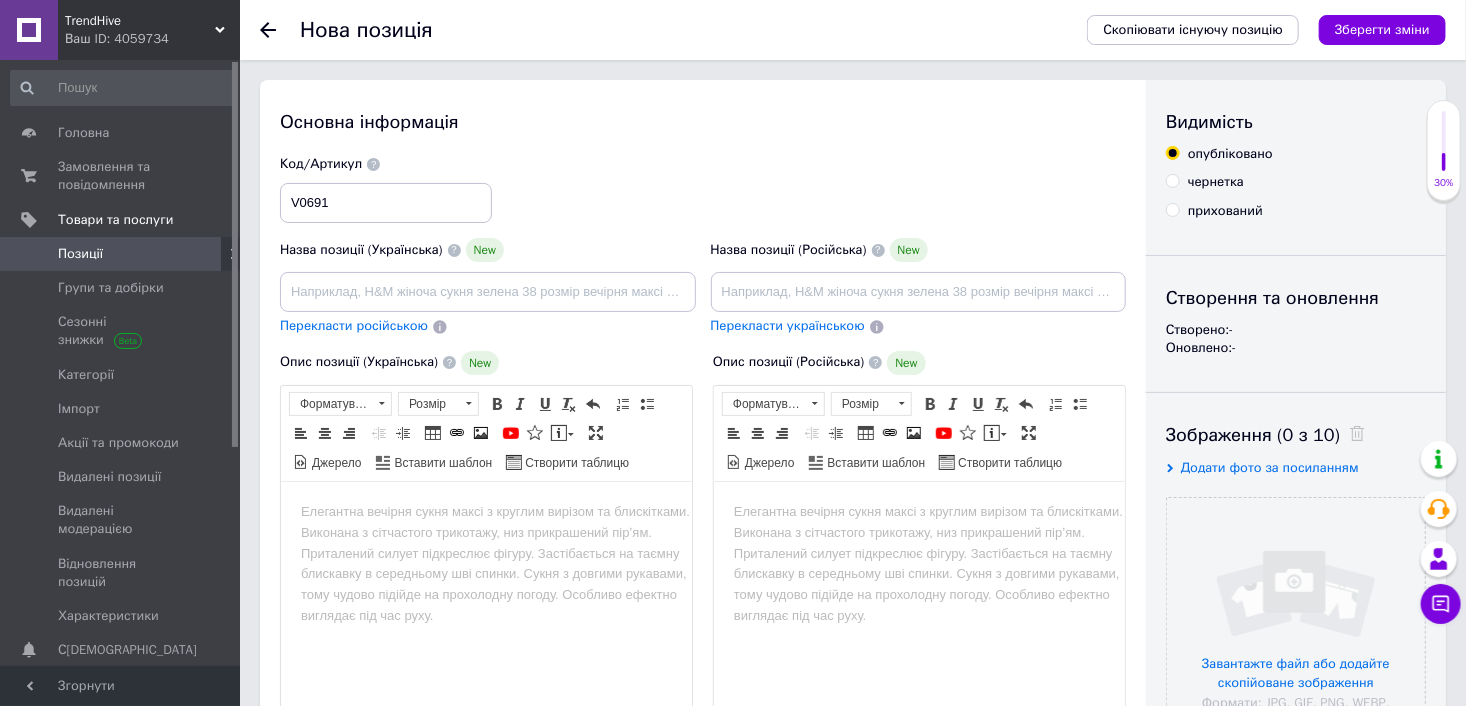 drag, startPoint x: 1174, startPoint y: 184, endPoint x: 1105, endPoint y: 177, distance: 69.354164 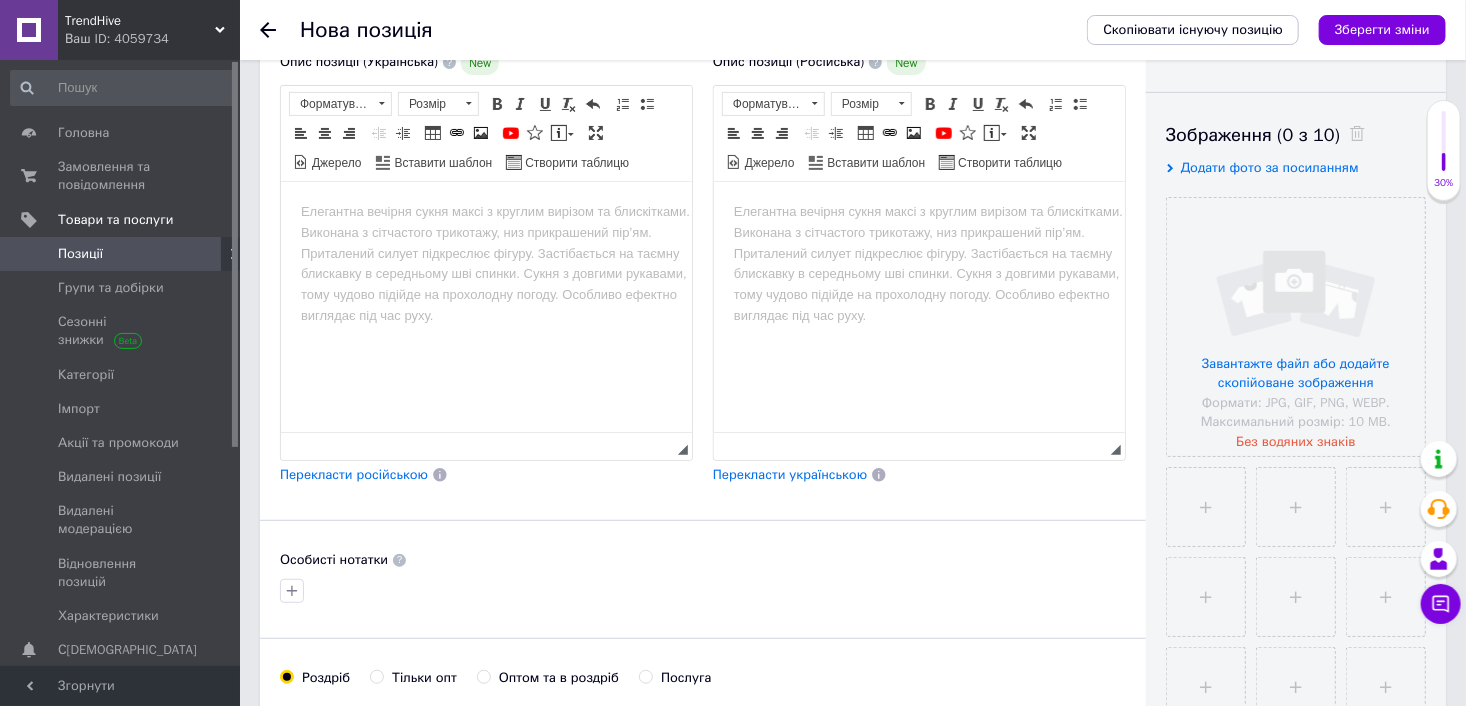 scroll, scrollTop: 400, scrollLeft: 0, axis: vertical 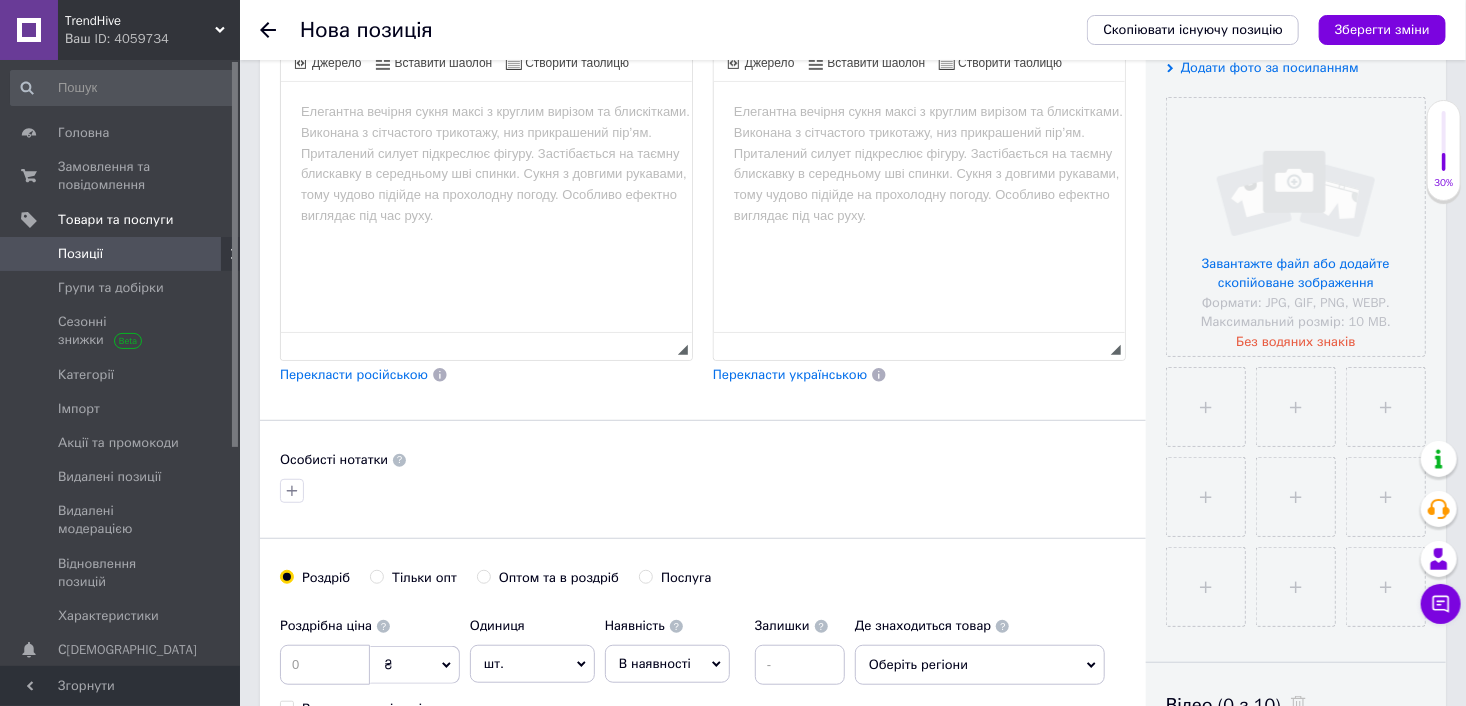 drag, startPoint x: 471, startPoint y: 567, endPoint x: 490, endPoint y: 562, distance: 19.646883 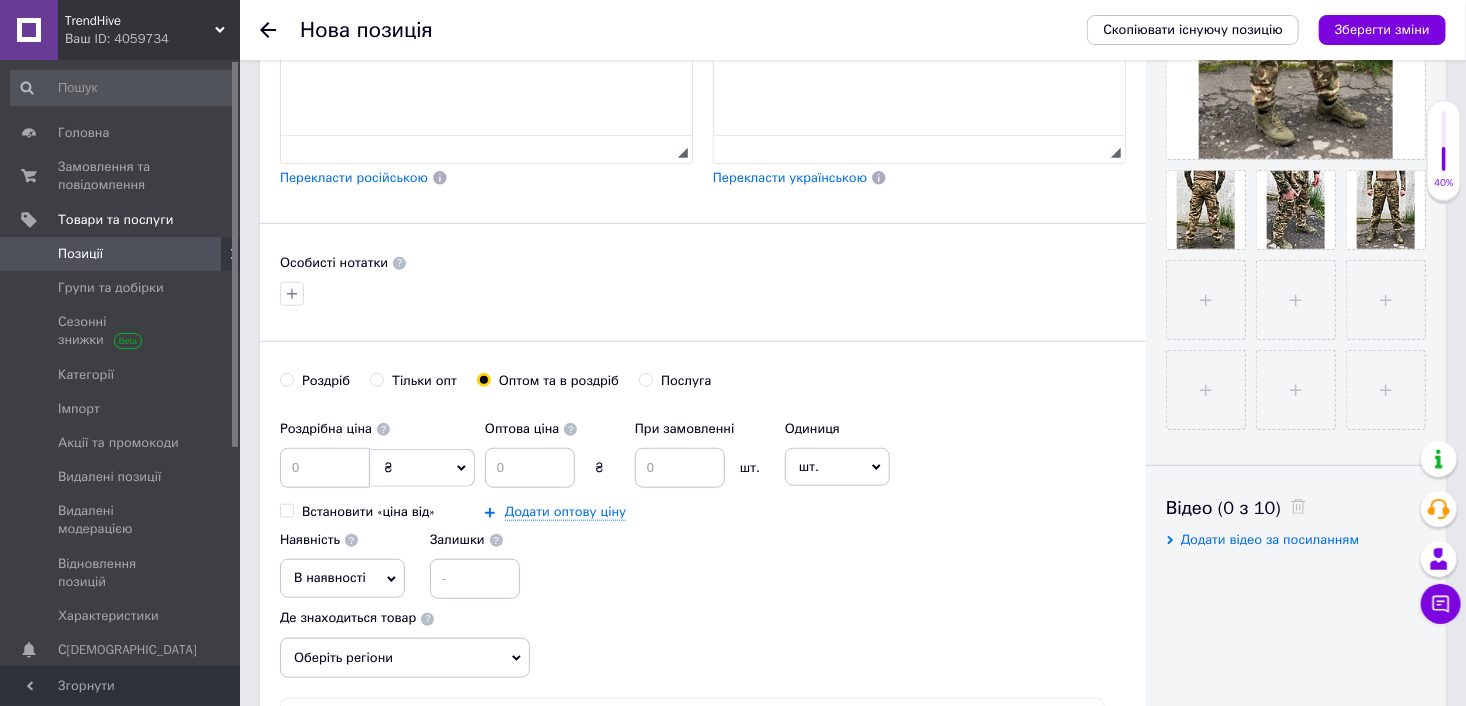 scroll, scrollTop: 600, scrollLeft: 0, axis: vertical 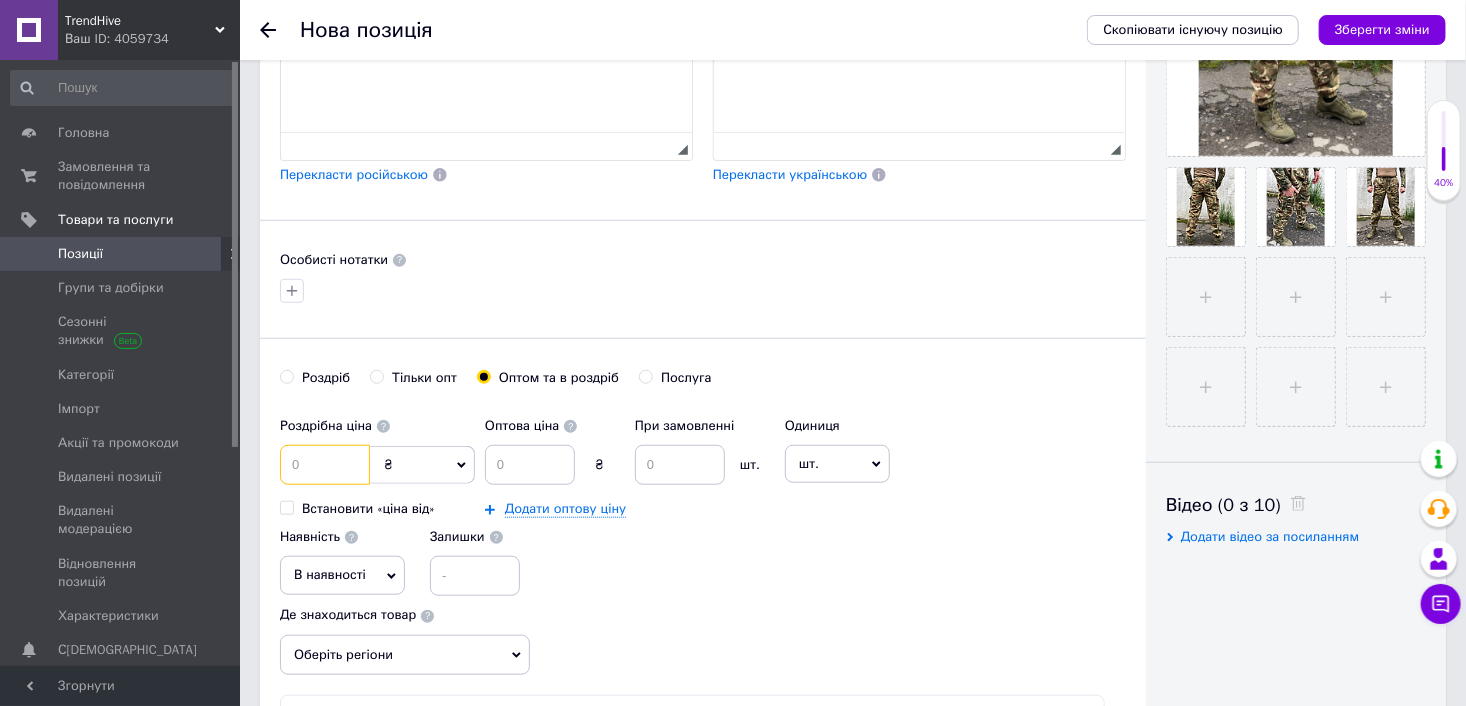 click at bounding box center [325, 465] 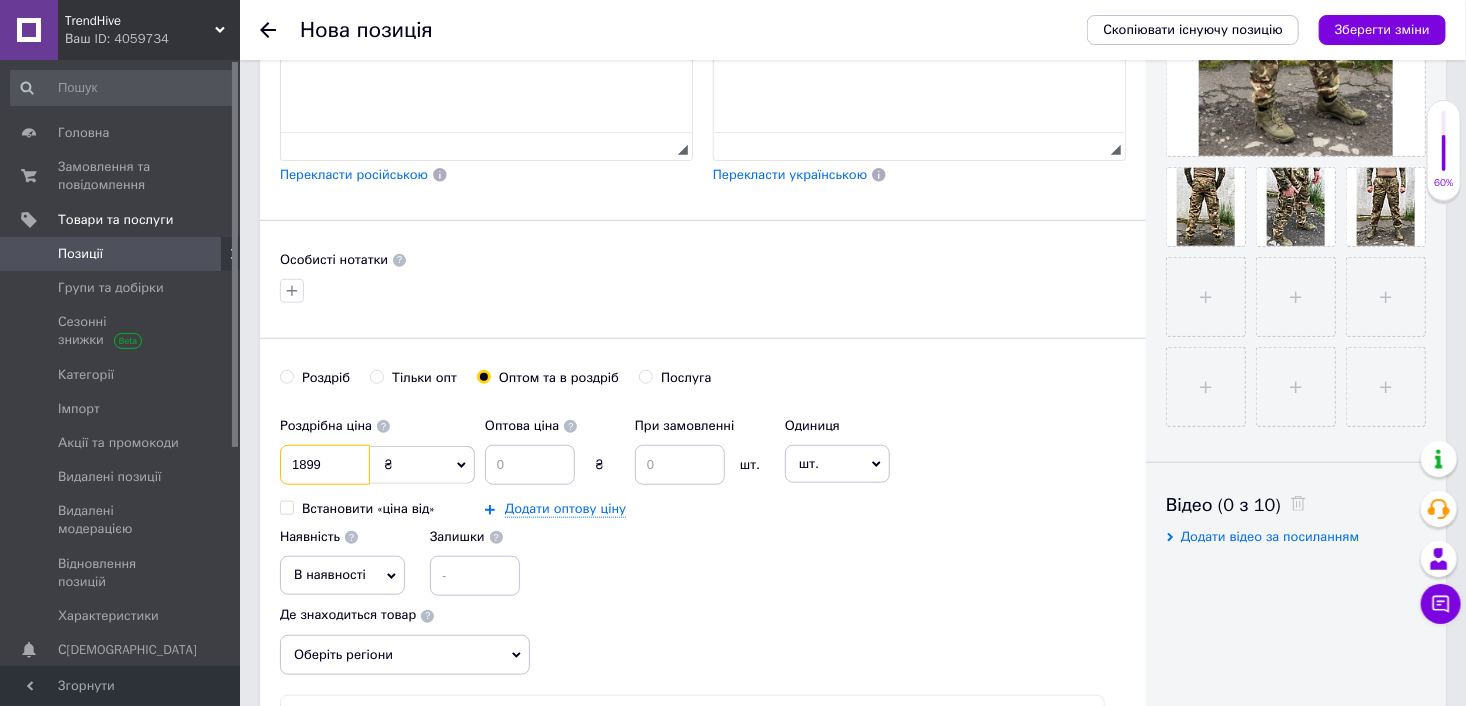 type on "1899" 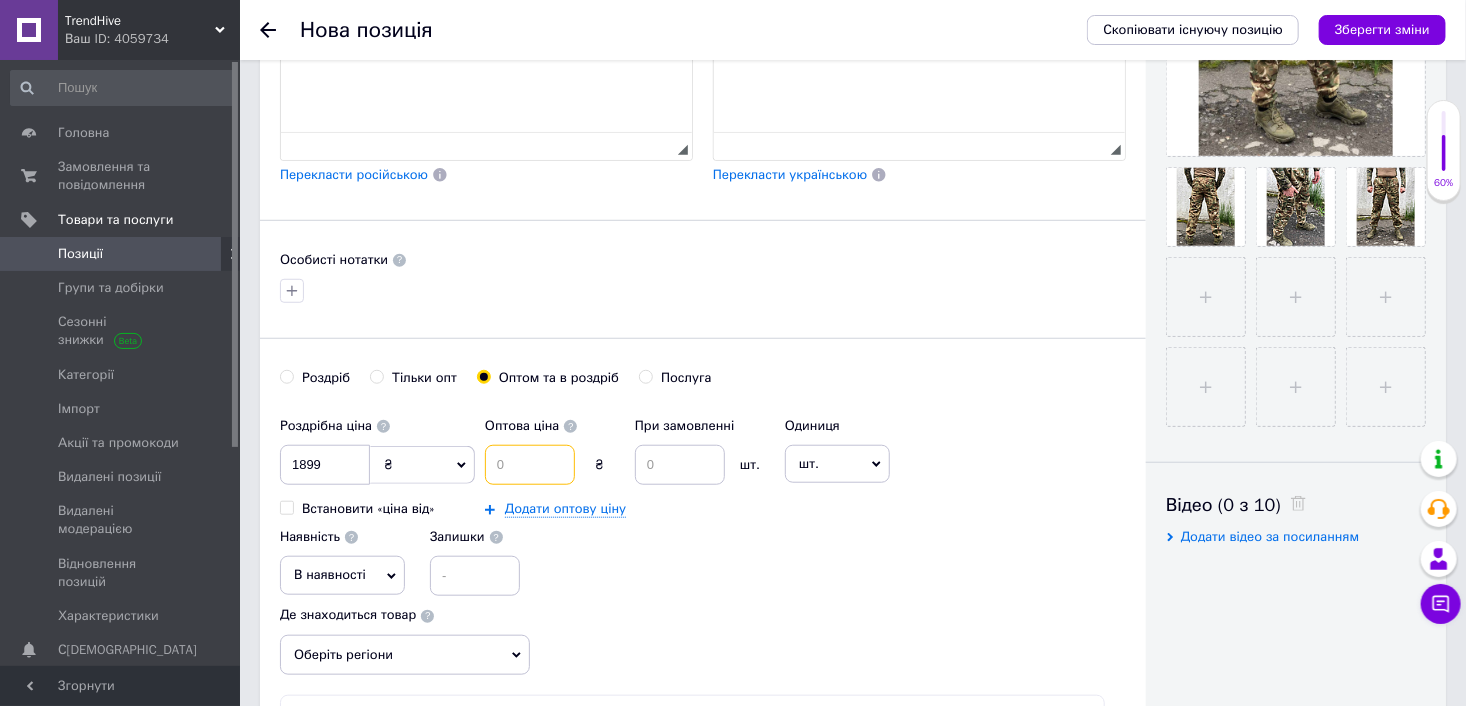 click at bounding box center (530, 465) 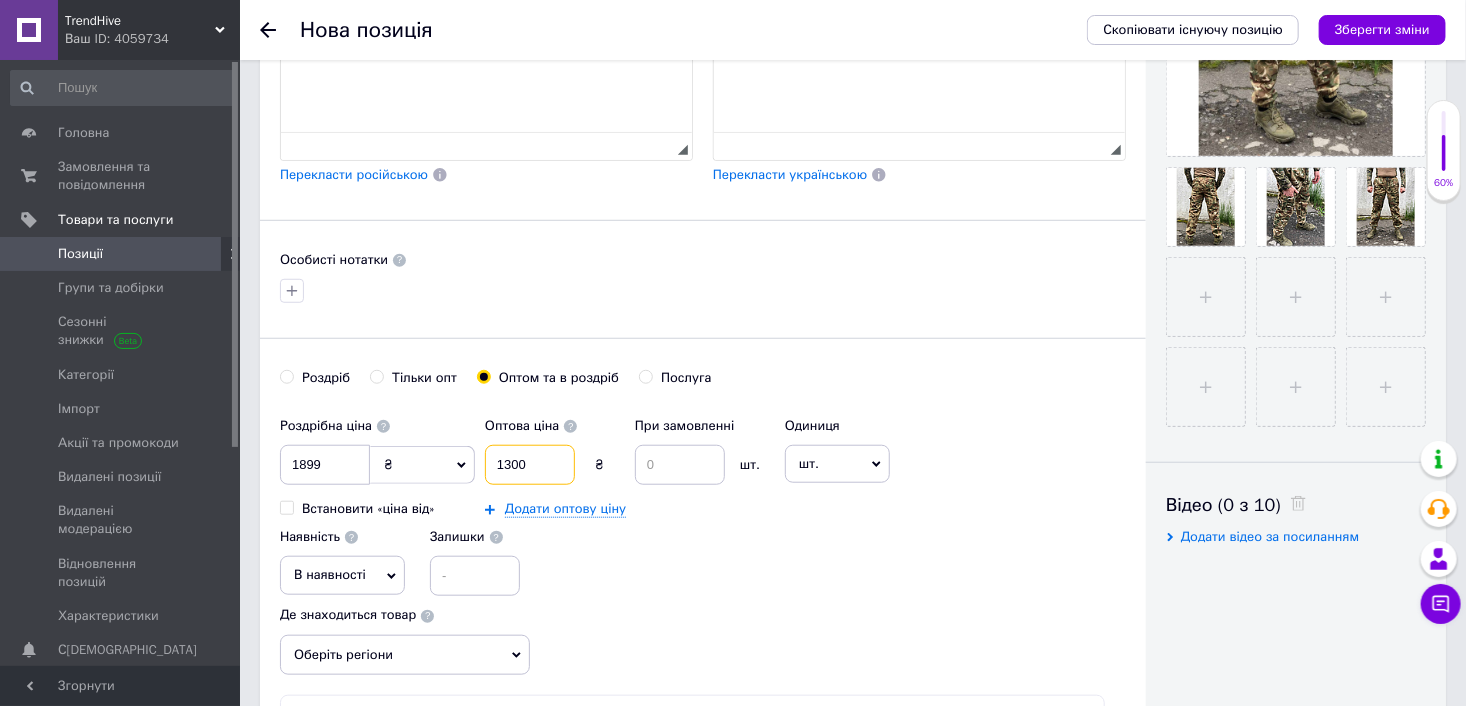 type on "1300" 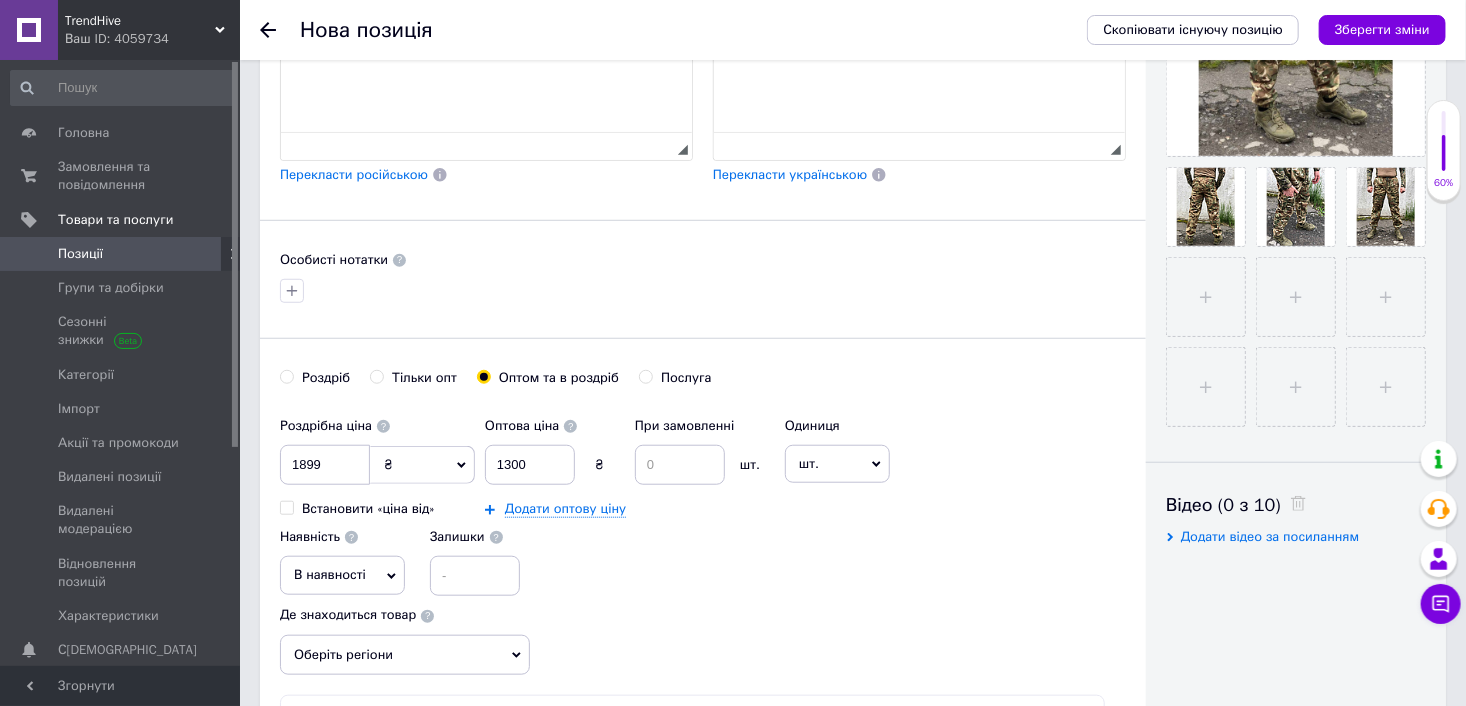 click on "В наявності" at bounding box center [342, 575] 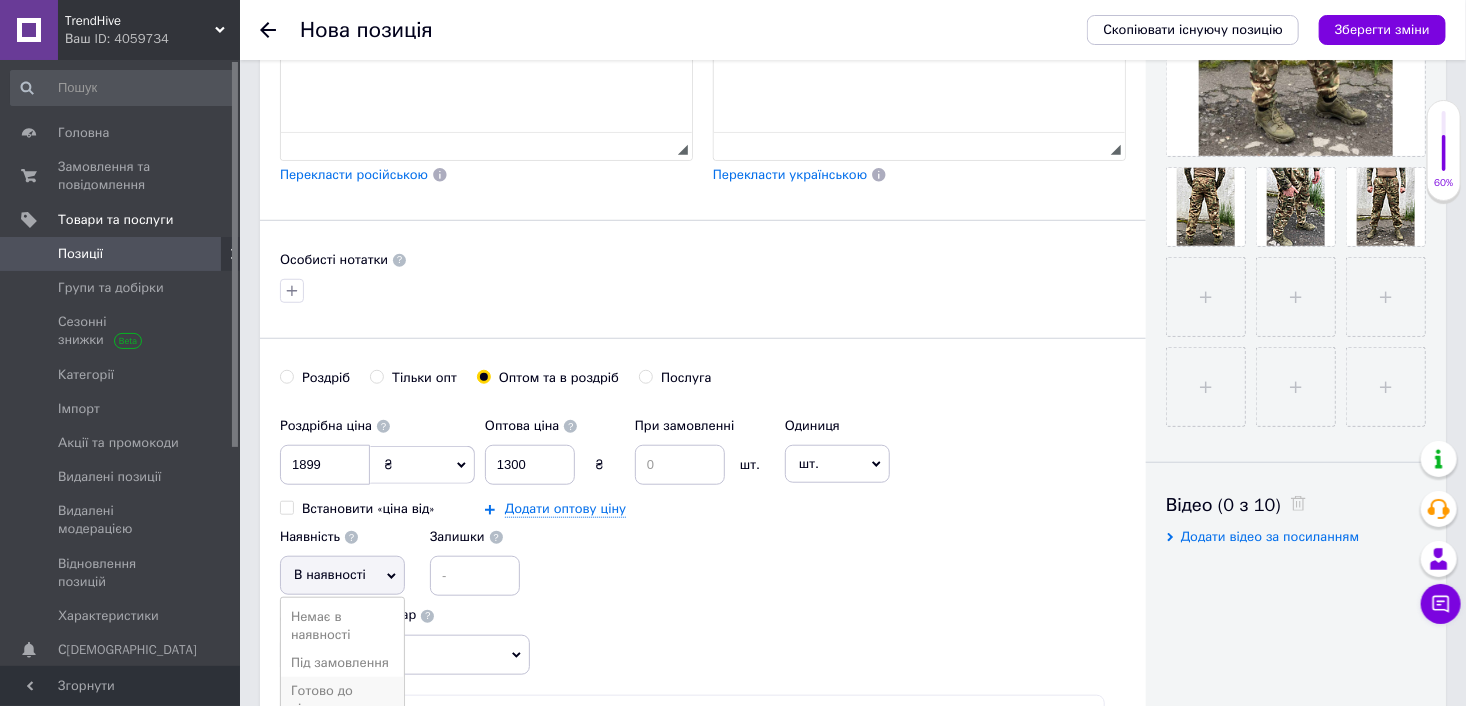 click on "Готово до відправки" at bounding box center (342, 700) 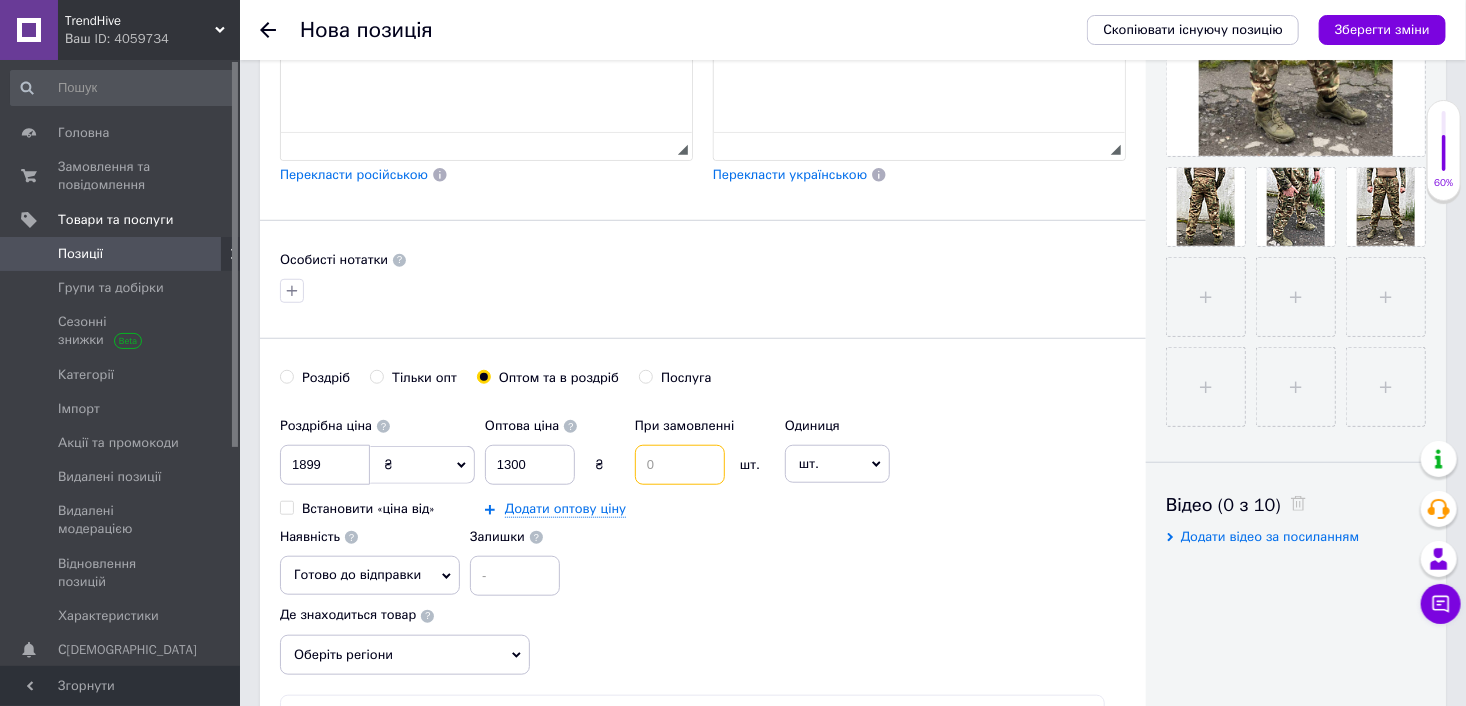 click at bounding box center (680, 465) 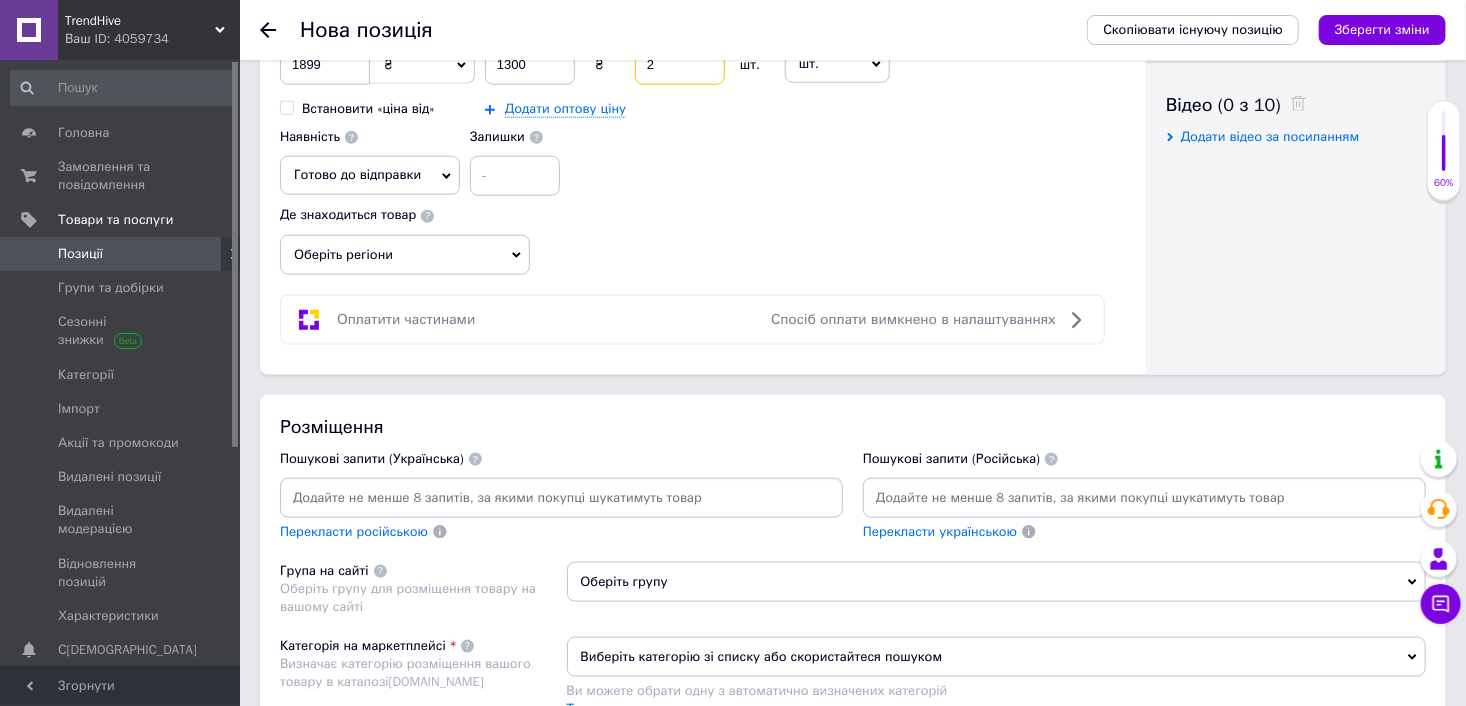 type on "2" 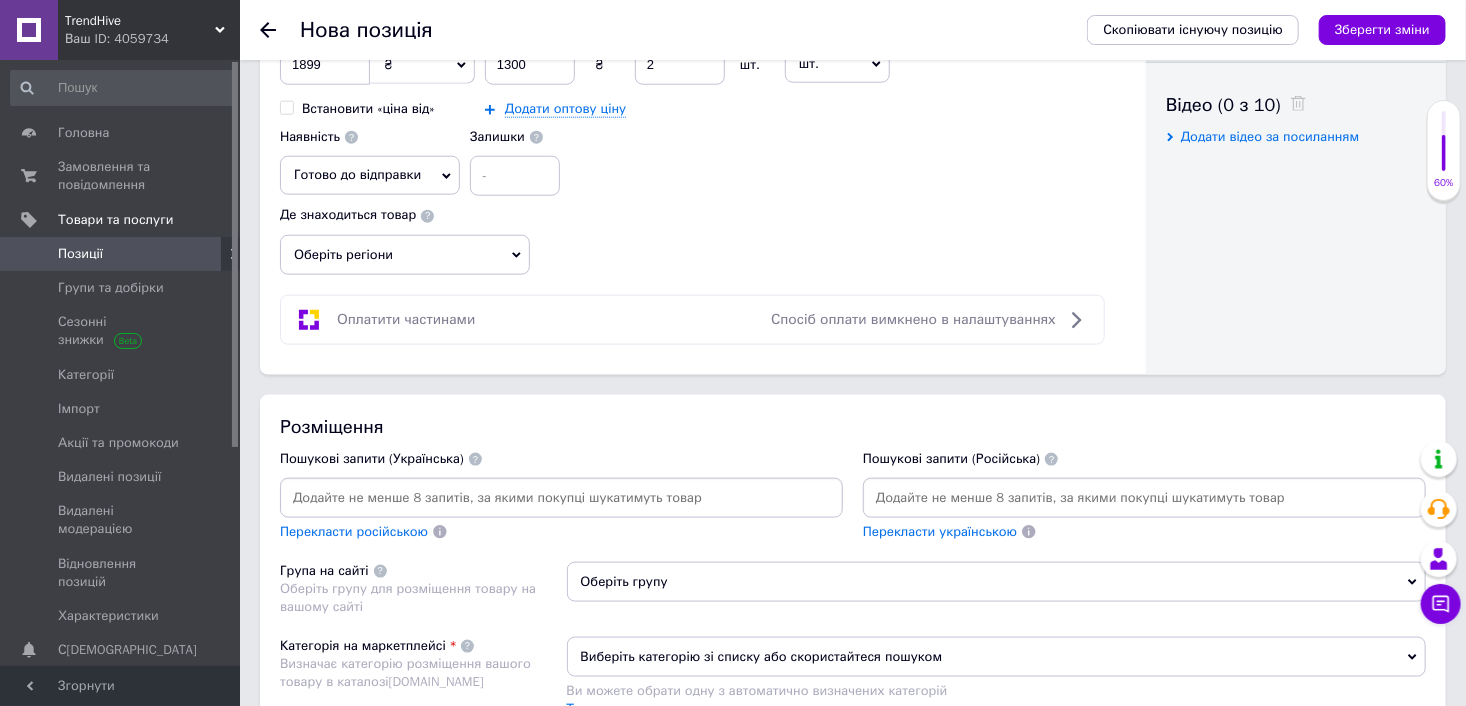 click on "Оберіть регіони" at bounding box center [405, 255] 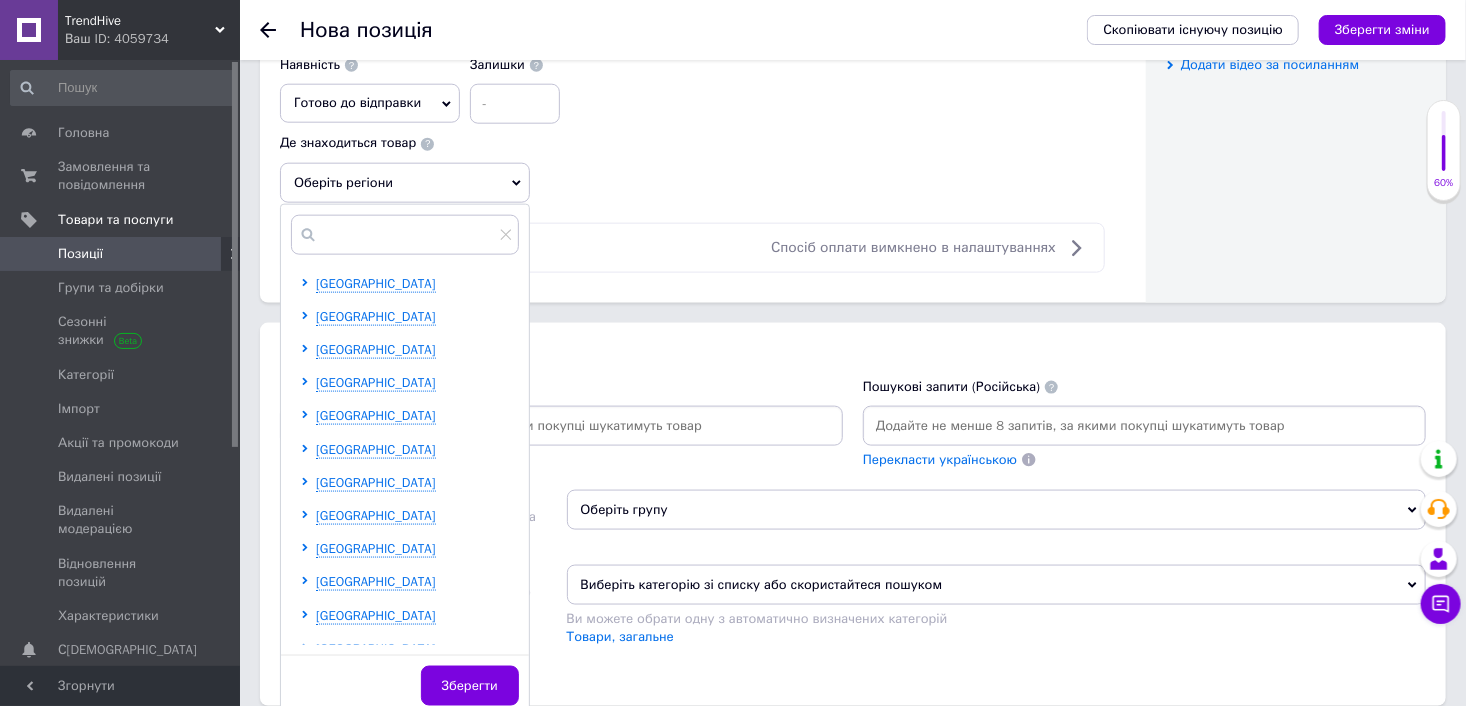 scroll, scrollTop: 1200, scrollLeft: 0, axis: vertical 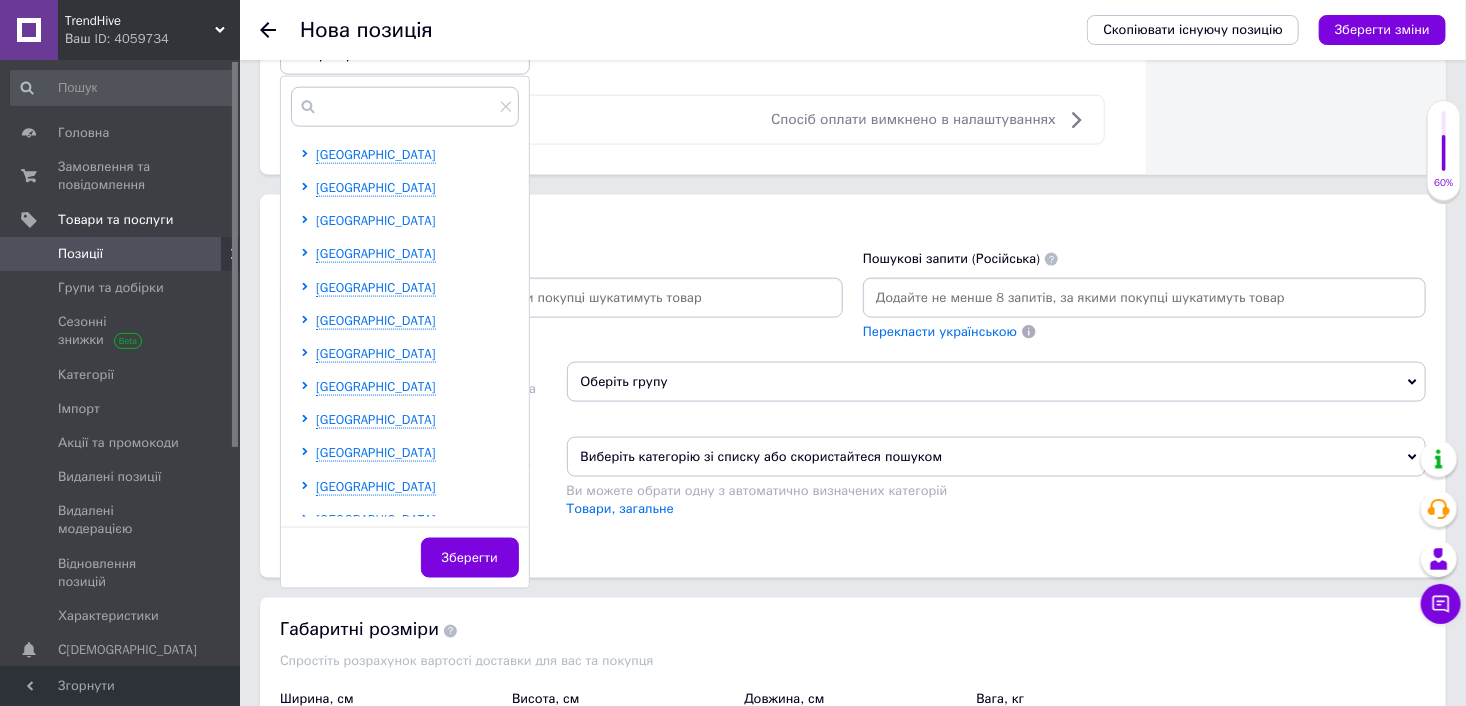 click on "[GEOGRAPHIC_DATA]" at bounding box center (376, 220) 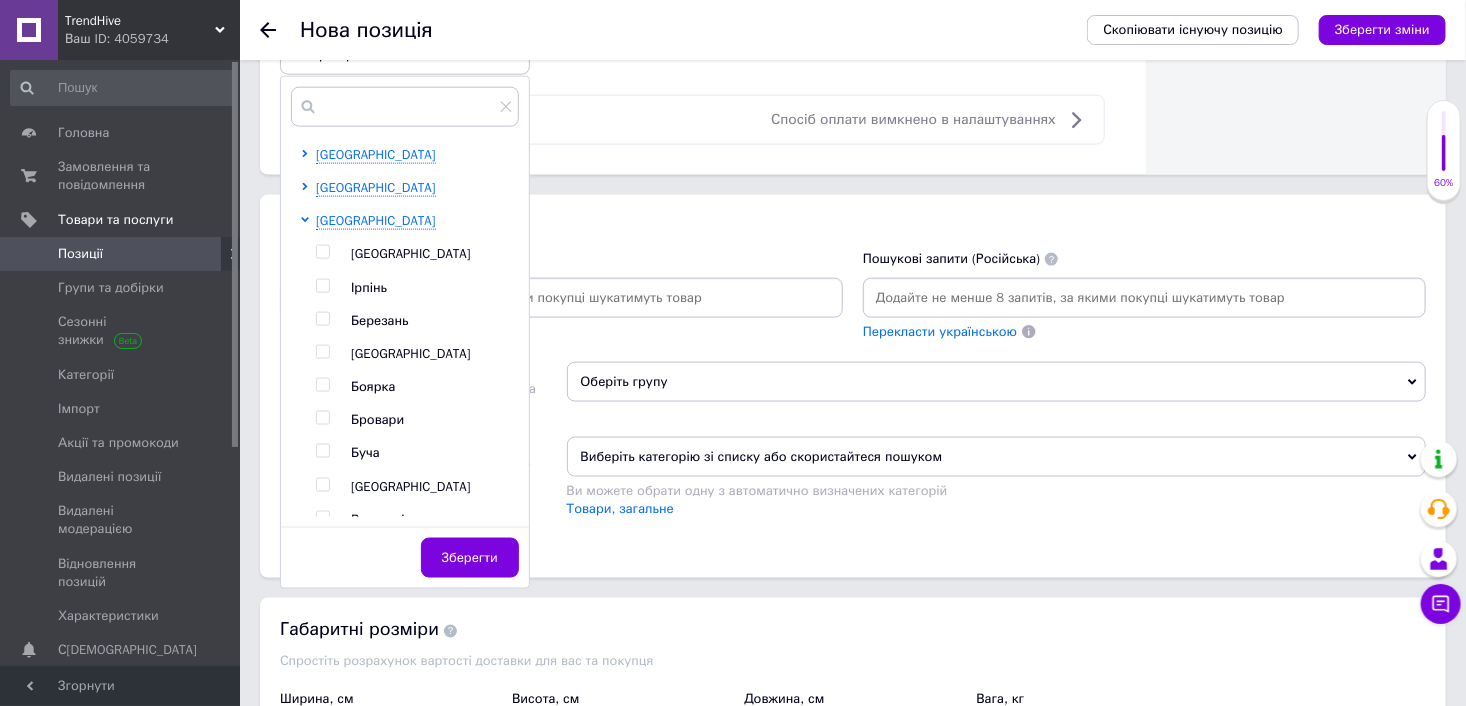 click at bounding box center [322, 252] 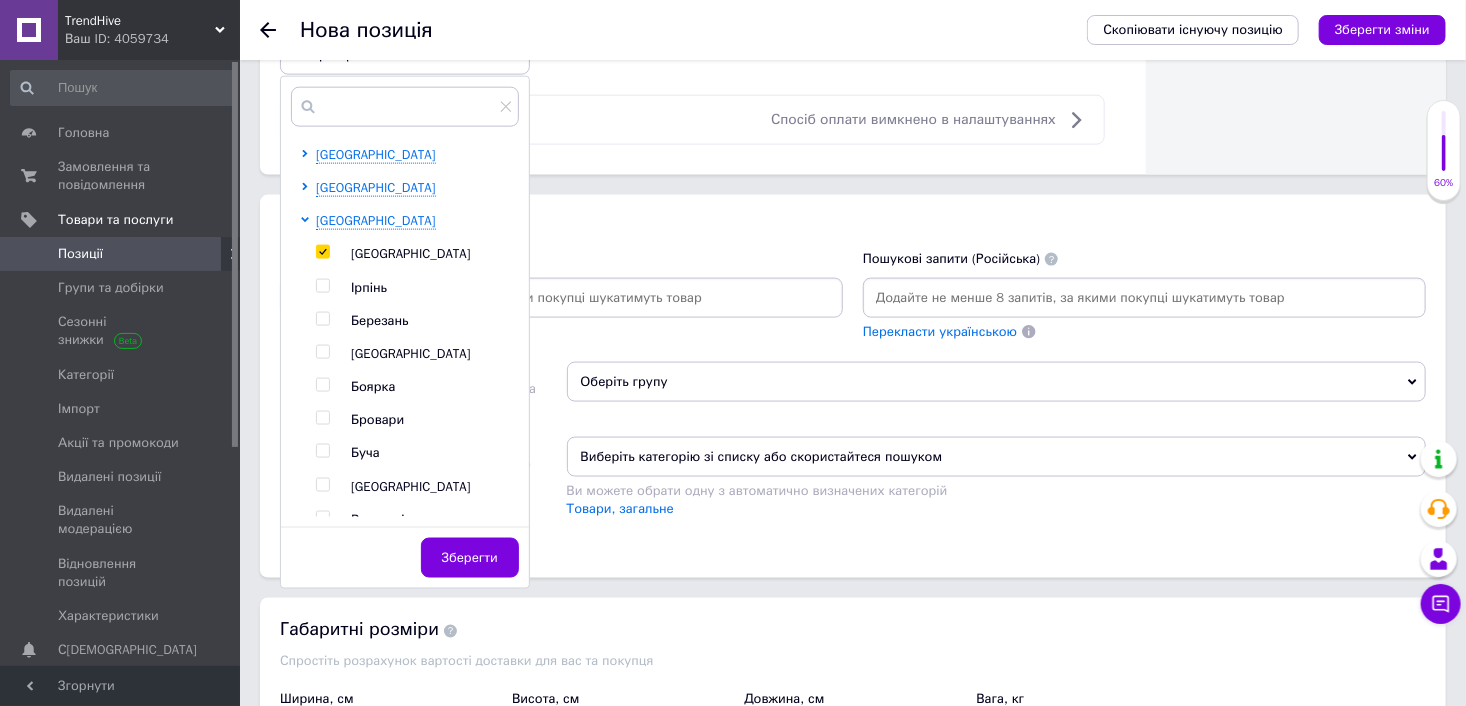 checkbox on "true" 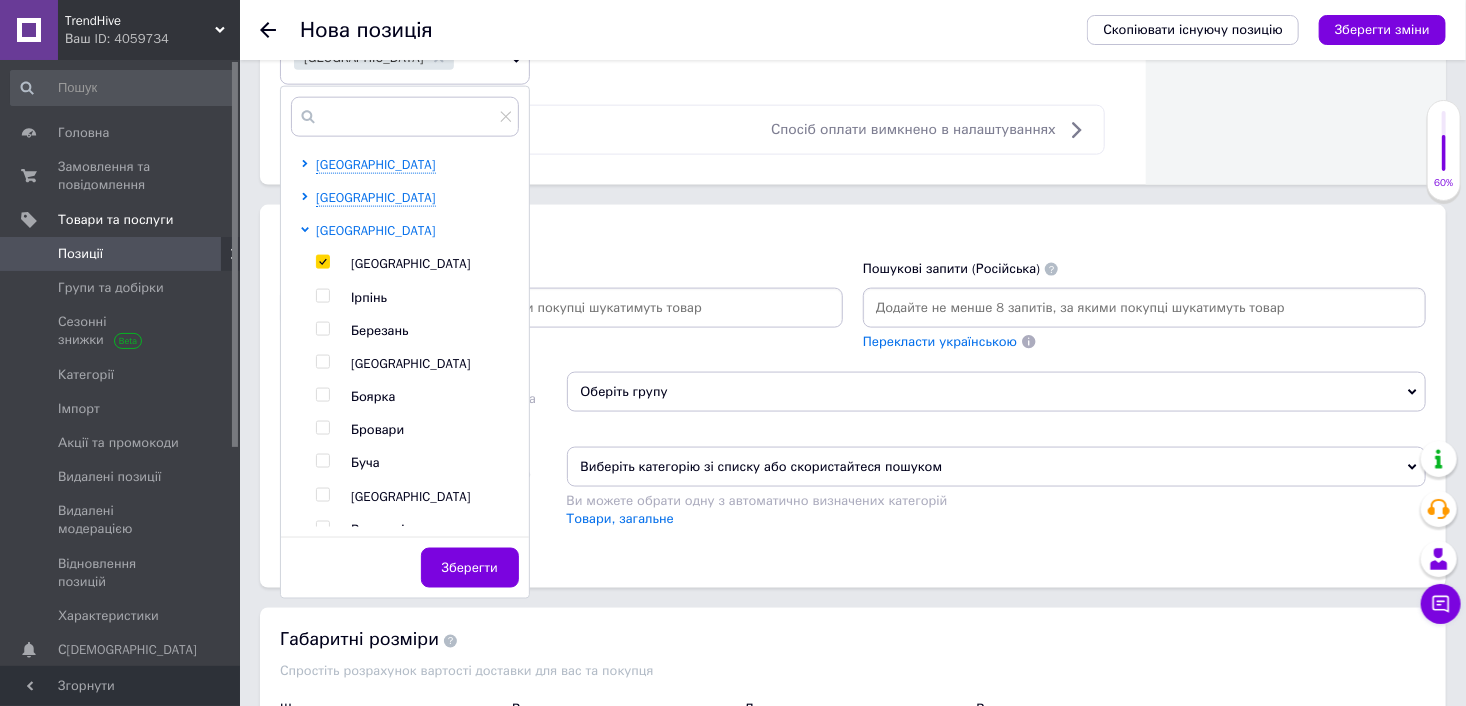click on "[GEOGRAPHIC_DATA]" at bounding box center [376, 230] 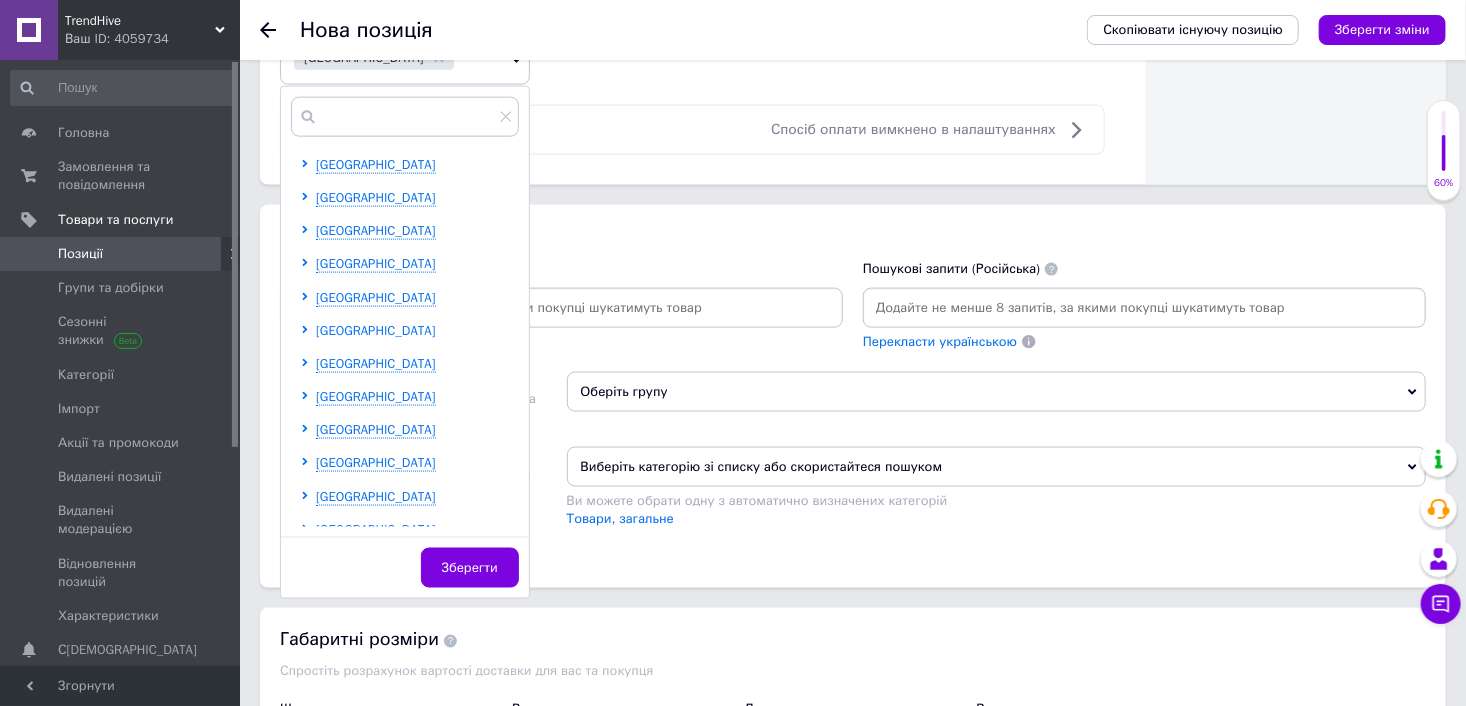 click on "[GEOGRAPHIC_DATA]" at bounding box center (376, 330) 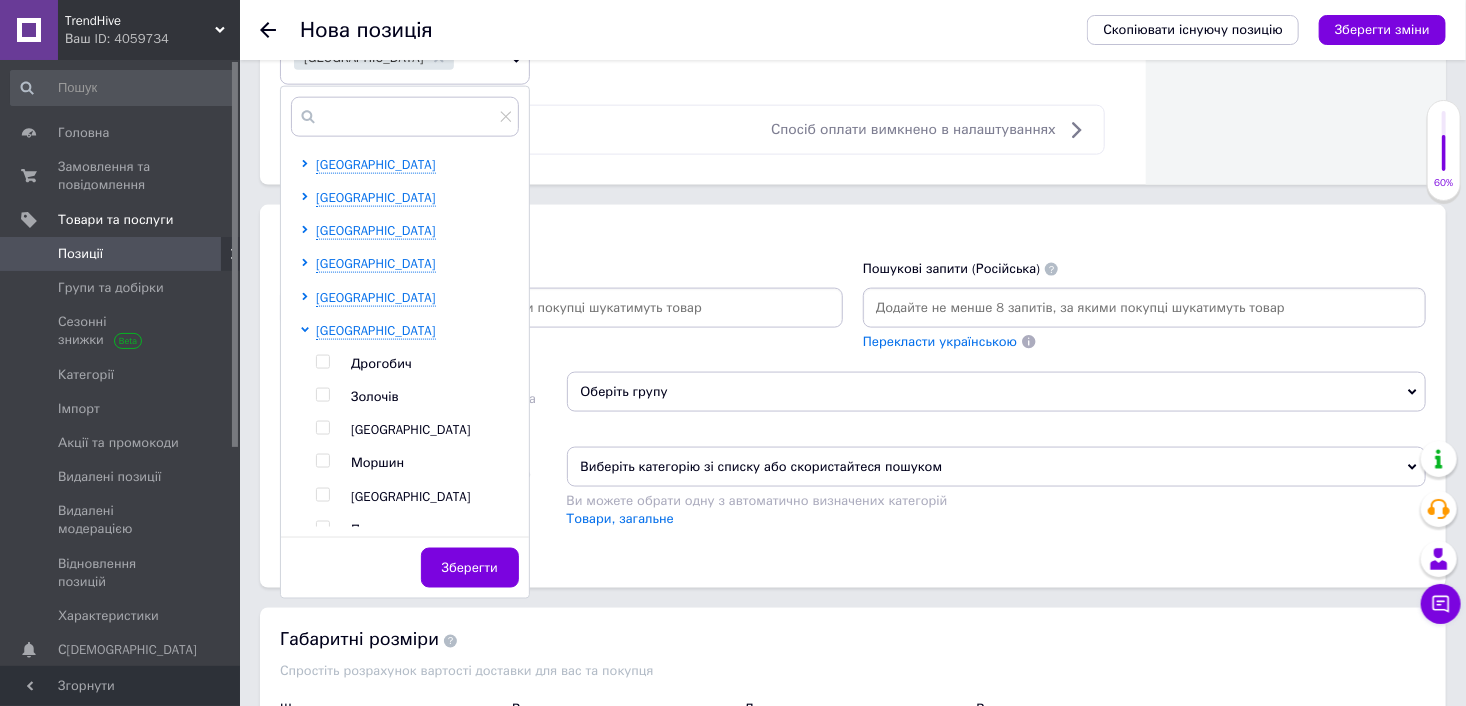 click at bounding box center [322, 428] 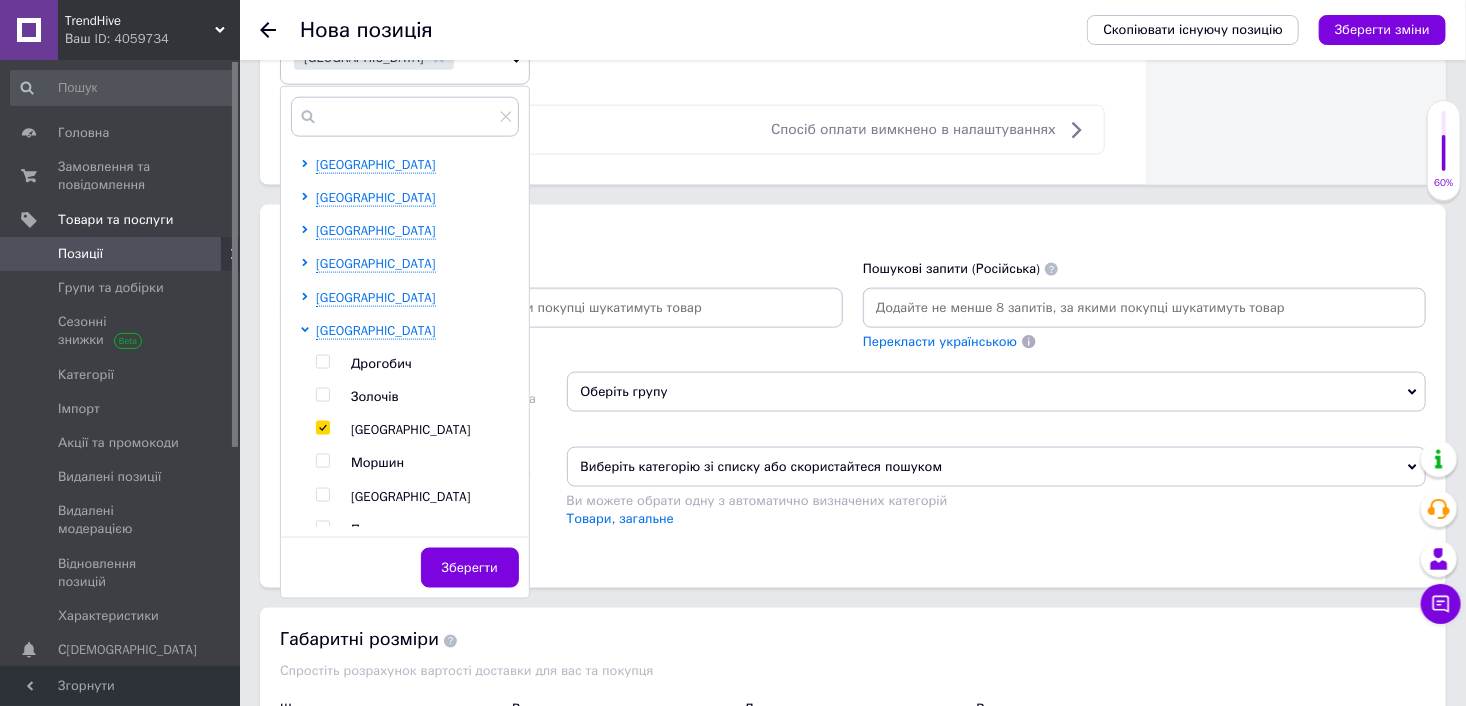 checkbox on "true" 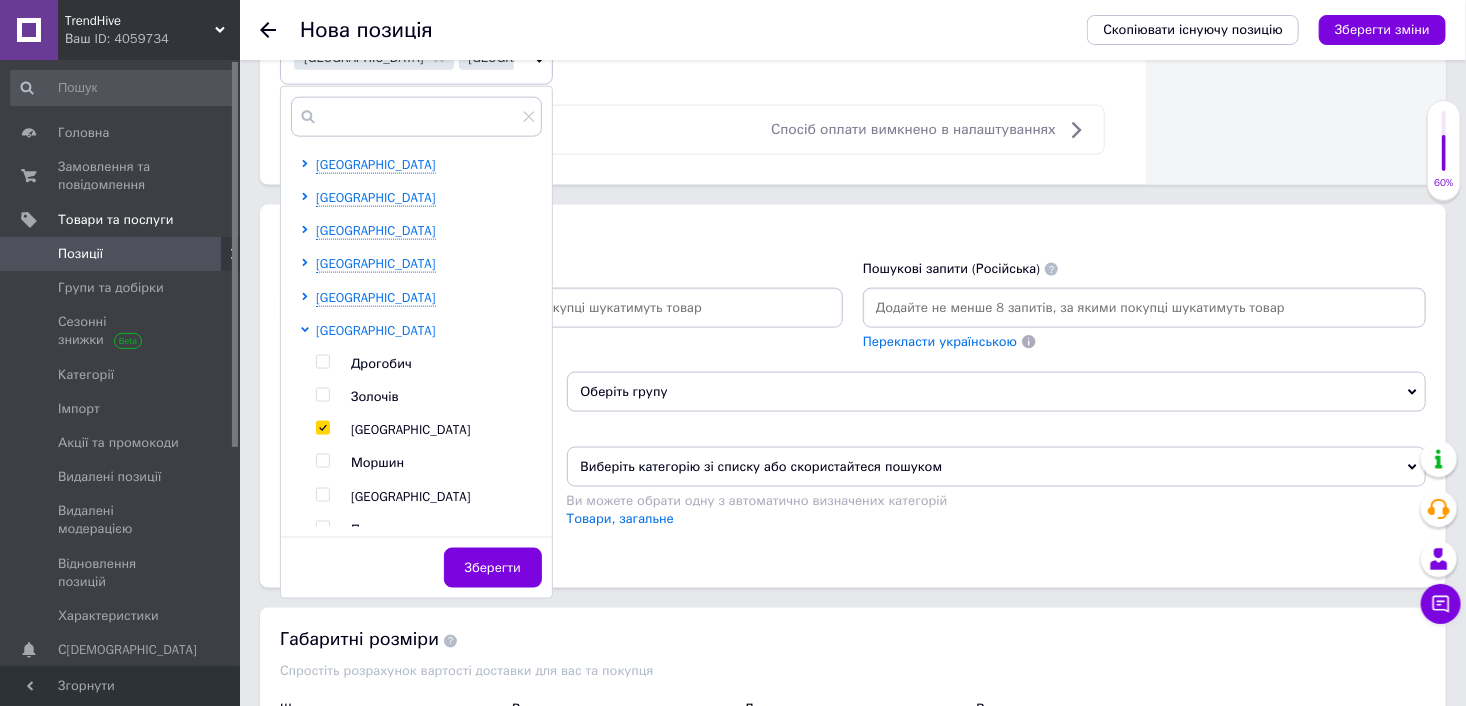 click on "[GEOGRAPHIC_DATA]" at bounding box center [376, 330] 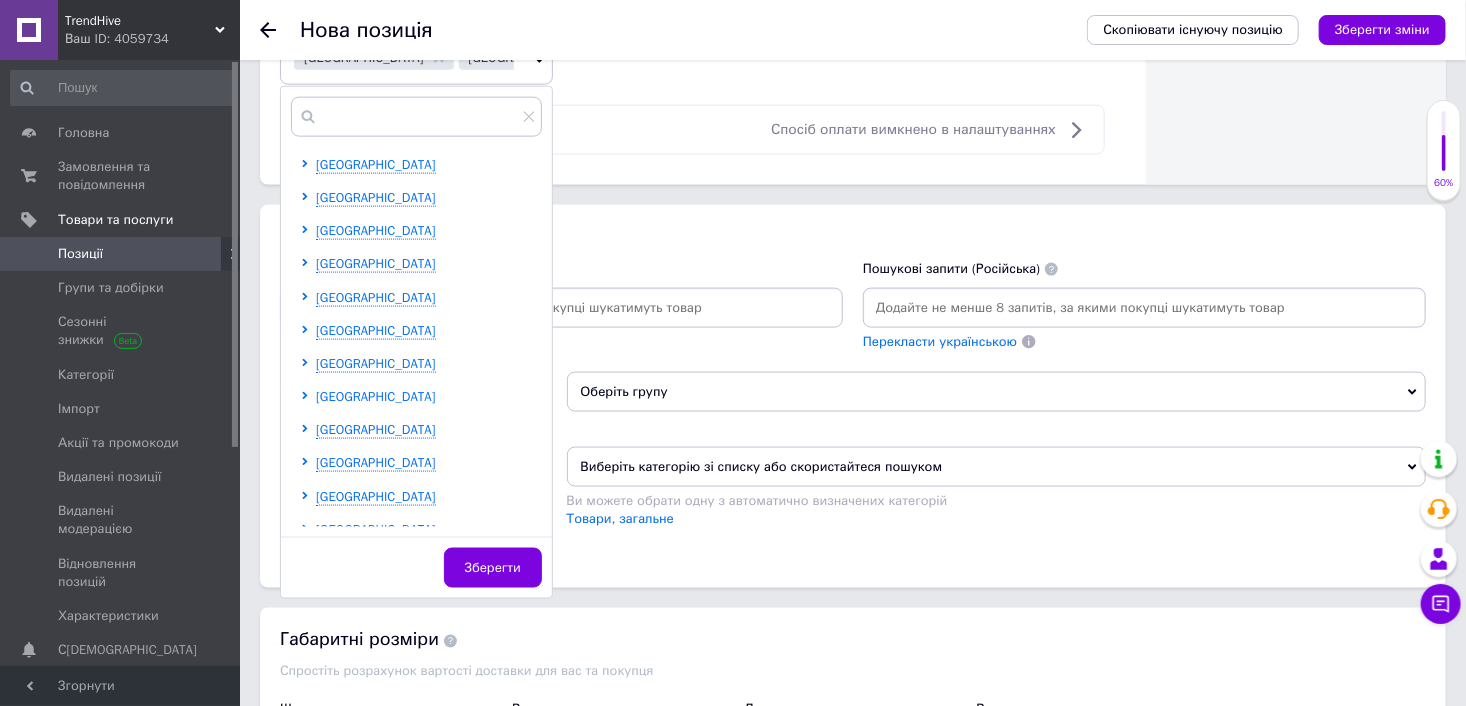 click on "[GEOGRAPHIC_DATA]" at bounding box center [376, 396] 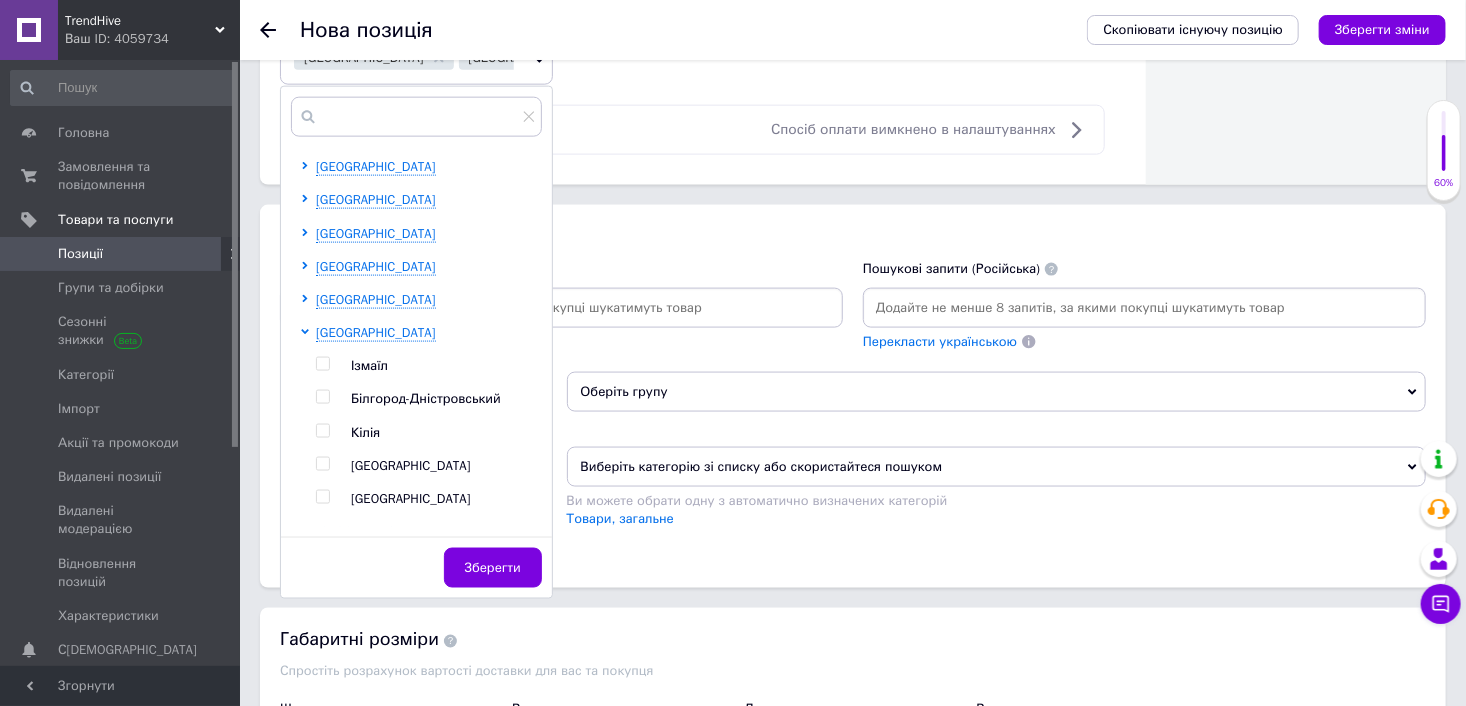 scroll, scrollTop: 400, scrollLeft: 0, axis: vertical 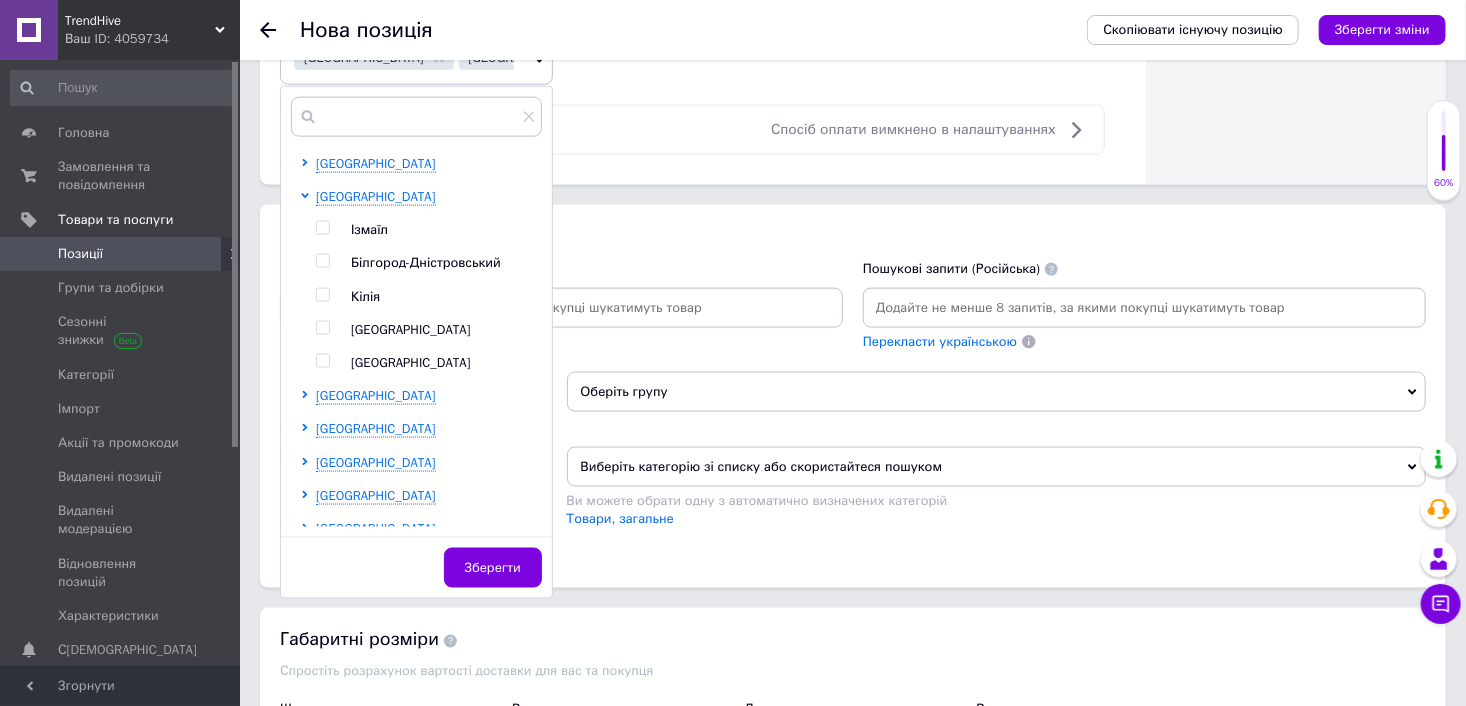 click at bounding box center (322, 328) 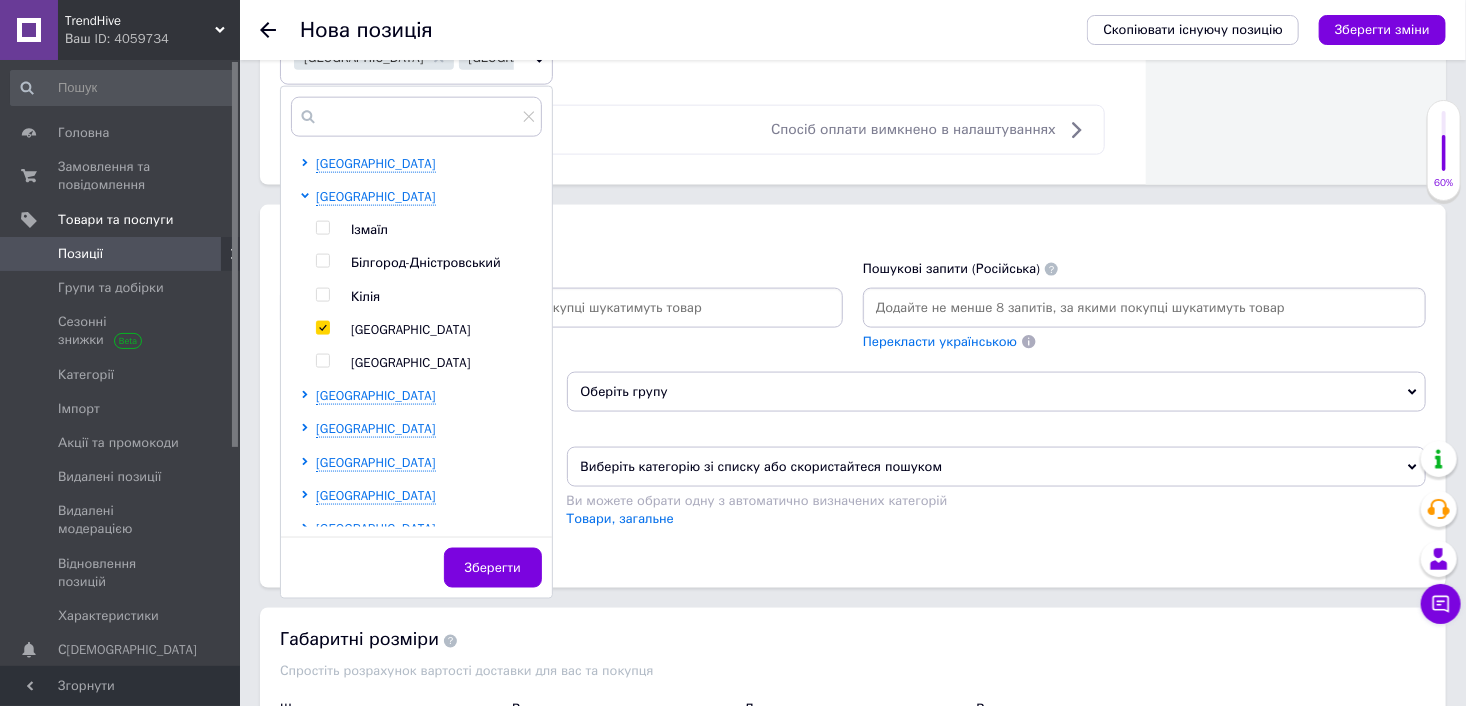 checkbox on "true" 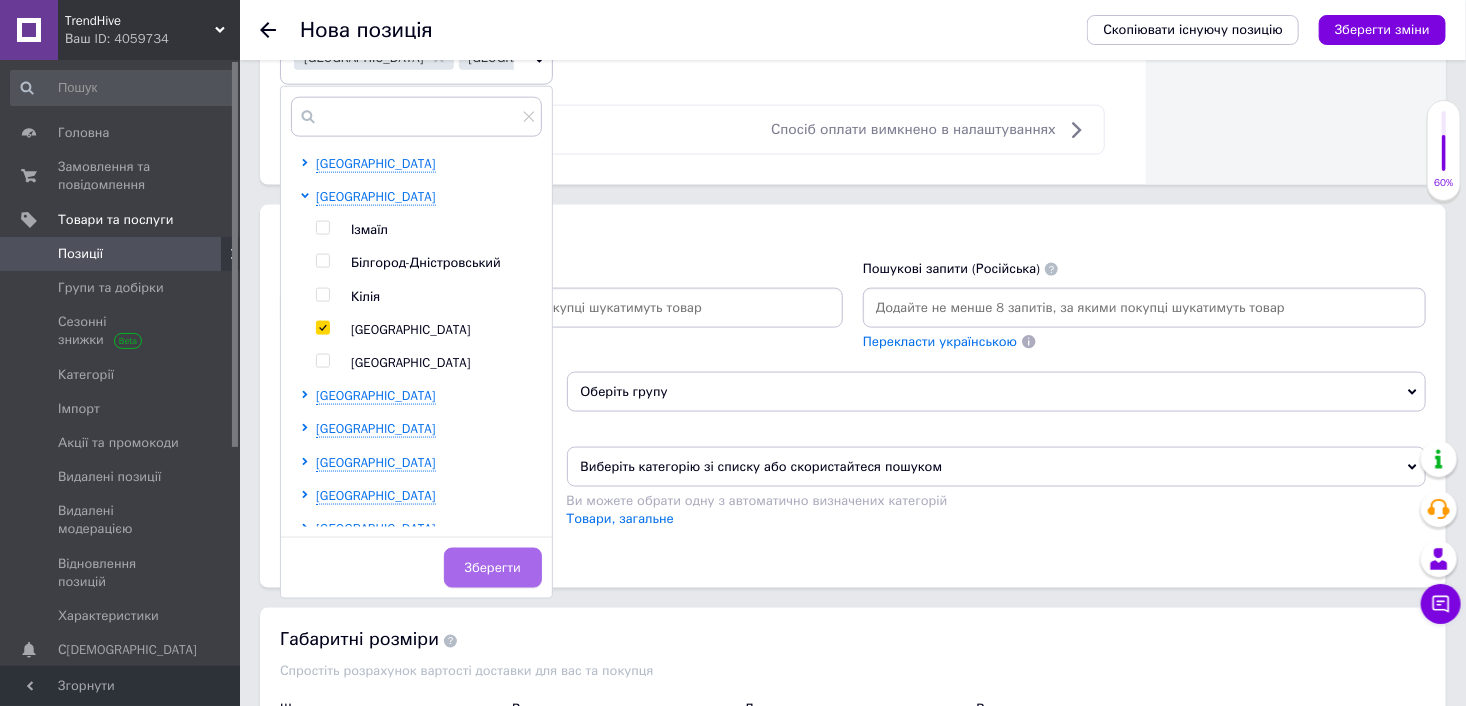 click on "Зберегти" at bounding box center [493, 568] 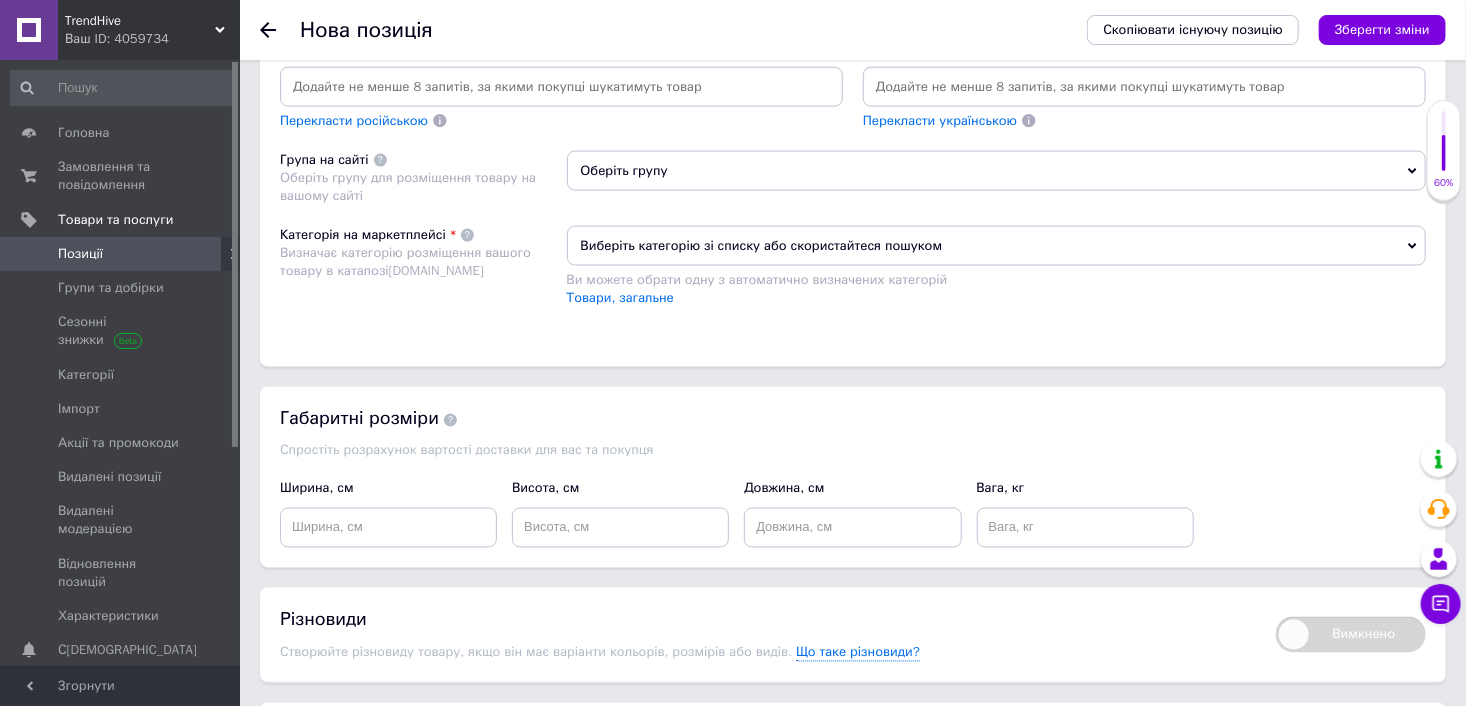 scroll, scrollTop: 1500, scrollLeft: 0, axis: vertical 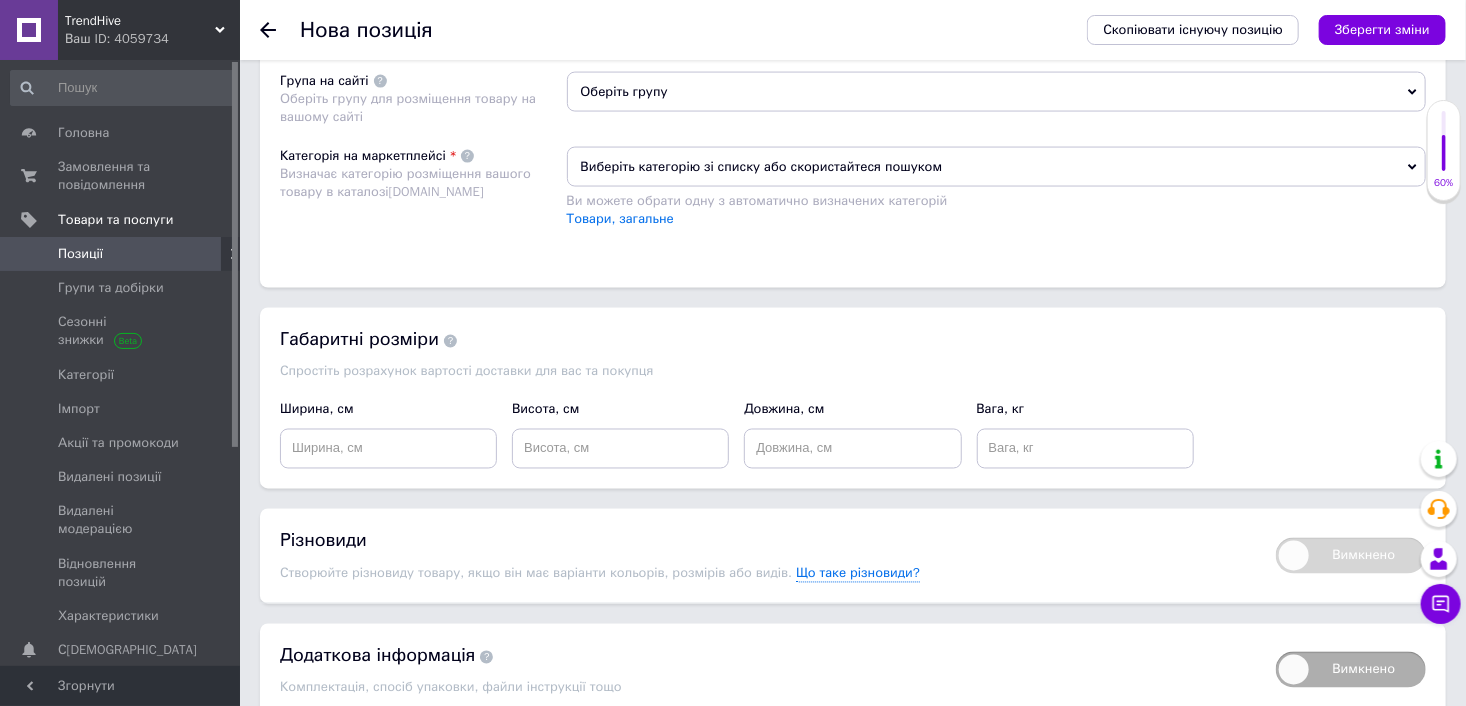 click on "Оберіть групу" at bounding box center (997, 92) 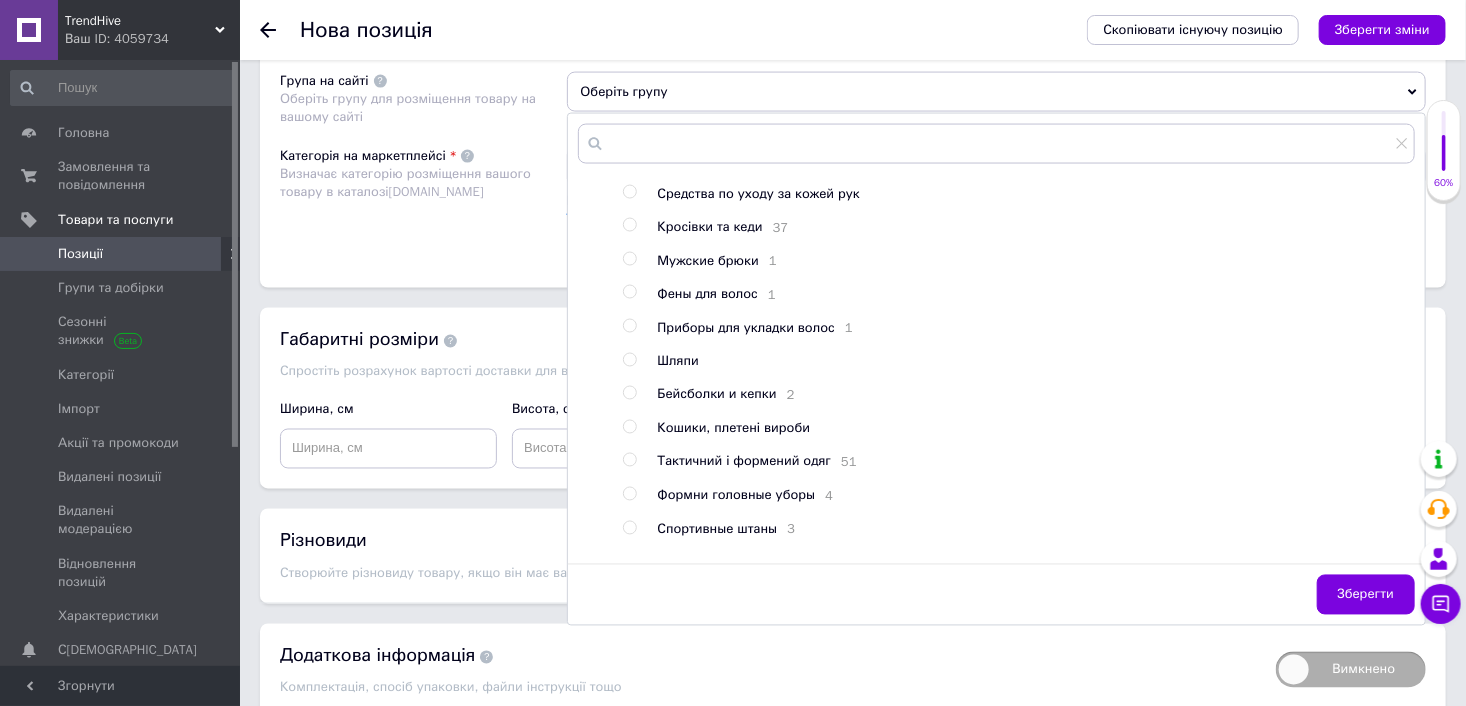 scroll, scrollTop: 736, scrollLeft: 0, axis: vertical 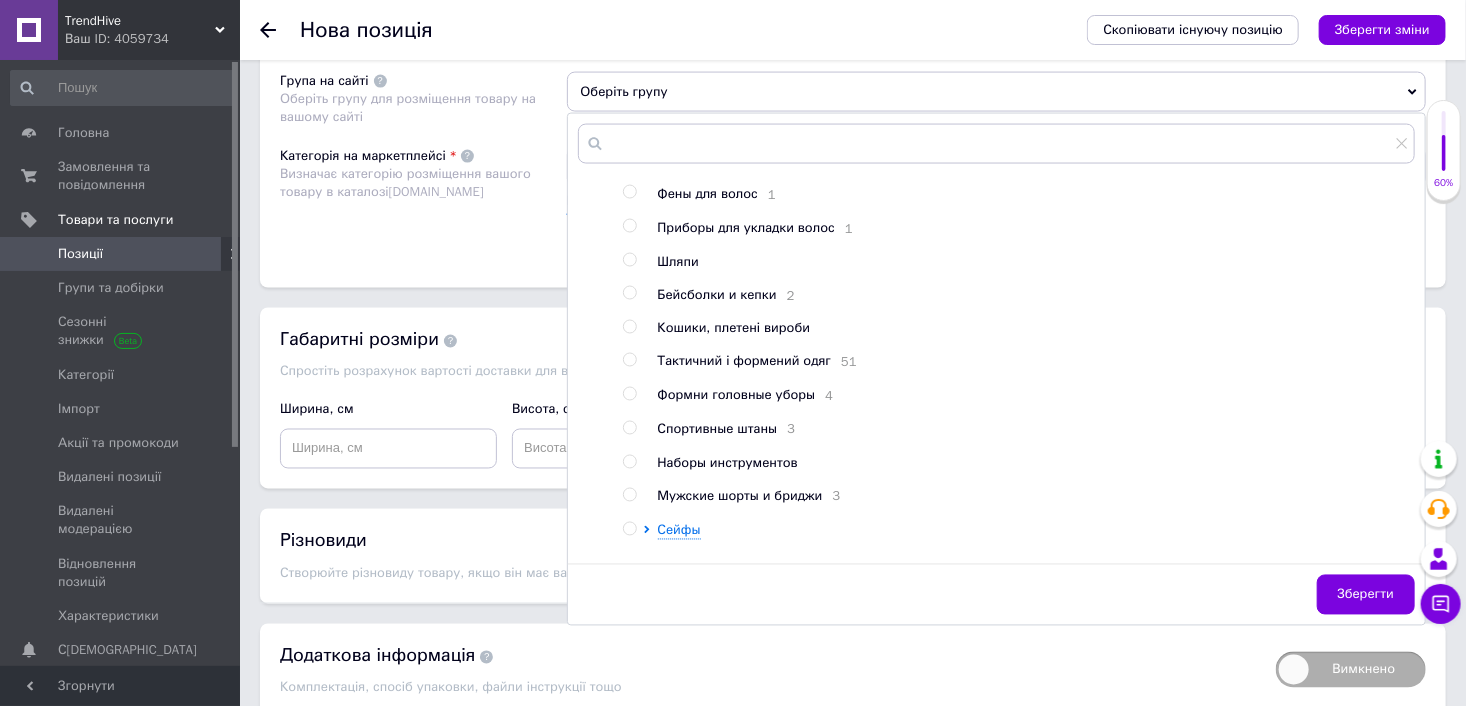 click at bounding box center [629, 360] 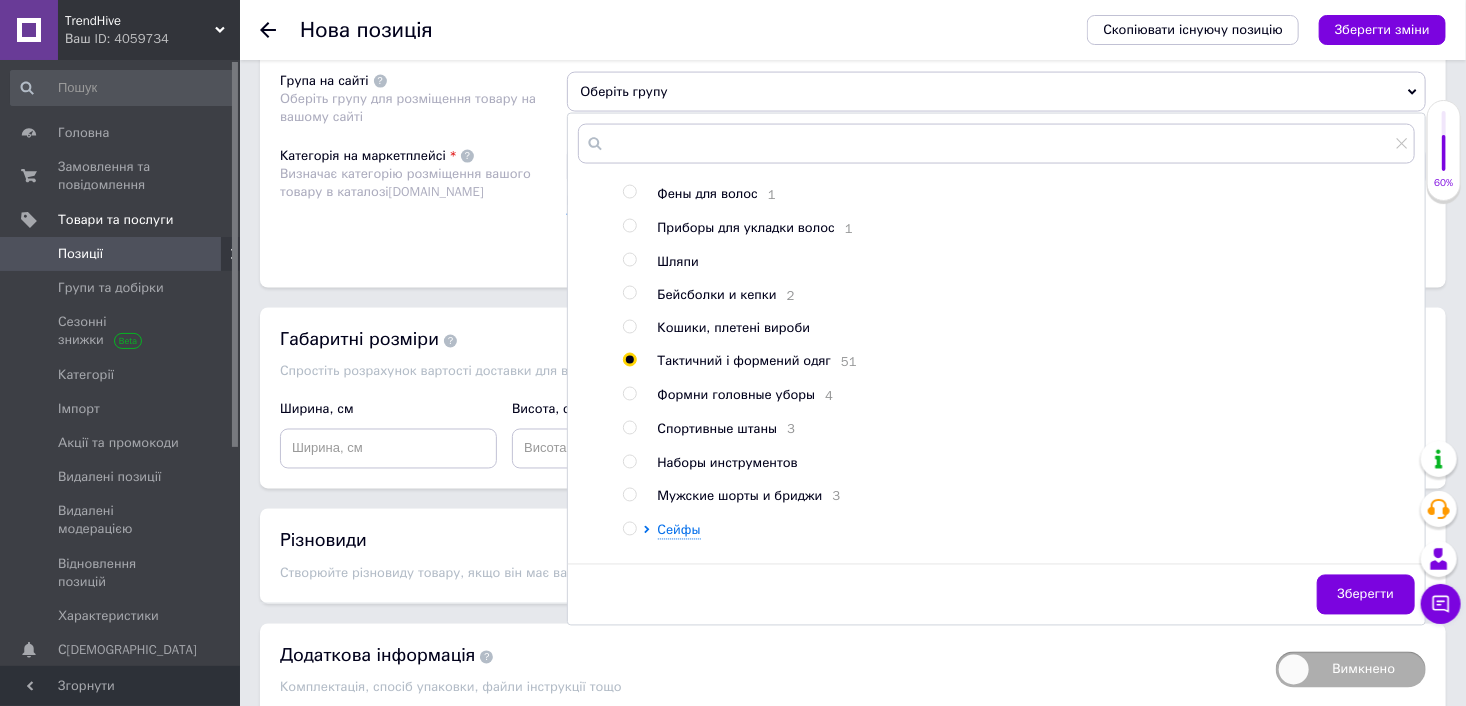 radio on "true" 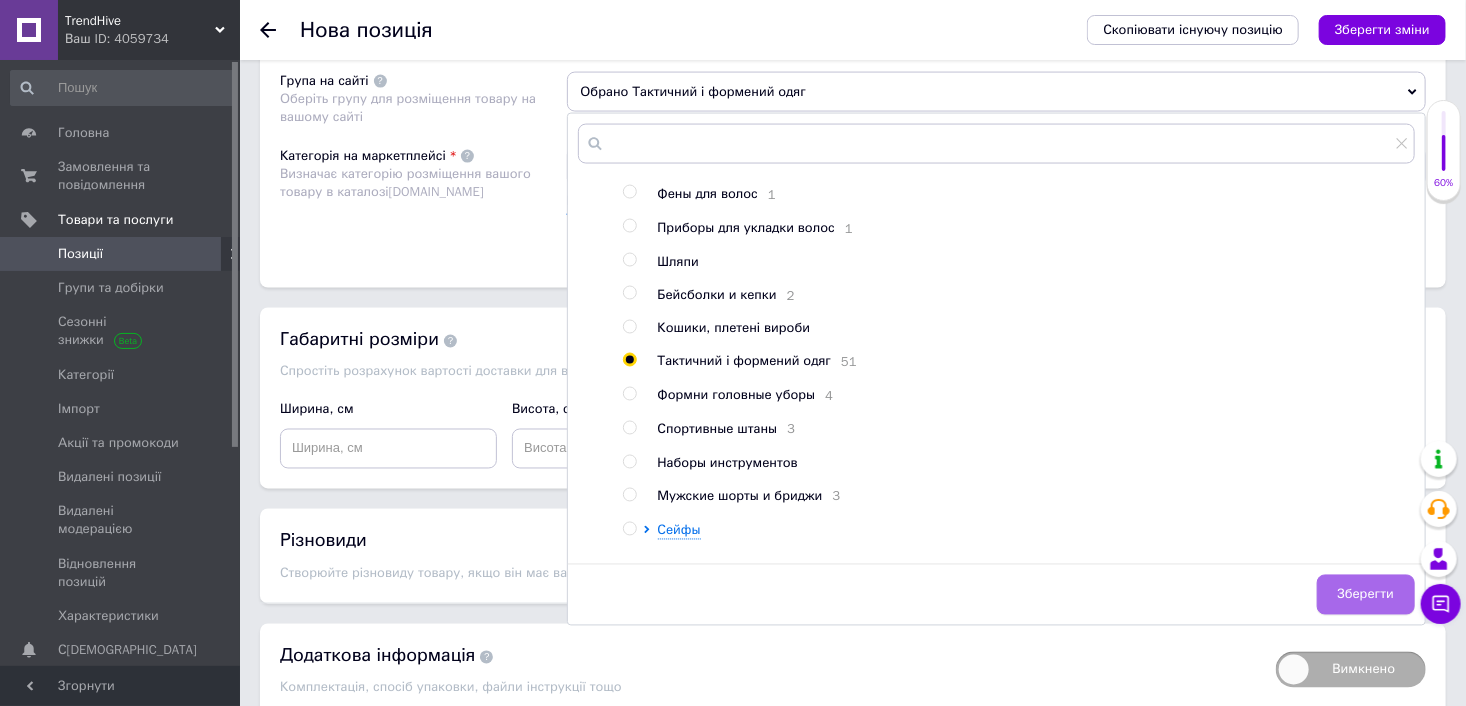 click on "Зберегти" at bounding box center [1366, 595] 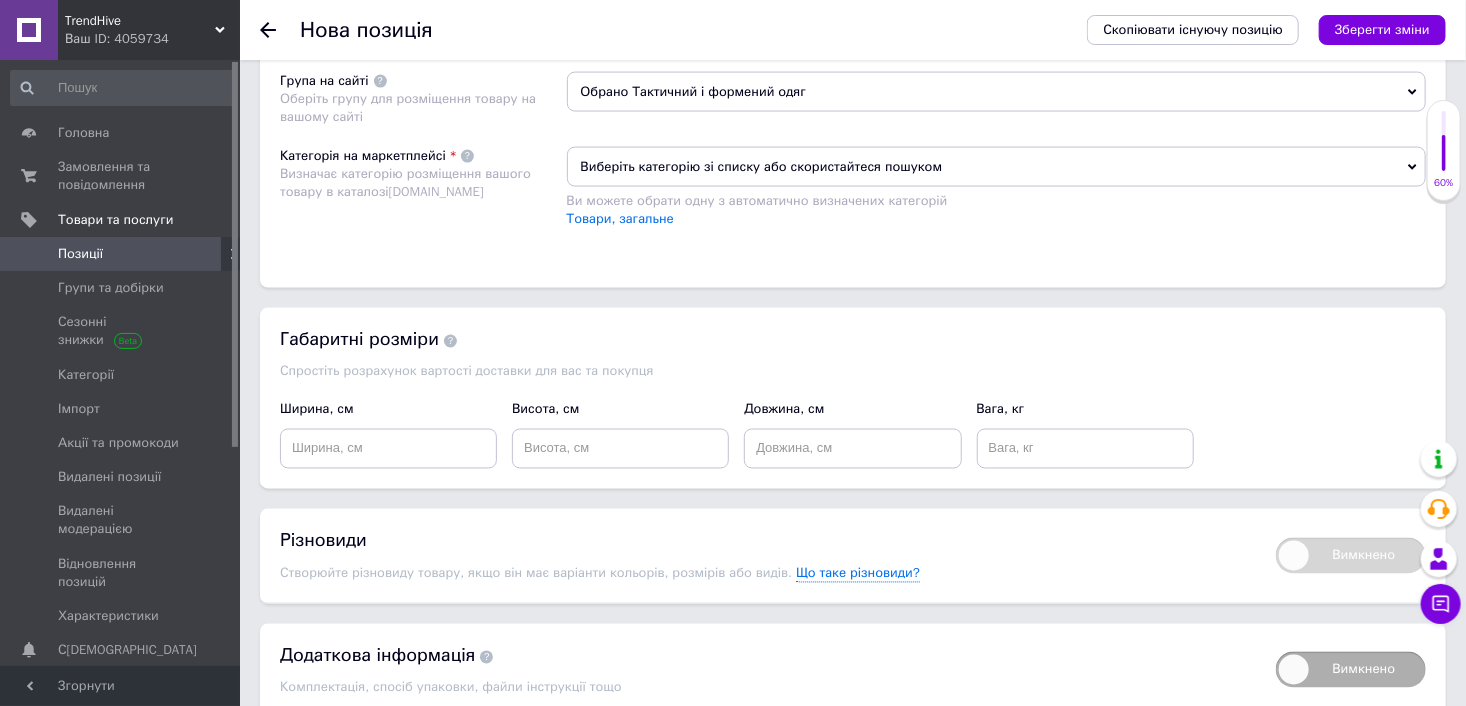click on "Виберіть категорію зі списку або скористайтеся пошуком" at bounding box center [997, 167] 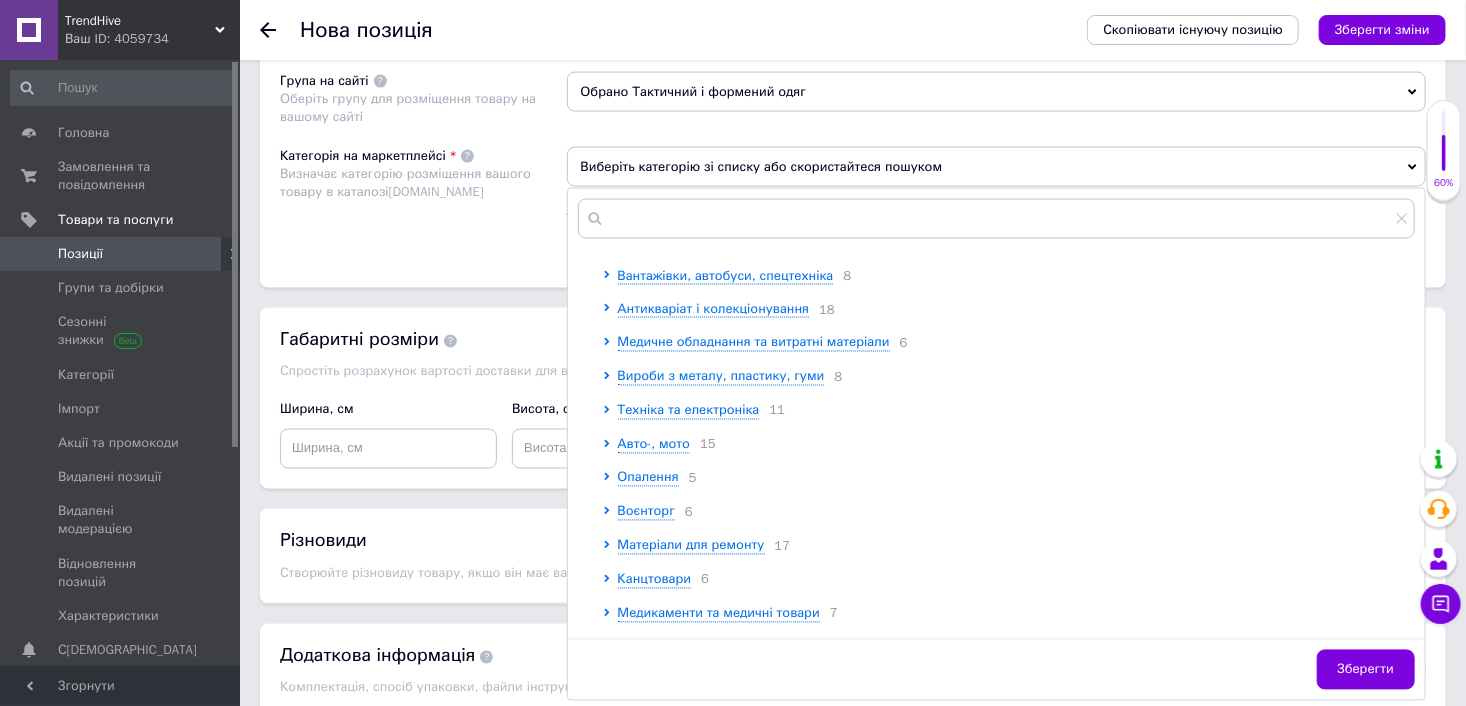 scroll, scrollTop: 700, scrollLeft: 0, axis: vertical 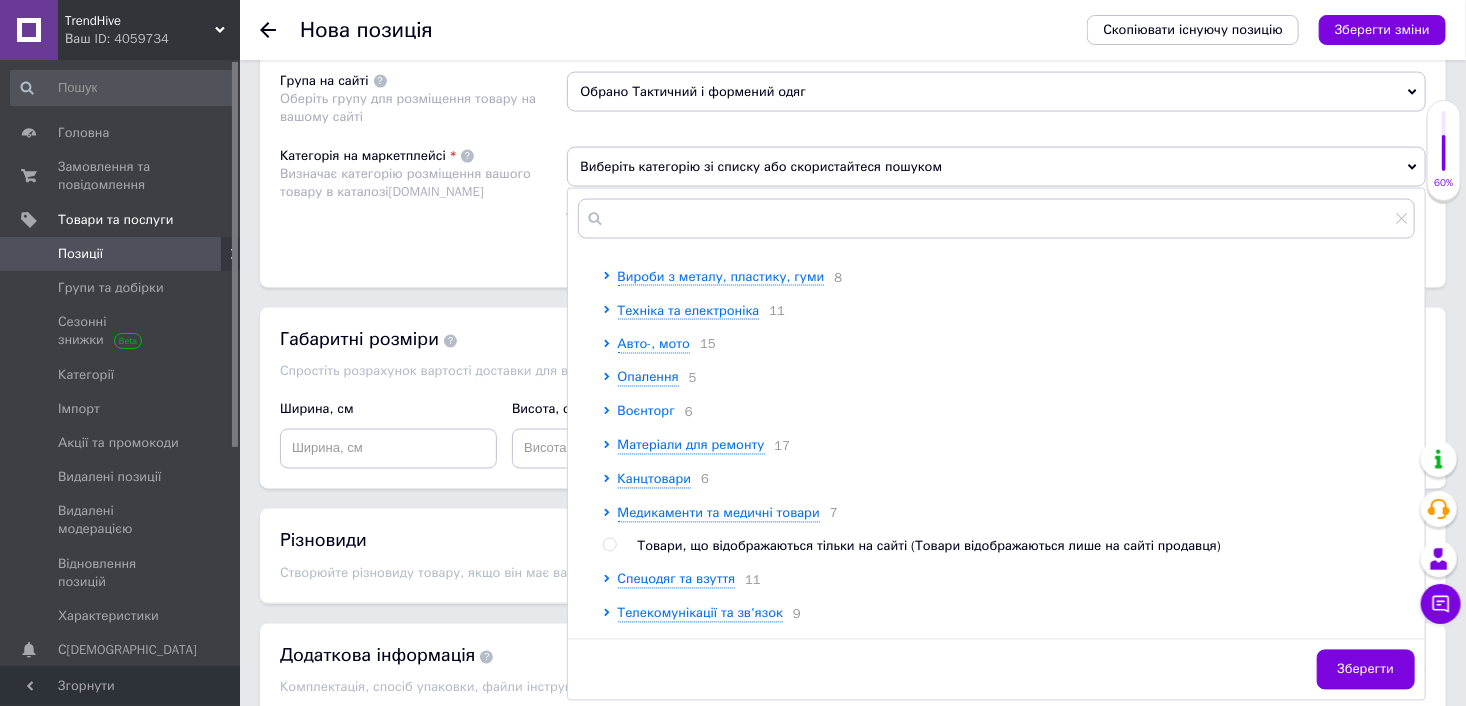 click on "Воєнторг" at bounding box center (646, 411) 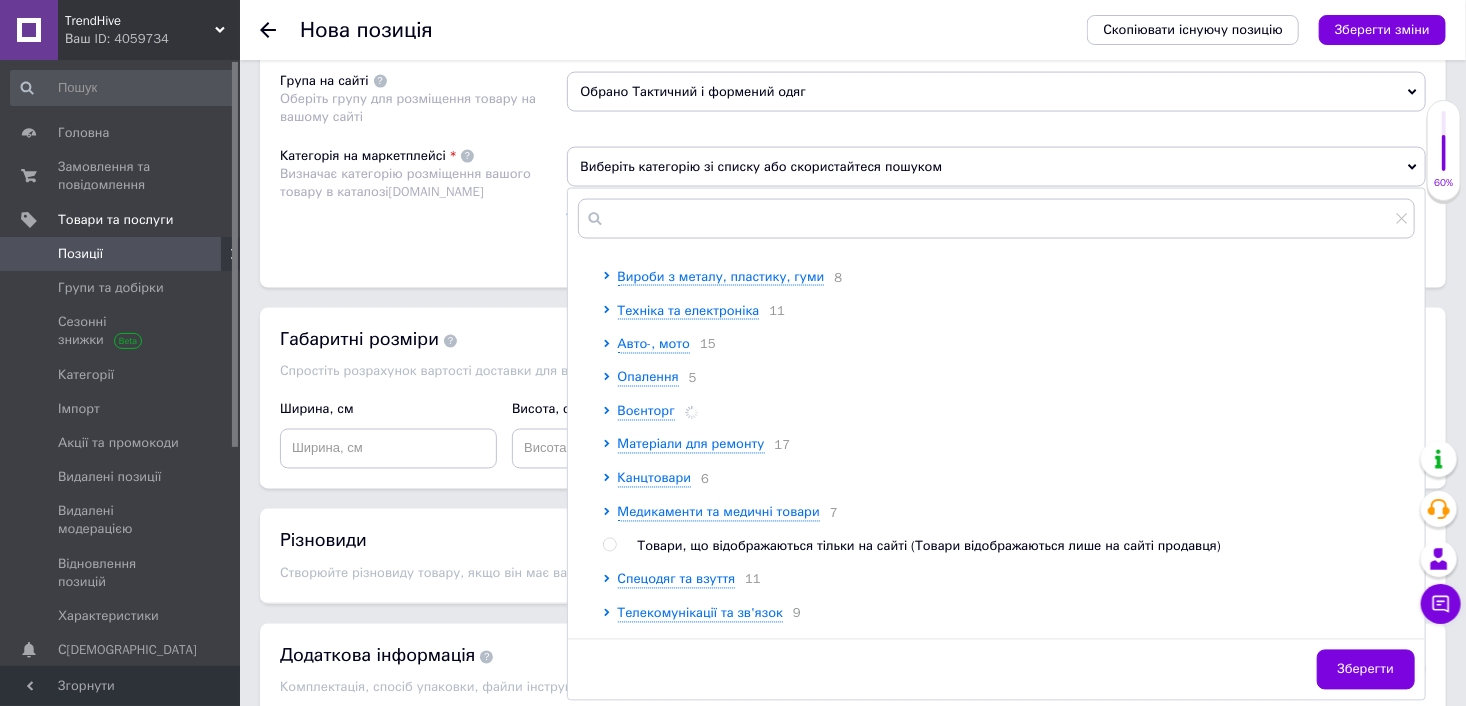 scroll, scrollTop: 800, scrollLeft: 0, axis: vertical 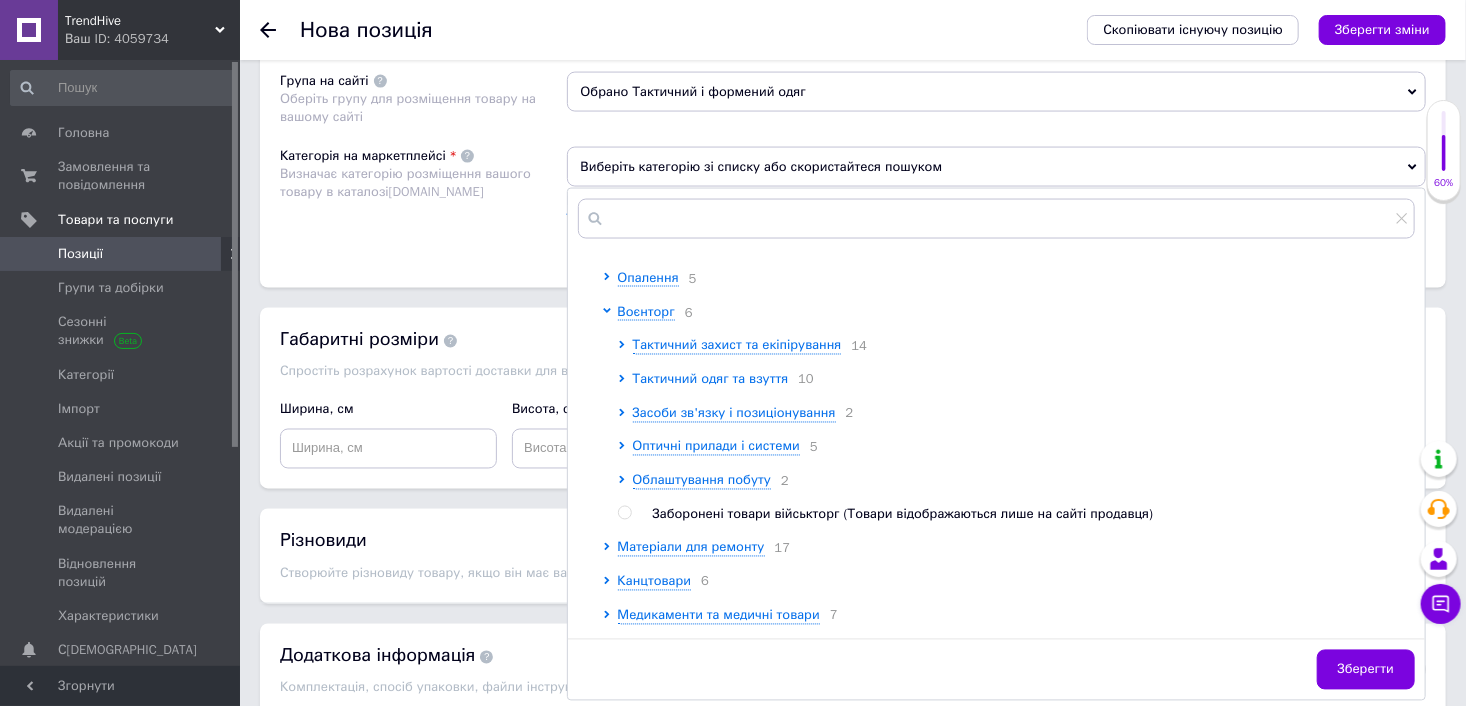 click on "Тактичний одяг та взуття" at bounding box center (711, 379) 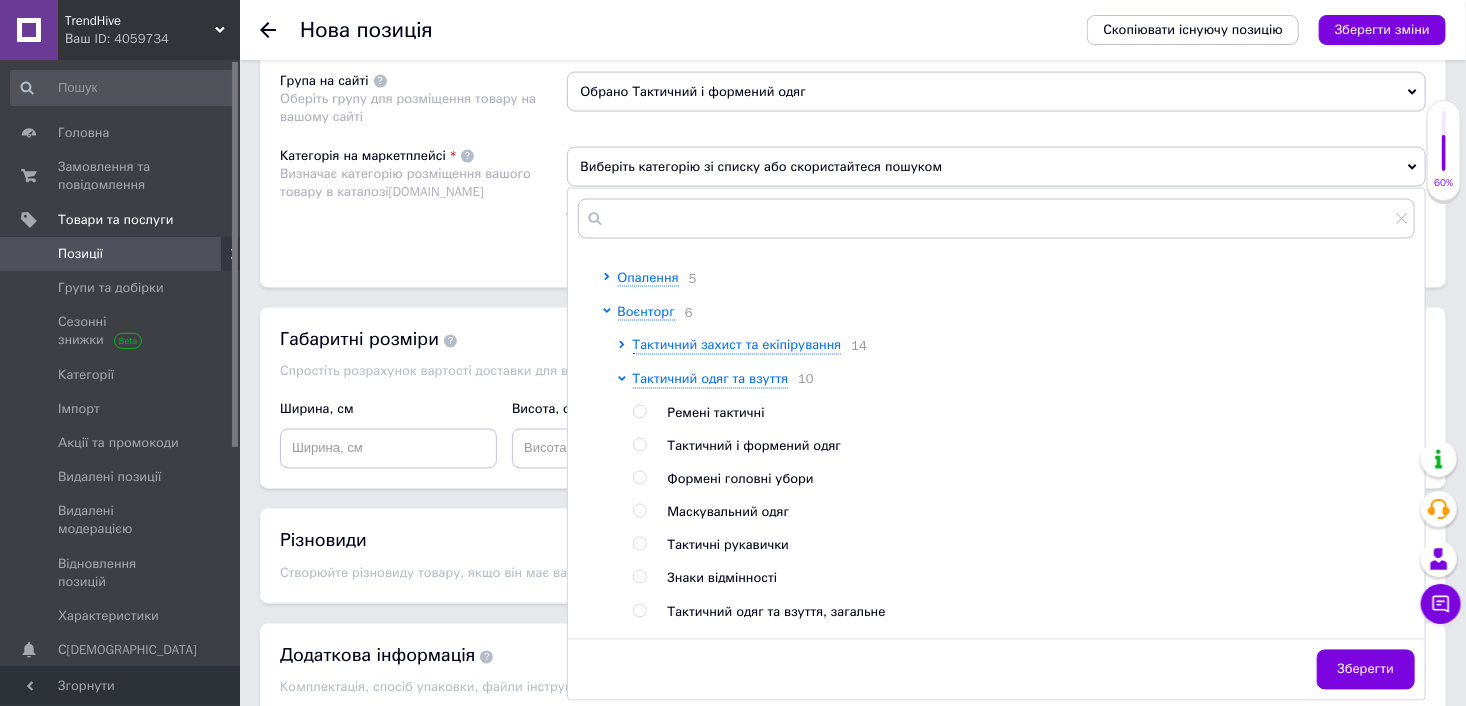 click at bounding box center (639, 445) 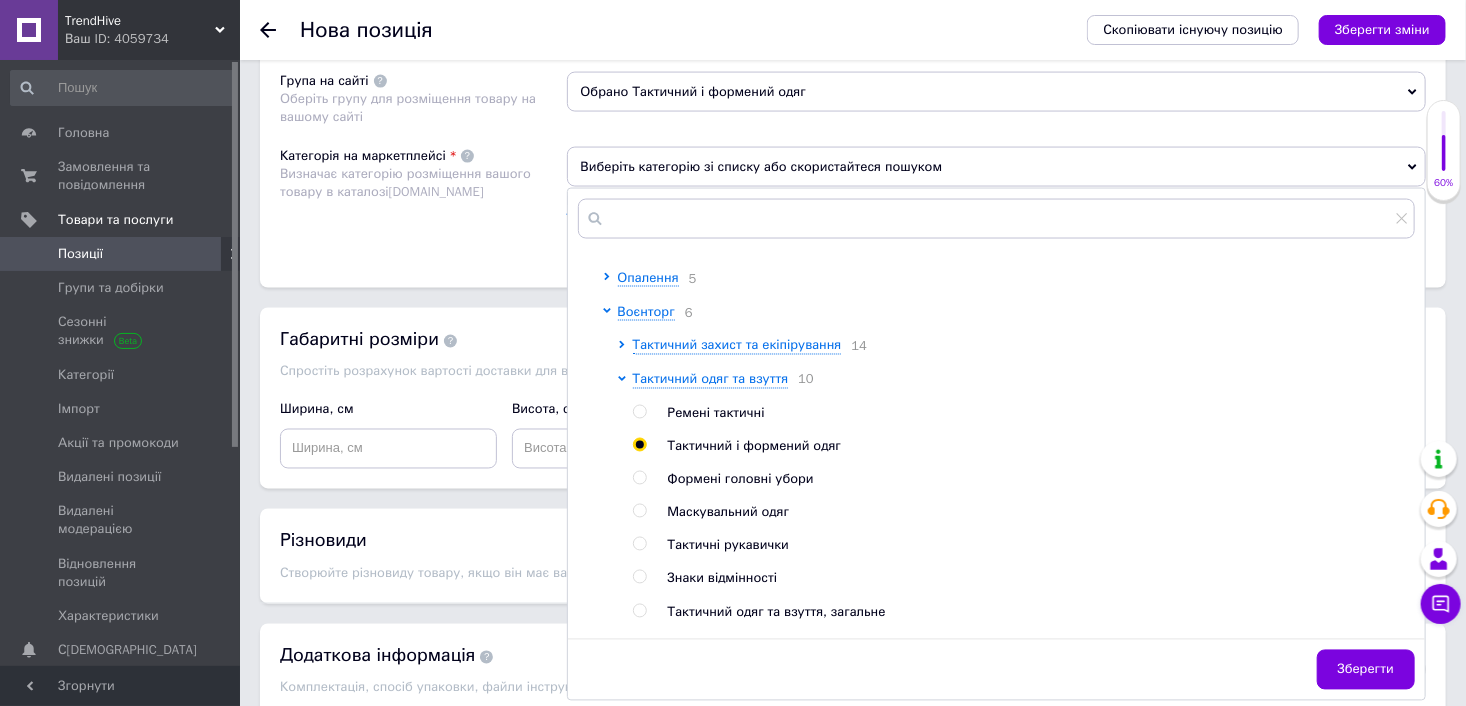 radio on "true" 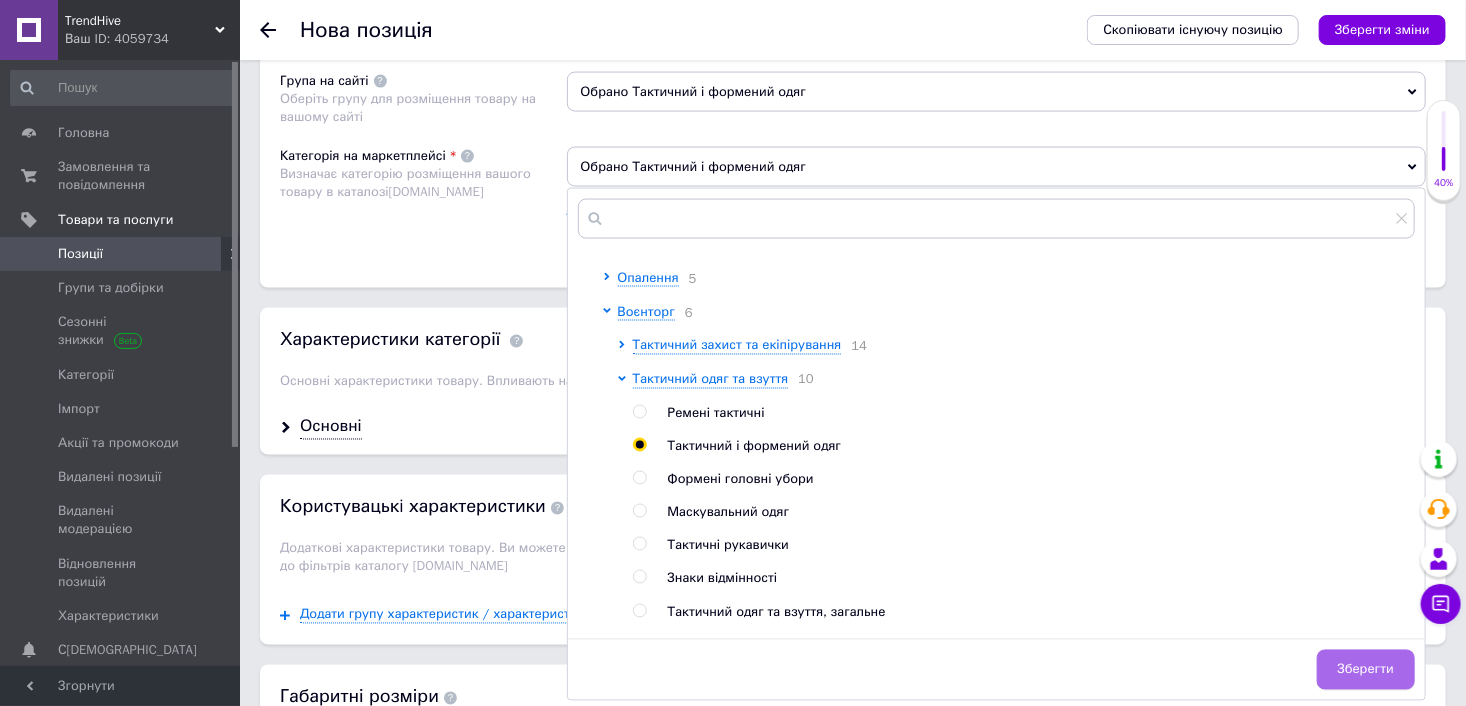 click on "Зберегти" at bounding box center [1366, 670] 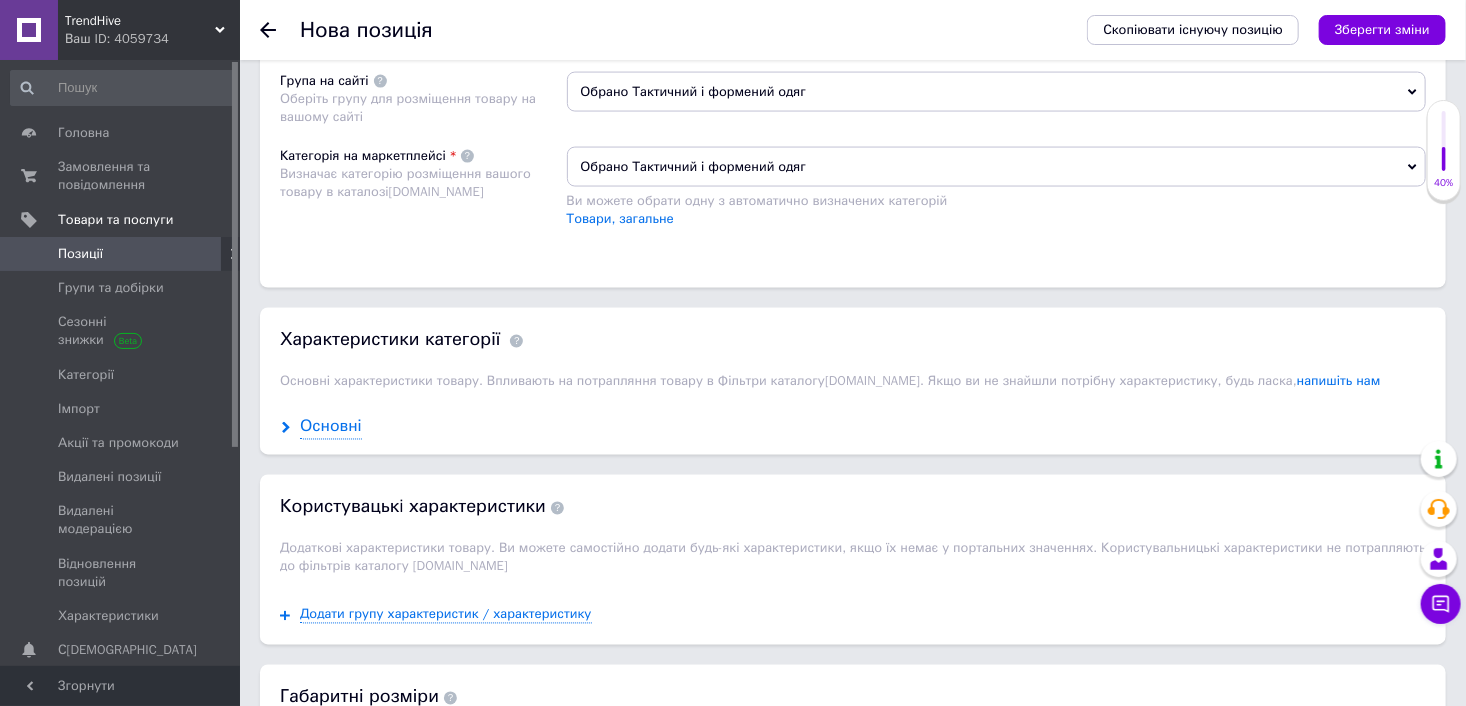 click on "Основні" at bounding box center (331, 427) 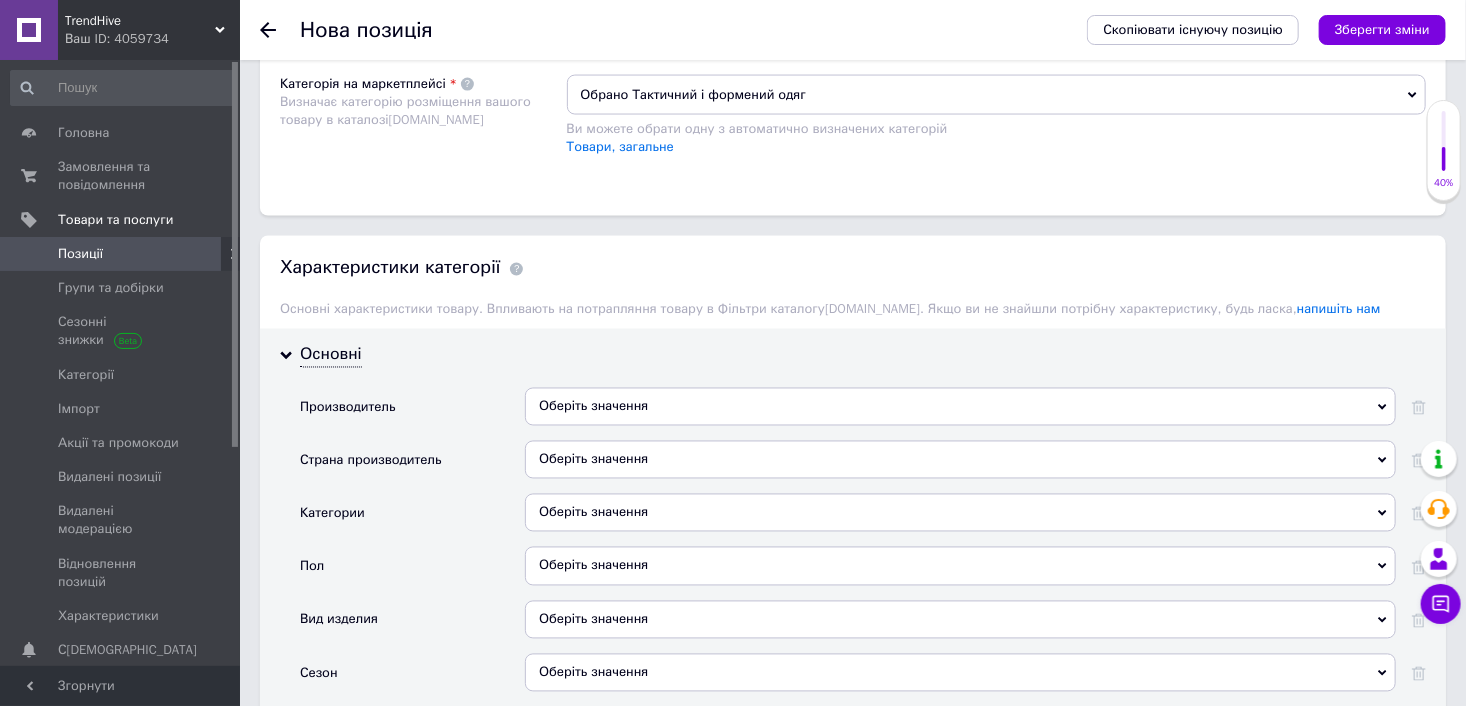 scroll, scrollTop: 1800, scrollLeft: 0, axis: vertical 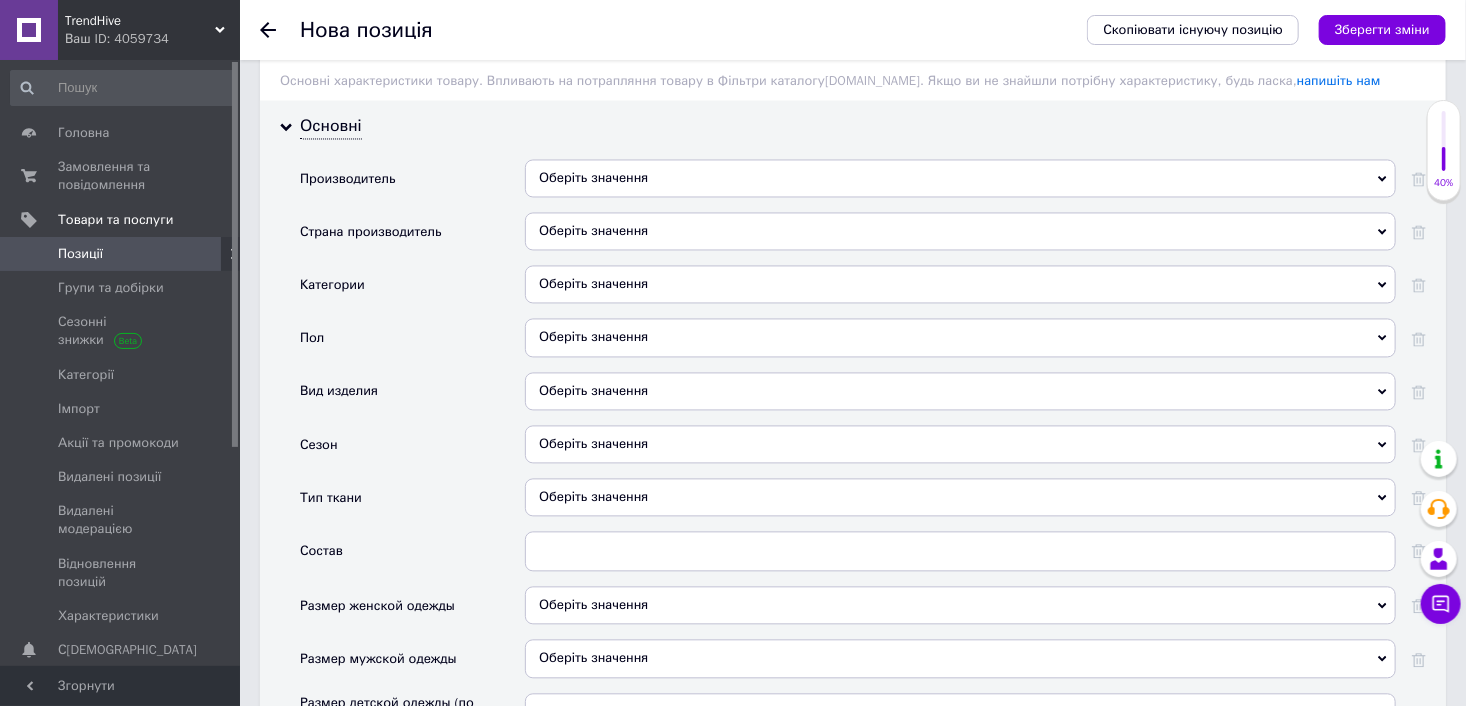 click on "Оберіть значення" at bounding box center (960, 285) 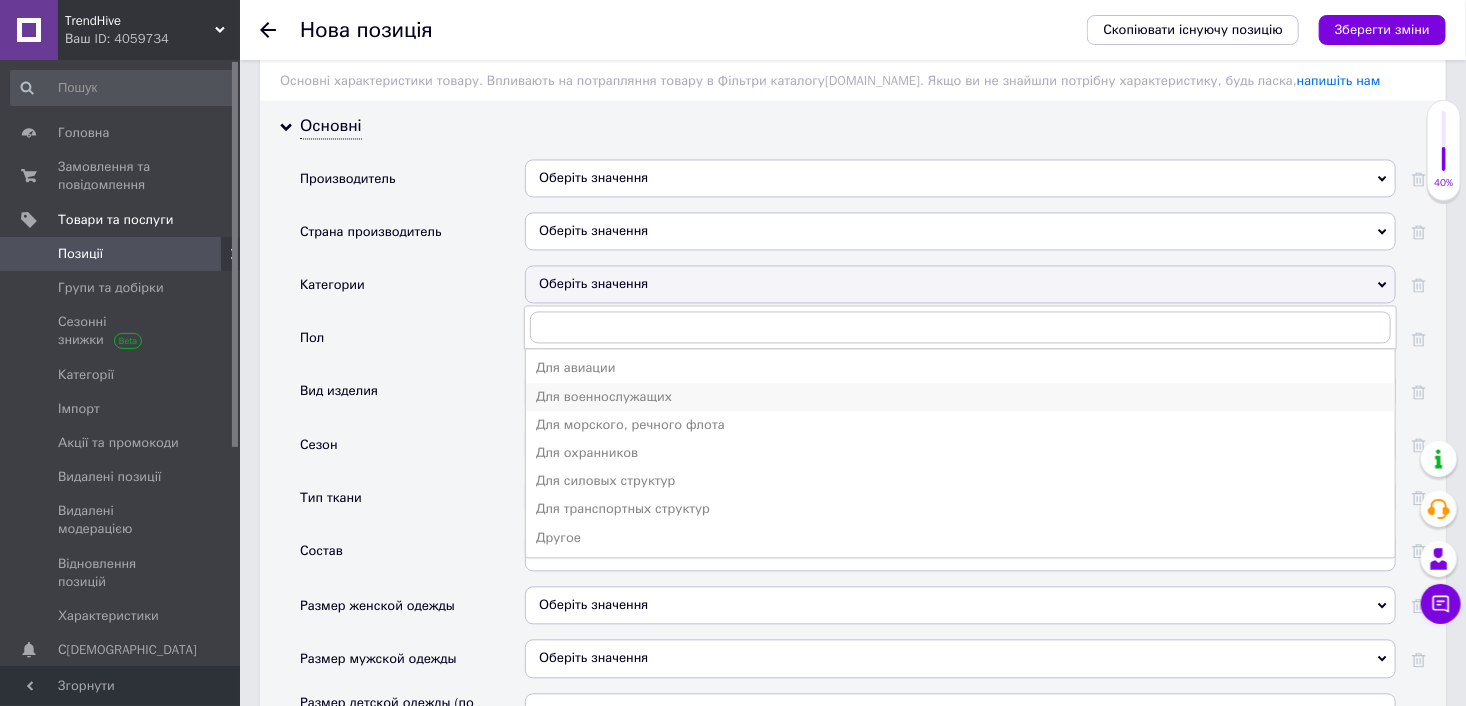 click on "Для военнослужащих" at bounding box center (960, 398) 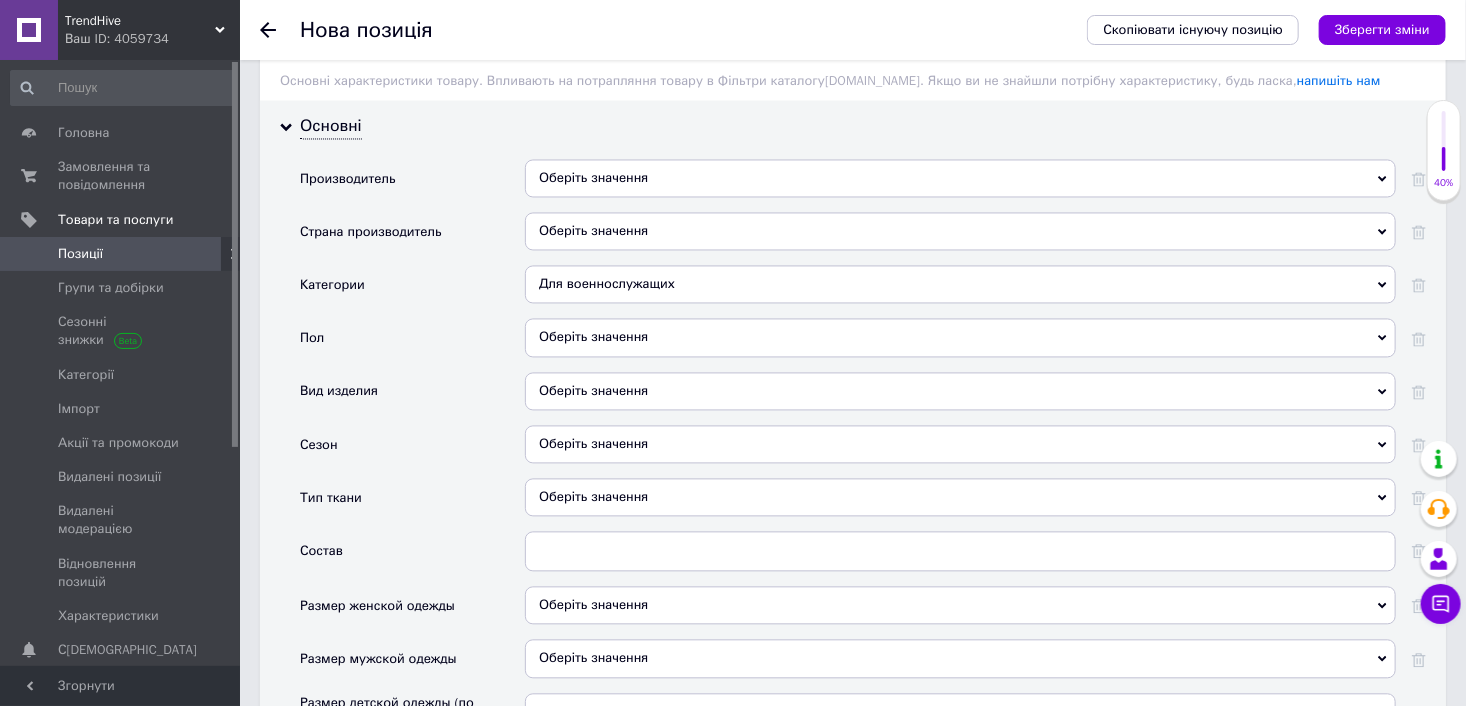 click on "Оберіть значення" at bounding box center [960, 338] 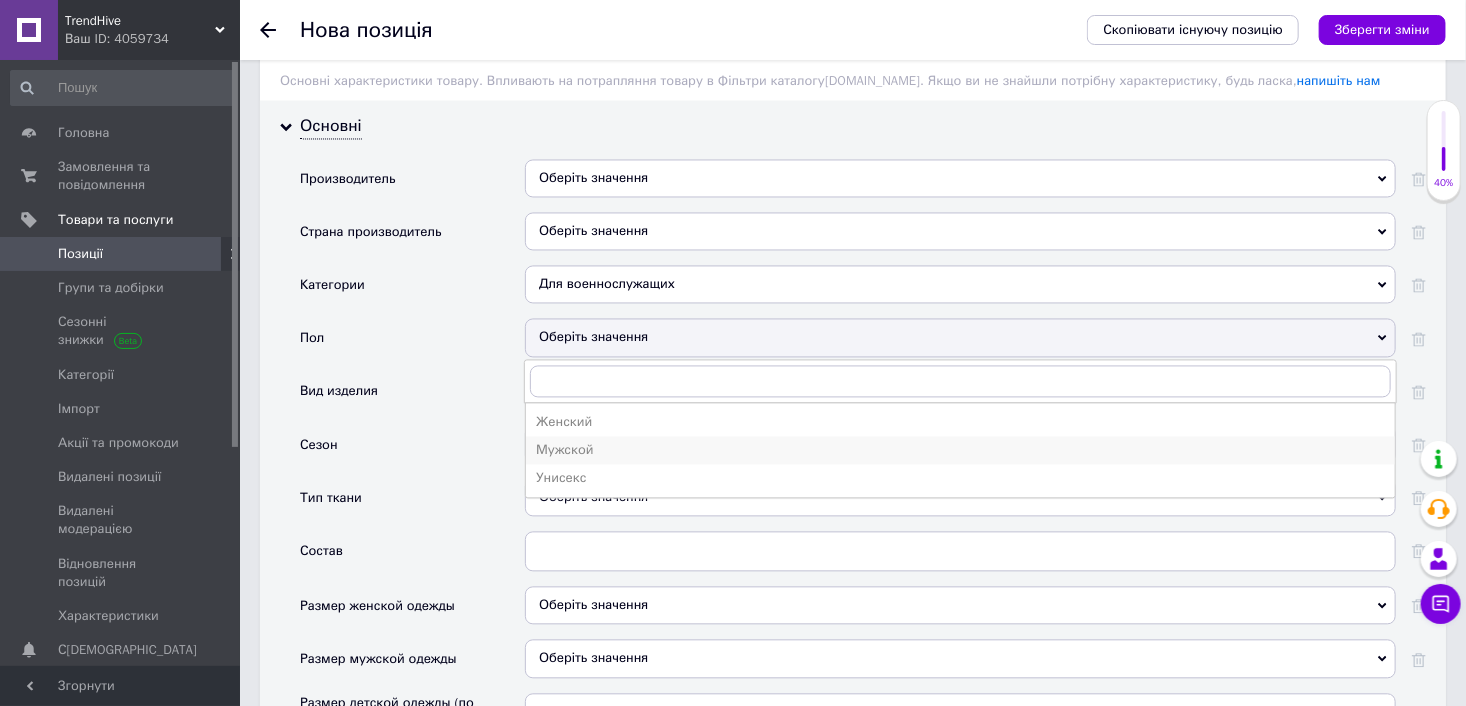 click on "Мужской" at bounding box center (960, 451) 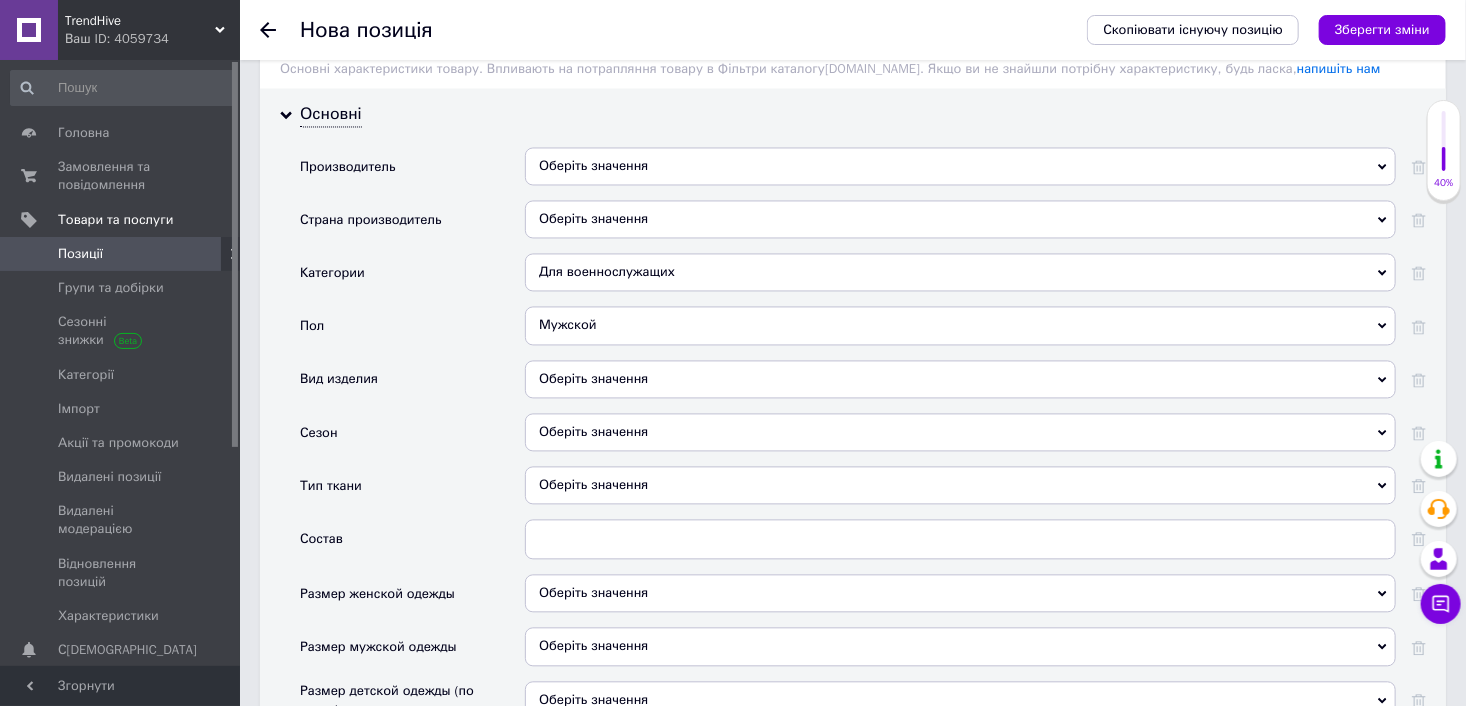 scroll, scrollTop: 1900, scrollLeft: 0, axis: vertical 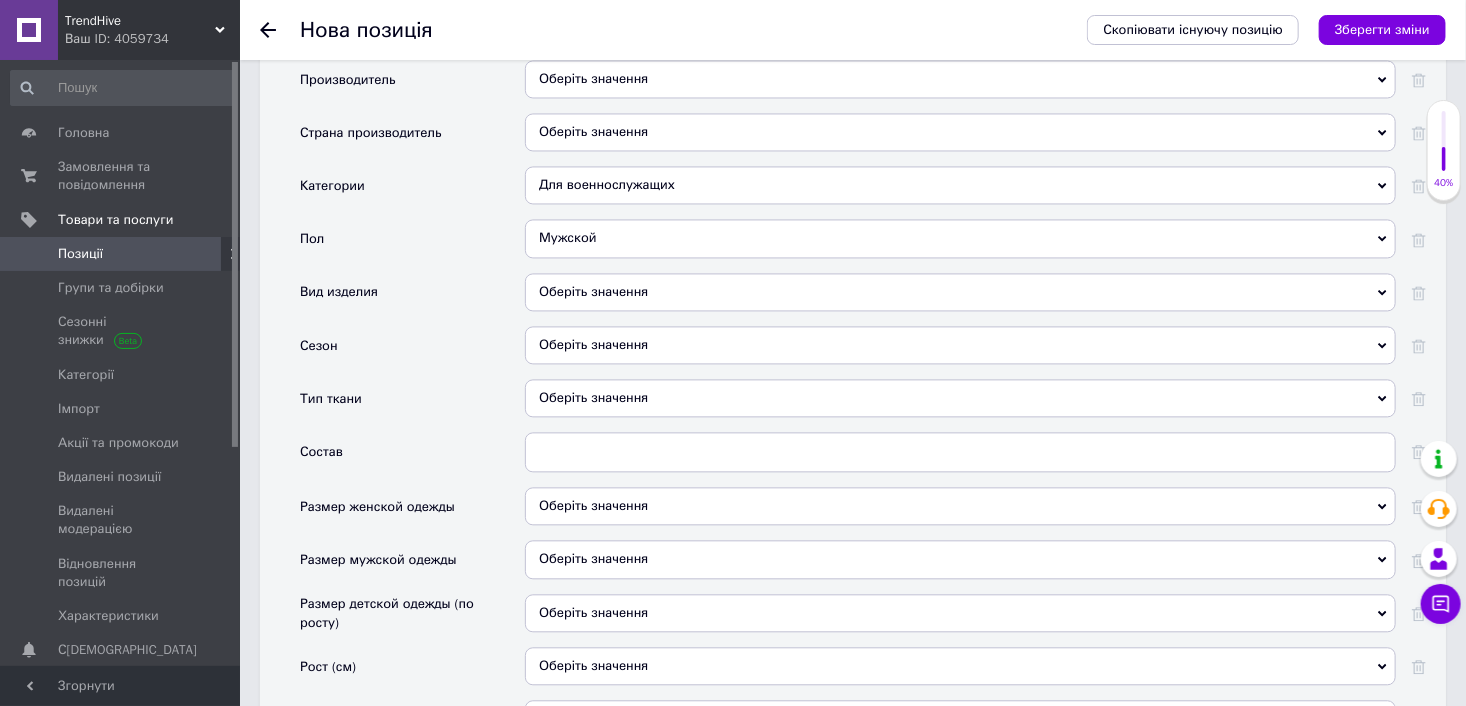 click on "Оберіть значення" at bounding box center [960, 292] 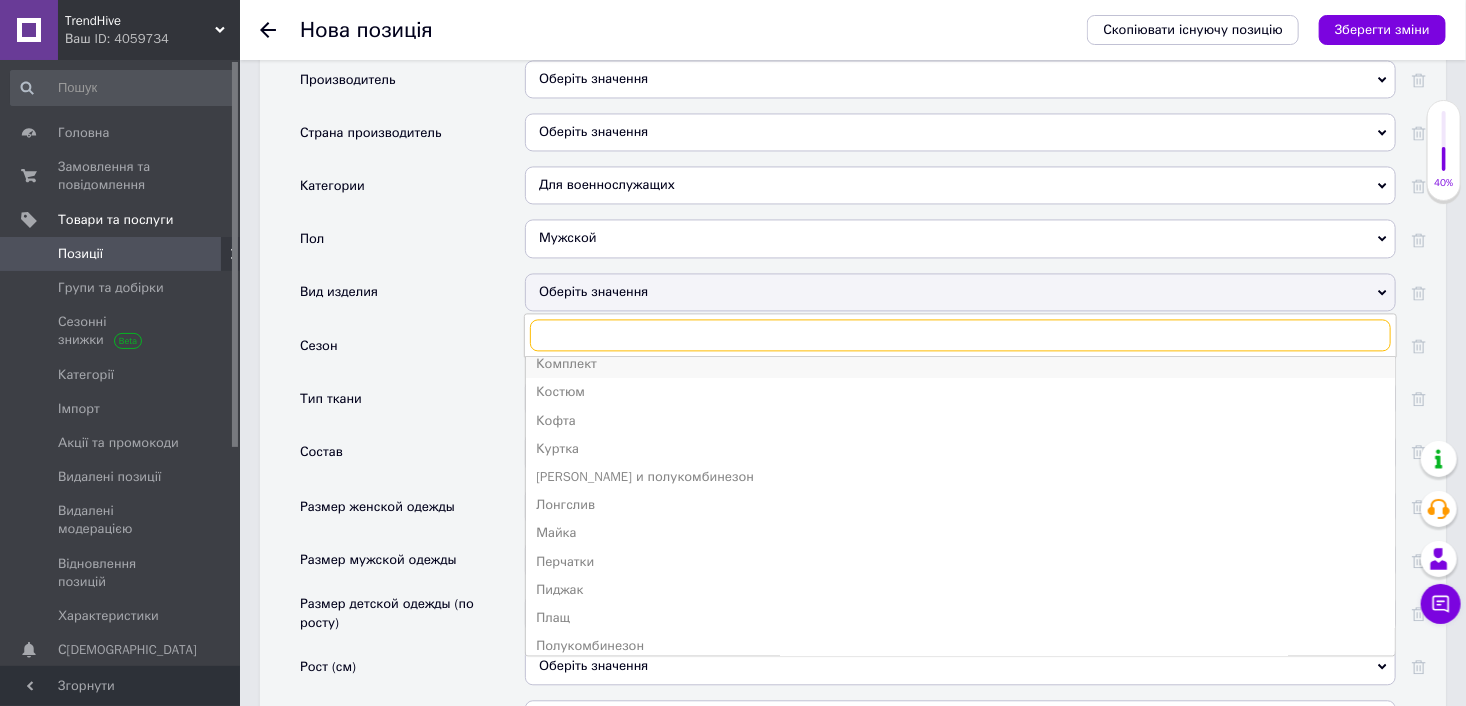 scroll, scrollTop: 642, scrollLeft: 0, axis: vertical 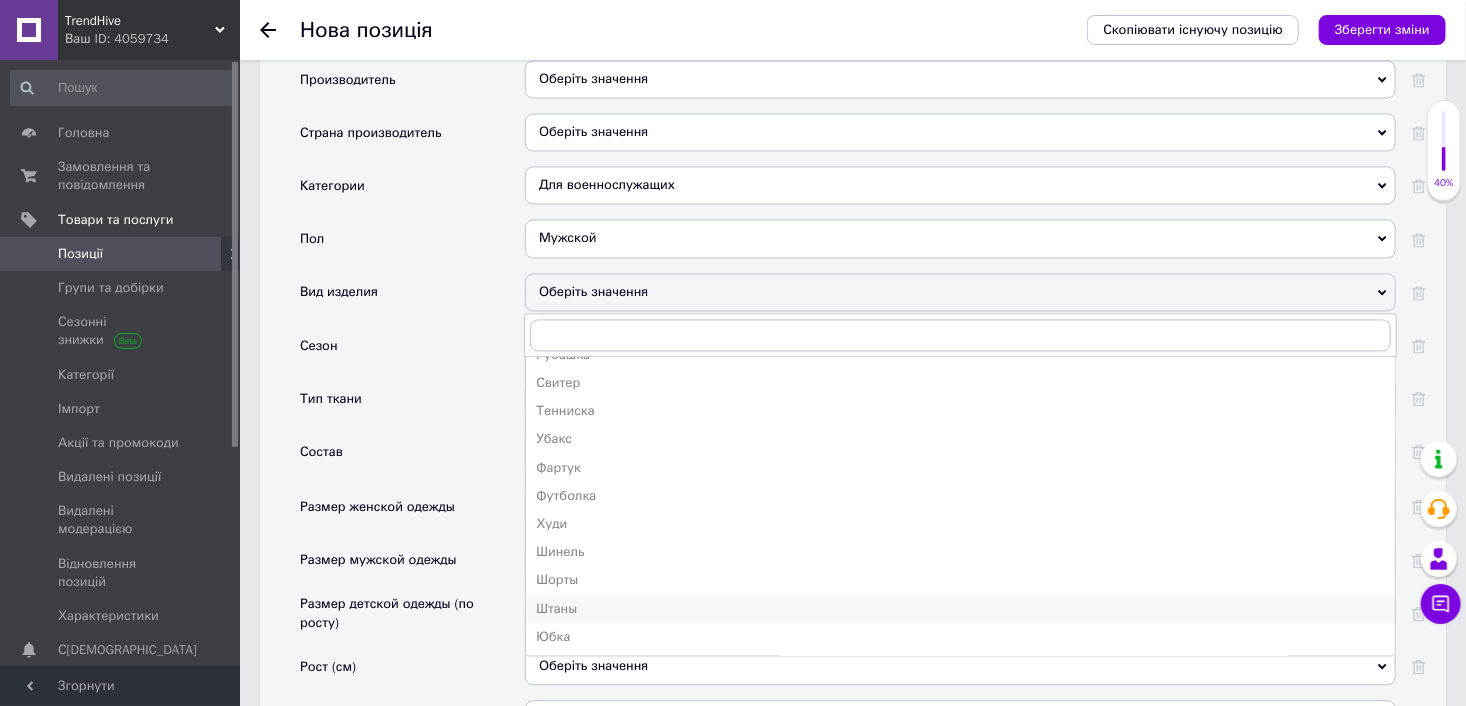 click on "Штаны" at bounding box center (960, 608) 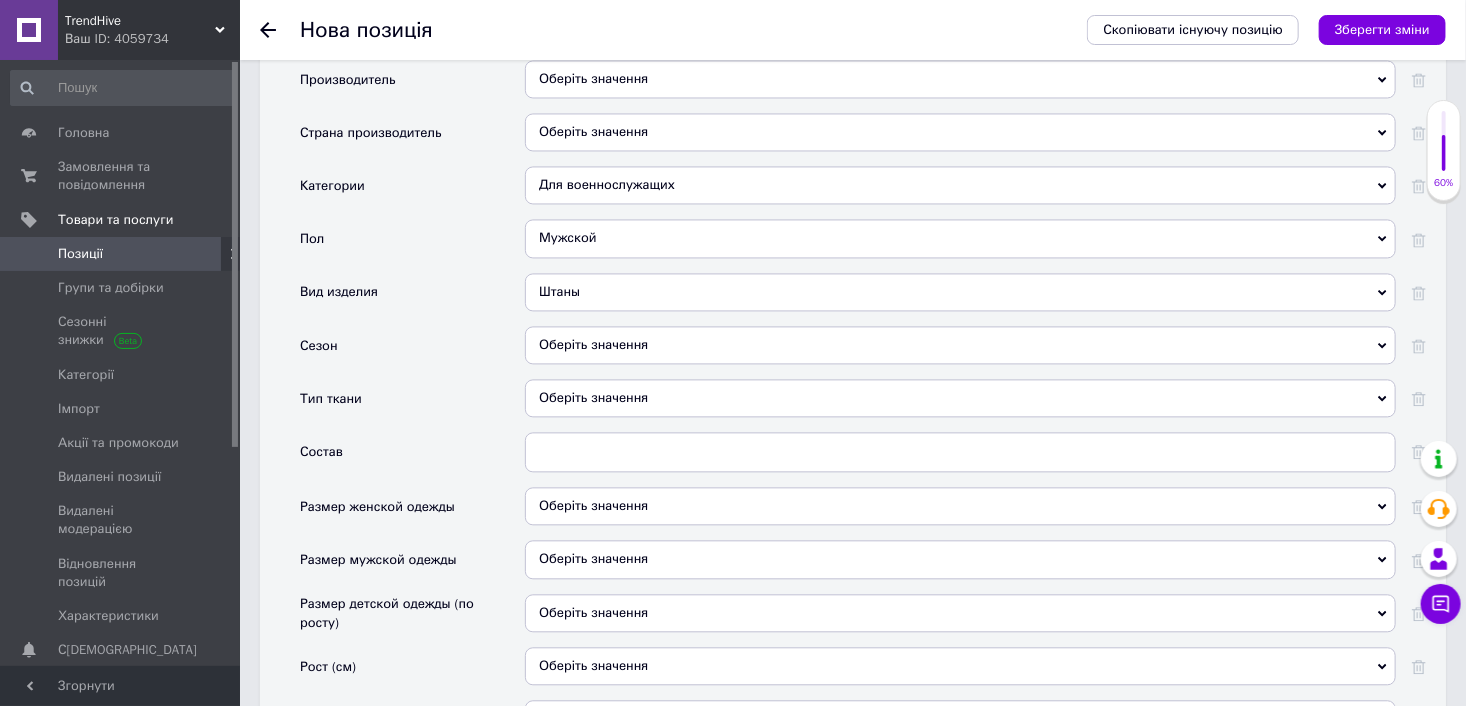 scroll, scrollTop: 2000, scrollLeft: 0, axis: vertical 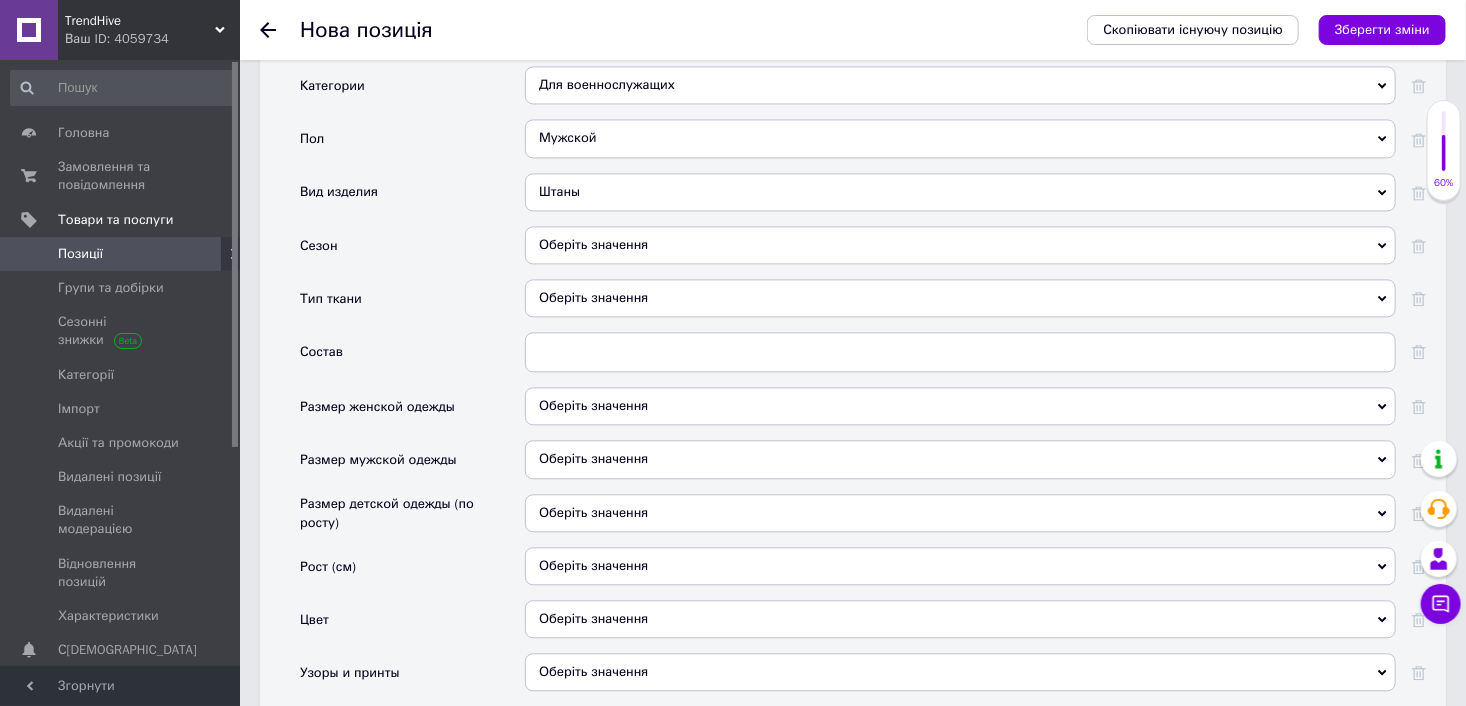 click on "Оберіть значення" at bounding box center (960, 245) 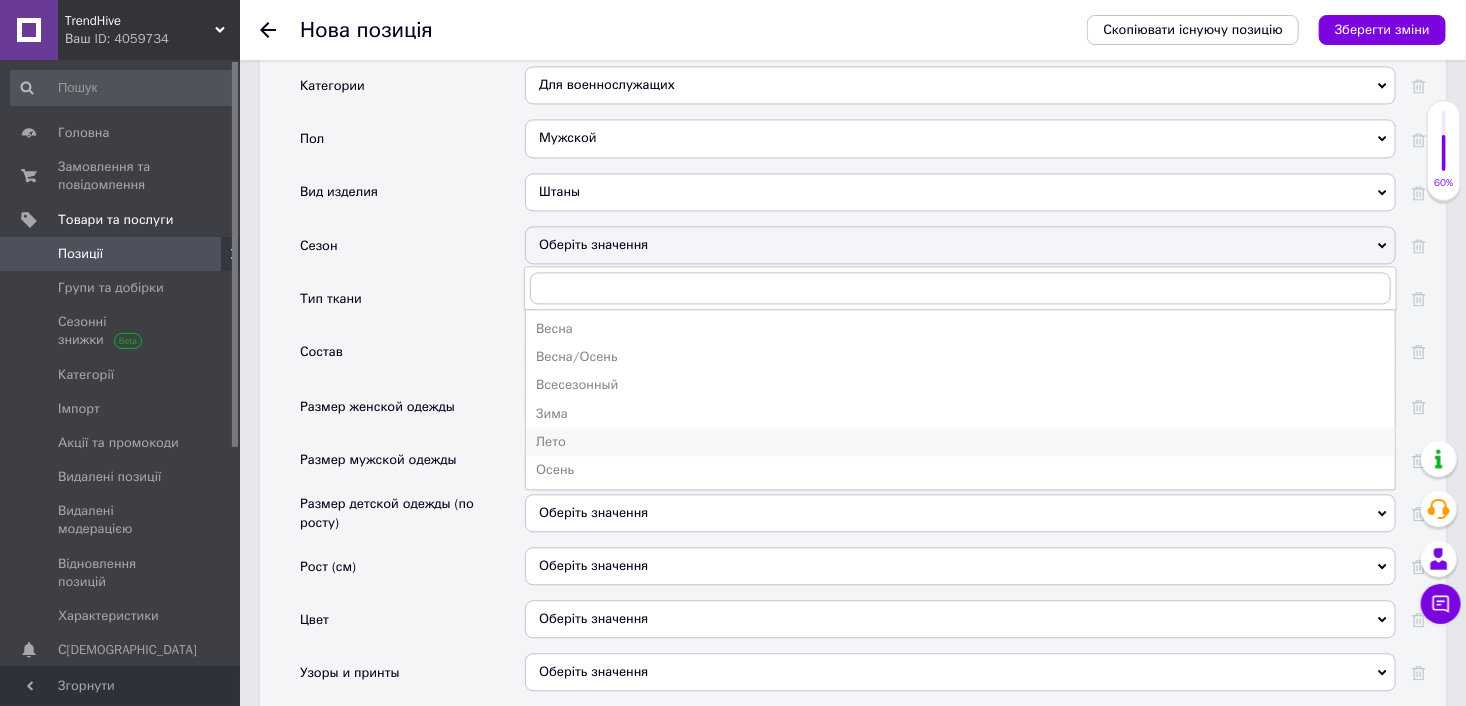 click on "Лето" at bounding box center (960, 442) 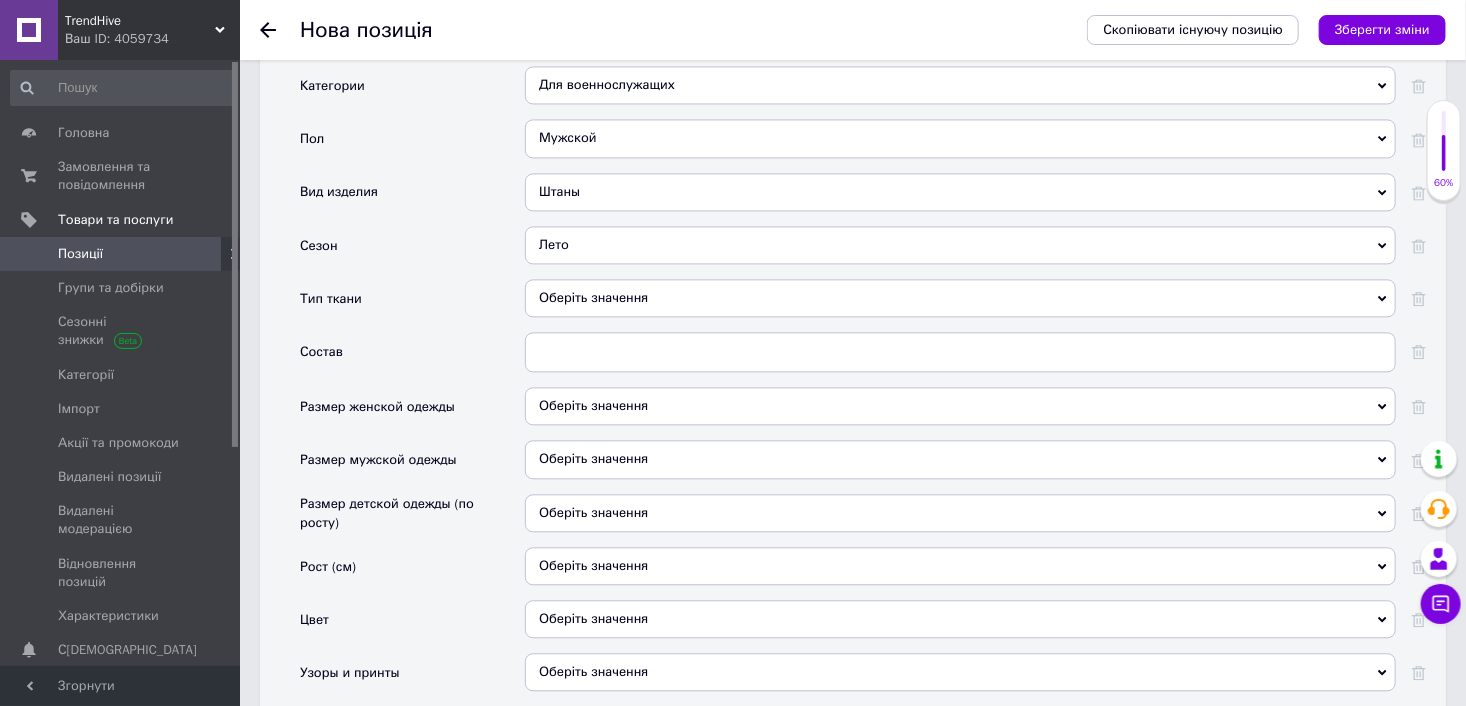 click on "Лето" at bounding box center [960, 245] 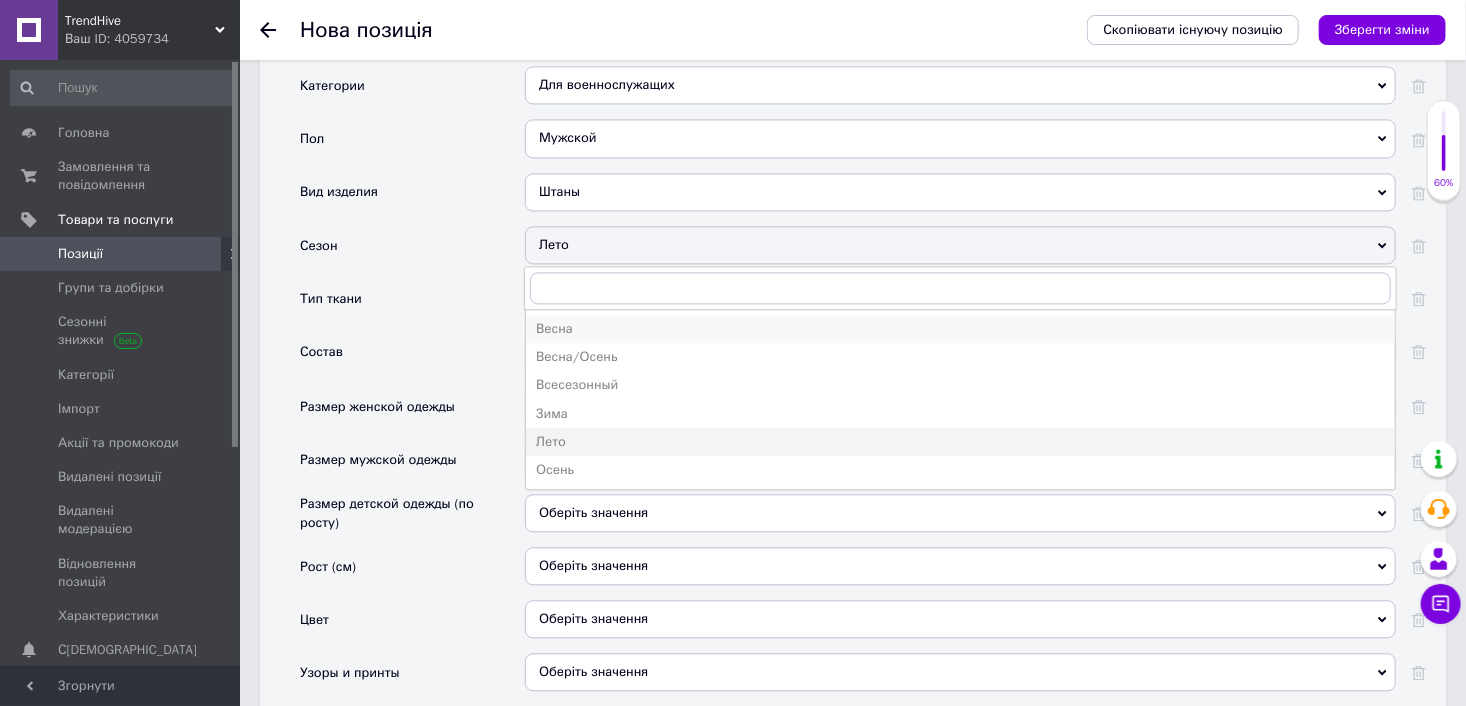 click on "Весна" at bounding box center [960, 329] 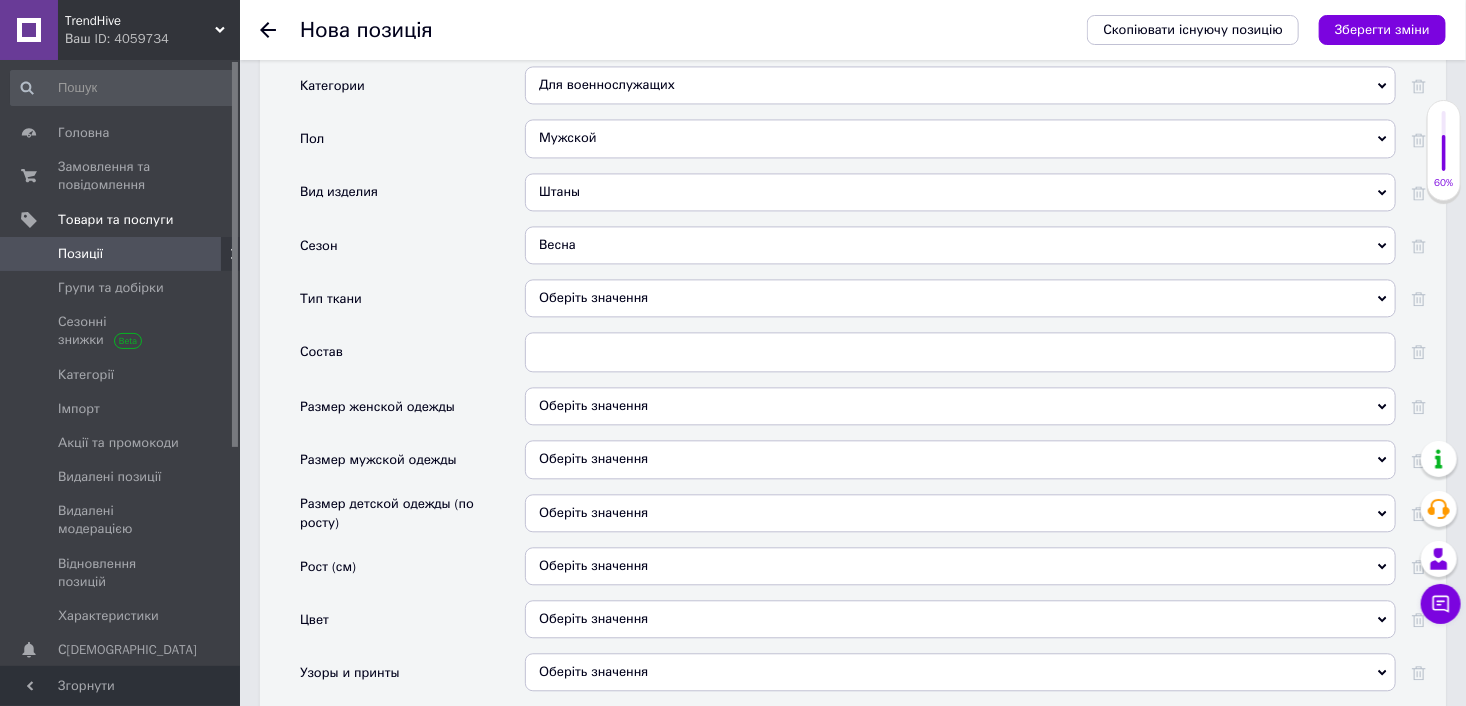 click on "Весна" at bounding box center (960, 245) 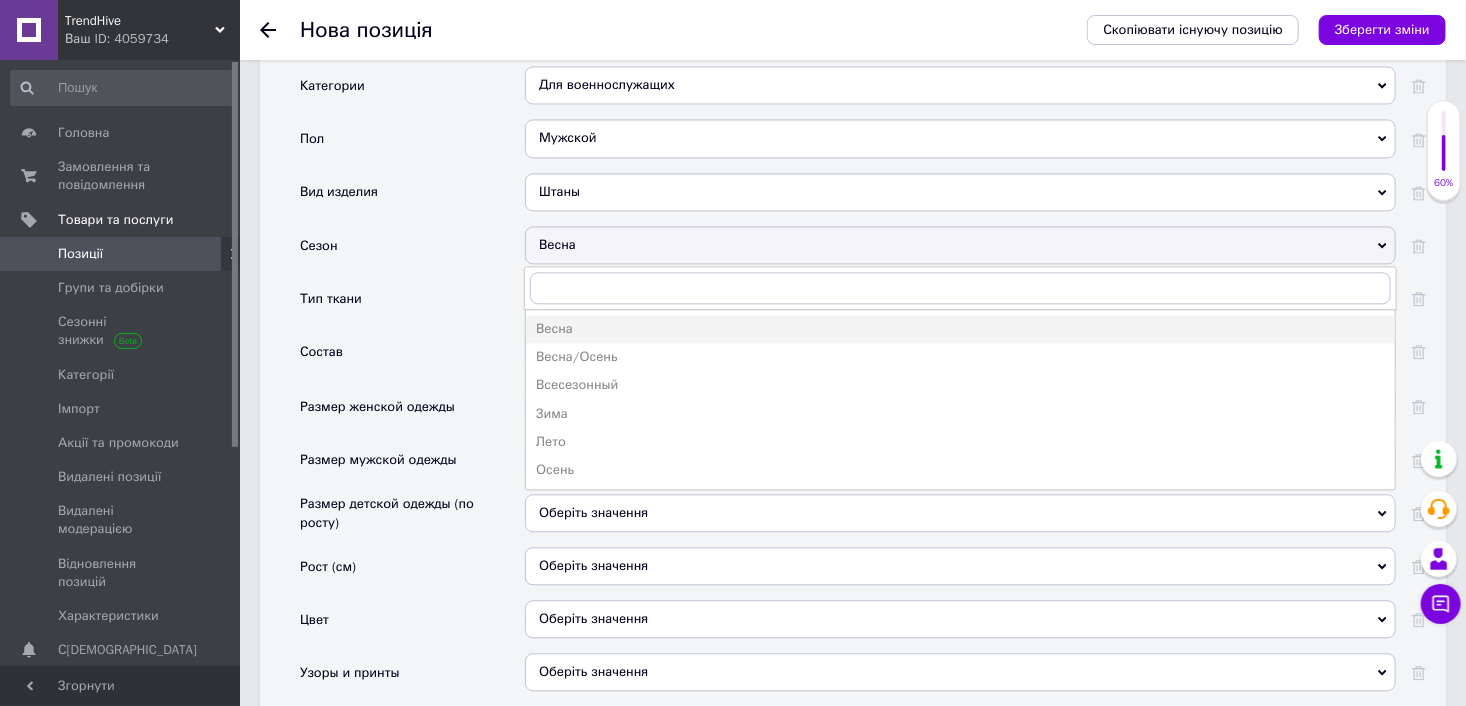 click on "Лето" at bounding box center [960, 442] 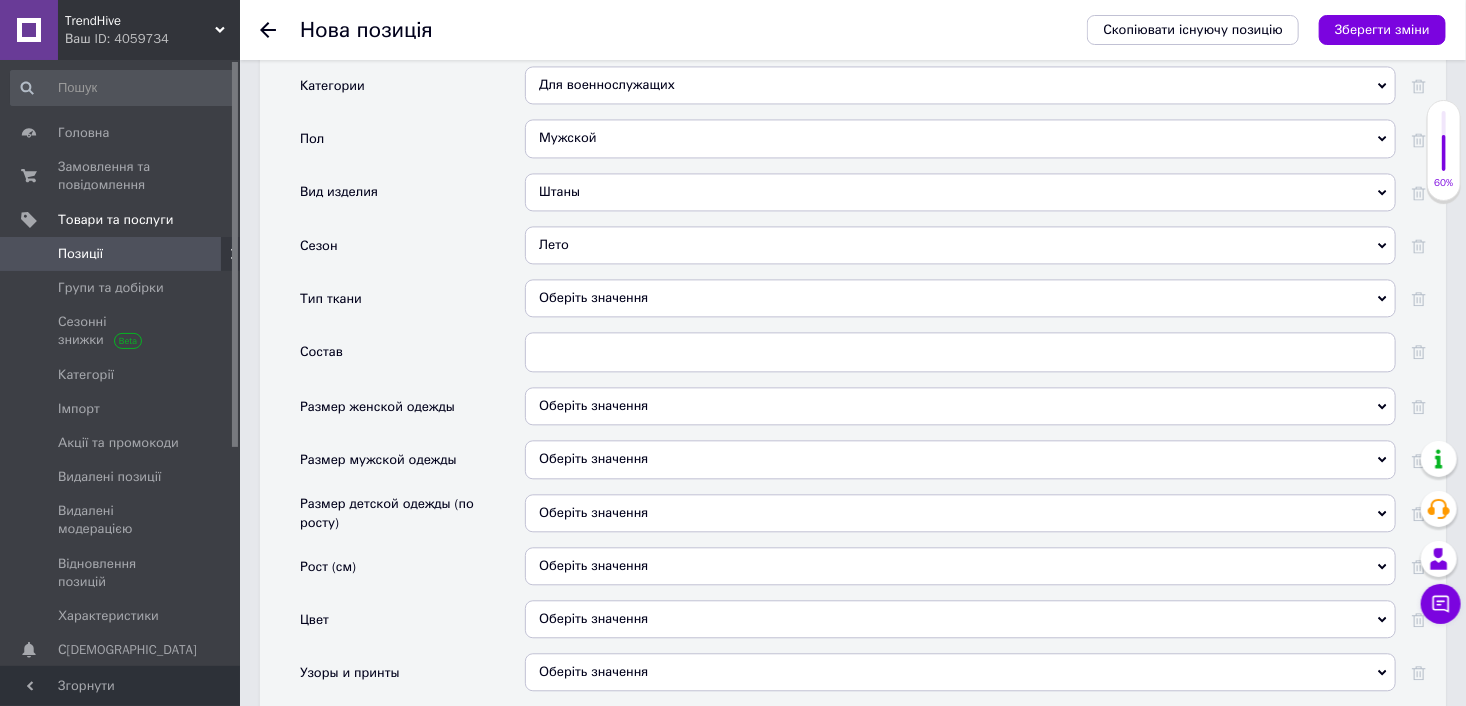 click on "Оберіть значення" at bounding box center [960, 298] 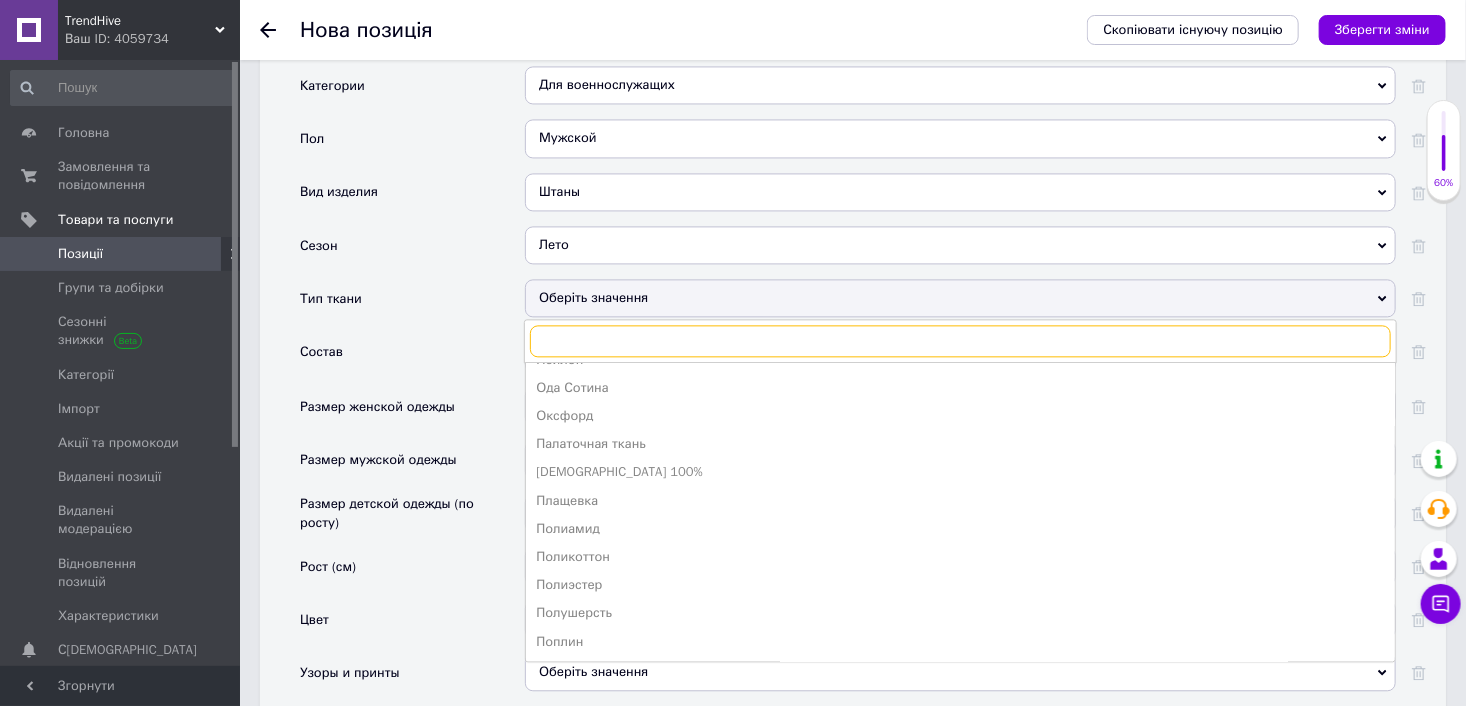 scroll, scrollTop: 900, scrollLeft: 0, axis: vertical 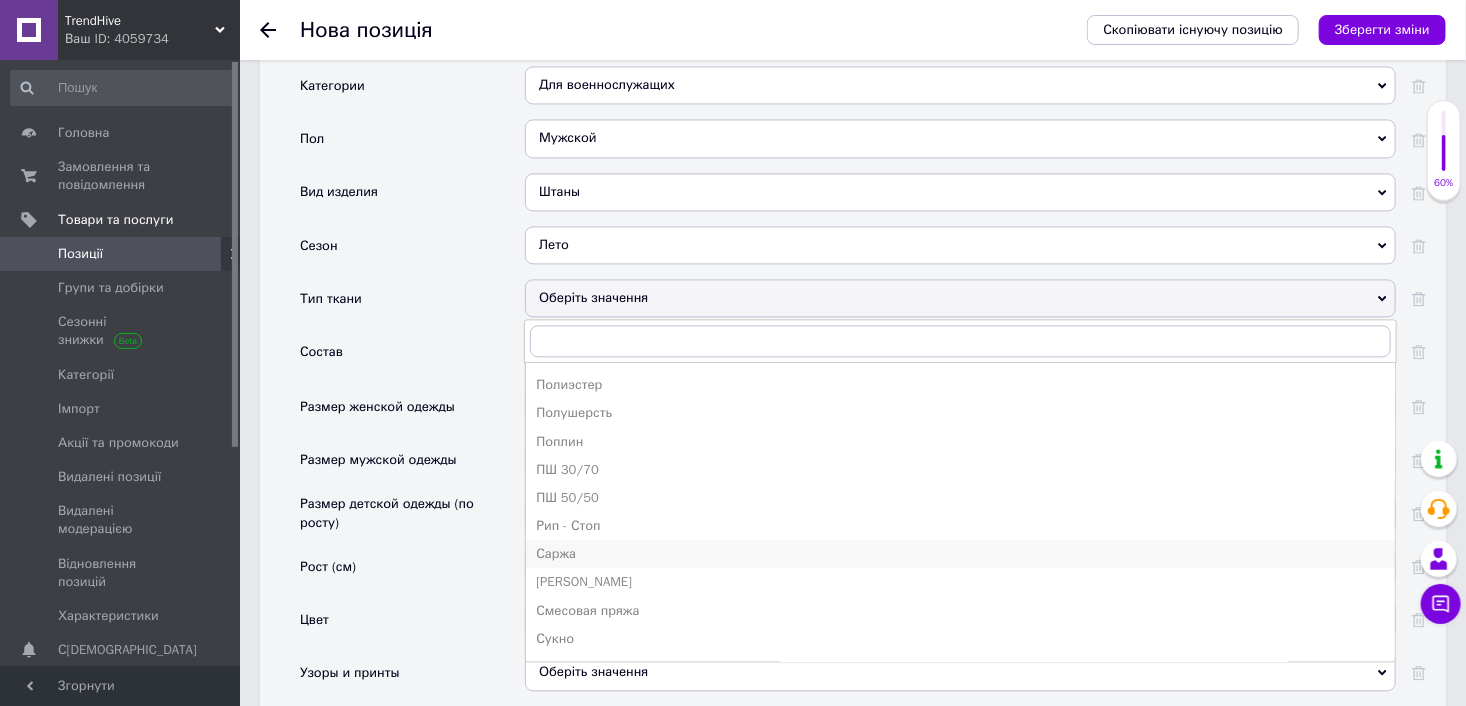 click on "Саржа" at bounding box center (960, 553) 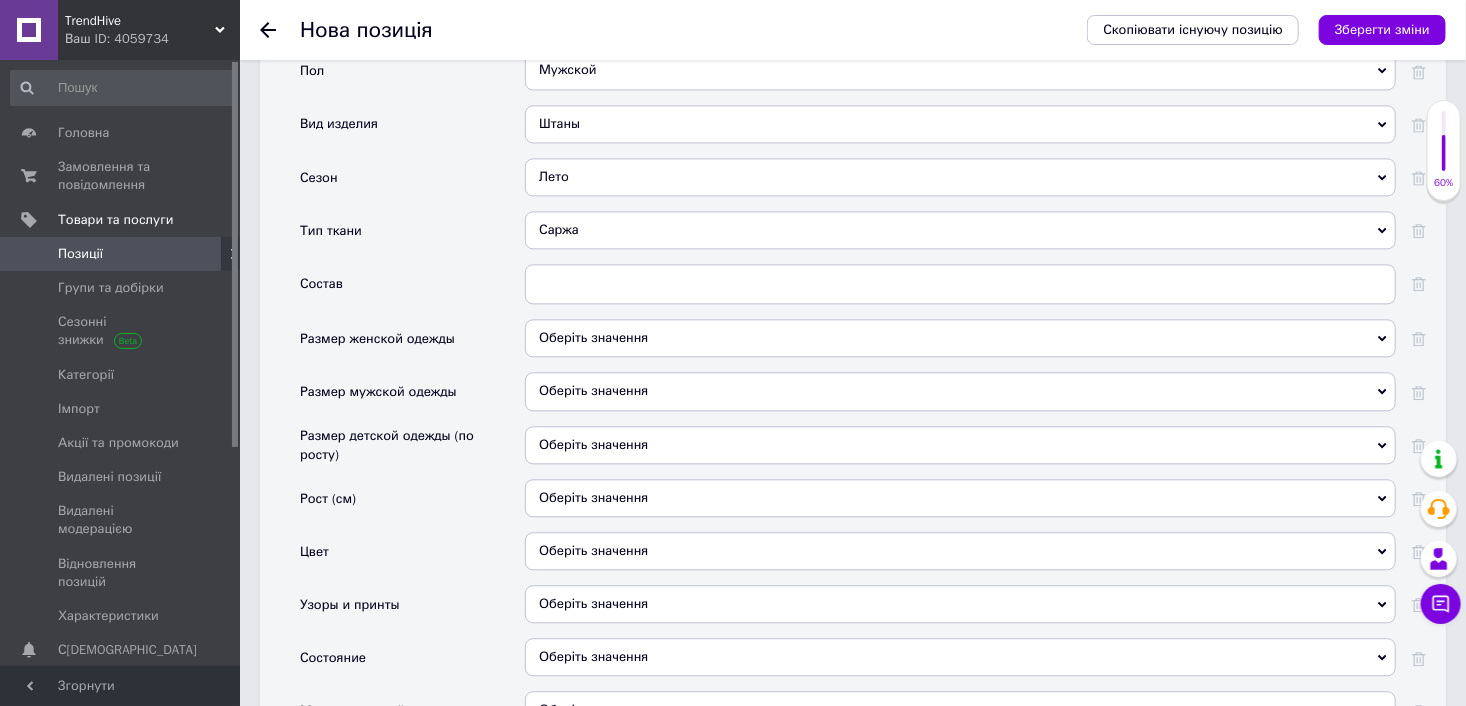 scroll, scrollTop: 2100, scrollLeft: 0, axis: vertical 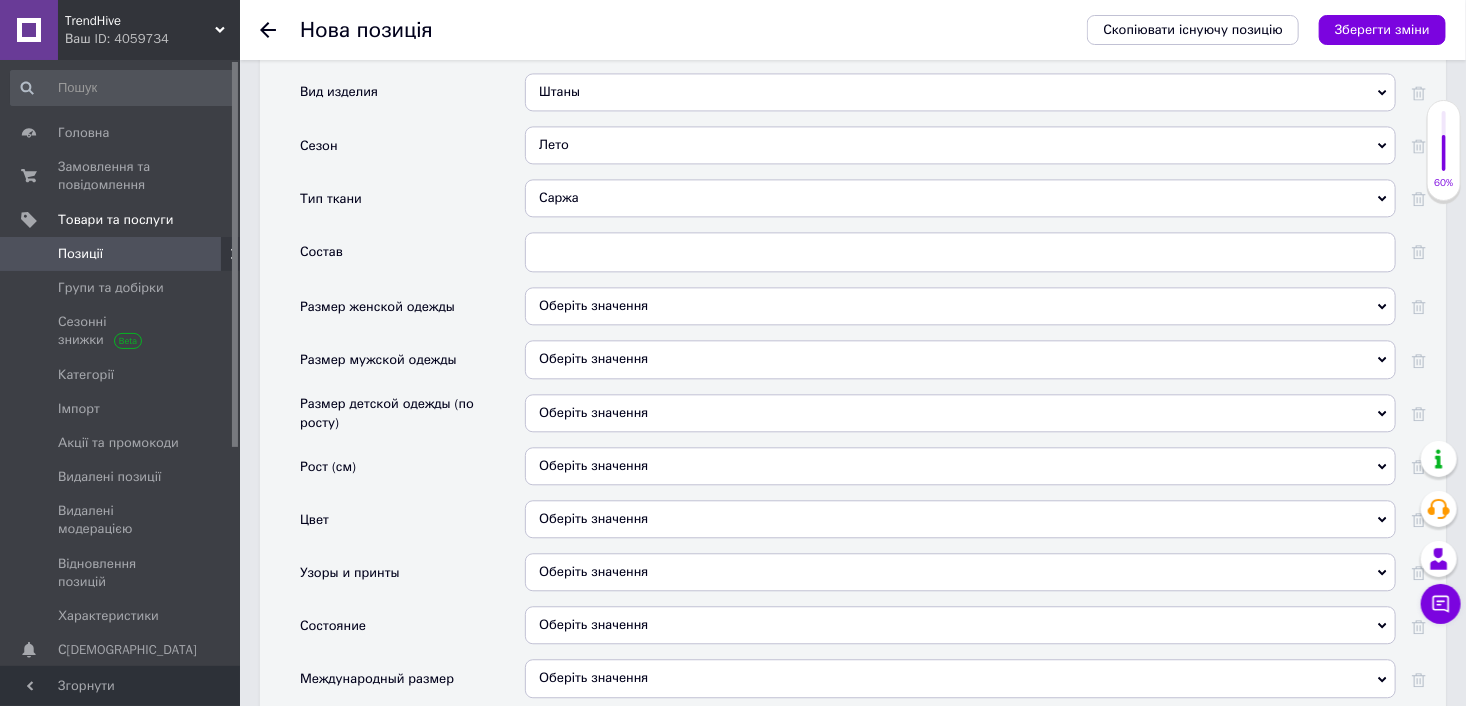 click on "Оберіть значення" at bounding box center [960, 359] 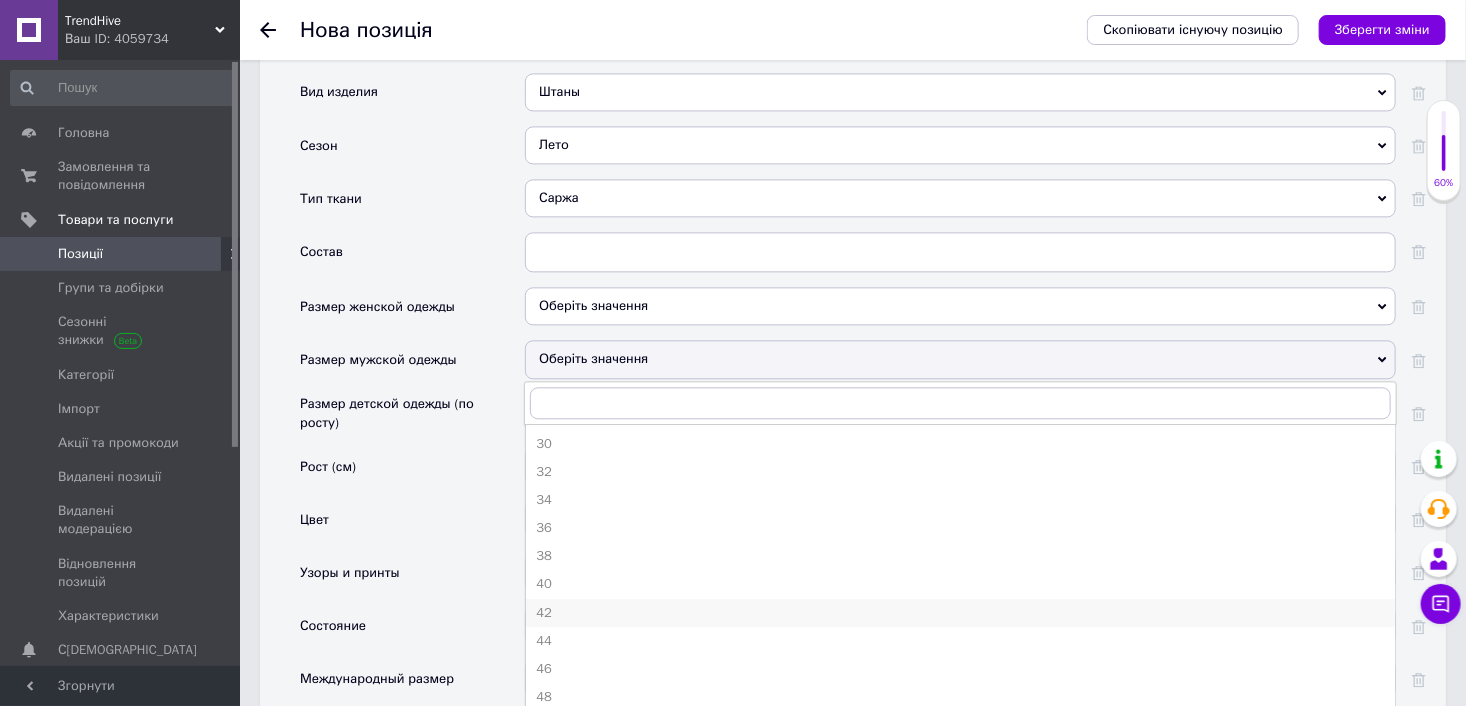 click on "42" at bounding box center (960, 613) 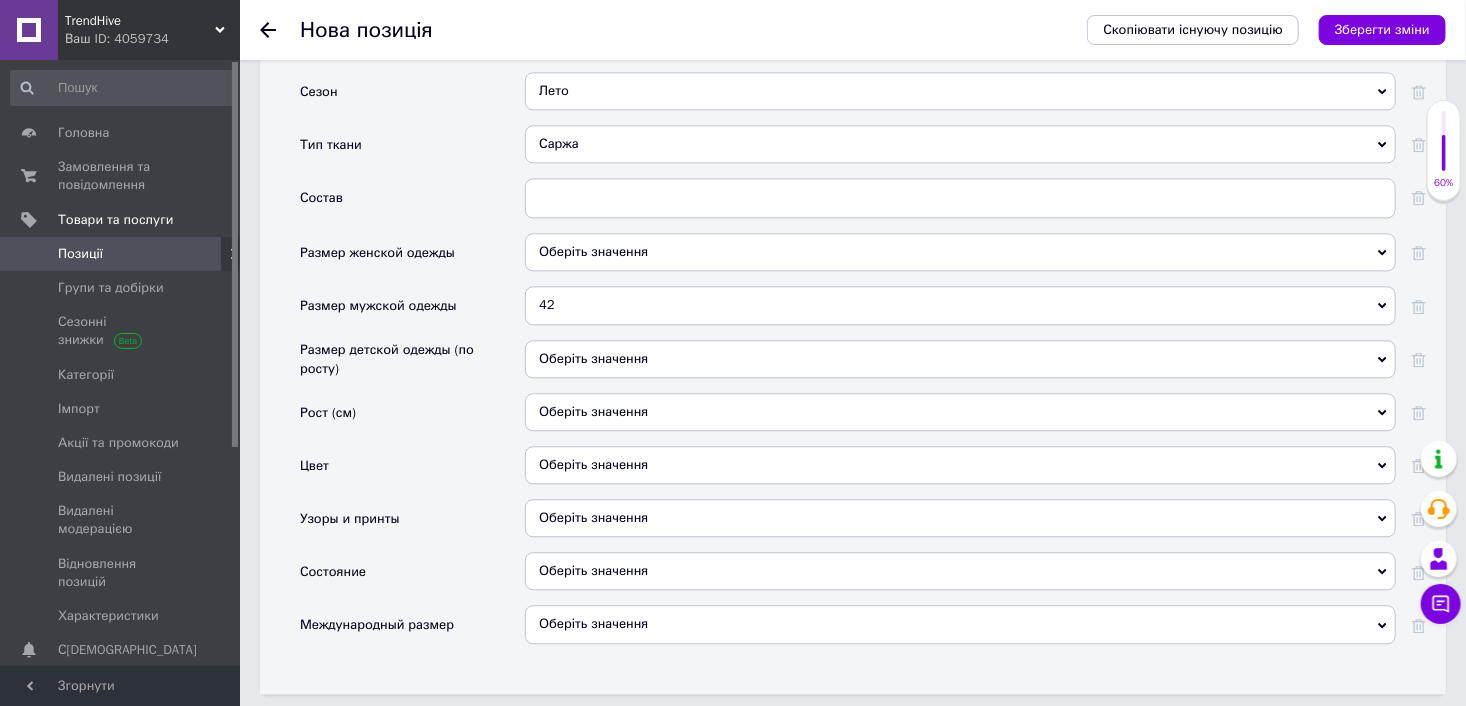 scroll, scrollTop: 2200, scrollLeft: 0, axis: vertical 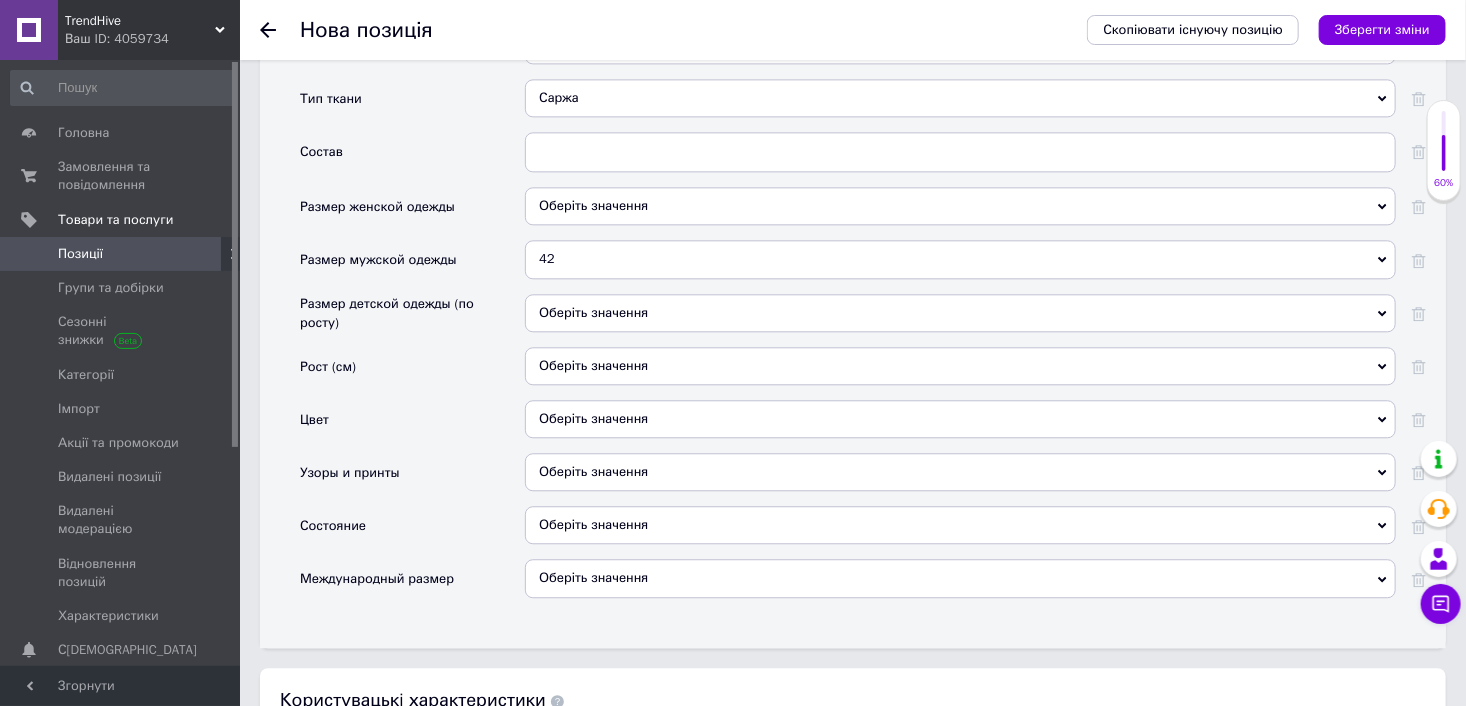 click on "Оберіть значення" at bounding box center (960, 419) 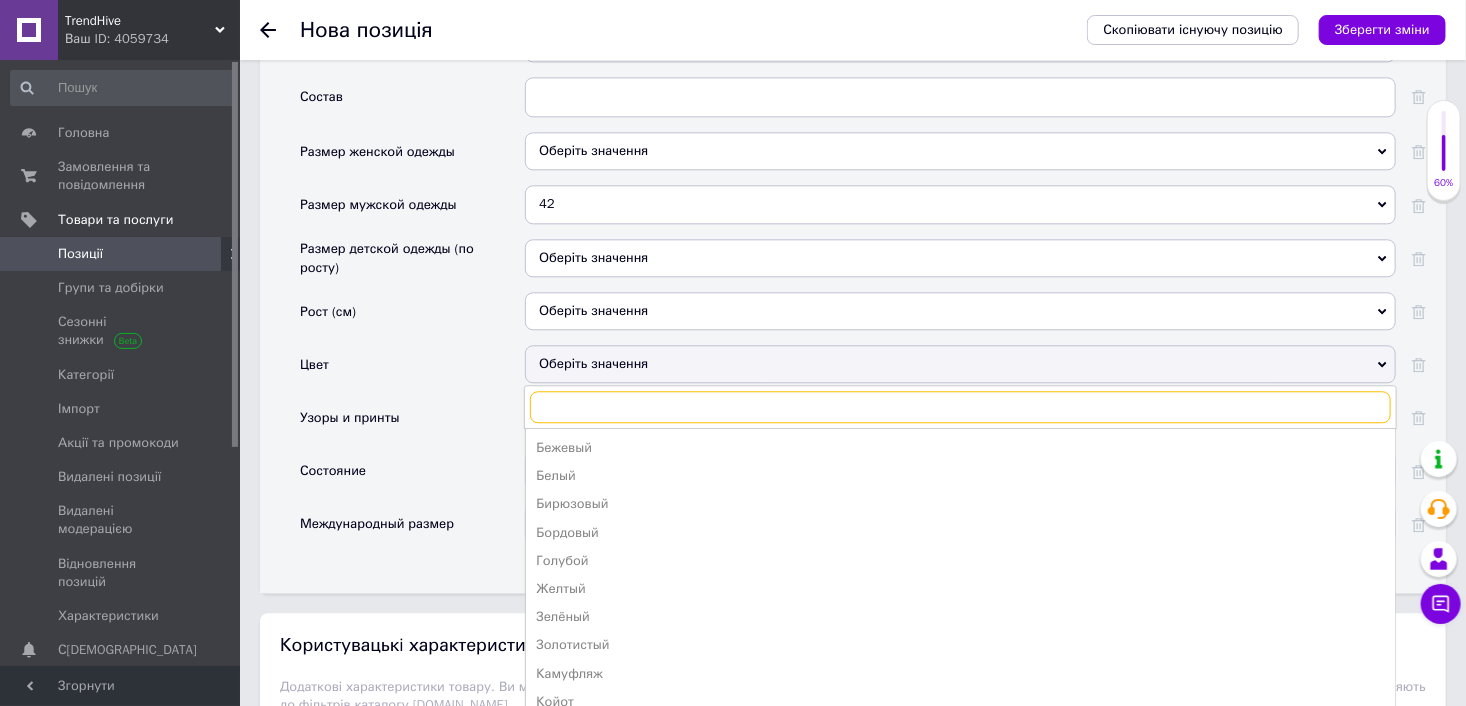 scroll, scrollTop: 2300, scrollLeft: 0, axis: vertical 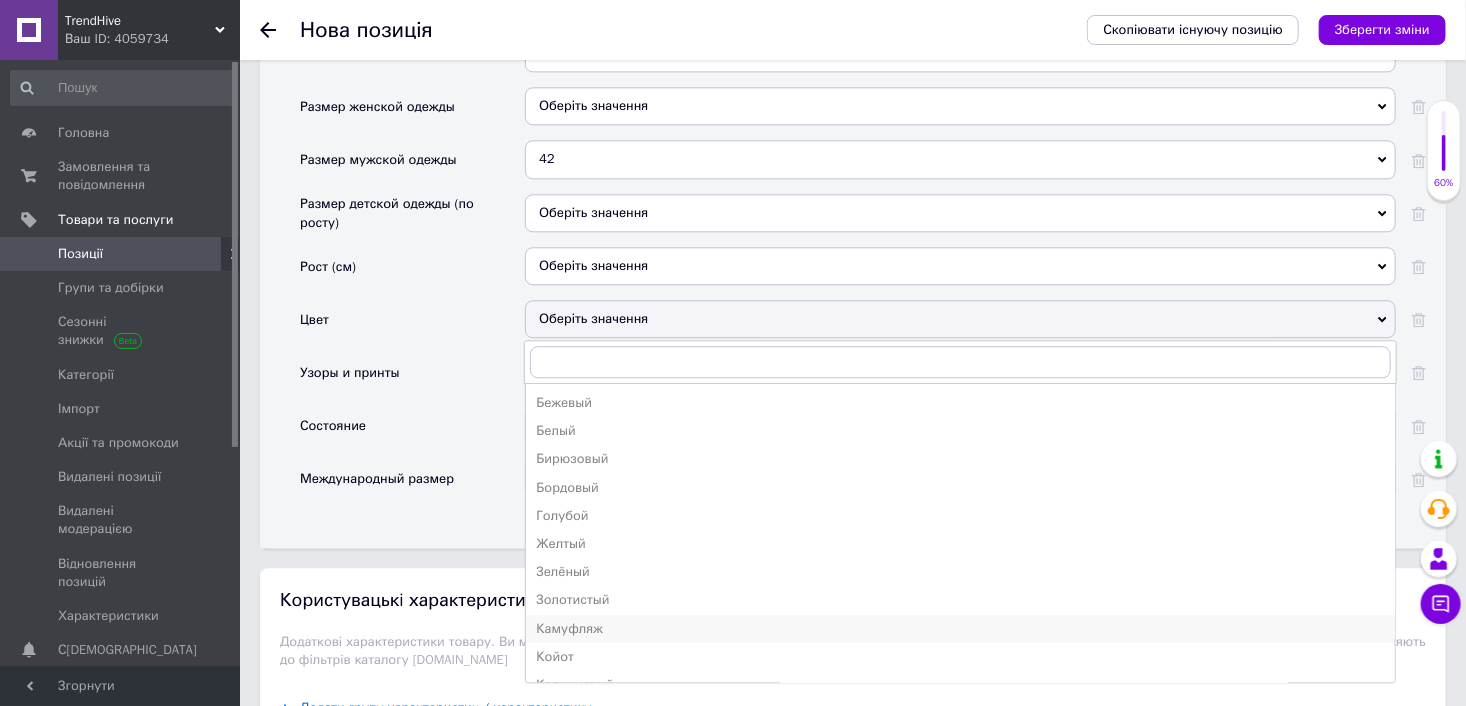 click on "Камуфляж" at bounding box center (960, 629) 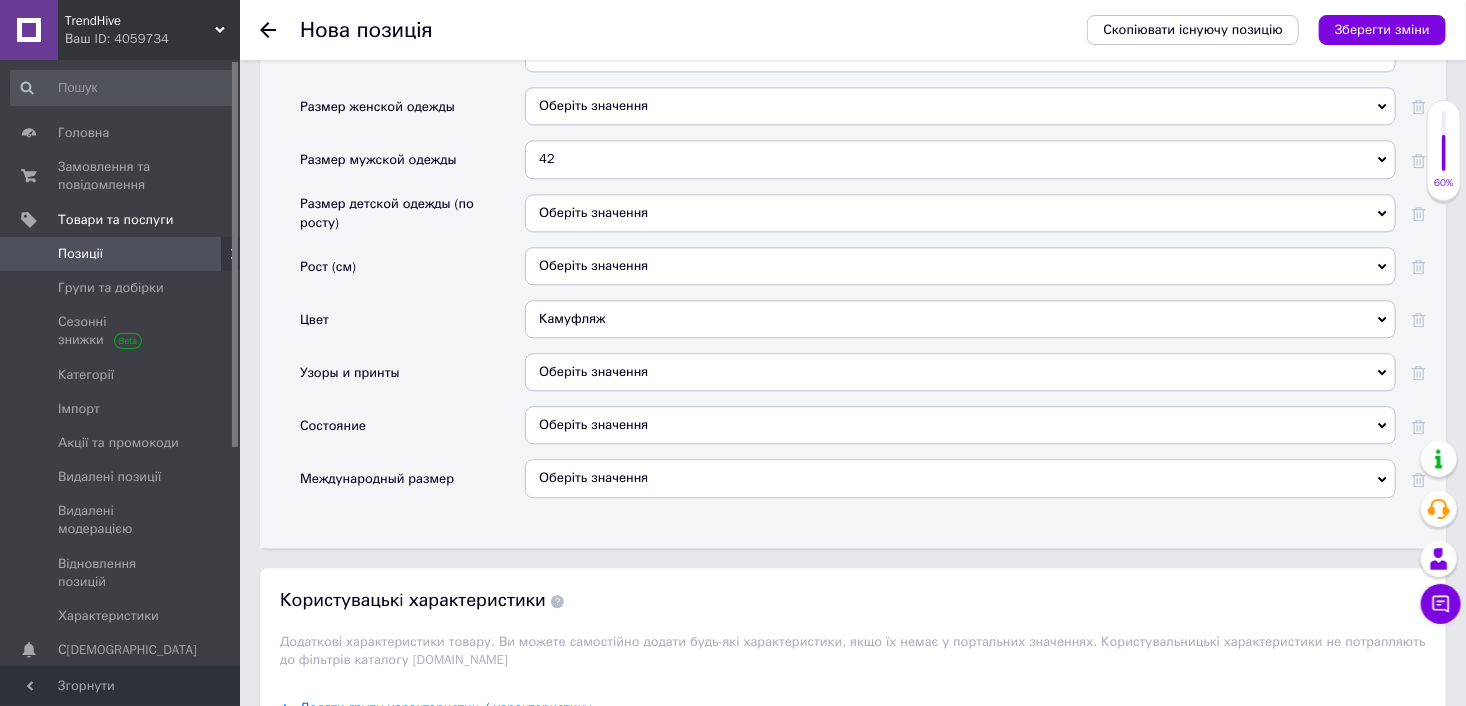 click on "Оберіть значення" at bounding box center [960, 372] 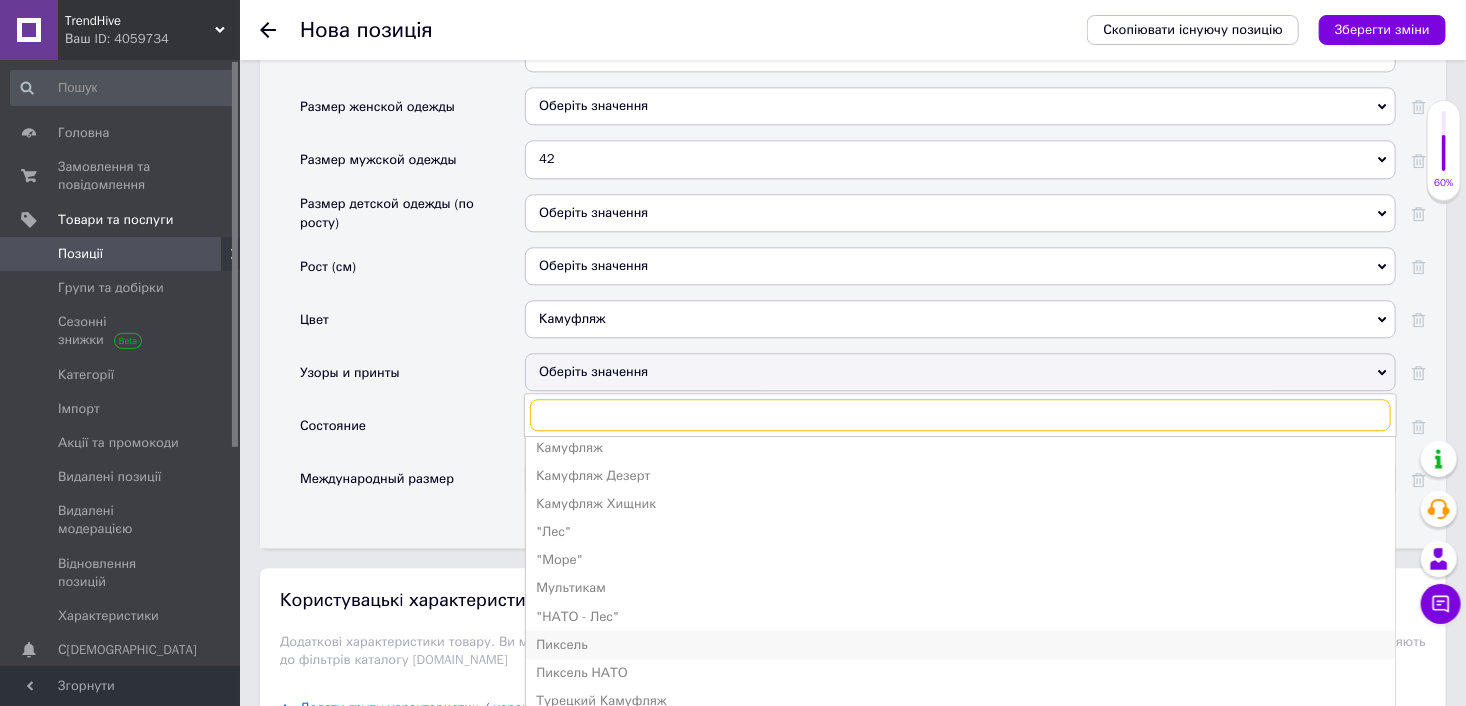 scroll, scrollTop: 360, scrollLeft: 0, axis: vertical 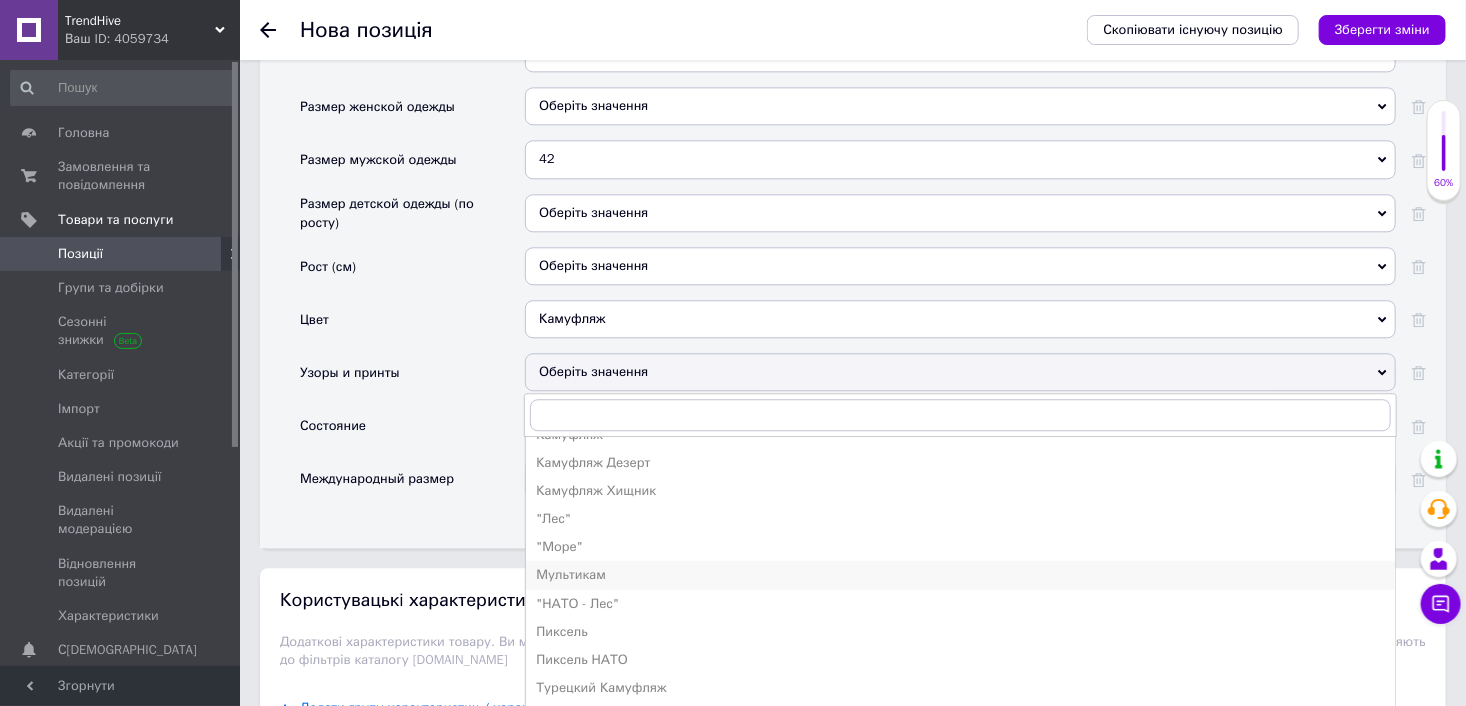 click on "Мультикам" at bounding box center [960, 575] 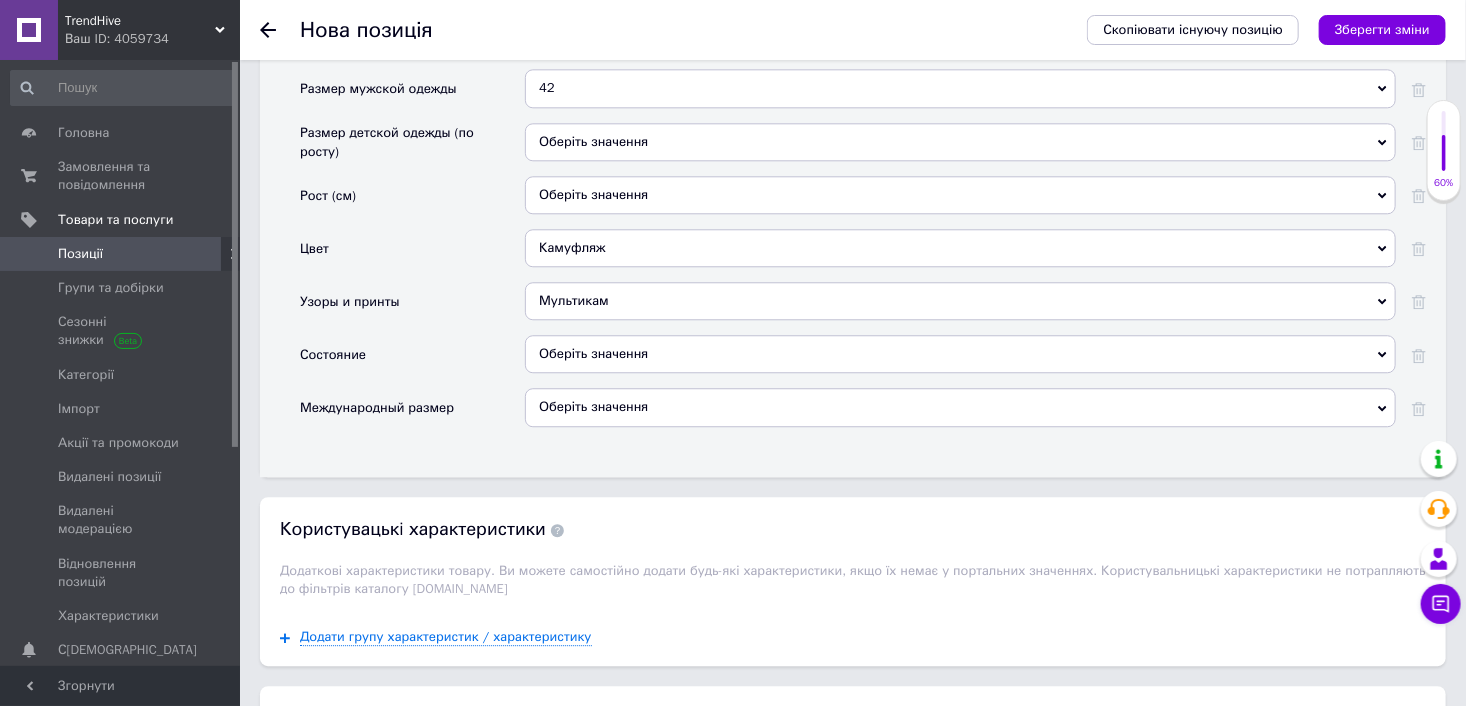 scroll, scrollTop: 2400, scrollLeft: 0, axis: vertical 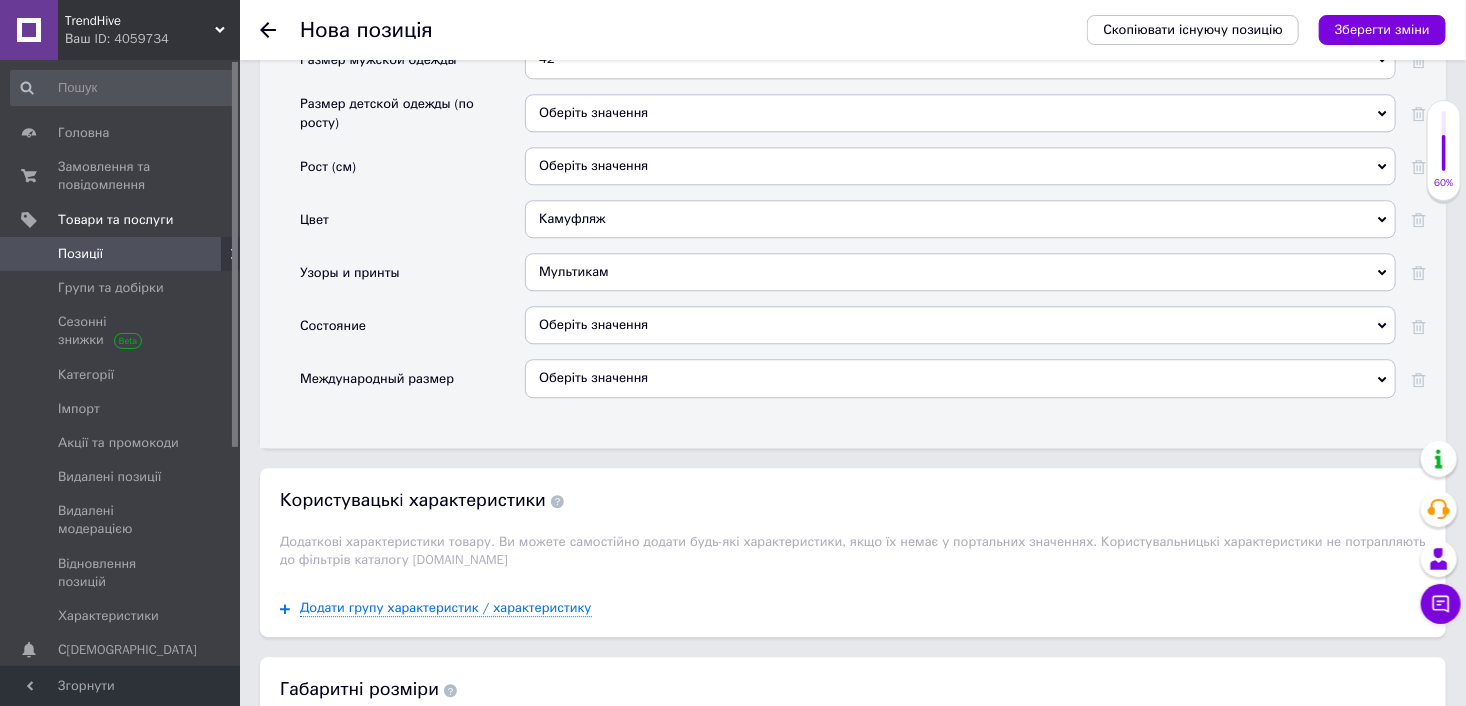 click on "Оберіть значення" at bounding box center (960, 325) 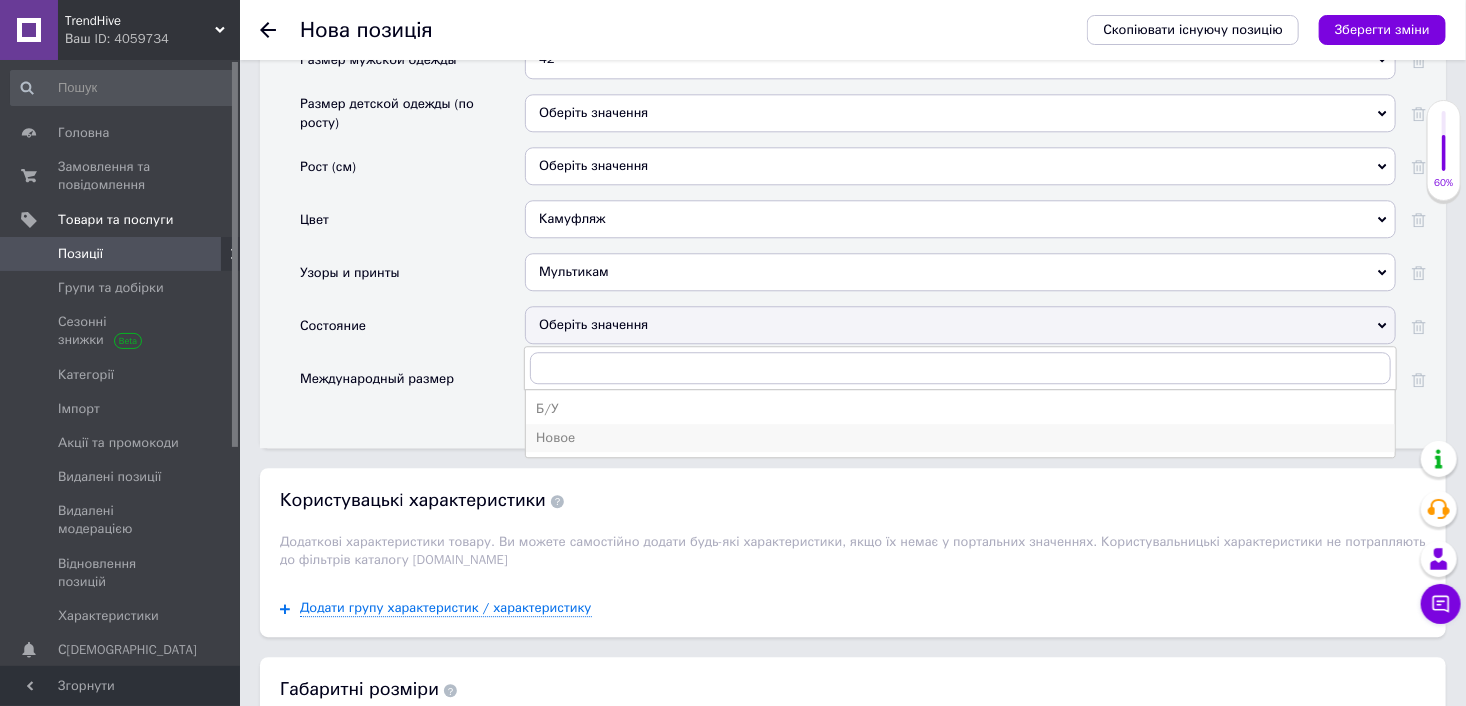 click on "Новое" at bounding box center [960, 438] 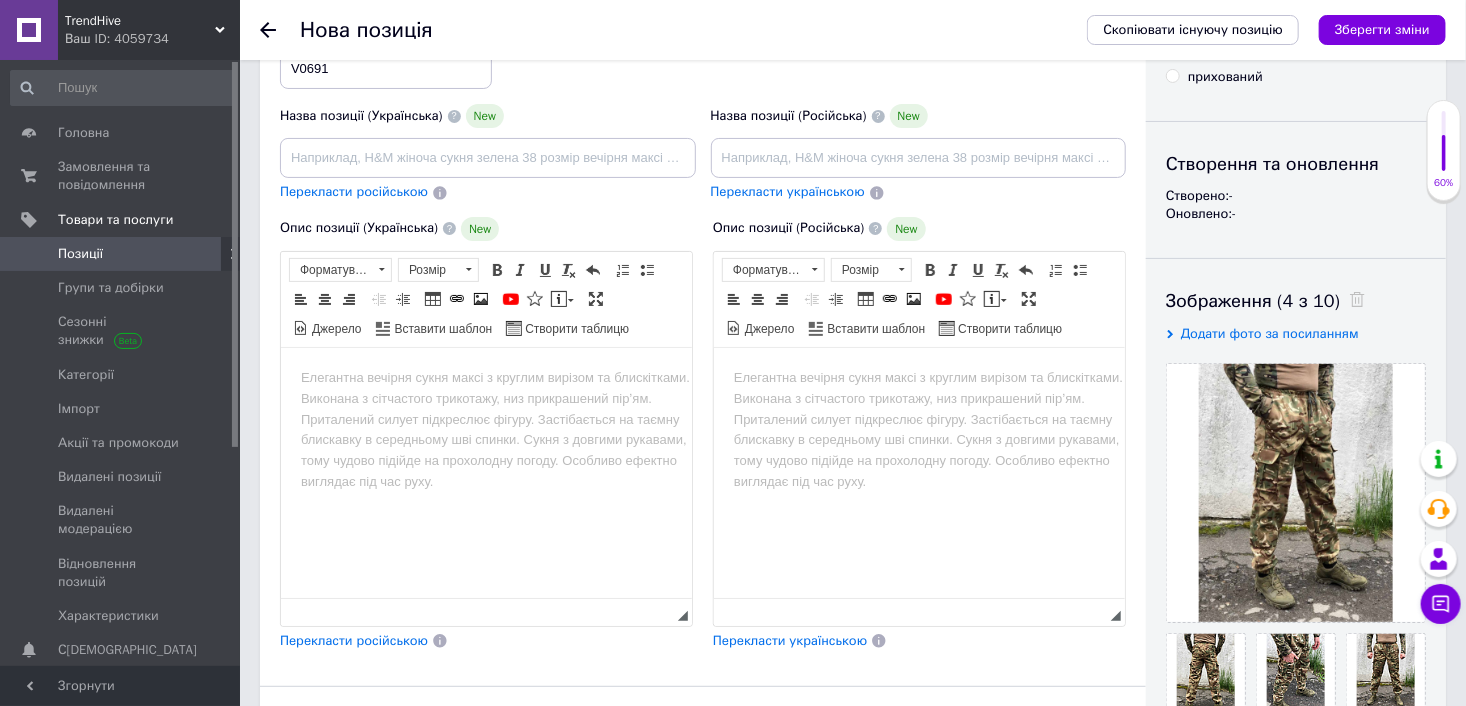 scroll, scrollTop: 100, scrollLeft: 0, axis: vertical 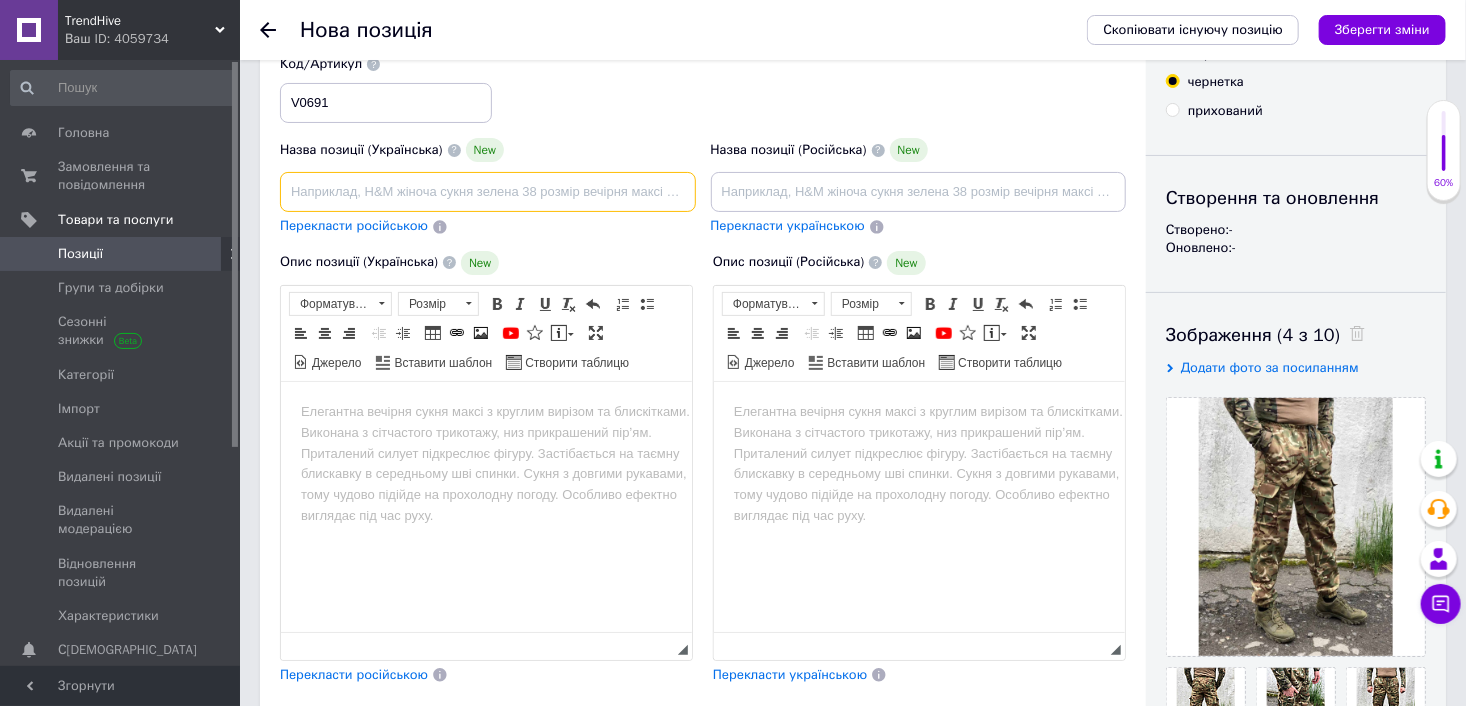 click at bounding box center [488, 192] 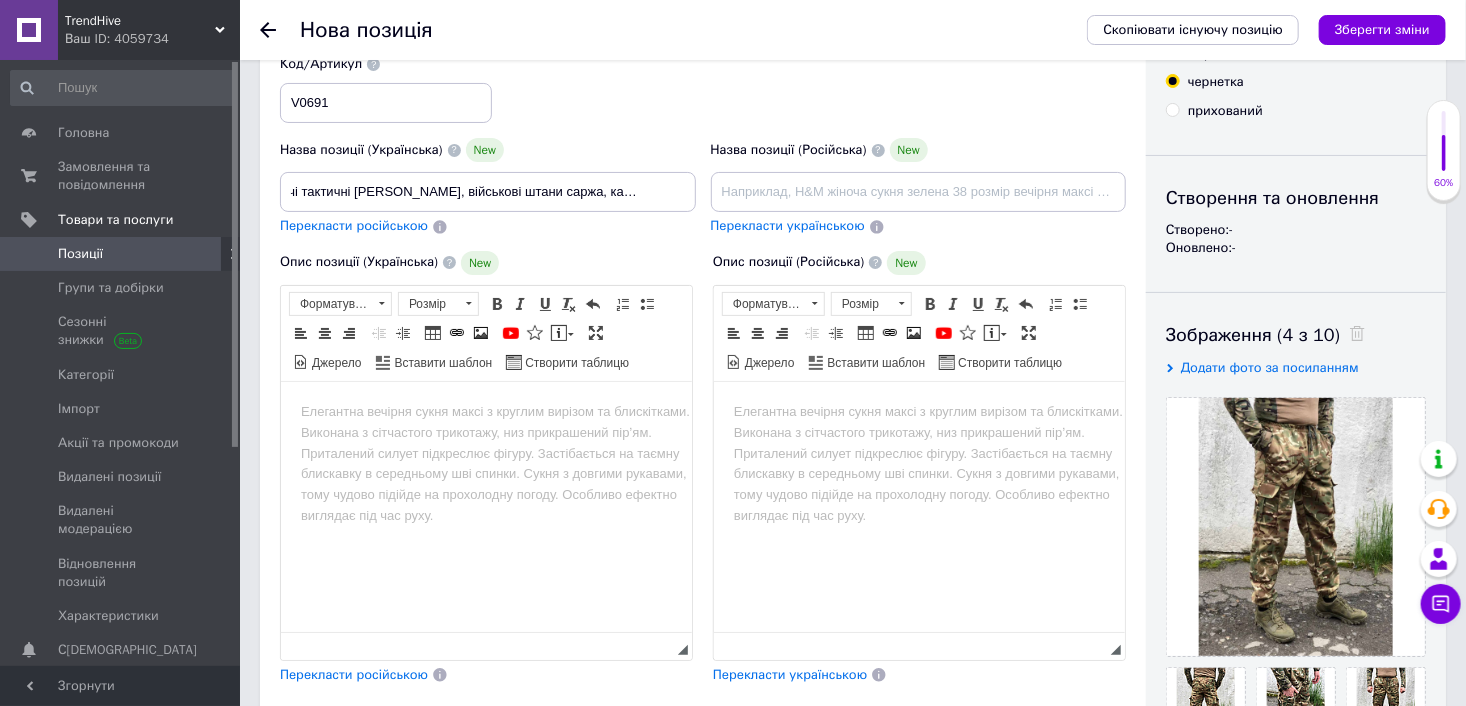 scroll, scrollTop: 0, scrollLeft: 0, axis: both 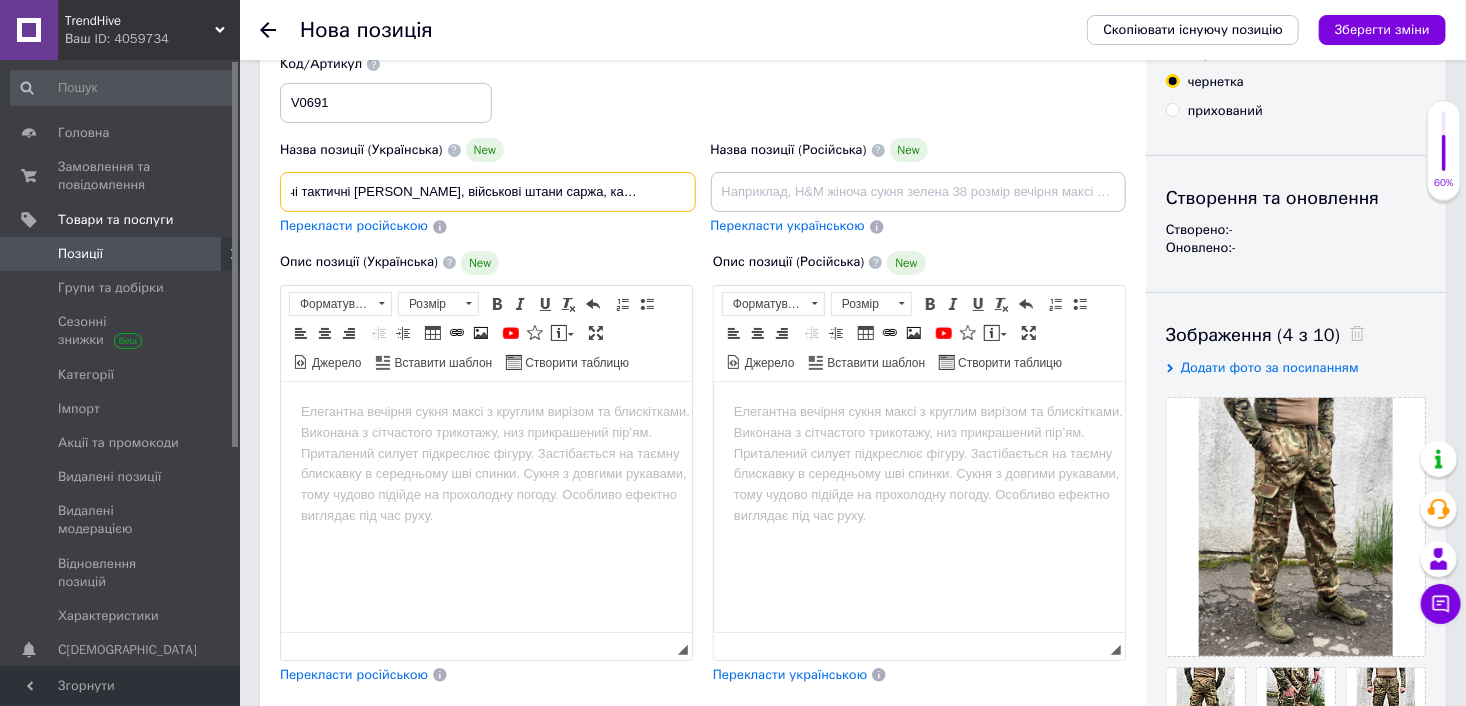 drag, startPoint x: 649, startPoint y: 191, endPoint x: 690, endPoint y: 198, distance: 41.59327 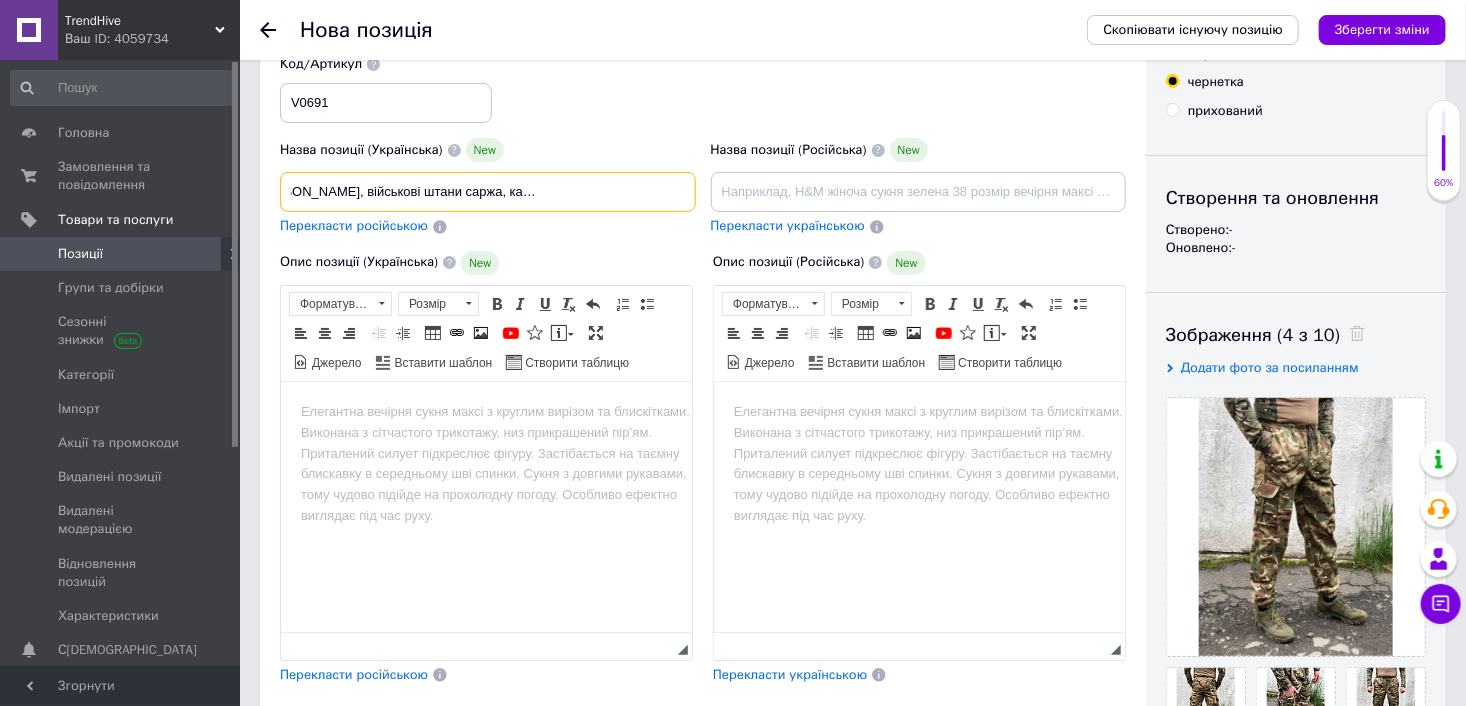 scroll, scrollTop: 0, scrollLeft: 155, axis: horizontal 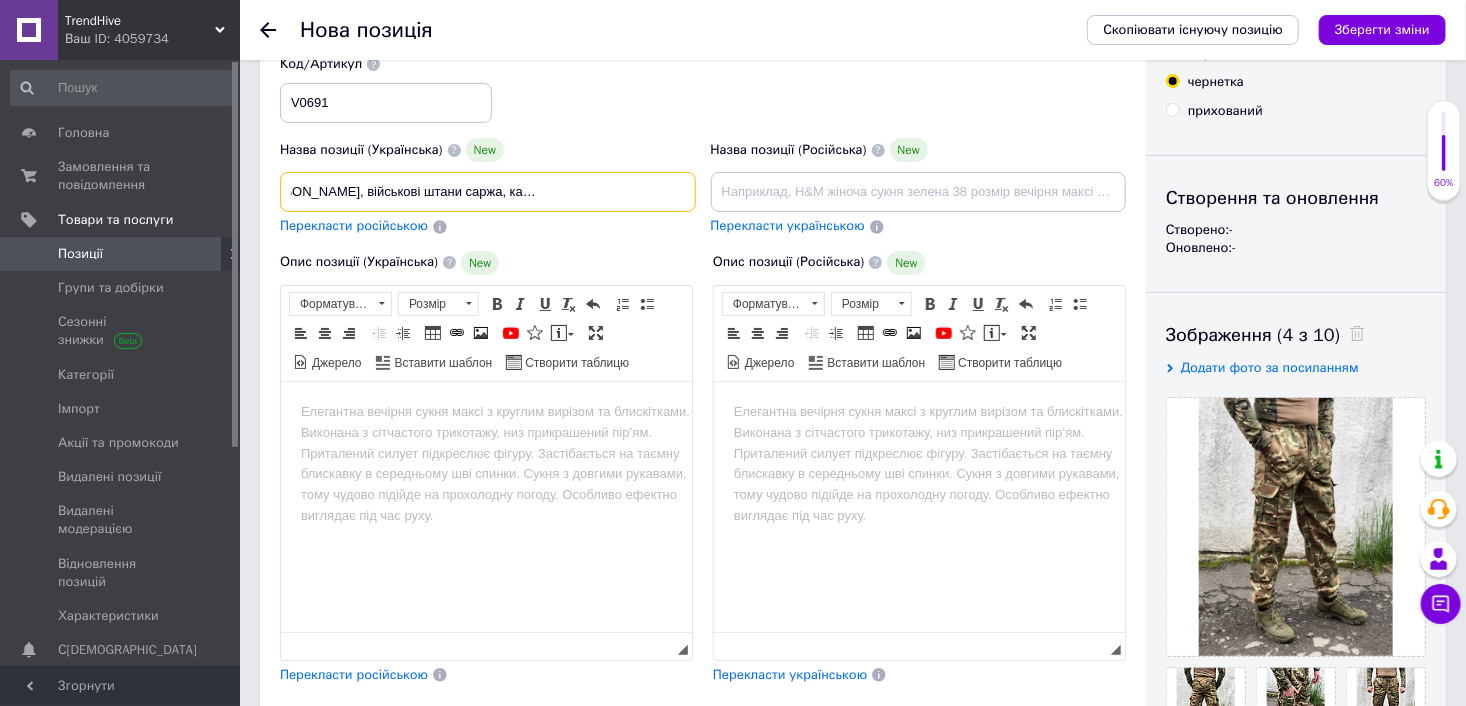 type on "Чоловічі тактичні [PERSON_NAME], військові штани саржа, камуфляжні армійські штани" 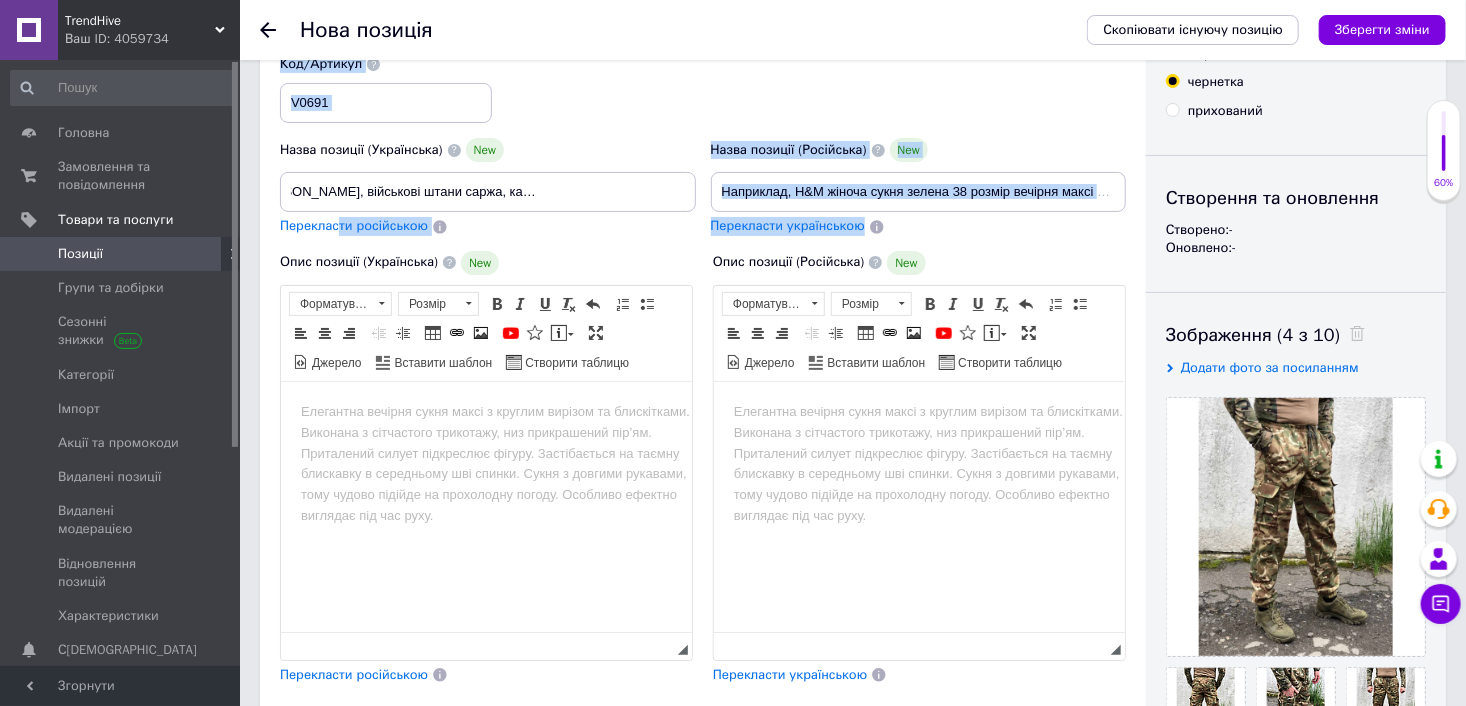 click on "Назва позиції (Українська) New Чоловічі тактичні джогери Мультикам, військові штани саржа, камуфляжні армійські штани Перекласти російською Код/Артикул V0691 Назва позиції (Російська) New Перекласти українською Опис позиції (Українська) New Розширений текстовий редактор, D18A3C0D-79F2-4A10-8291-E1C569D2FDC5 Панель інструментів редактора Форматування Форматування Розмір Розмір   Жирний  Сполучення клавіш Ctrl+B   Курсив  Сполучення клавіш Ctrl+I   Підкреслений  Сполучення клавіш Ctrl+U   Видалити форматування   Повернути  Сполучення клавіш Ctrl+Z       По лівому краю   По центру" at bounding box center [703, 369] 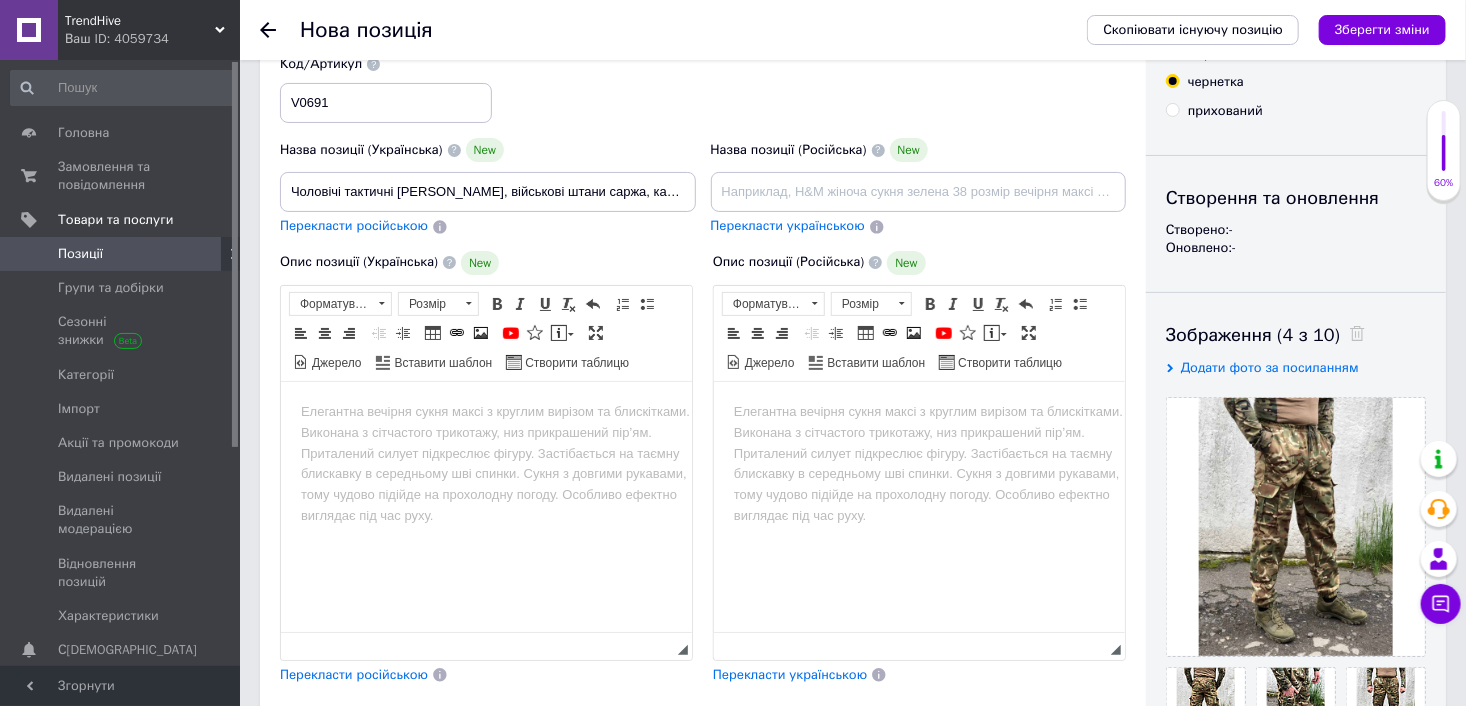 click on "Перекласти російською" at bounding box center (354, 225) 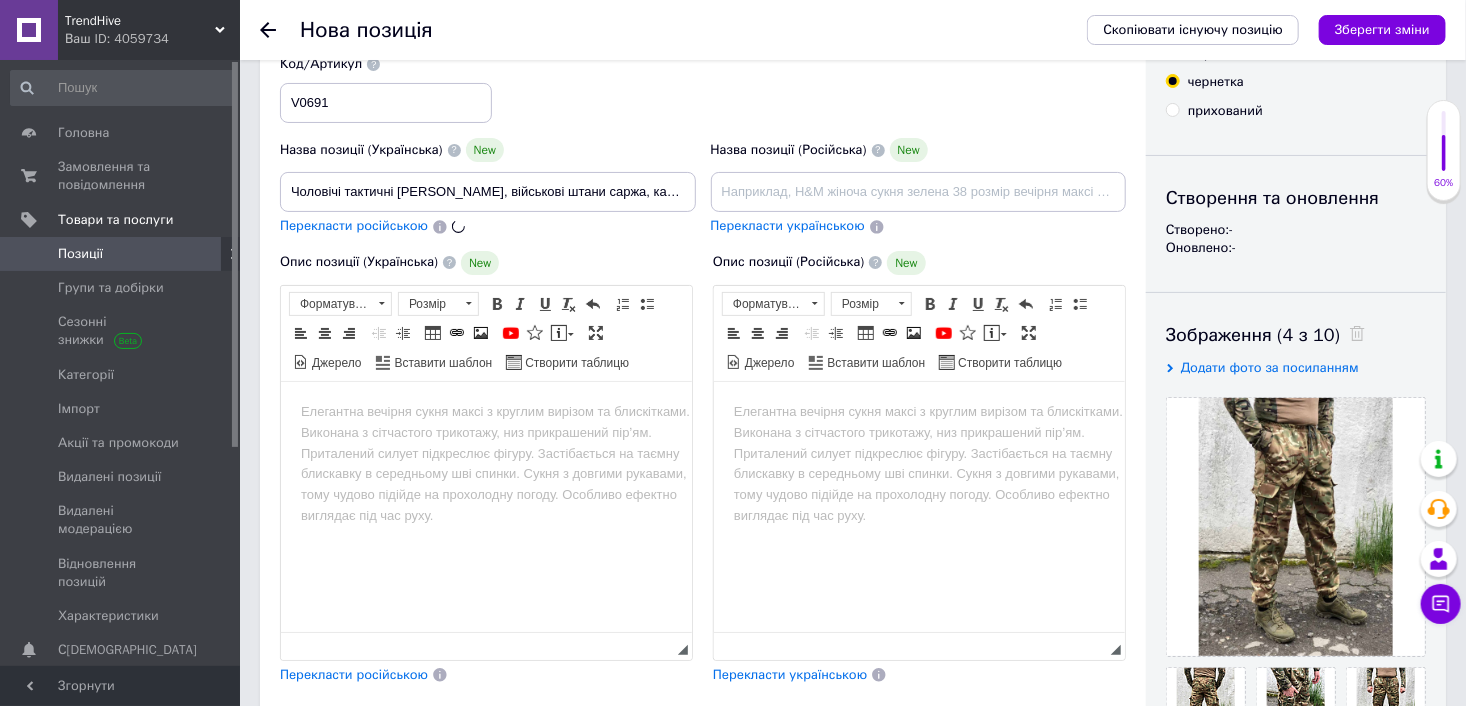 type on "Мужские тактические джоггеры Мультикам, военные штаны саржа, камуфляжные армейские штаны" 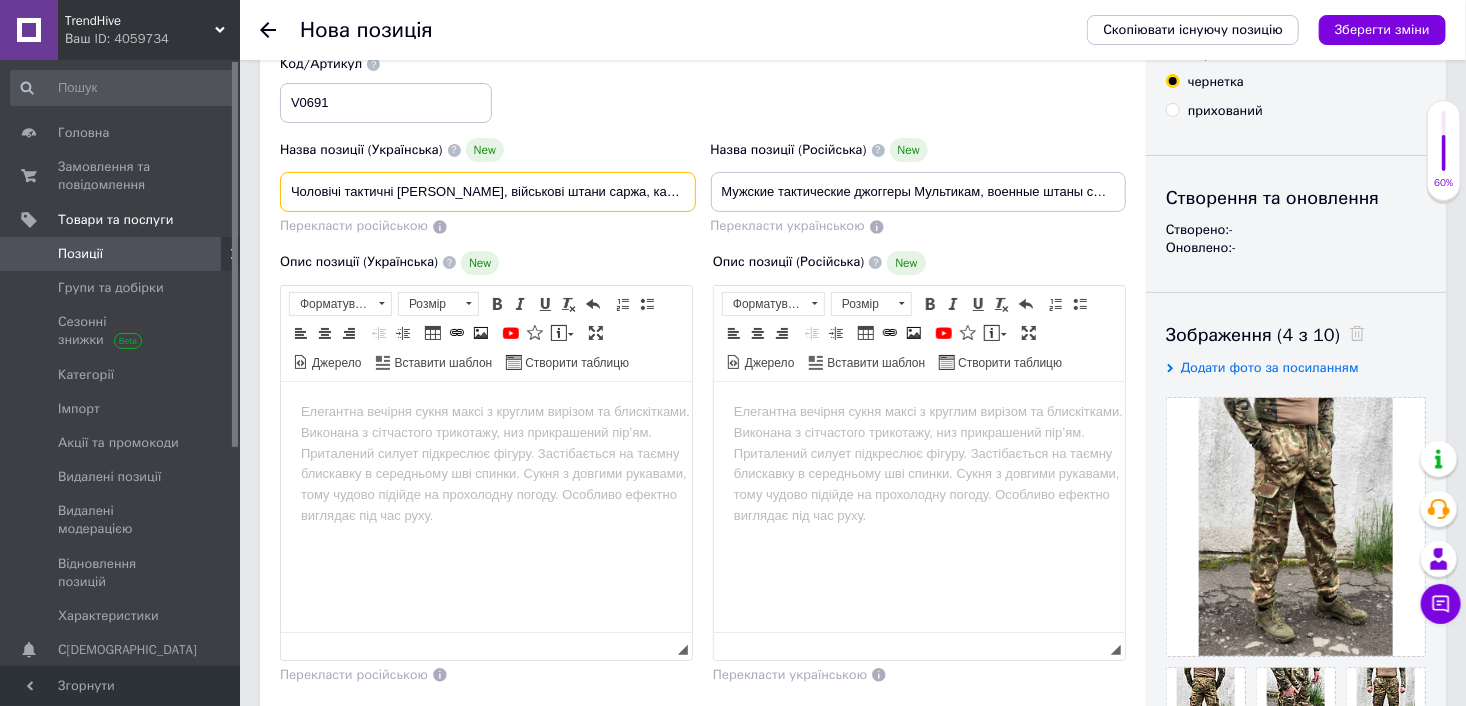 drag, startPoint x: 296, startPoint y: 190, endPoint x: 273, endPoint y: 203, distance: 26.41969 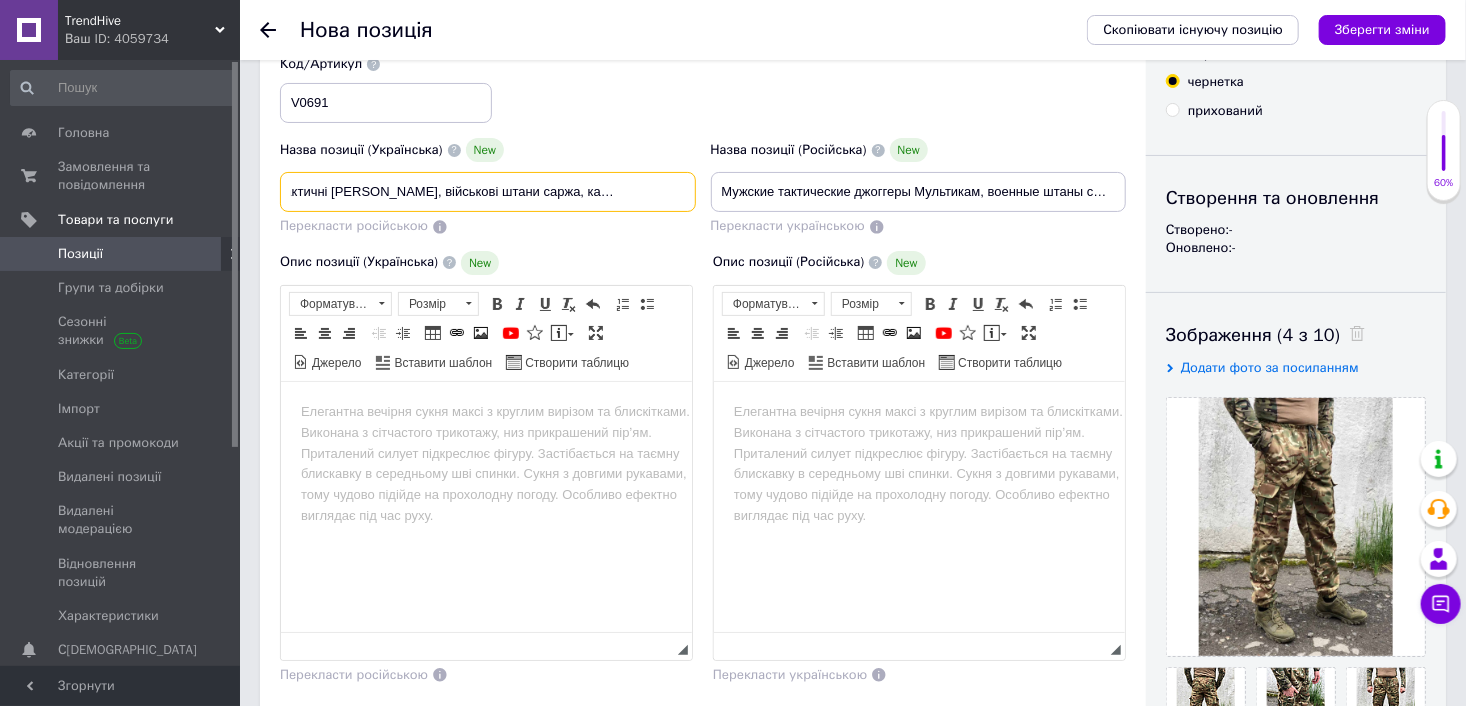 scroll, scrollTop: 0, scrollLeft: 156, axis: horizontal 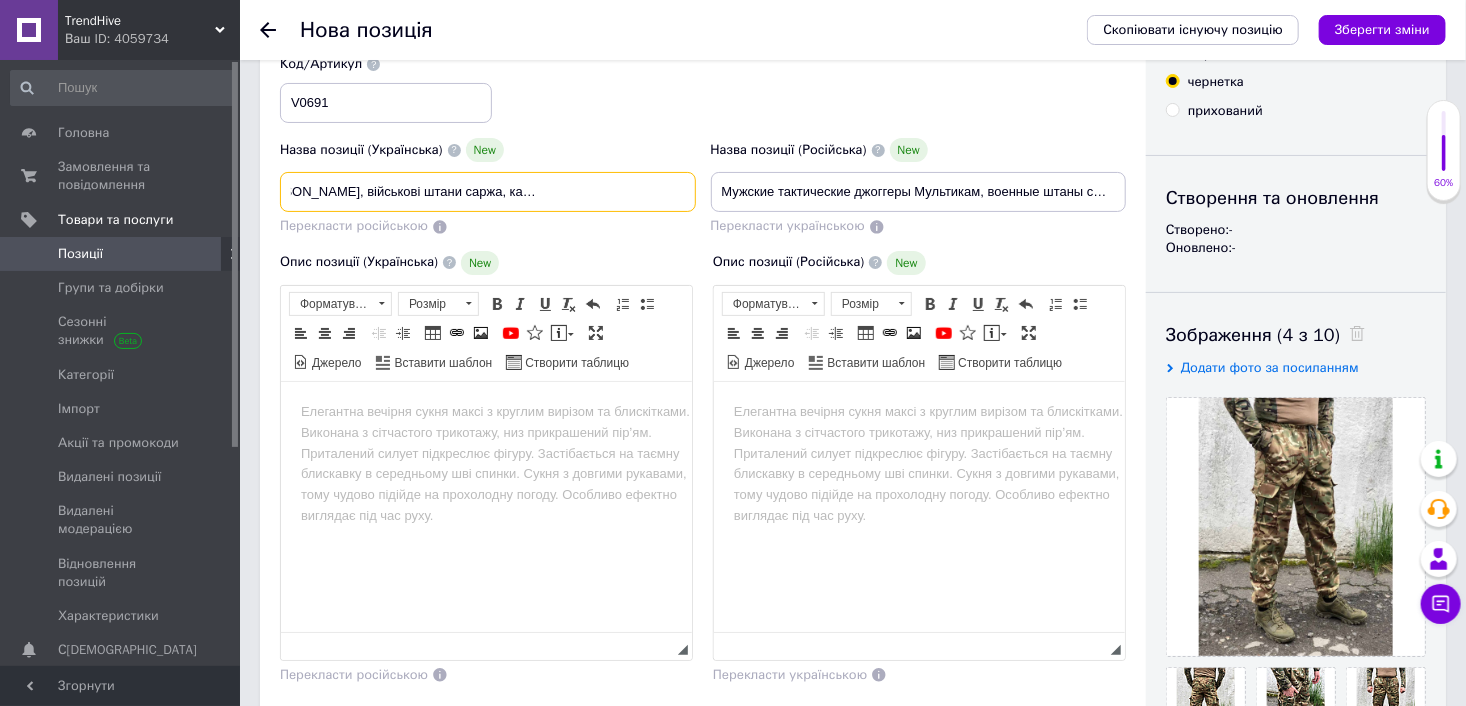 drag, startPoint x: 285, startPoint y: 193, endPoint x: 688, endPoint y: 190, distance: 403.01117 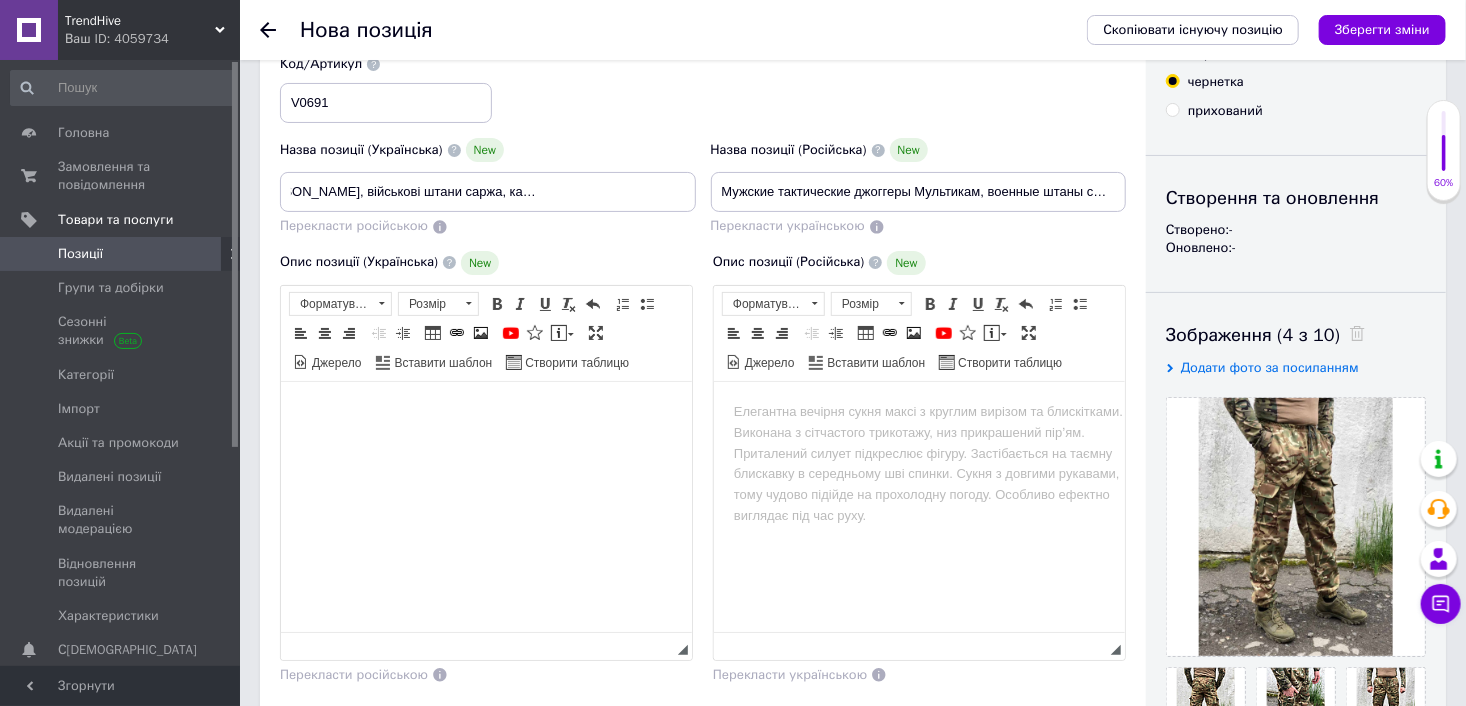 click at bounding box center [485, 411] 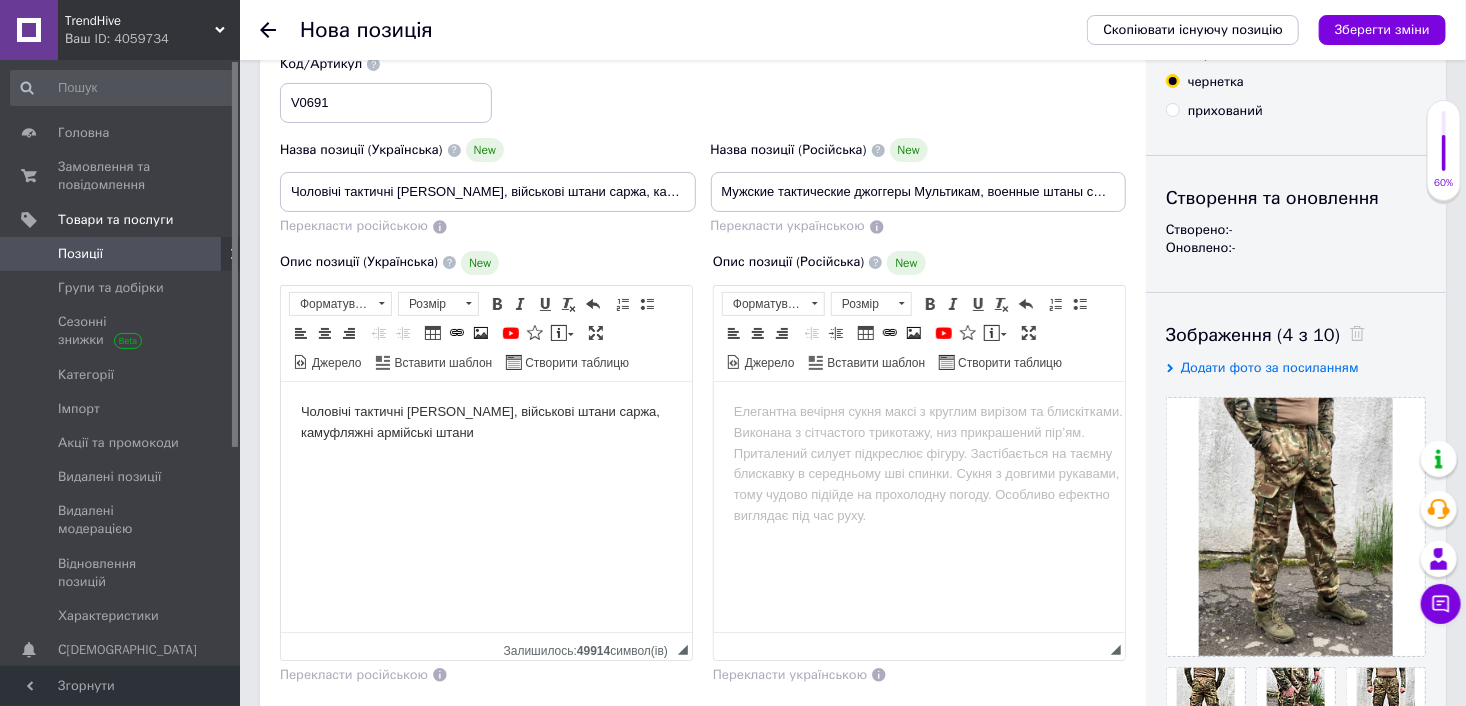 type 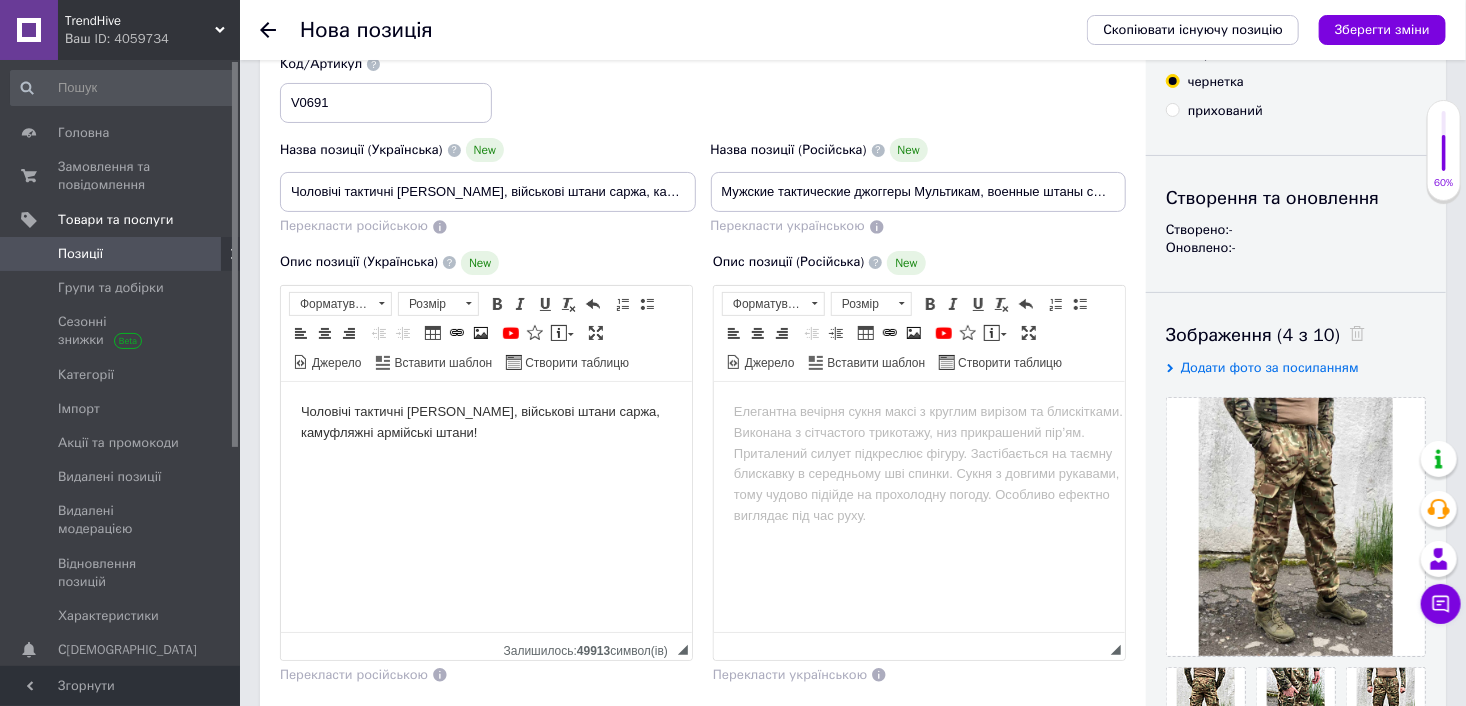 drag, startPoint x: 491, startPoint y: 428, endPoint x: 293, endPoint y: 413, distance: 198.56737 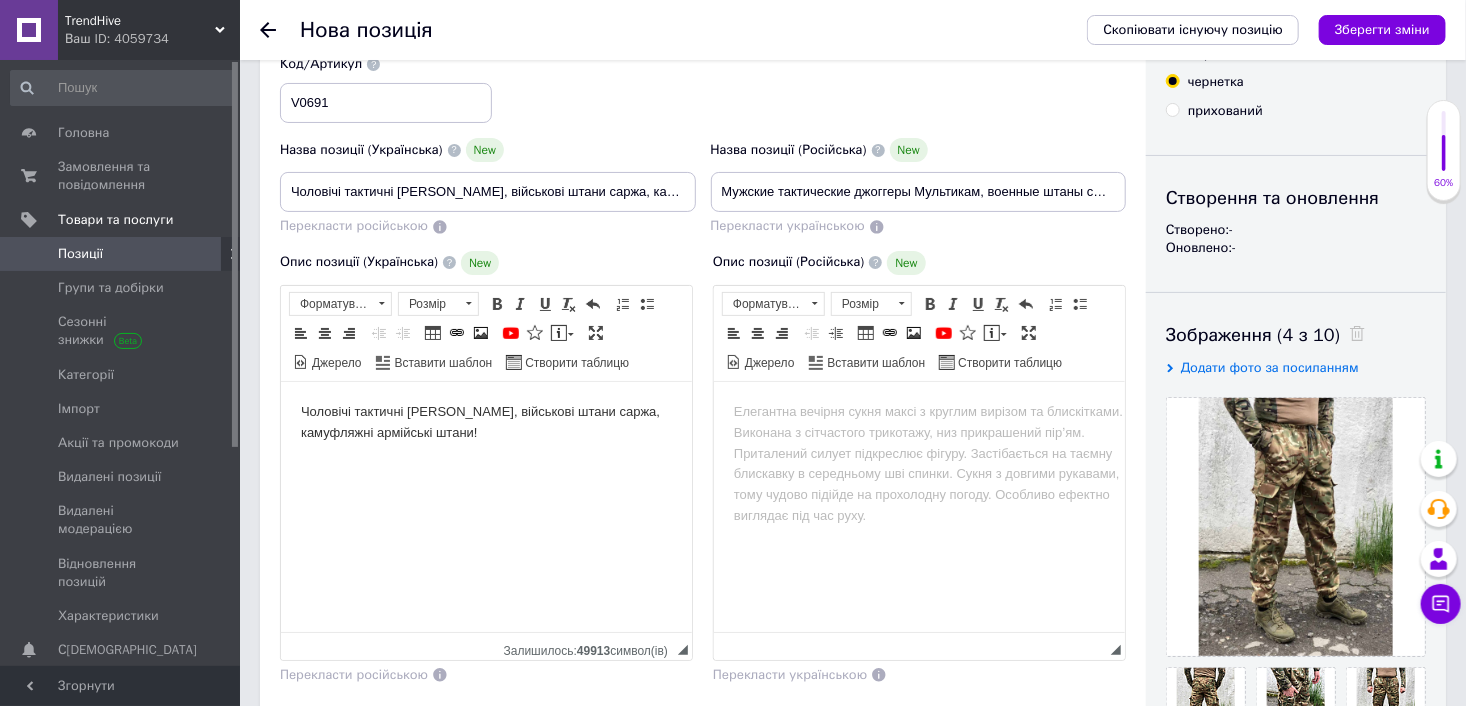 click on "Чоловічі тактичні [PERSON_NAME], військові штани саржа, камуфляжні армійські штани!" at bounding box center [485, 422] 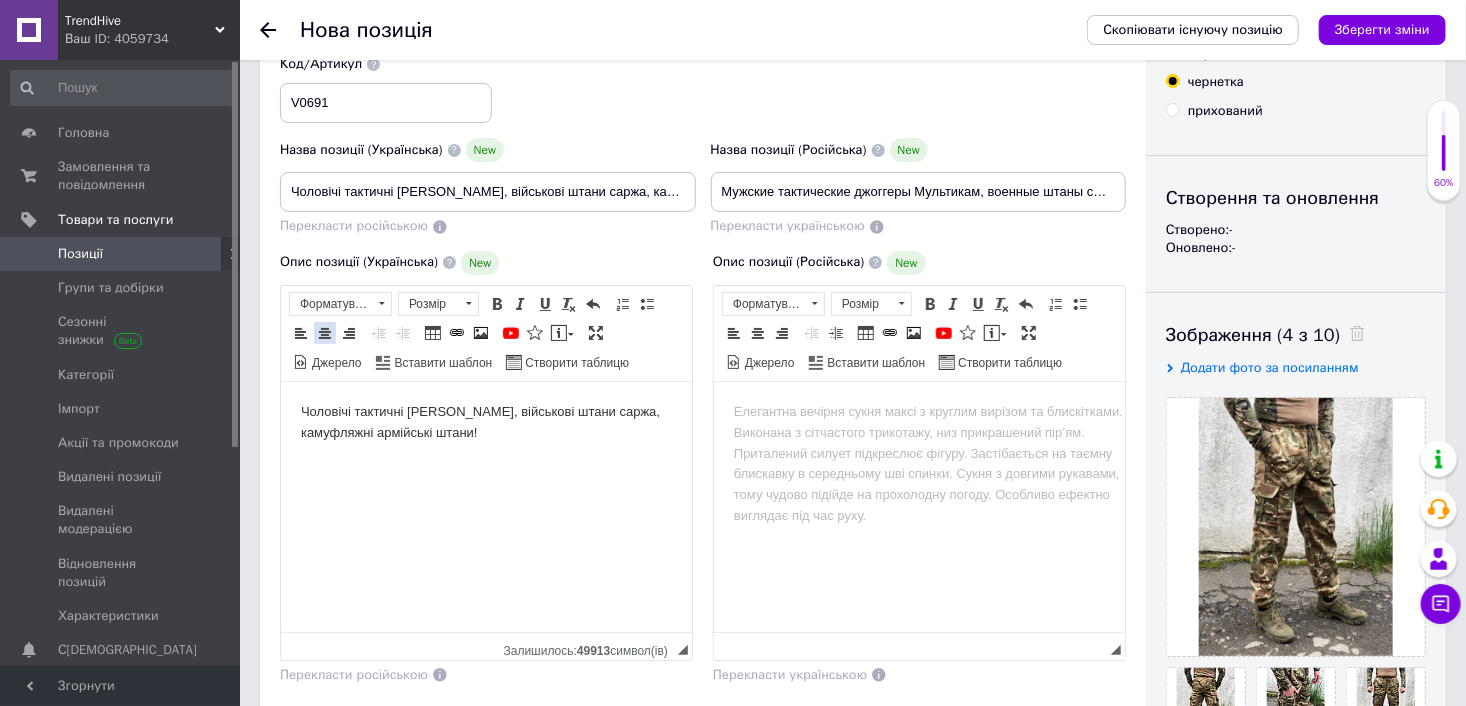 click at bounding box center (325, 333) 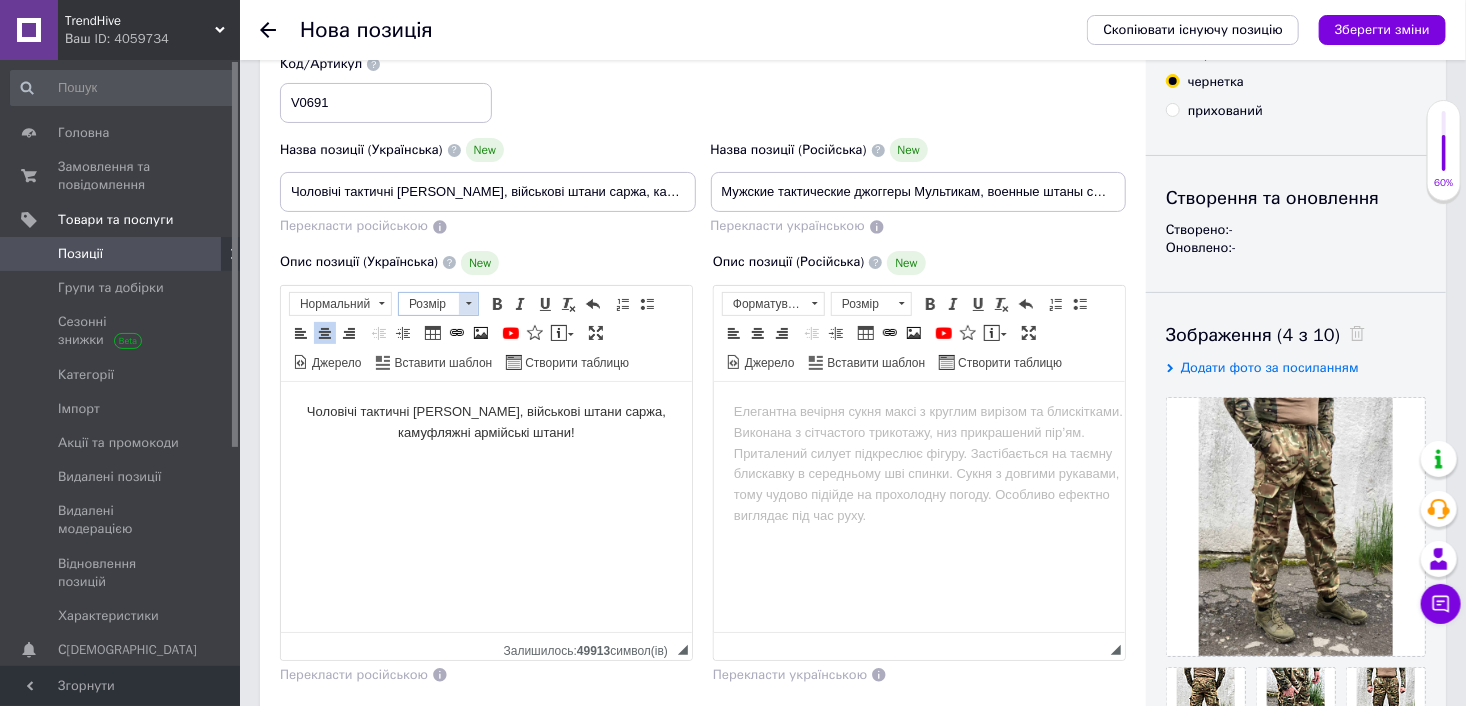 click on "Розмір" at bounding box center [429, 304] 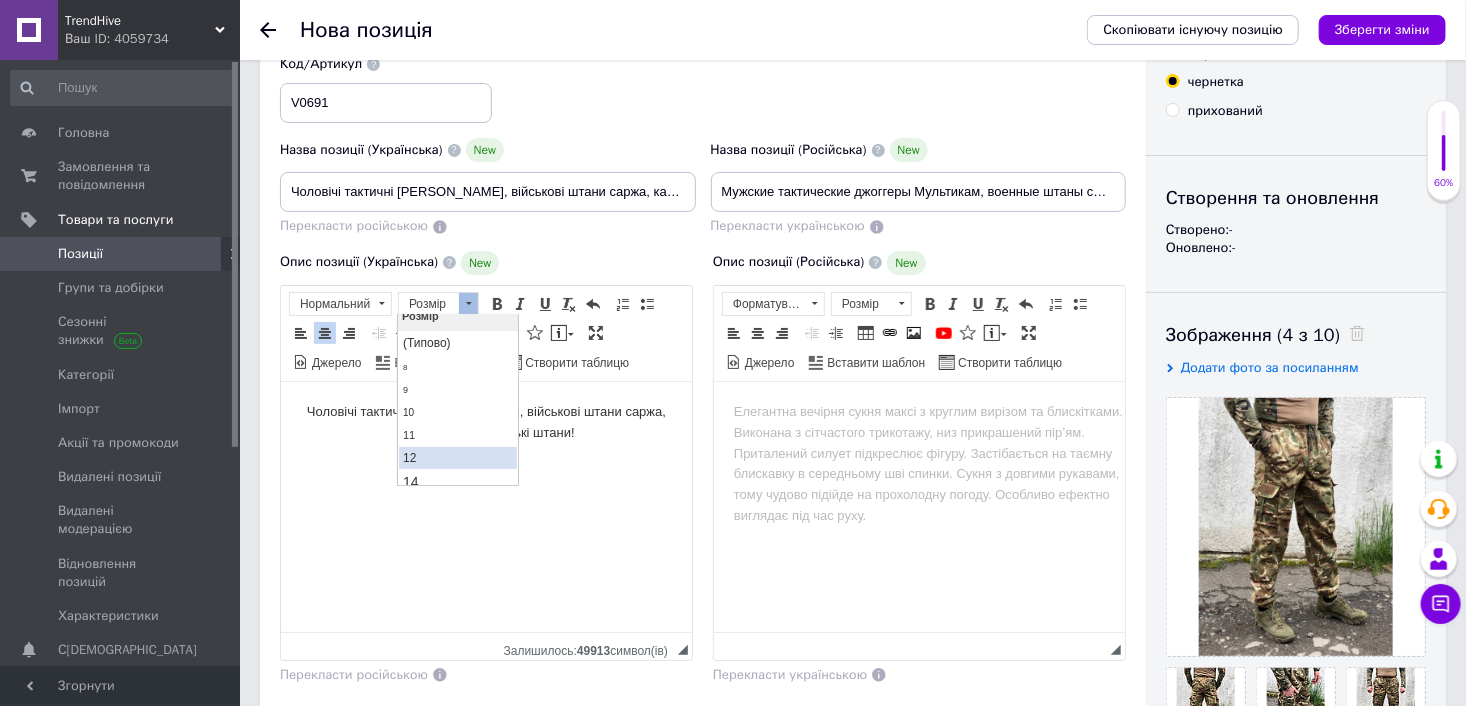 scroll, scrollTop: 100, scrollLeft: 0, axis: vertical 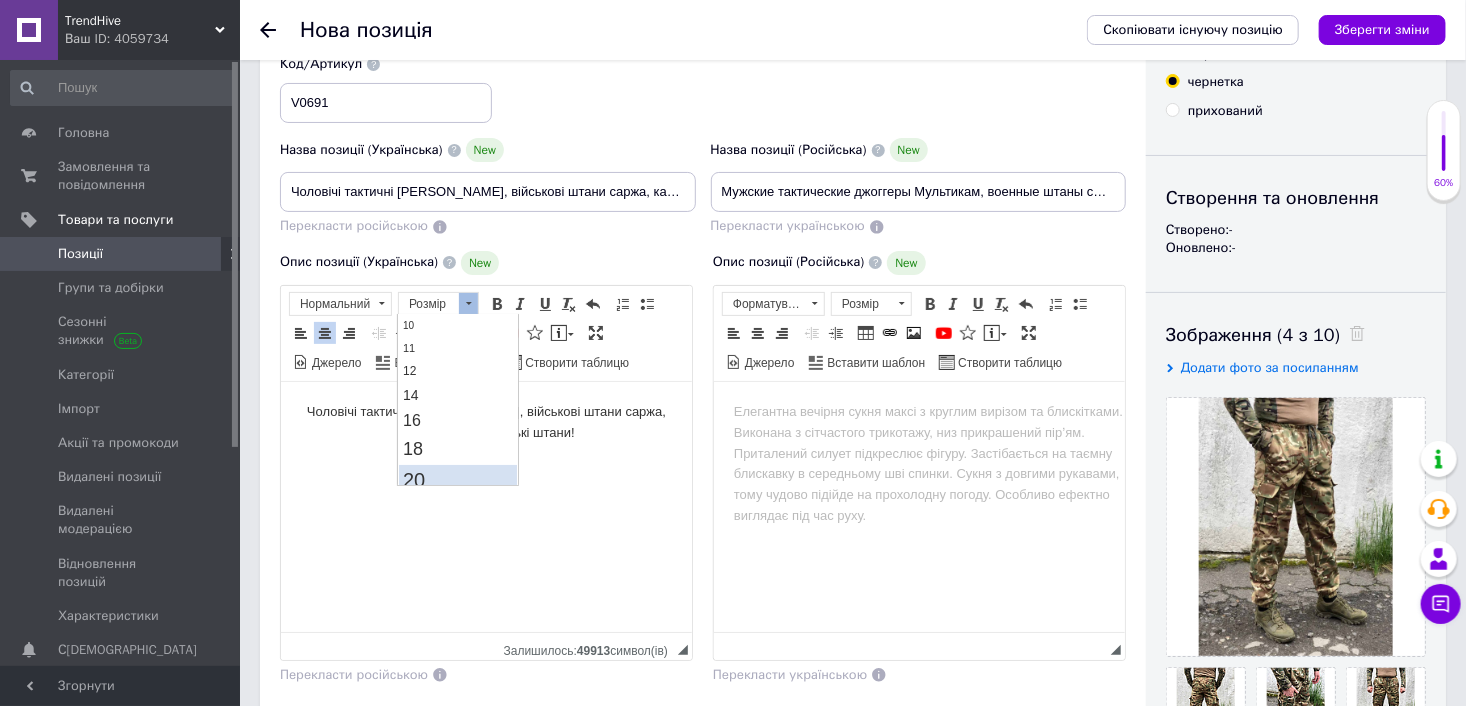 click on "20" at bounding box center [458, 479] 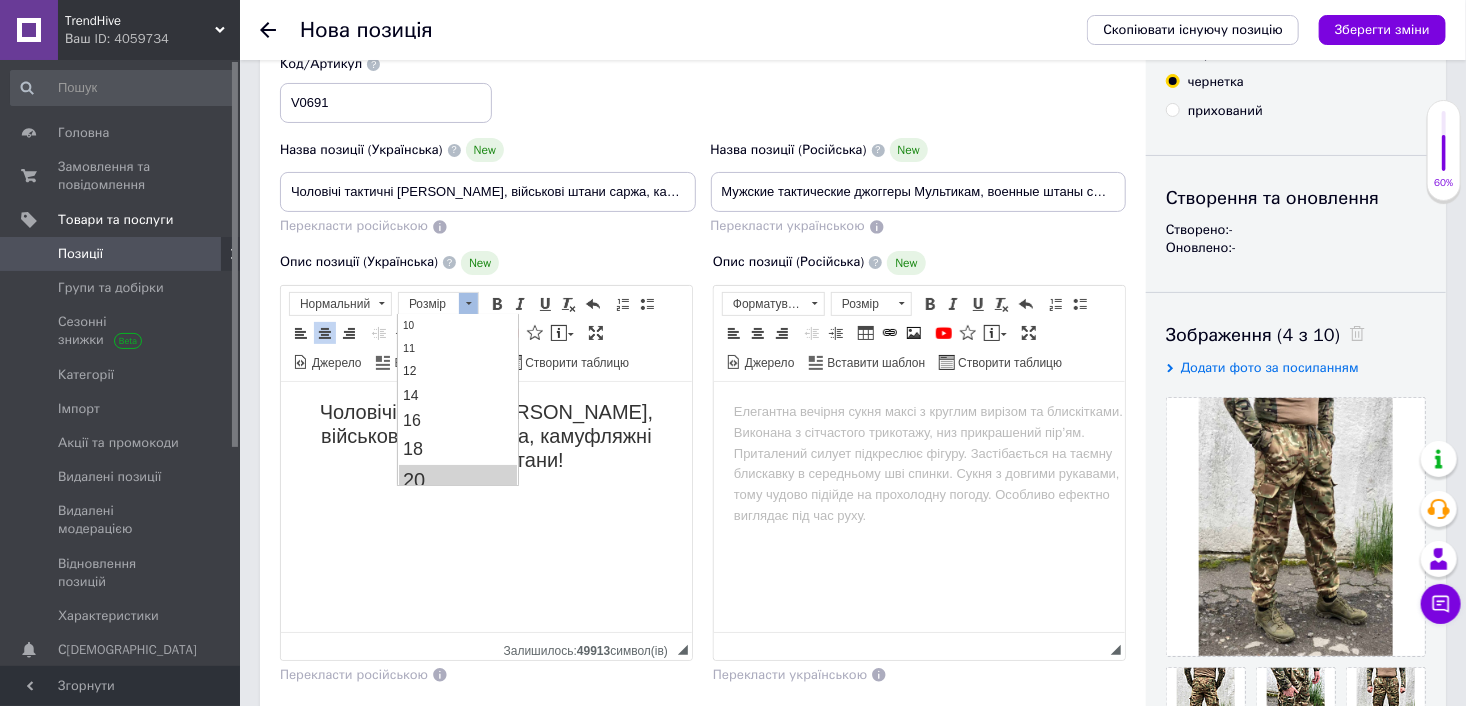 scroll, scrollTop: 0, scrollLeft: 0, axis: both 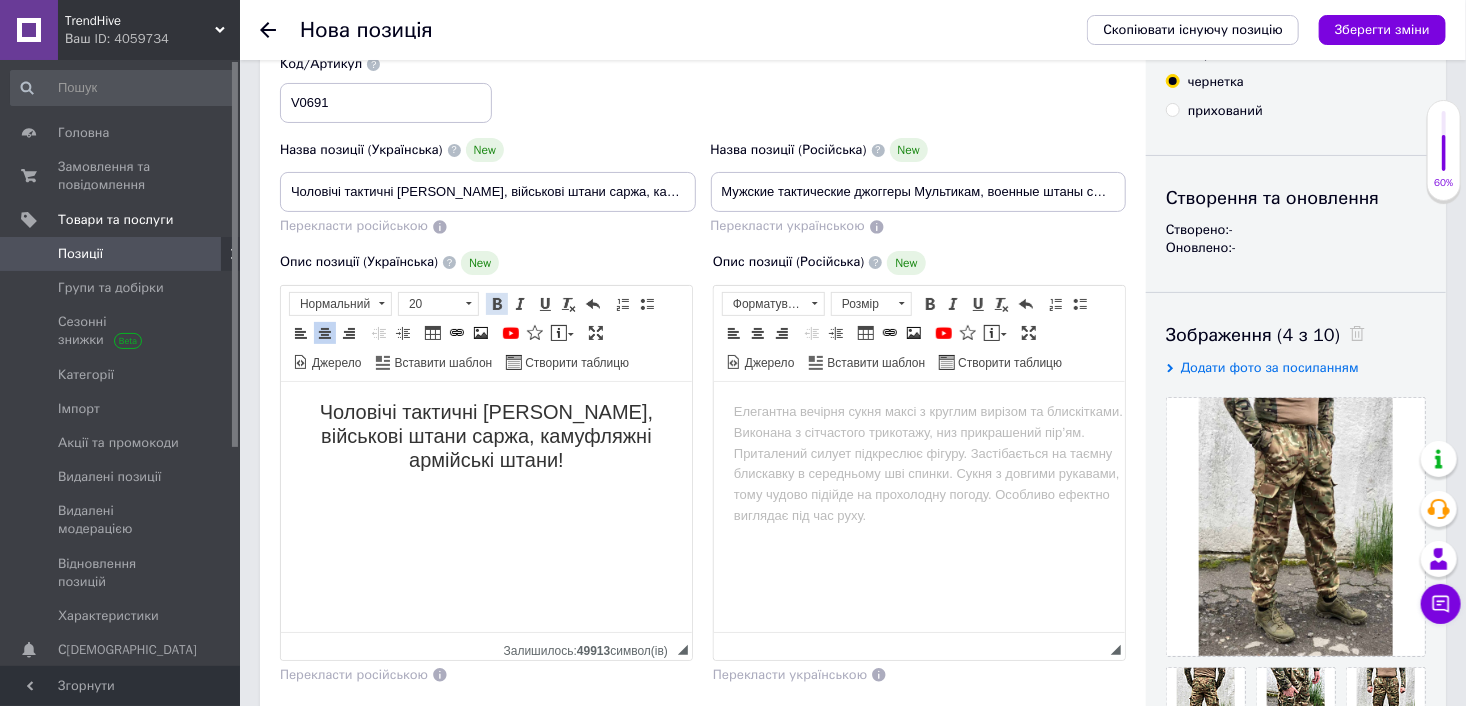 click at bounding box center (497, 304) 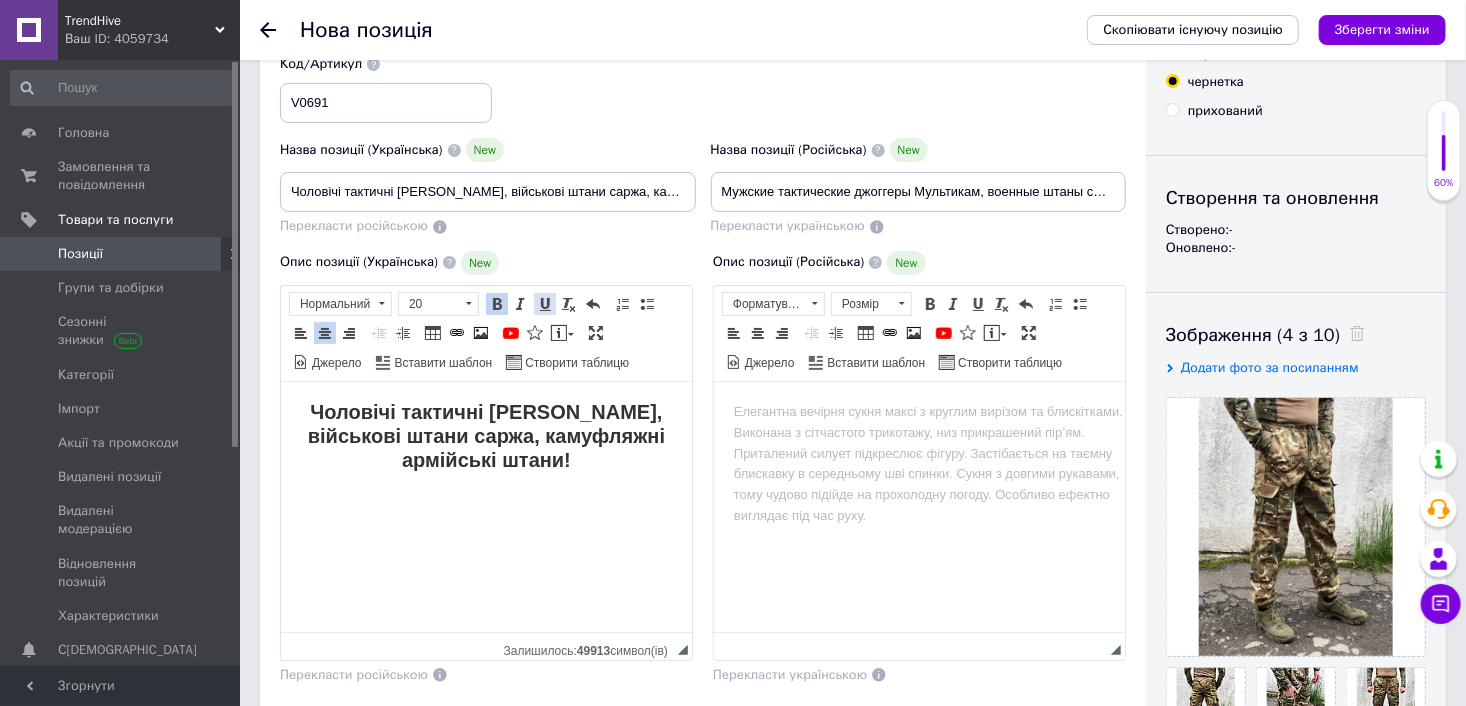 click at bounding box center (545, 304) 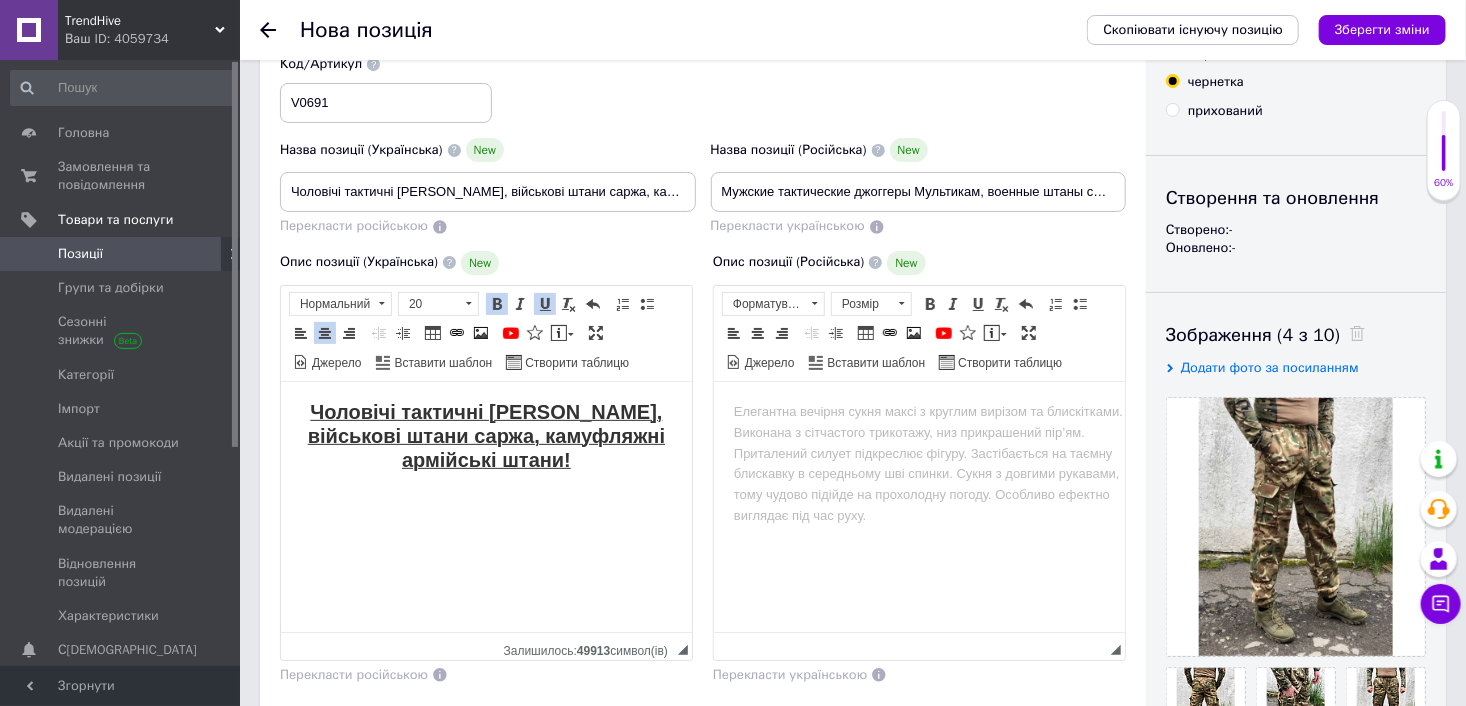 click on "Чоловічі тактичні [PERSON_NAME], військові штани саржа, камуфляжні армійські штани!" at bounding box center (485, 436) 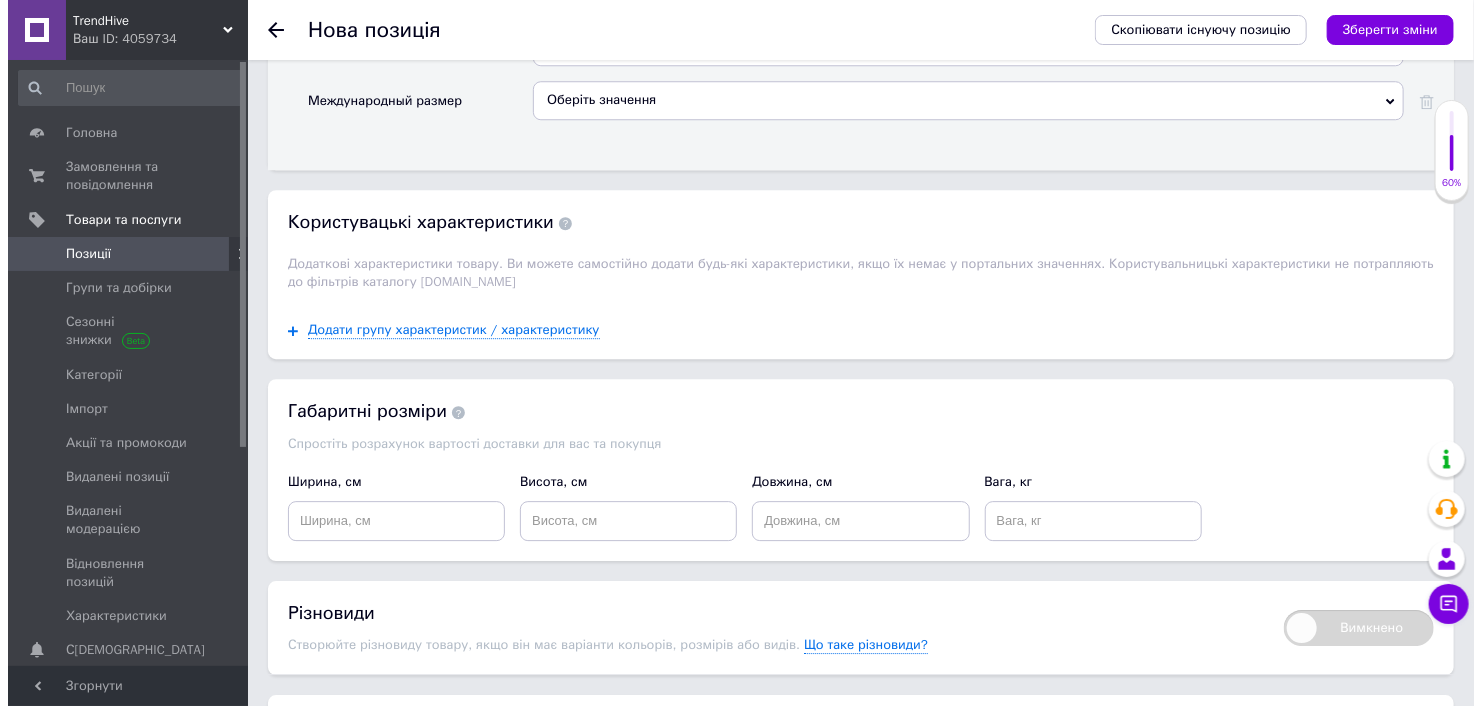 scroll, scrollTop: 2800, scrollLeft: 0, axis: vertical 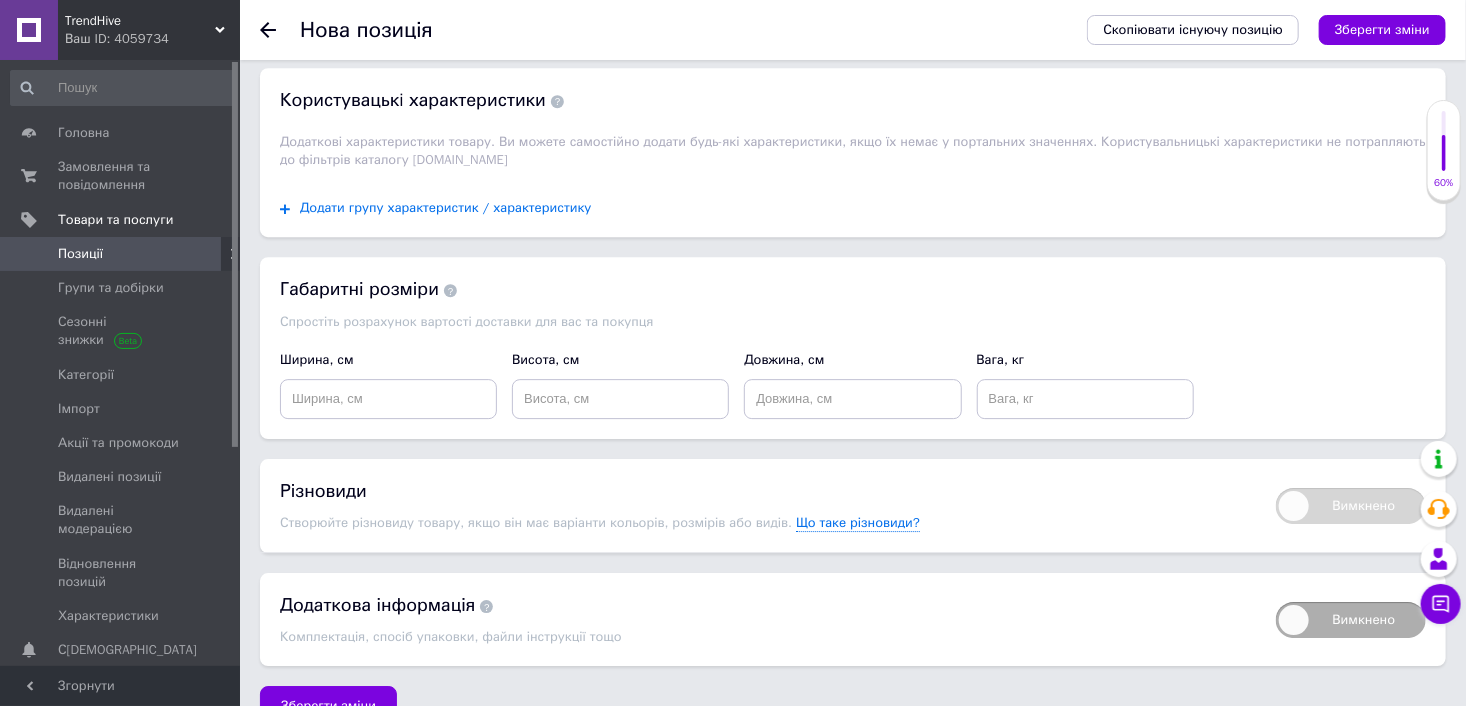 click on "Додати групу характеристик / характеристику" at bounding box center (446, 208) 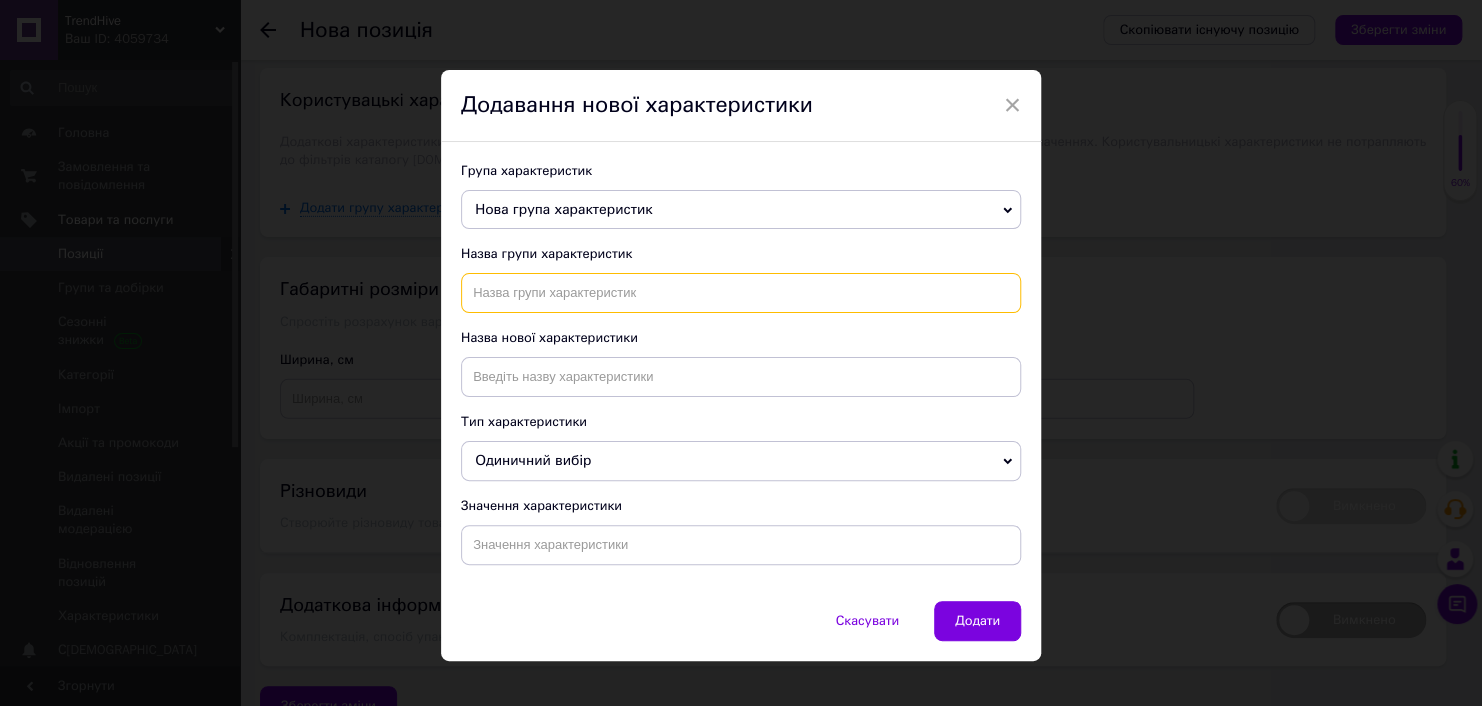 click at bounding box center [741, 293] 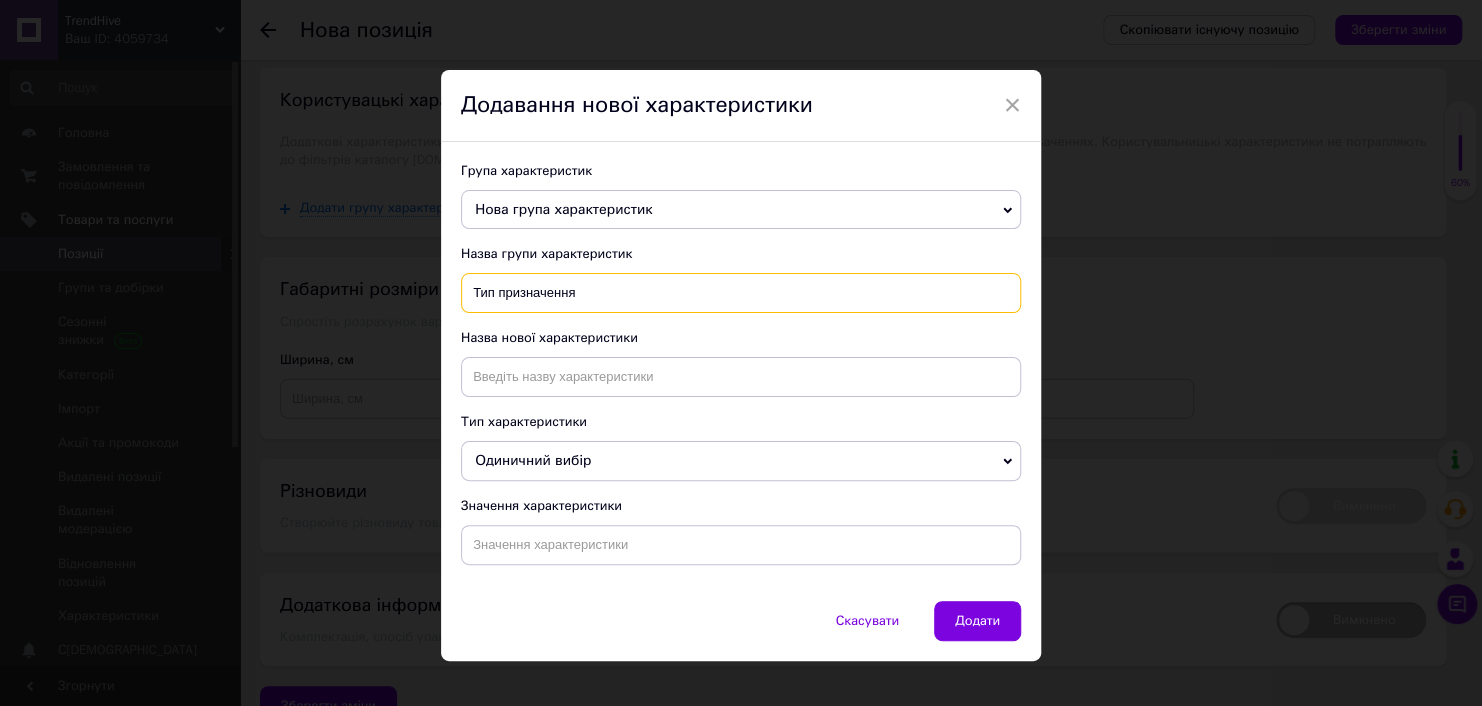 type on "Тип призначення" 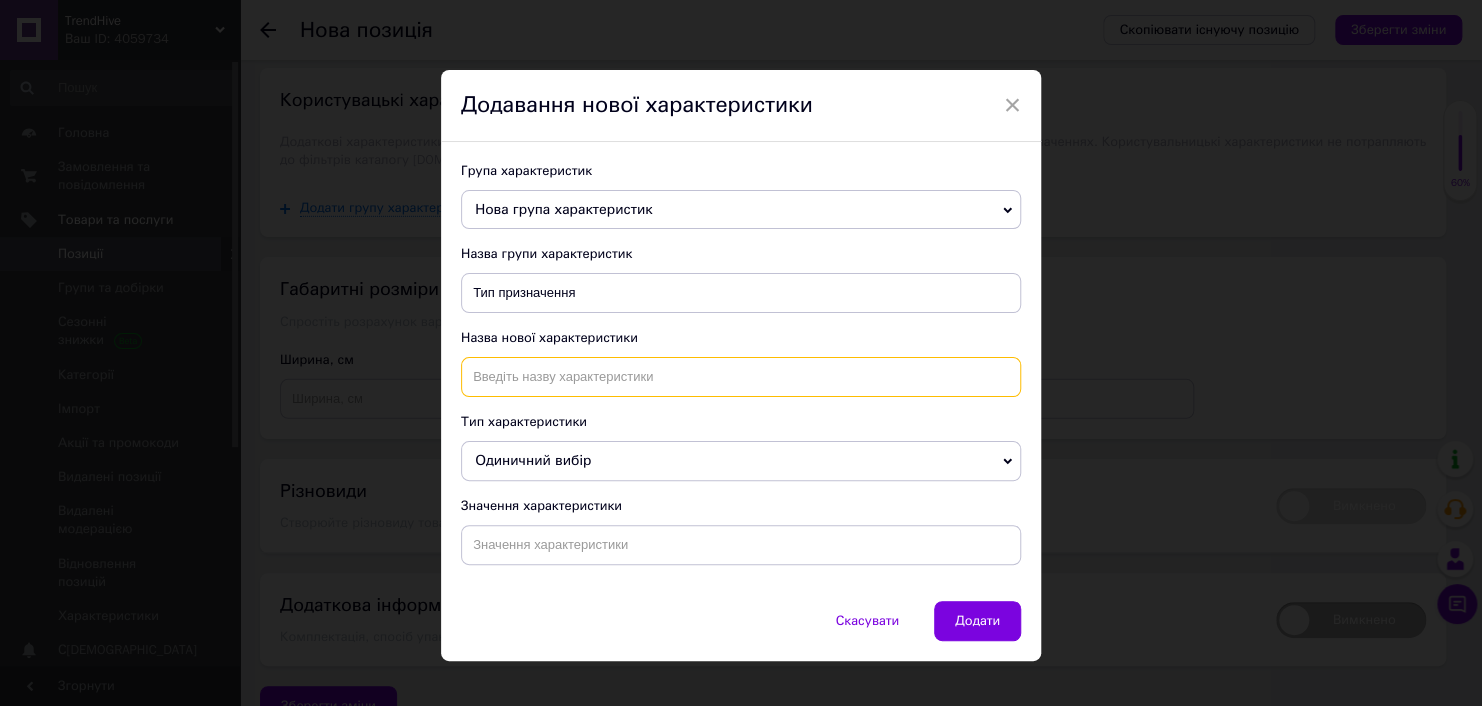 click at bounding box center (741, 377) 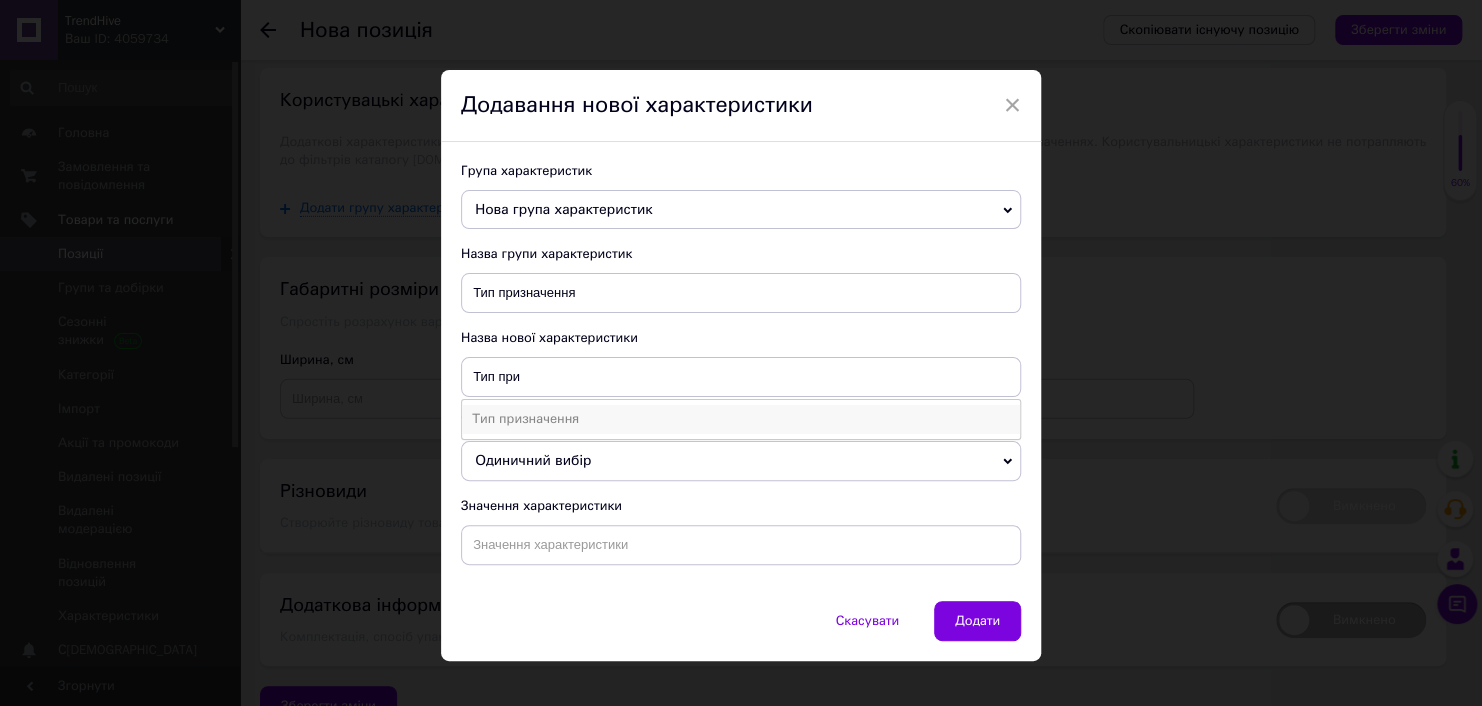 click on "Тип призначення" at bounding box center [741, 419] 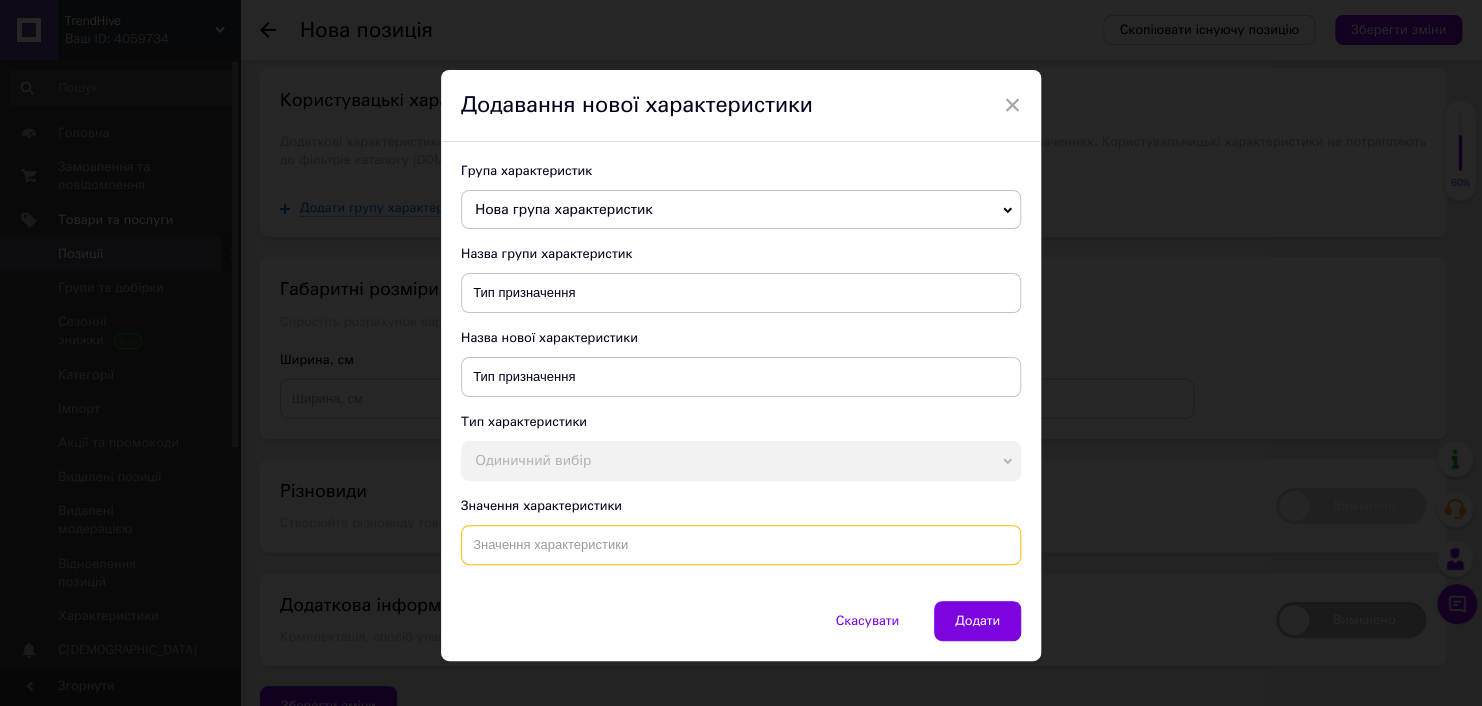 click at bounding box center (741, 545) 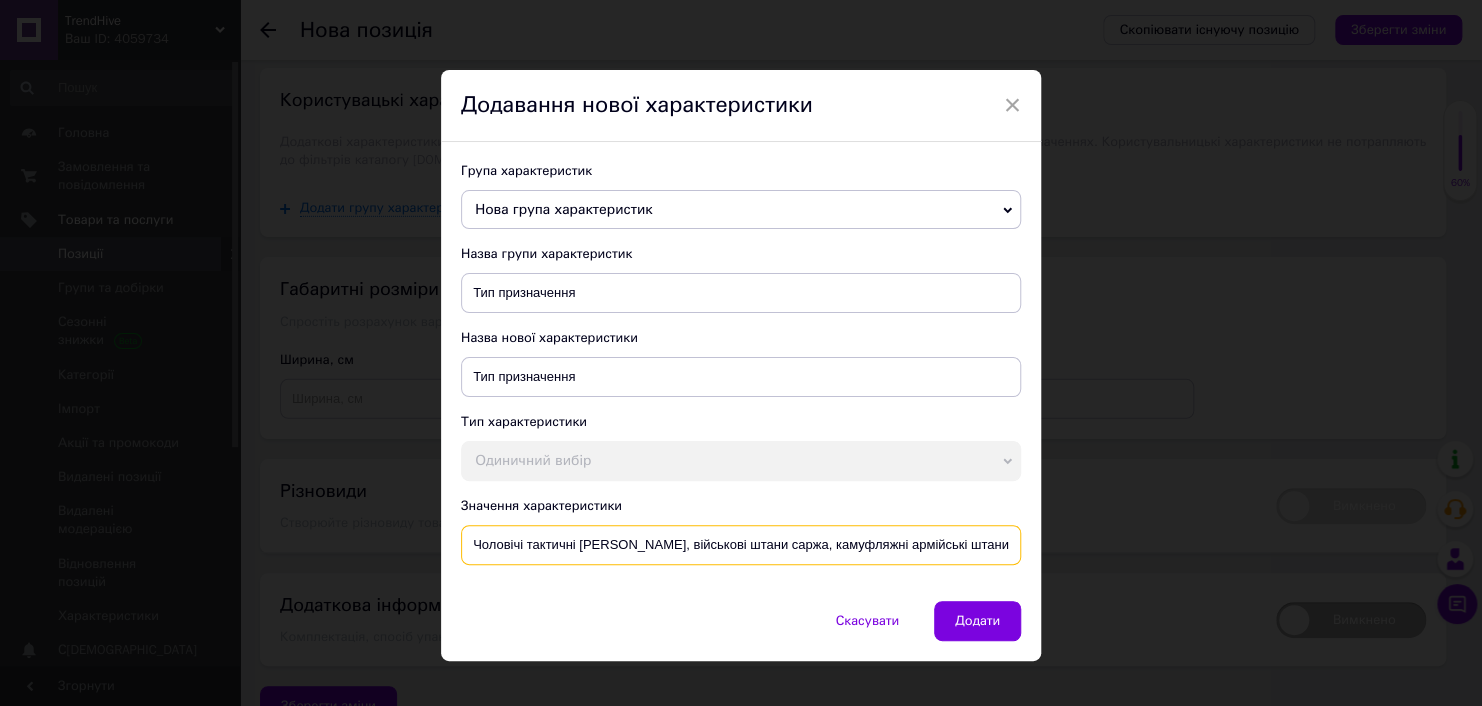 scroll, scrollTop: 0, scrollLeft: 11, axis: horizontal 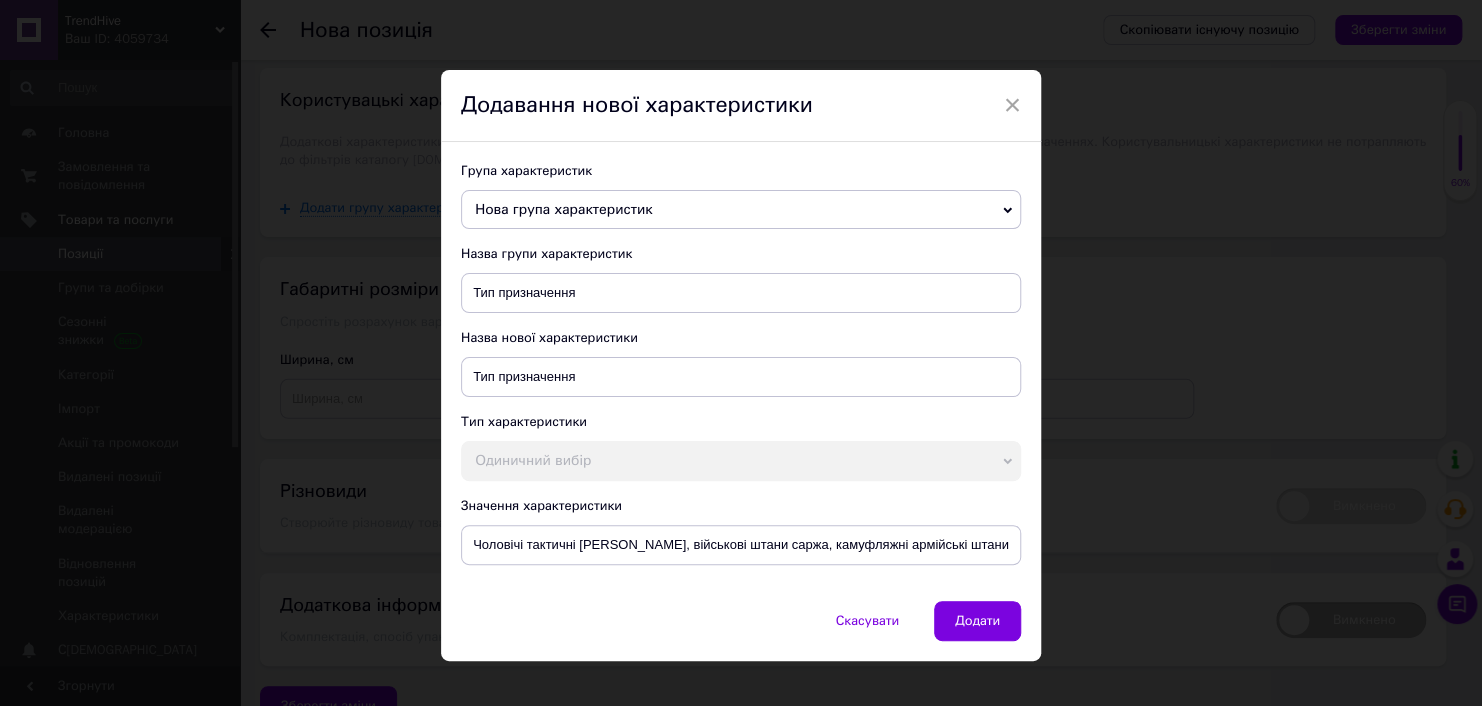 click on "Додати" at bounding box center (977, 621) 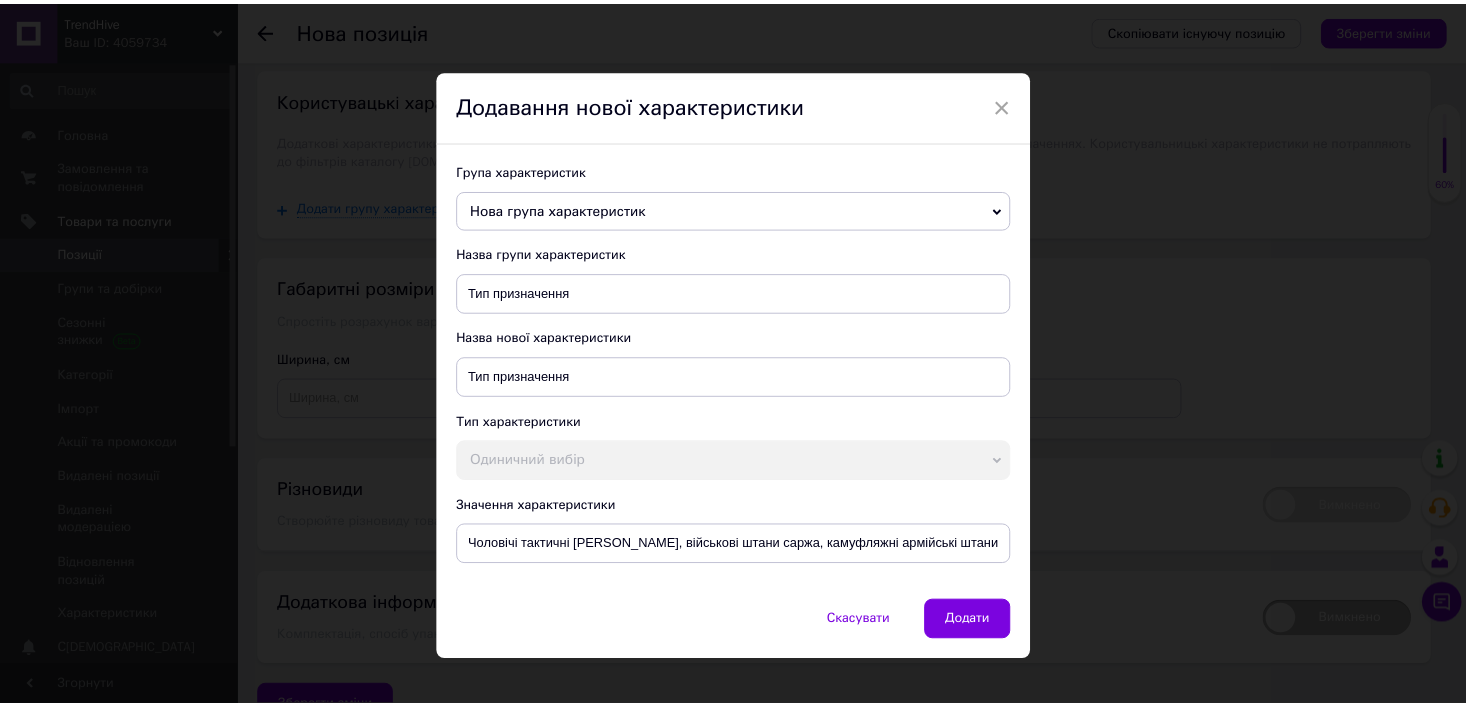 scroll, scrollTop: 0, scrollLeft: 0, axis: both 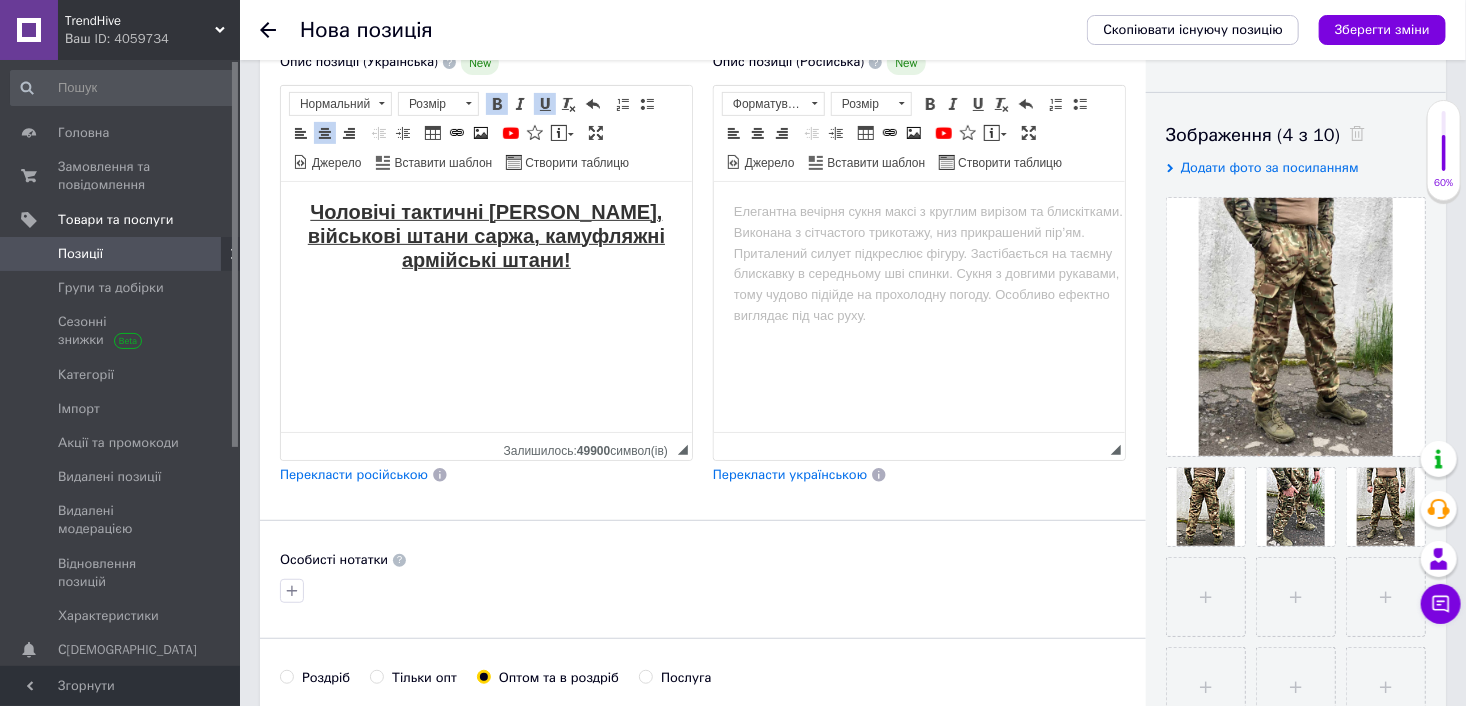 click at bounding box center [485, 329] 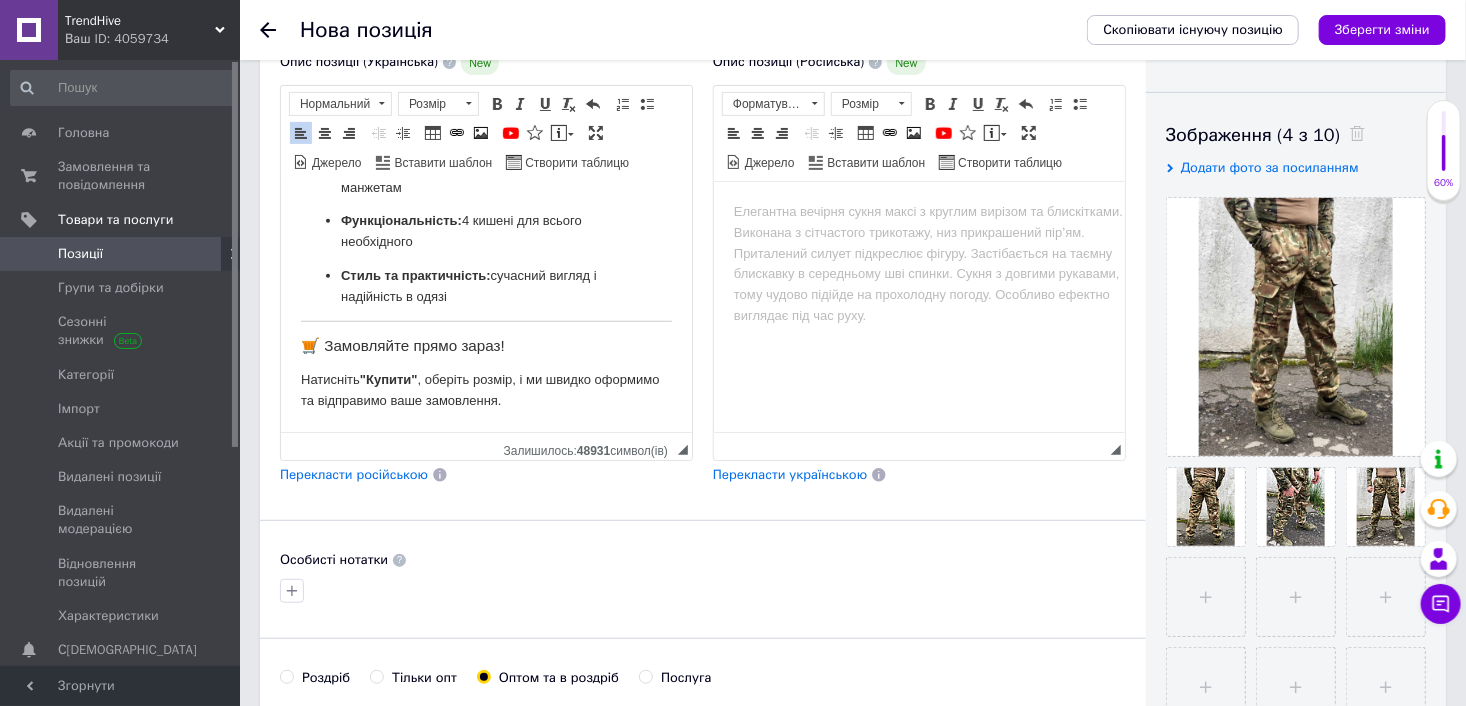 scroll, scrollTop: 811, scrollLeft: 0, axis: vertical 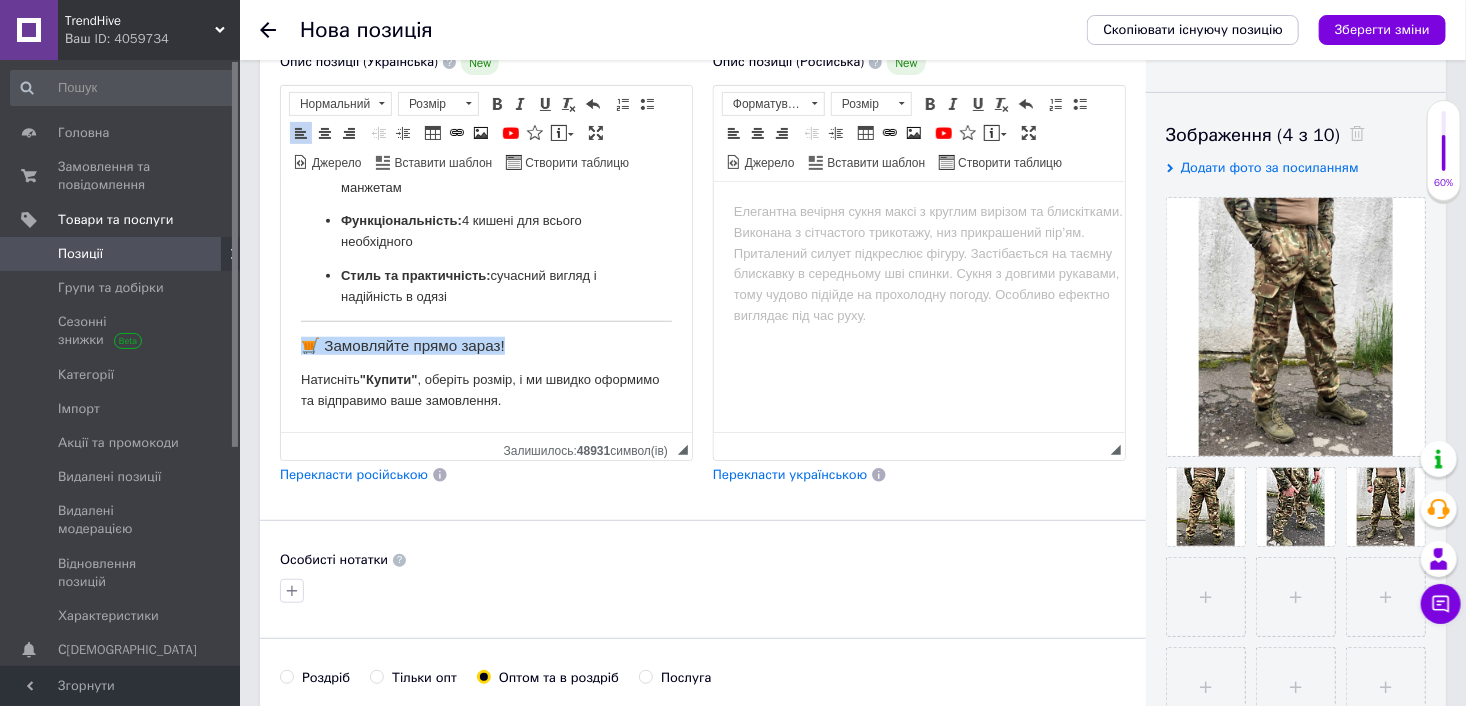 drag, startPoint x: 303, startPoint y: 353, endPoint x: 521, endPoint y: 337, distance: 218.58636 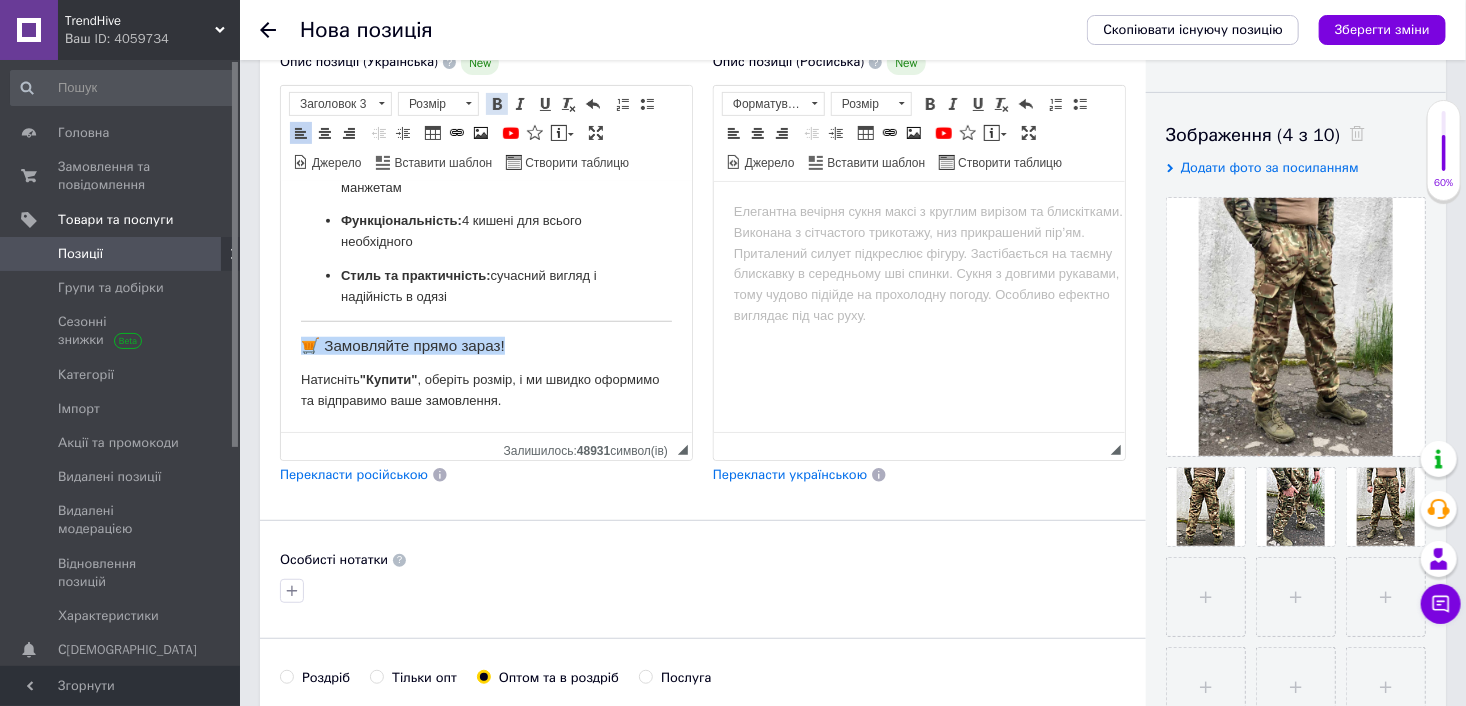 click at bounding box center (497, 104) 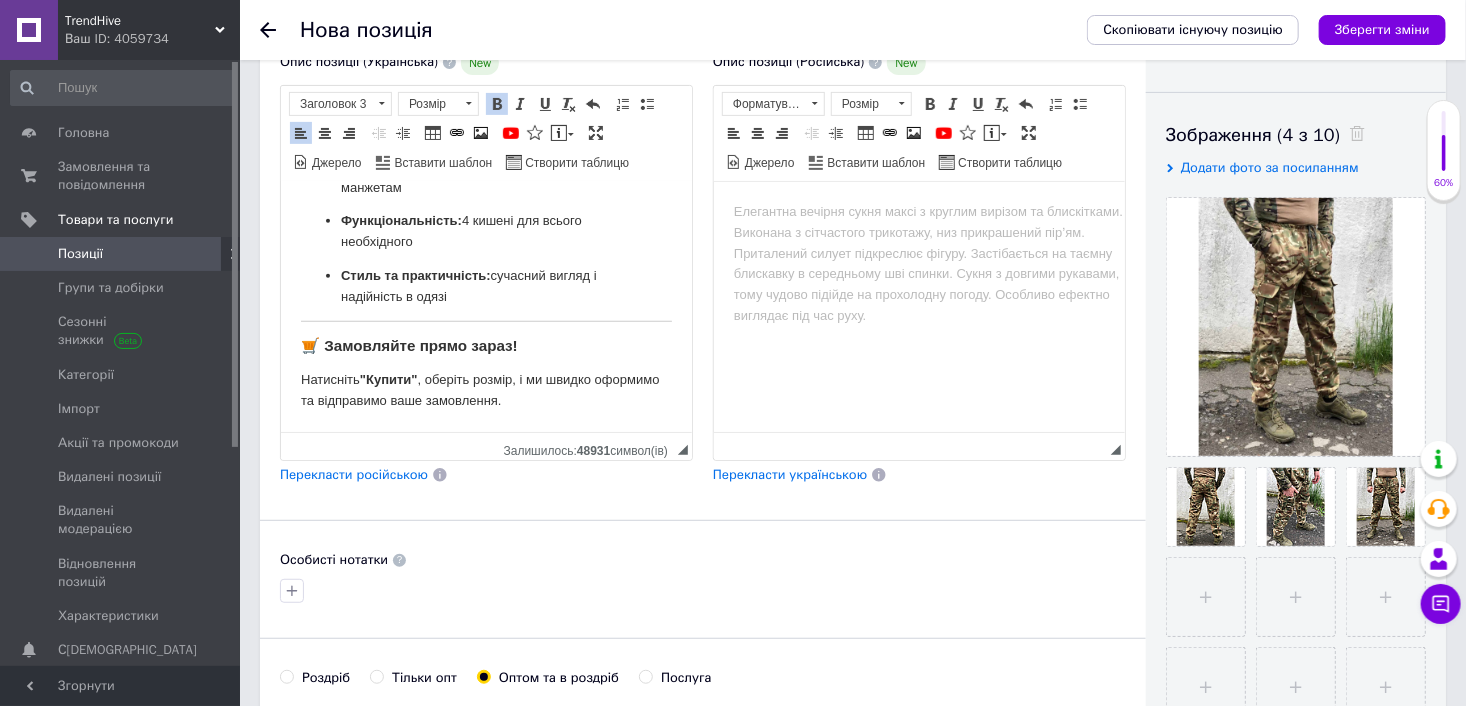 click on "🛒 Замовляйте прямо зараз!" at bounding box center [485, 345] 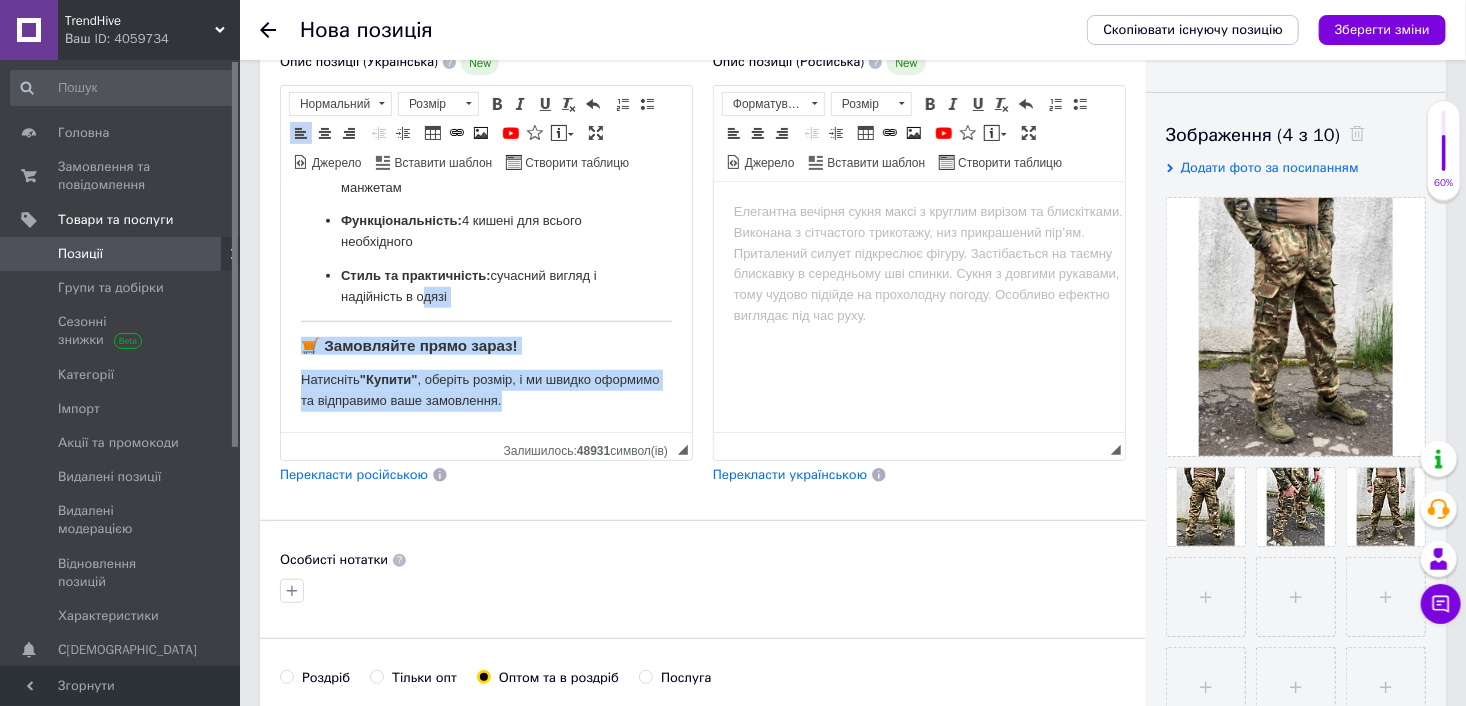 drag, startPoint x: 583, startPoint y: 404, endPoint x: 305, endPoint y: 346, distance: 283.9859 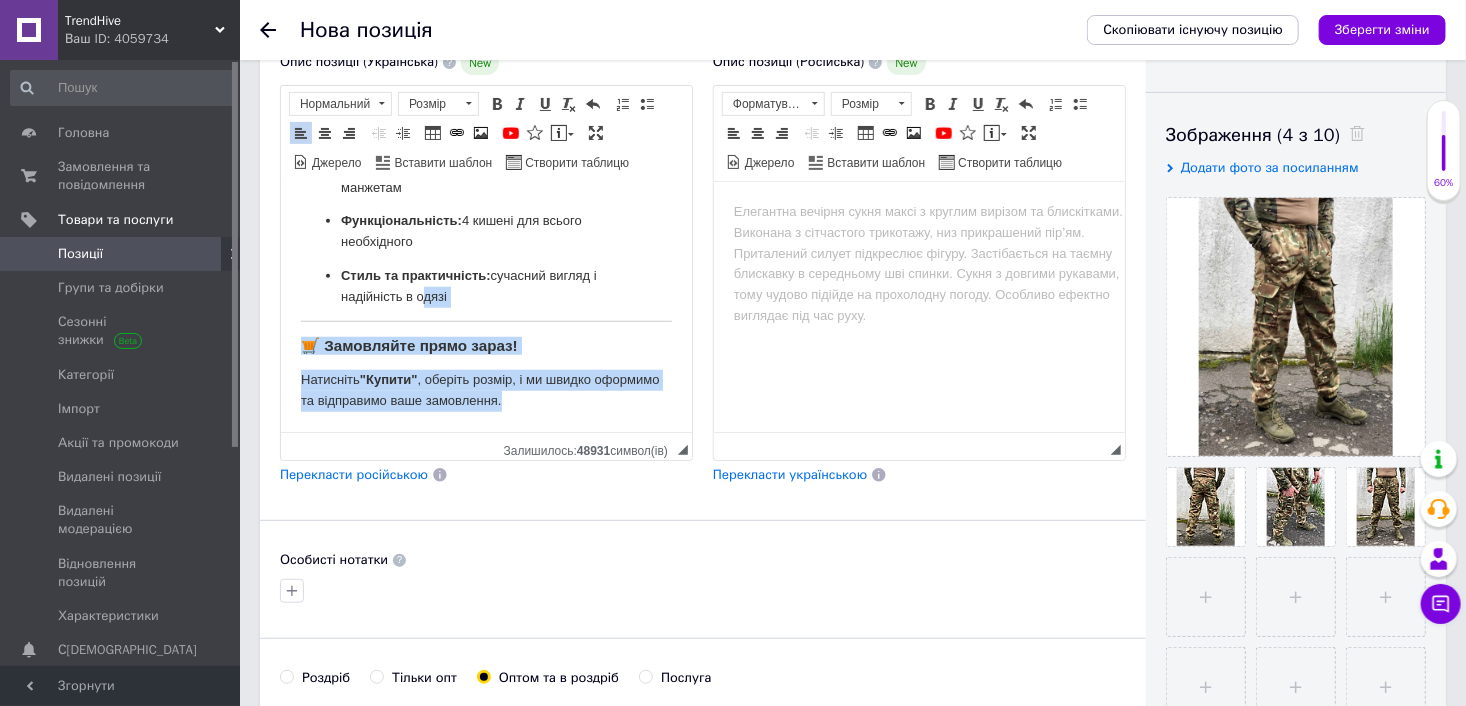 click on "Чоловічі тактичні [PERSON_NAME], військові штани саржа, камуфляжні армійські штани! Вам потрібні штани, які не підведуть у найскладніших умовах?  Тактичні джогери Мультикам  створені для тих, хто цінує свободу рухів, практичність і комфорт щодня — будь то служба, активний відпочинок або робота. ✅ Основні характеристики: Тип:  чоловічі тактичні джогери Колір:  мультикам (камуфляж) Матеріал:  саржа (95% бавовна, 5% поліестер) Пояс:  еластичний, на резинці Низ штанин:  манжети Кишені:  4 функціональні кишені Призначення: Сезон:  весна / літо / осінь  42–62 "Купити"" at bounding box center [485, -91] 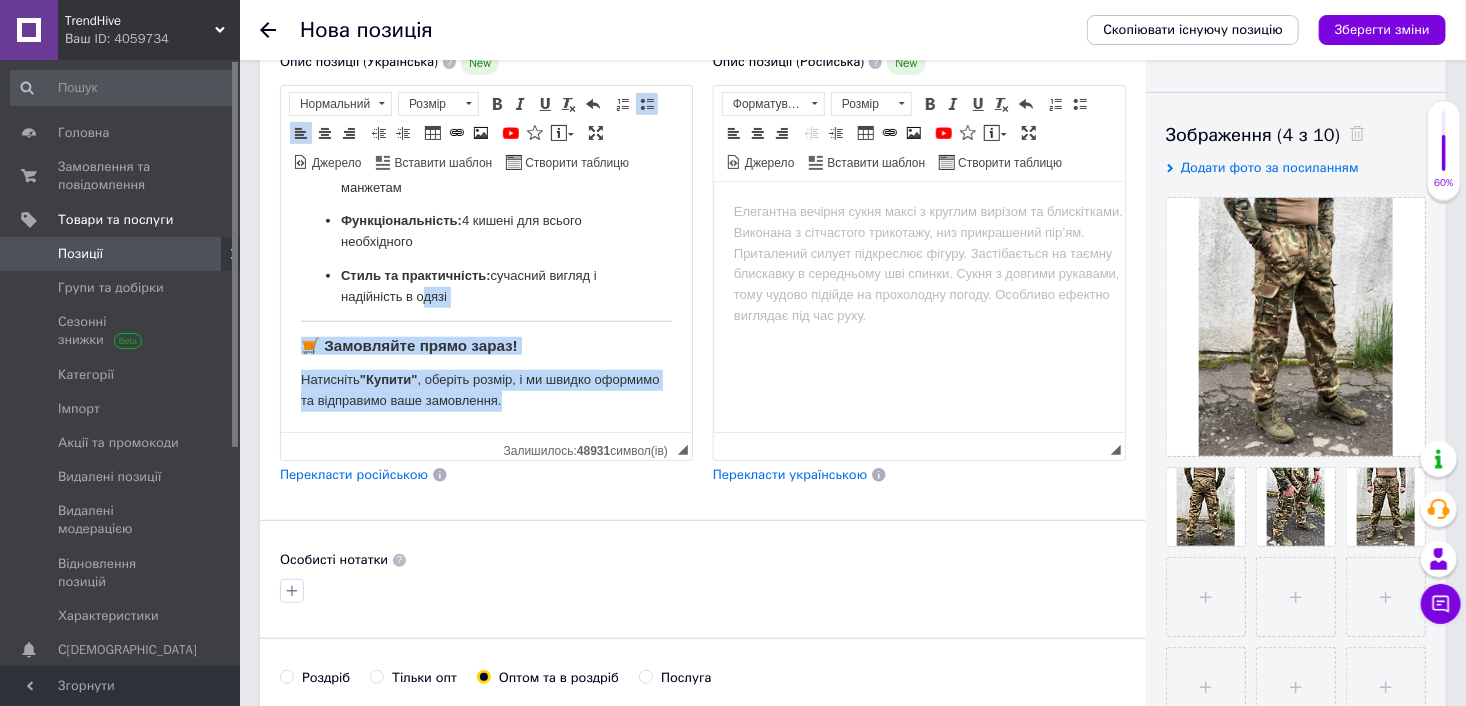 click on "🛒 Замовляйте прямо зараз!" at bounding box center (485, 345) 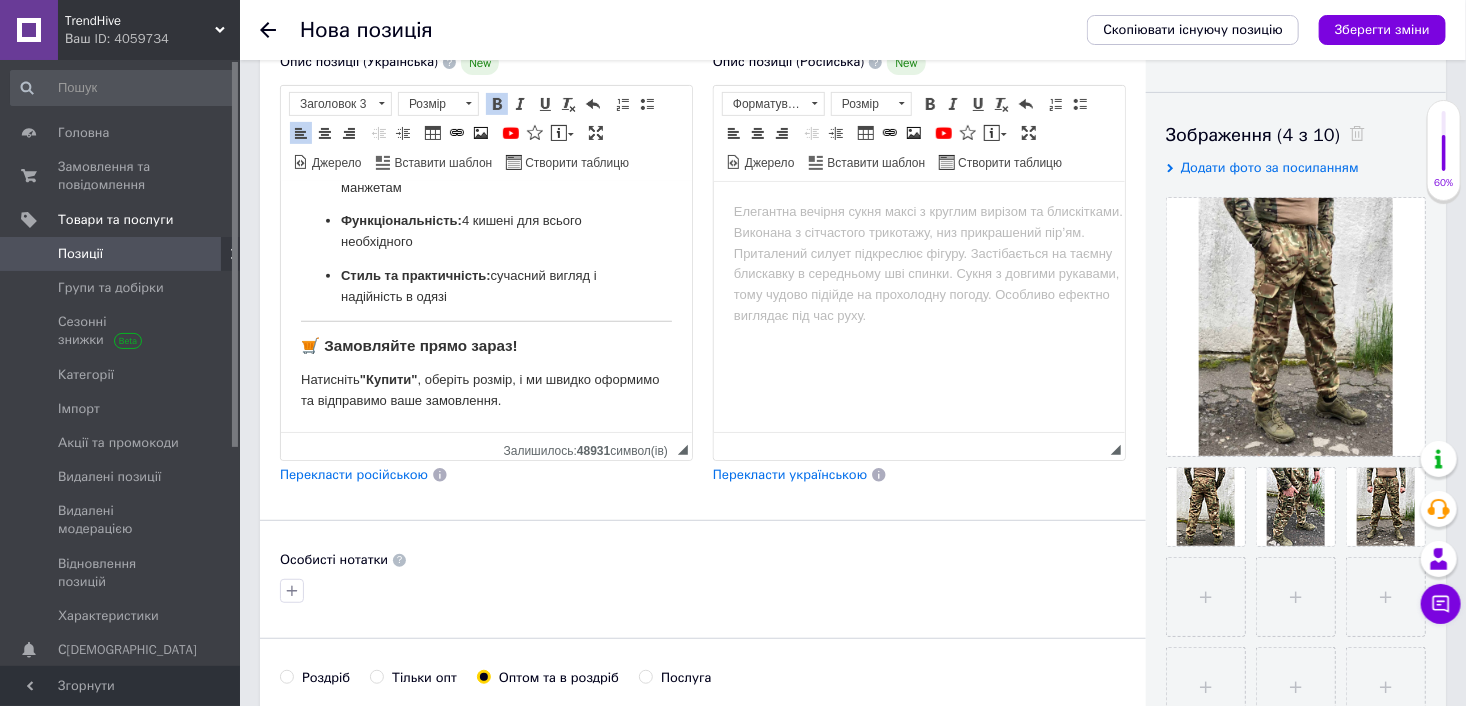 click on "🛒 Замовляйте прямо зараз!" at bounding box center (408, 344) 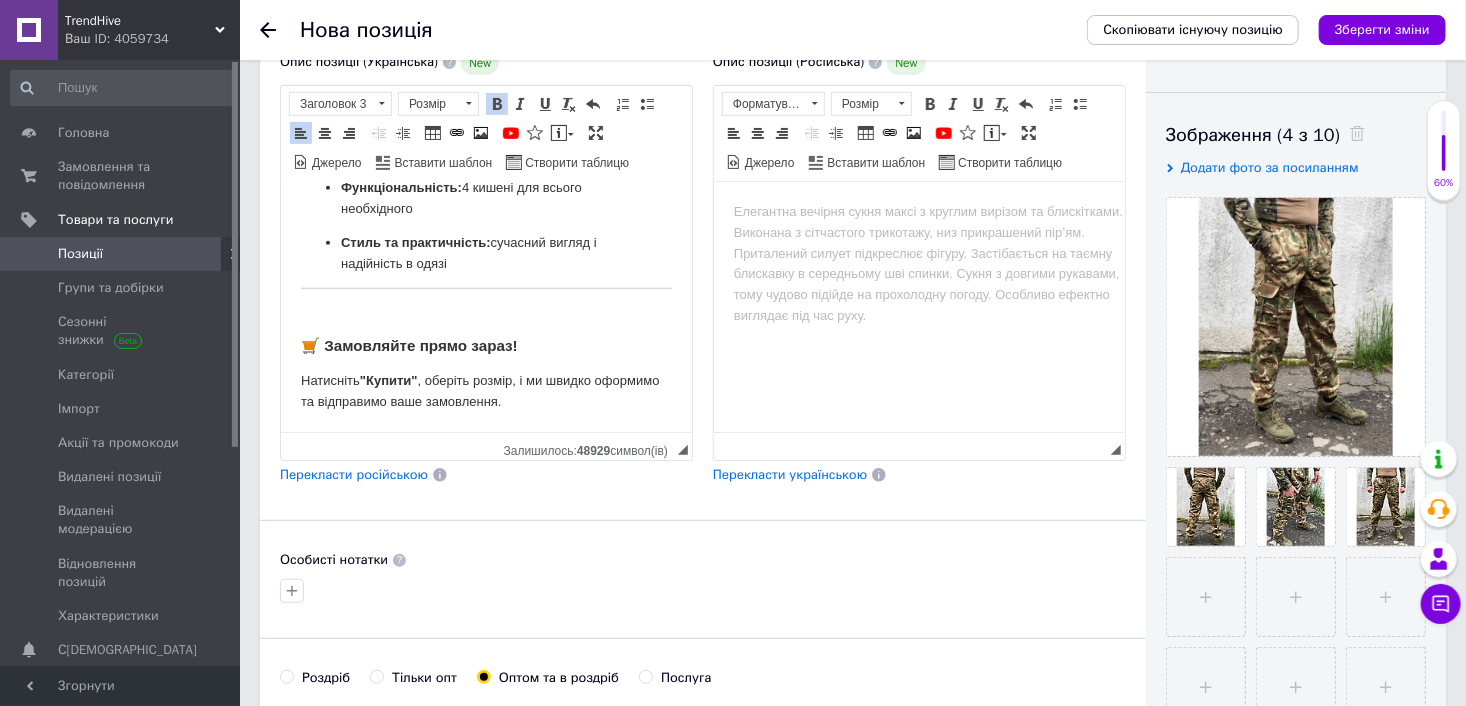 scroll, scrollTop: 844, scrollLeft: 0, axis: vertical 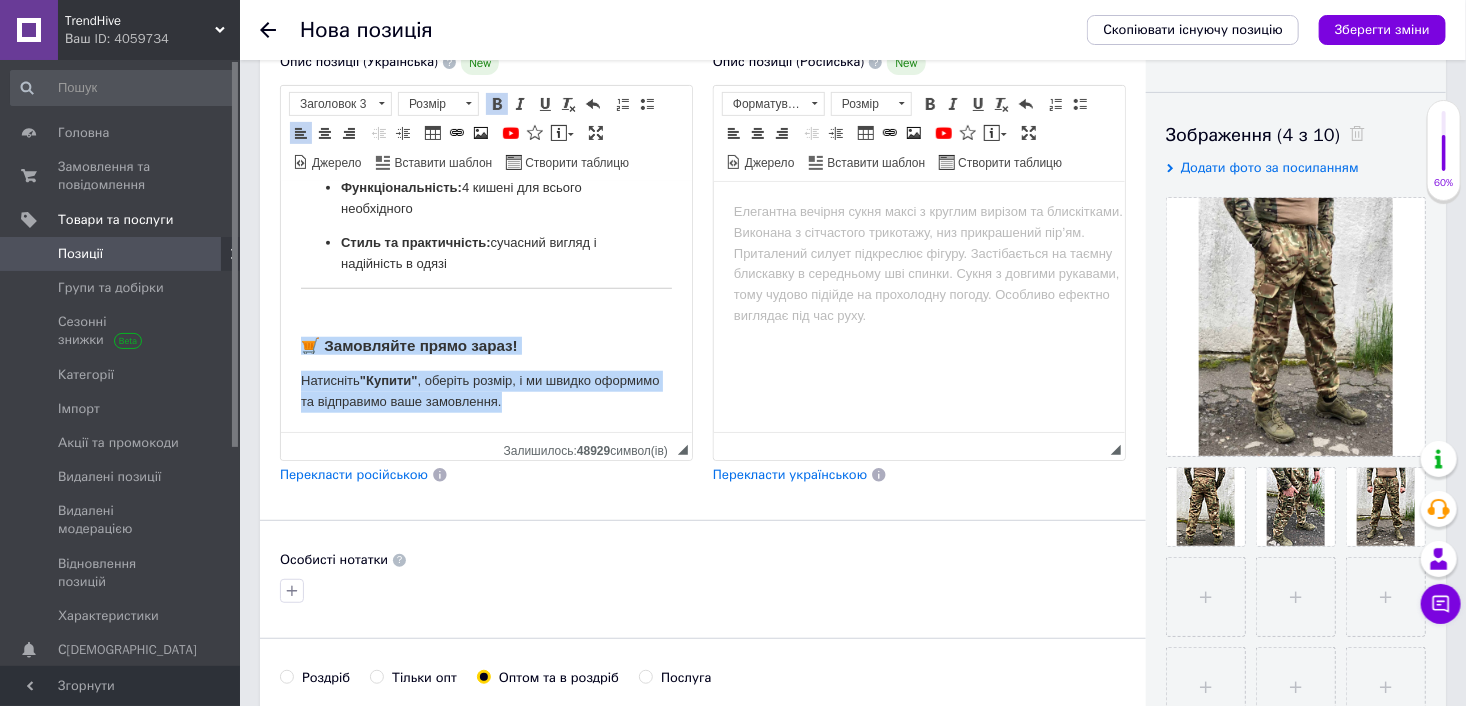 drag, startPoint x: 301, startPoint y: 344, endPoint x: 758, endPoint y: 338, distance: 457.0394 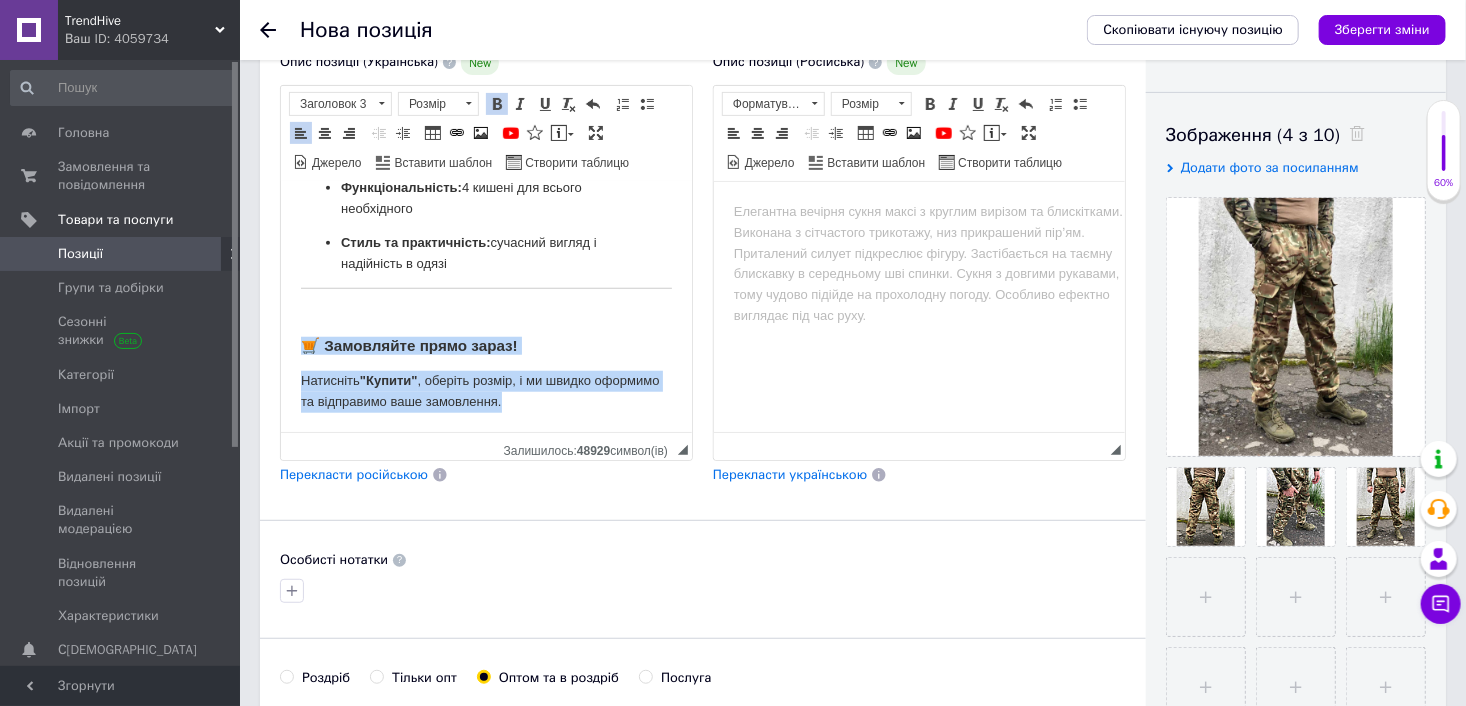 click on "Чоловічі тактичні [PERSON_NAME], військові штани саржа, камуфляжні армійські штани! Вам потрібні штани, які не підведуть у найскладніших умовах?  Тактичні джогери Мультикам  створені для тих, хто цінує свободу рухів, практичність і комфорт щодня — будь то служба, активний відпочинок або робота. ✅ Основні характеристики: Тип:  чоловічі тактичні джогери Колір:  мультикам (камуфляж) Матеріал:  саржа (95% бавовна, 5% поліестер) Пояс:  еластичний, на резинці Низ штанин:  манжети Кишені:  4 функціональні кишені Призначення: Сезон:  весна / літо / осінь  42–62 "Купити"" at bounding box center [485, -107] 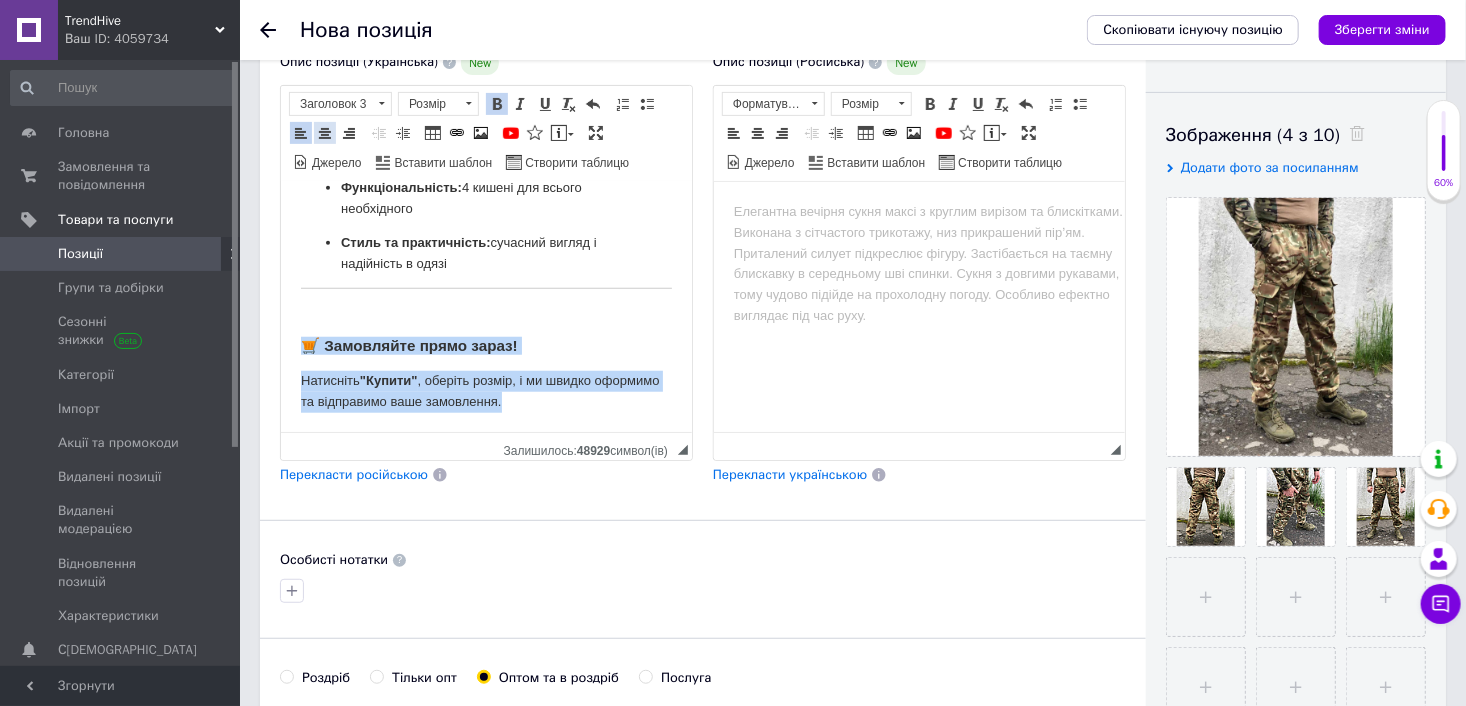 click at bounding box center (325, 133) 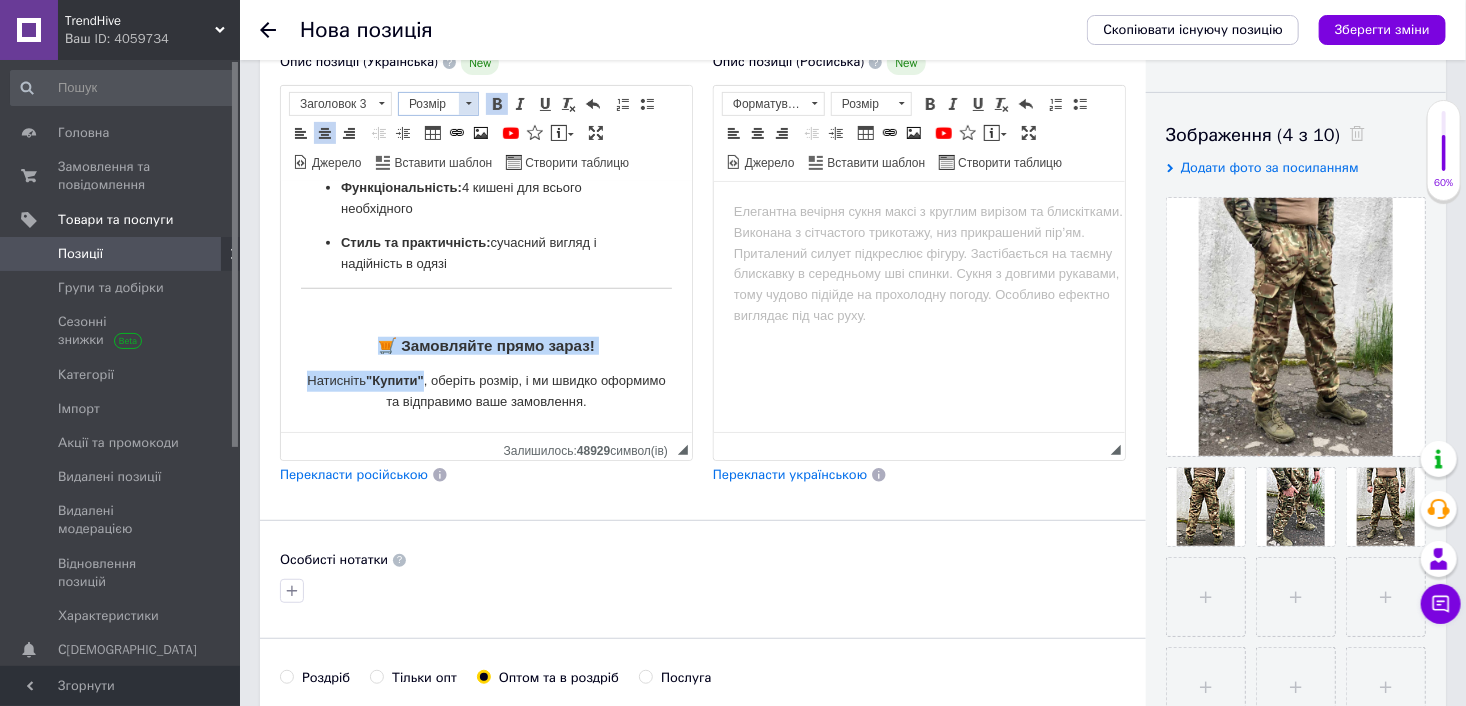 click at bounding box center [468, 104] 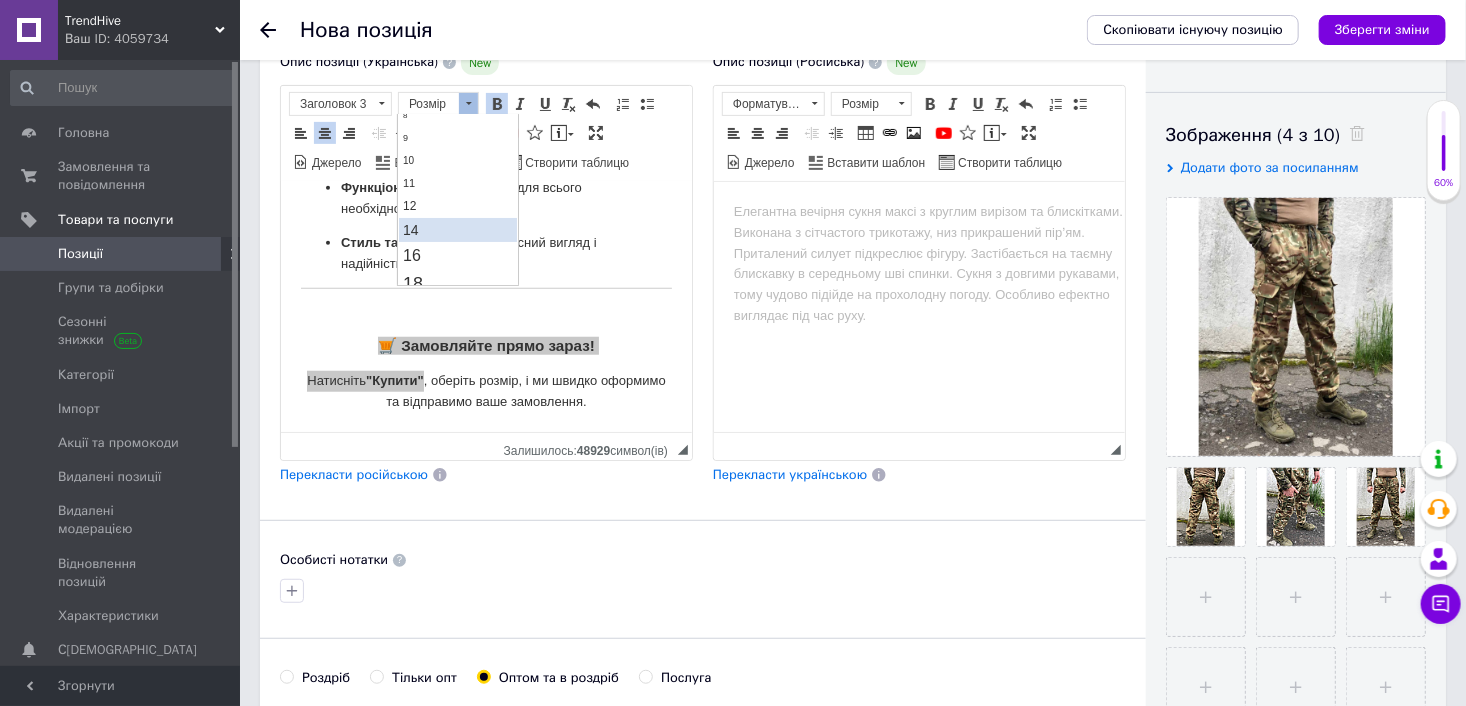scroll, scrollTop: 100, scrollLeft: 0, axis: vertical 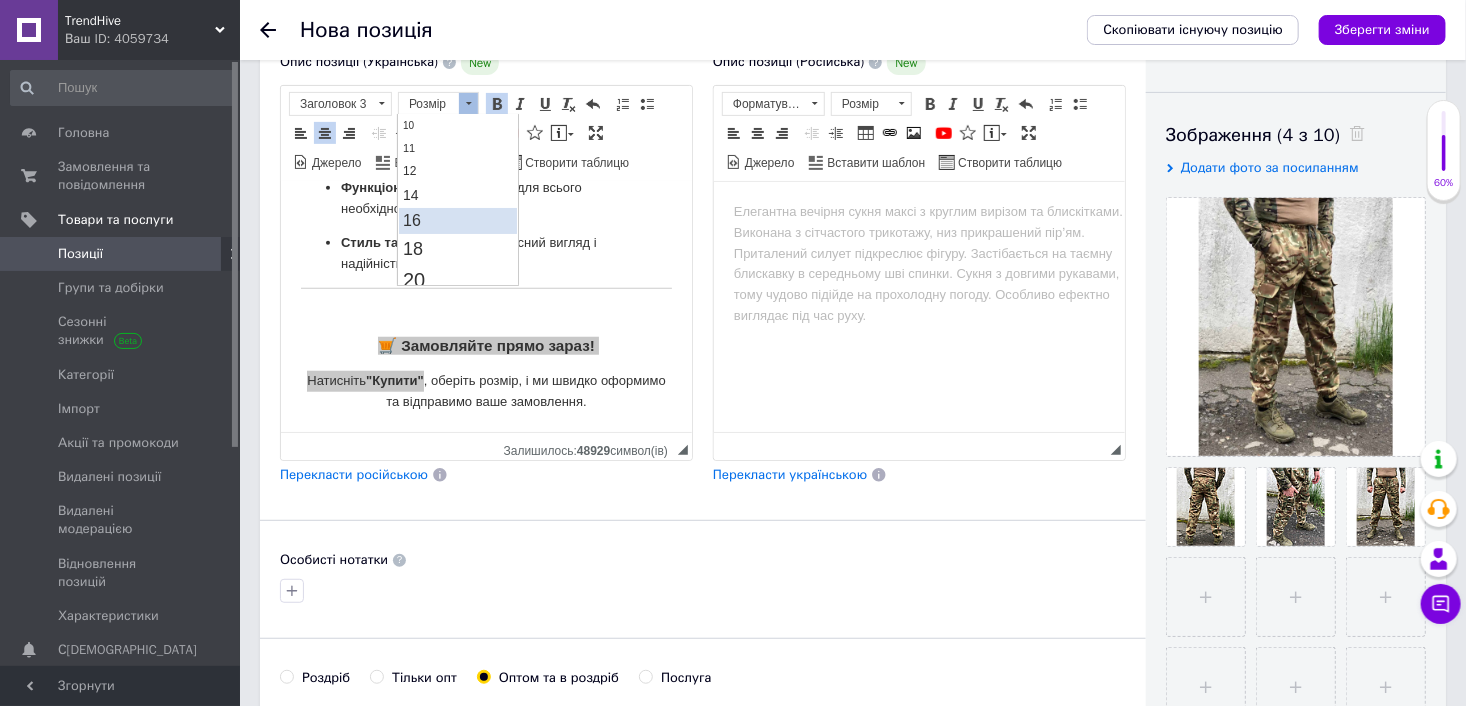 click on "16" at bounding box center [458, 220] 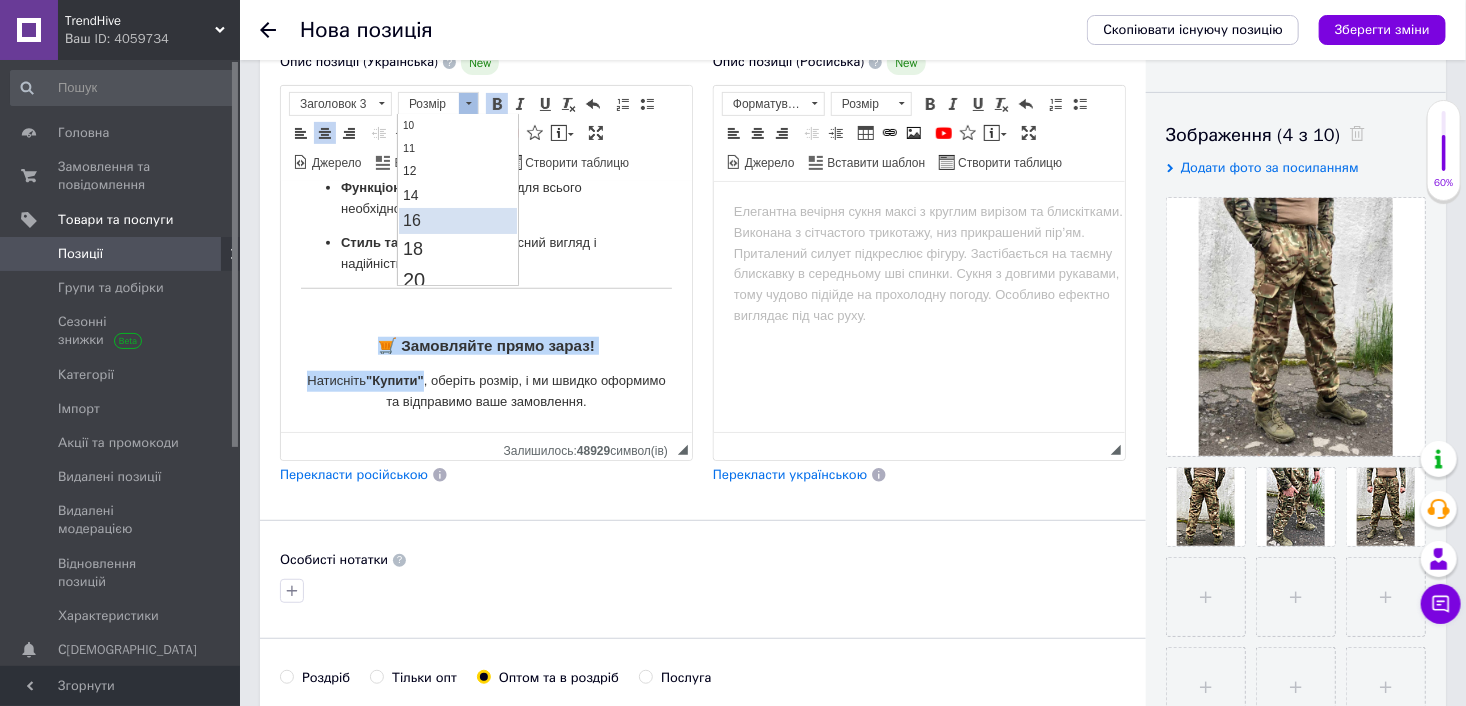 scroll, scrollTop: 0, scrollLeft: 0, axis: both 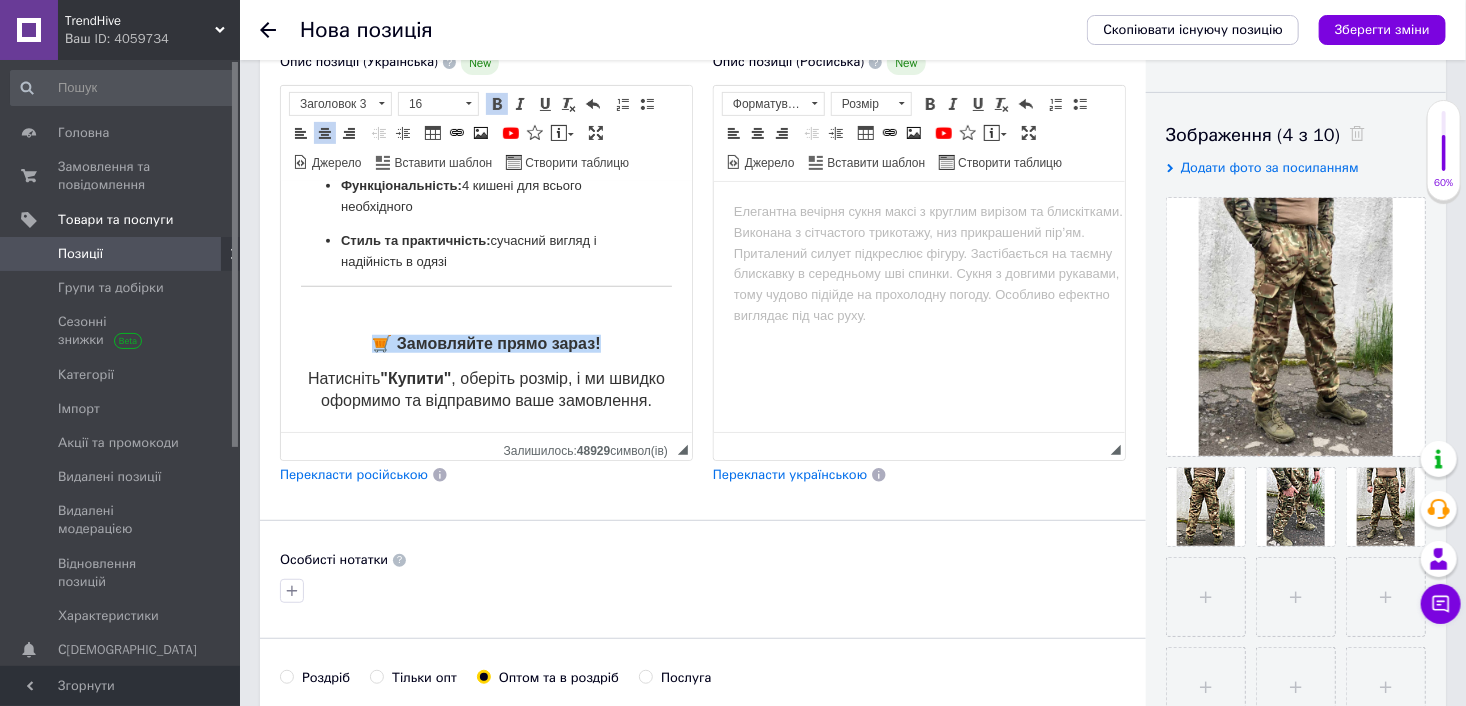 click on "🛒 Замовляйте прямо зараз!" at bounding box center (485, 342) 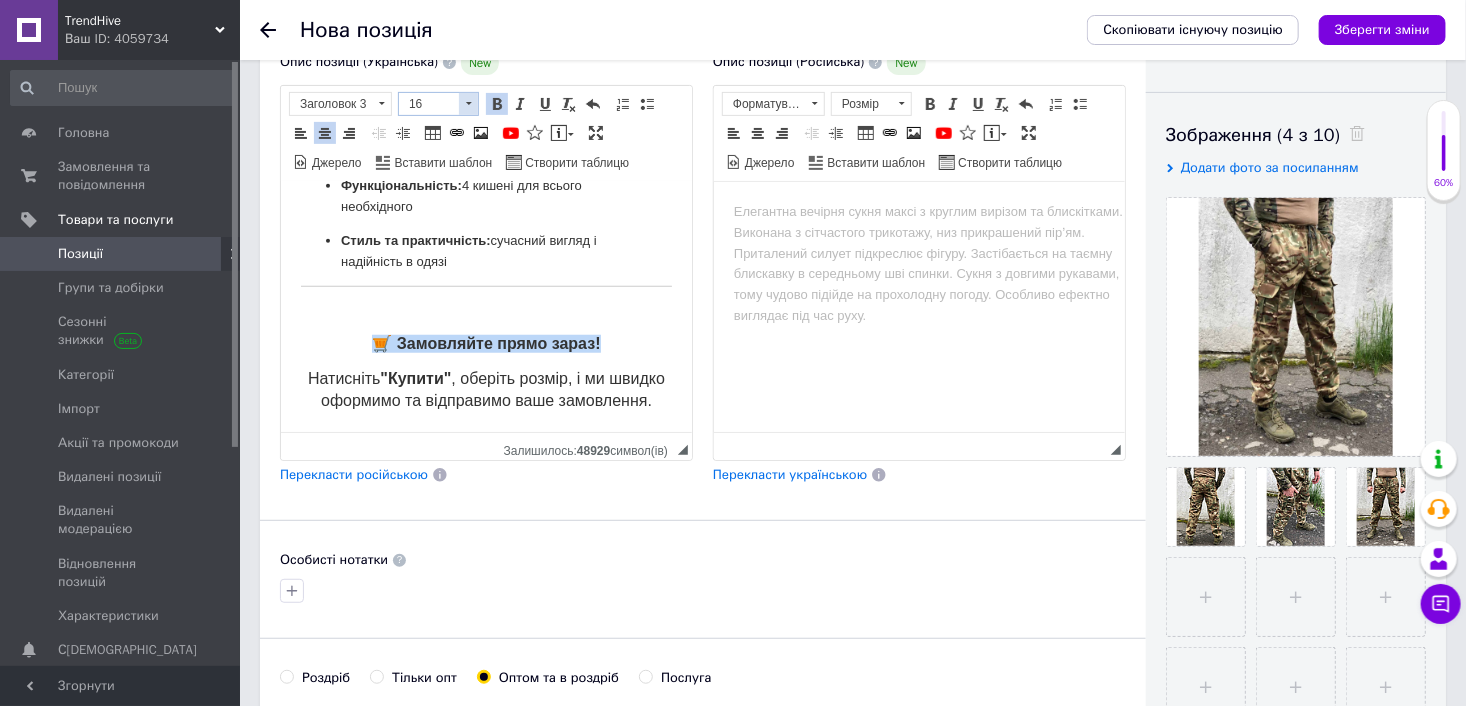 click on "16" at bounding box center (429, 104) 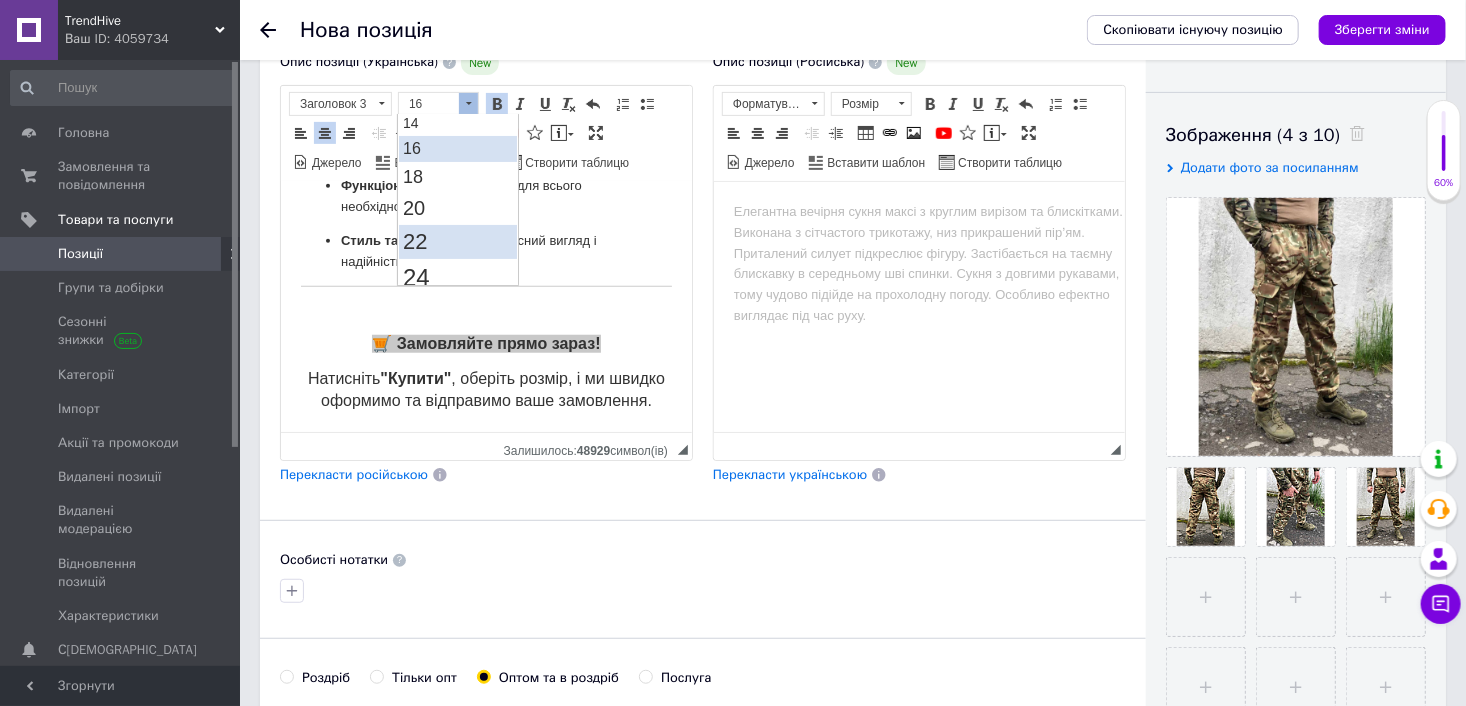 scroll, scrollTop: 220, scrollLeft: 0, axis: vertical 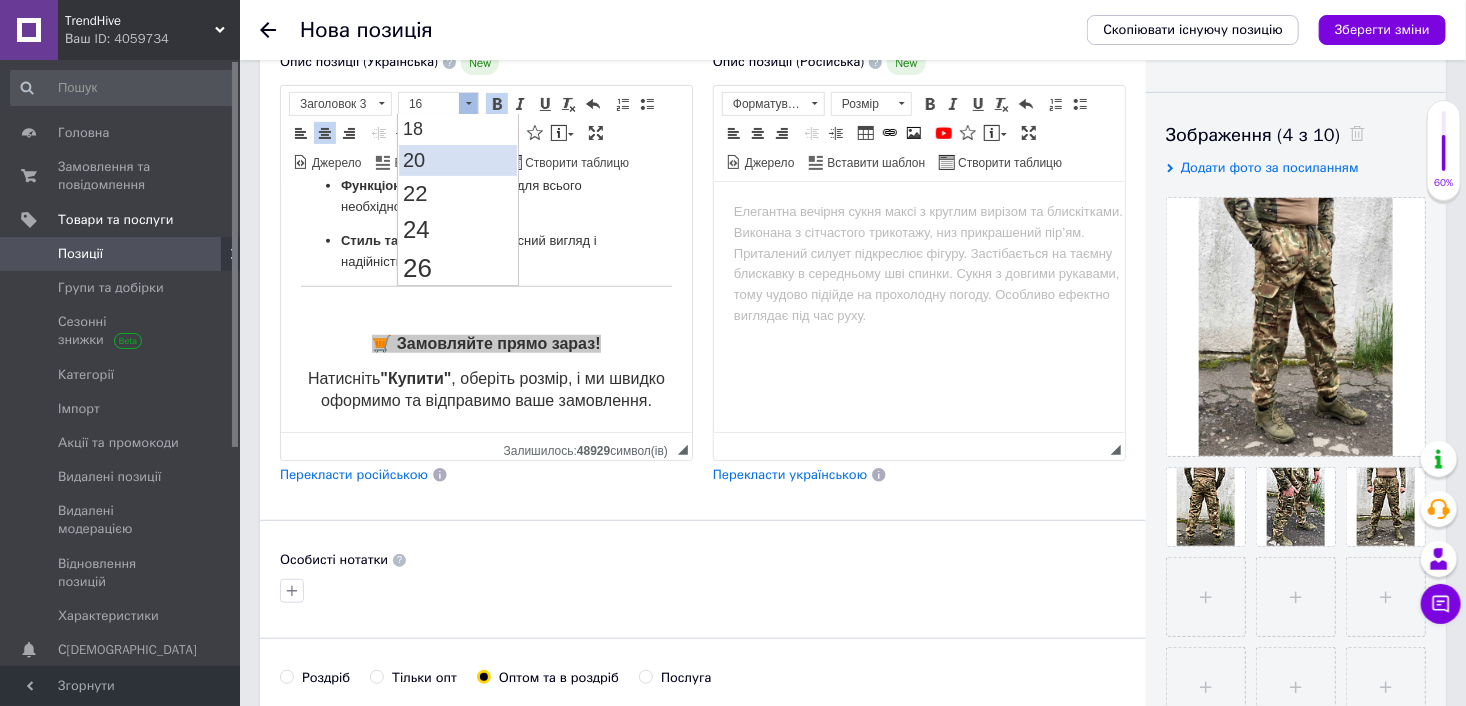 click on "20" at bounding box center [458, 159] 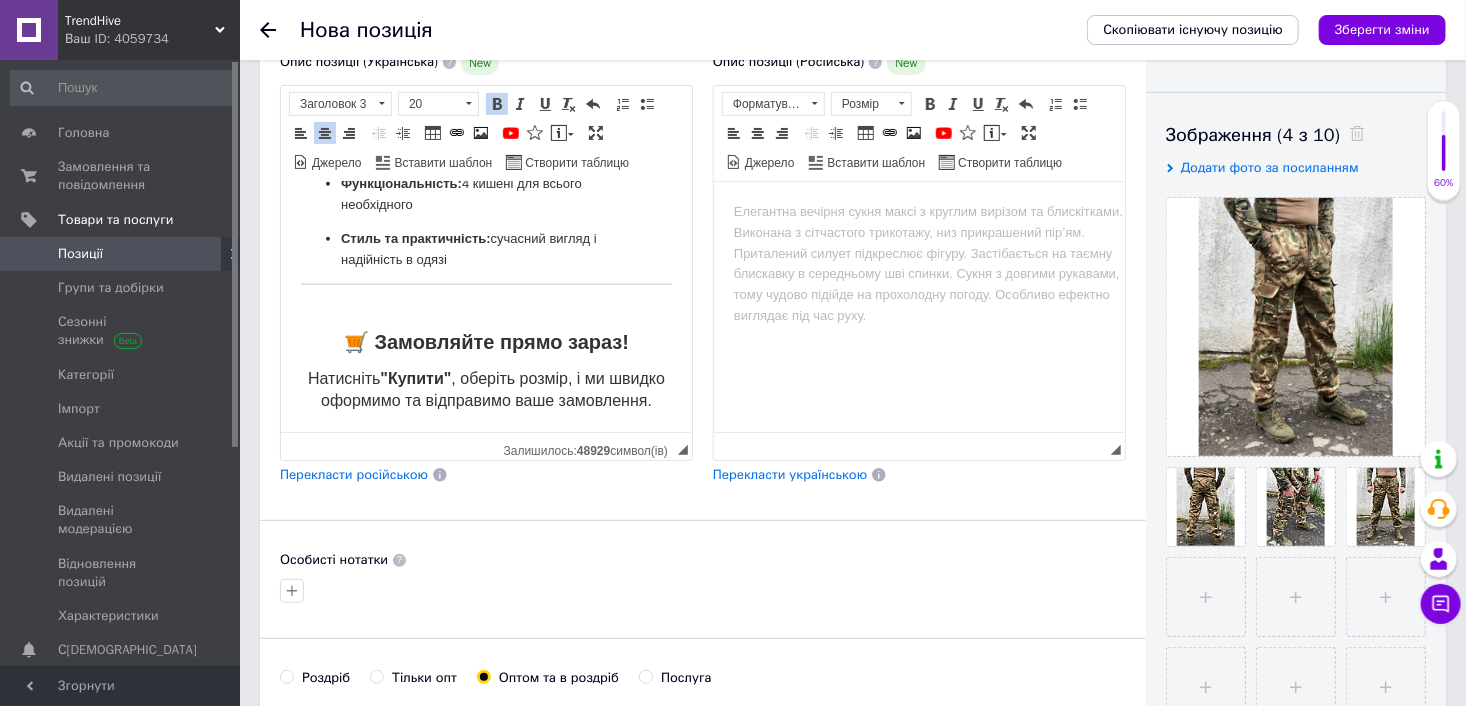 scroll, scrollTop: 0, scrollLeft: 0, axis: both 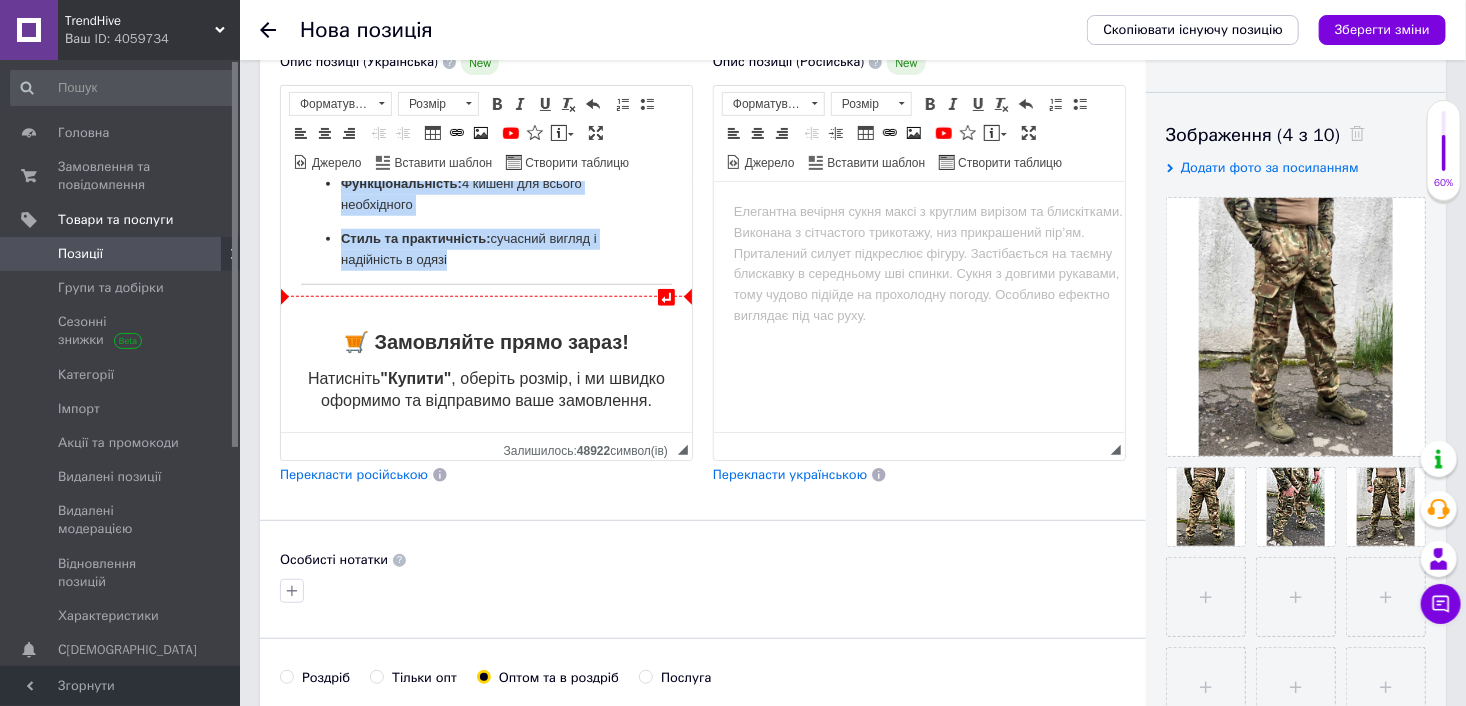 click at bounding box center [485, 283] 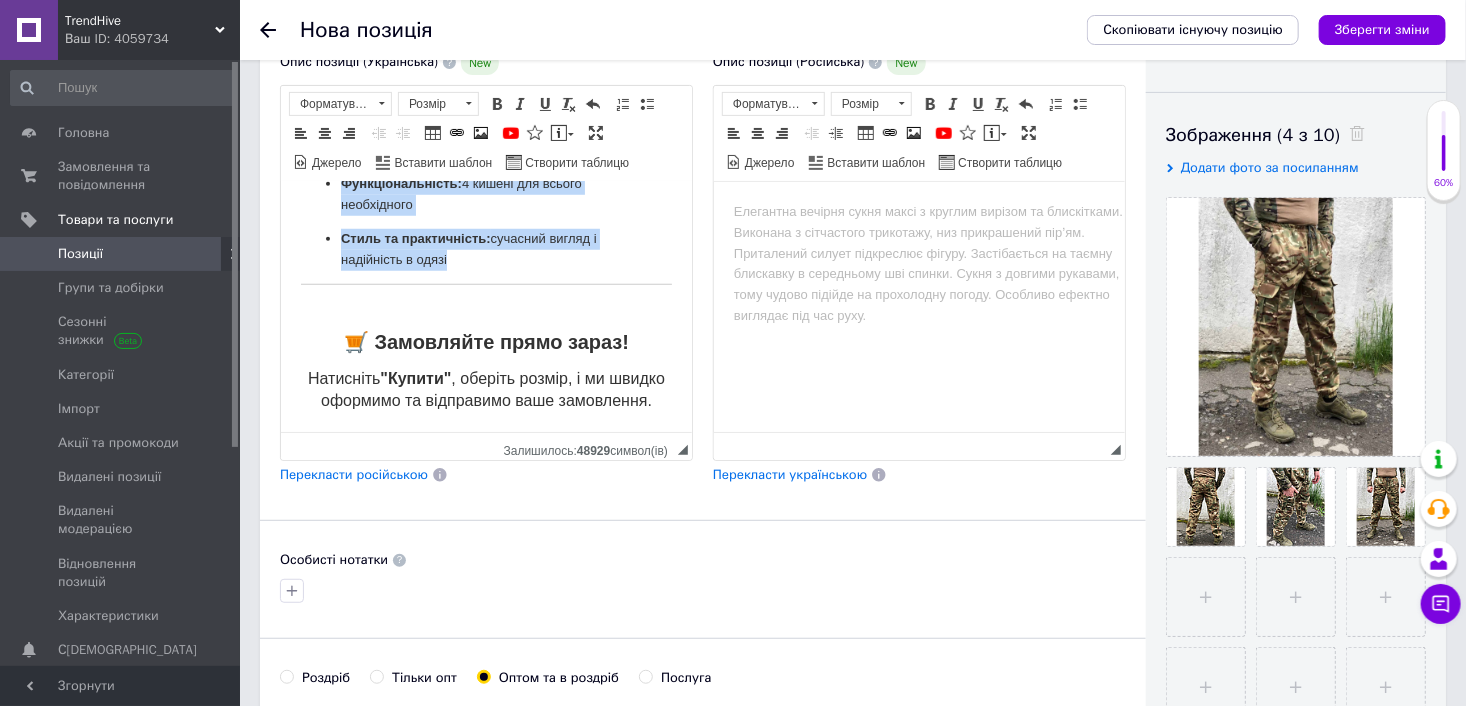 scroll, scrollTop: 870, scrollLeft: 0, axis: vertical 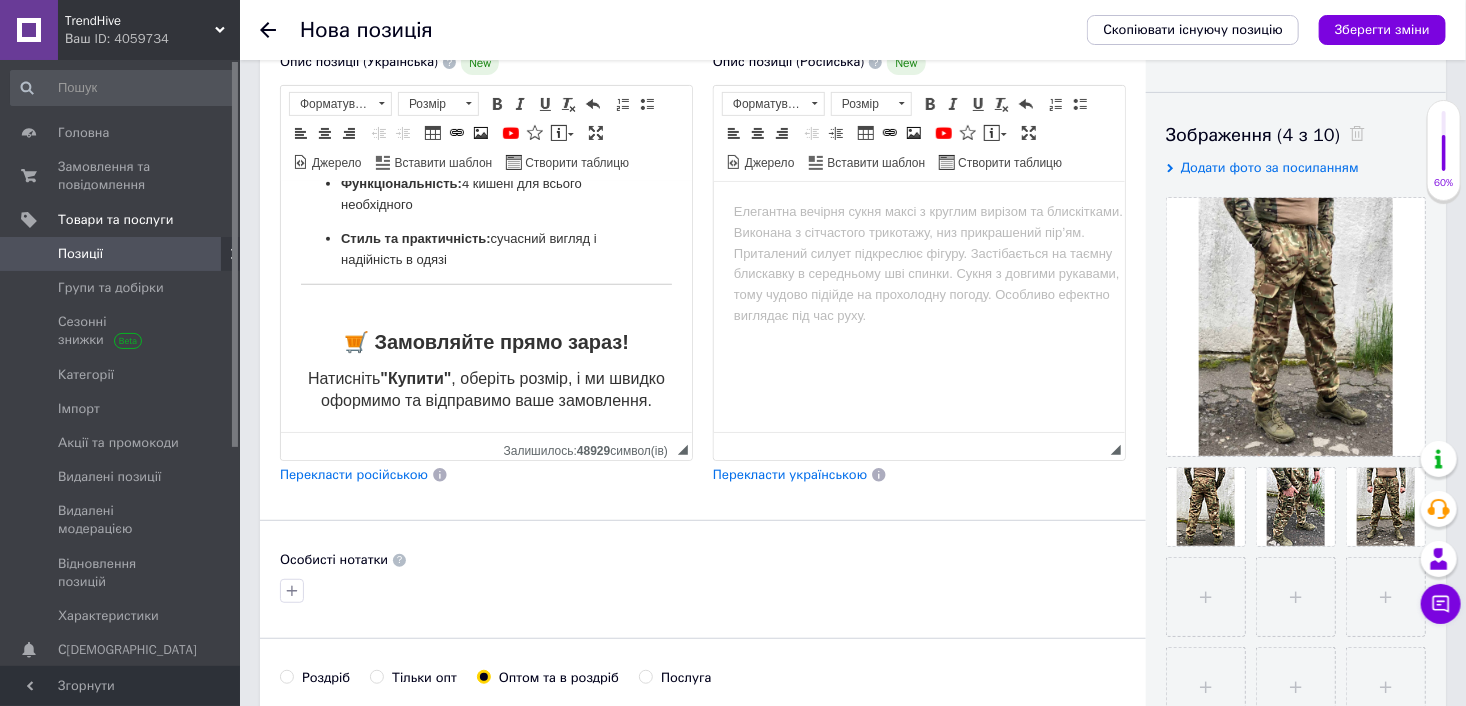 click on "Натисніть  "Купити" , оберіть розмір, і ми швидко оформимо та відправимо ваше замовлення." at bounding box center (485, 390) 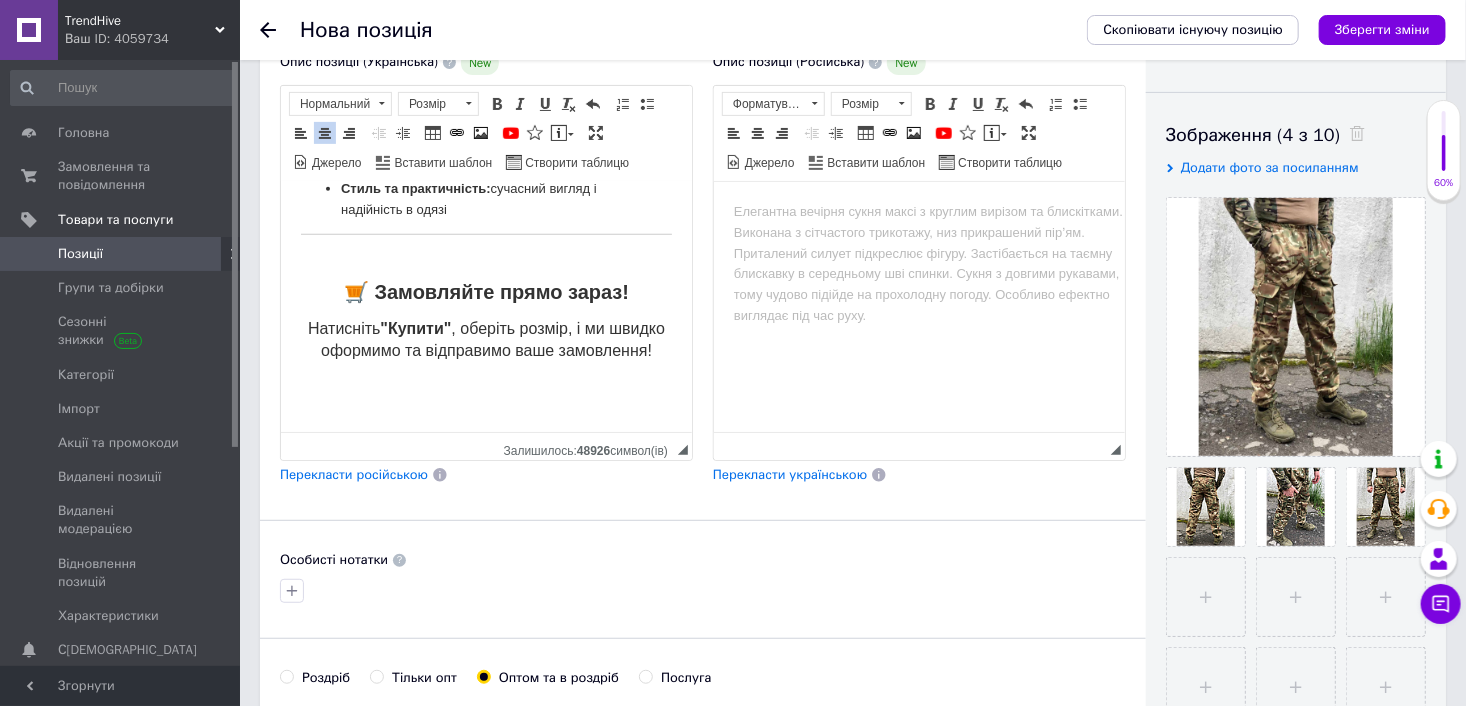 scroll, scrollTop: 914, scrollLeft: 0, axis: vertical 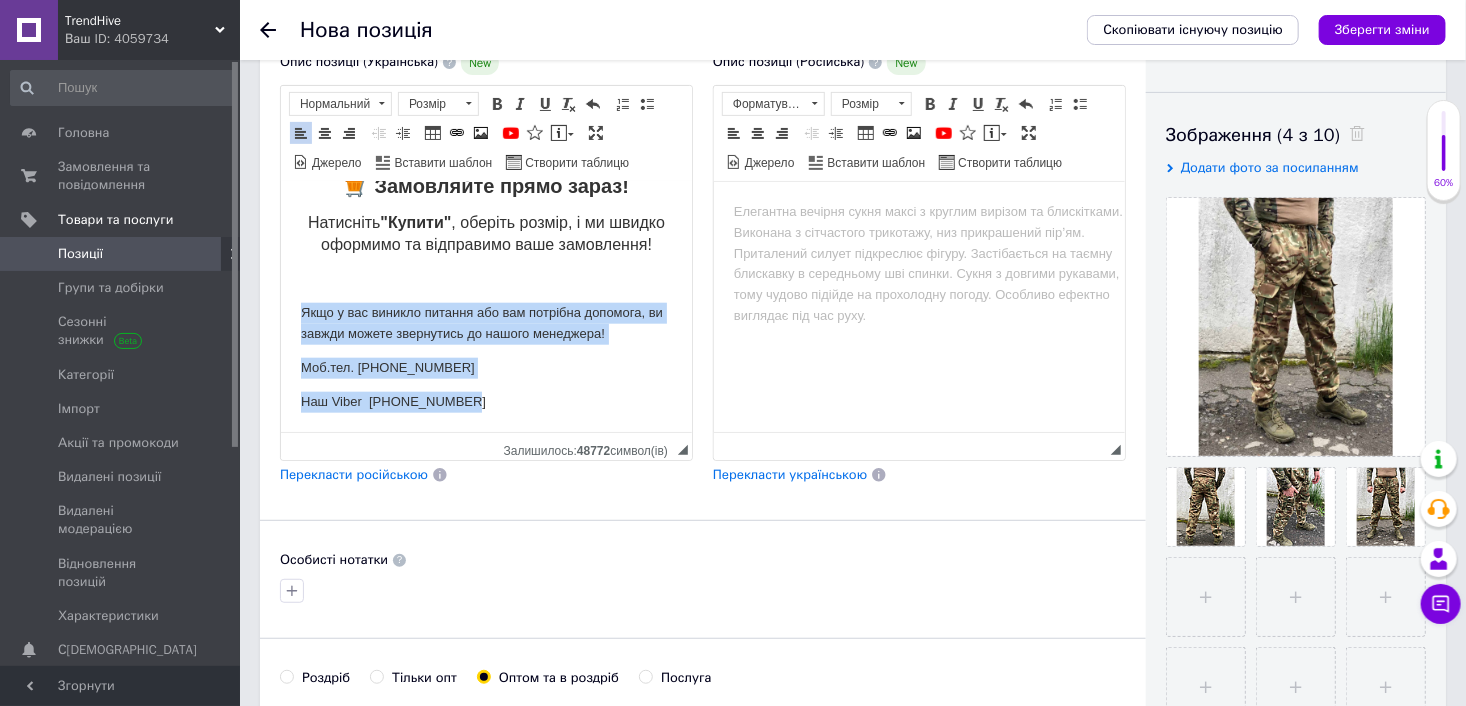 drag, startPoint x: 469, startPoint y: 427, endPoint x: 297, endPoint y: 317, distance: 204.1666 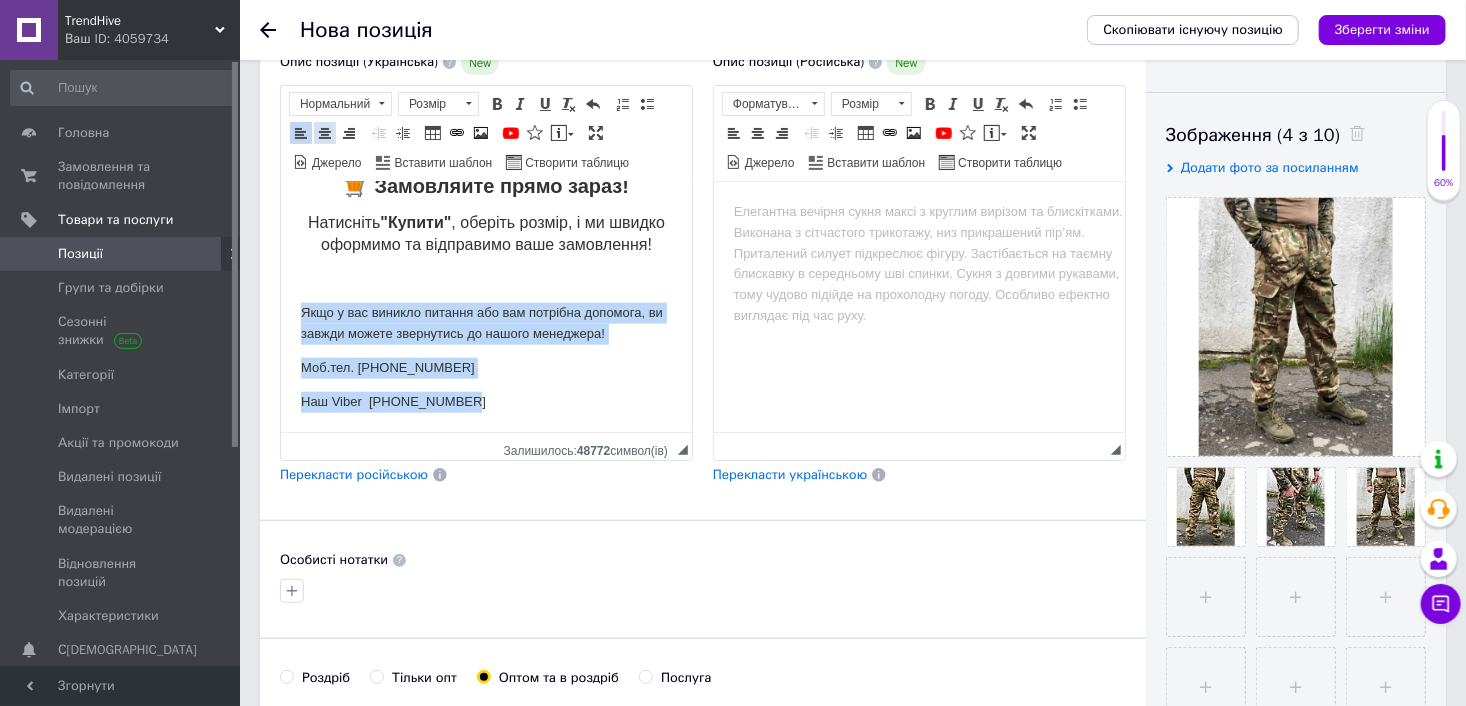 click at bounding box center [325, 133] 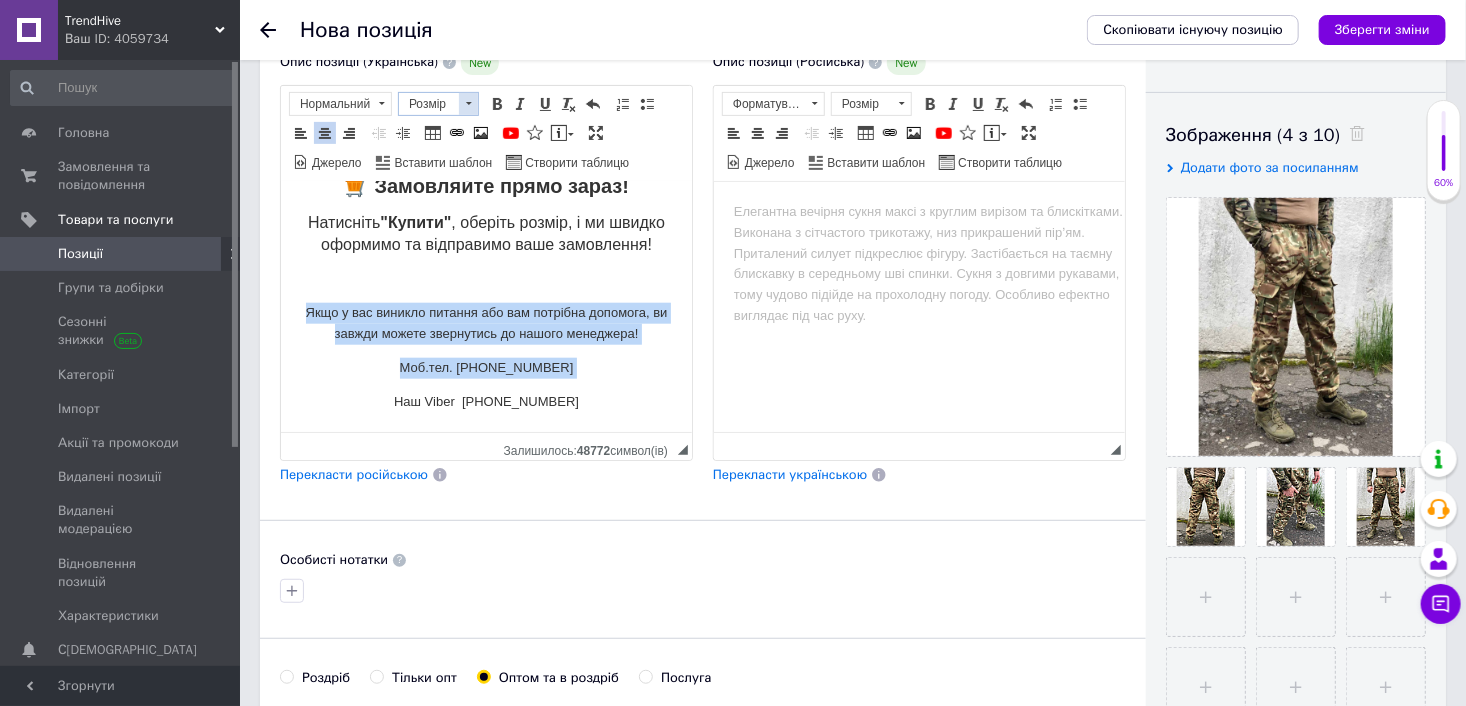 click on "Розмір" at bounding box center (429, 104) 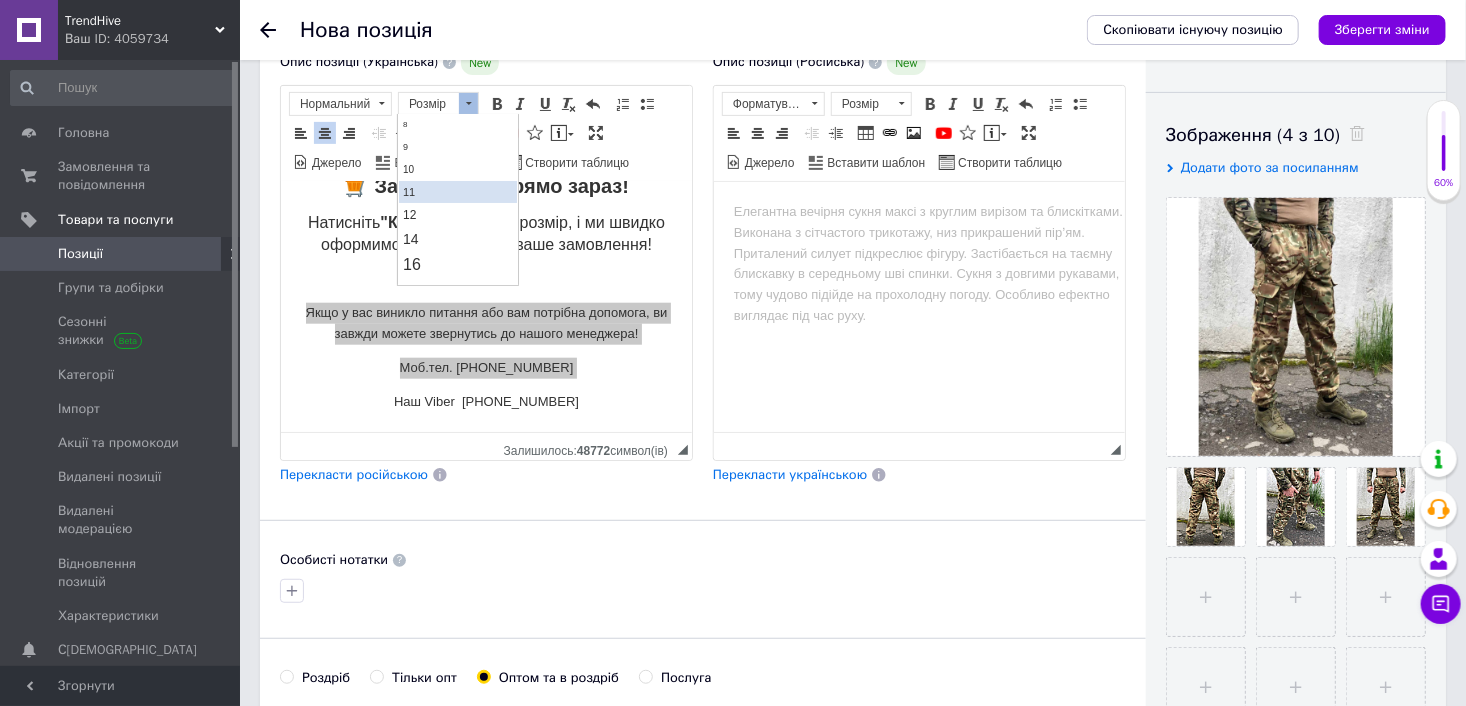 scroll, scrollTop: 100, scrollLeft: 0, axis: vertical 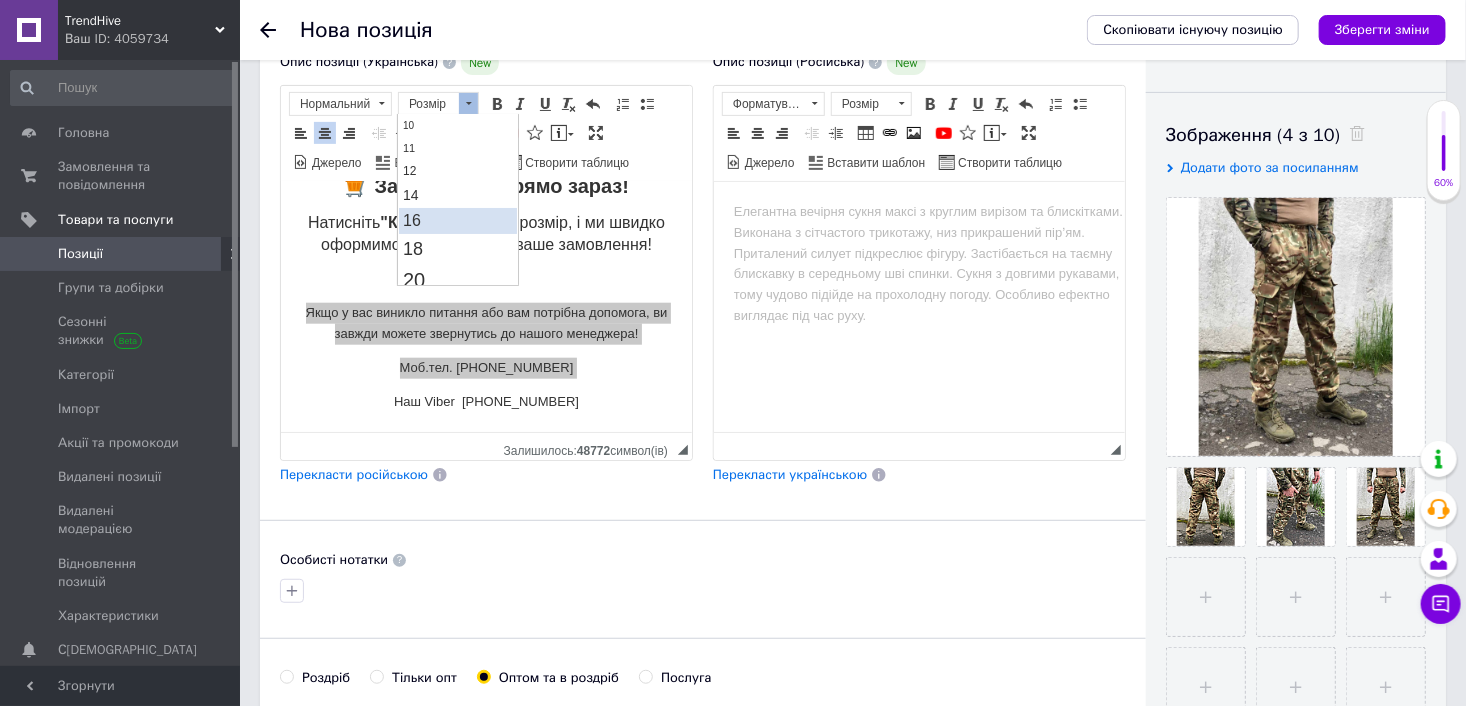 click on "16" at bounding box center [458, 220] 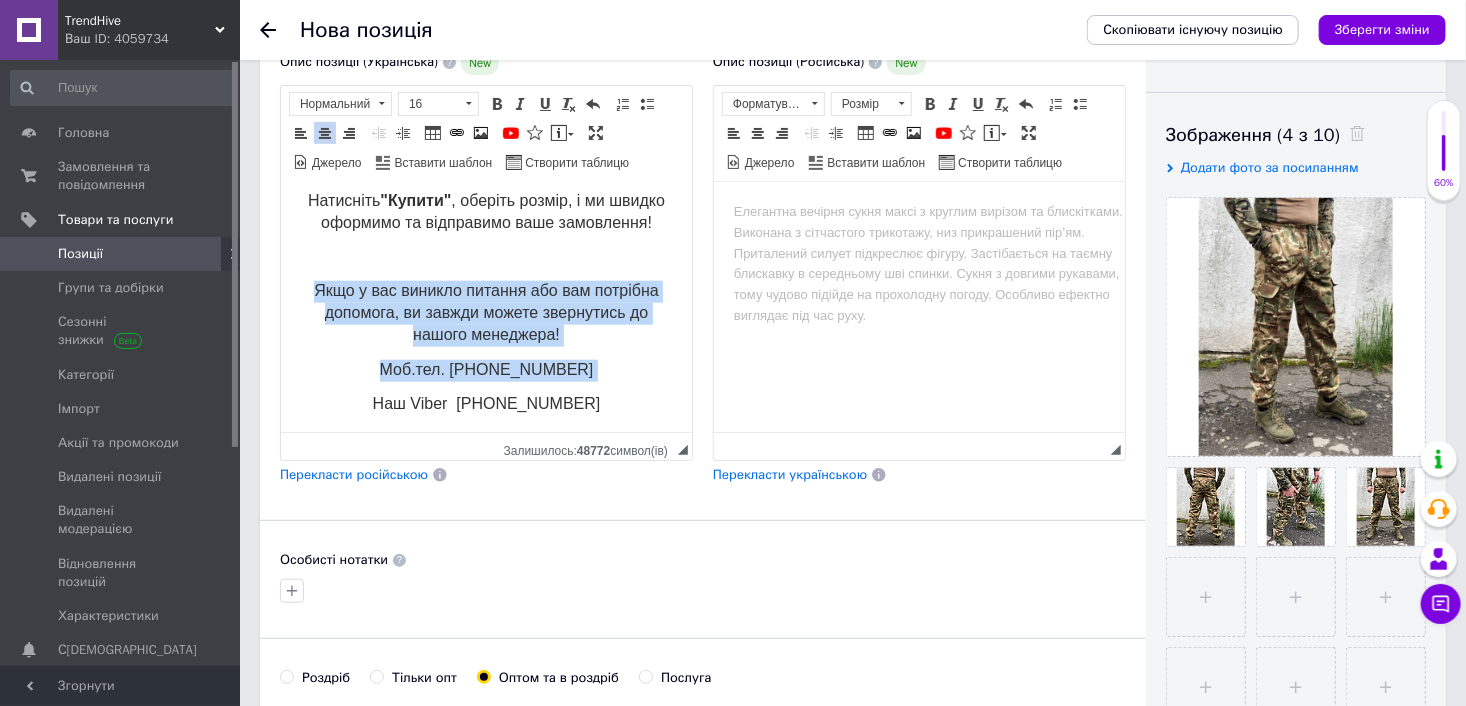 scroll, scrollTop: 0, scrollLeft: 0, axis: both 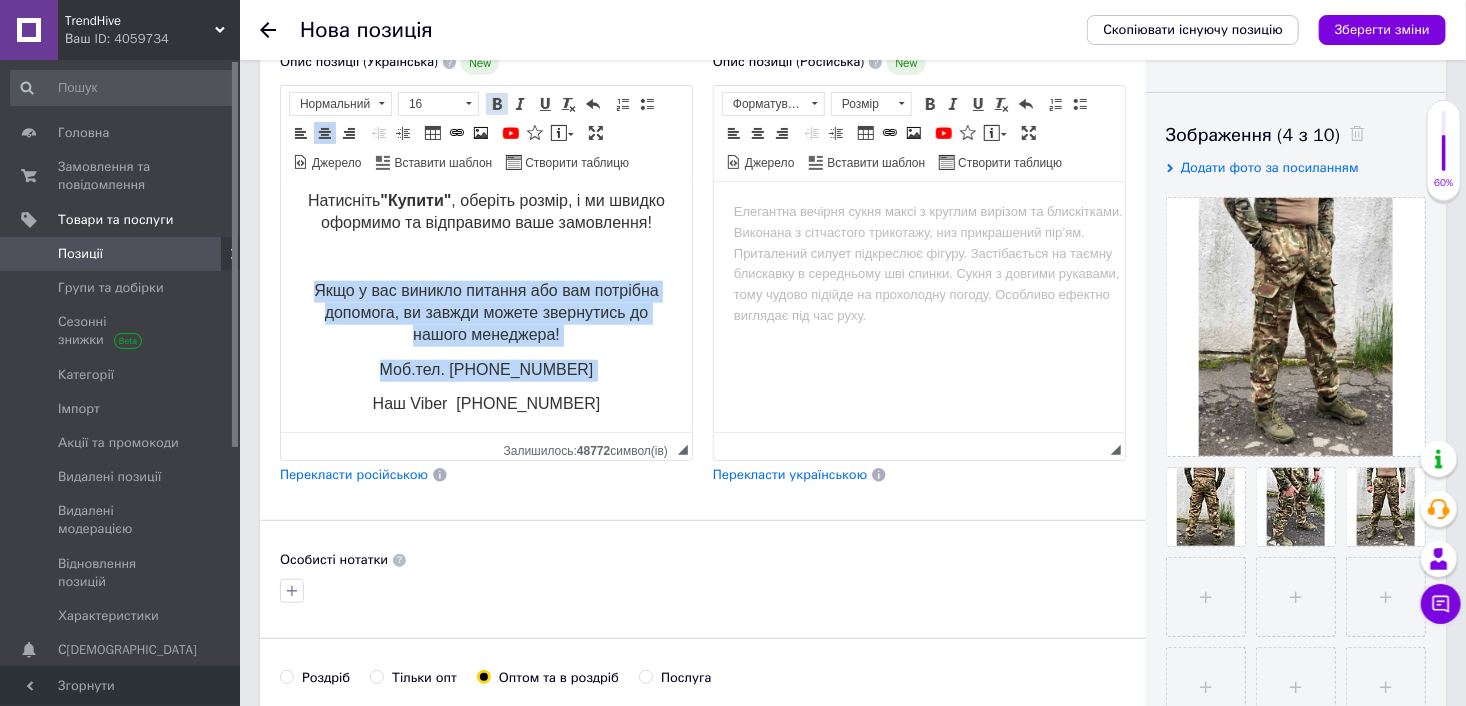 click at bounding box center [497, 104] 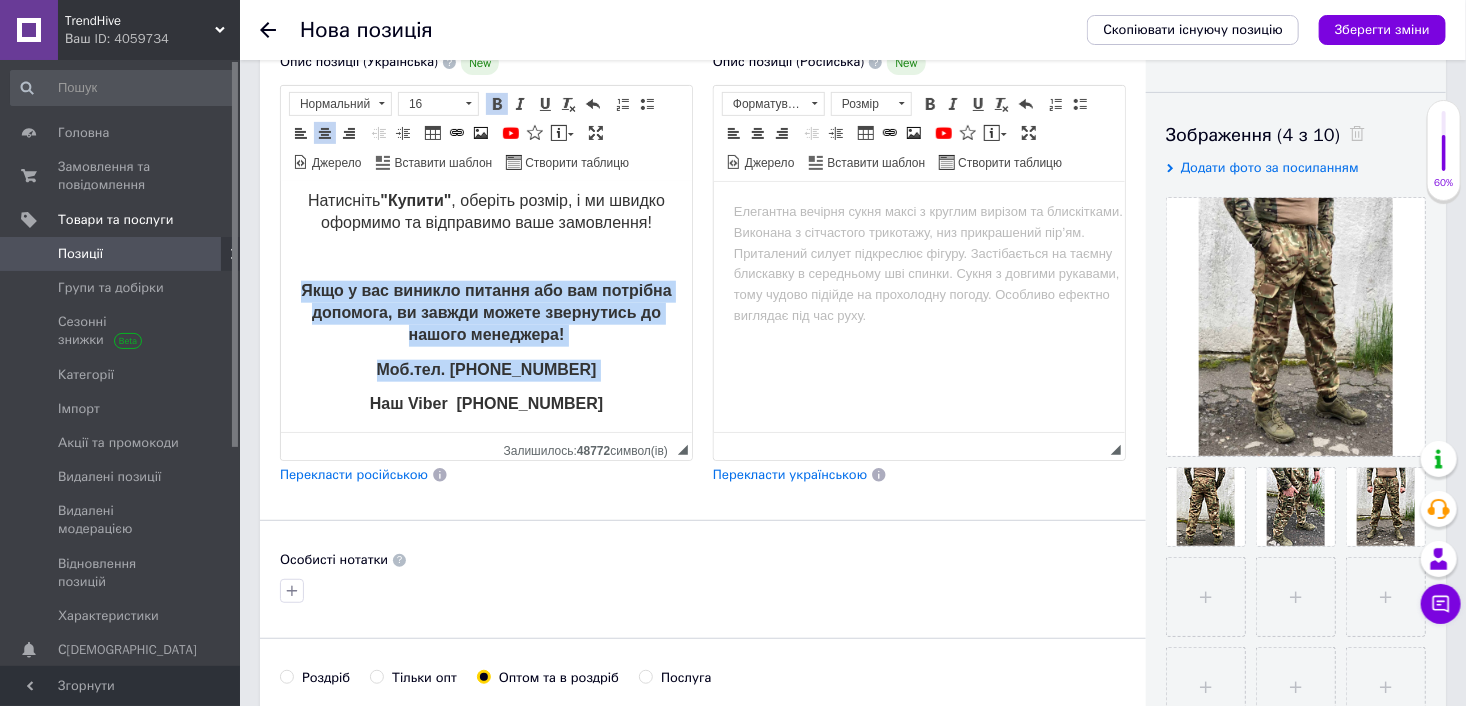 click on "Якщо у вас виникло питання або вам потрібна допомога, ви завжди можете звернутись до нашого менеджера!" at bounding box center [485, 311] 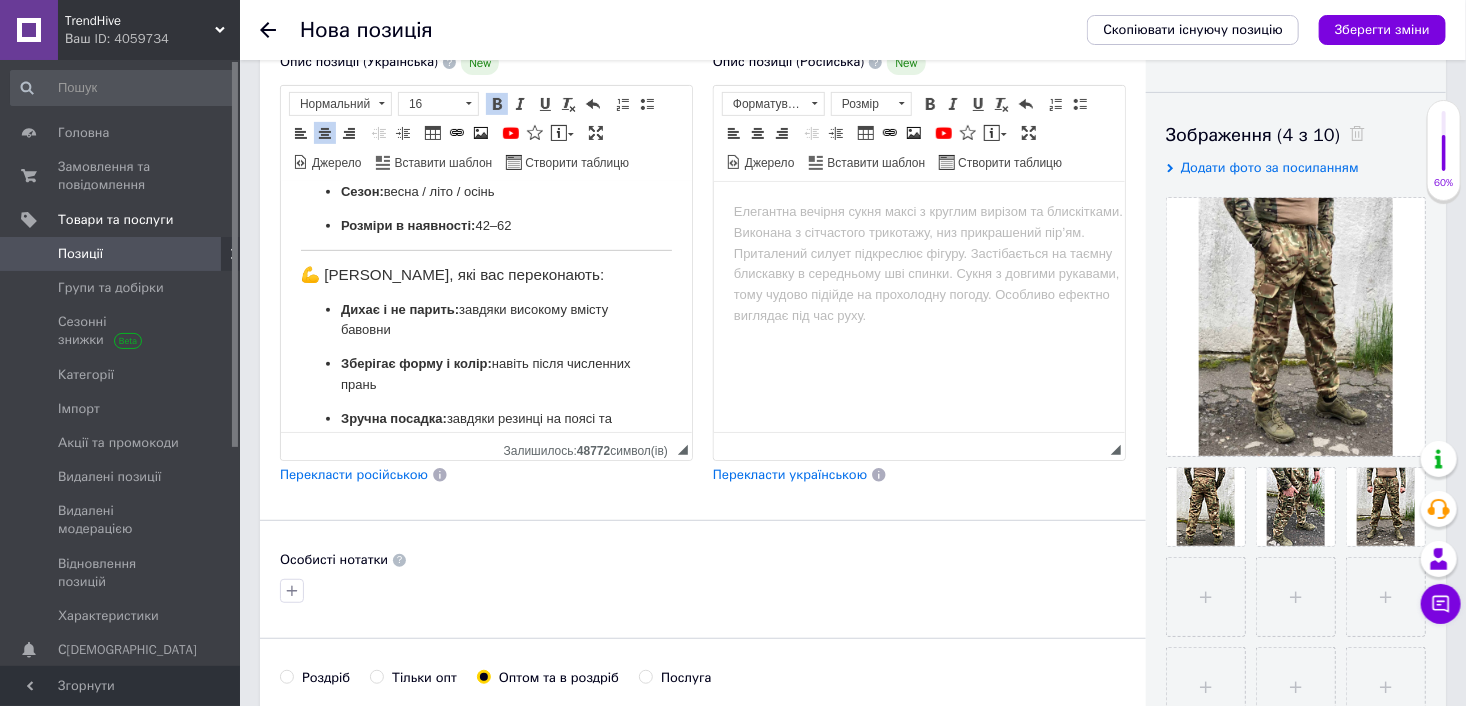 scroll, scrollTop: 451, scrollLeft: 0, axis: vertical 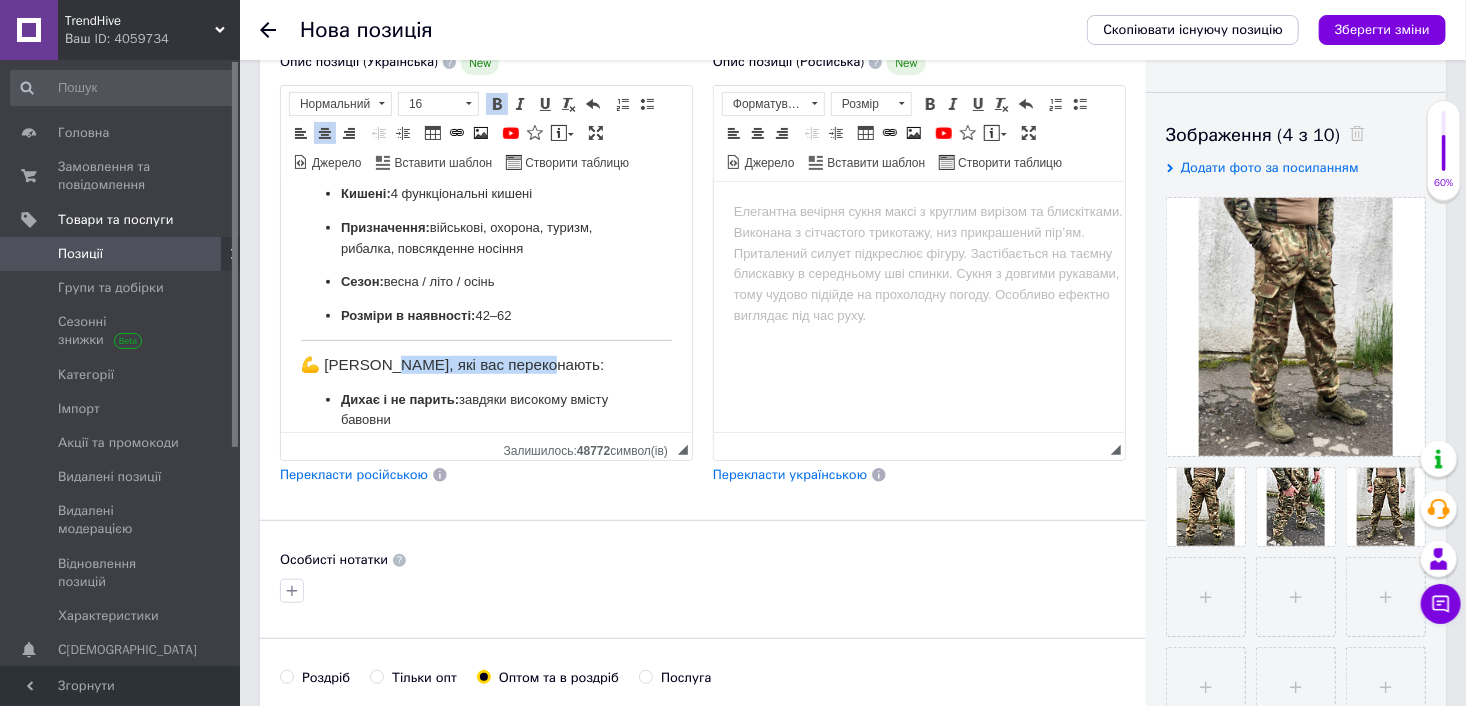 drag, startPoint x: 540, startPoint y: 387, endPoint x: 392, endPoint y: 384, distance: 148.0304 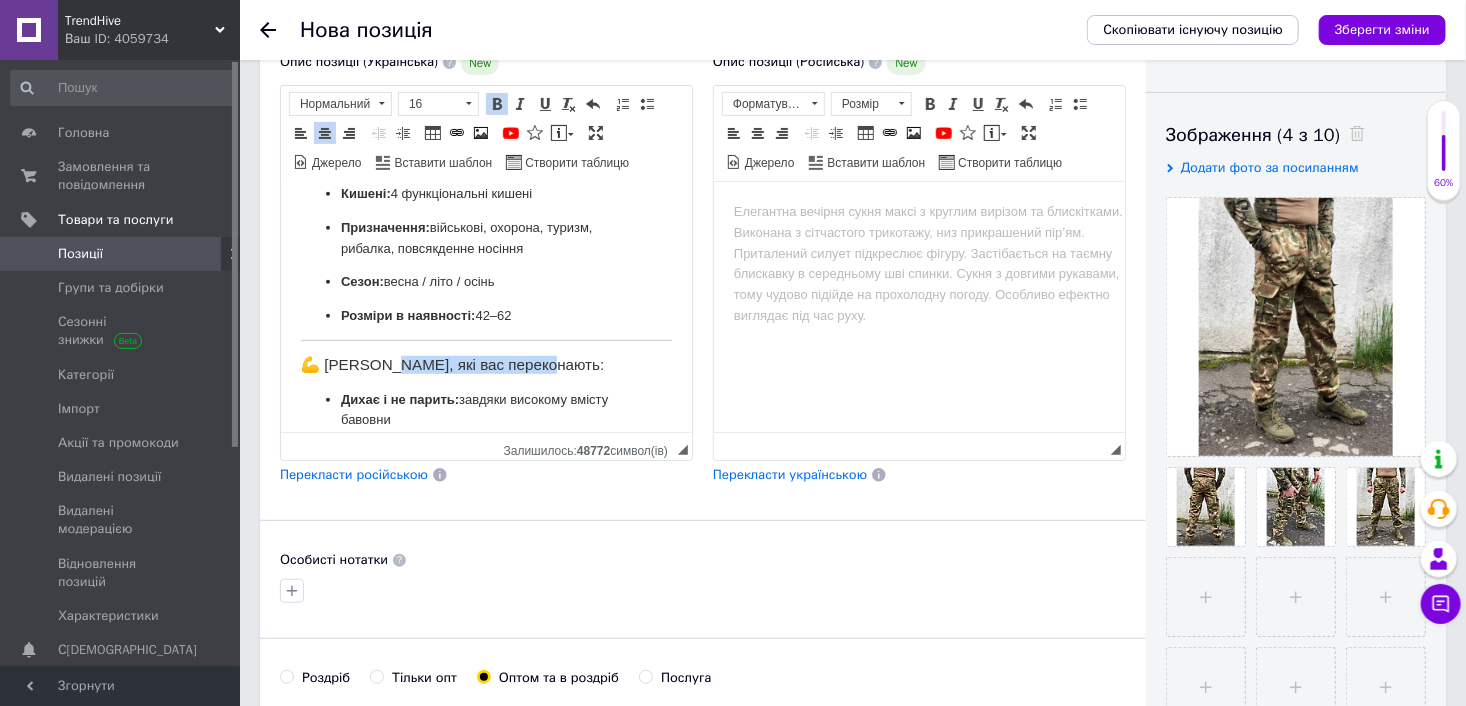 click on "💪 [PERSON_NAME], які вас переконають:" at bounding box center [485, 364] 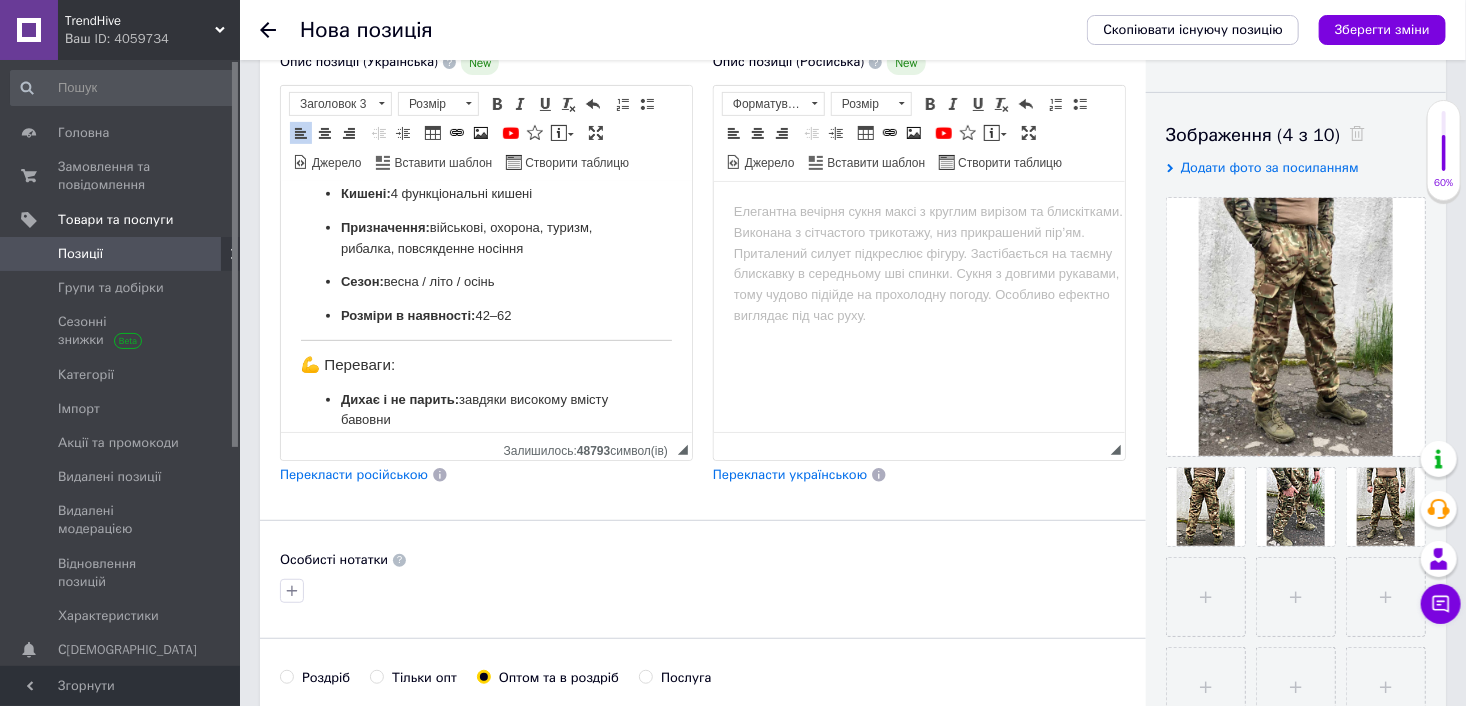 click on "💪 Переваги:" at bounding box center [485, 364] 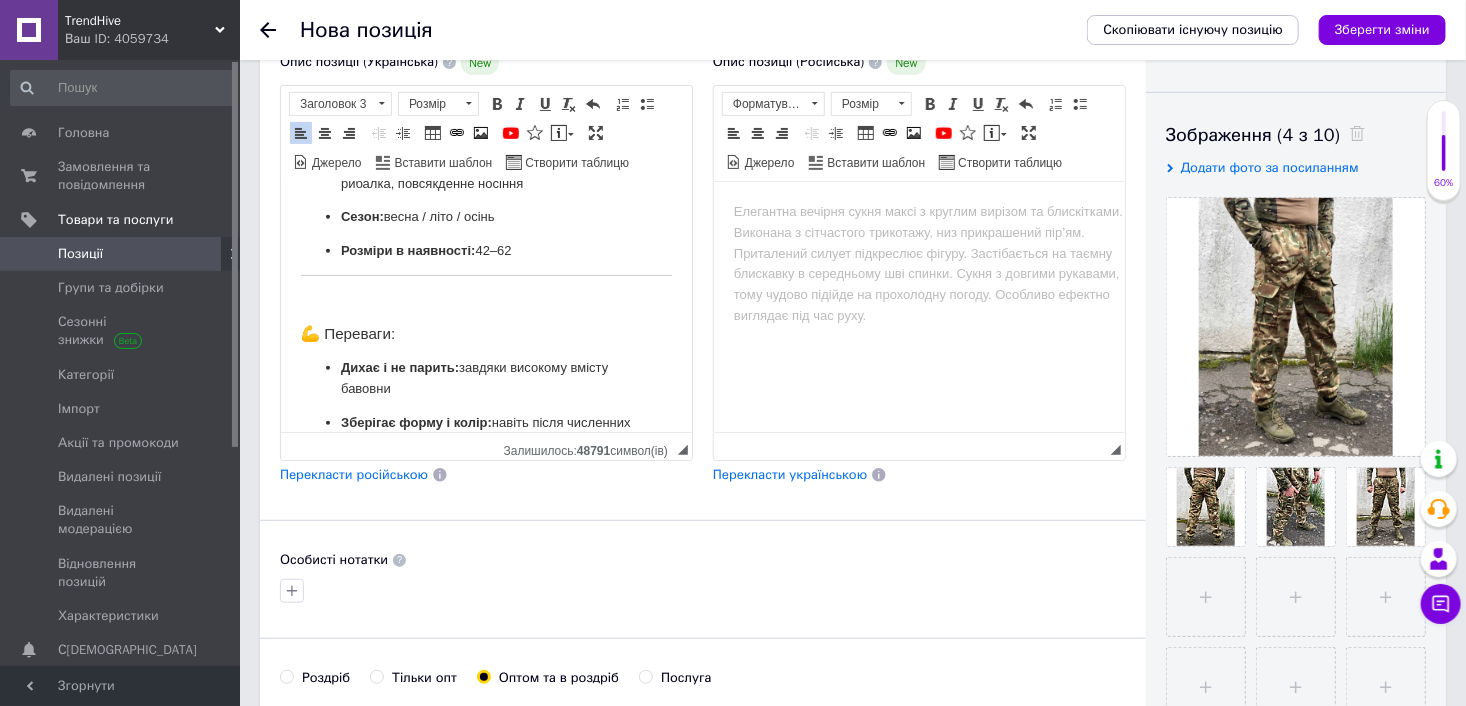 scroll, scrollTop: 551, scrollLeft: 0, axis: vertical 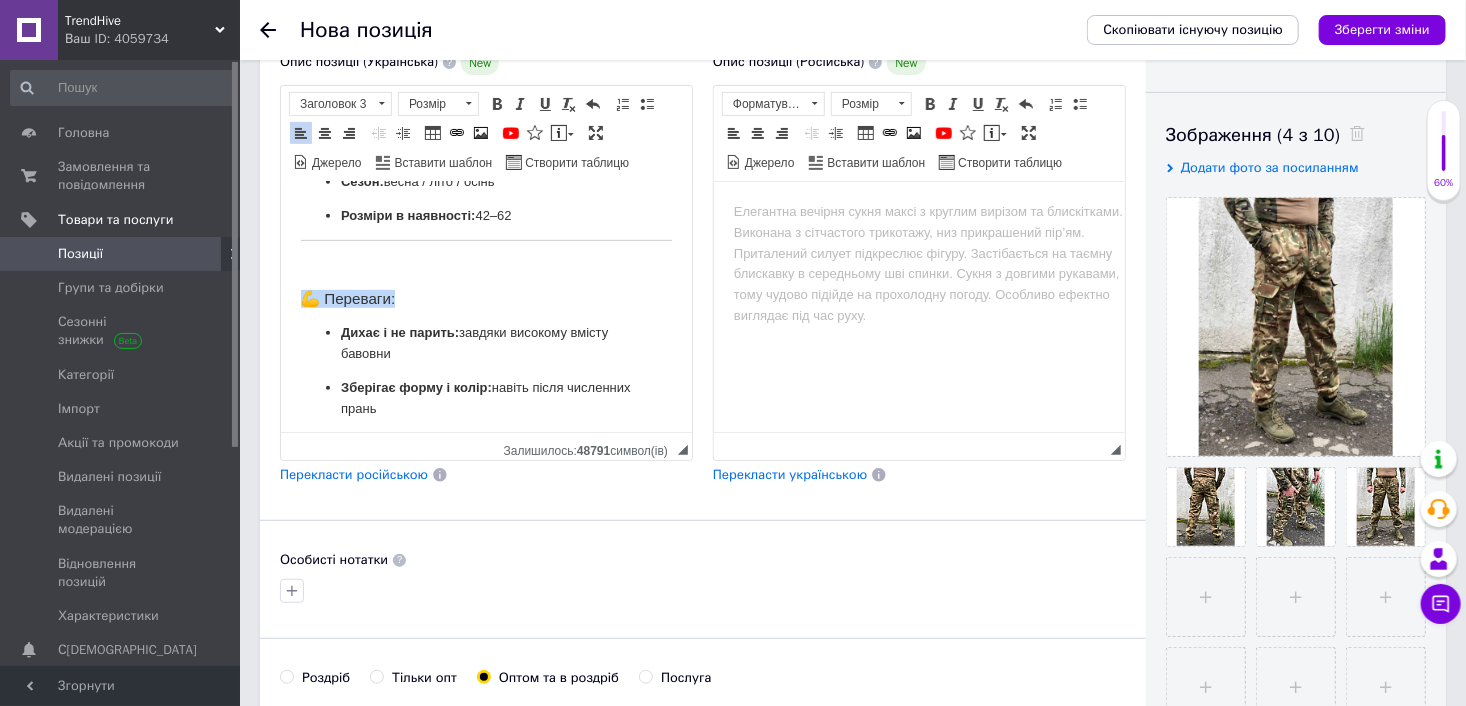 drag, startPoint x: 353, startPoint y: 315, endPoint x: 438, endPoint y: 306, distance: 85.47514 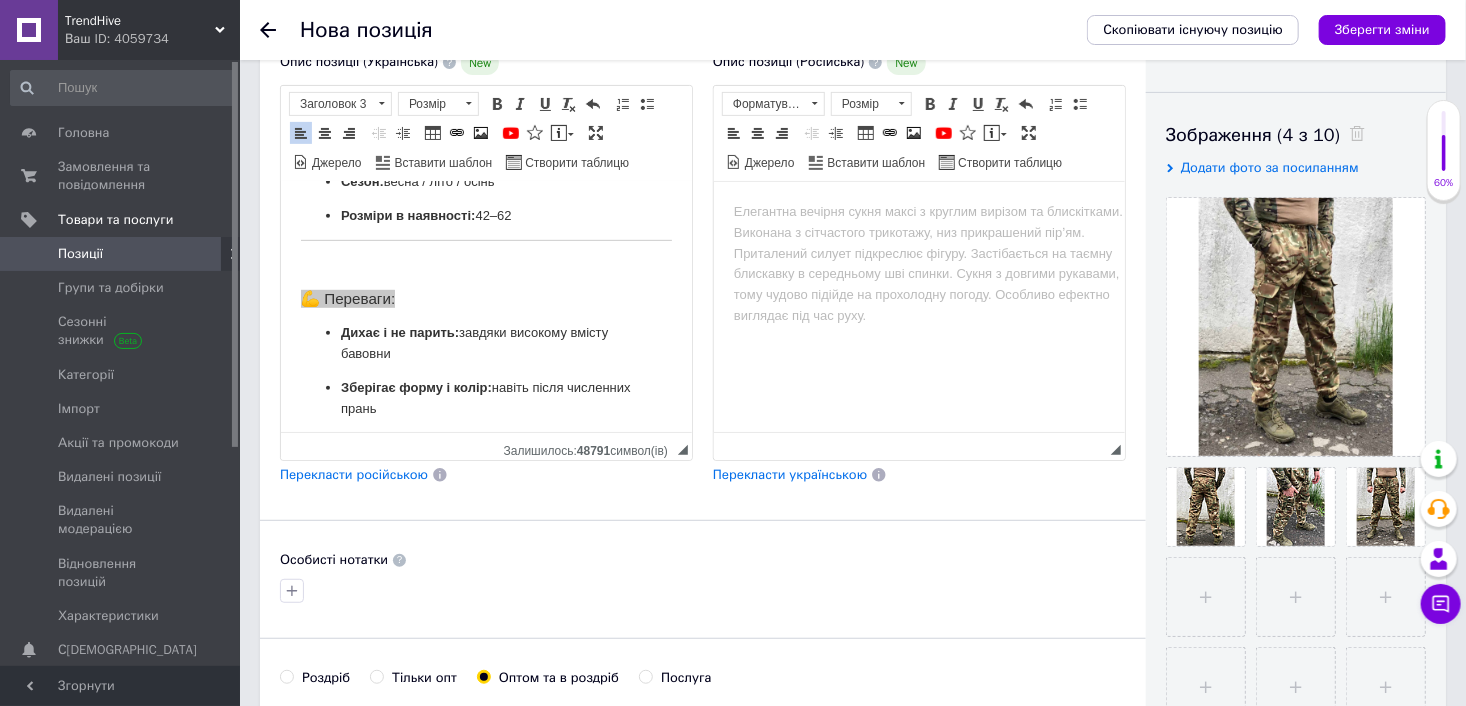 click on "Опис позиції (Українська) New Чоловічі тактичні джогери Мультикам, військові штани саржа, камуфляжні армійські штани!
Вам потрібні штани, які не підведуть у найскладніших умовах?  Тактичні джогери Мультикам  створені для тих, хто цінує свободу рухів, практичність і комфорт щодня — будь то служба, активний відпочинок або робота.
✅ Основні характеристики:
Тип:  чоловічі тактичні джогери
Колір:  мультикам (камуфляж)
Матеріал:  [DEMOGRAPHIC_DATA] (95% бавовна, 5% поліестер)
Пояс:  еластичний, на резинці
Низ штанин:  манжети
Кишені:" at bounding box center (486, 256) 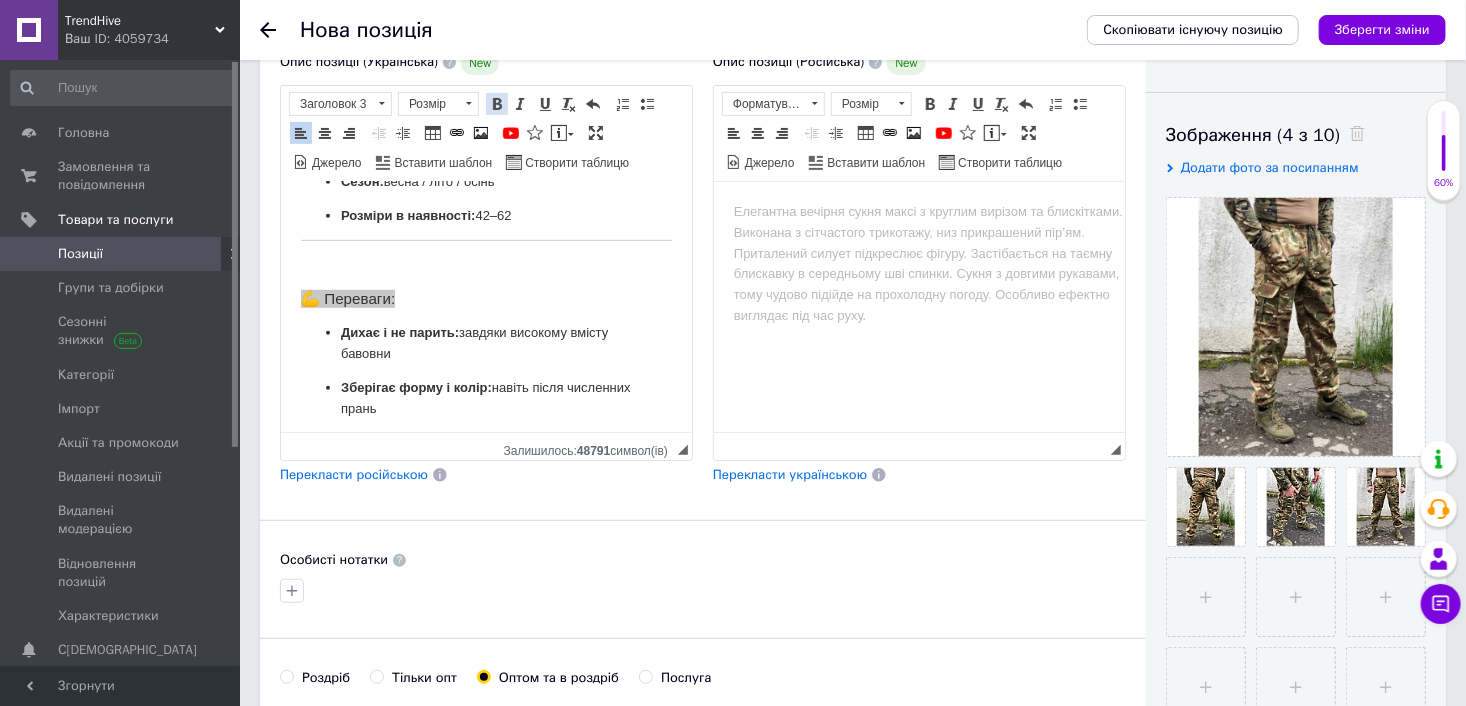 click at bounding box center [497, 104] 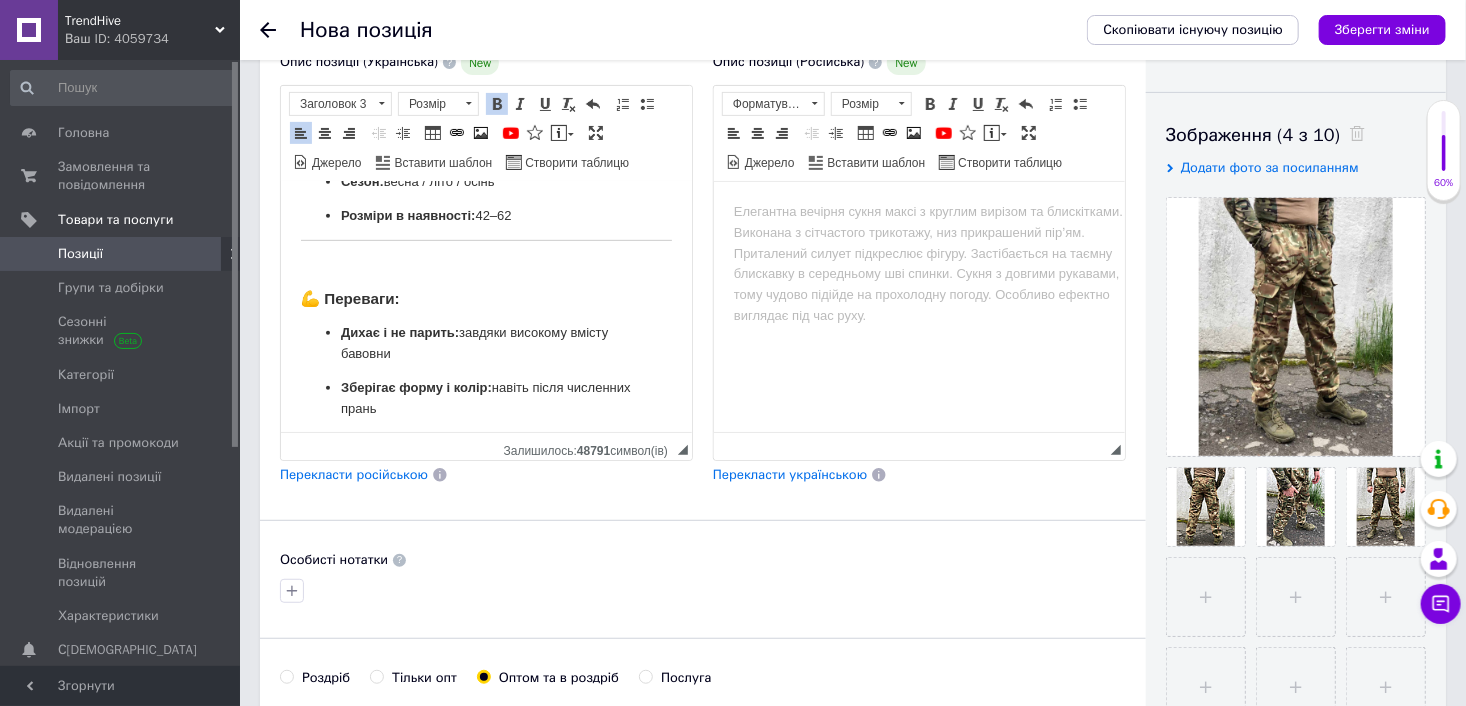 click on "Чоловічі тактичні [PERSON_NAME], військові штани саржа, камуфляжні армійські штани! Вам потрібні штани, які не підведуть у найскладніших умовах?  Тактичні джогери Мультикам  створені для тих, хто цінує свободу рухів, практичність і комфорт щодня — будь то служба, активний відпочинок або робота. ✅ Основні характеристики: Тип:  чоловічі тактичні джогери Колір:  мультикам (камуфляж) Матеріал:  саржа (95% бавовна, 5% поліестер) Пояс:  еластичний, на резинці Низ штанин:  манжети Кишені:  4 функціональні кишені Призначення: Сезон:  весна / літо / осінь  42–62 "Купити"" at bounding box center [485, 278] 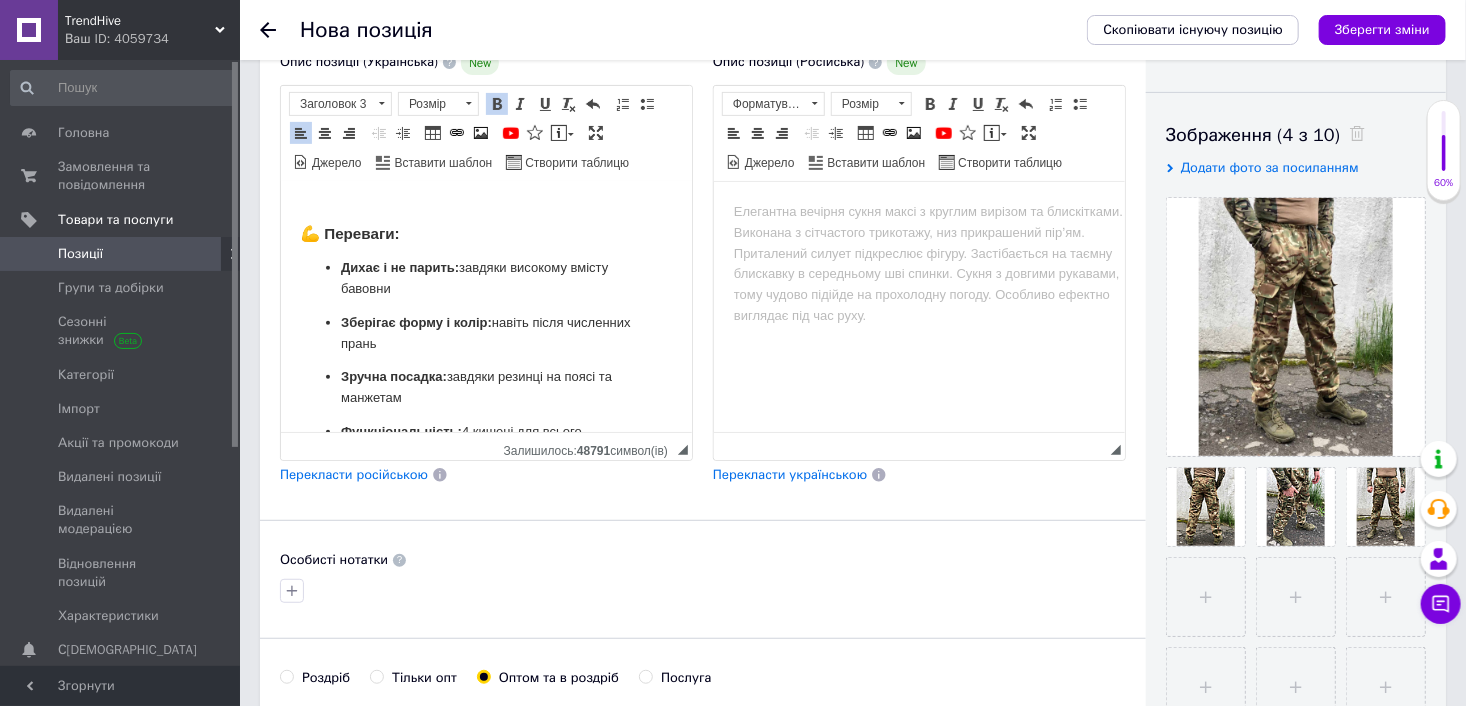 scroll, scrollTop: 651, scrollLeft: 0, axis: vertical 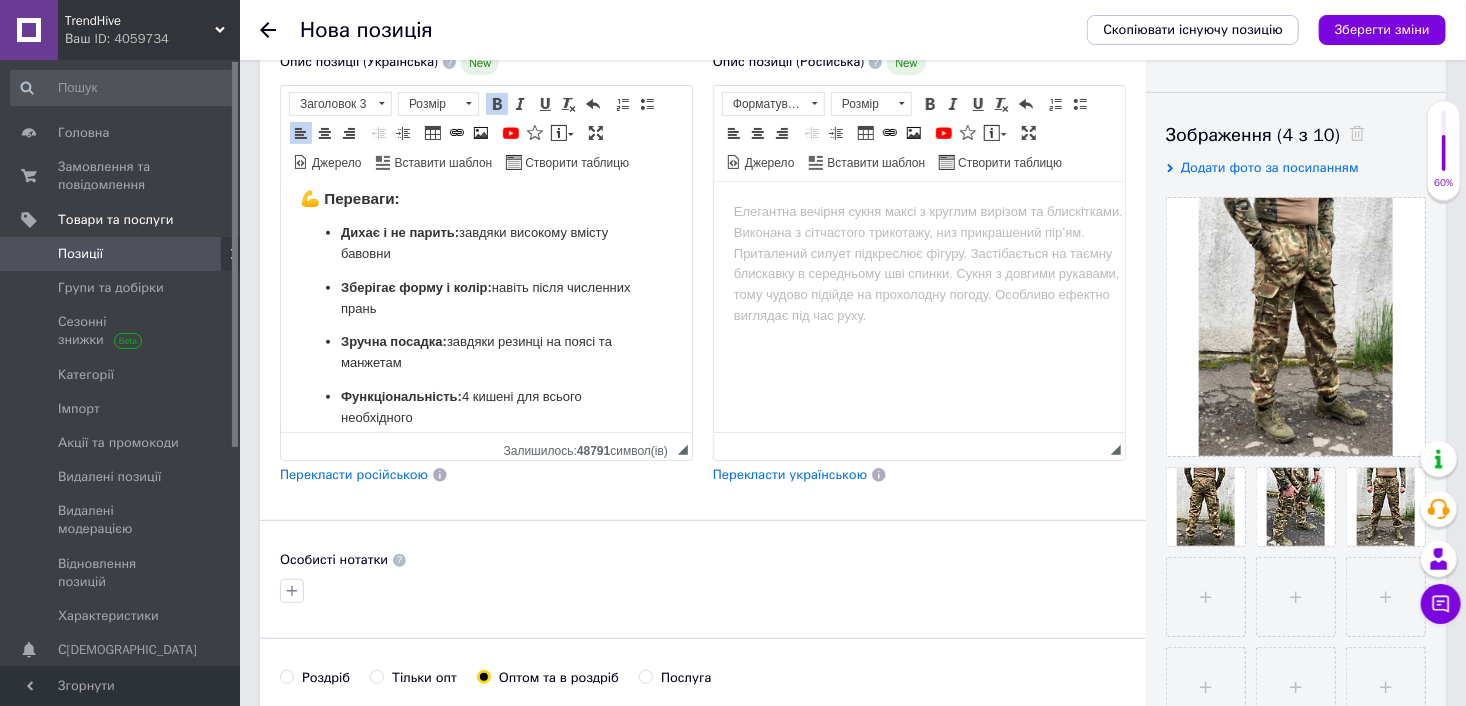 drag, startPoint x: 452, startPoint y: 253, endPoint x: 465, endPoint y: 267, distance: 19.104973 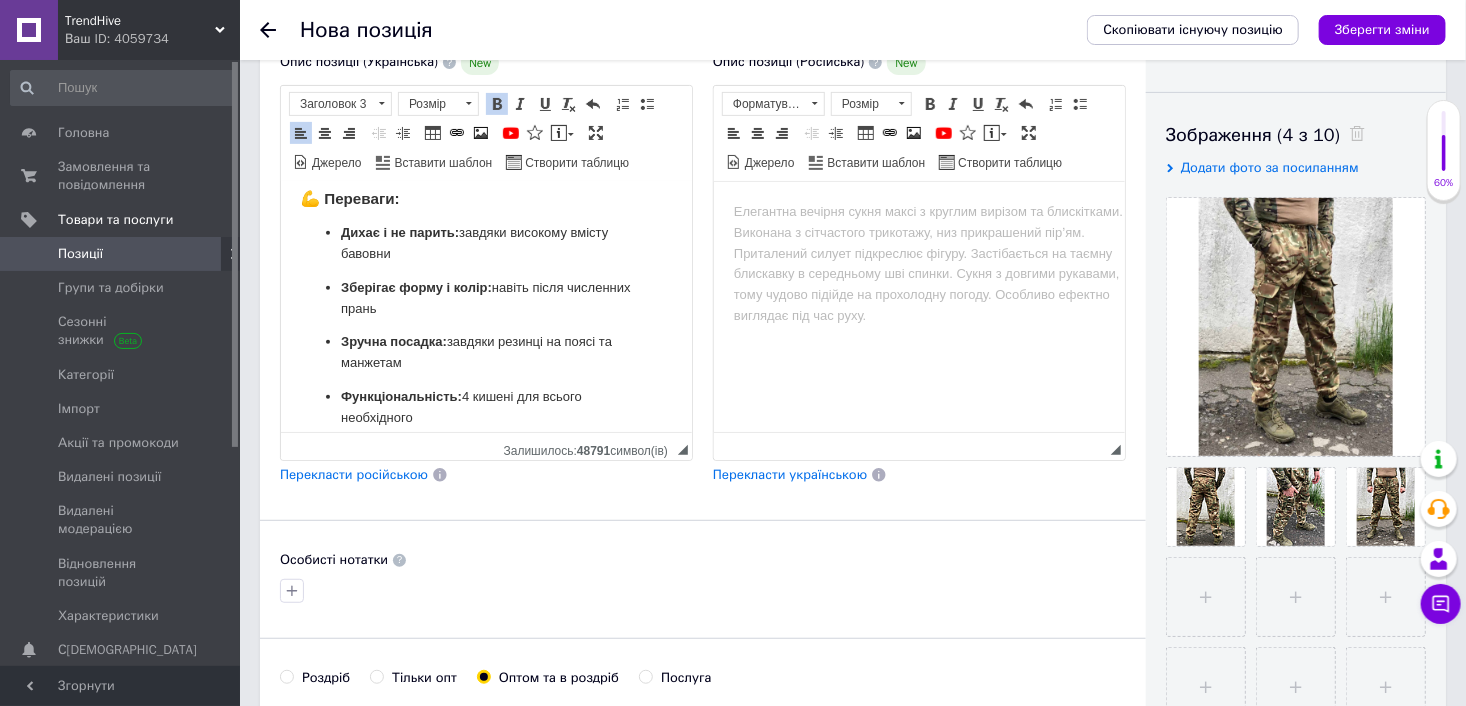 click on "Дихає і не парить:  завдяки високому вмісту бавовни" at bounding box center (485, 243) 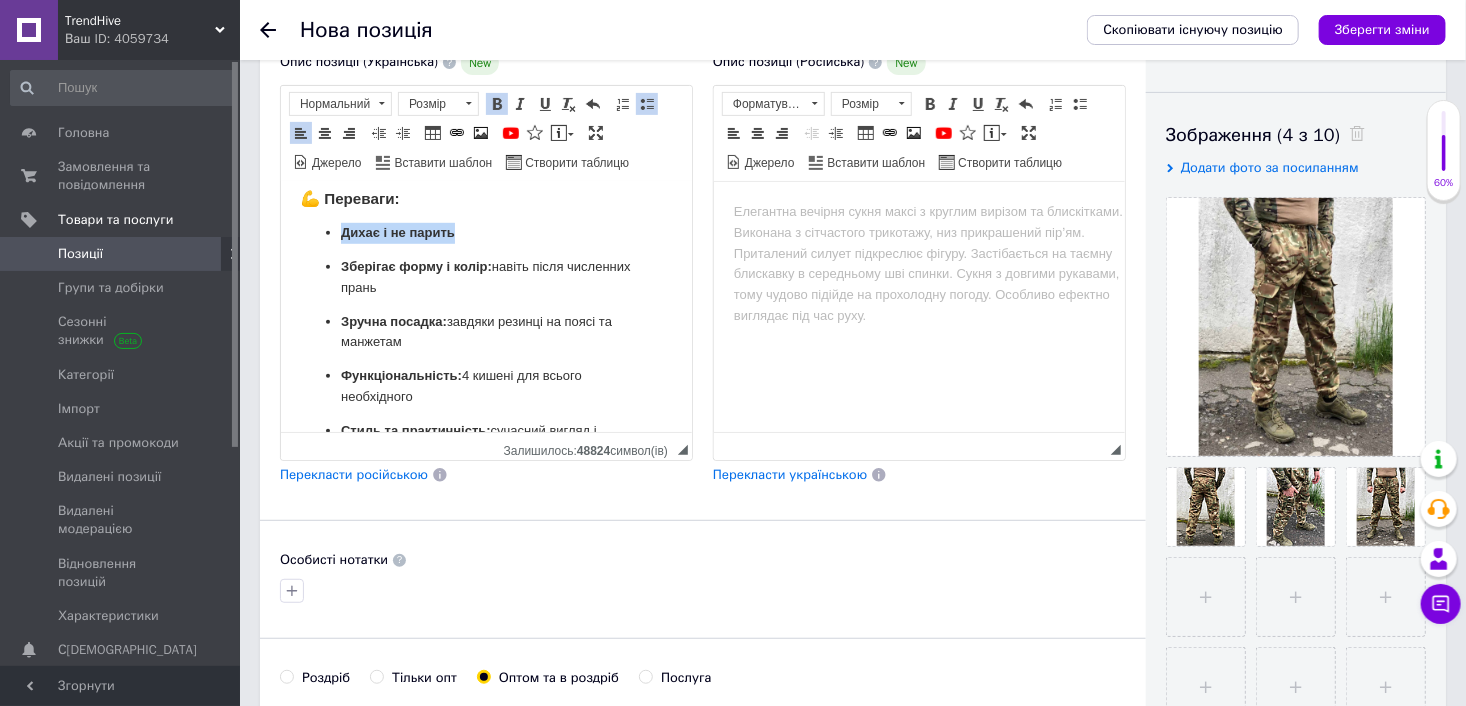 drag, startPoint x: 455, startPoint y: 253, endPoint x: 710, endPoint y: 342, distance: 270.08517 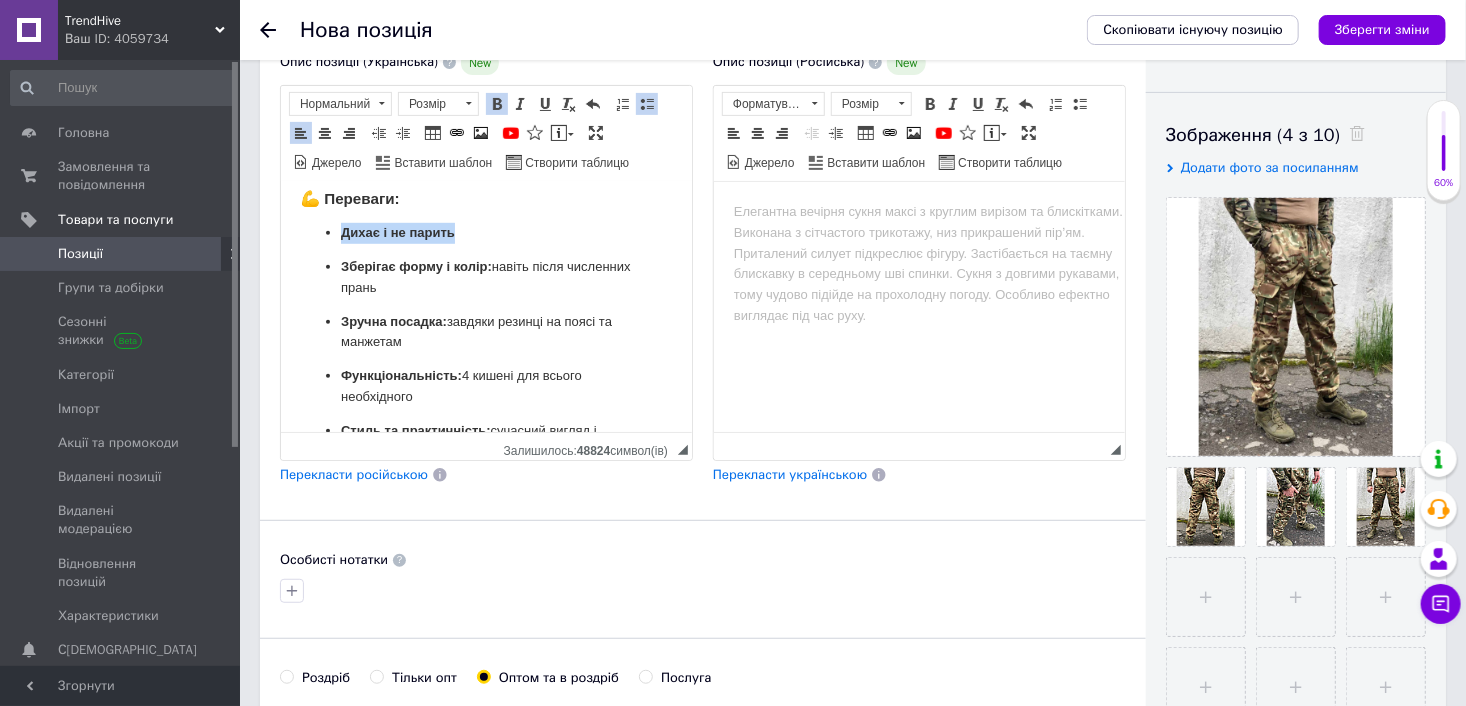 click on "Дихає і не парить" at bounding box center [485, 232] 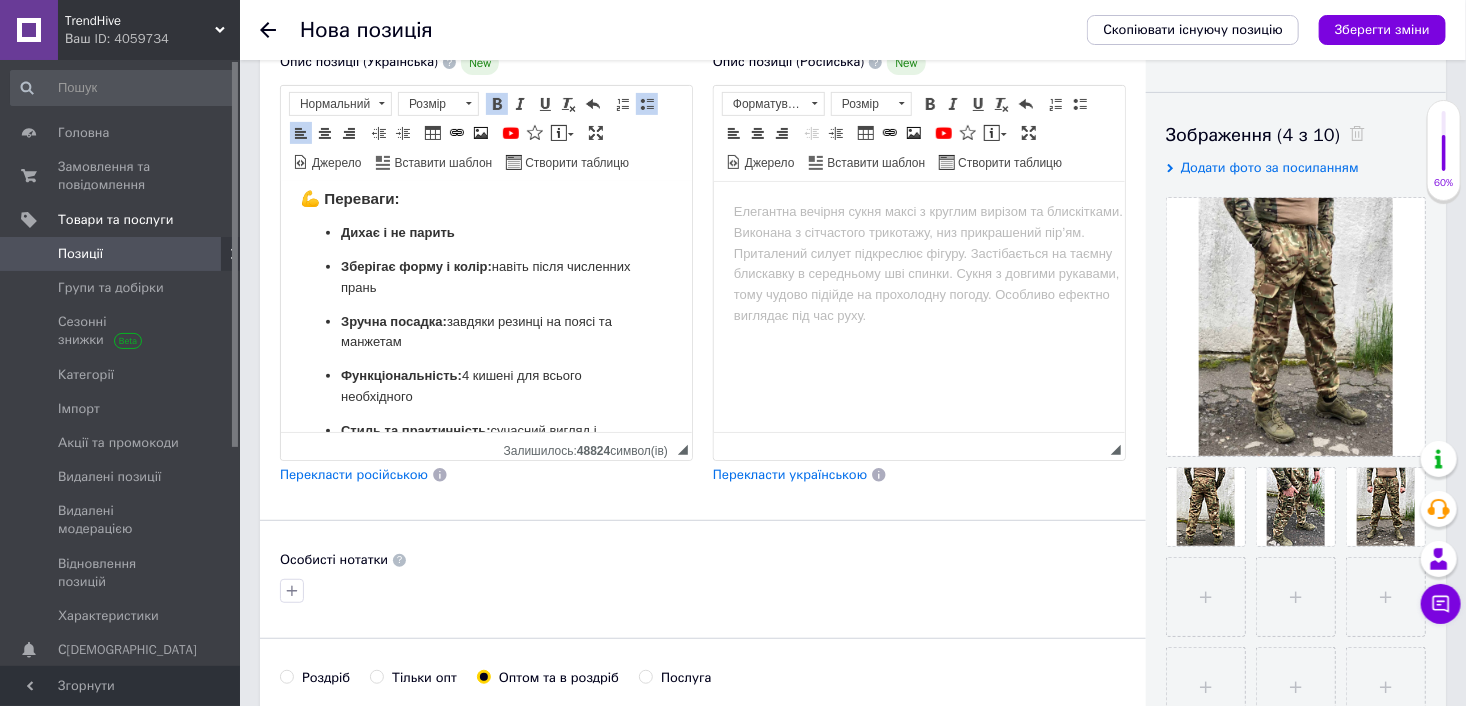 click on "Дихає і не парить" at bounding box center (485, 232) 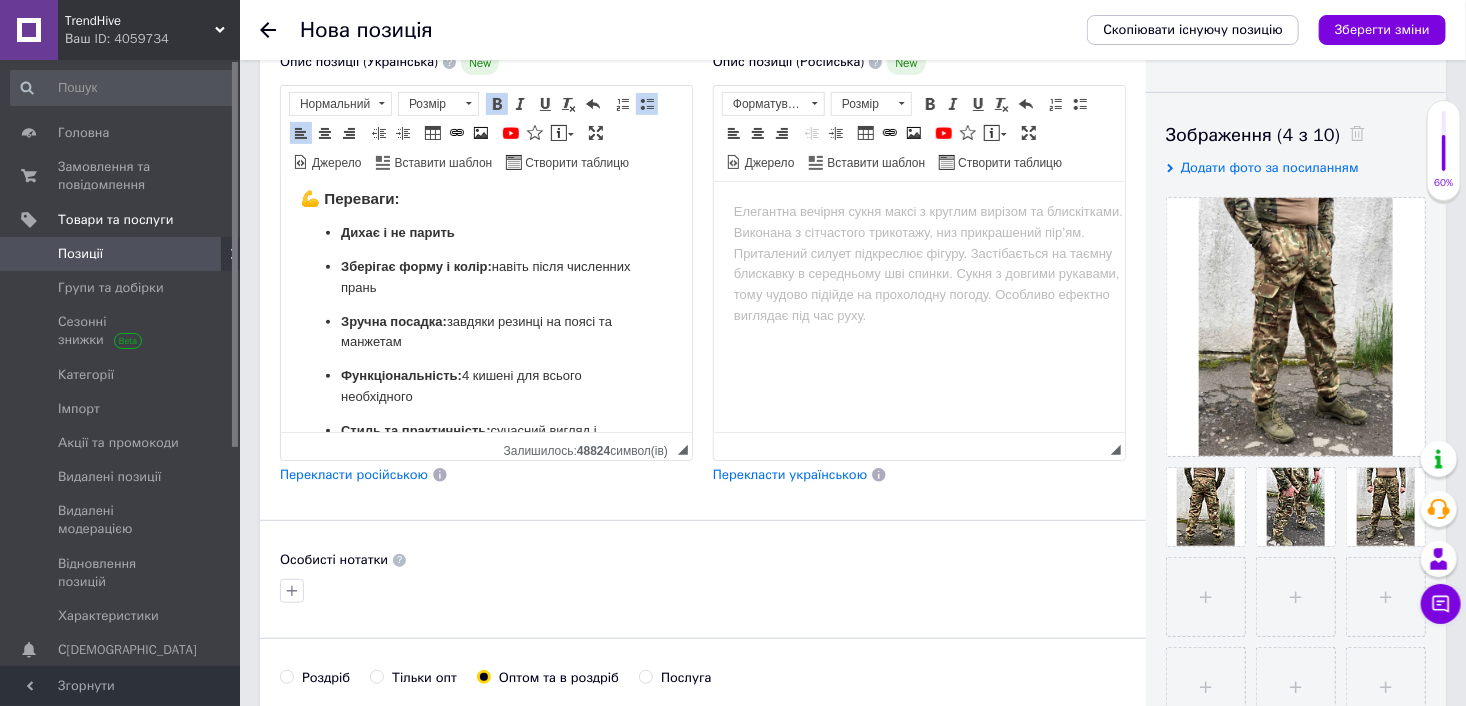 click on "Зберігає форму і колір:  навіть після численних прань" at bounding box center (485, 277) 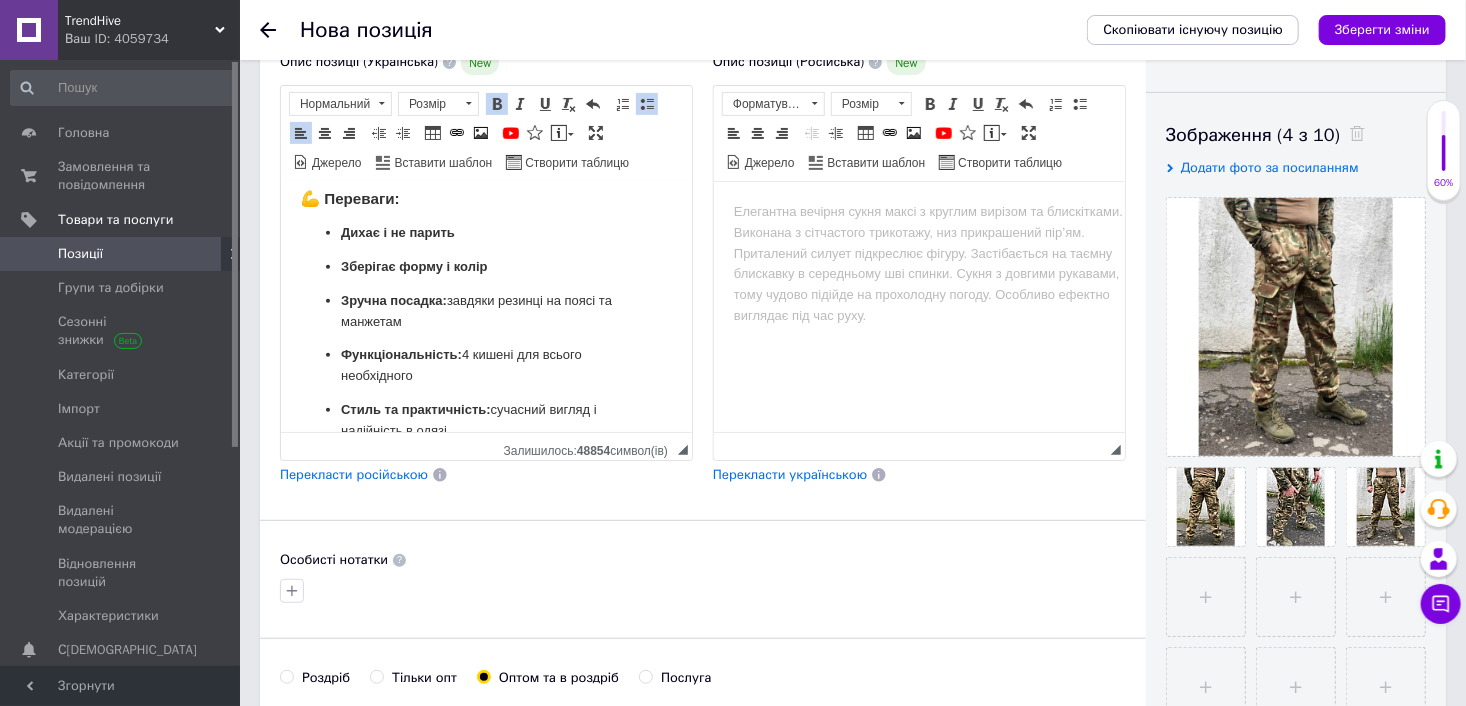 drag, startPoint x: 441, startPoint y: 323, endPoint x: 446, endPoint y: 337, distance: 14.866069 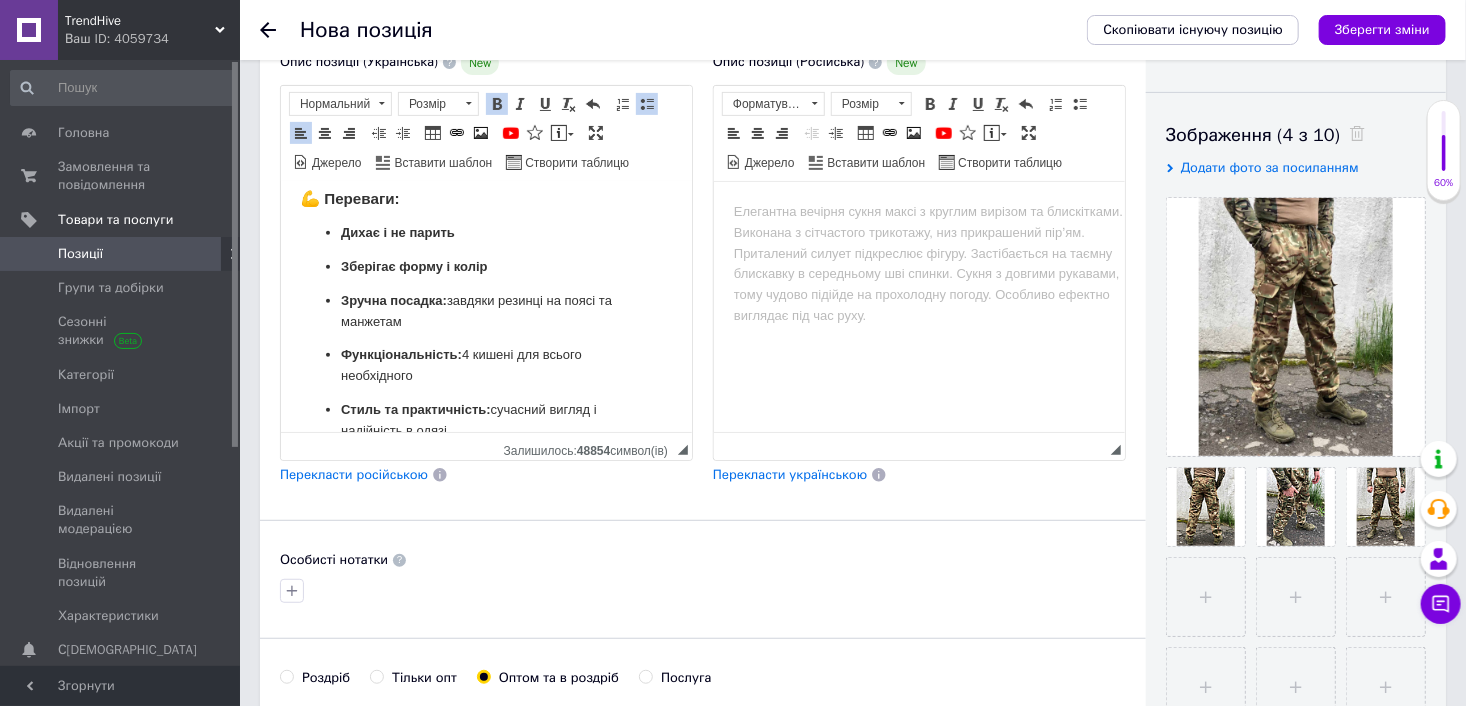 click on "Зручна посадка:  завдяки резинці на поясі та манжетам" at bounding box center [485, 311] 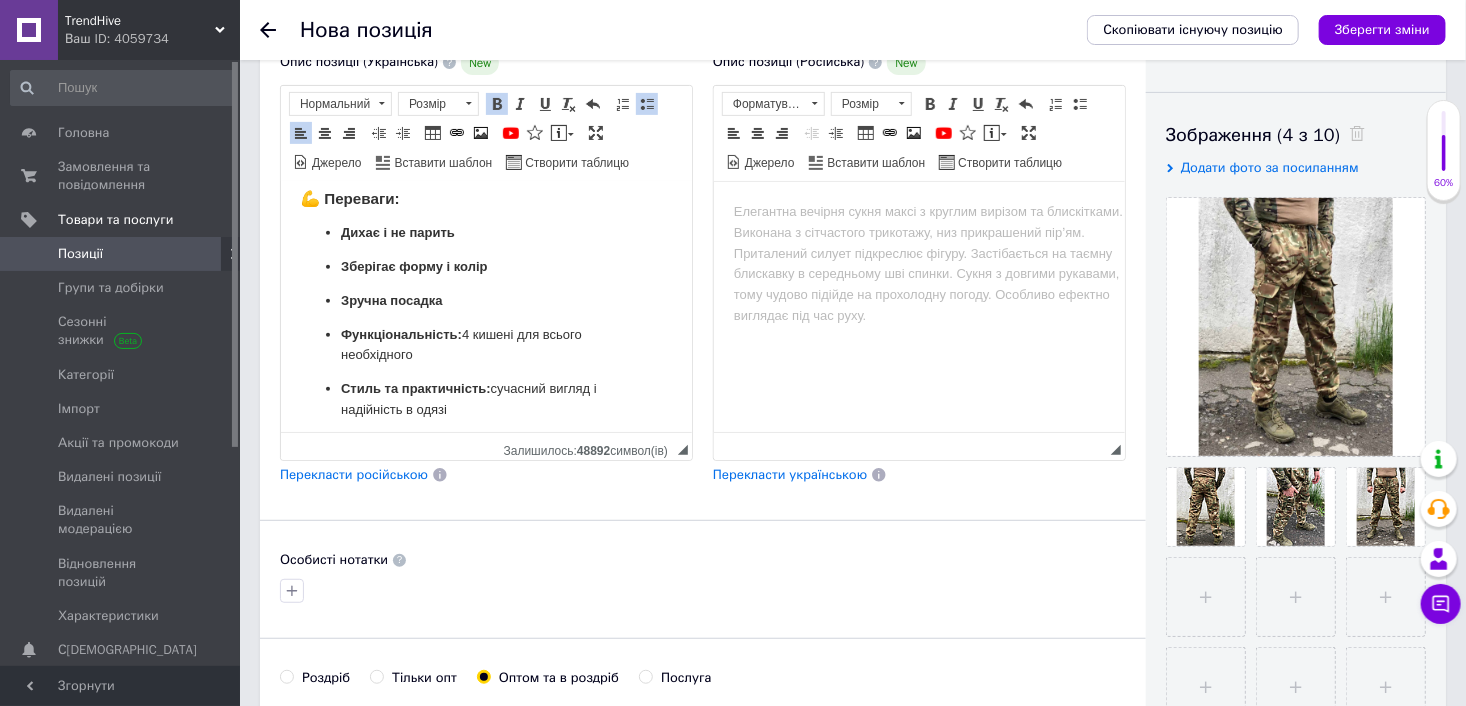 drag, startPoint x: 458, startPoint y: 352, endPoint x: 458, endPoint y: 363, distance: 11 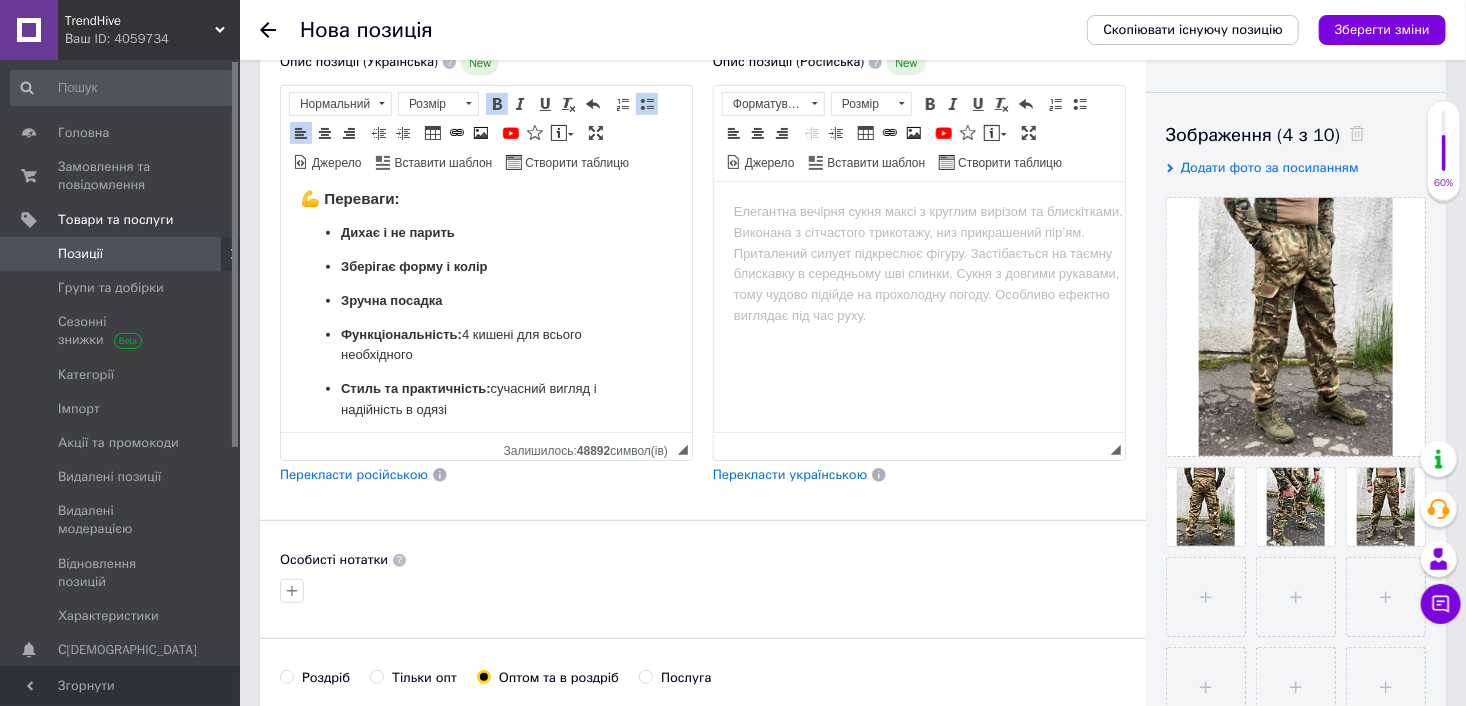 click on "Функціональність:  4 кишені для всього необхідного" at bounding box center [485, 345] 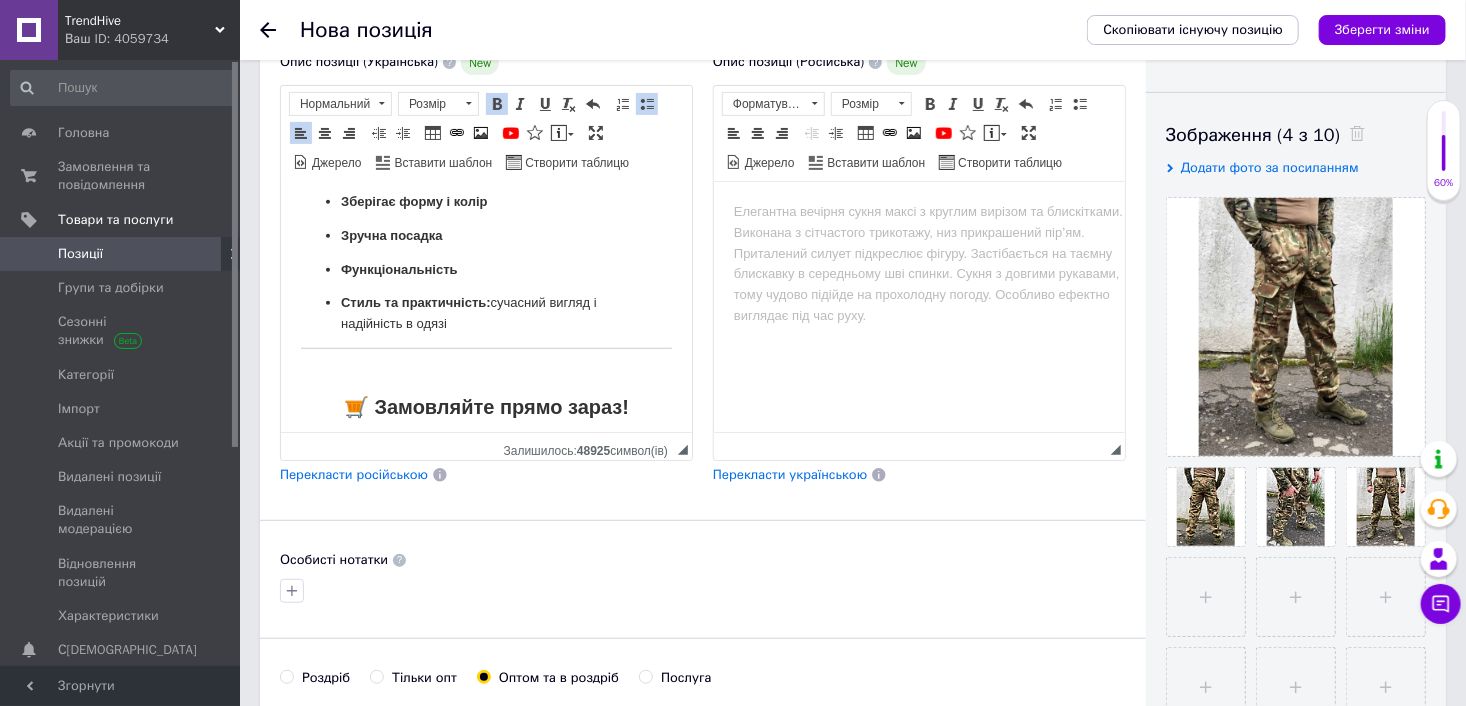 scroll, scrollTop: 751, scrollLeft: 0, axis: vertical 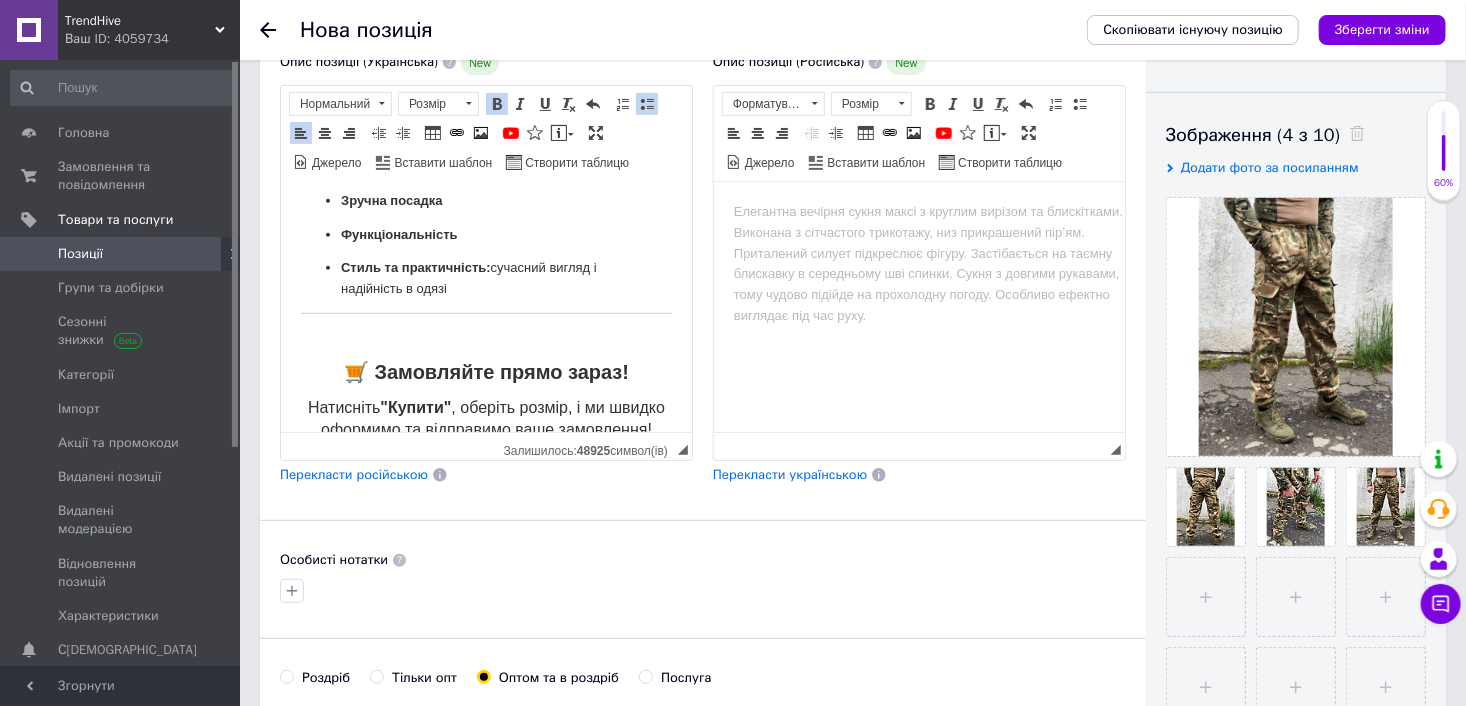drag, startPoint x: 485, startPoint y: 289, endPoint x: 489, endPoint y: 302, distance: 13.601471 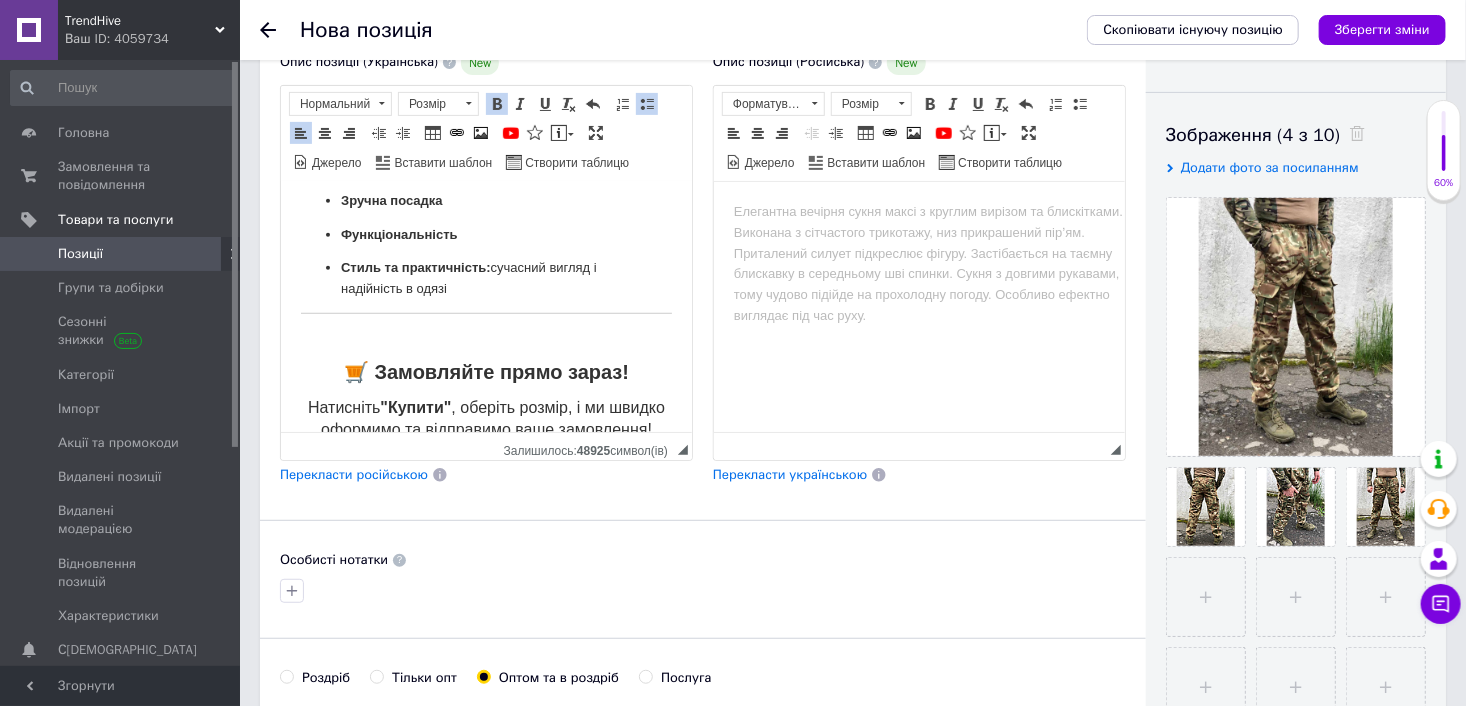 click on "Стиль та практичність:  сучасний вигляд і надійність в одязі" at bounding box center (485, 278) 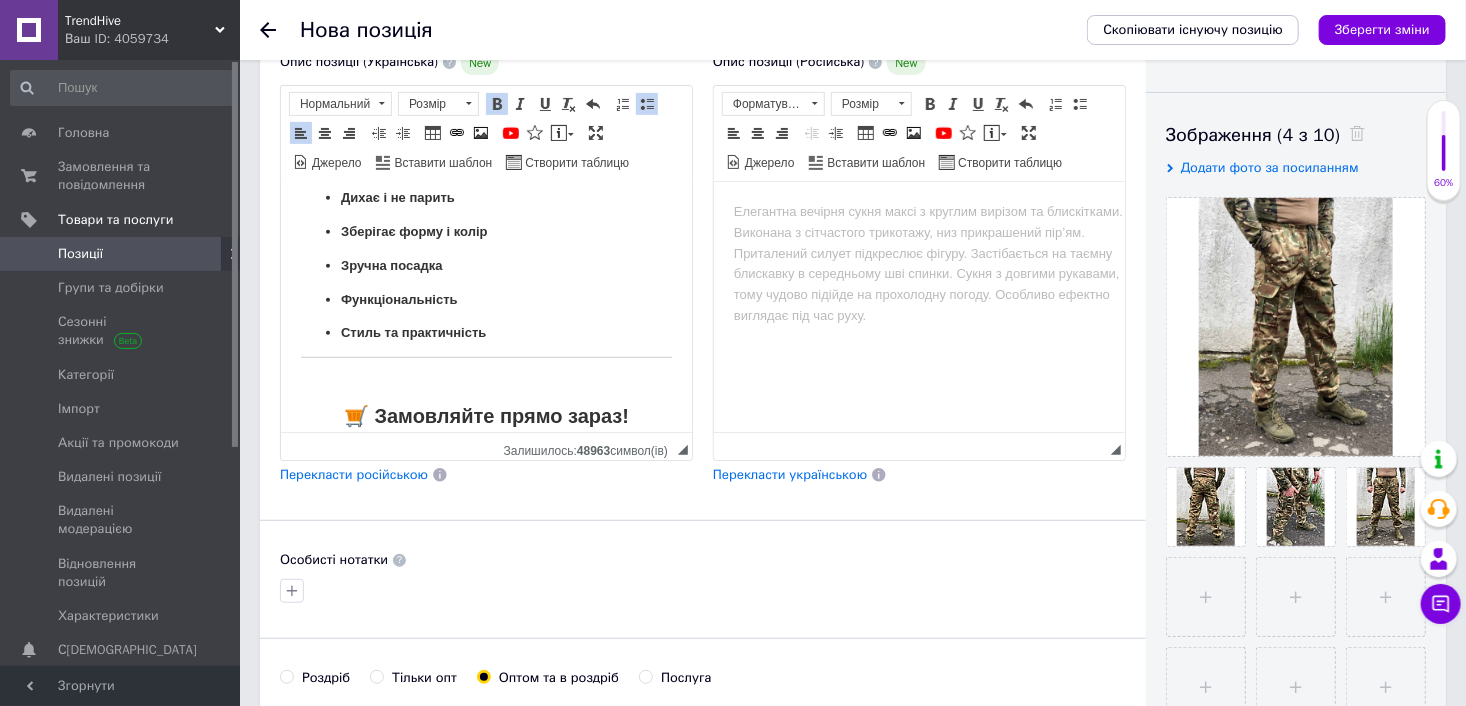 scroll, scrollTop: 651, scrollLeft: 0, axis: vertical 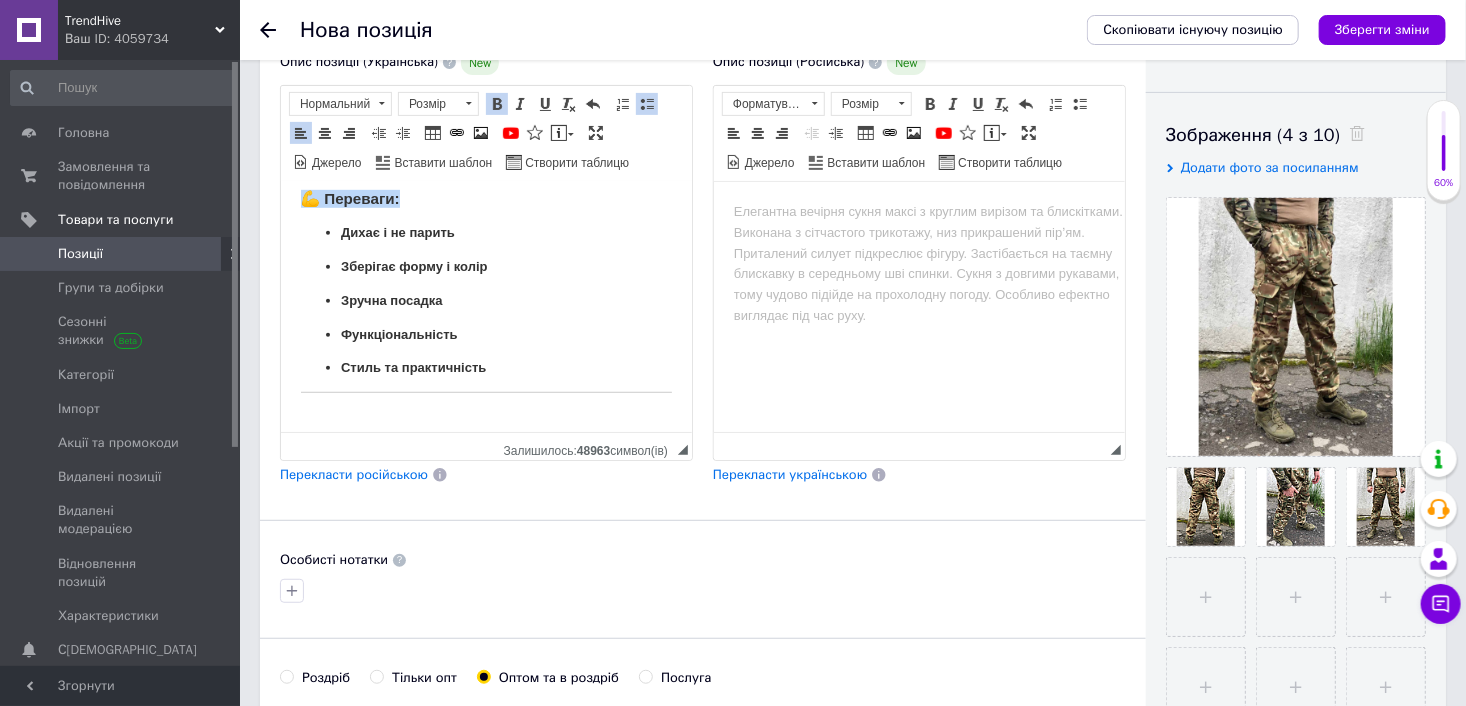 drag, startPoint x: 309, startPoint y: 218, endPoint x: 417, endPoint y: 213, distance: 108.11568 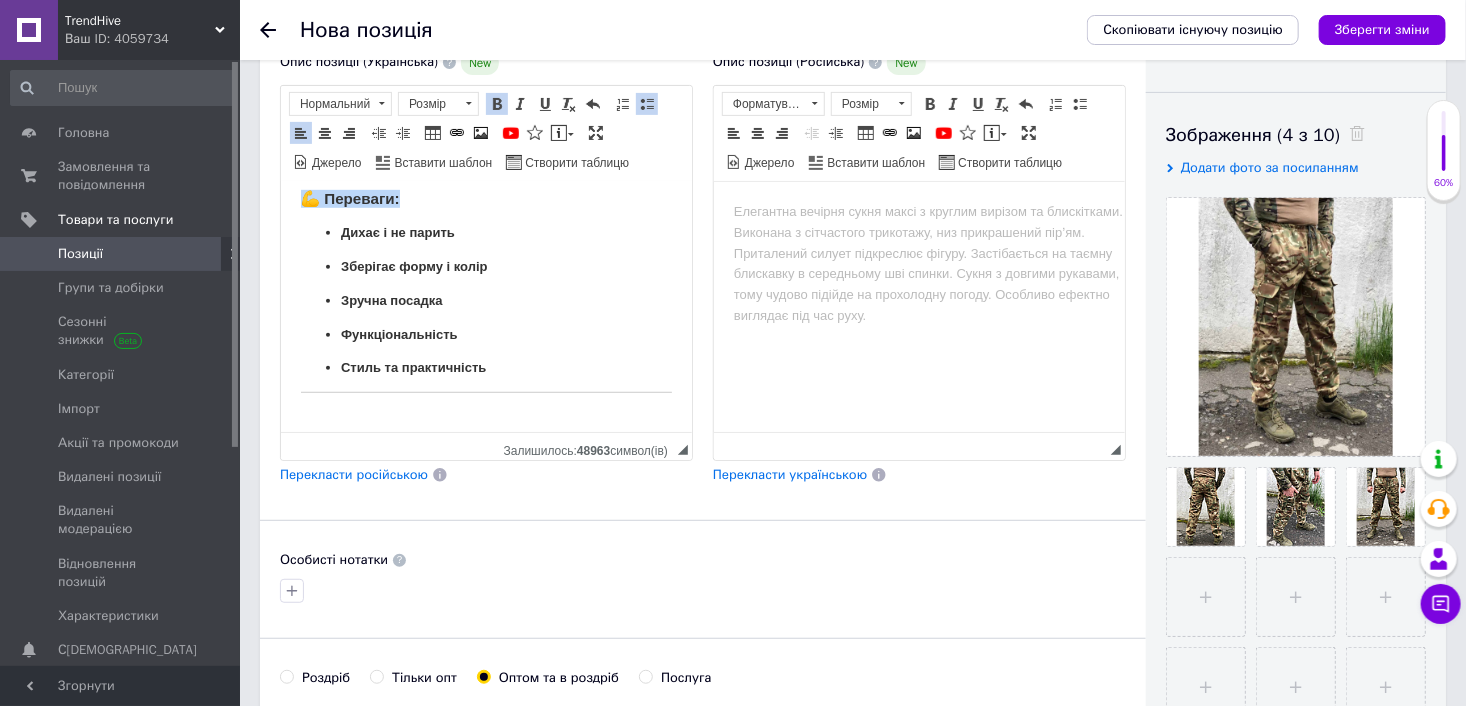 click on "💪 Переваги:" at bounding box center [485, 198] 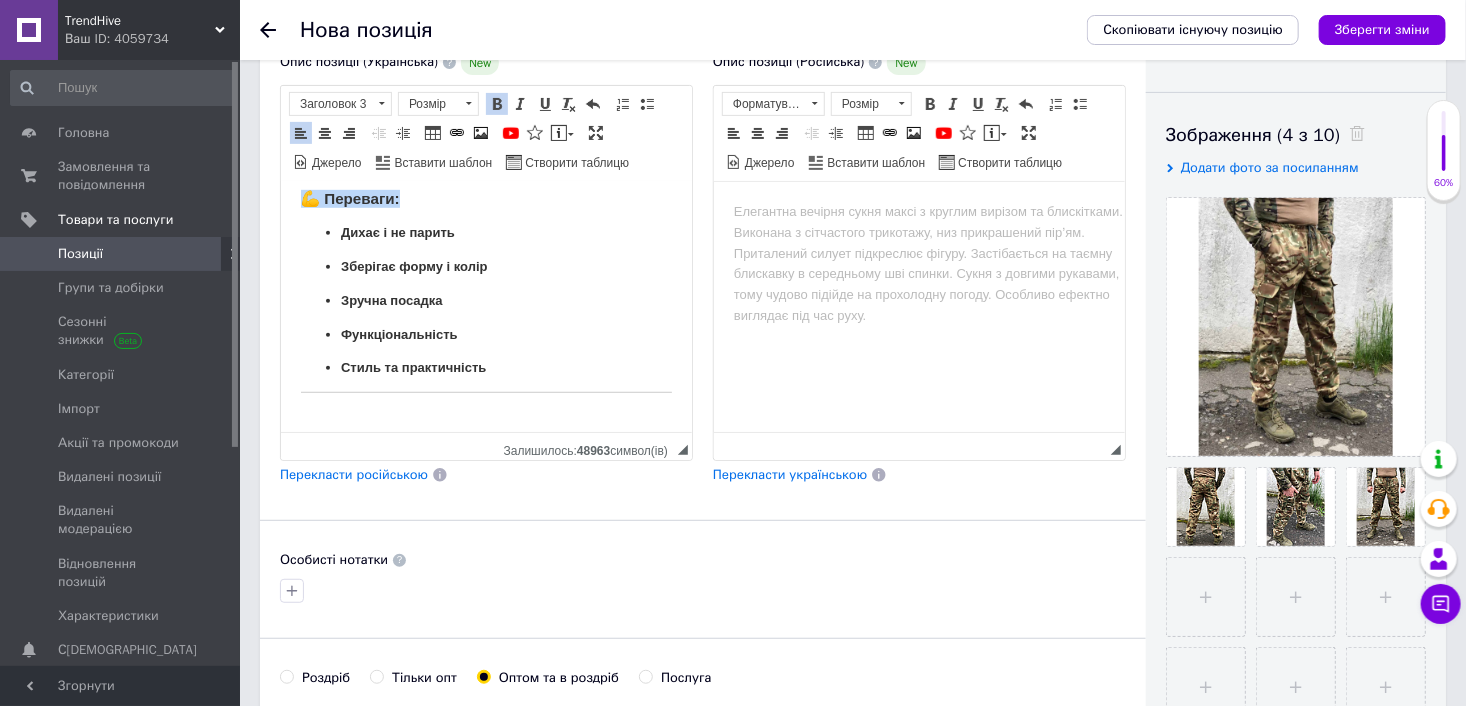 click at bounding box center (497, 104) 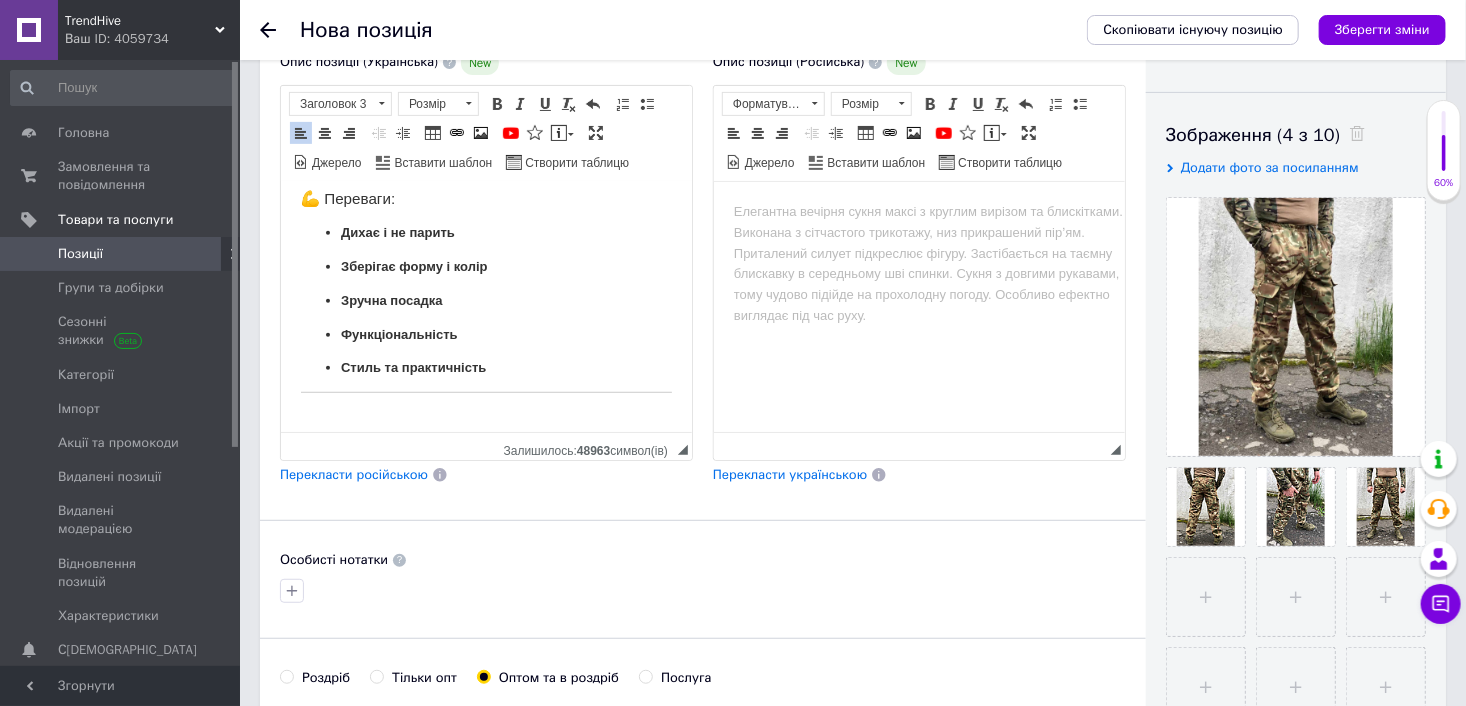 click on "💪 Переваги:" at bounding box center (485, 198) 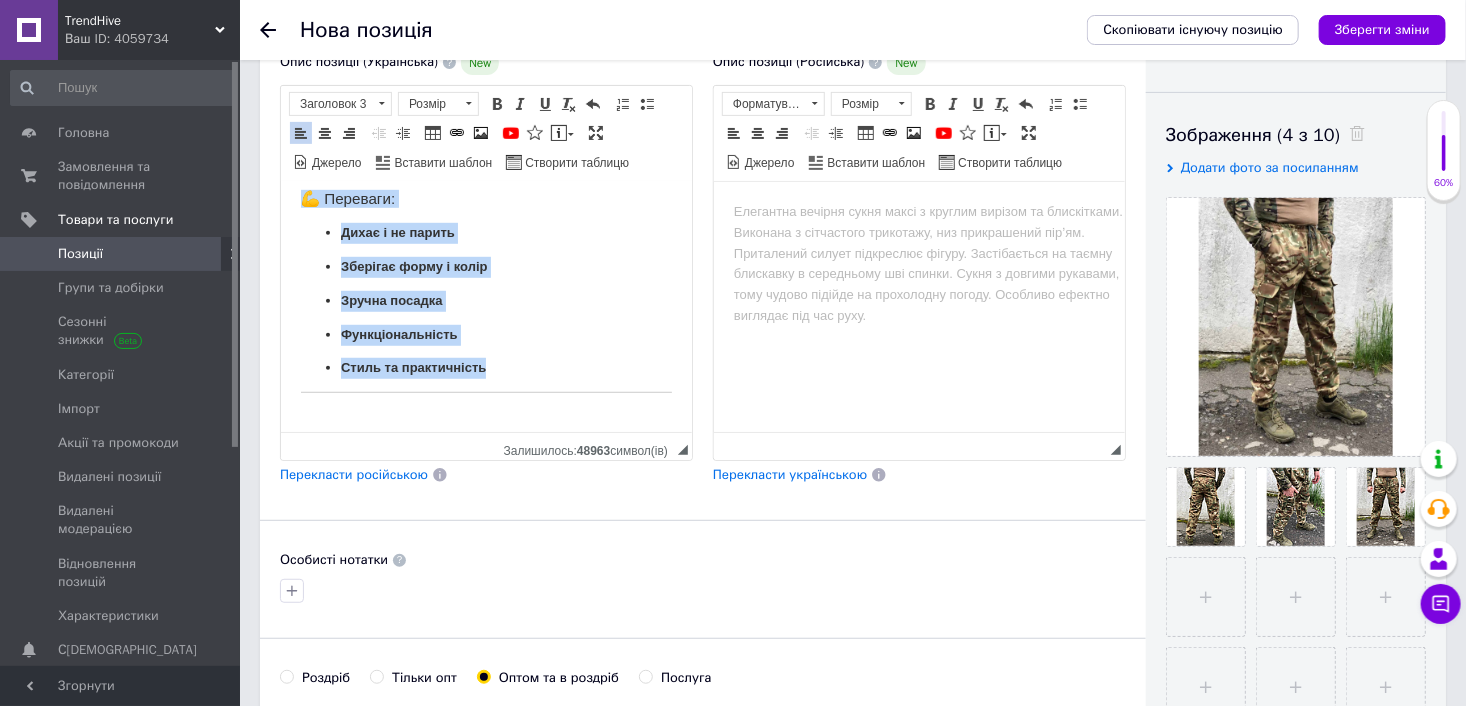 drag, startPoint x: 320, startPoint y: 219, endPoint x: 493, endPoint y: 380, distance: 236.32605 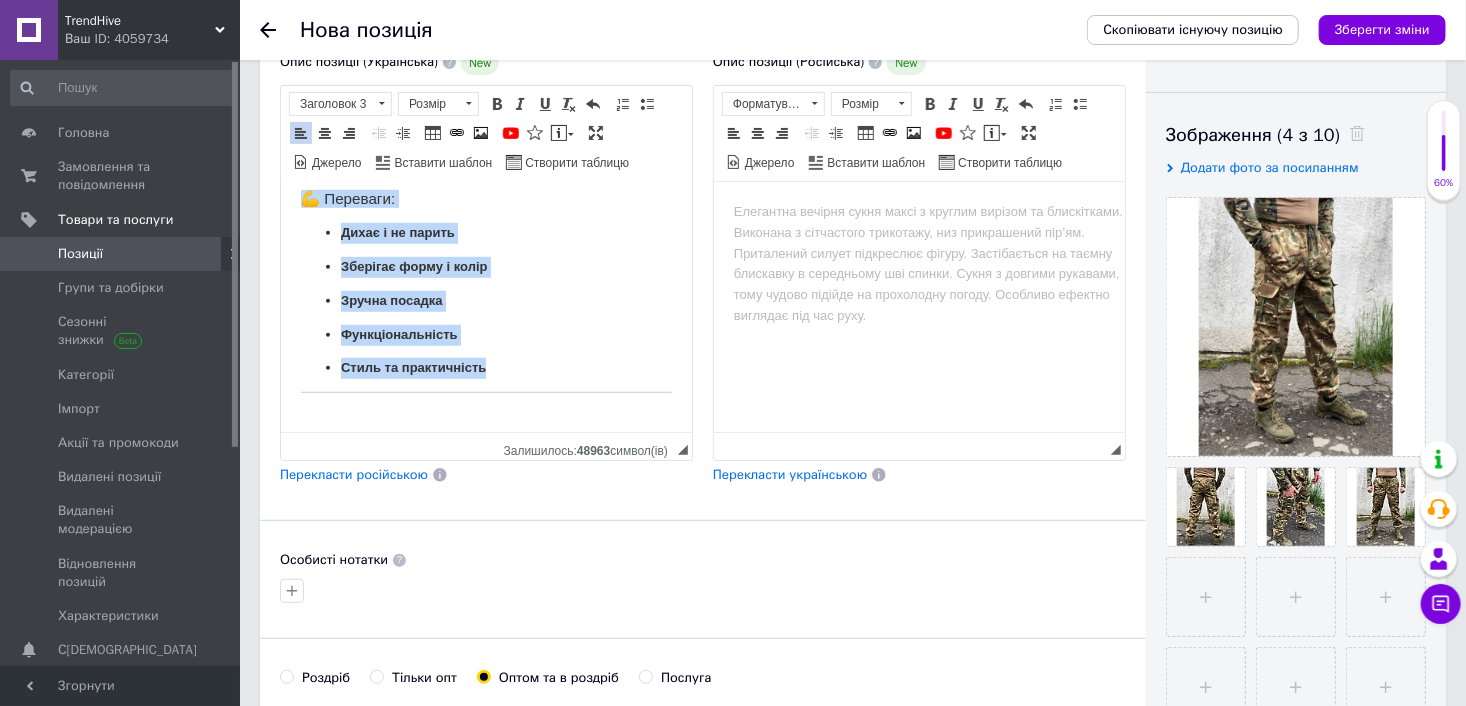 click on "Чоловічі тактичні [PERSON_NAME], військові штани саржа, камуфляжні армійські штани! Вам потрібні штани, які не підведуть у найскладніших умовах?  Тактичні джогери Мультикам  створені для тих, хто цінує свободу рухів, практичність і комфорт щодня — будь то служба, активний відпочинок або робота. ✅ Основні характеристики: Тип:  чоловічі тактичні джогери Колір:  мультикам (камуфляж) Матеріал:  саржа (95% бавовна, 5% поліестер) Пояс:  еластичний, на резинці Низ штанин:  манжети Кишені:  4 функціональні кишені Призначення: Сезон:  весна / літо / осінь  42–62 "Купити"" at bounding box center (485, 126) 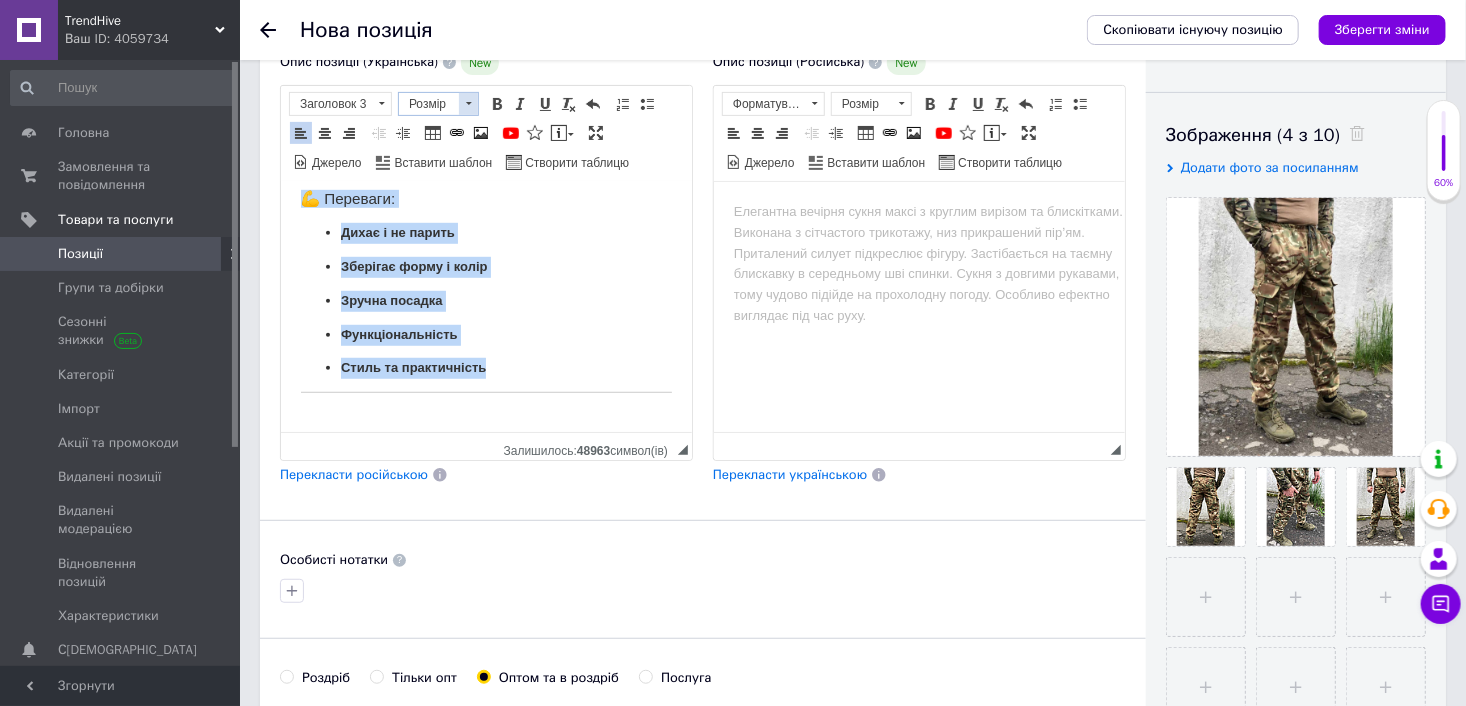 click on "Розмір" at bounding box center (429, 104) 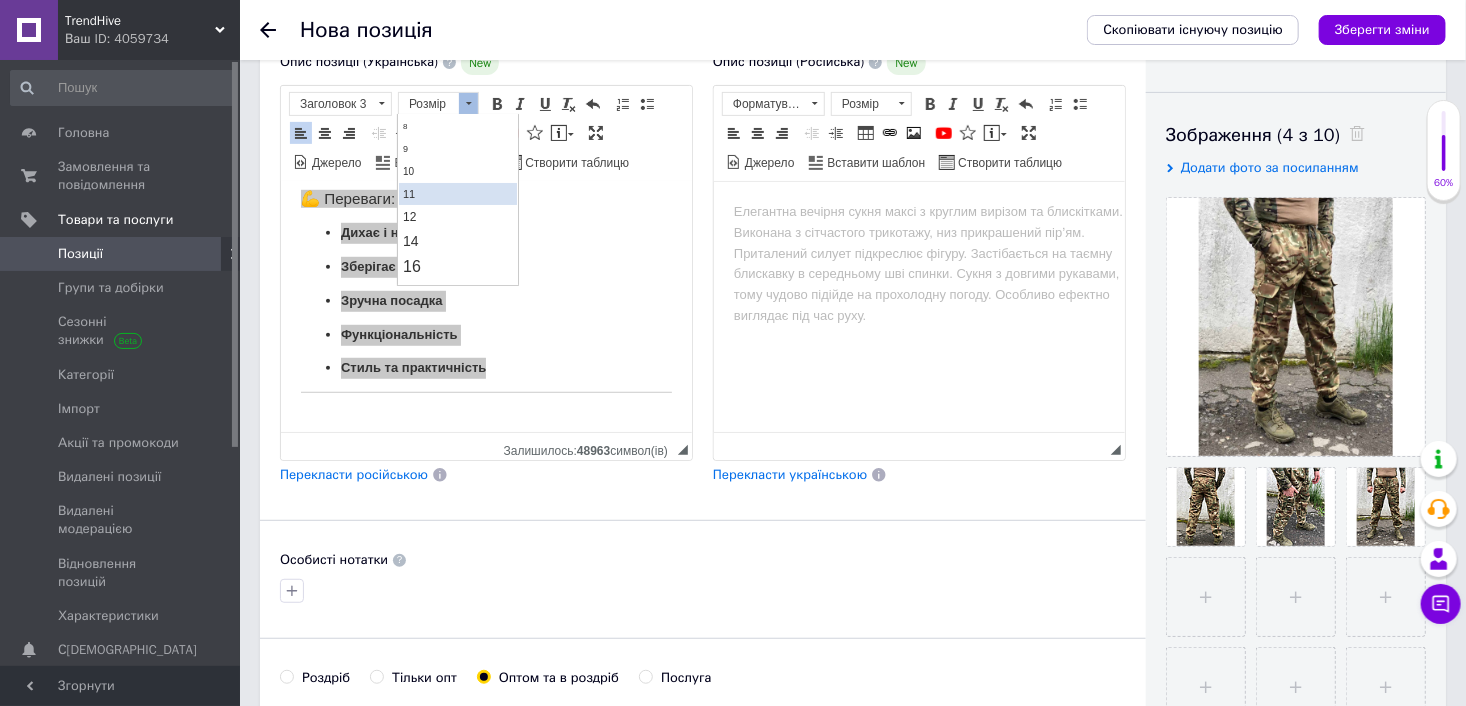 scroll, scrollTop: 100, scrollLeft: 0, axis: vertical 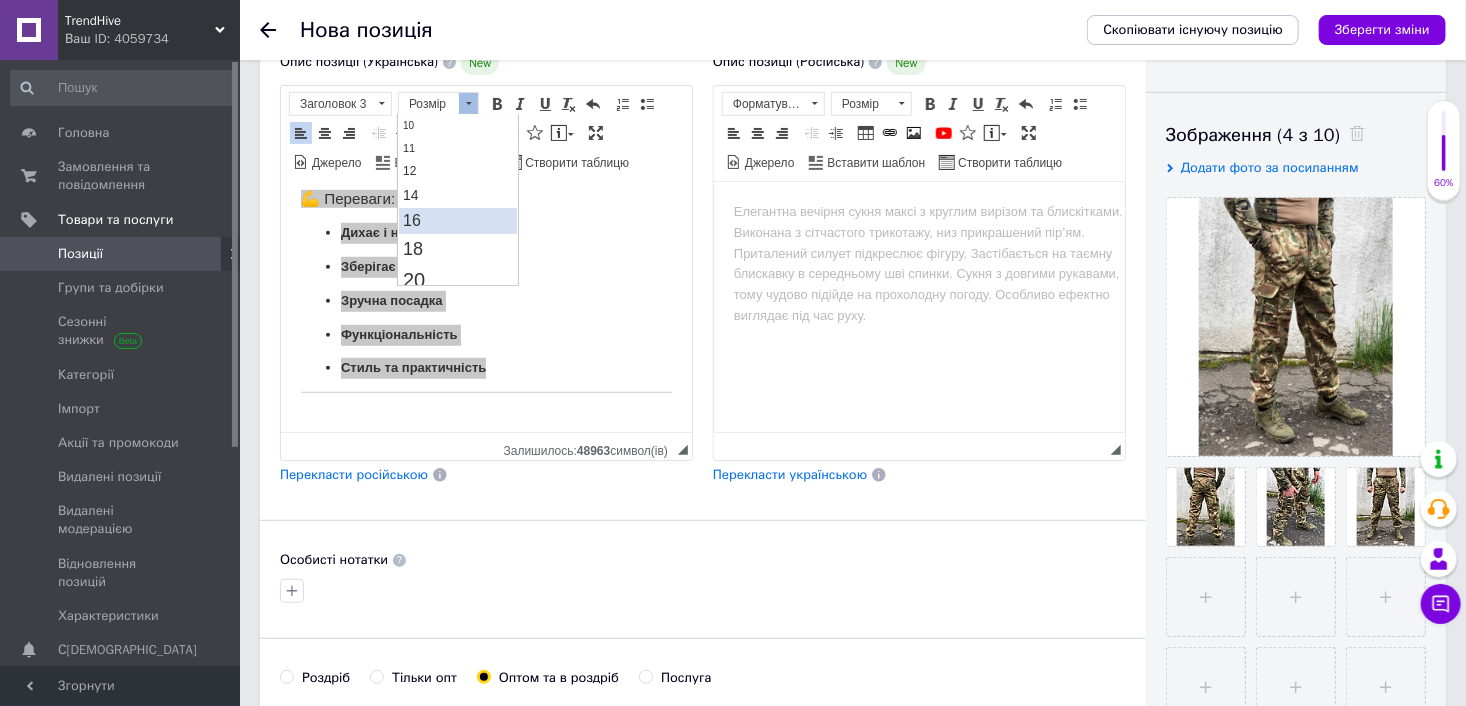 click on "16" at bounding box center (458, 220) 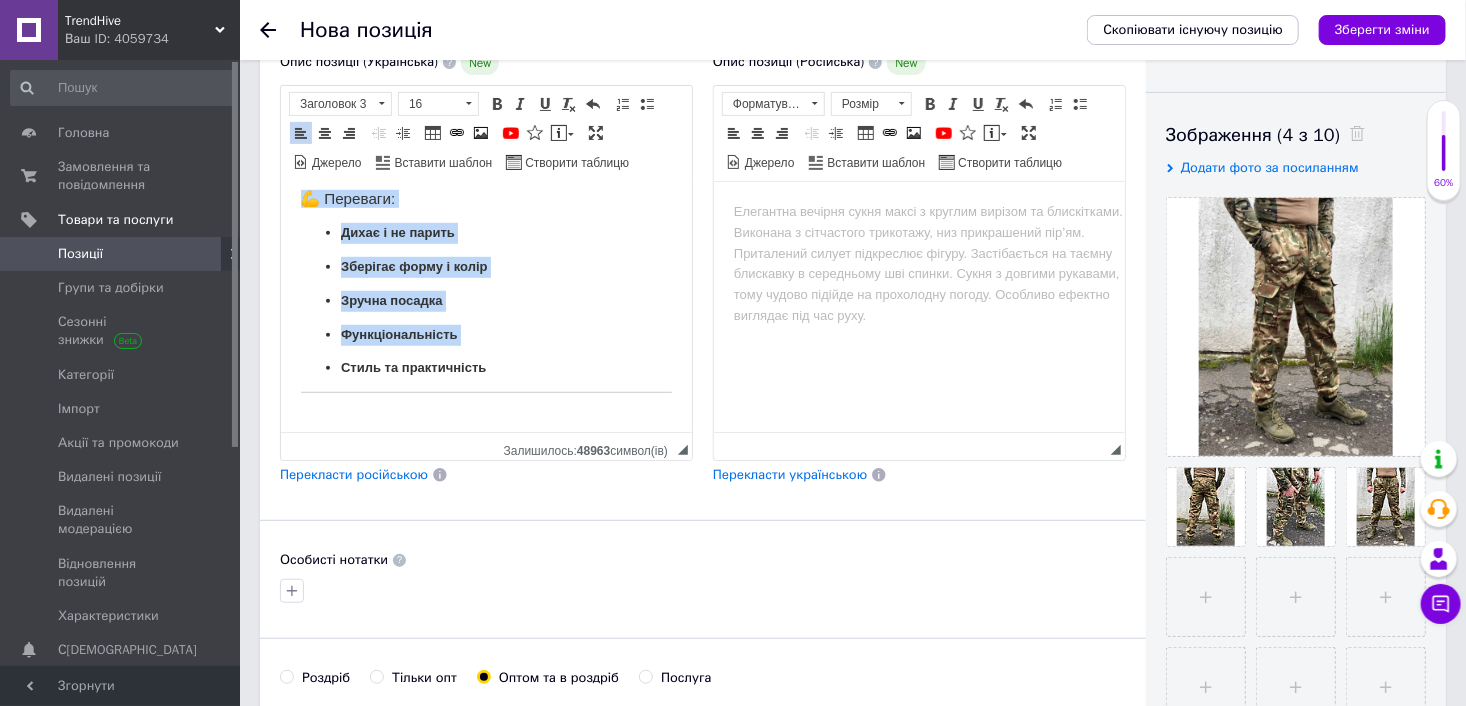 scroll, scrollTop: 0, scrollLeft: 0, axis: both 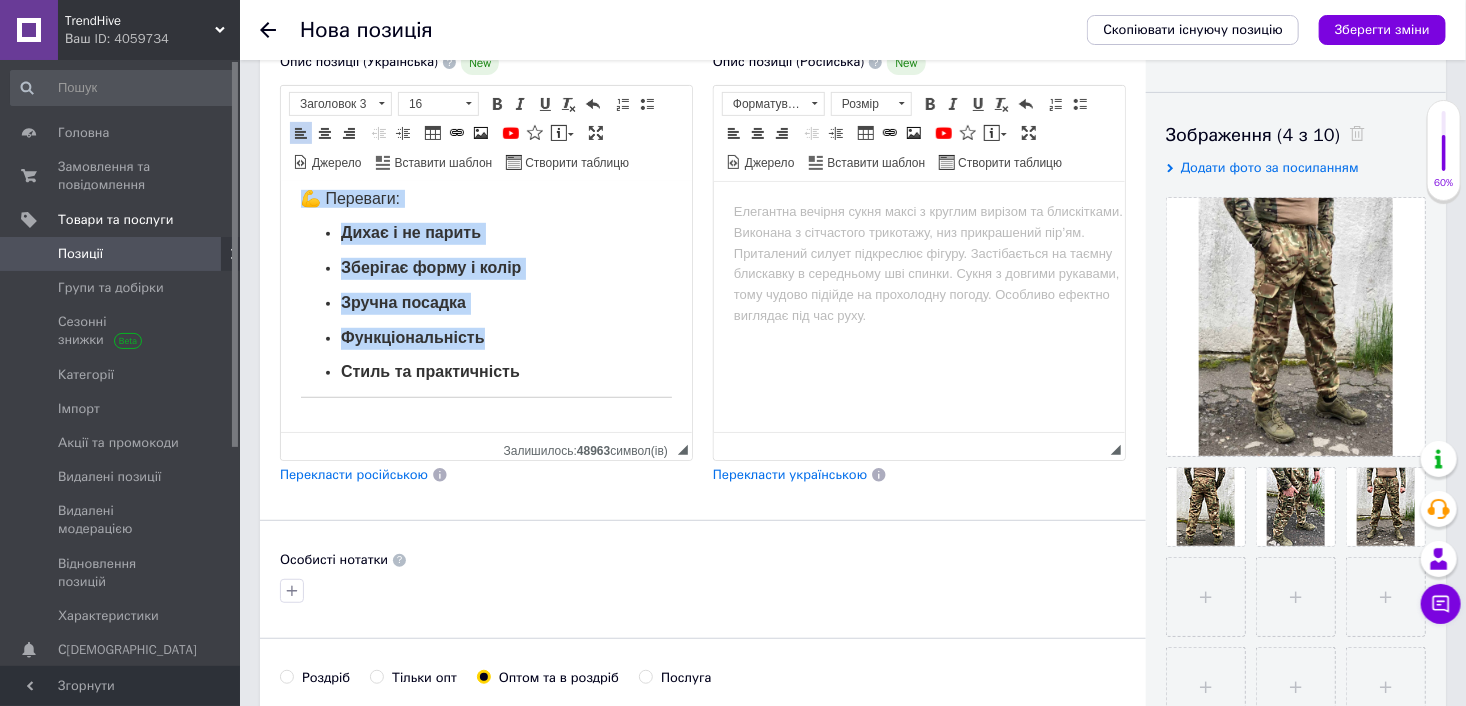 copy on "💪 Переваги: [PERSON_NAME] і не парить Зберігає форму і колір Зручна посадка Функціональність" 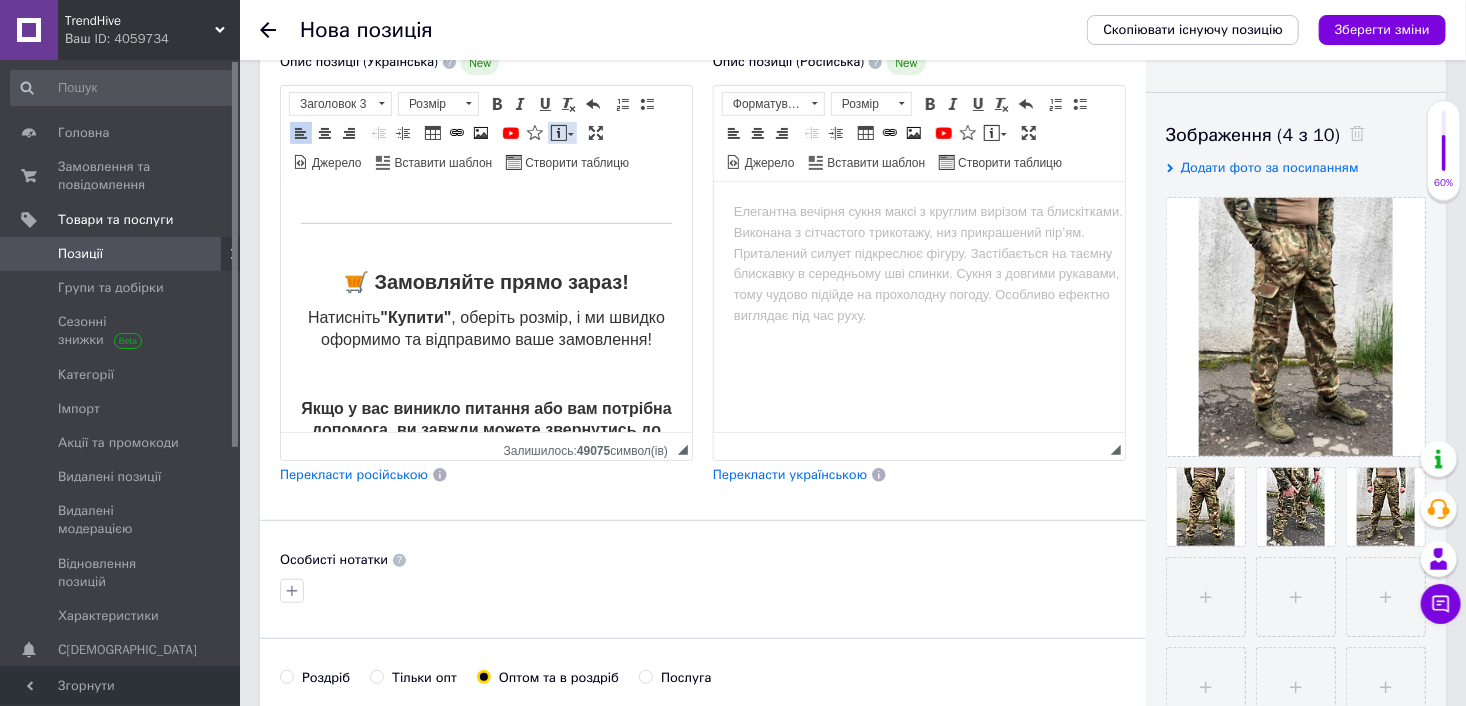 click at bounding box center [559, 133] 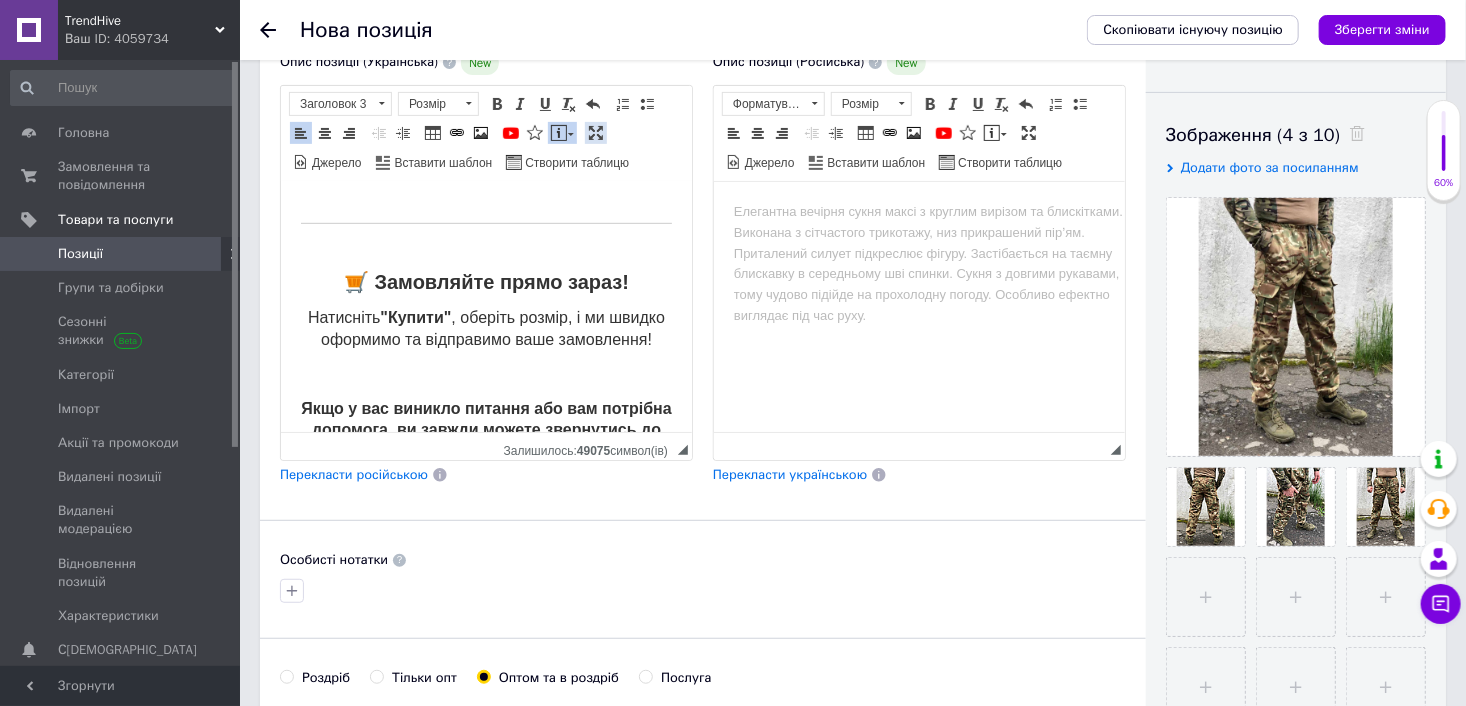scroll, scrollTop: 0, scrollLeft: 0, axis: both 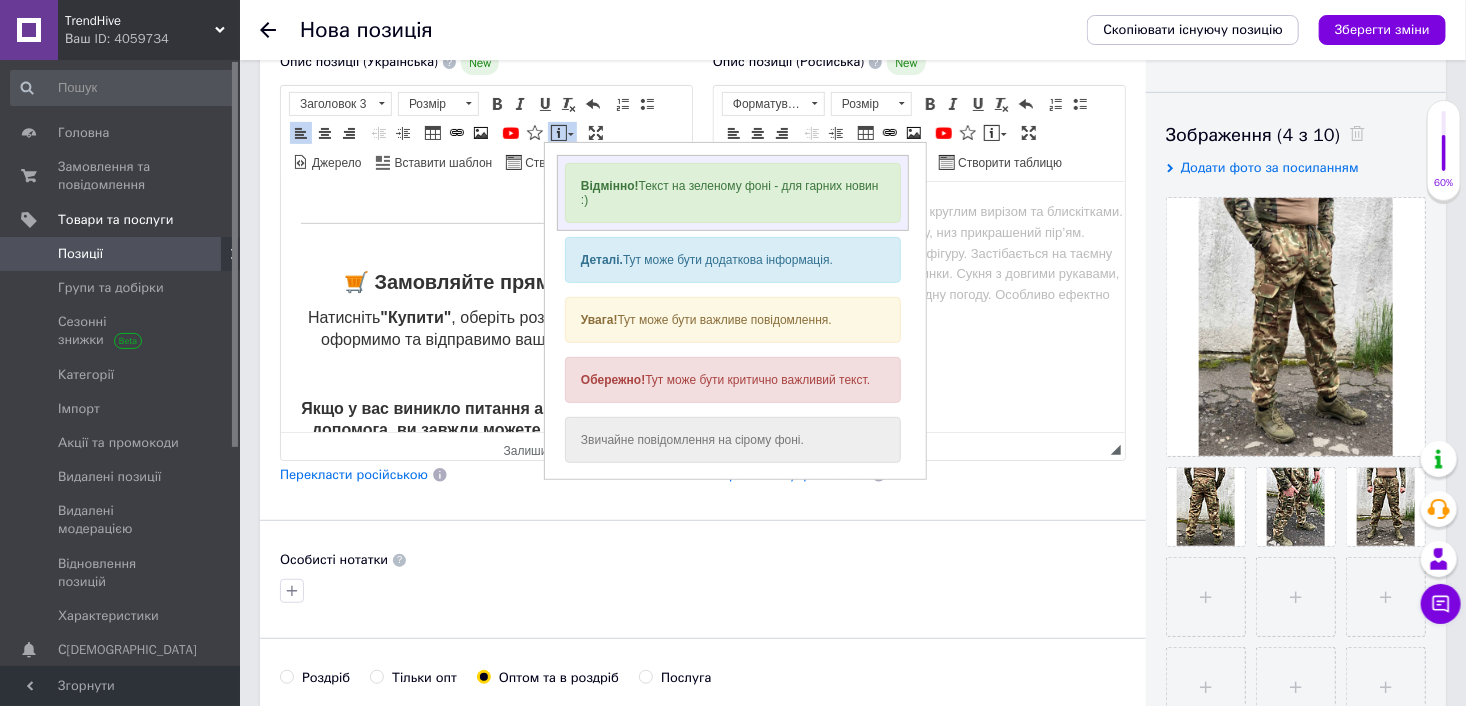 click on "Відмінно!  Текст на зеленому фоні - для гарних новин :)" at bounding box center [732, 192] 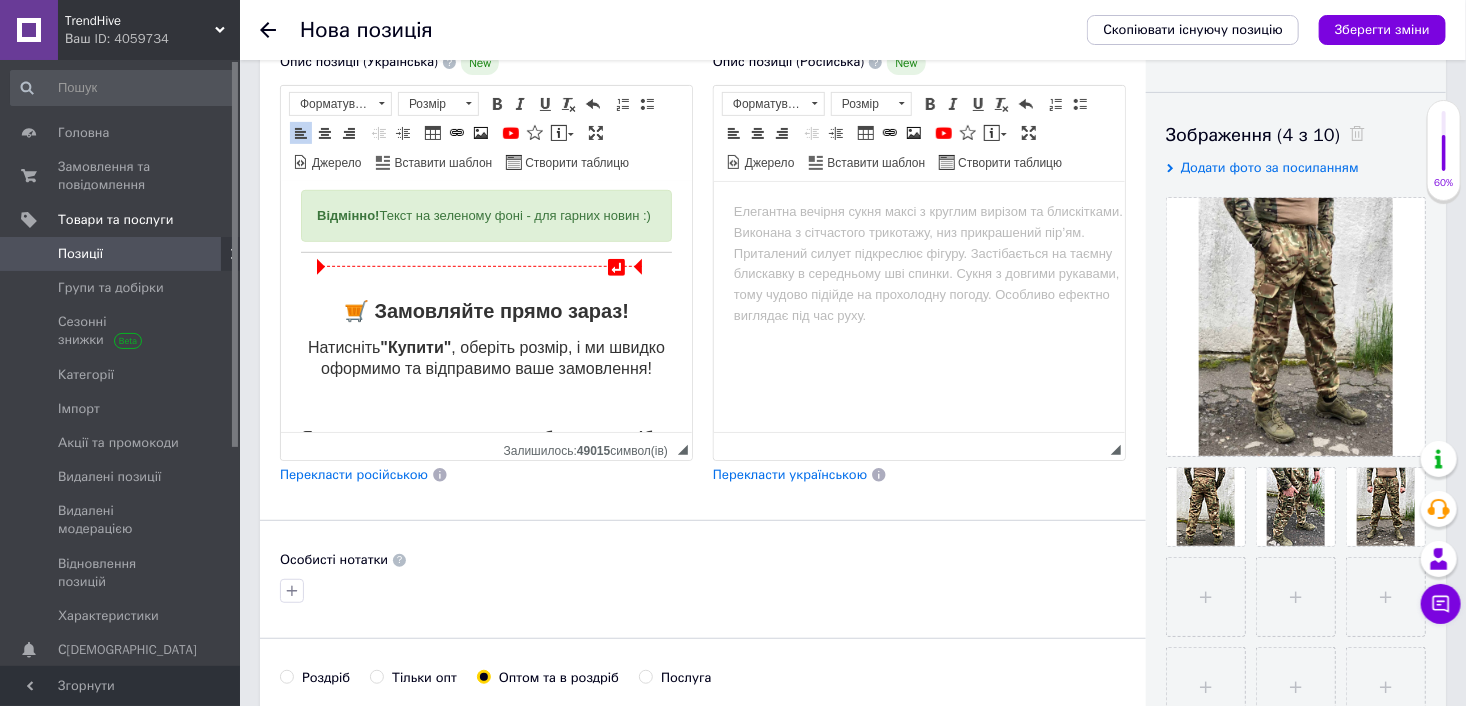 click on "Відмінно!  Текст на зеленому фоні - для гарних новин :)" at bounding box center (485, 215) 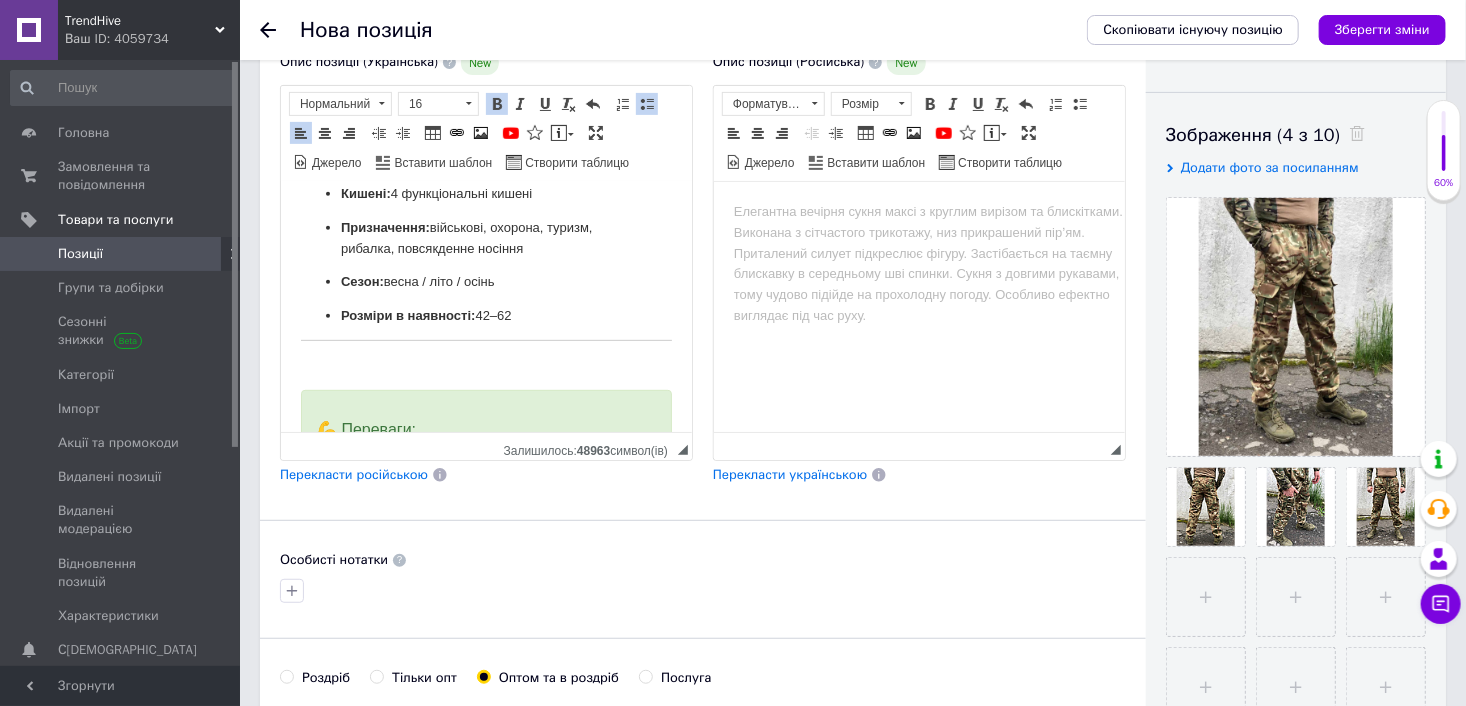 scroll, scrollTop: 351, scrollLeft: 0, axis: vertical 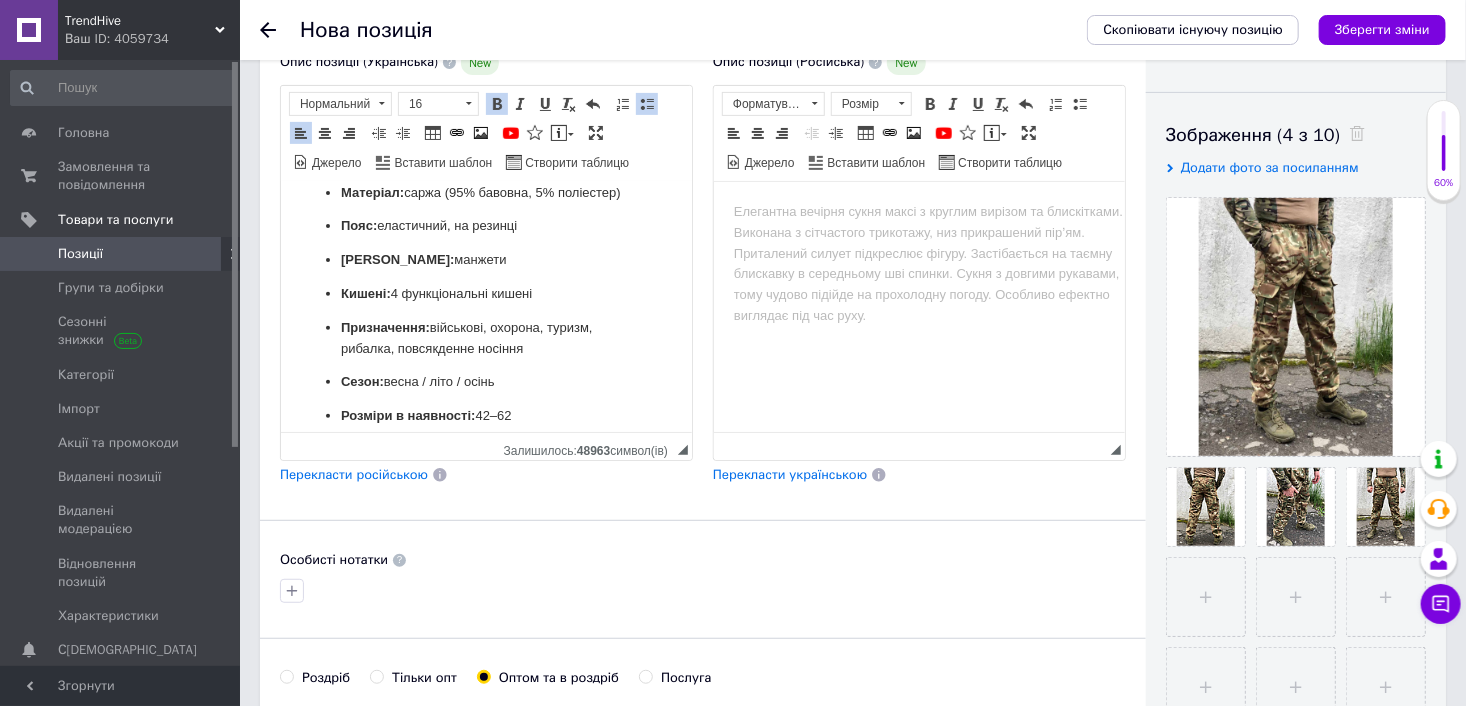 drag, startPoint x: 534, startPoint y: 369, endPoint x: 340, endPoint y: 352, distance: 194.74342 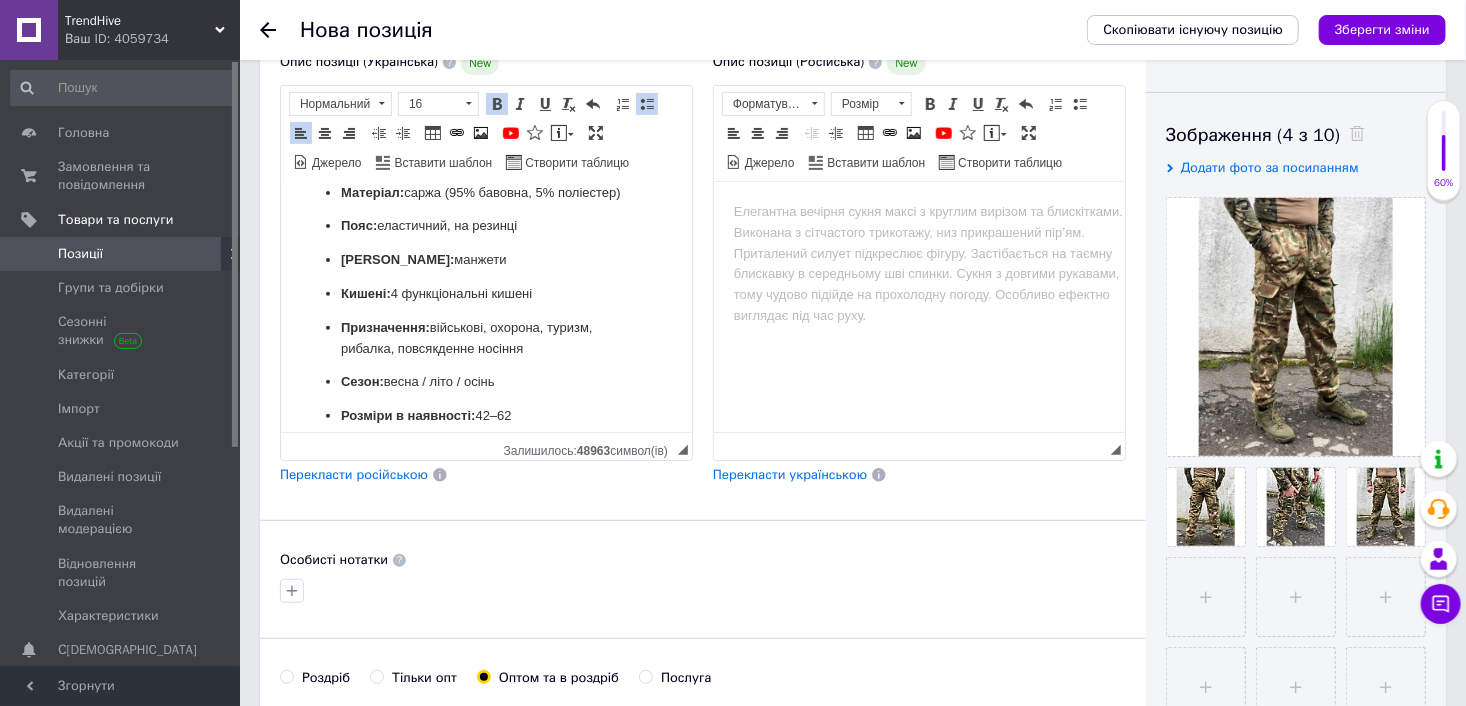 click on "Призначення:  військові, охорона, туризм, рибалка, повсякденне носіння" at bounding box center (485, 338) 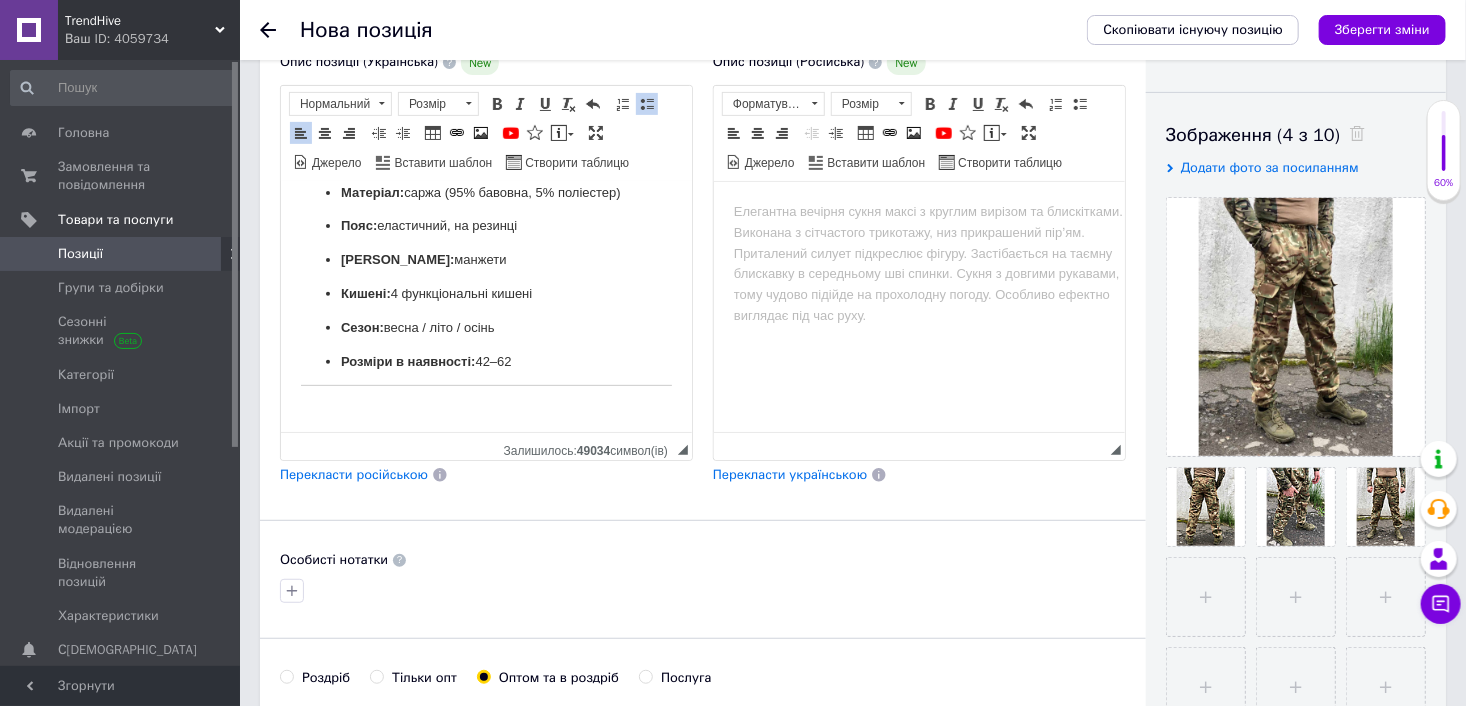 scroll, scrollTop: 251, scrollLeft: 0, axis: vertical 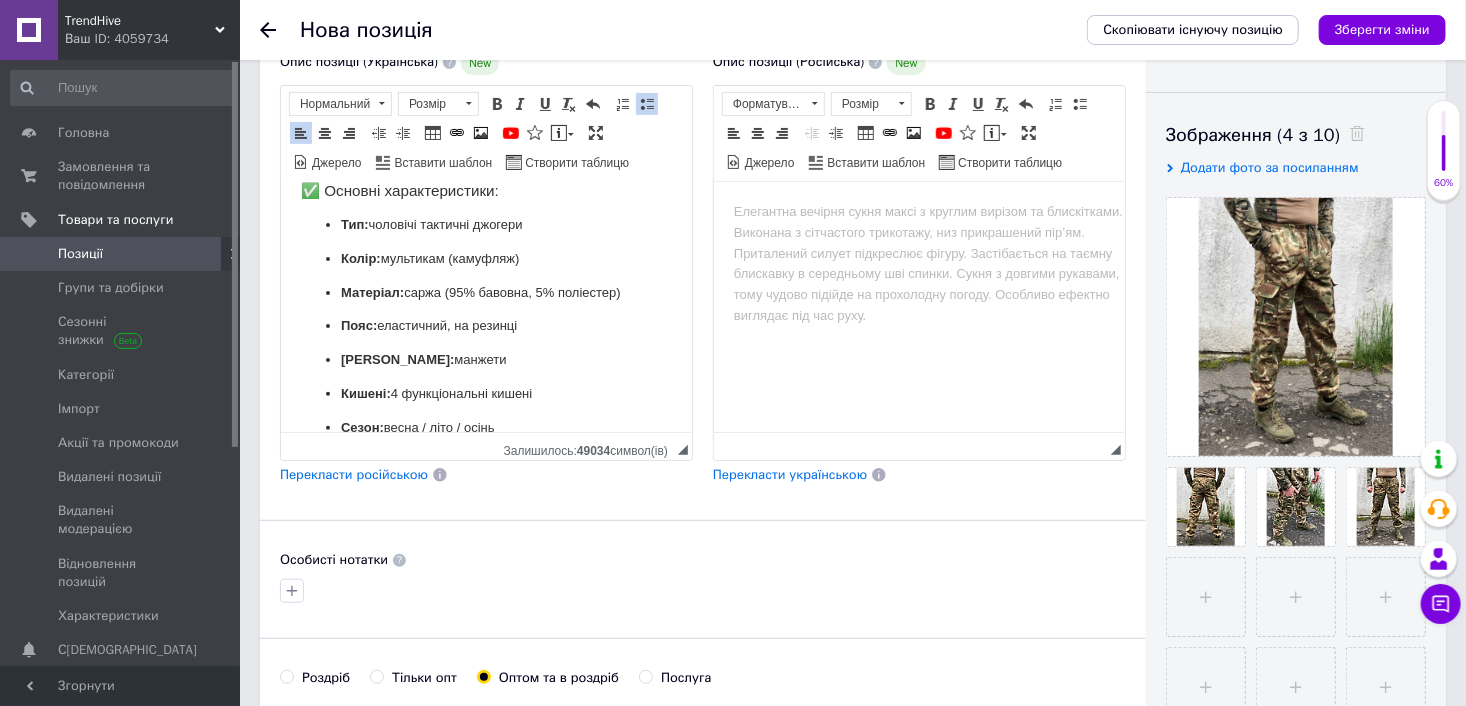 click on "Матеріал:  саржа (95% бавовна, 5% поліестер)" at bounding box center [485, 292] 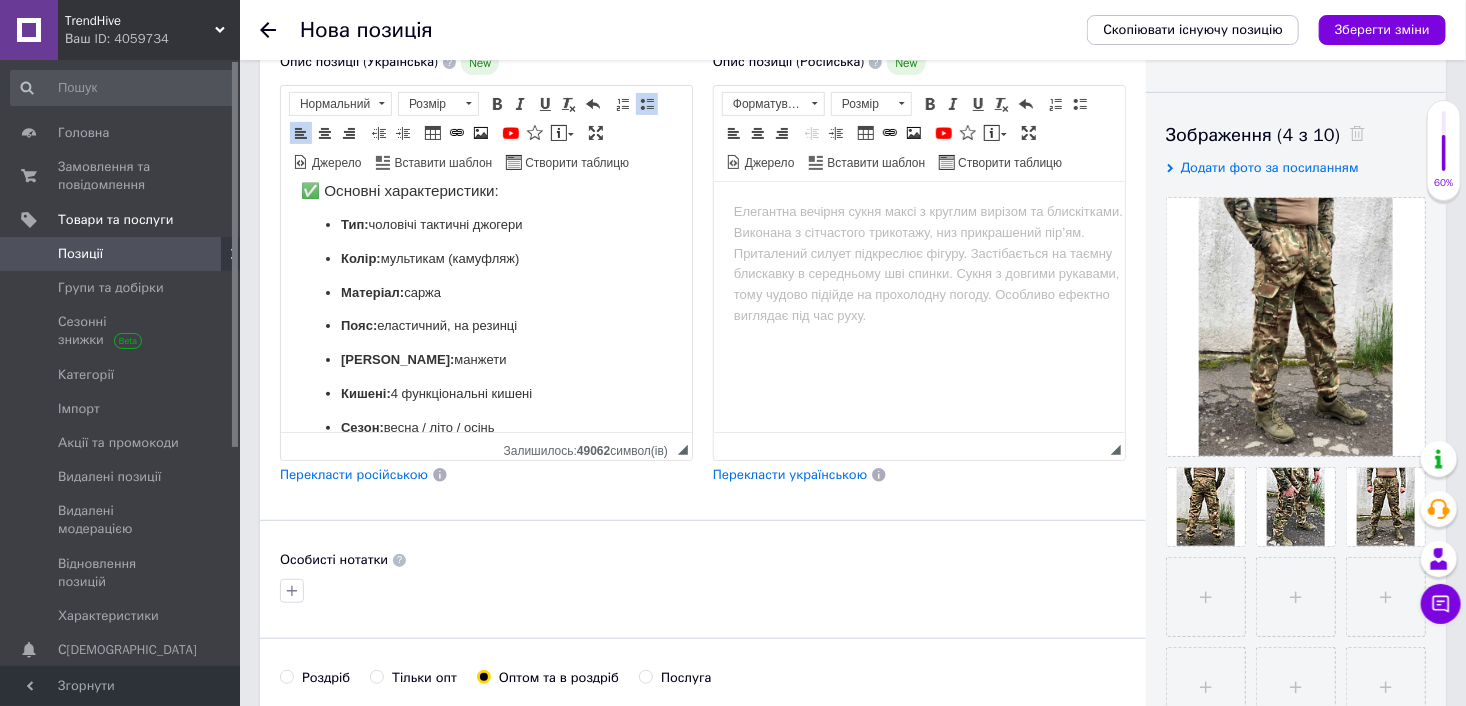 drag, startPoint x: 502, startPoint y: 262, endPoint x: 451, endPoint y: 263, distance: 51.009804 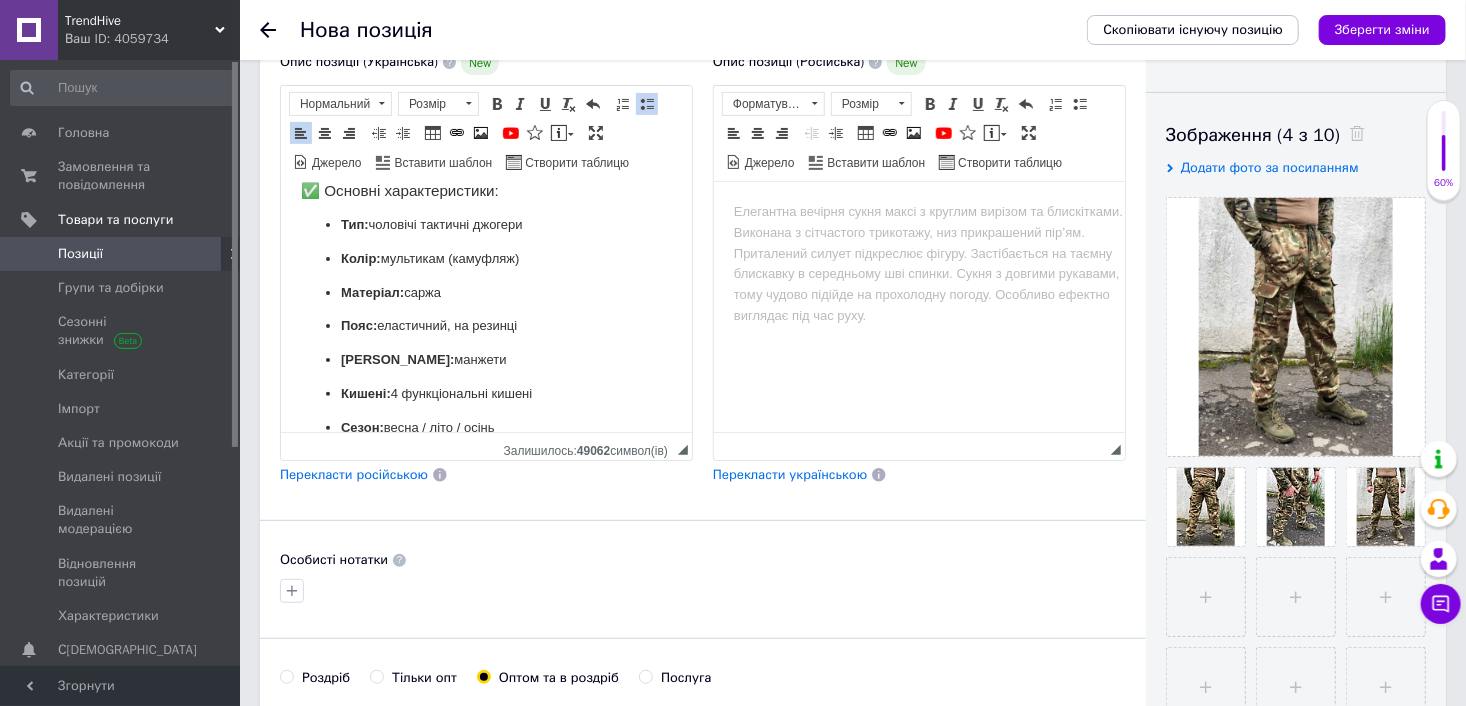 click on "Колір:  мультикам (камуфляж)" at bounding box center [485, 258] 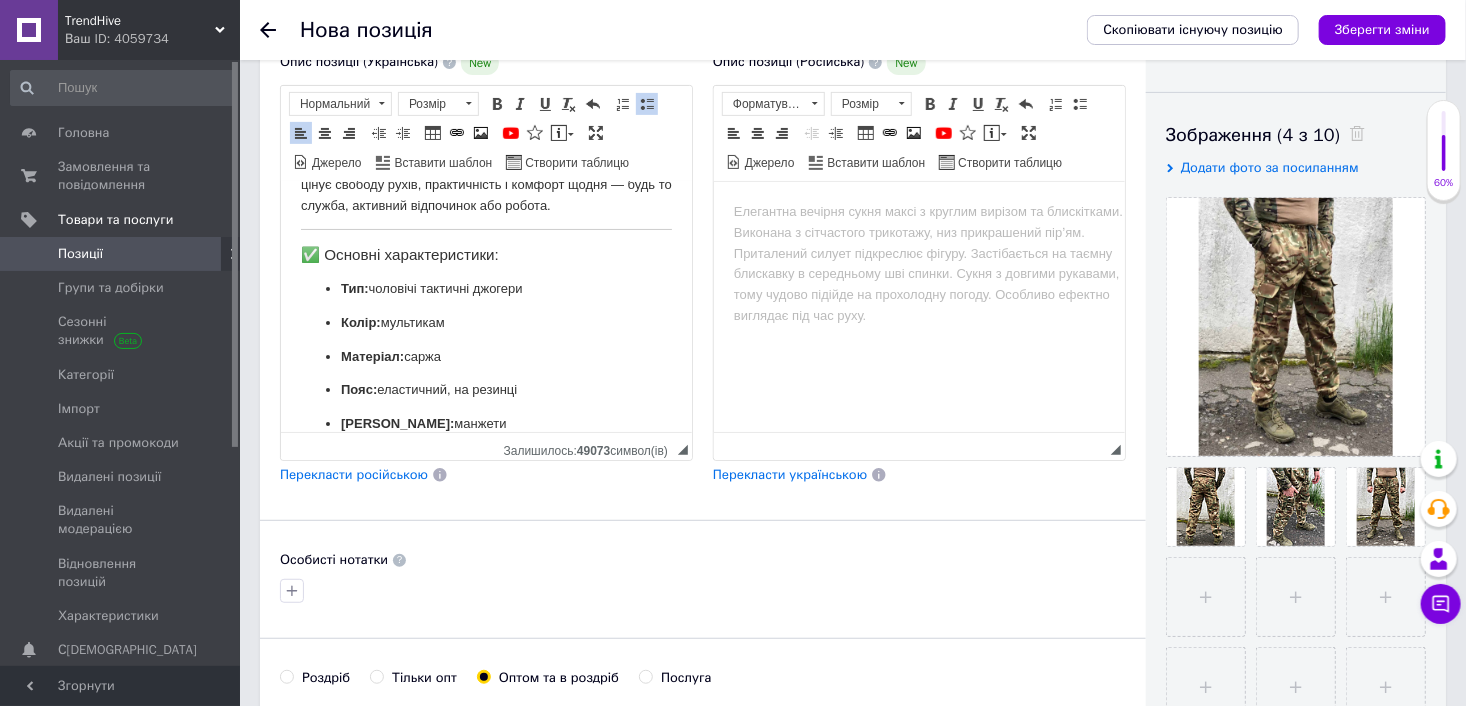 scroll, scrollTop: 151, scrollLeft: 0, axis: vertical 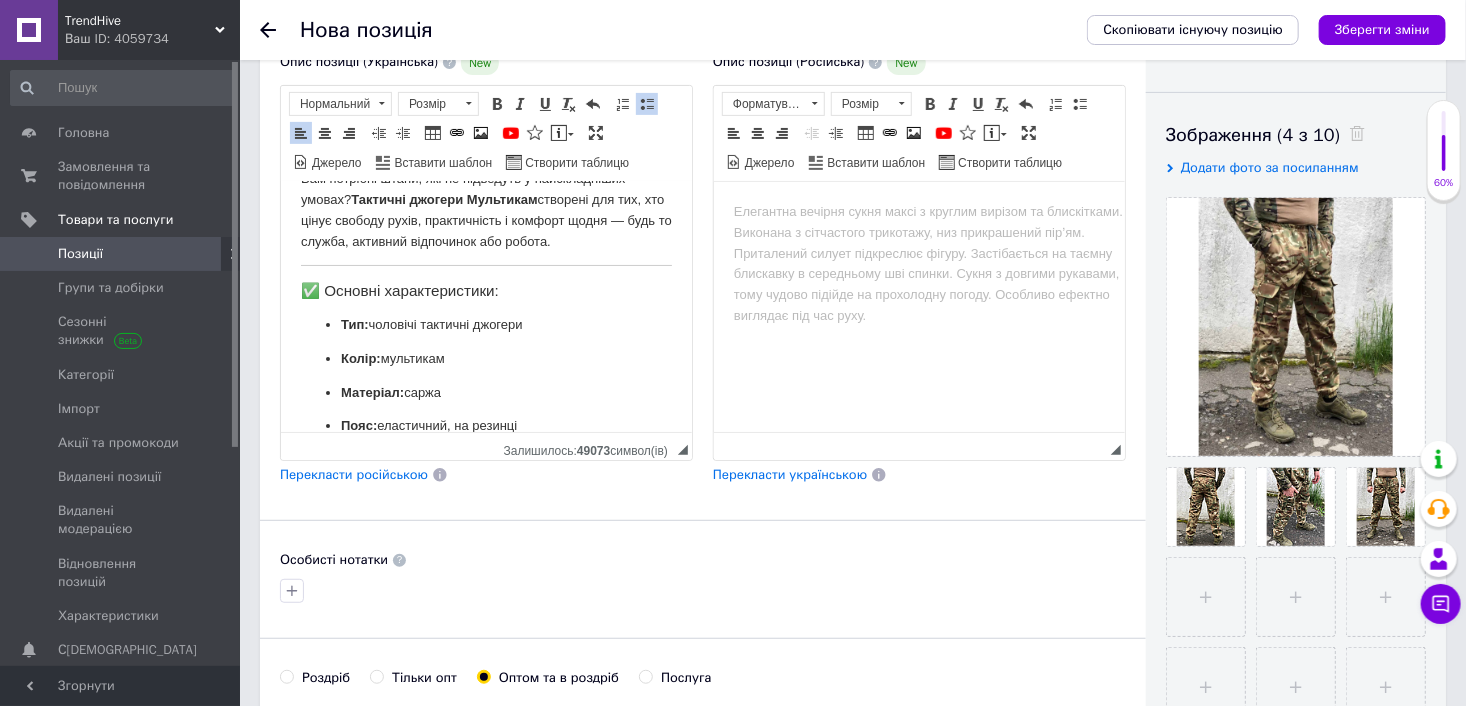 click on "✅ Основні характеристики:" at bounding box center [485, 290] 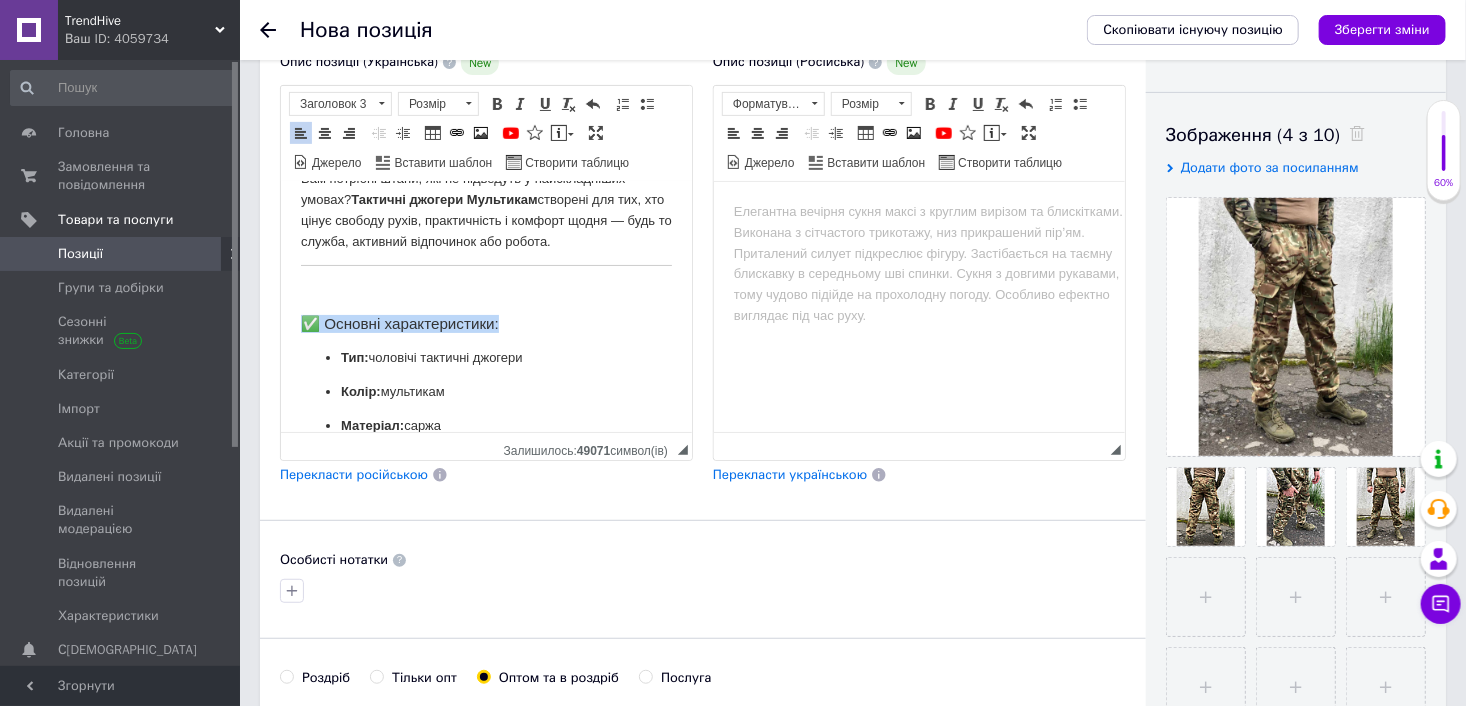 drag, startPoint x: 305, startPoint y: 327, endPoint x: 527, endPoint y: 315, distance: 222.32408 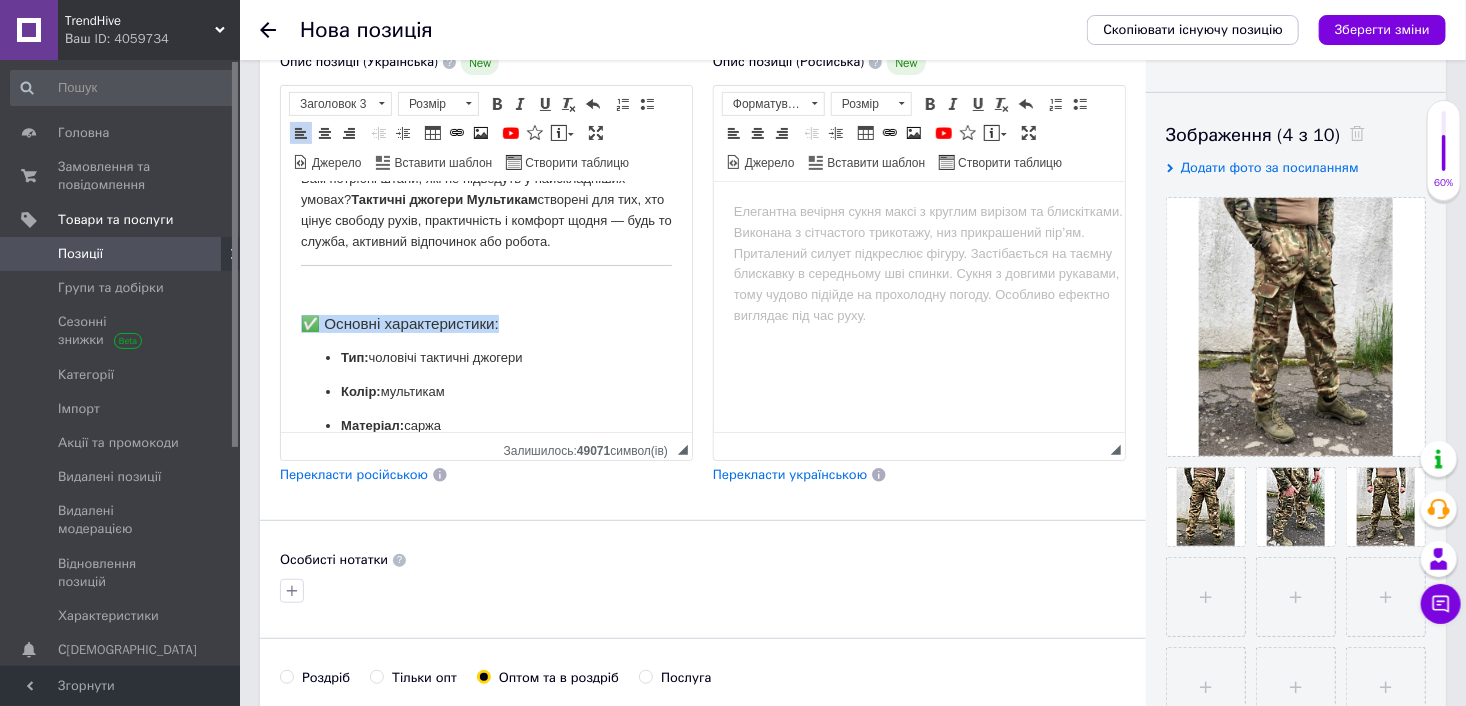 click on "✅ Основні характеристики:" at bounding box center (485, 323) 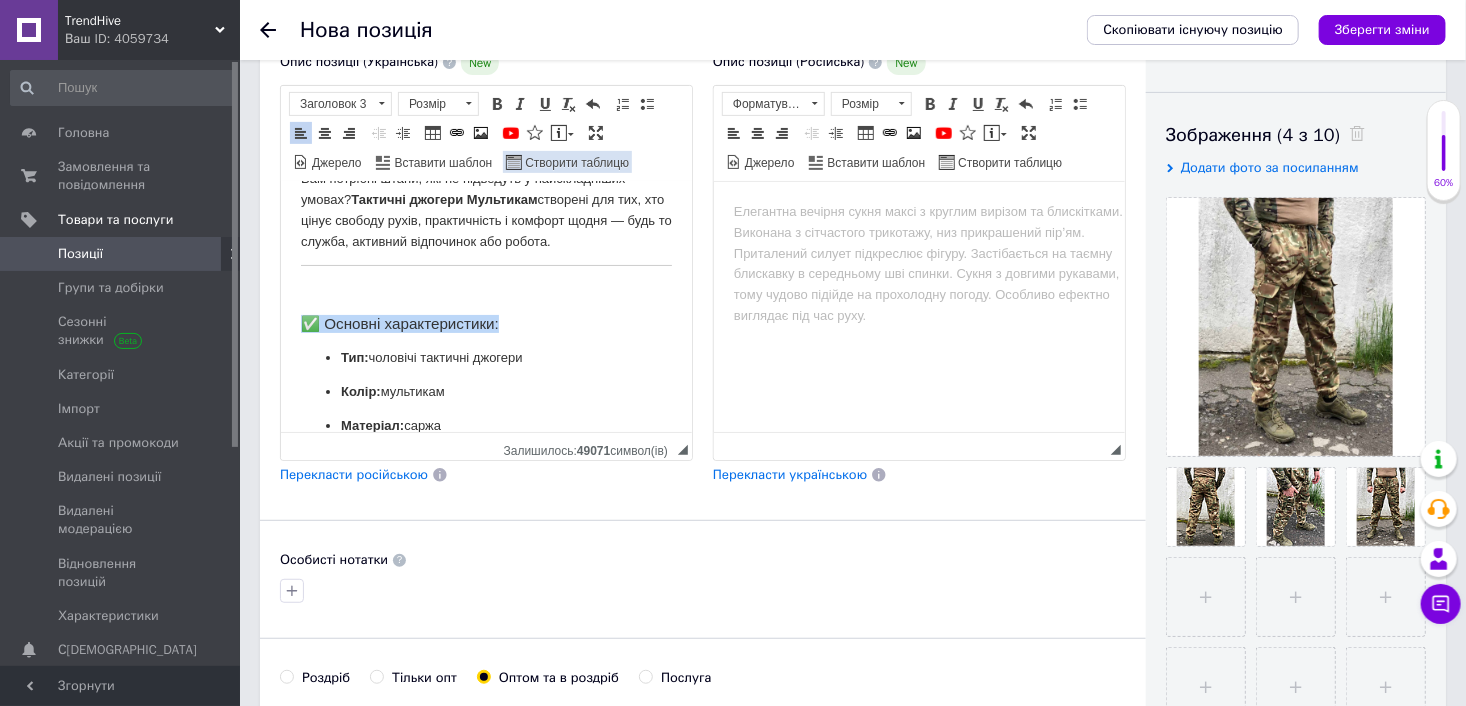 drag, startPoint x: 497, startPoint y: 101, endPoint x: 505, endPoint y: 153, distance: 52.611786 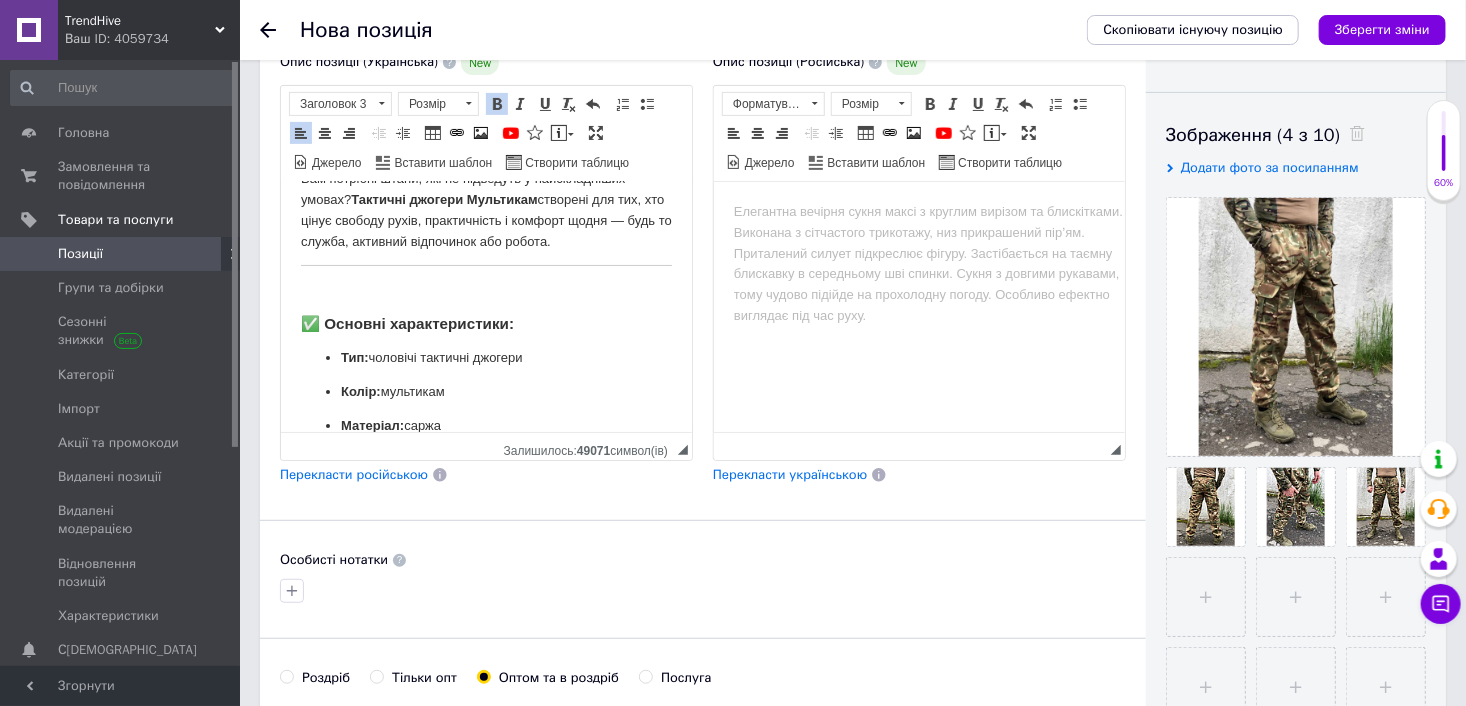 click on "Чоловічі тактичні [PERSON_NAME], військові штани саржа, камуфляжні армійські штани! Вам потрібні штани, які не підведуть у найскладніших умовах?  Тактичні джогери Мультикам  створені для тих, хто цінує свободу рухів, практичність і комфорт щодня — будь то служба, активний відпочинок або робота. ✅ Основні характеристики: Тип:  чоловічі тактичні джогери Колір:  мультикам Матеріал:  [PERSON_NAME]:  еластичний, на резинці Низ штанин:  манжети Кишені:  4 функціональні кишені Сезон:  весна / літо / осінь Розміри в наявності:  42–62 💪 Переваги: Дихає і не парить" at bounding box center [485, 646] 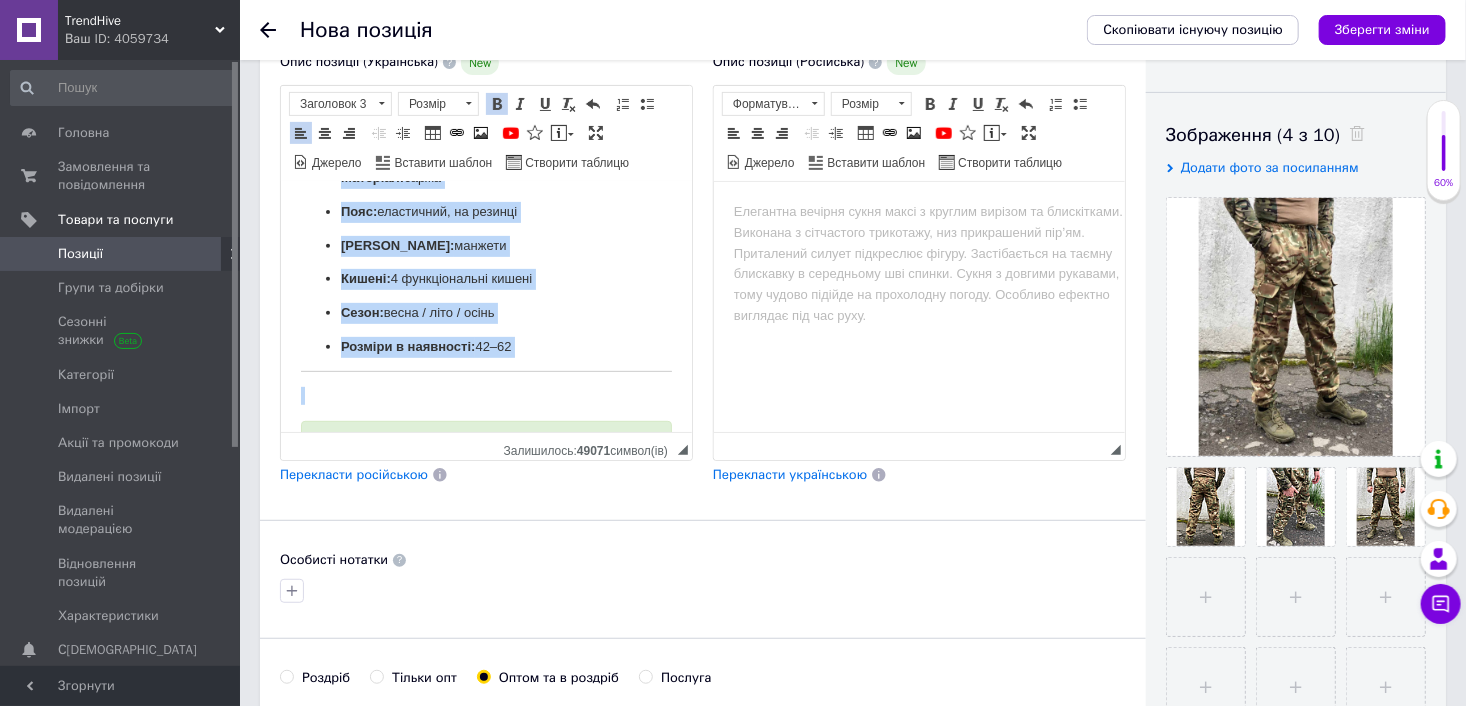 scroll, scrollTop: 440, scrollLeft: 0, axis: vertical 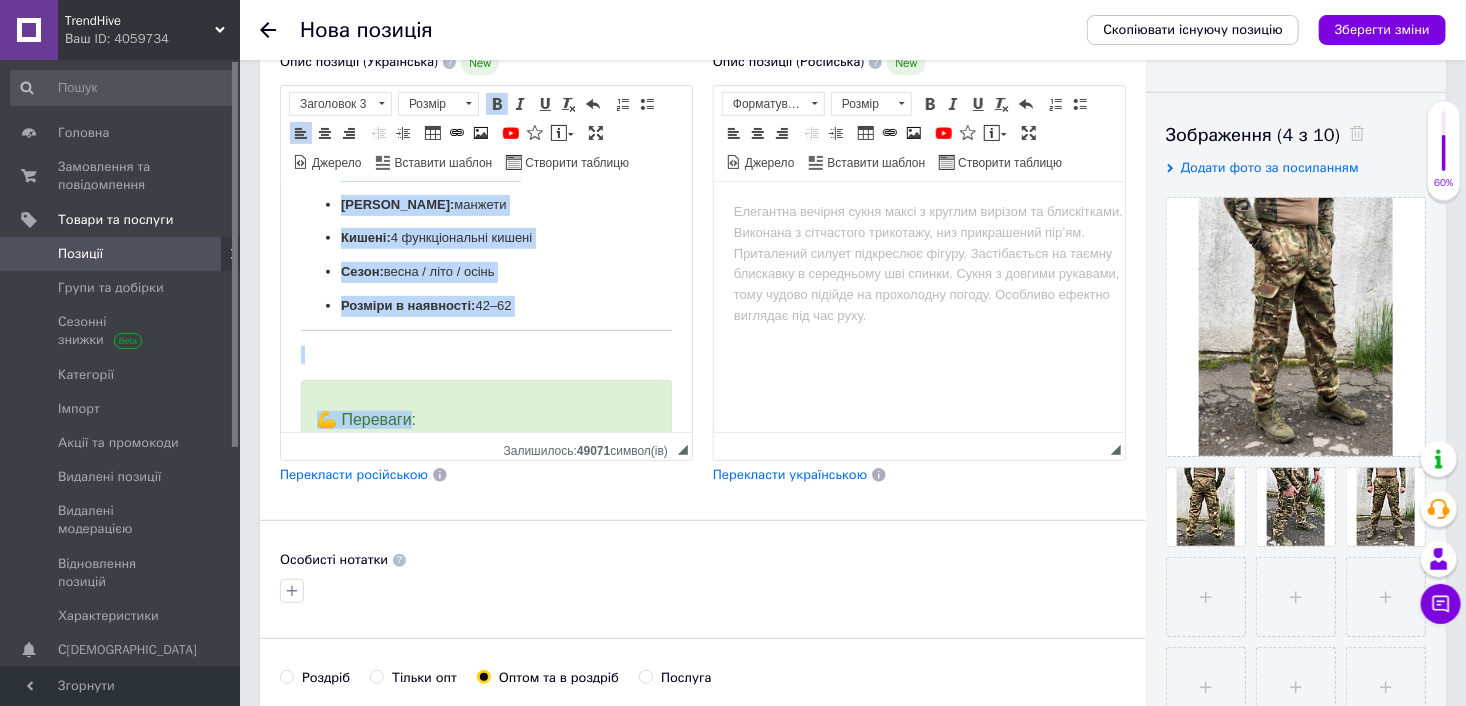 drag, startPoint x: 309, startPoint y: 323, endPoint x: 524, endPoint y: 299, distance: 216.33539 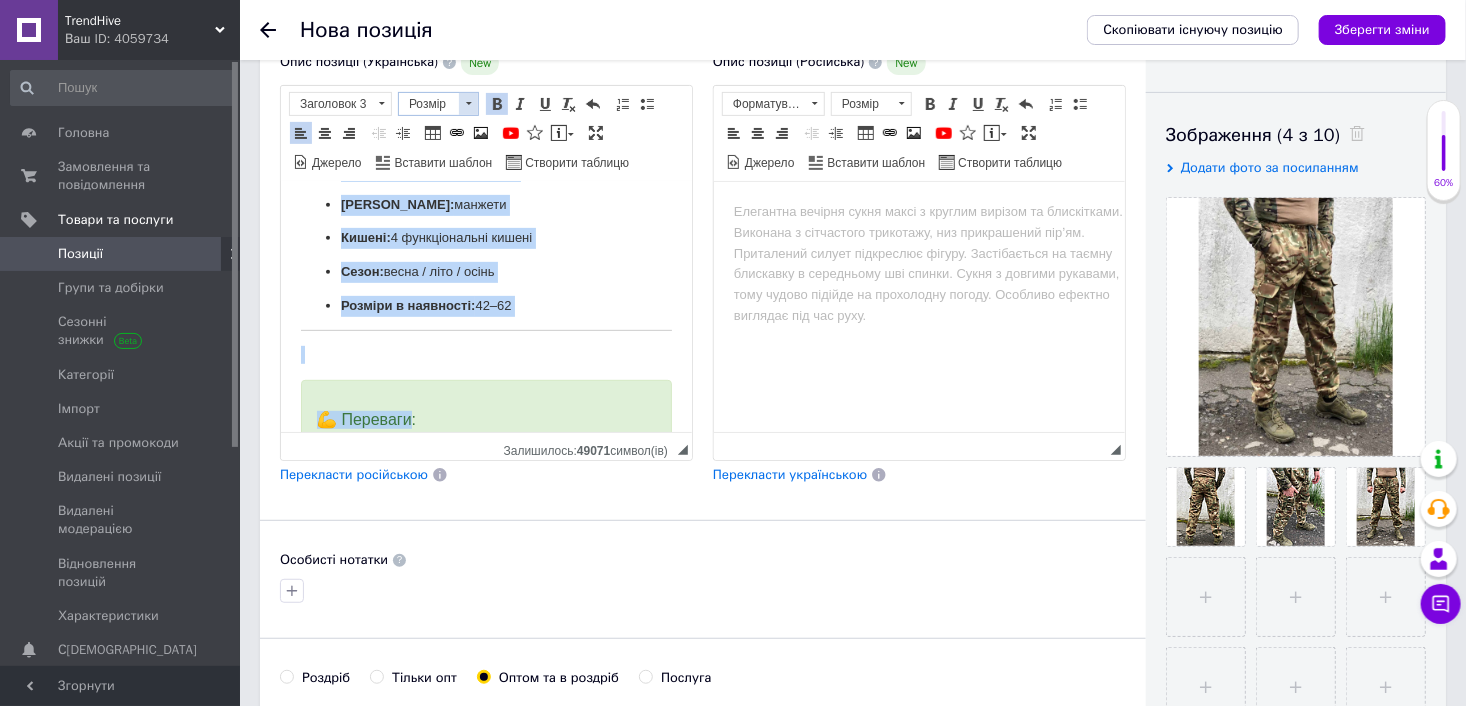 click on "Розмір" at bounding box center [429, 104] 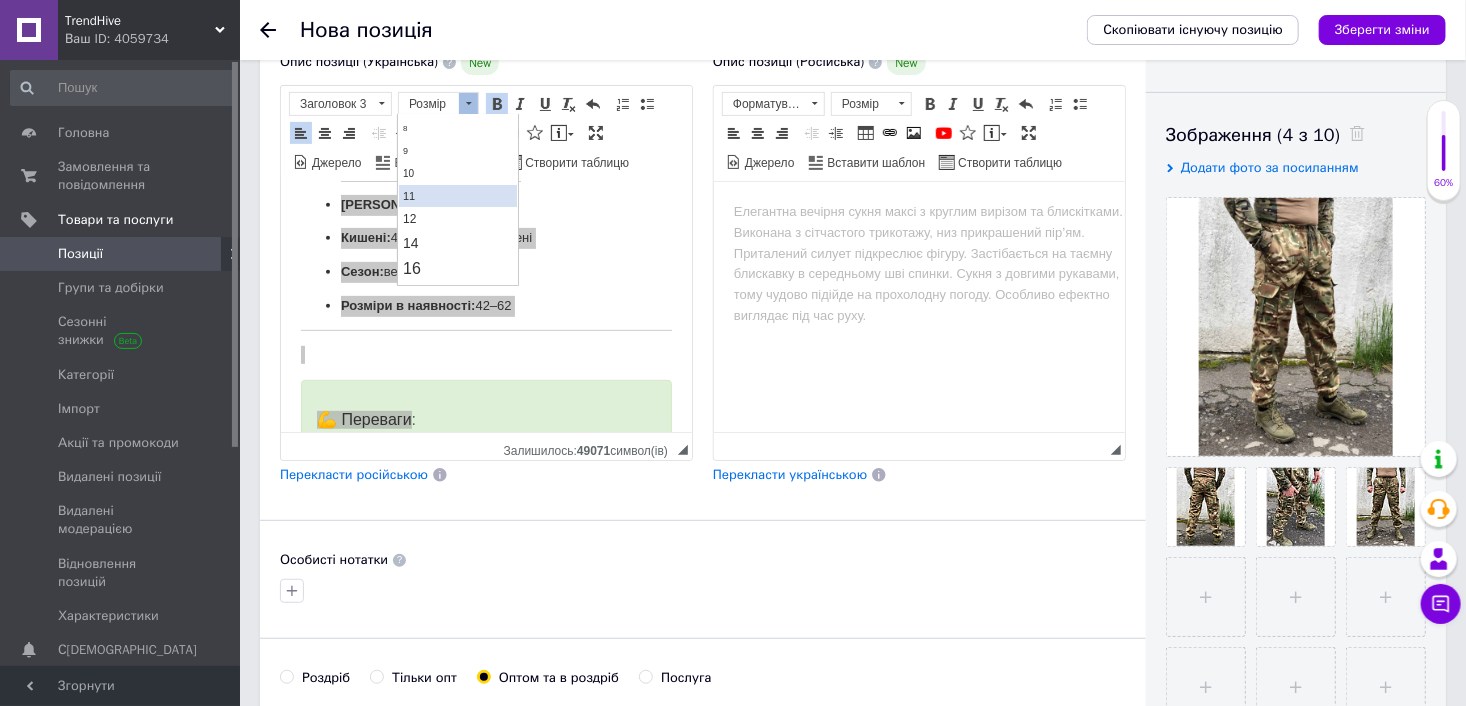 scroll, scrollTop: 100, scrollLeft: 0, axis: vertical 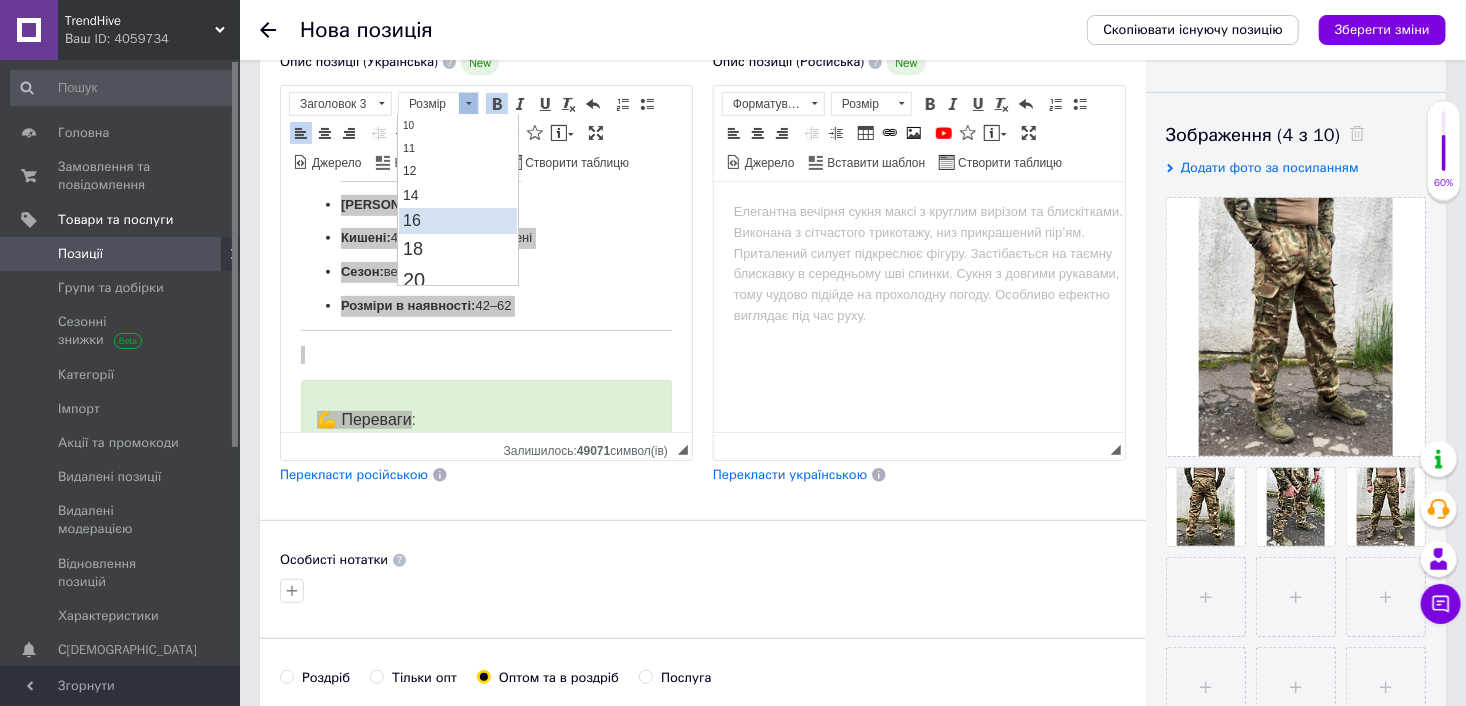 click on "16" at bounding box center [458, 220] 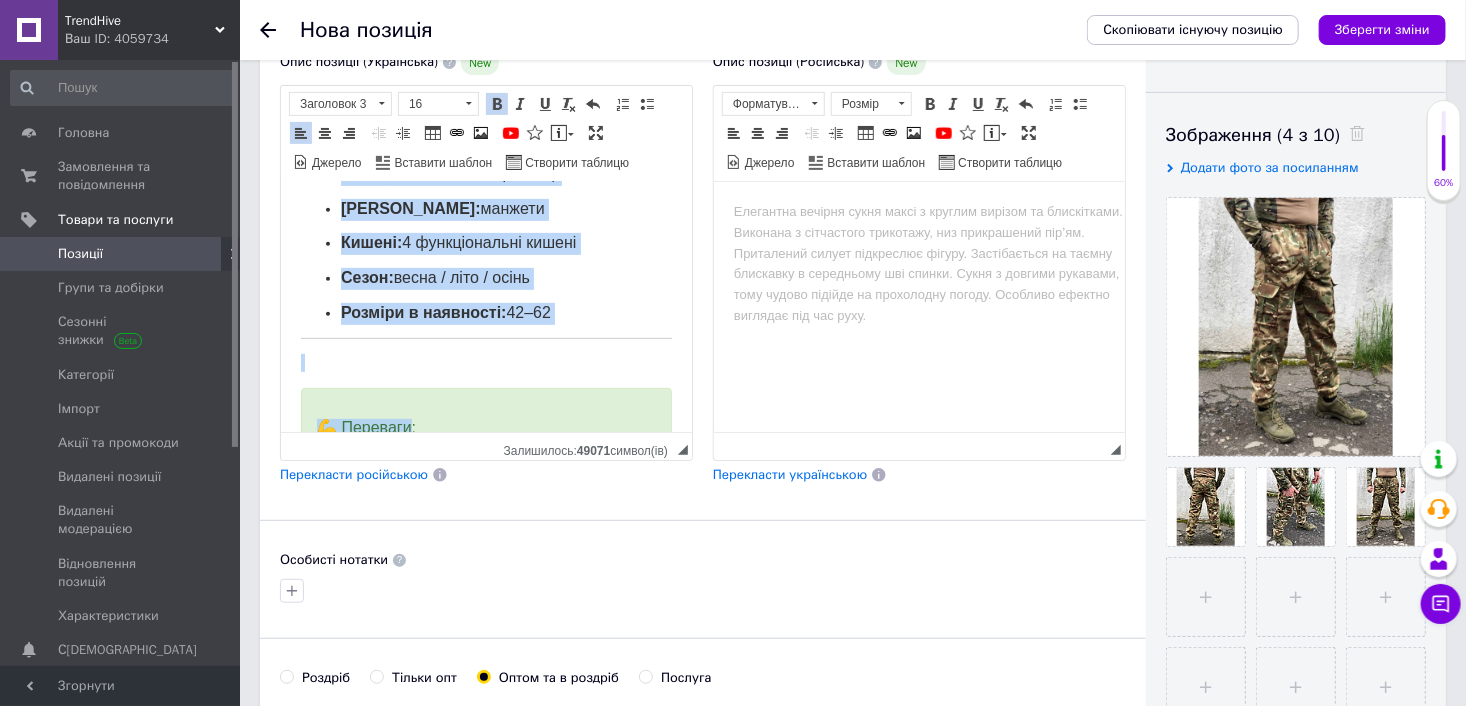 scroll, scrollTop: 0, scrollLeft: 0, axis: both 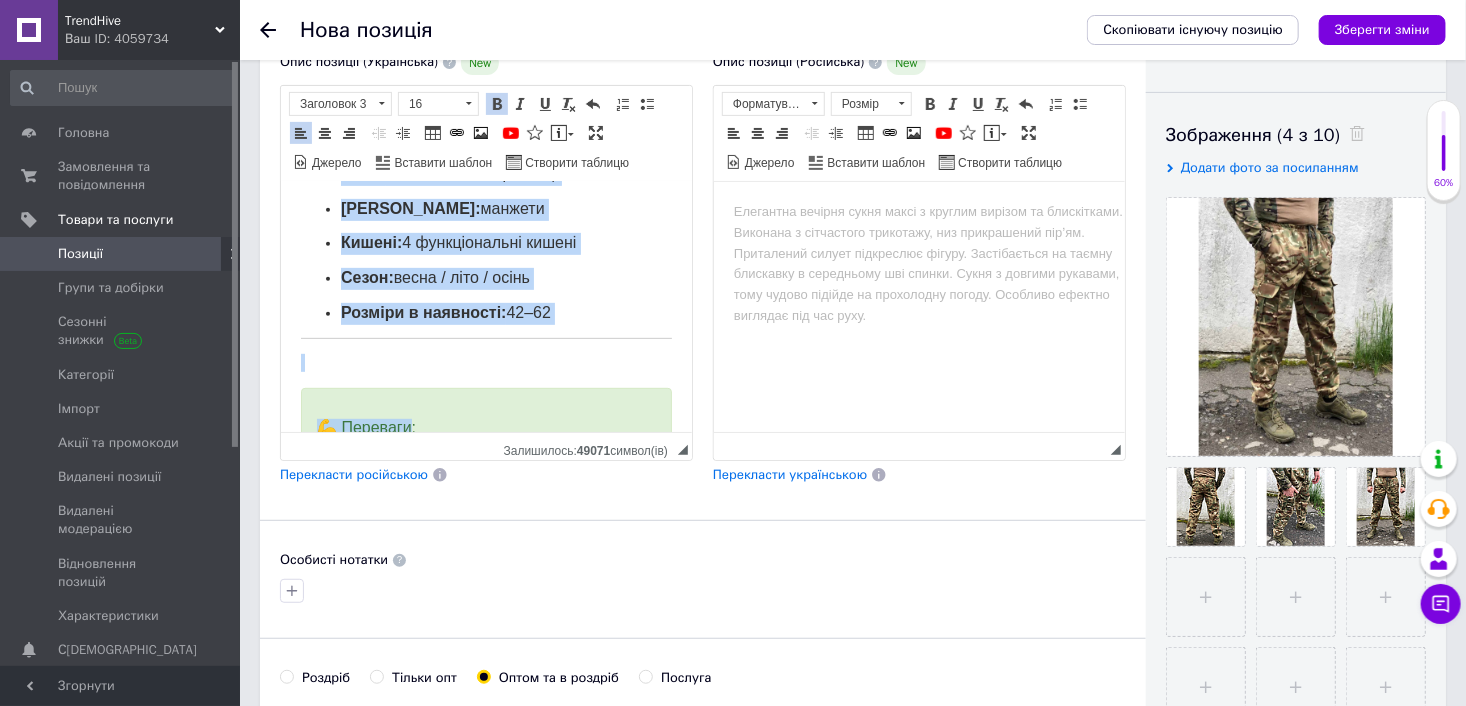 copy on "✅ Основні характеристики: Тип:  чоловічі тактичні джогери Колір:  мультикам Матеріал:  саржа Пояс:  еластичний, на резинці Низ штанин:  манжети Кишені:  4 функціональні кишені Сезон:  весна / літо / осінь Розміри в наявності:" 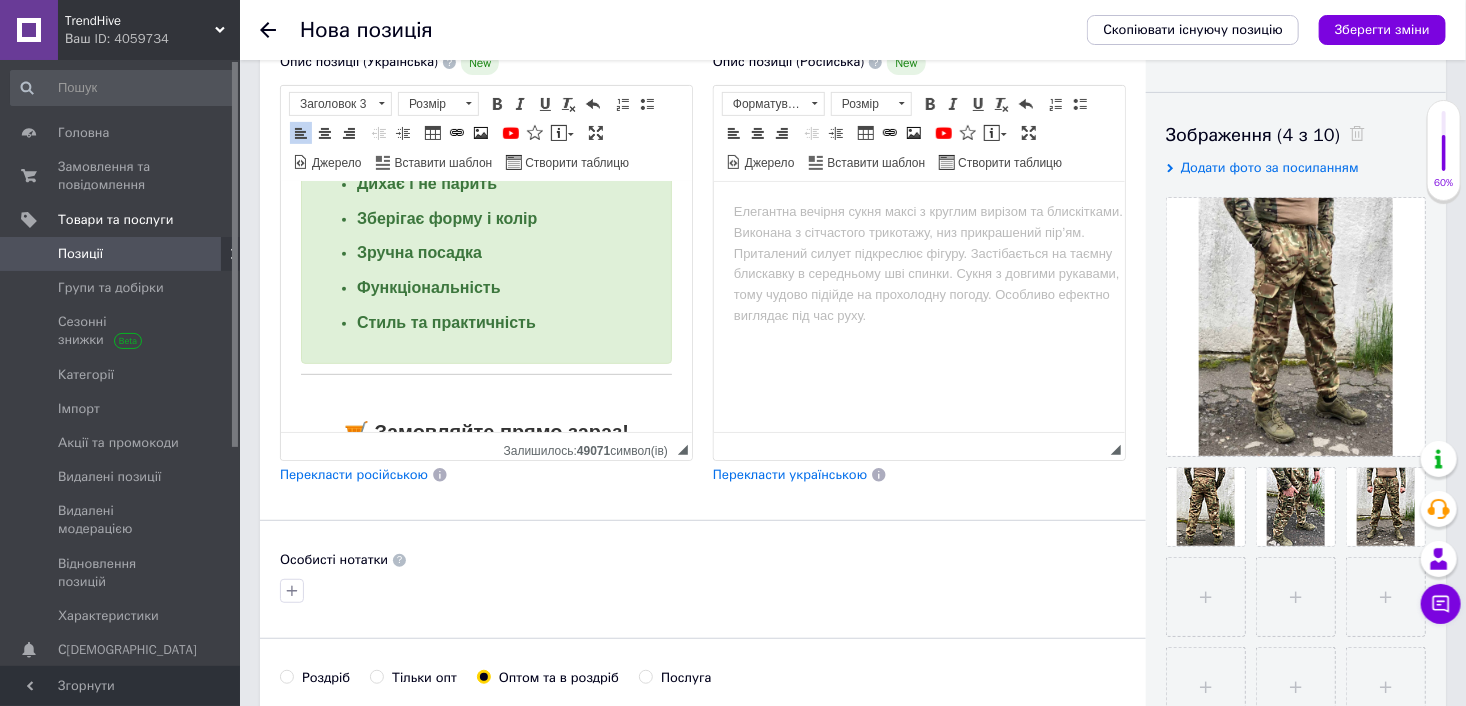 scroll, scrollTop: 282, scrollLeft: 0, axis: vertical 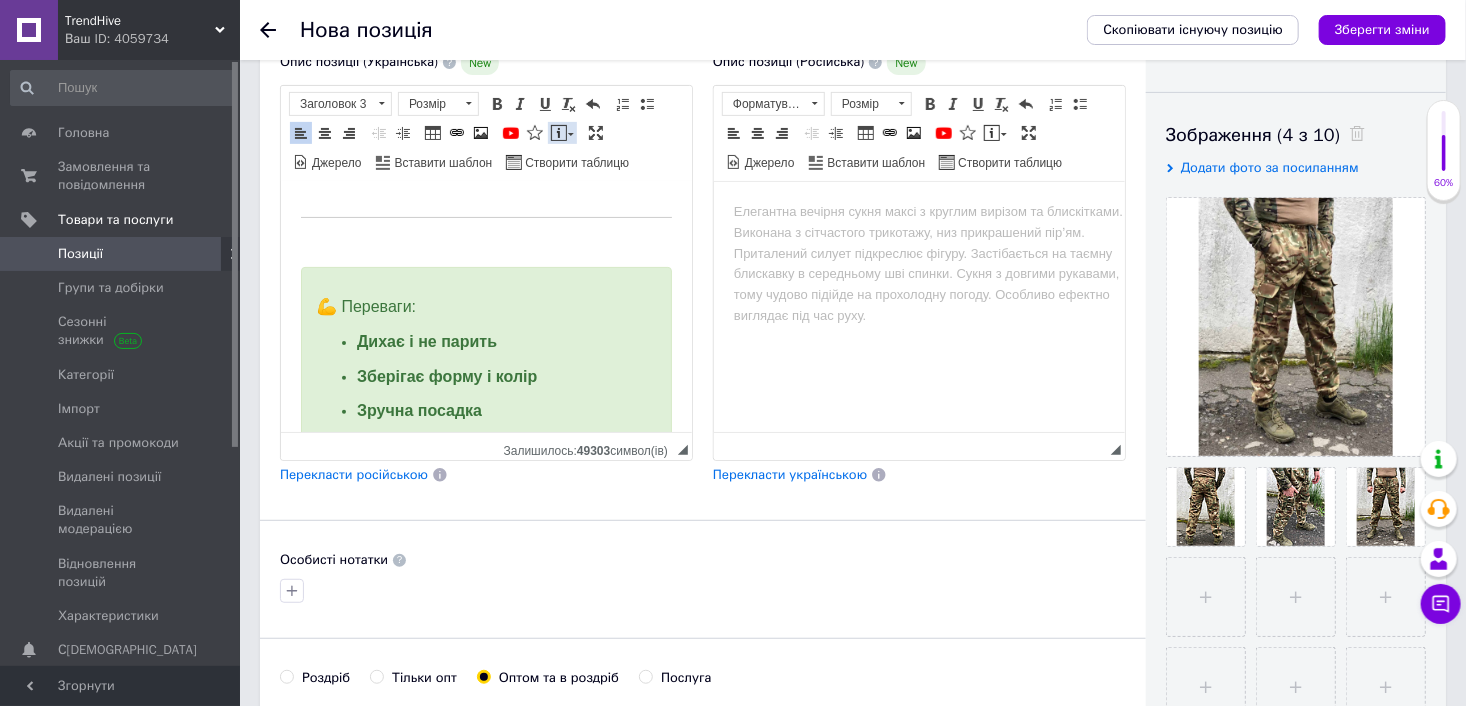 click at bounding box center [559, 133] 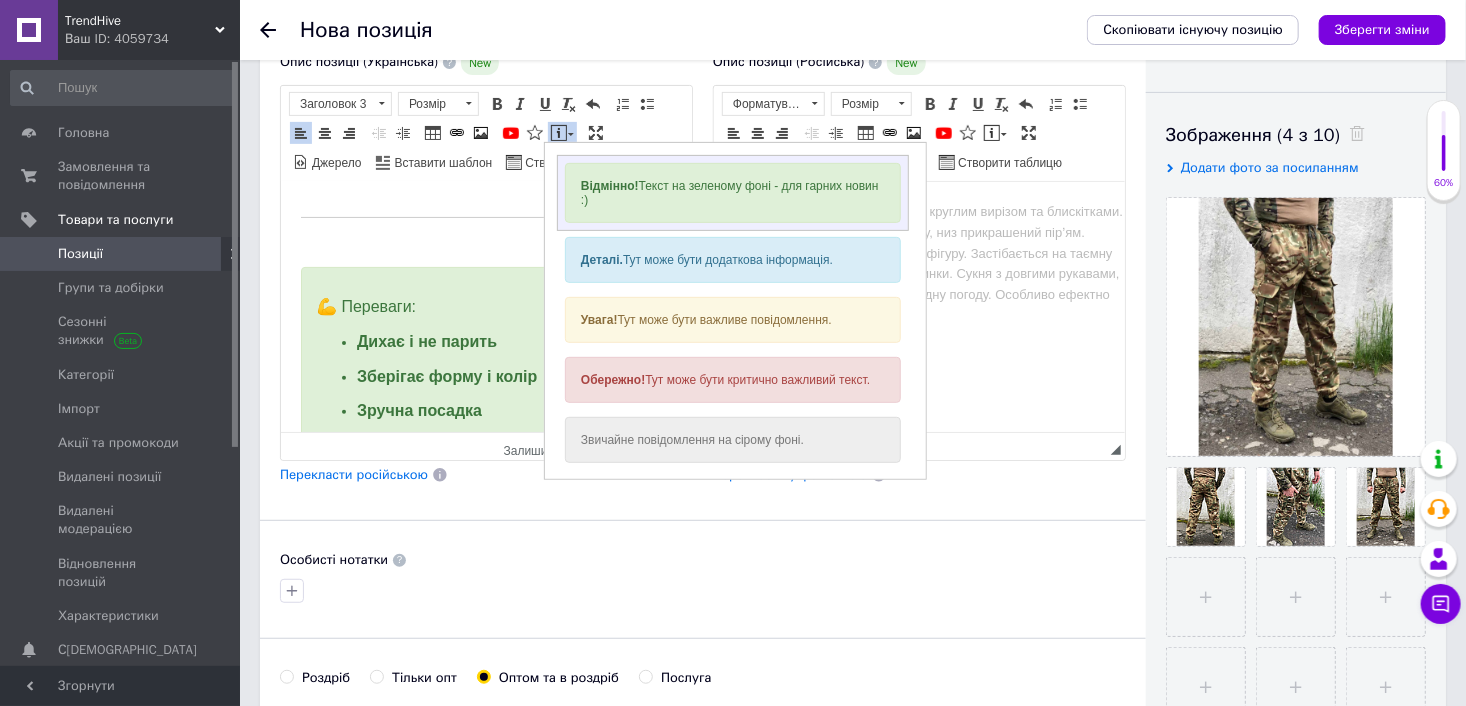 click on "Відмінно!" at bounding box center (609, 185) 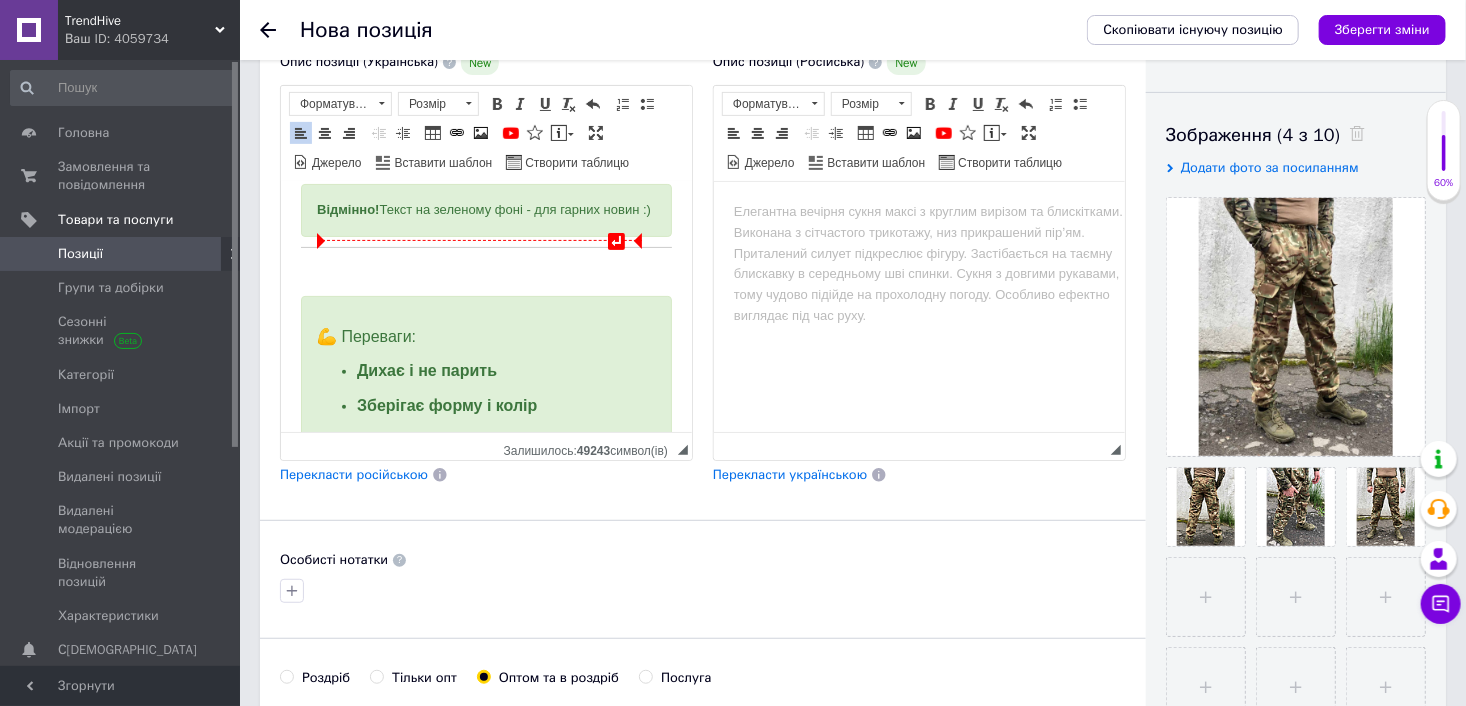 click on "Відмінно!  Текст на зеленому фоні - для гарних новин :)" at bounding box center [485, 209] 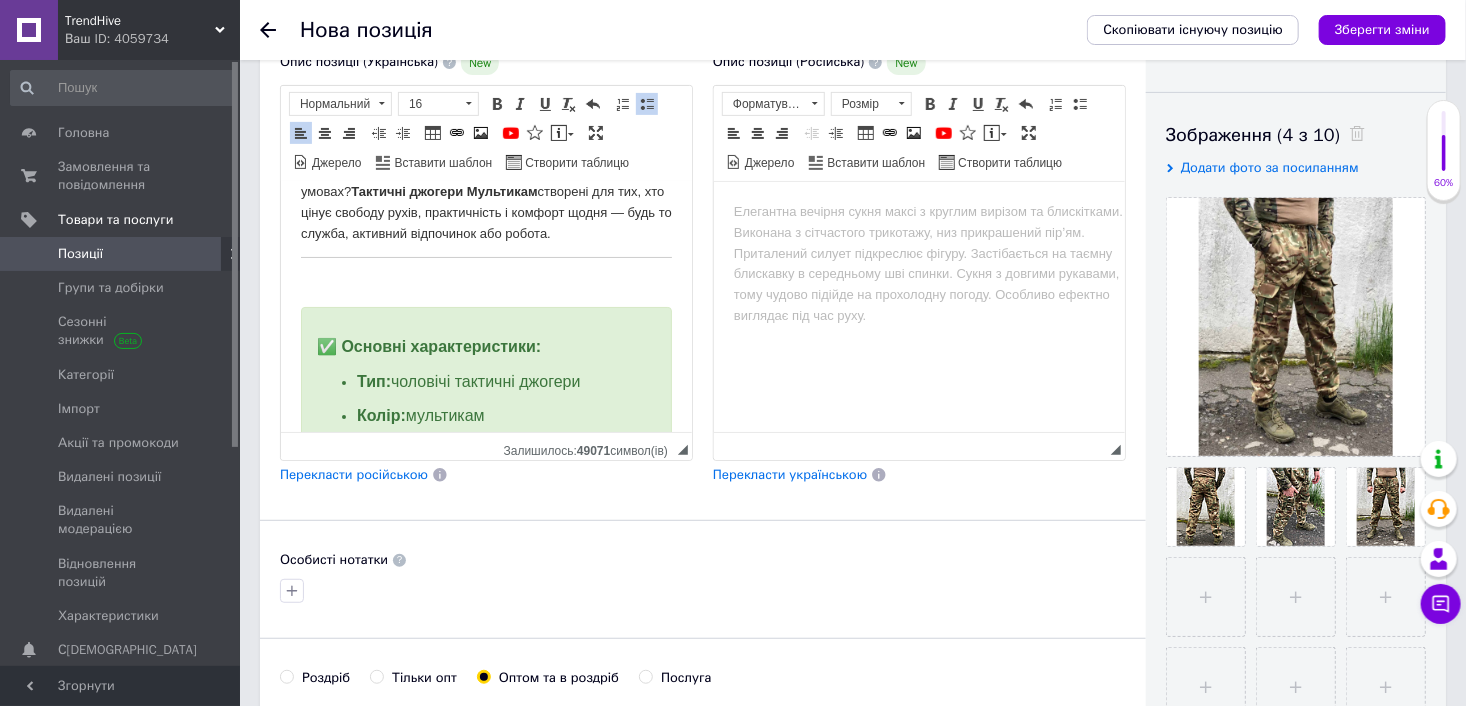 scroll, scrollTop: 59, scrollLeft: 0, axis: vertical 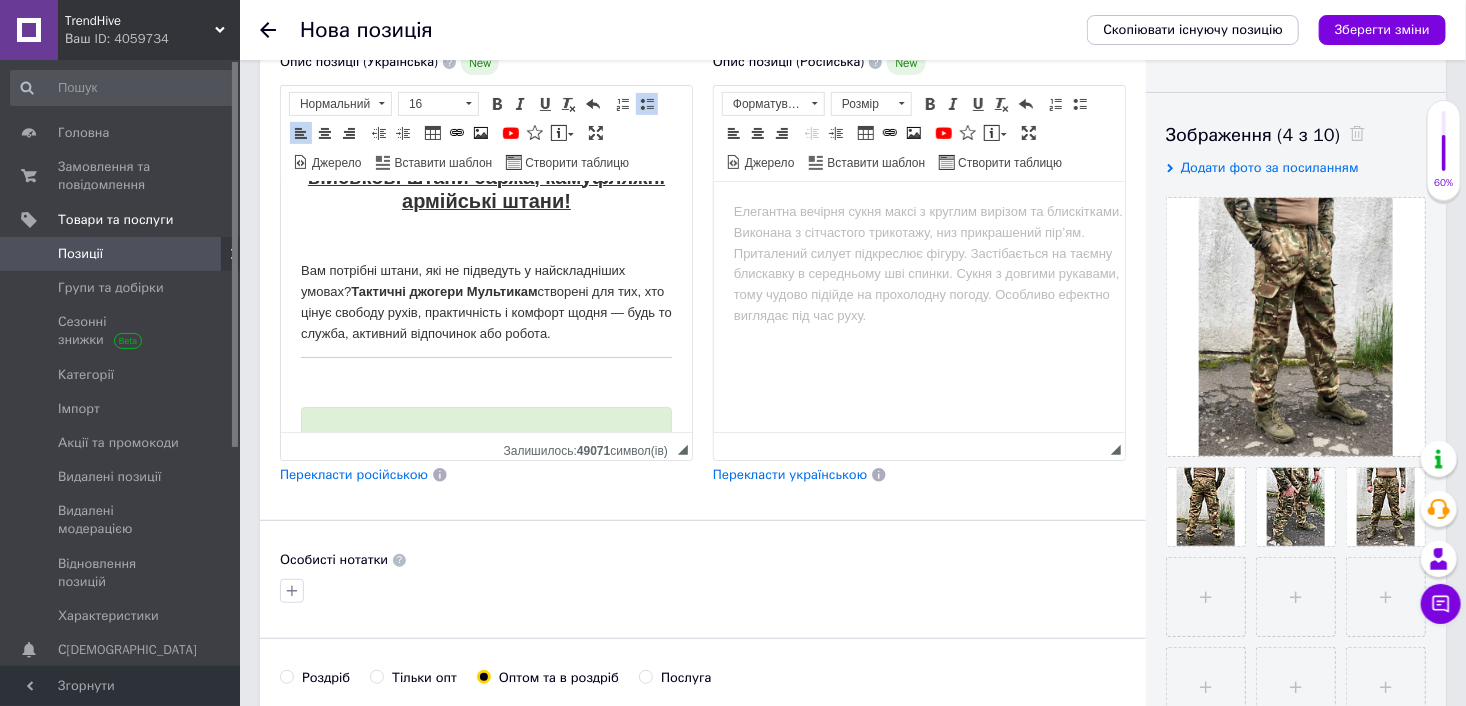click on "Вам потрібні штани, які не підведуть у найскладніших умовах?  Тактичні джогери Мультикам  створені для тих, хто цінує свободу рухів, практичність і комфорт щодня — будь то служба, активний відпочинок або робота." at bounding box center [485, 301] 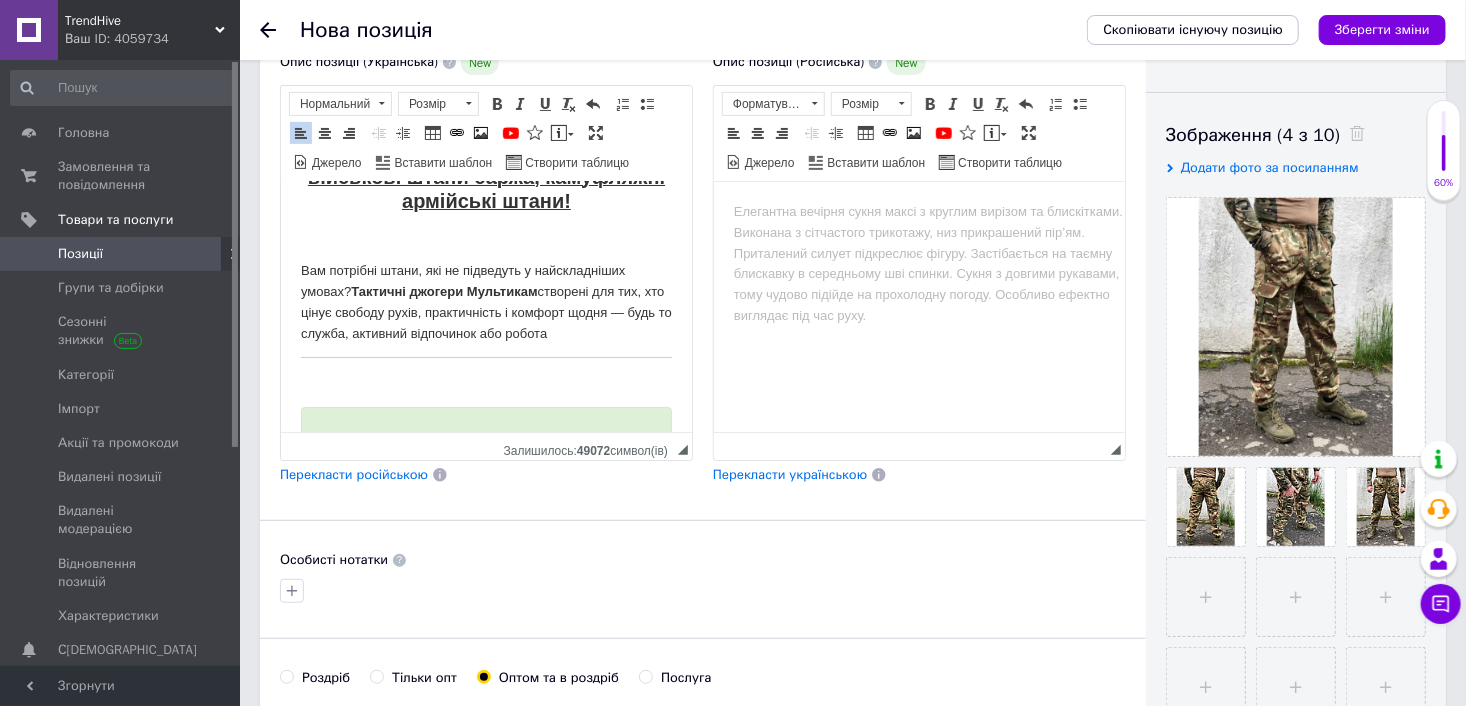 drag, startPoint x: 602, startPoint y: 333, endPoint x: 288, endPoint y: 266, distance: 321.06854 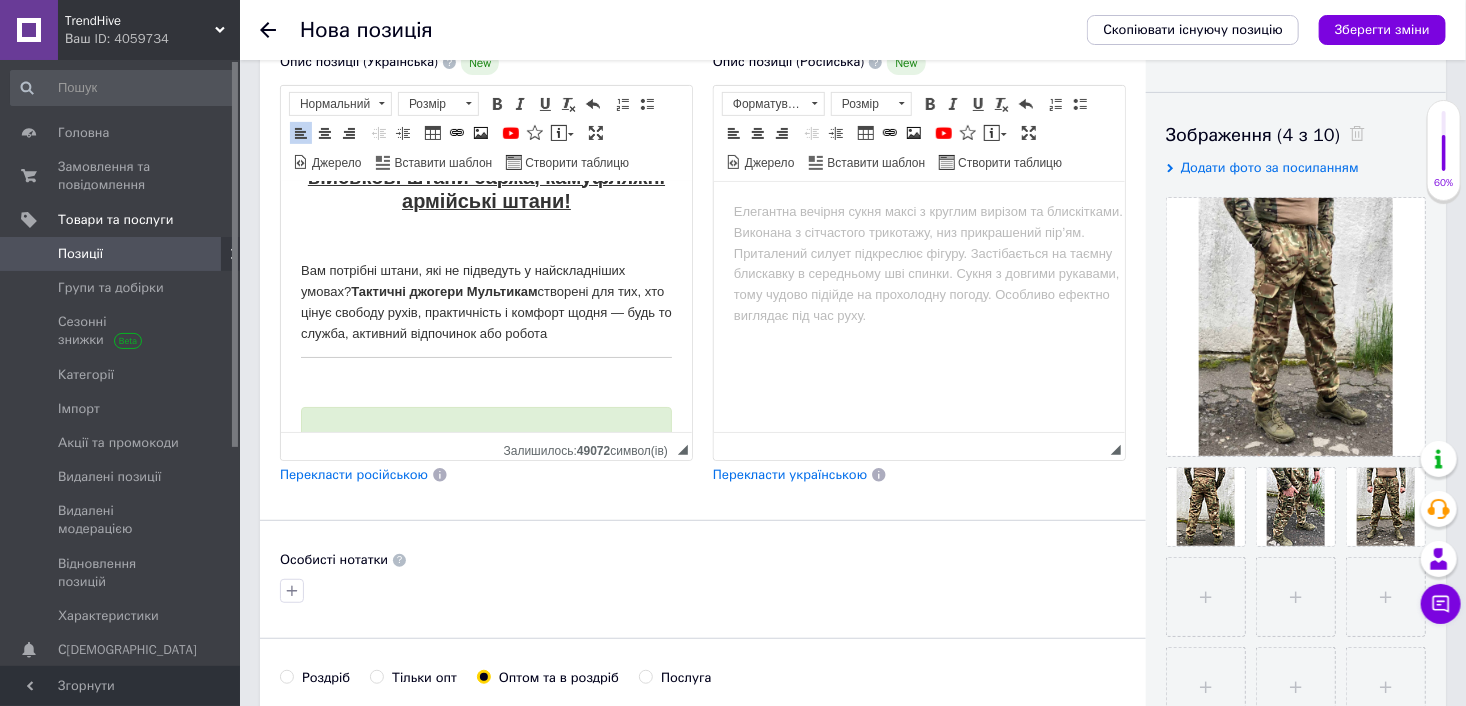 click on "Чоловічі тактичні [PERSON_NAME], військові штани саржа, камуфляжні армійські штани! Вам потрібні штани, які не підведуть у найскладніших умовах?  Тактичні джогери Мультикам  створені для тих, хто цінує свободу рухів, практичність і комфорт щодня — будь то служба, активний відпочинок або робота ✅ Основні характеристики: Тип:  чоловічі тактичні джогери Колір:  мультикам Матеріал:  [PERSON_NAME]:  еластичний, на резинці Низ штанин:  манжети Кишені:  4 функціональні кишені Сезон:  весна / літо / осінь Розміри в наявності:  42–62 💪 Переваги: [PERSON_NAME] і не парить" at bounding box center (485, 771) 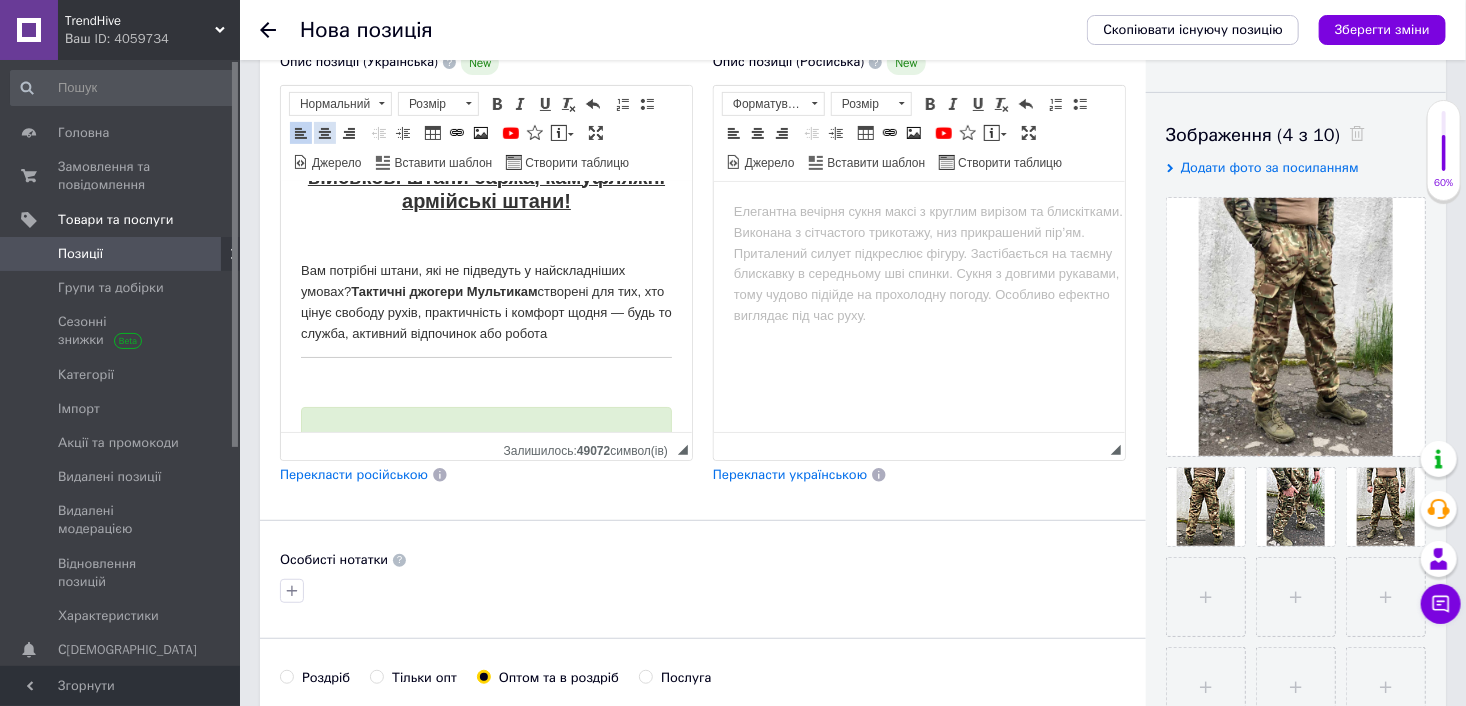click at bounding box center [325, 133] 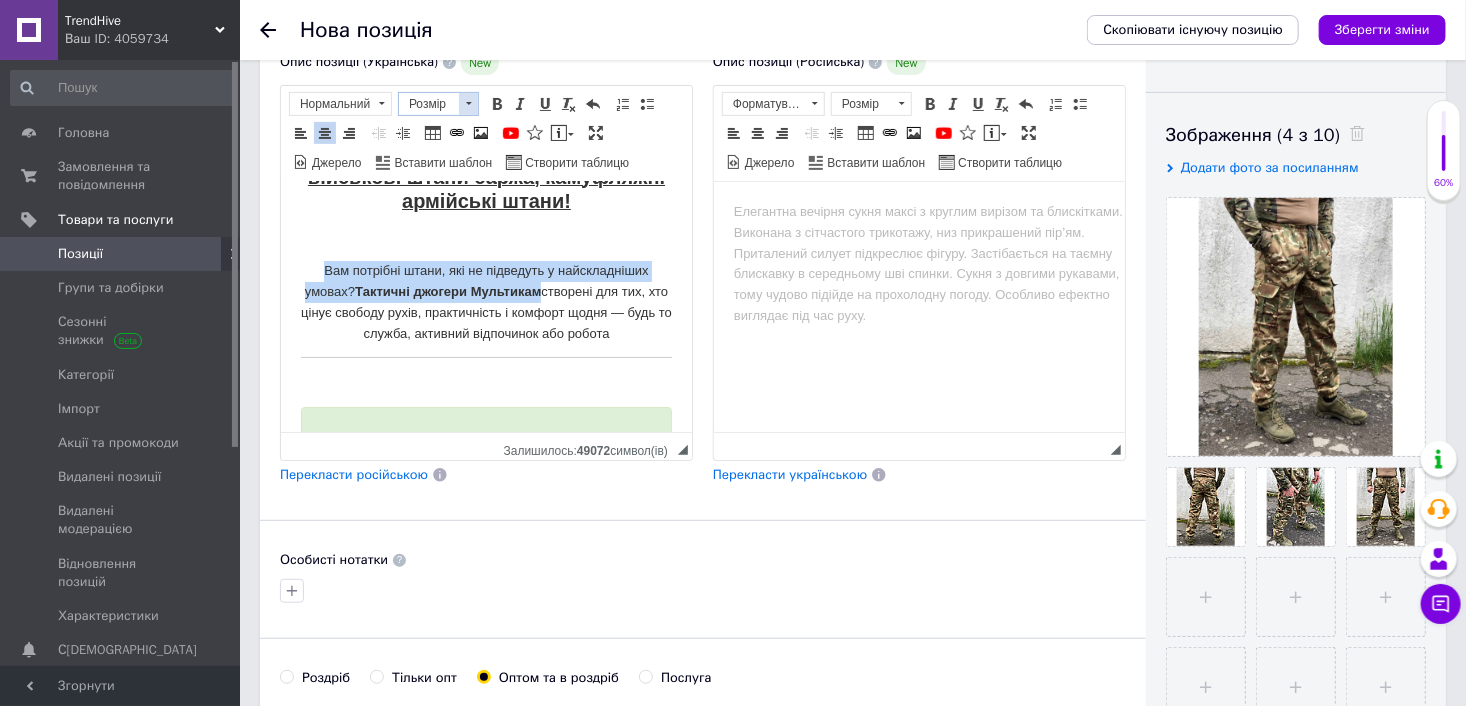 click on "Розмір" at bounding box center (429, 104) 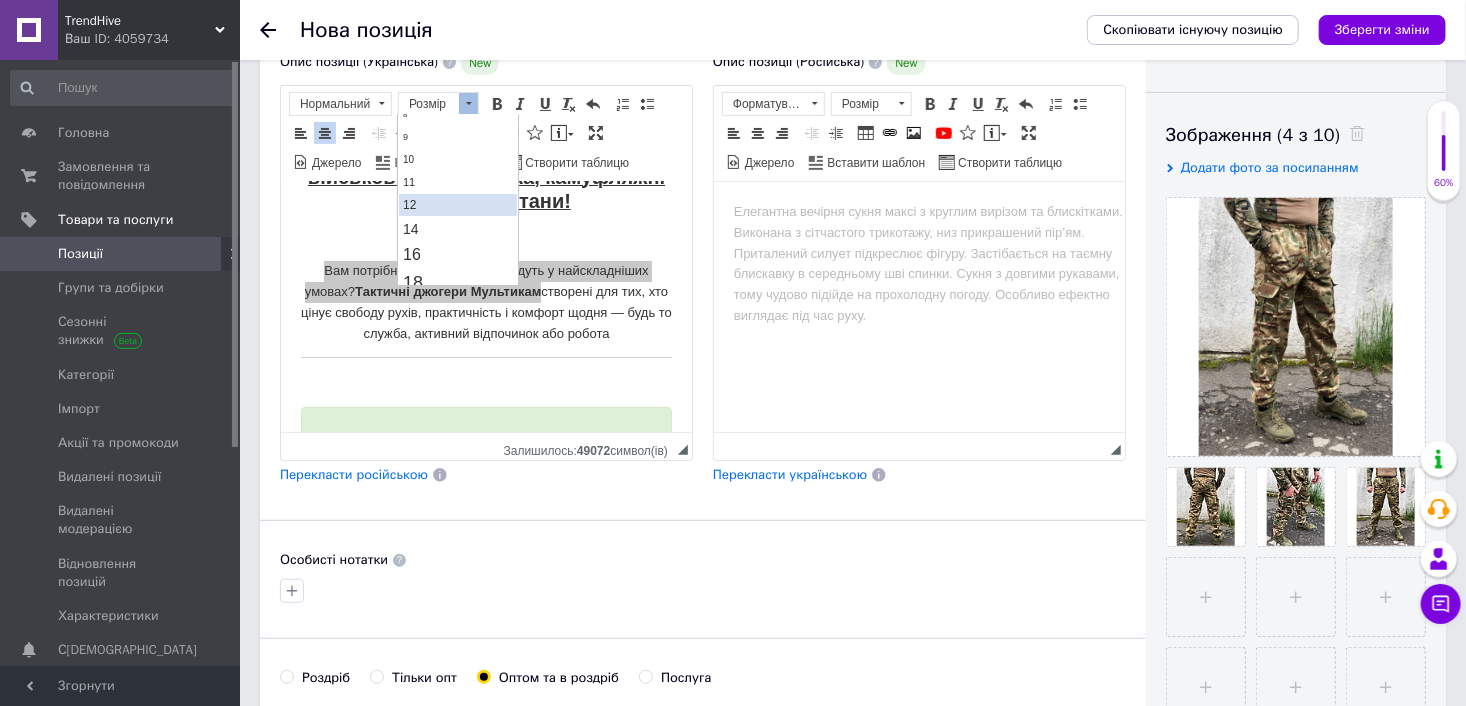 scroll, scrollTop: 100, scrollLeft: 0, axis: vertical 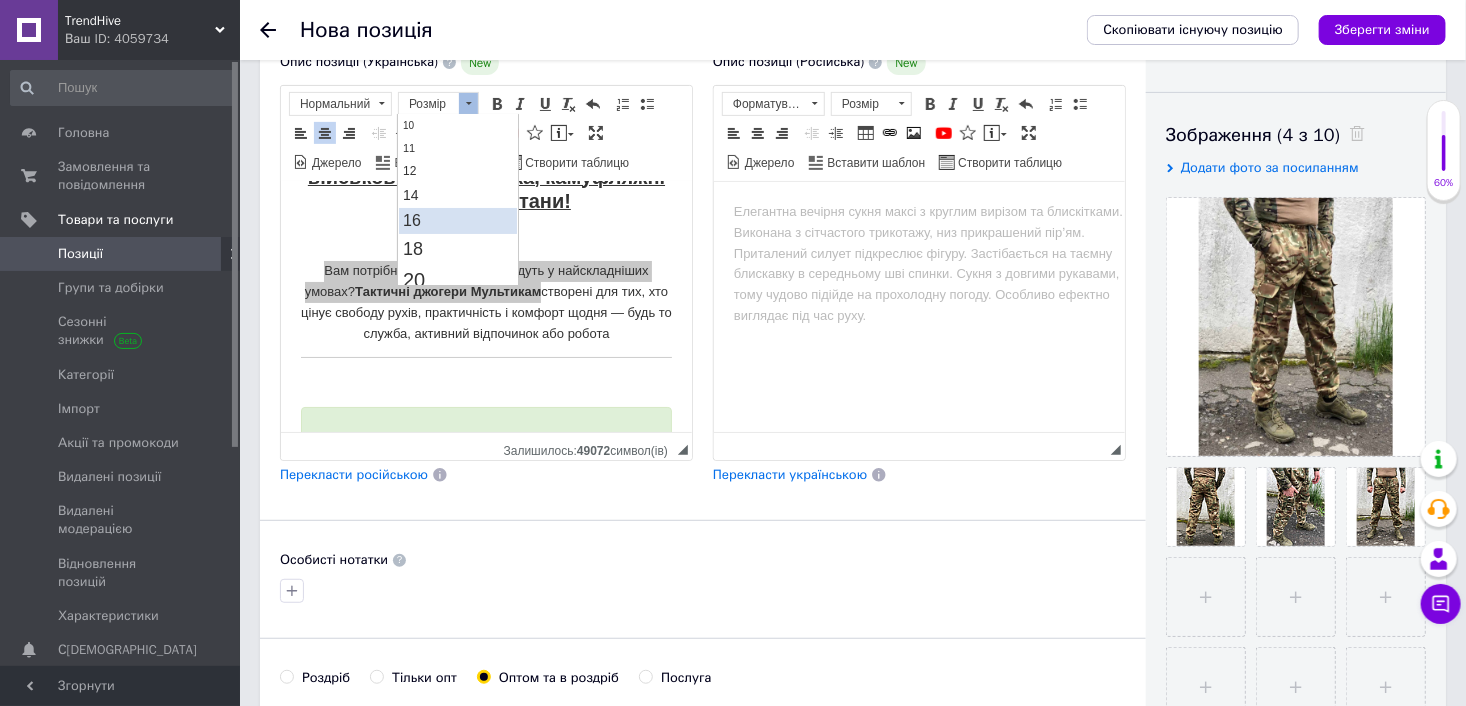 click on "16" at bounding box center [458, 220] 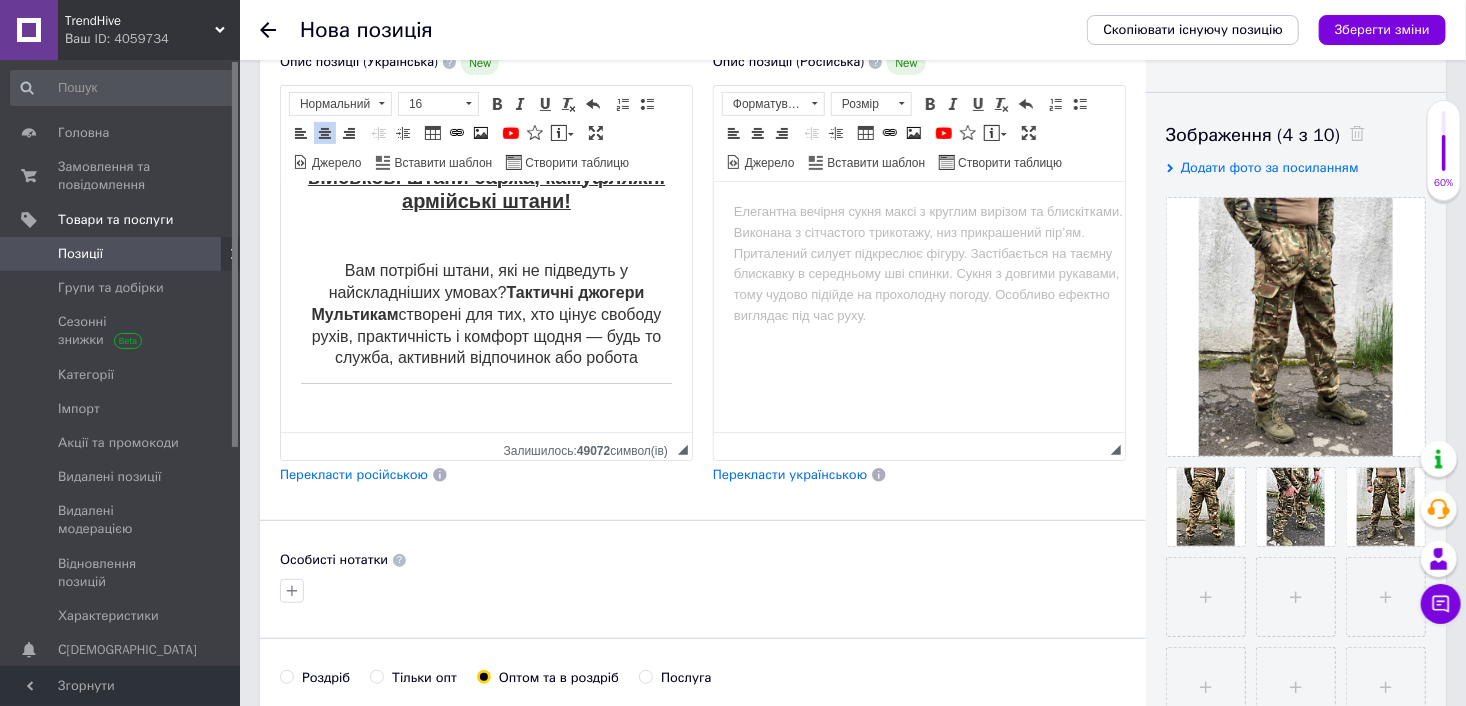 scroll, scrollTop: 0, scrollLeft: 0, axis: both 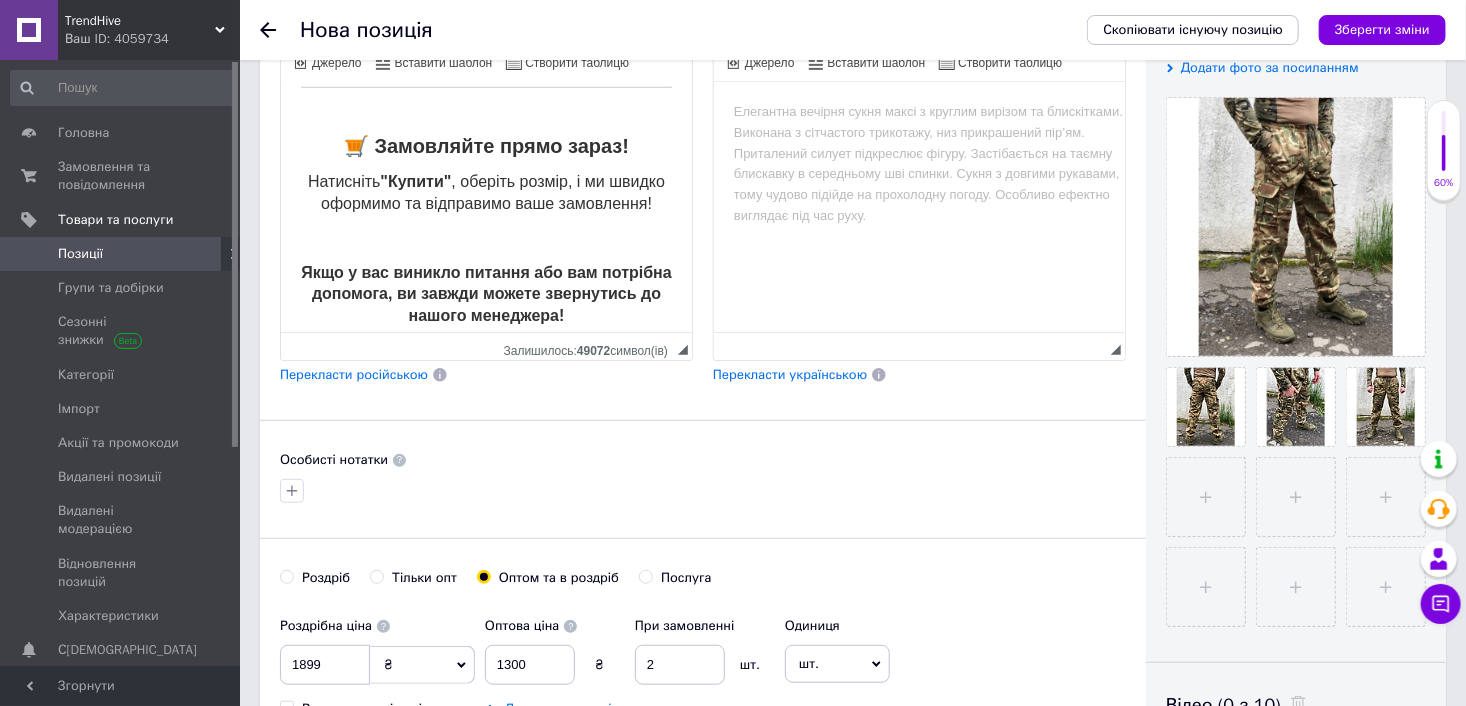 click on "Перекласти російською" at bounding box center [354, 374] 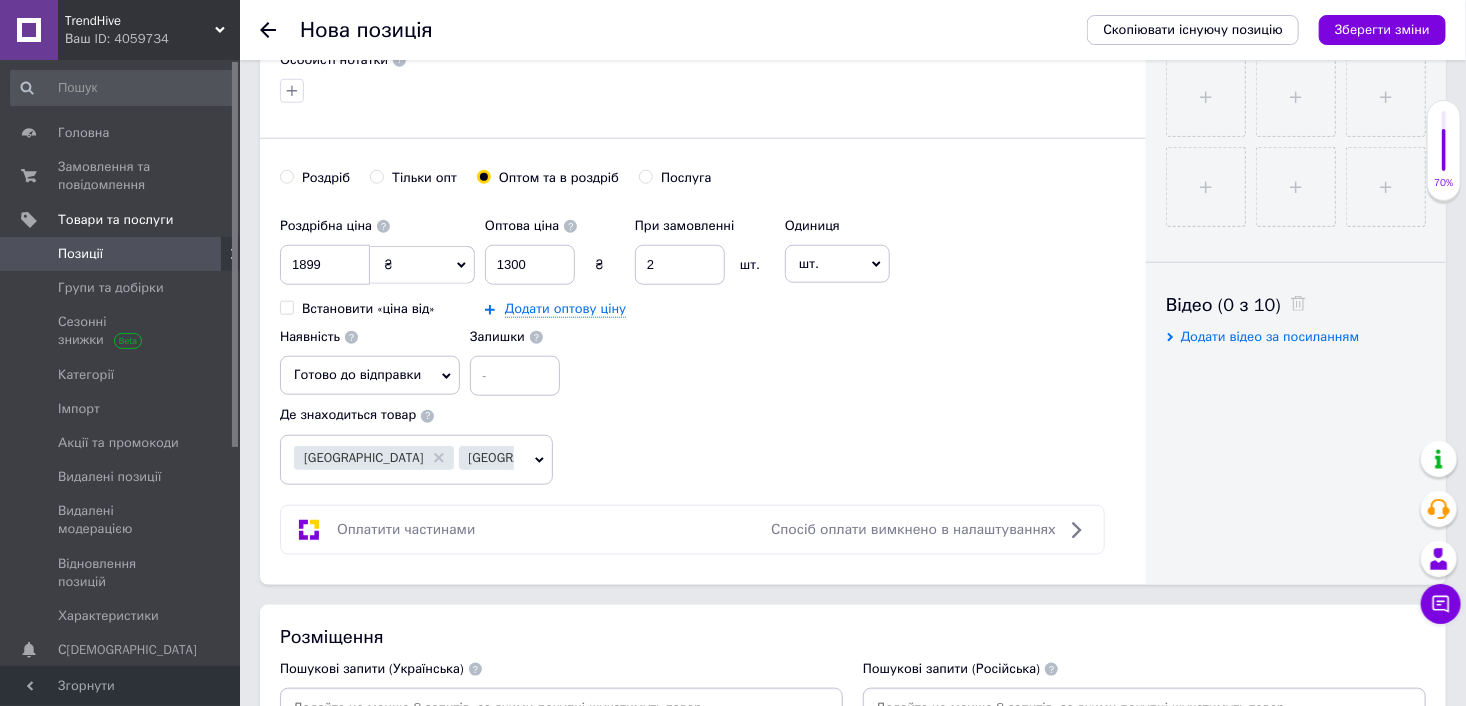 scroll, scrollTop: 1100, scrollLeft: 0, axis: vertical 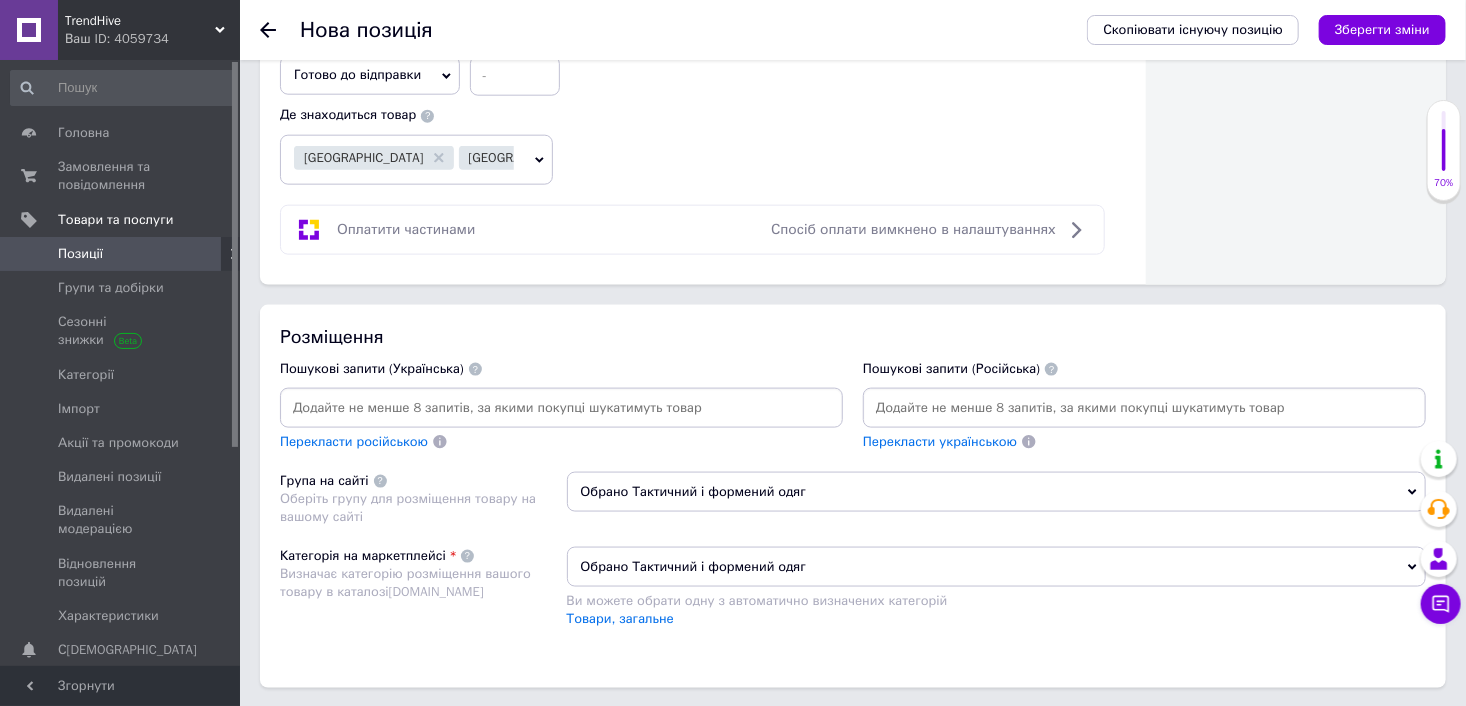 click at bounding box center [561, 408] 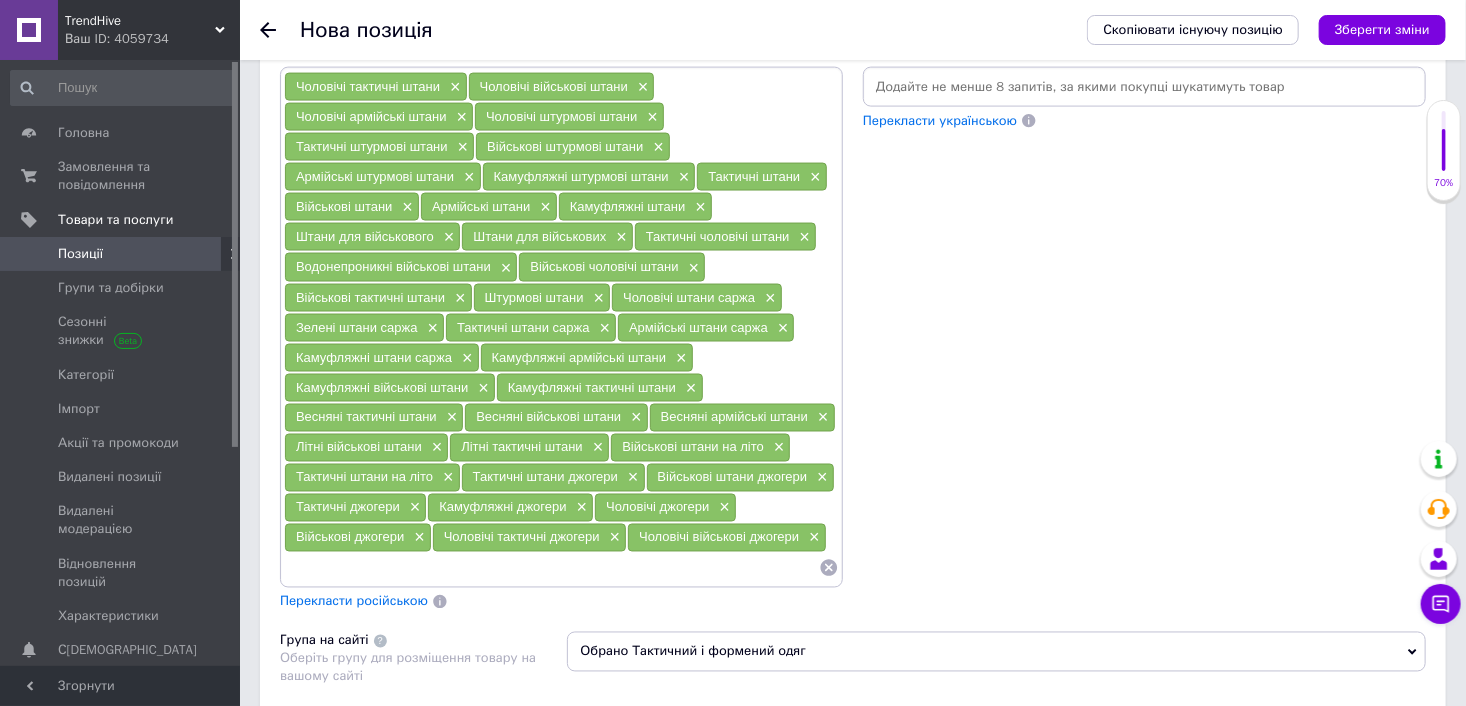 scroll, scrollTop: 1400, scrollLeft: 0, axis: vertical 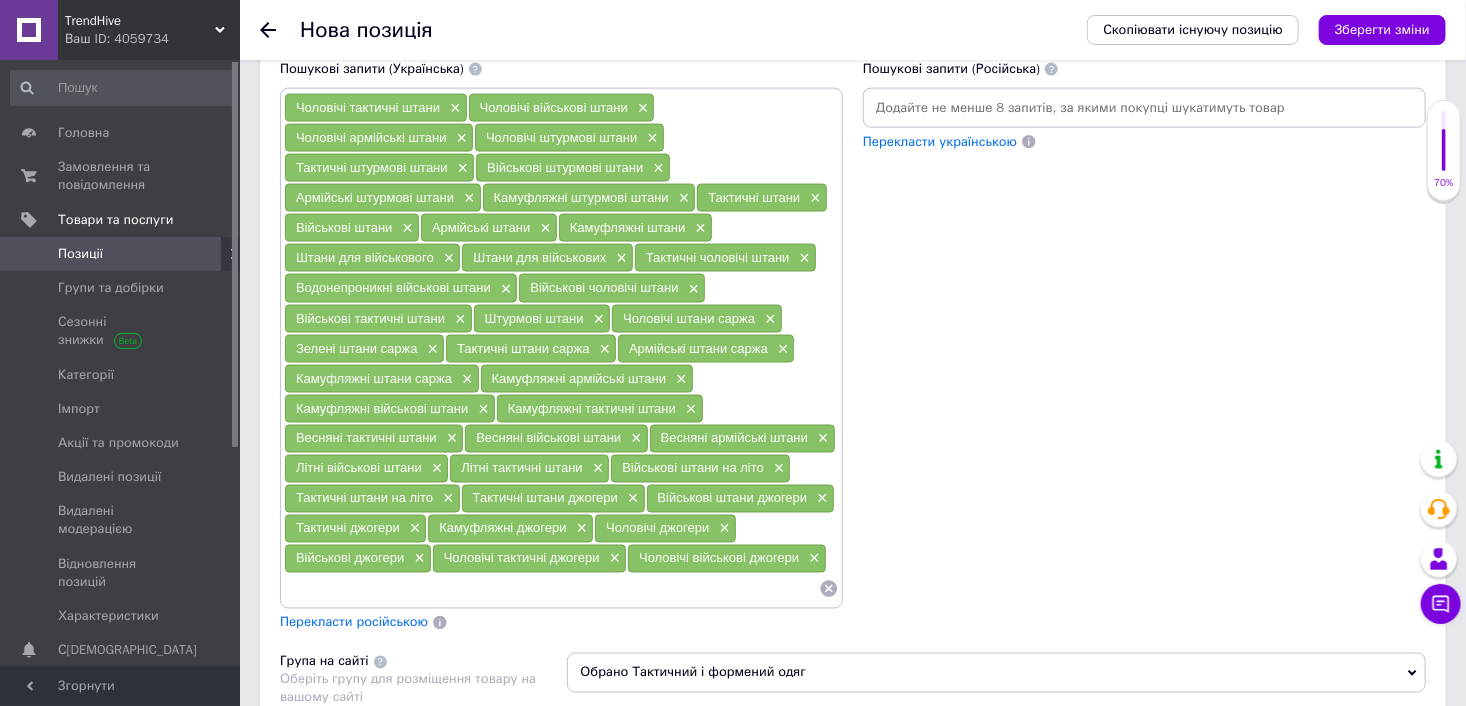 click on "Перекласти російською" at bounding box center [354, 623] 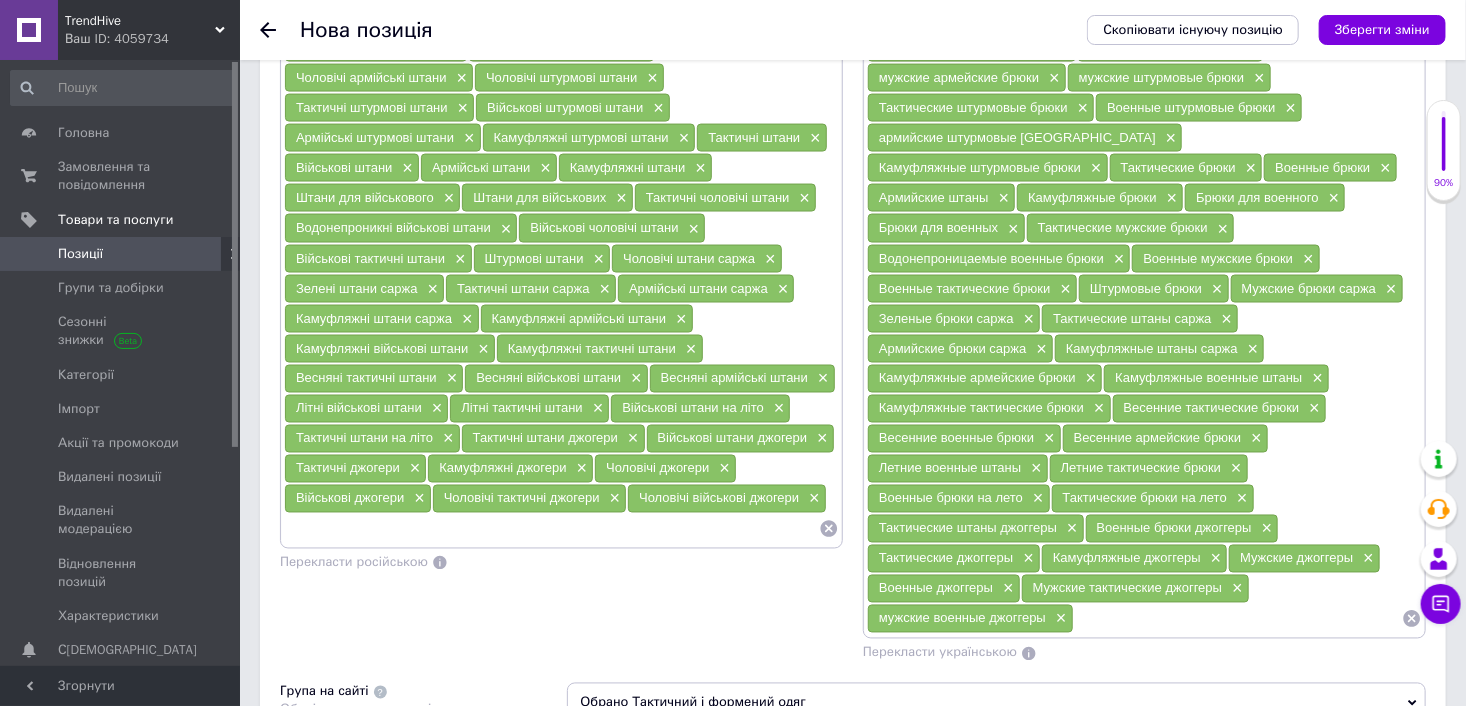 scroll, scrollTop: 1500, scrollLeft: 0, axis: vertical 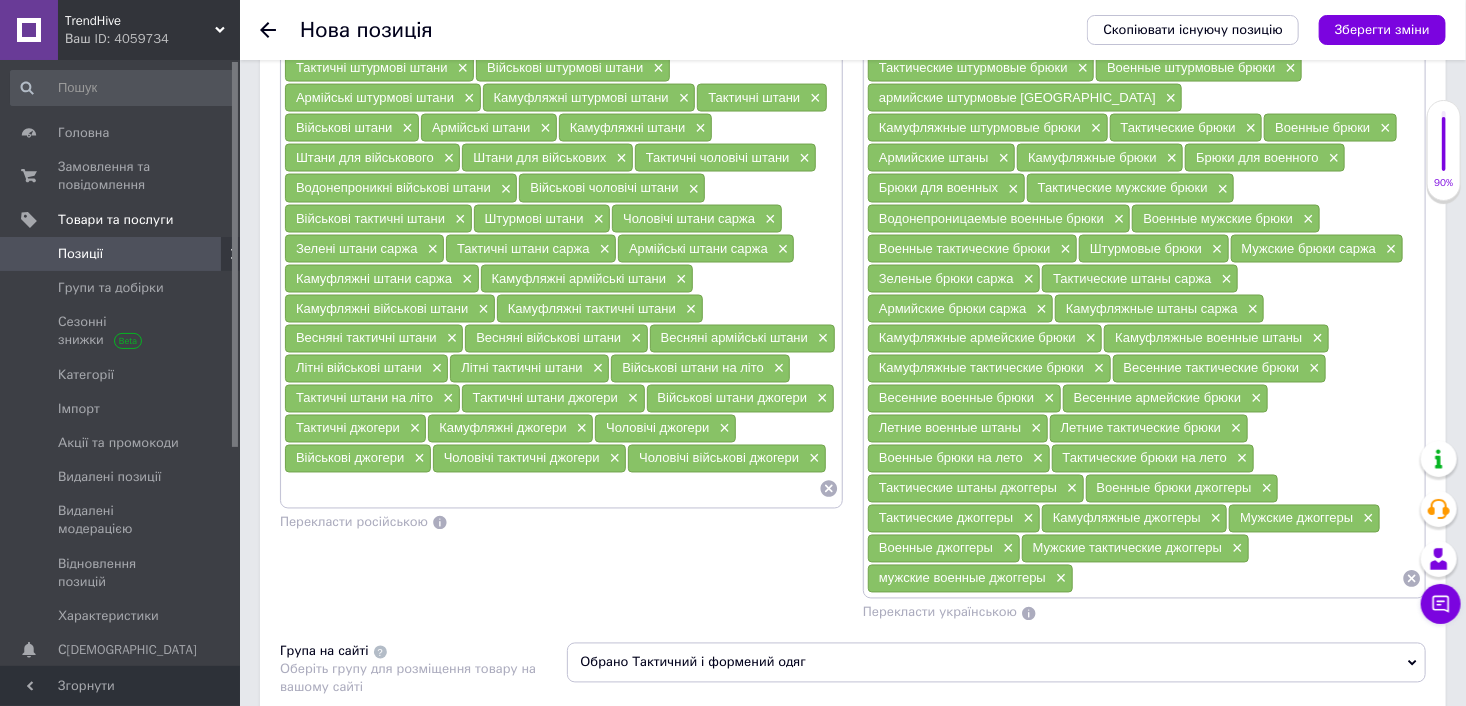 click at bounding box center (551, 489) 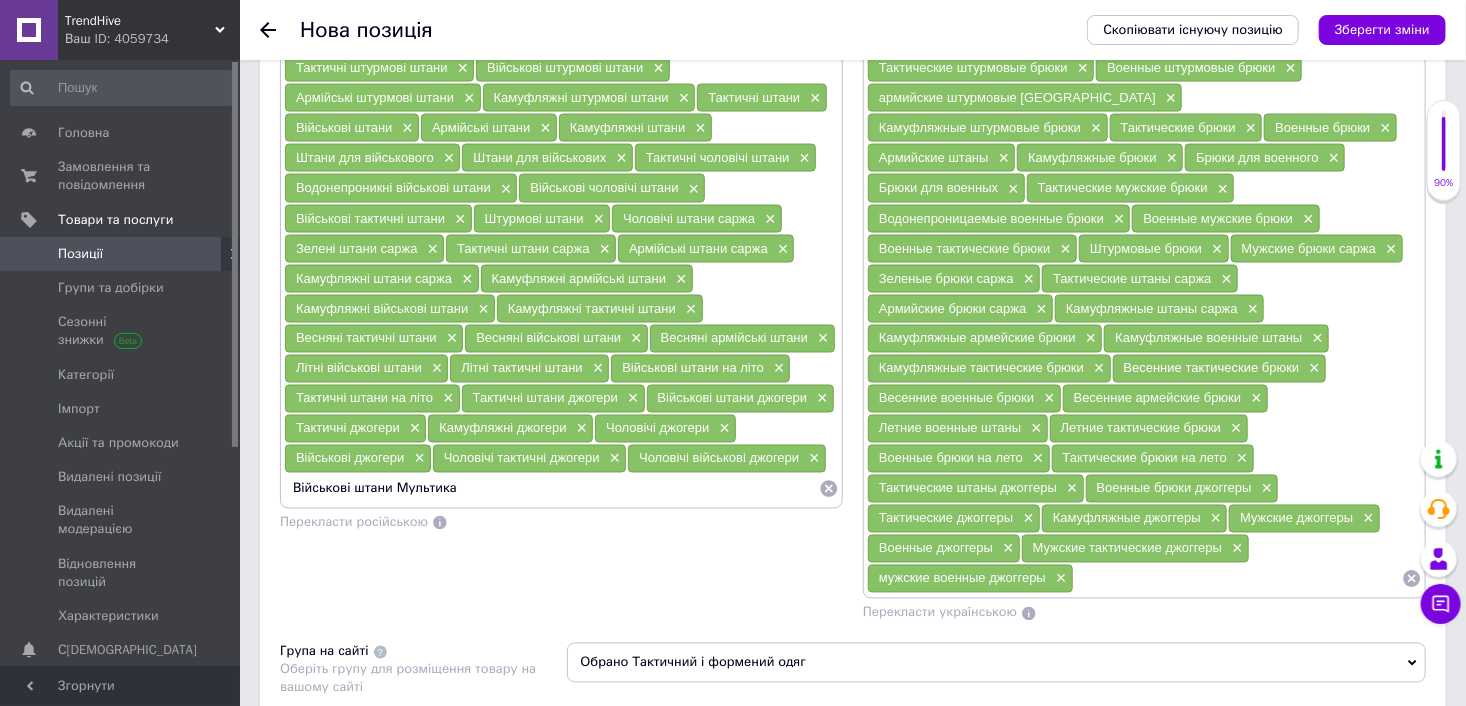 type on "Військові штани Мультикам" 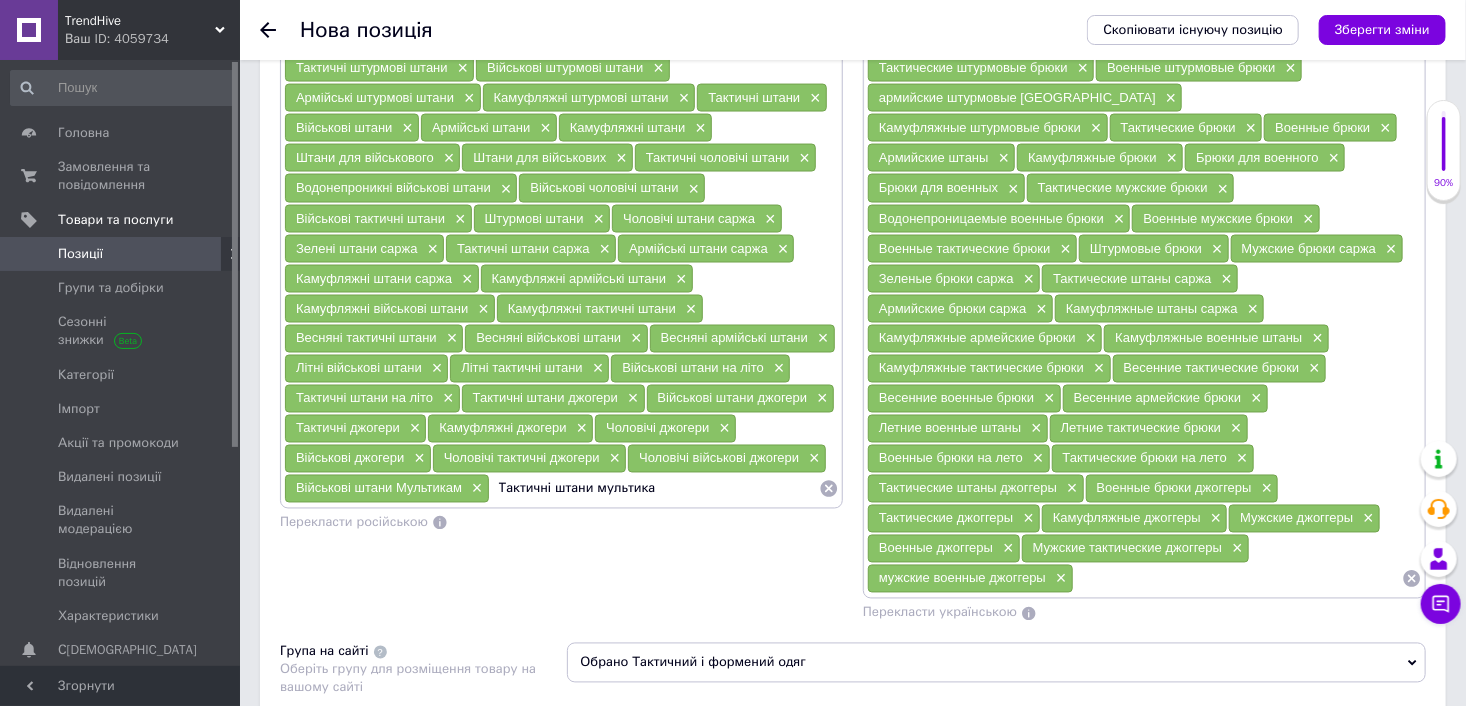 type on "Тактичні штани мультикам" 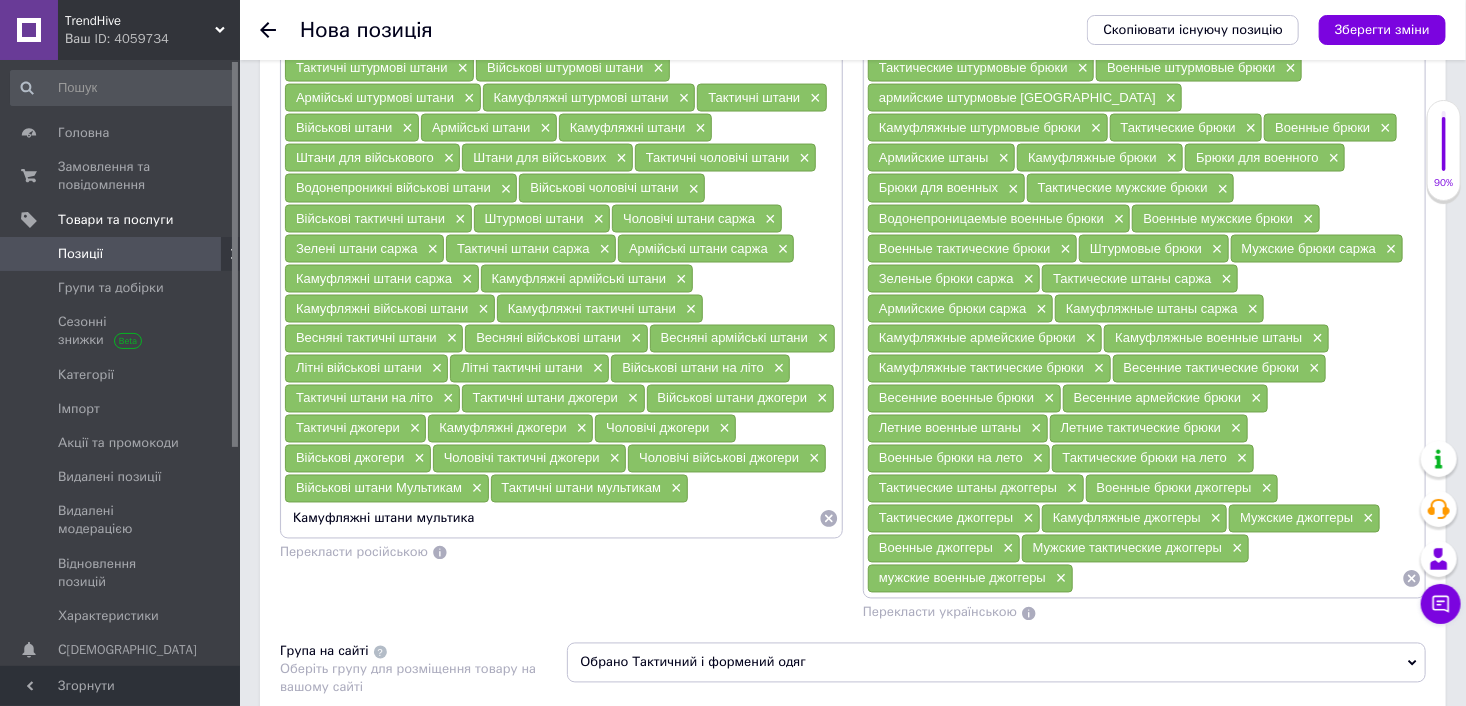 type on "Камуфляжні штани мультикам" 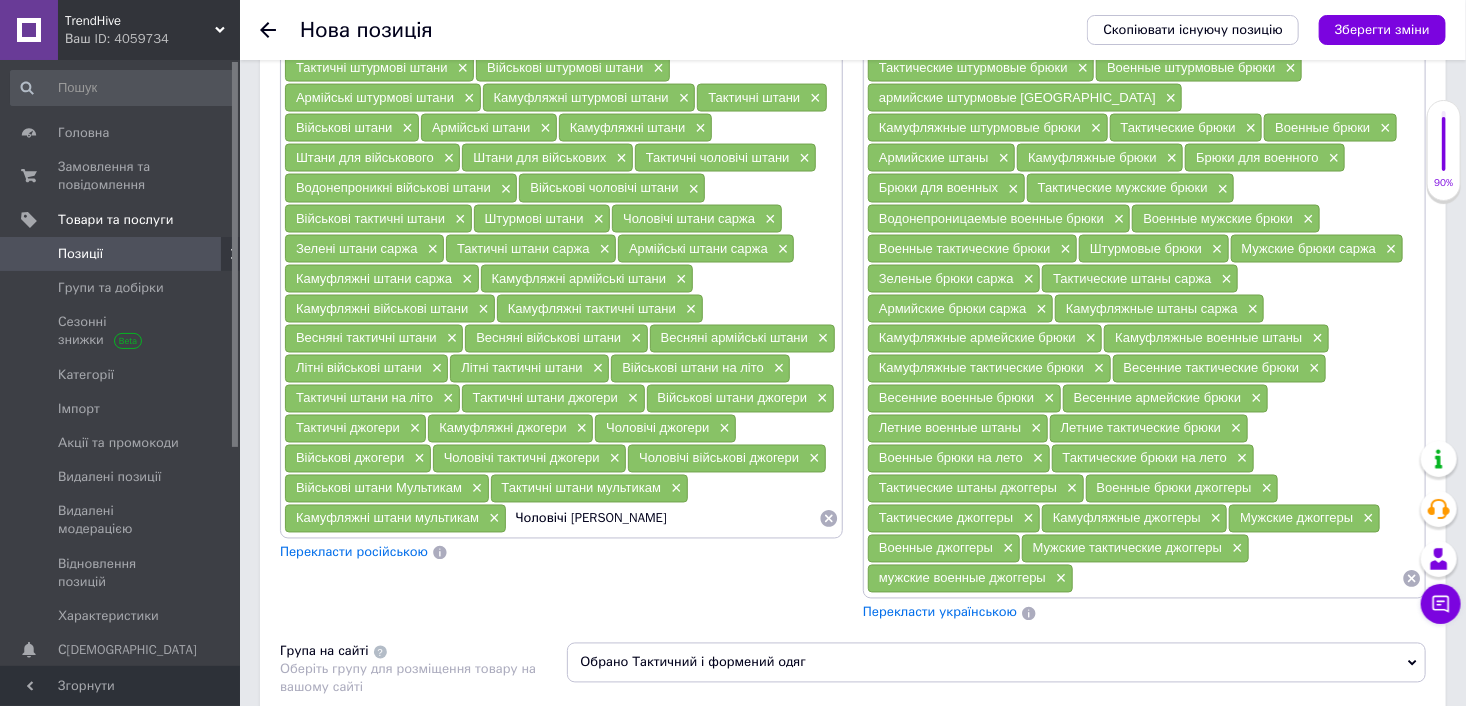 type on "Чоловічі [PERSON_NAME]" 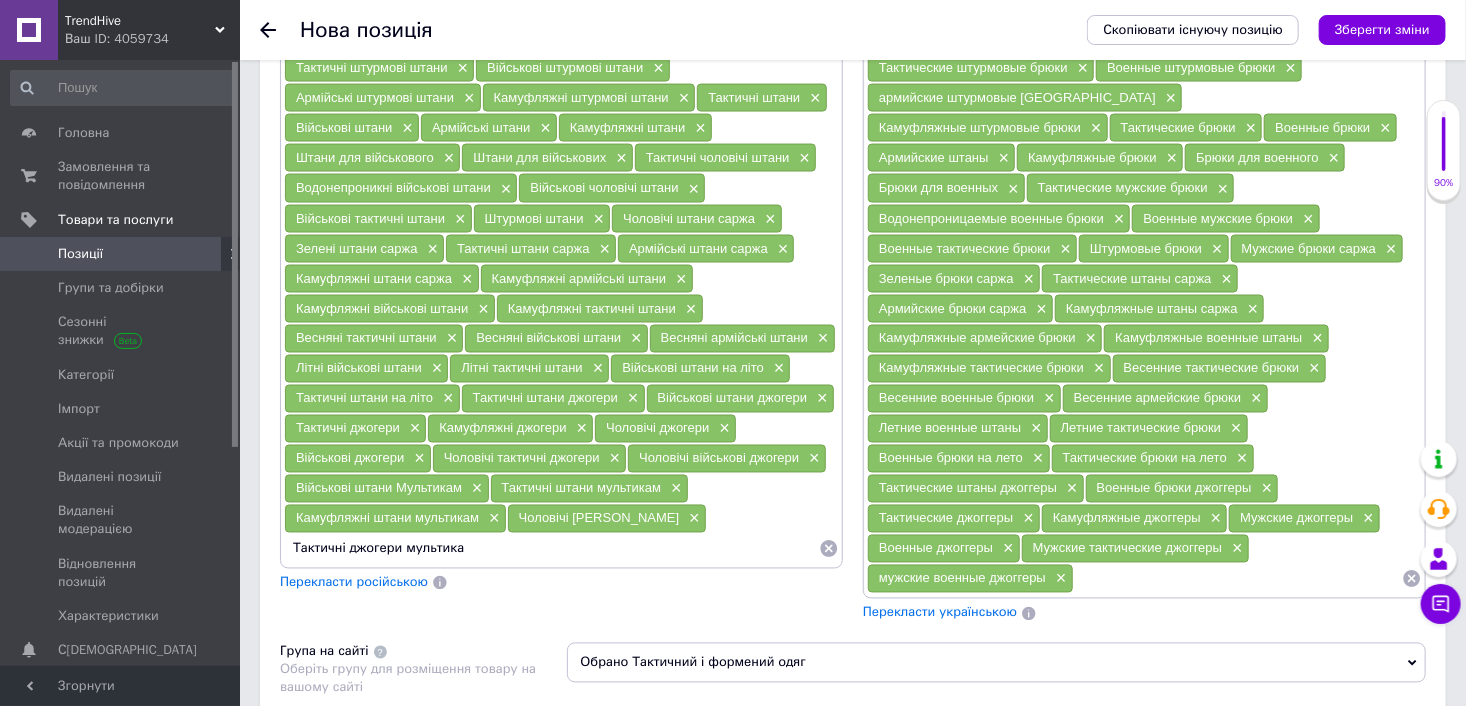 type on "Тактичні джогери мультикам" 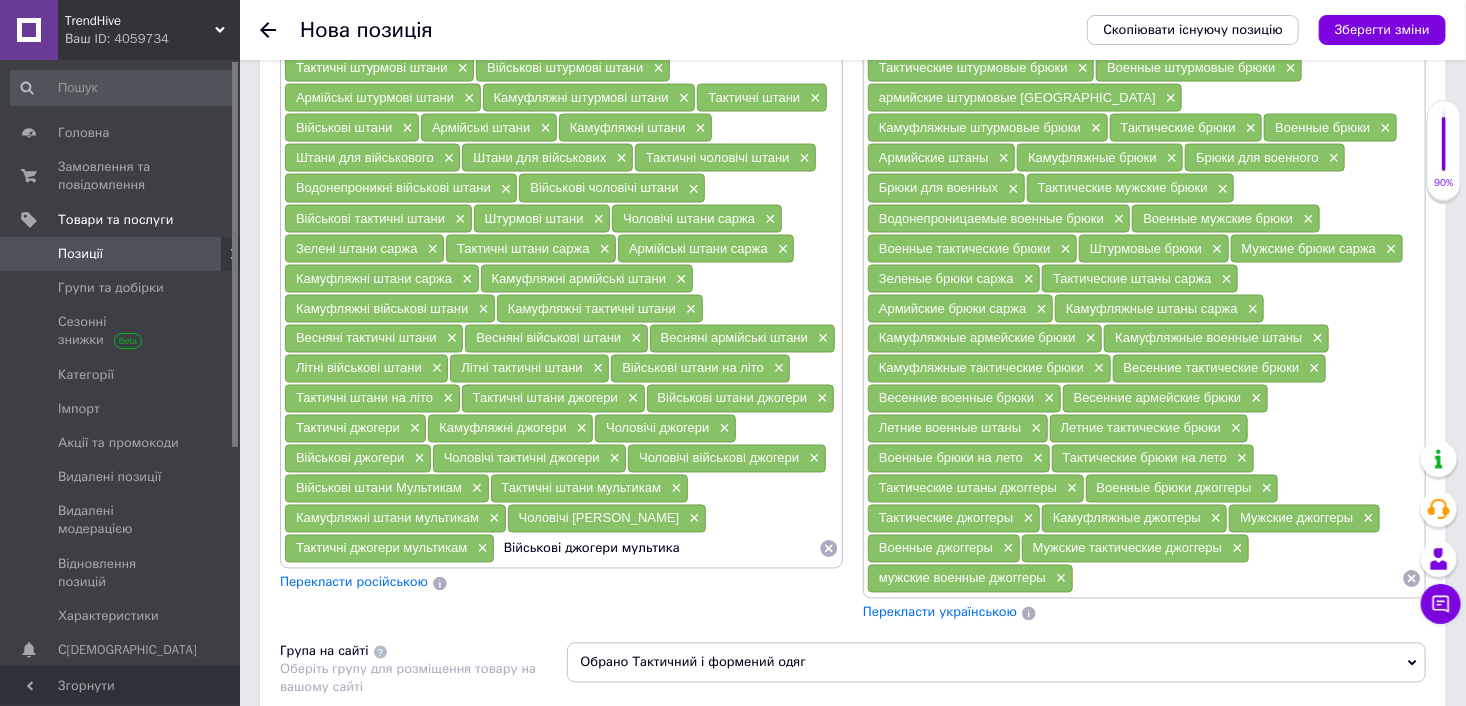 type on "Військові джогери мультикам" 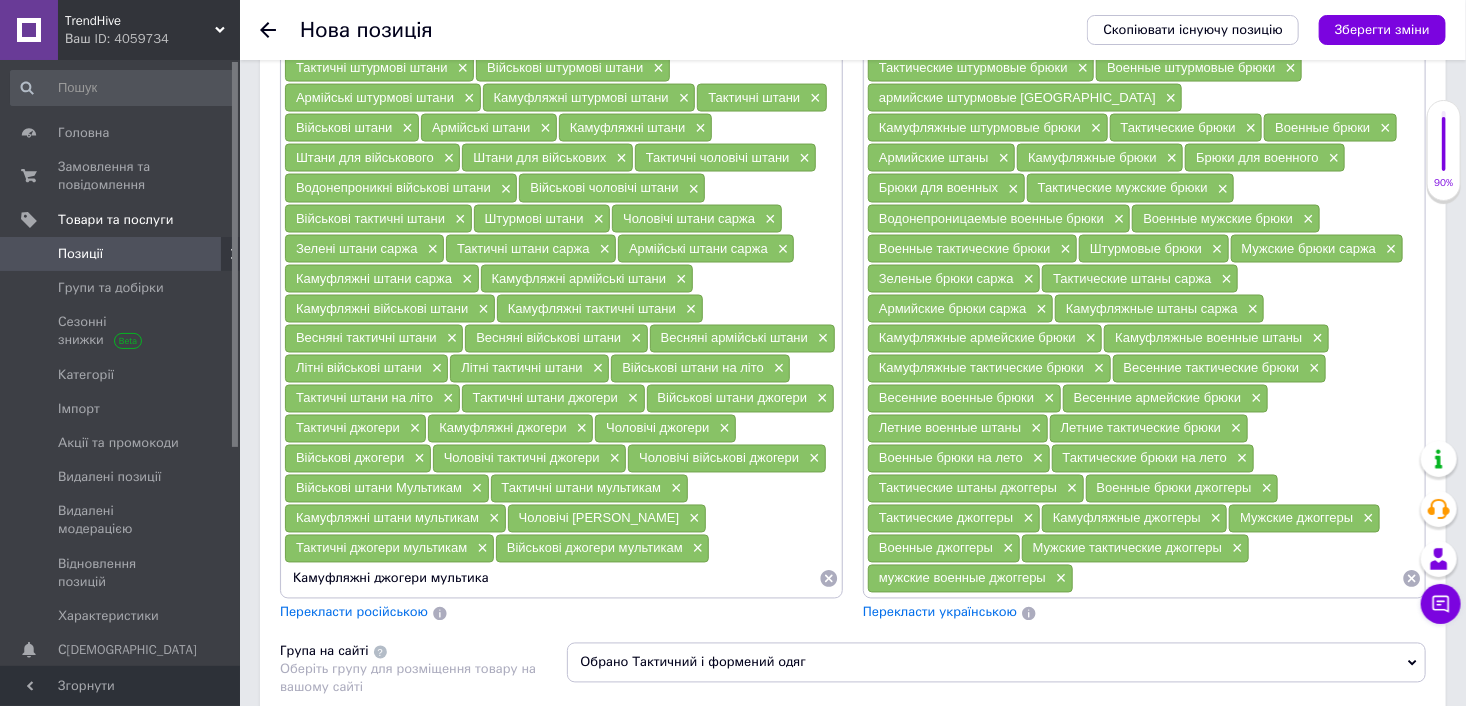 type on "Камуфляжні джогери мультикам" 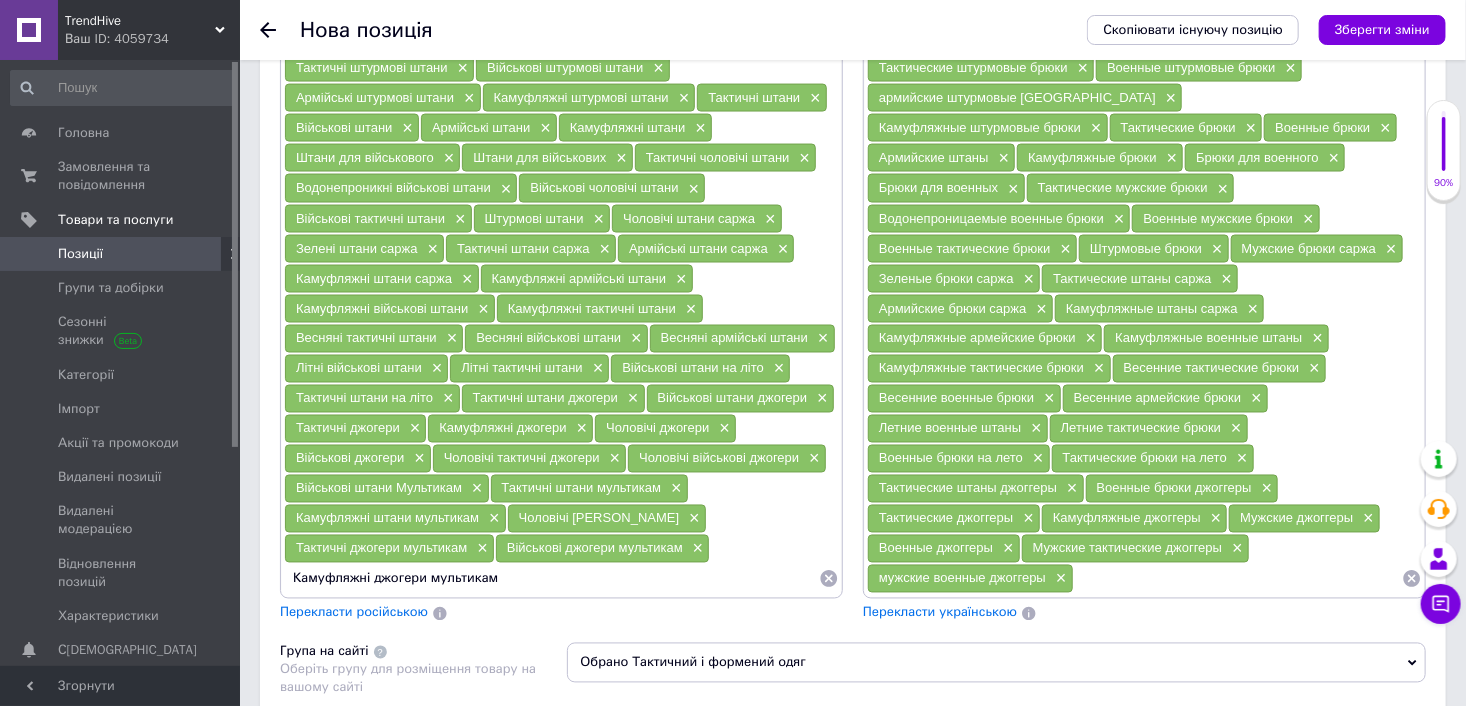 type 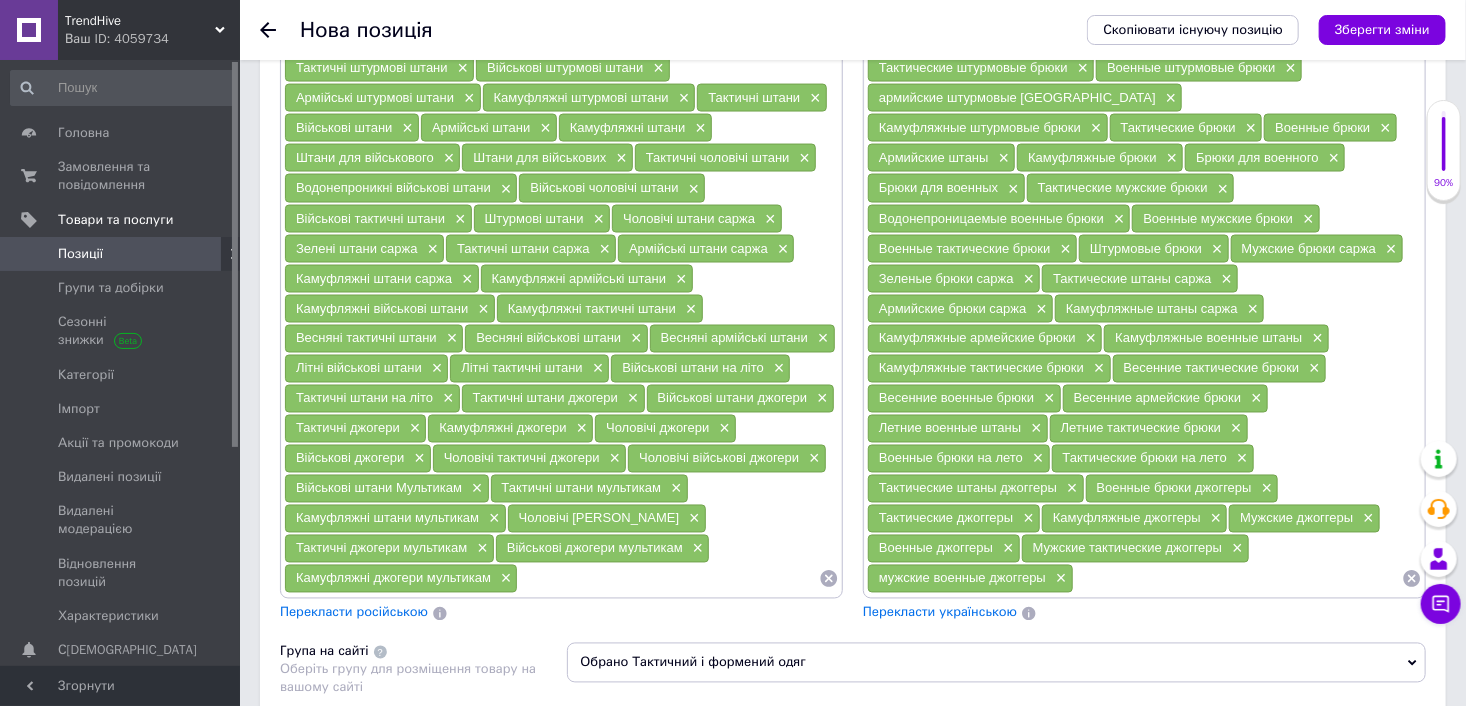 click on "Перекласти російською" at bounding box center (354, 612) 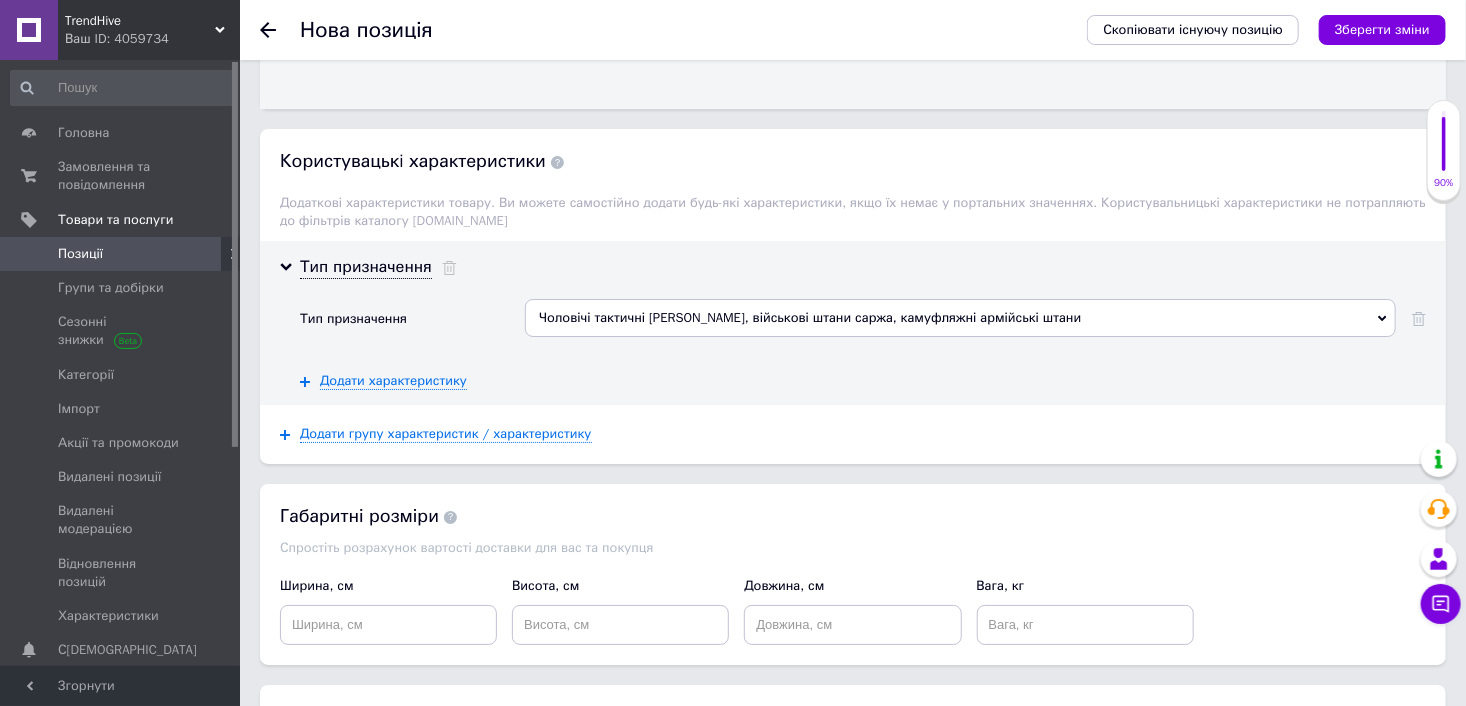 scroll, scrollTop: 3612, scrollLeft: 0, axis: vertical 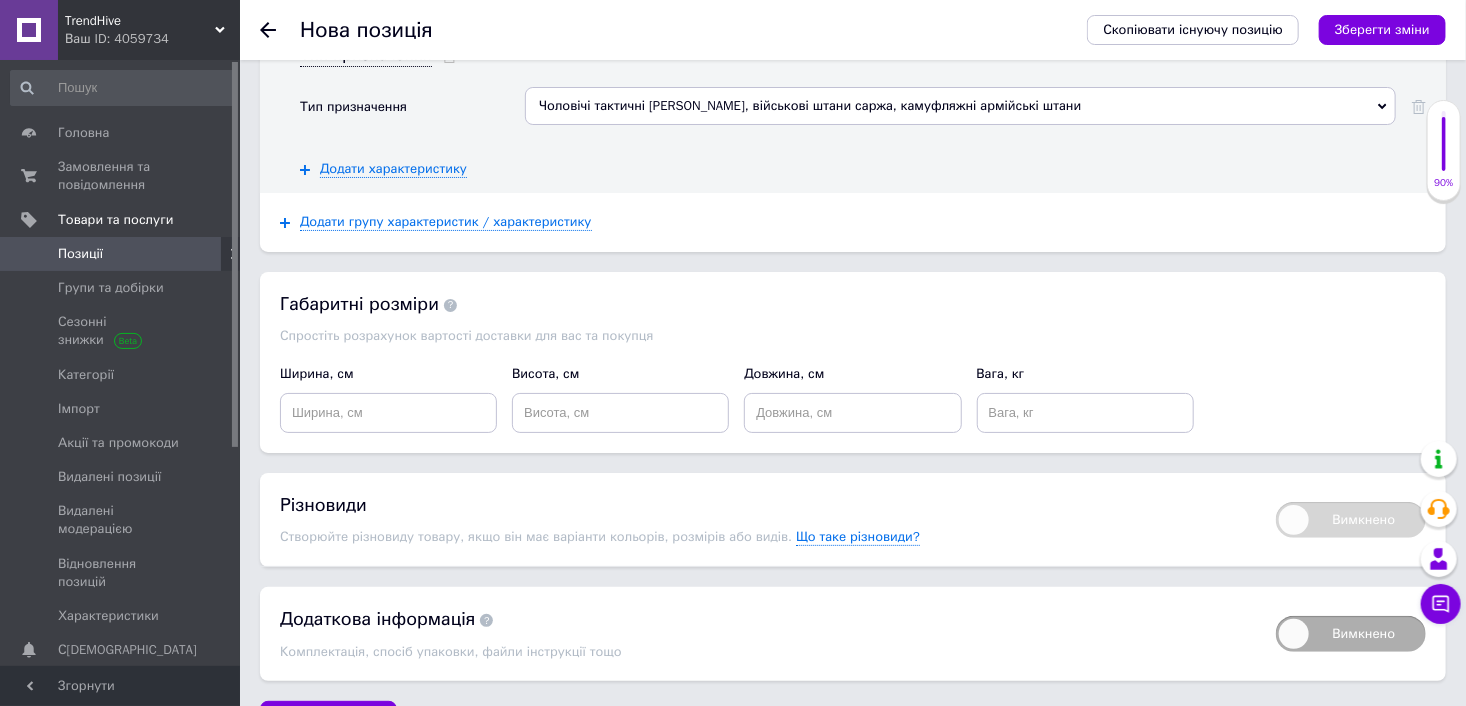 click on "Зберегти зміни" at bounding box center [1382, 30] 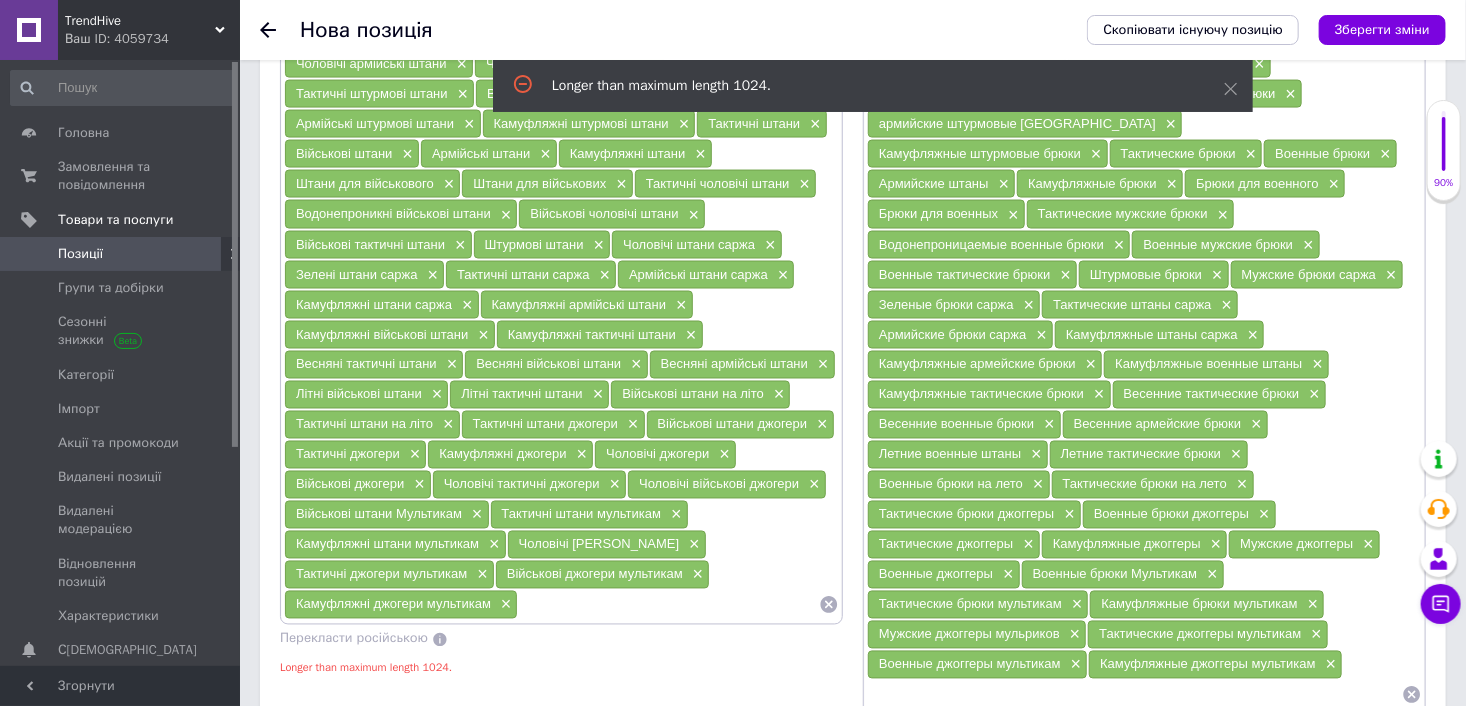 scroll, scrollTop: 1376, scrollLeft: 0, axis: vertical 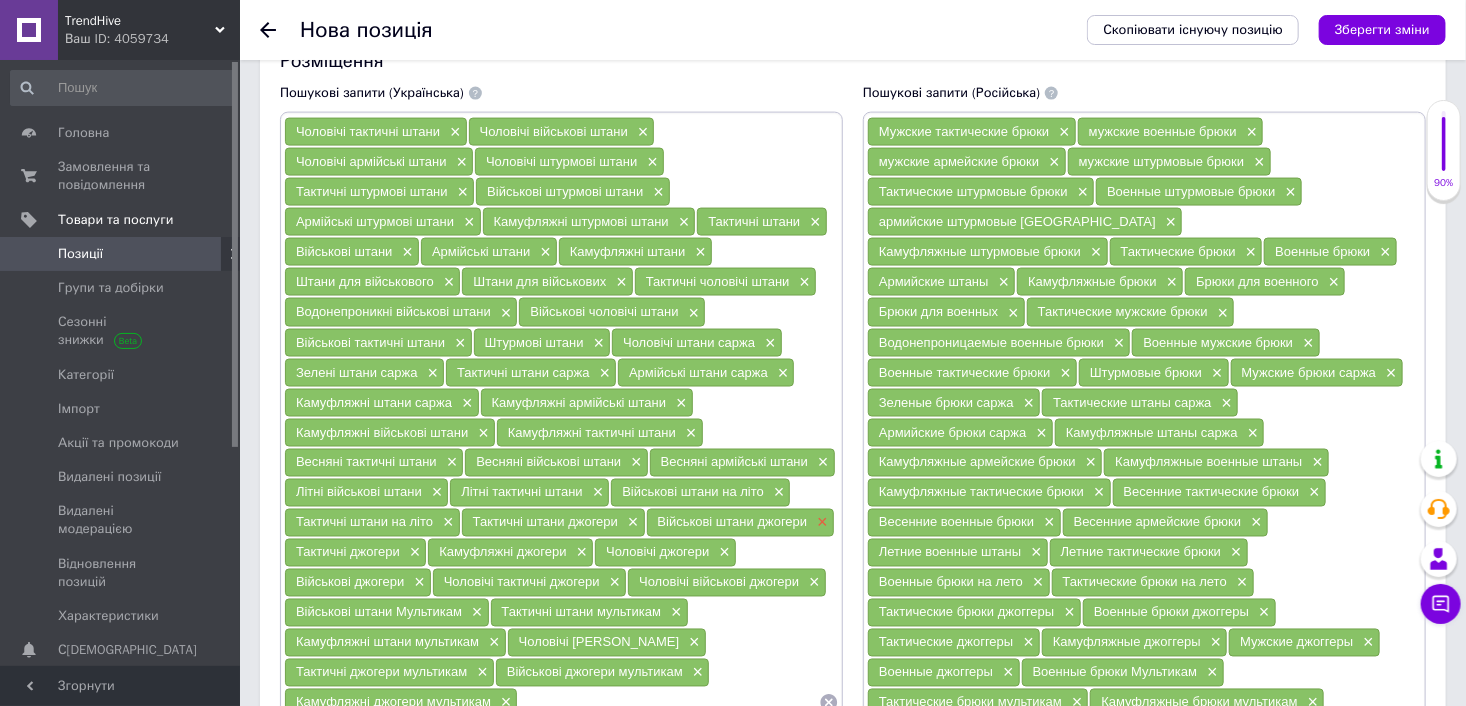 click on "×" at bounding box center (820, 523) 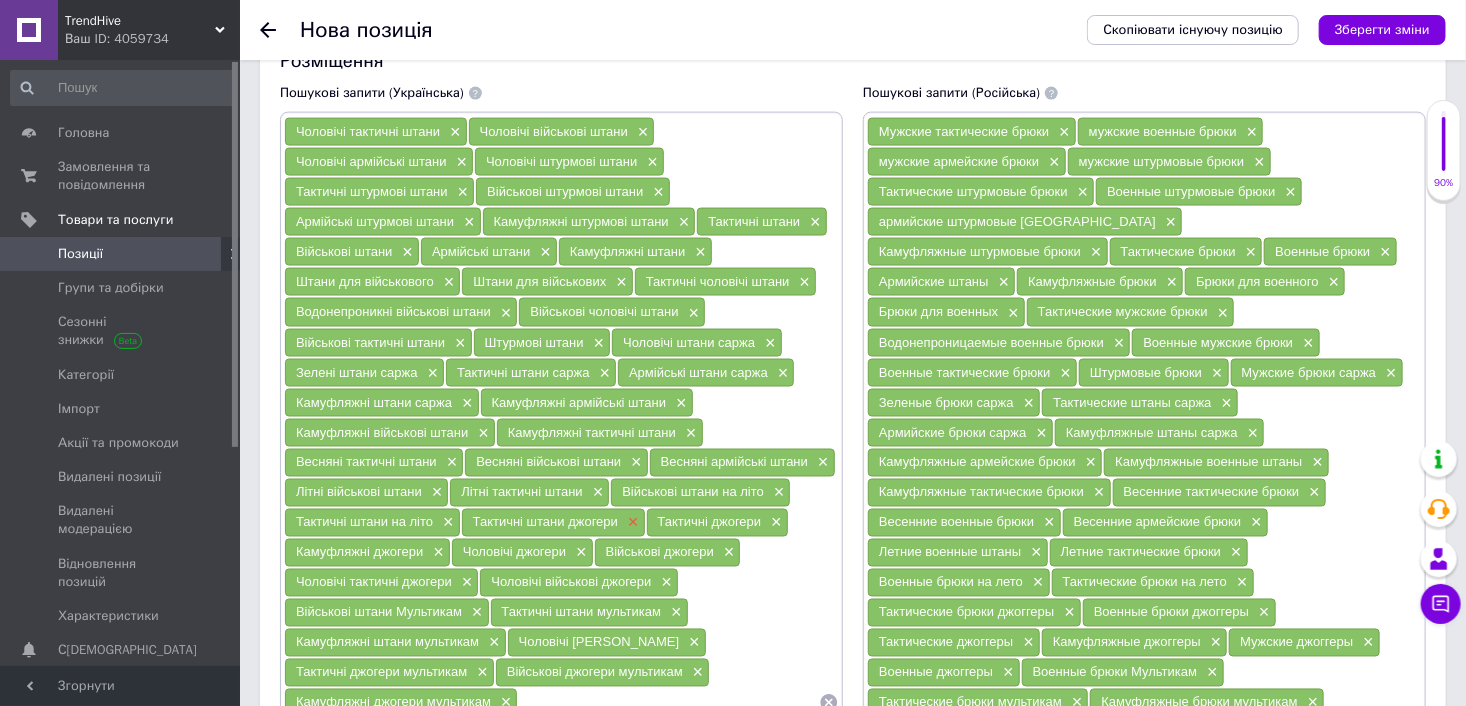 click on "×" at bounding box center (631, 523) 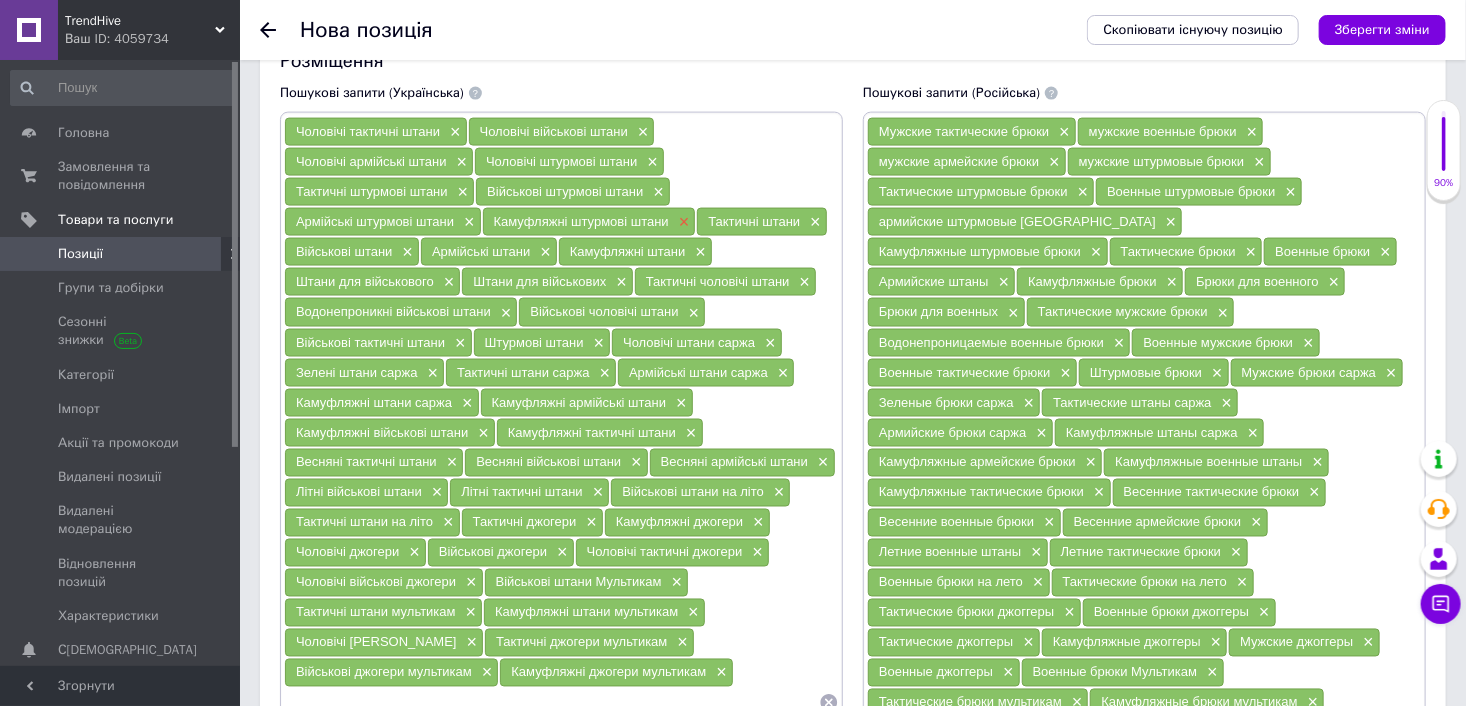 click on "×" at bounding box center [682, 222] 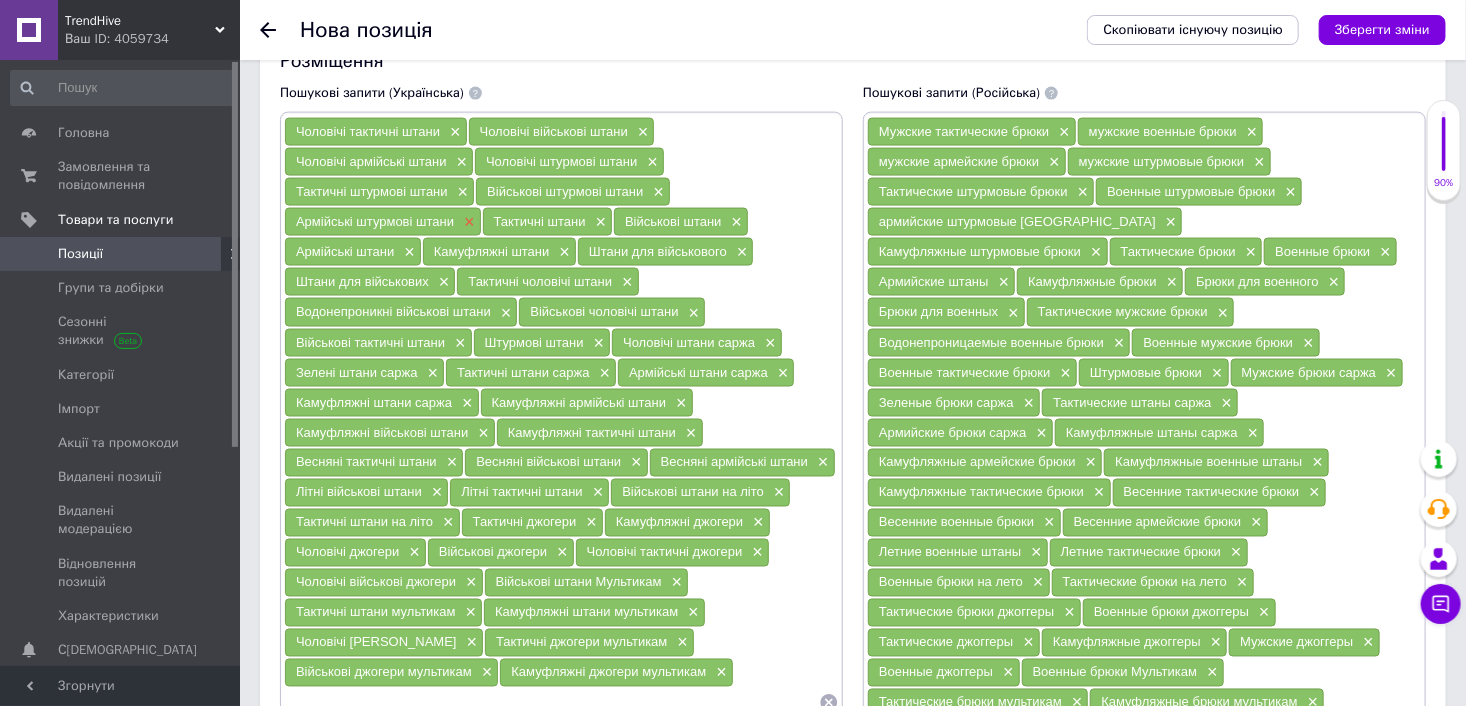 click on "×" at bounding box center (467, 222) 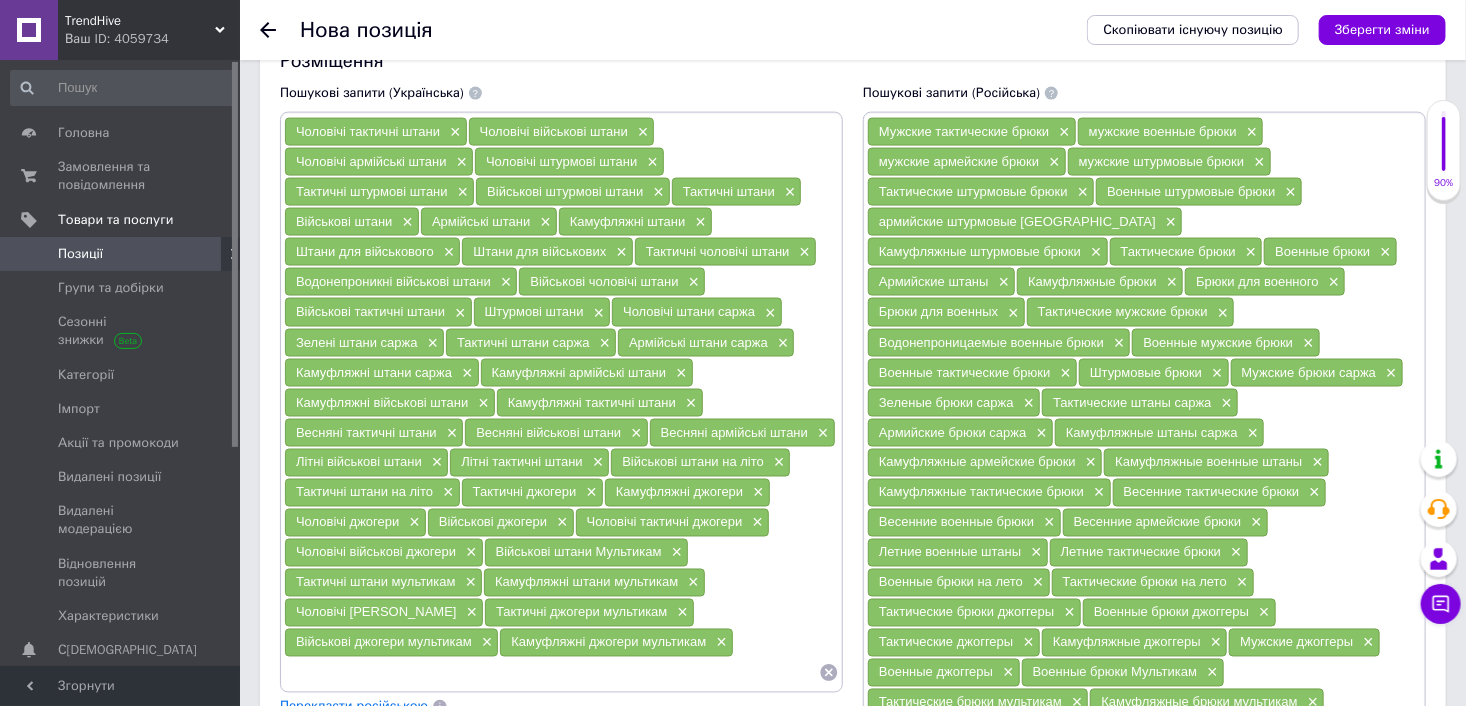 click on "Перекласти російською" at bounding box center [354, 706] 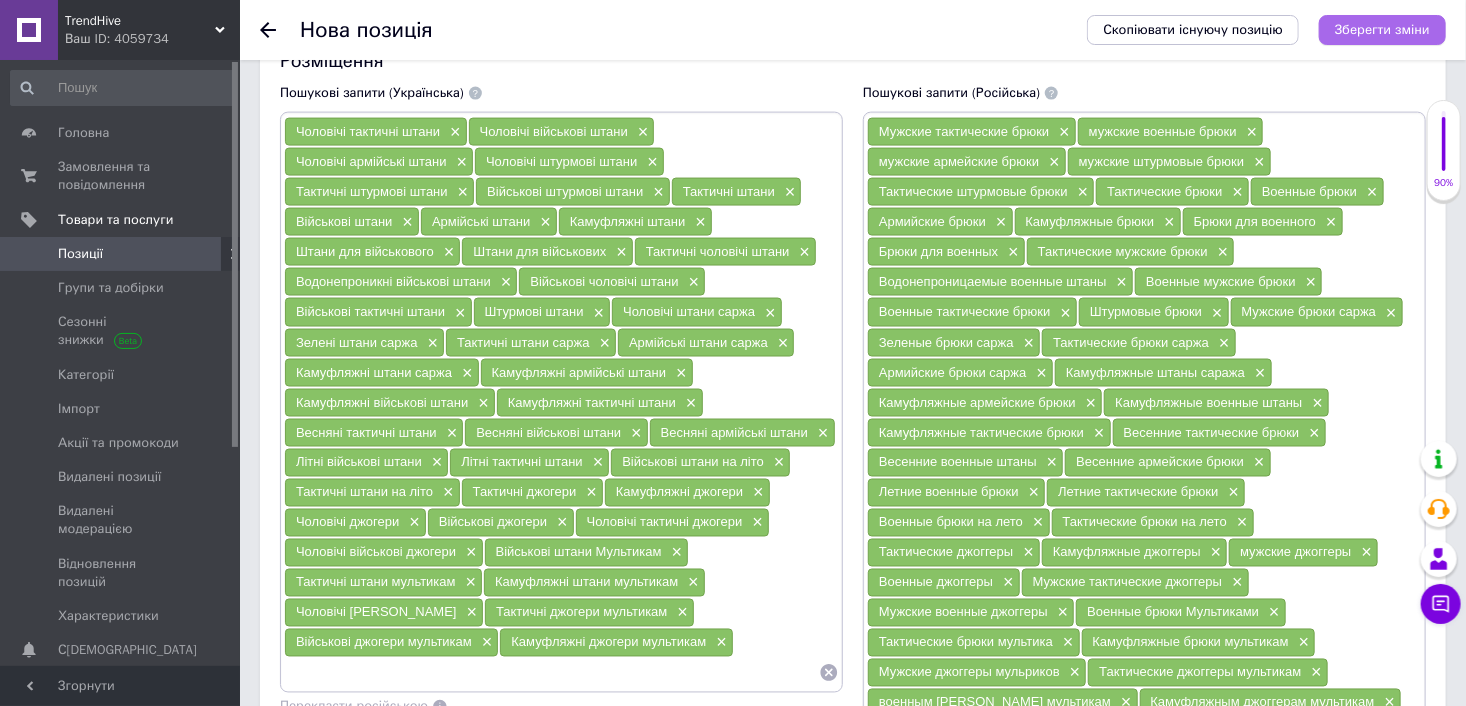 click on "Зберегти зміни" at bounding box center (1382, 29) 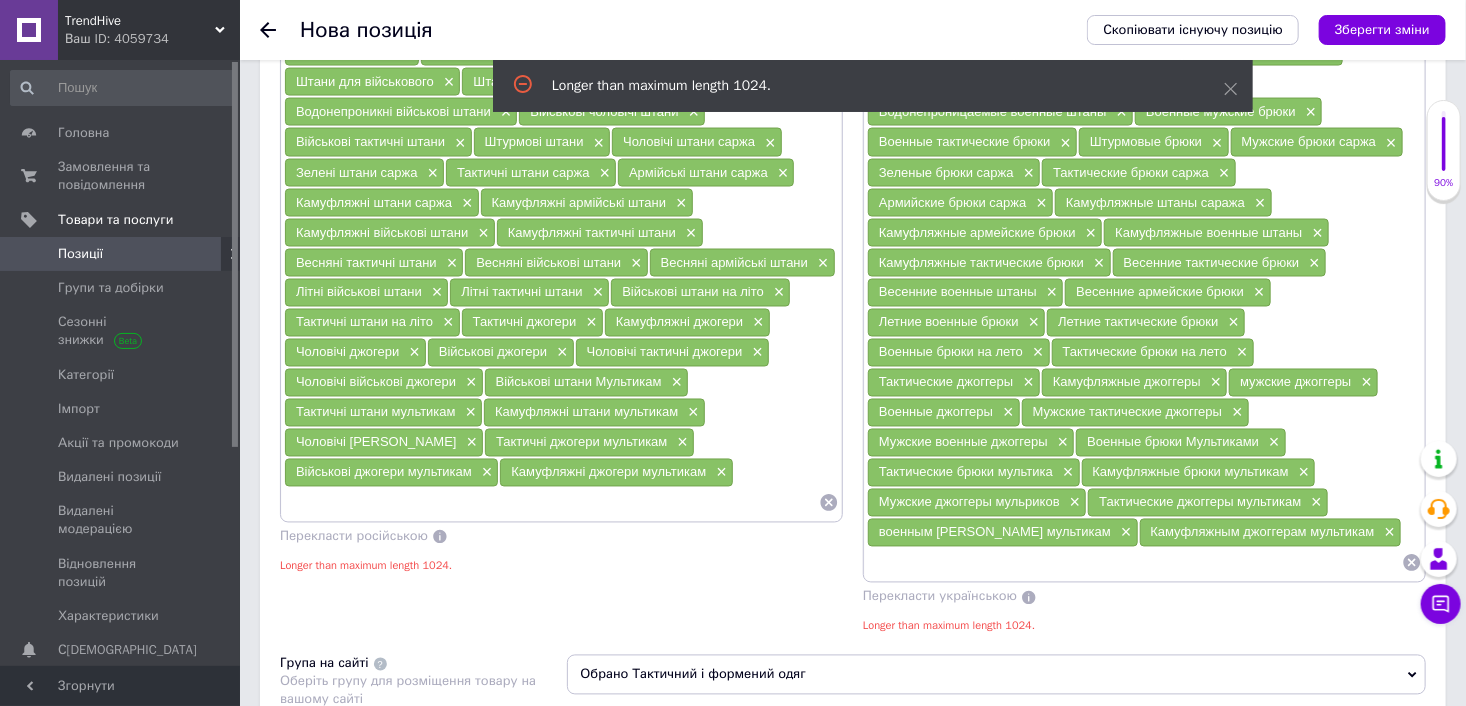 scroll, scrollTop: 1446, scrollLeft: 0, axis: vertical 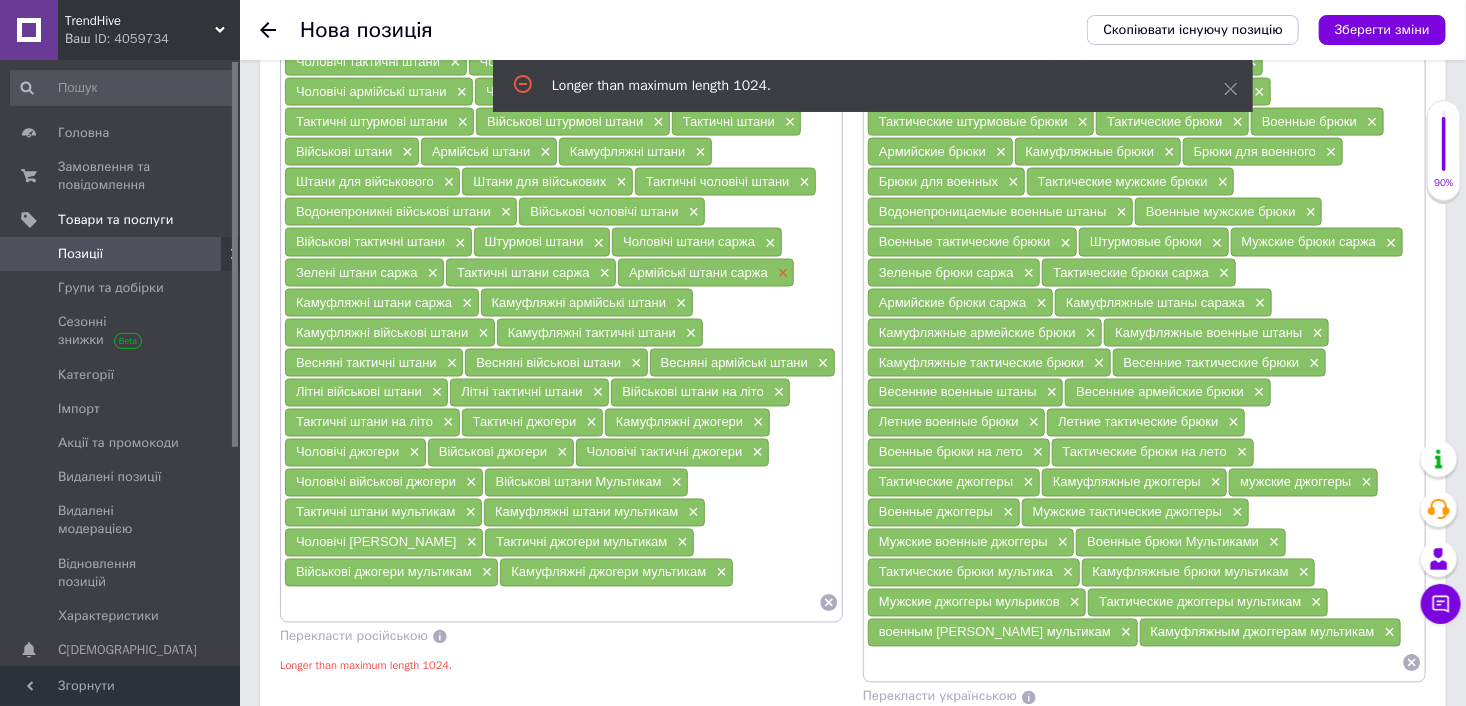 click on "×" at bounding box center [781, 273] 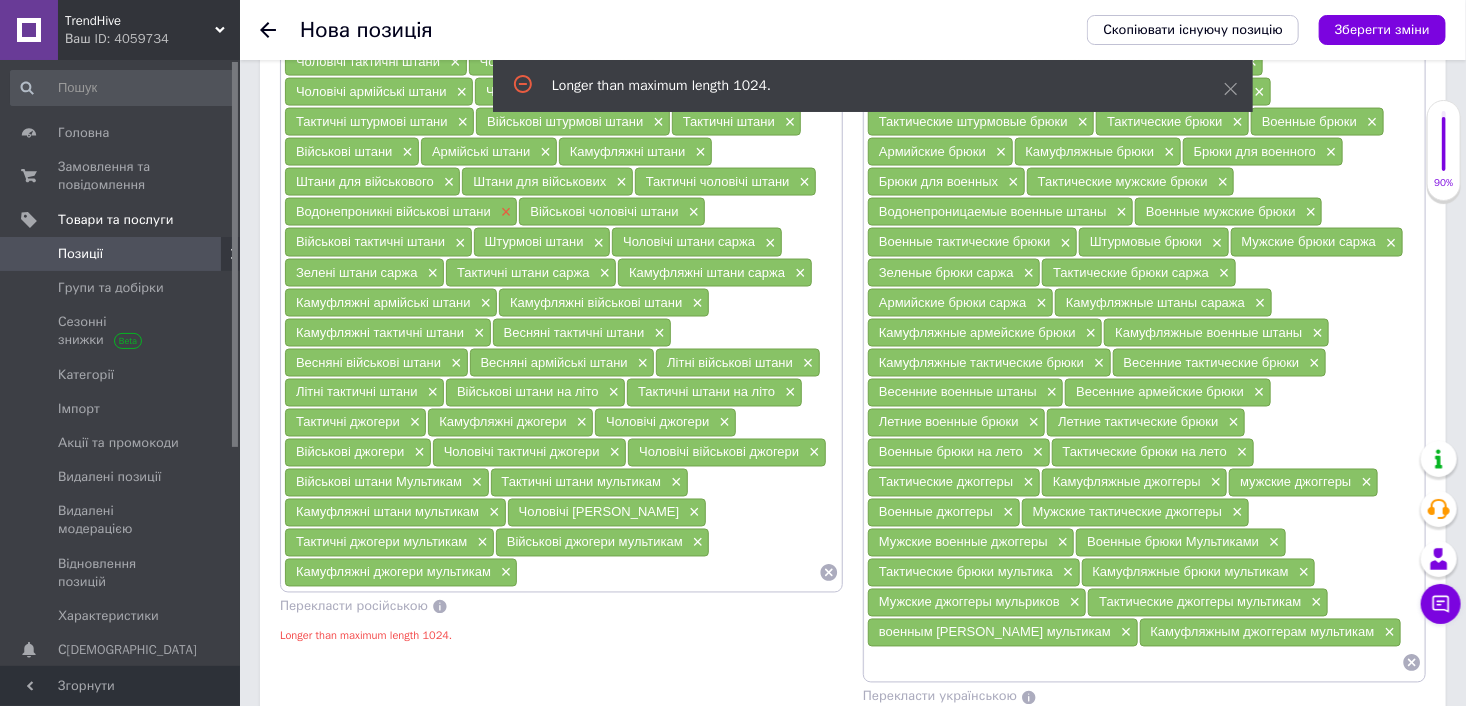 click on "×" at bounding box center (504, 212) 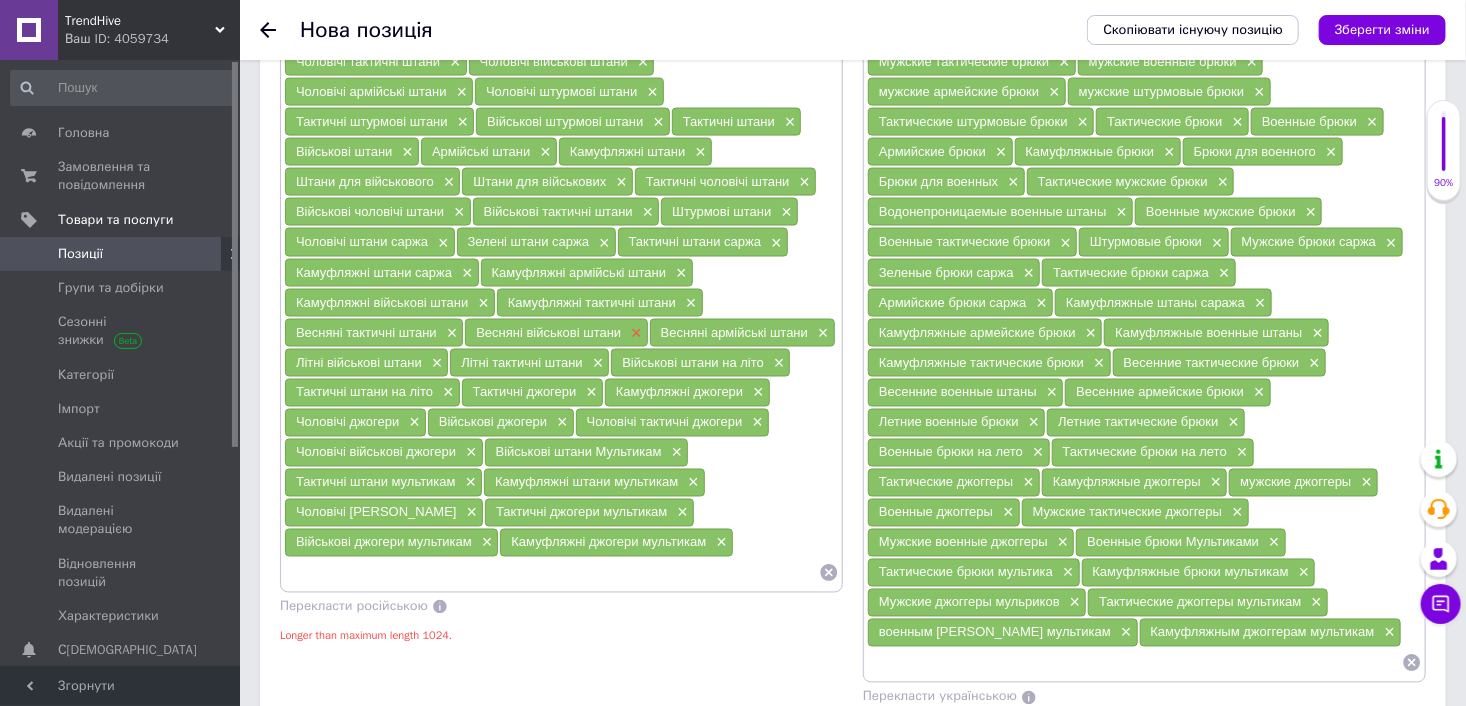 click on "×" at bounding box center (634, 333) 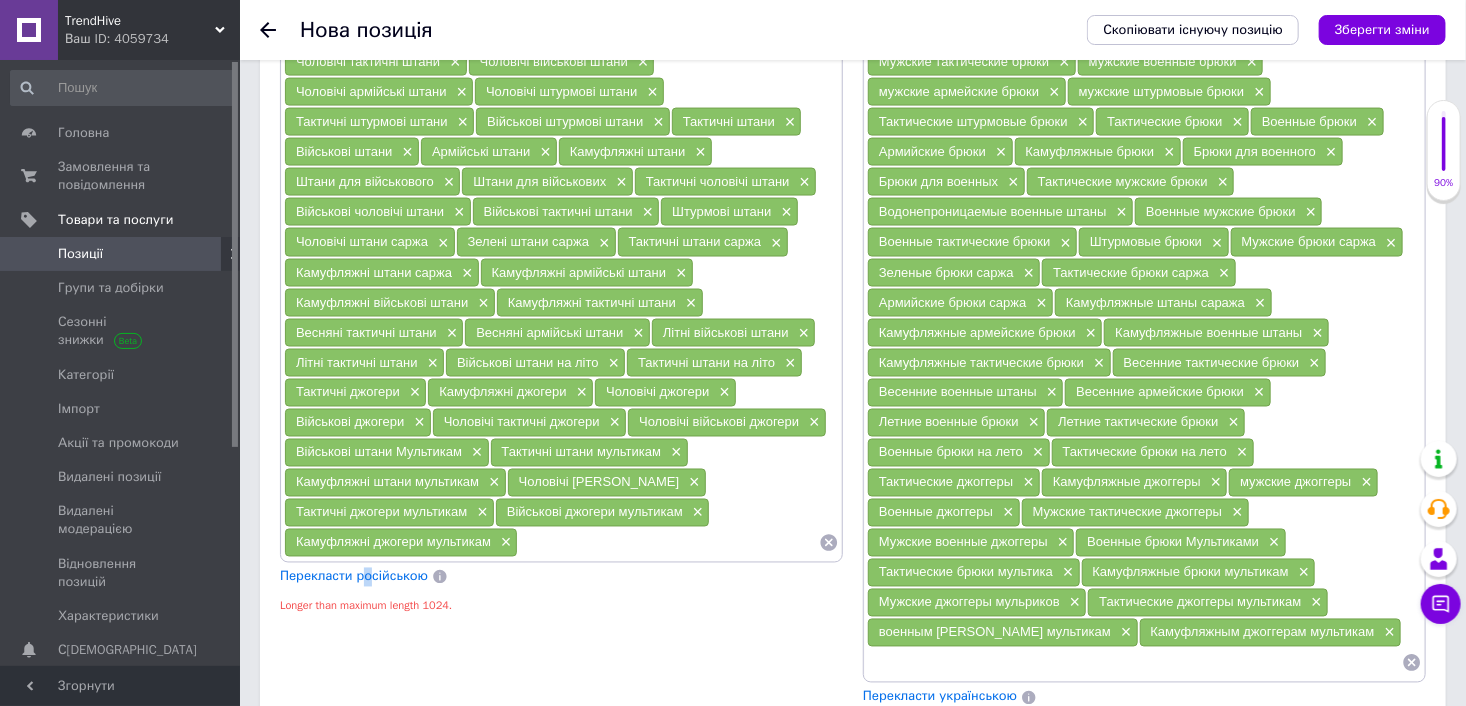 click on "Перекласти російською" at bounding box center (354, 576) 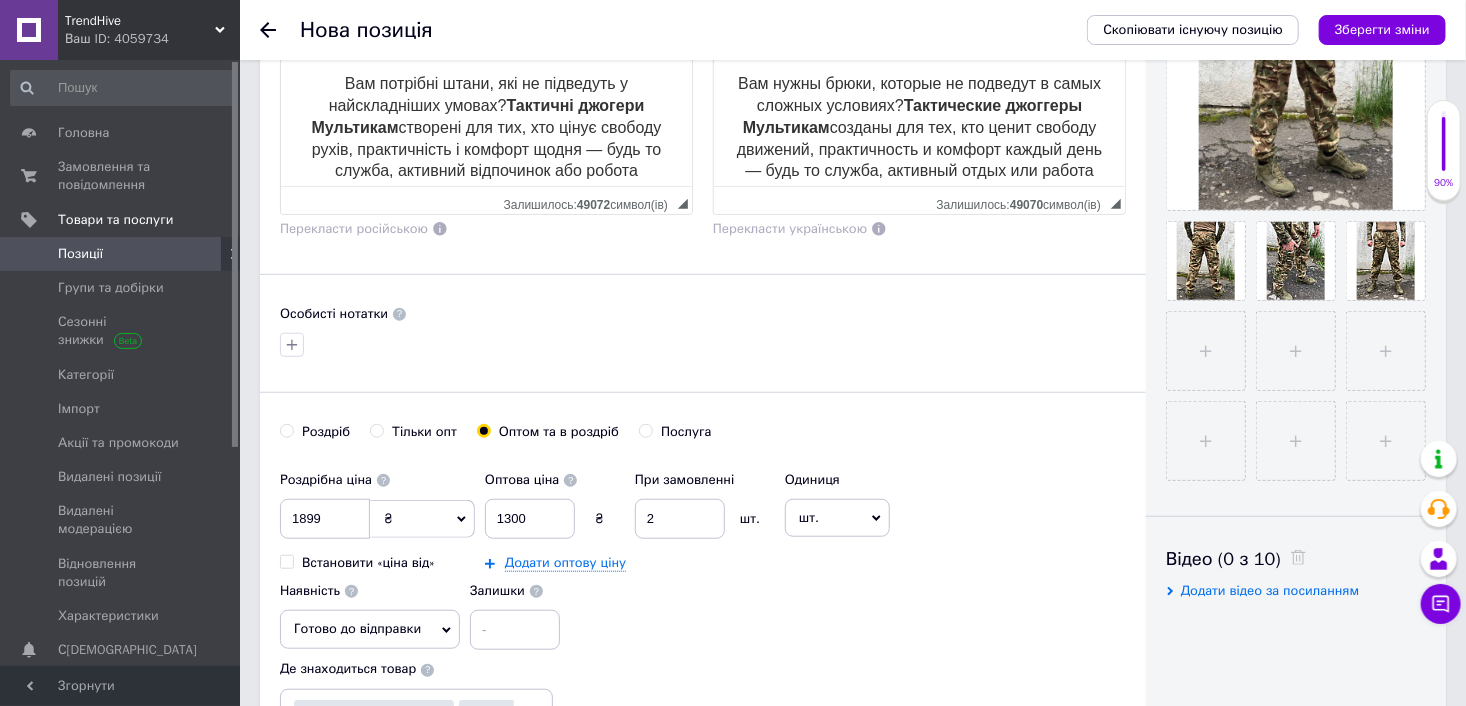 scroll, scrollTop: 0, scrollLeft: 0, axis: both 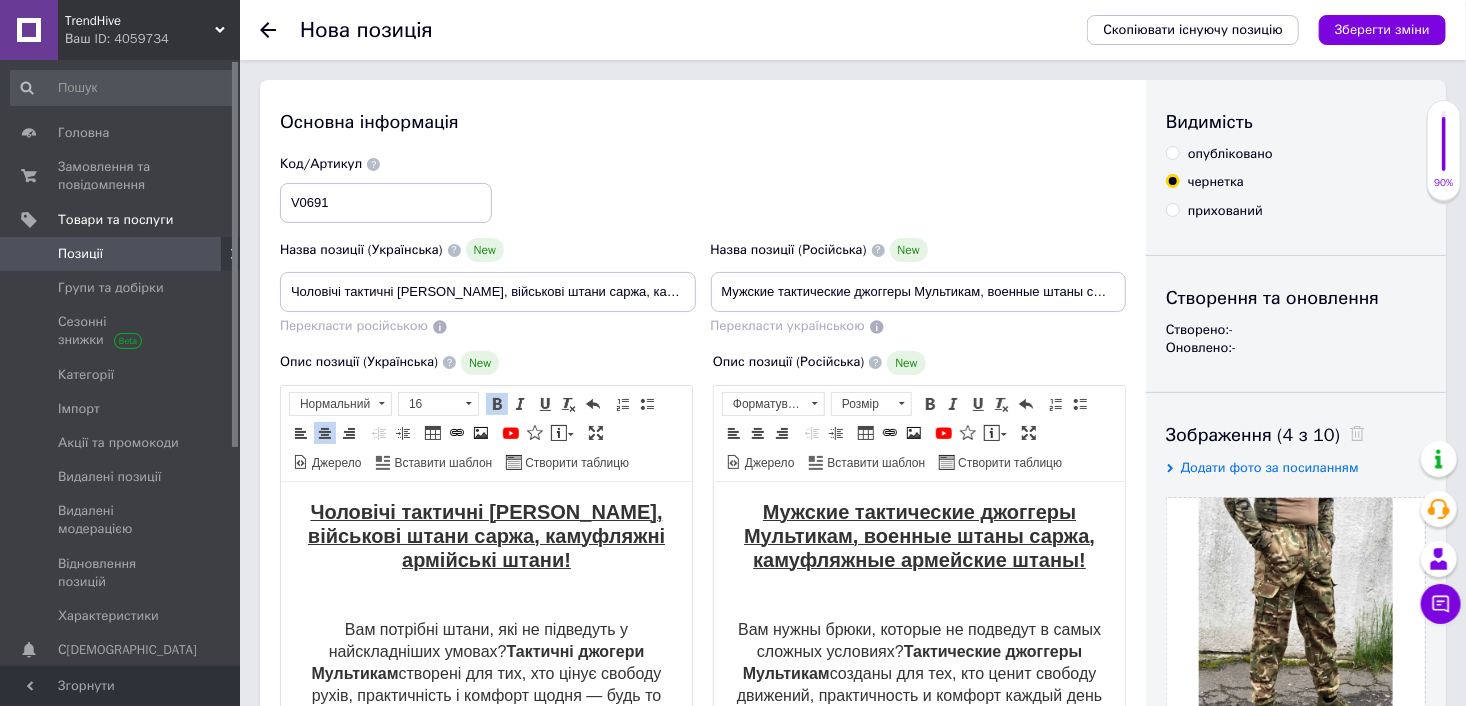 click on "Зберегти зміни" at bounding box center [1382, 30] 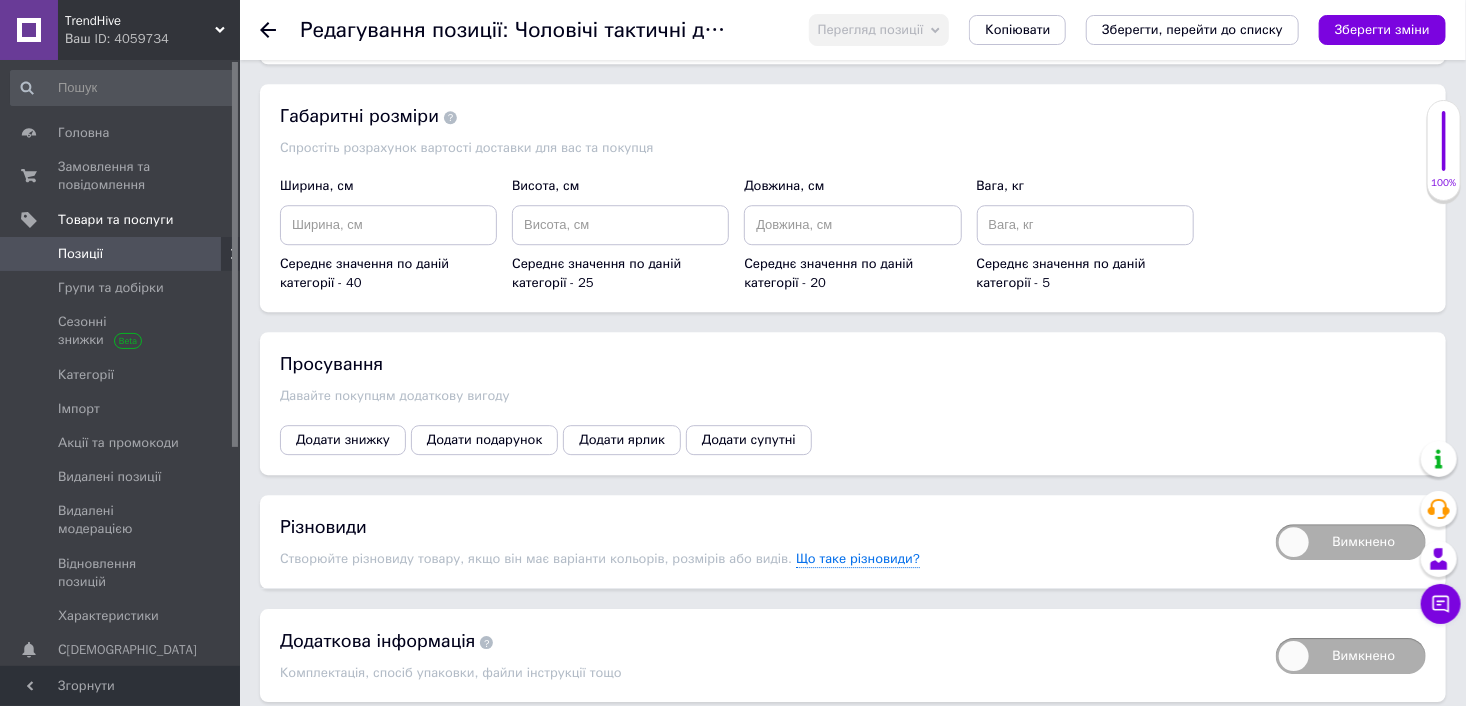 scroll, scrollTop: 2689, scrollLeft: 0, axis: vertical 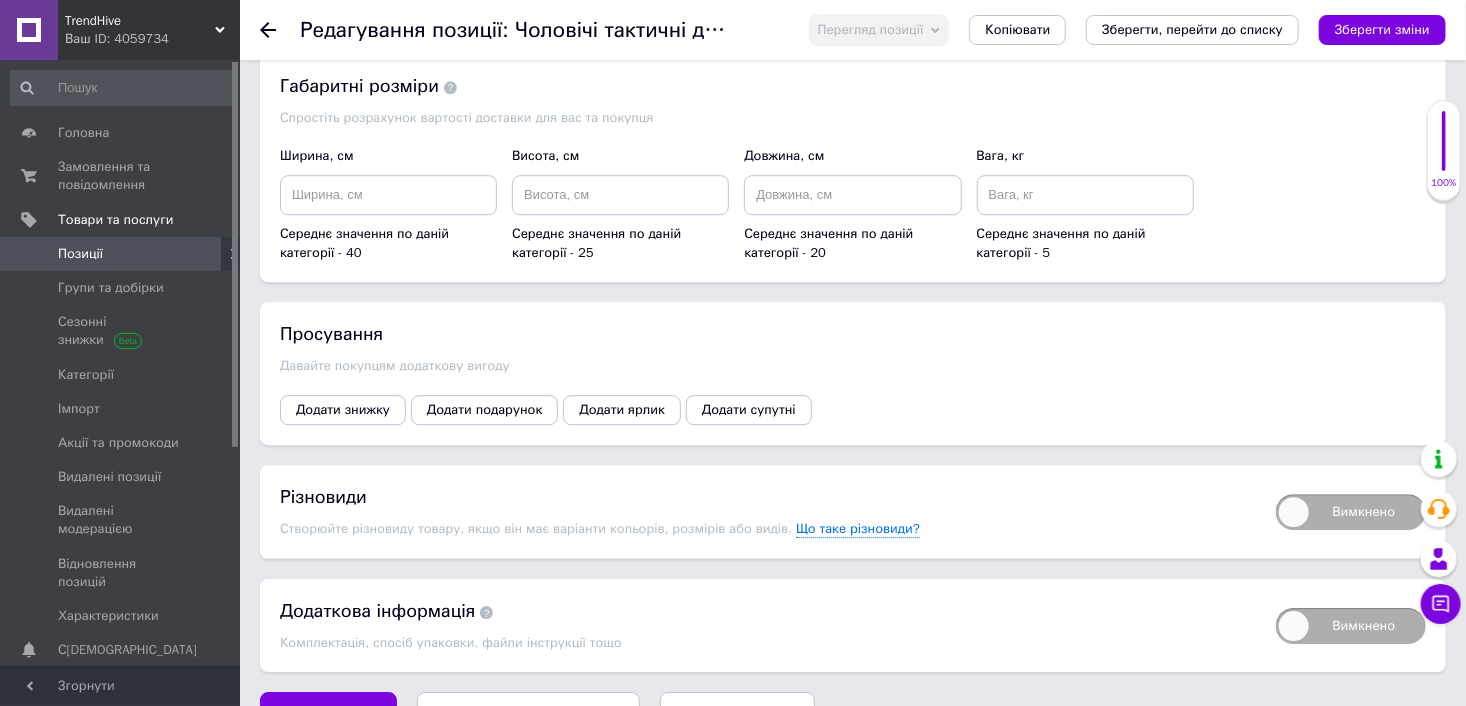click on "Вимкнено" at bounding box center [1351, 512] 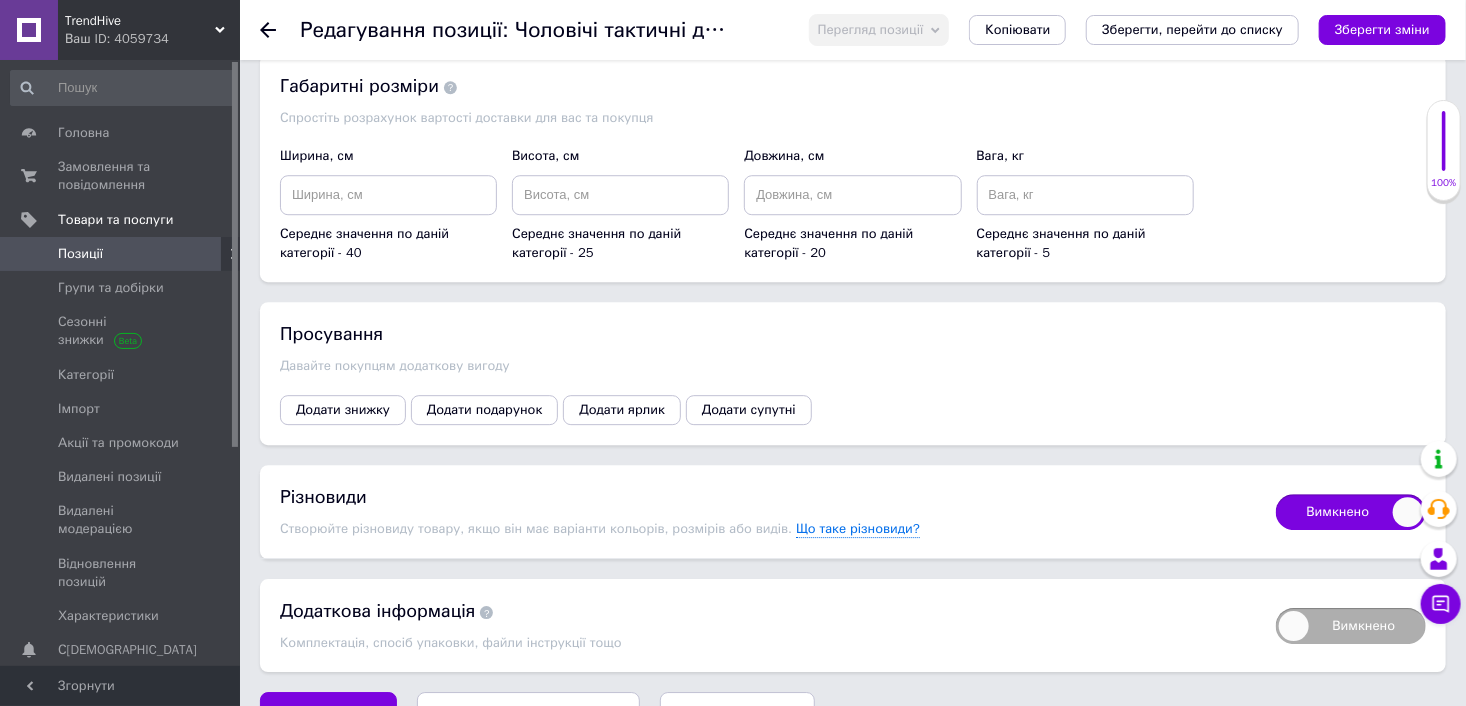 checkbox on "true" 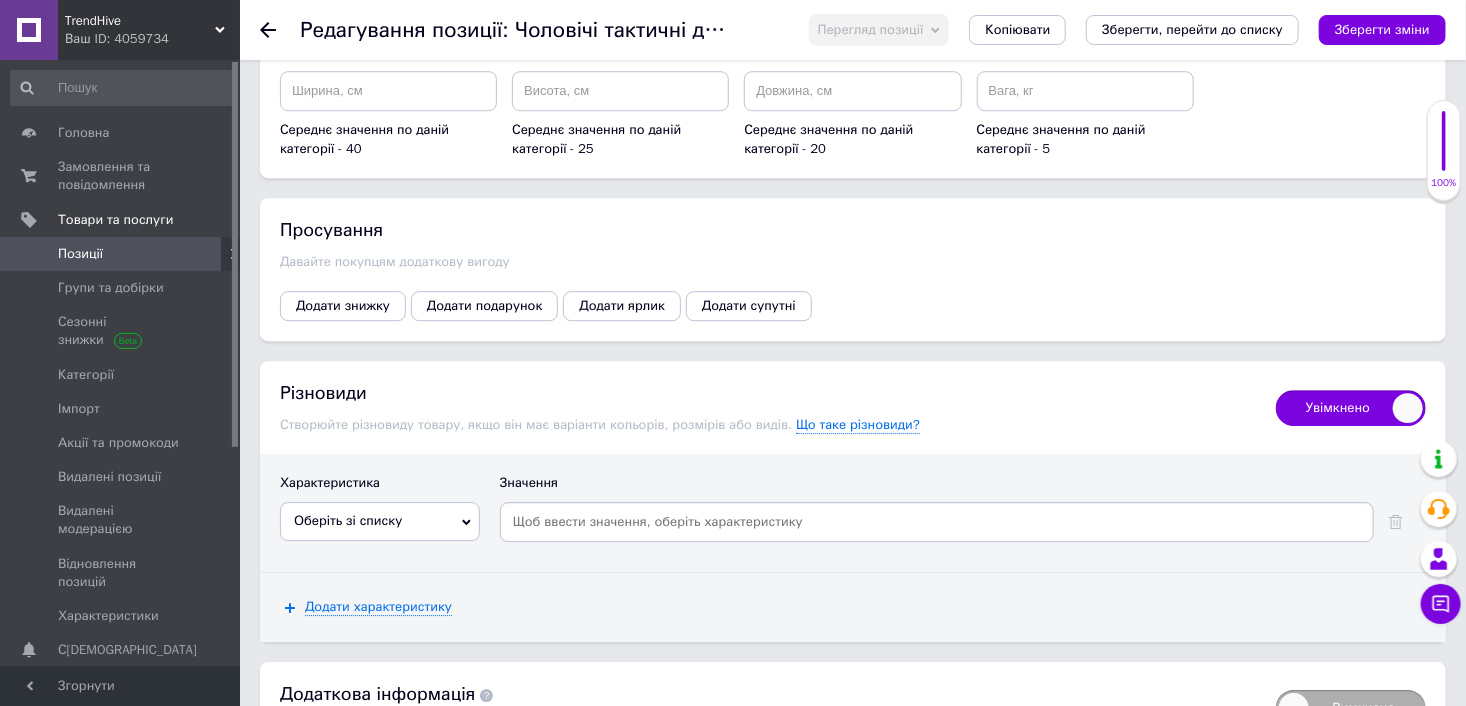 scroll, scrollTop: 2876, scrollLeft: 0, axis: vertical 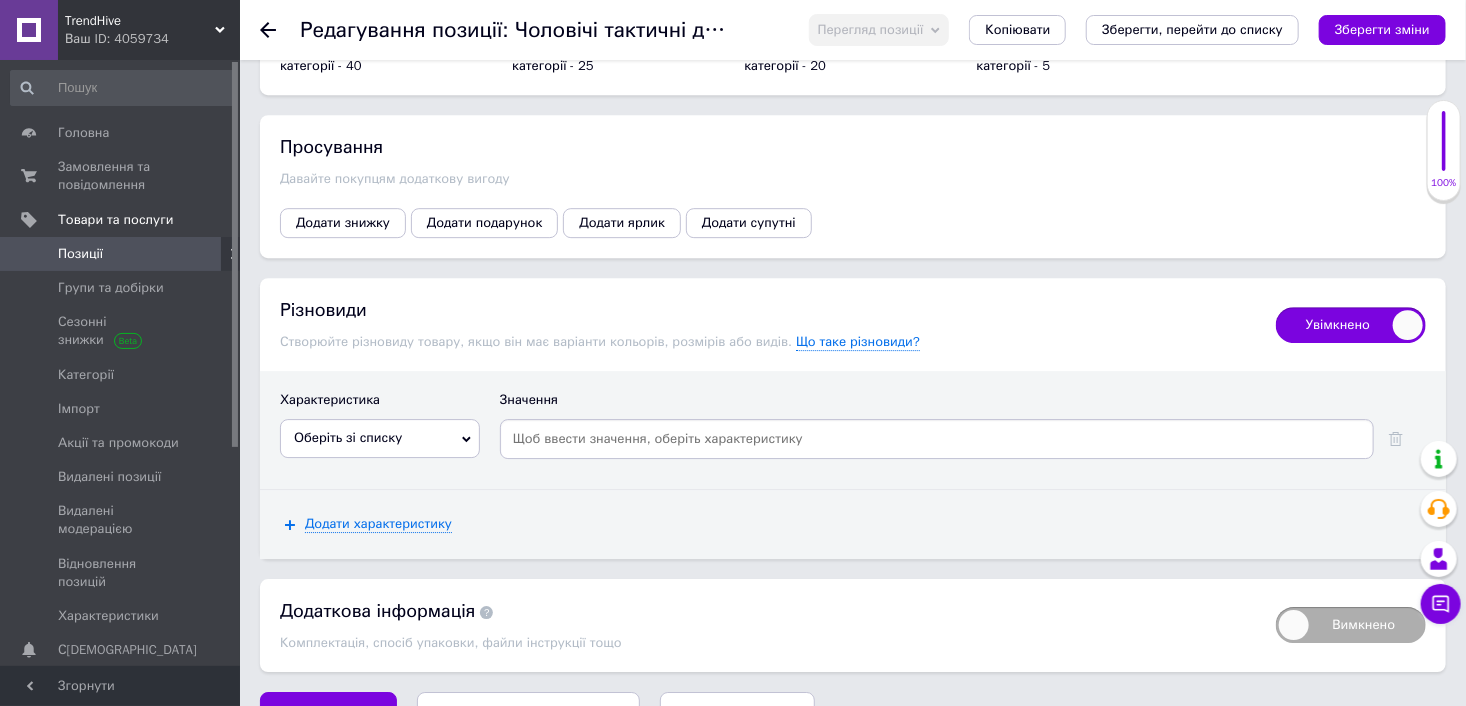 click on "Оберіть зі списку" at bounding box center (348, 437) 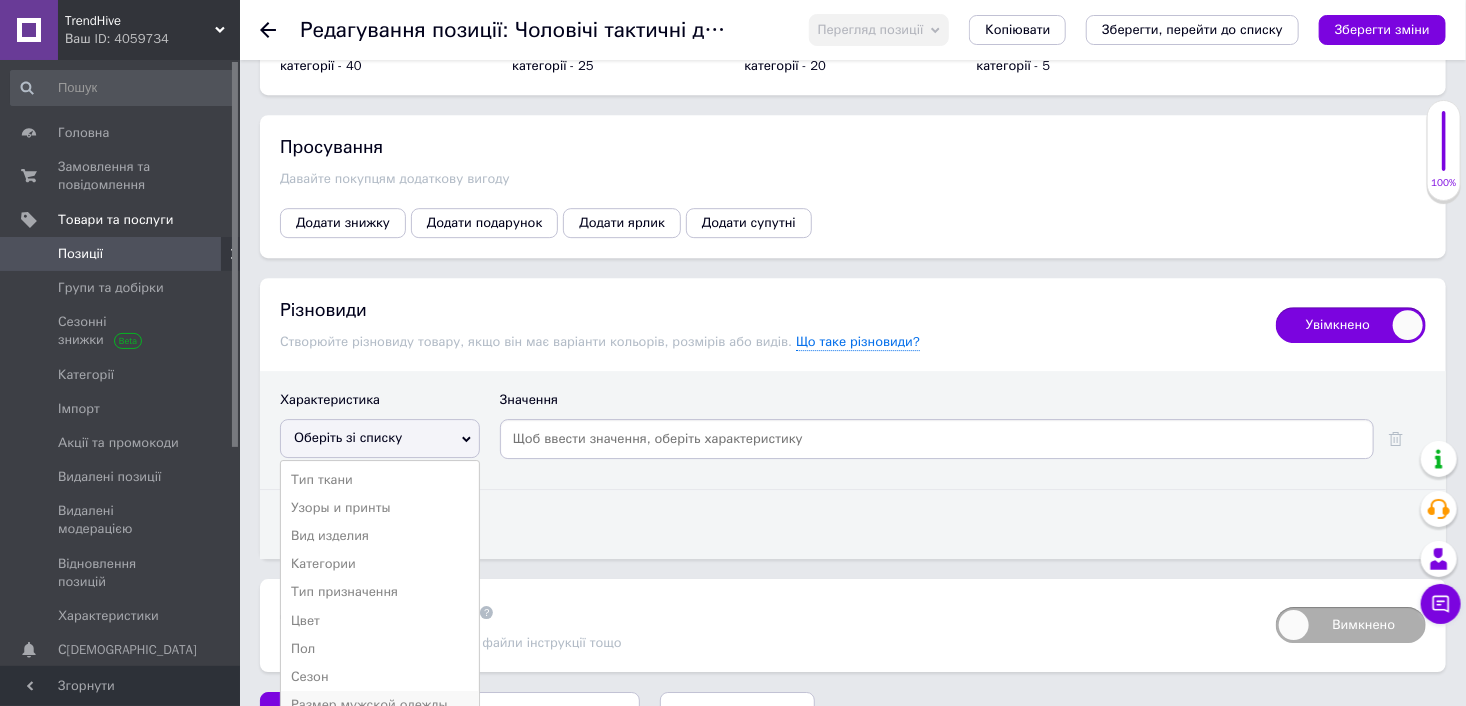 click on "Размер мужской одежды" at bounding box center (380, 705) 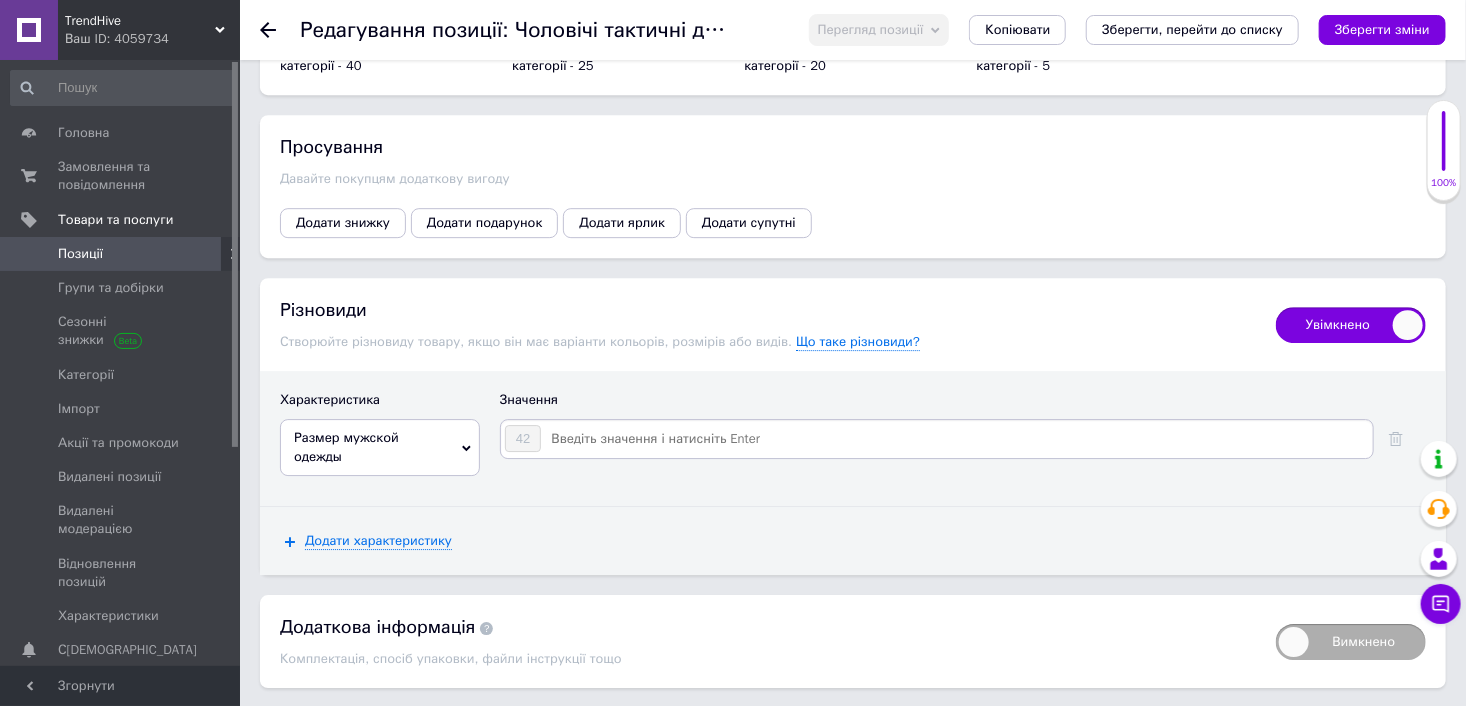click on "Значення" at bounding box center (963, 405) 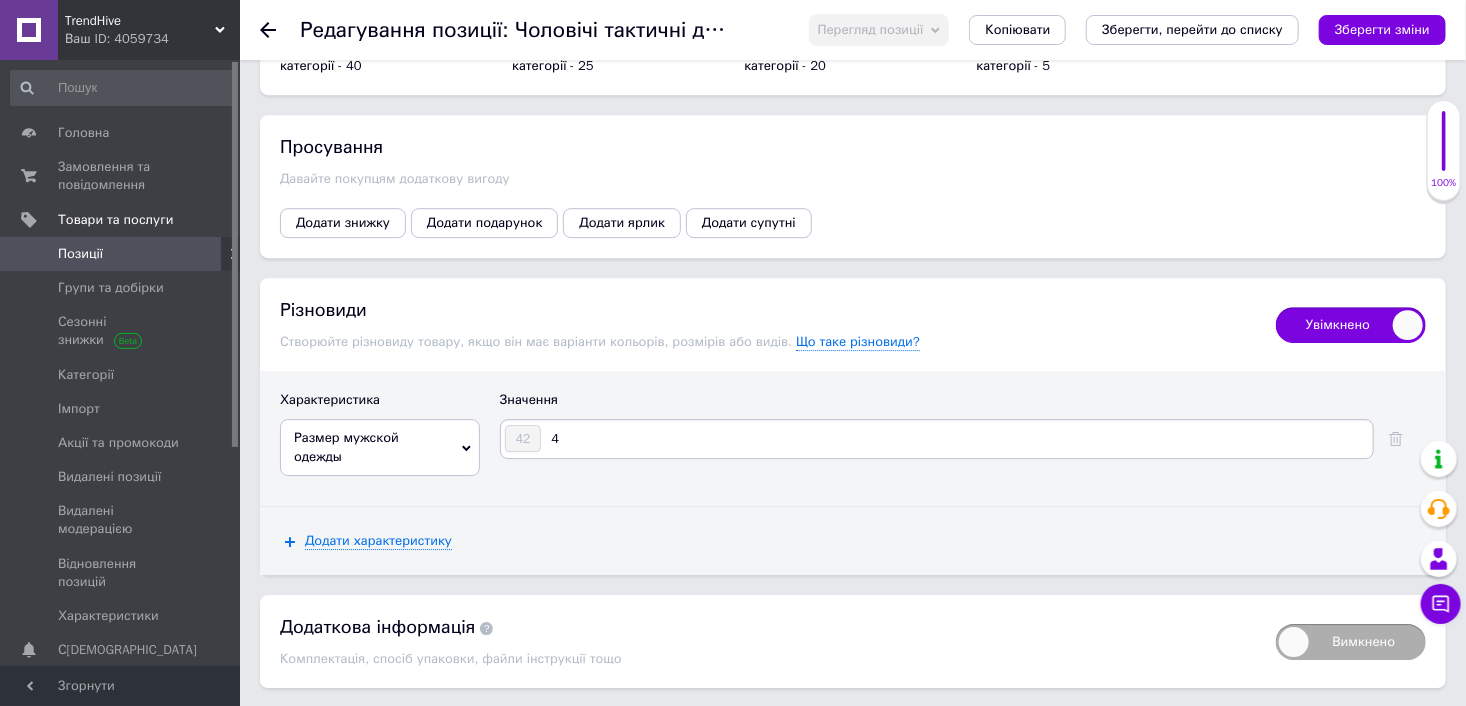 type on "44" 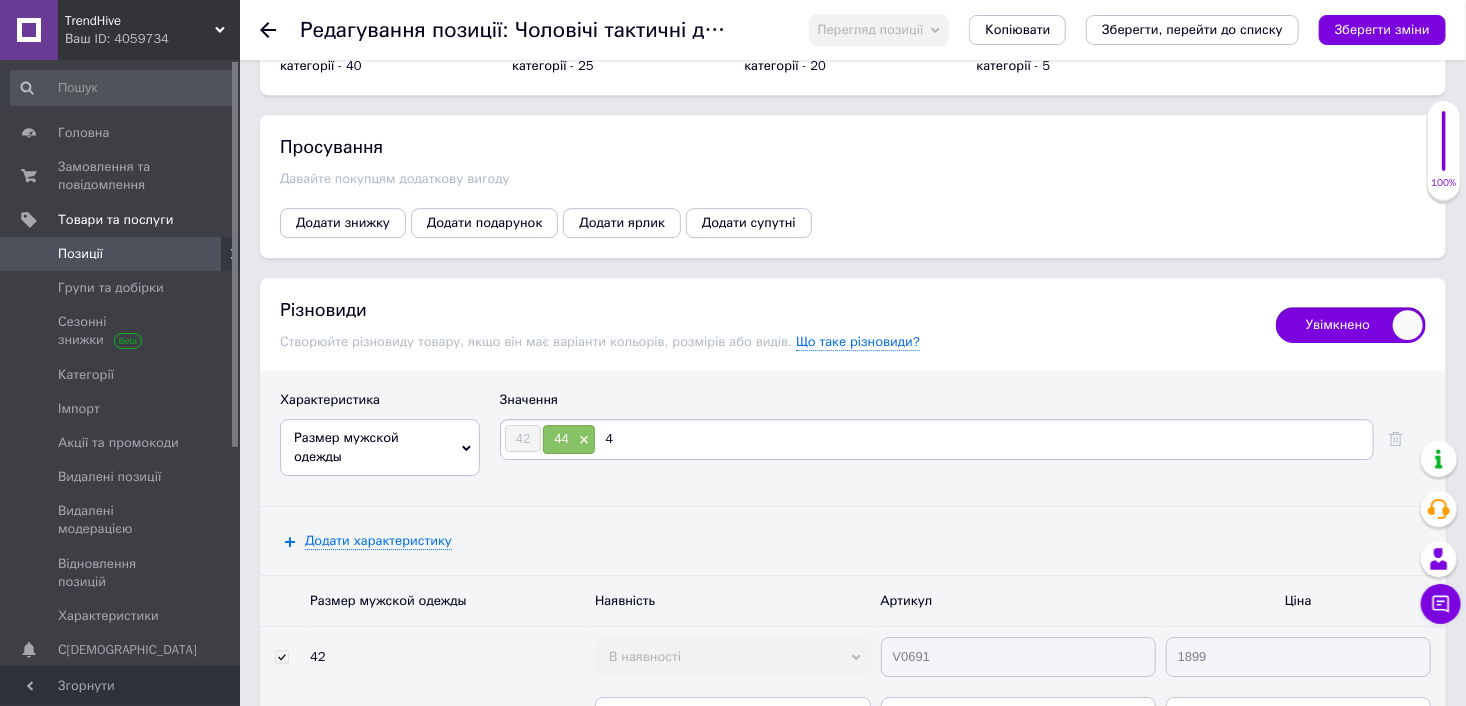 type on "46" 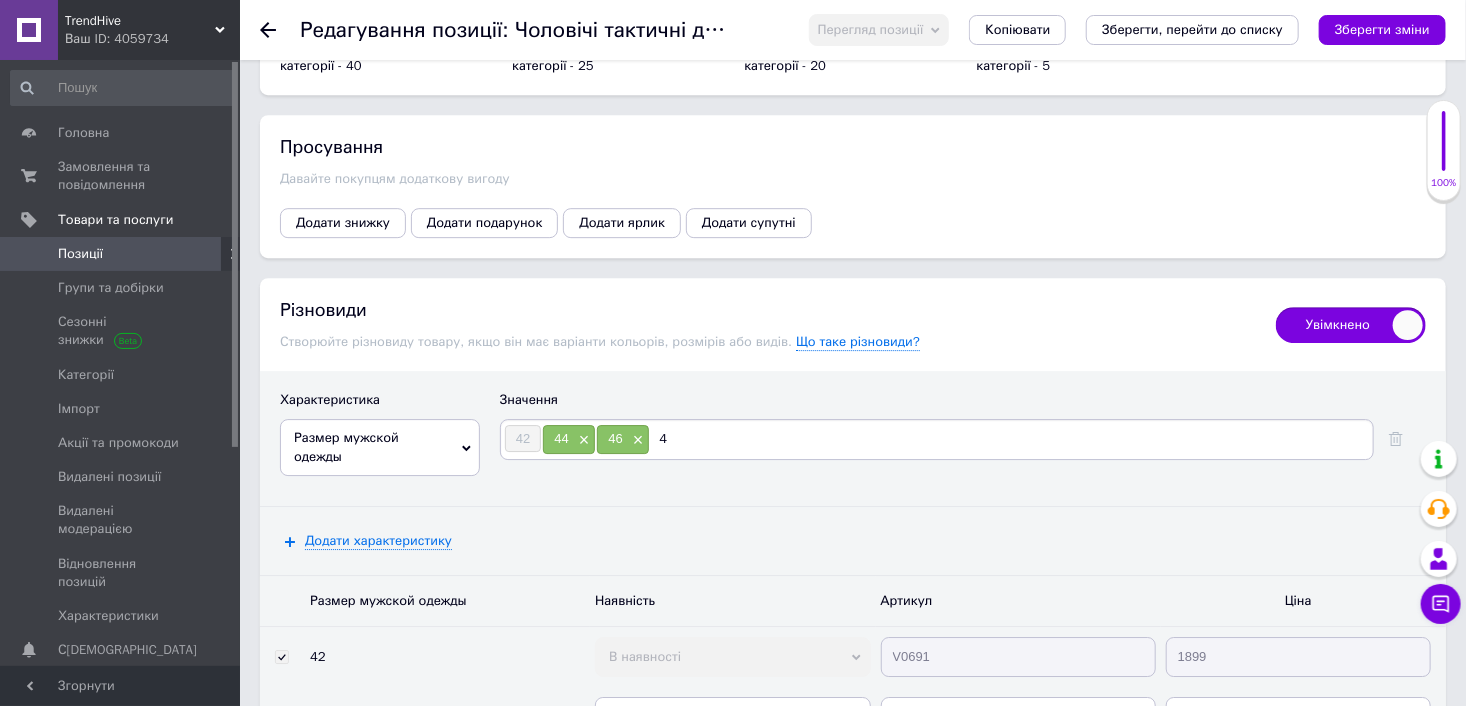 type on "48" 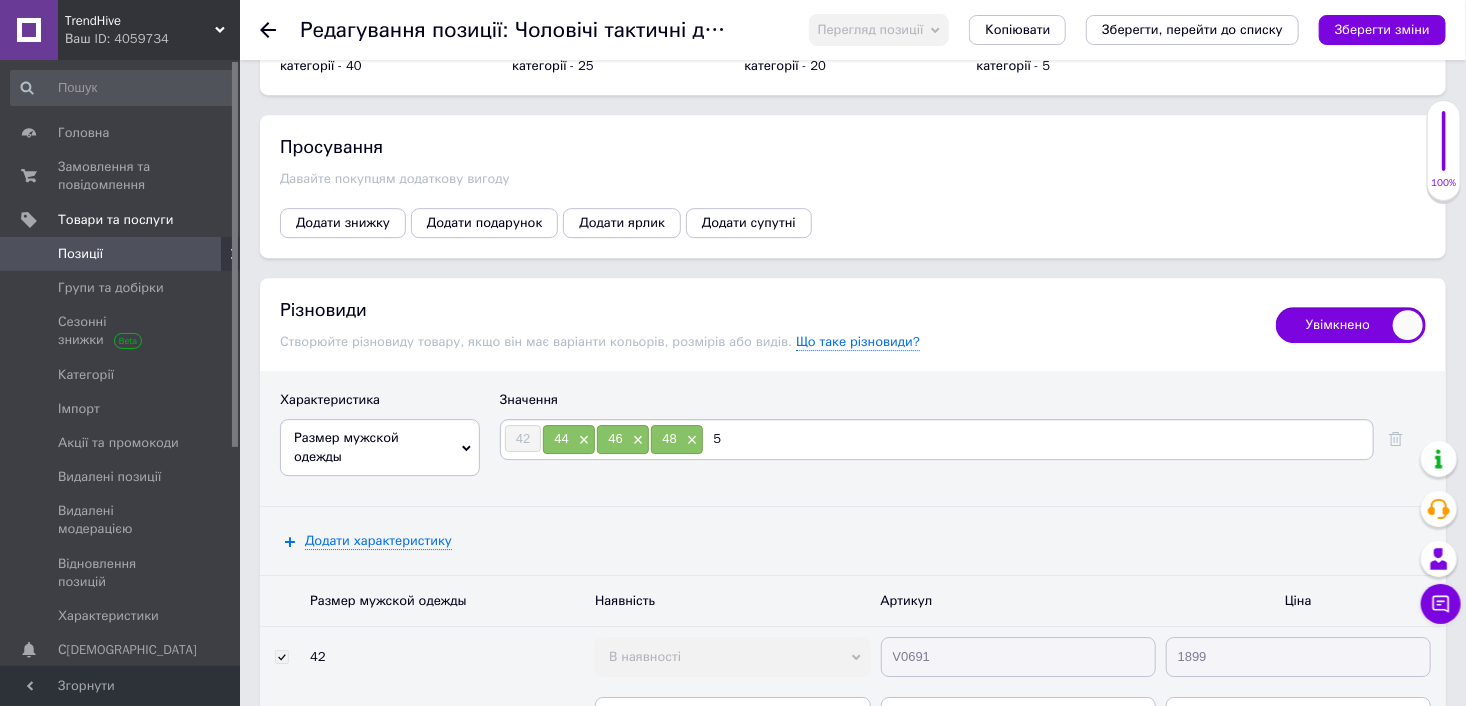type on "50" 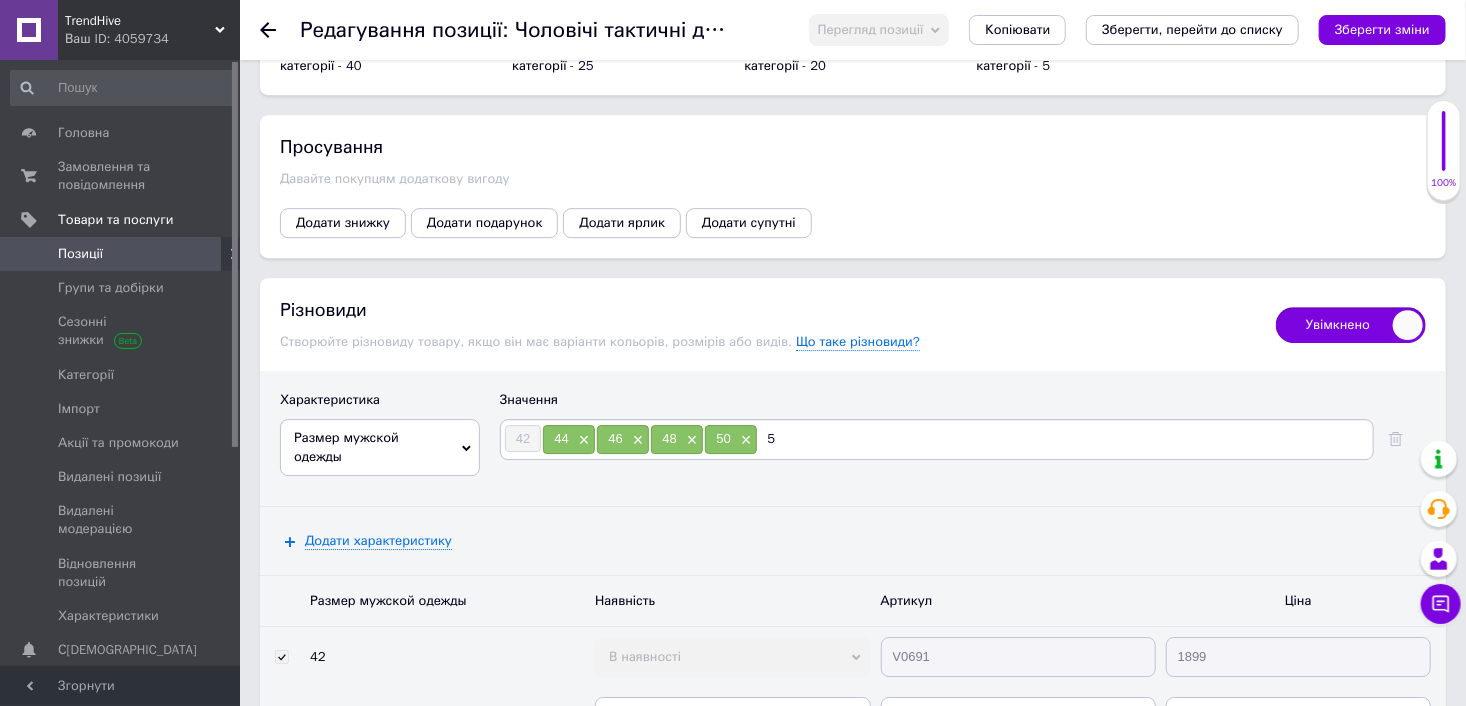 type on "52" 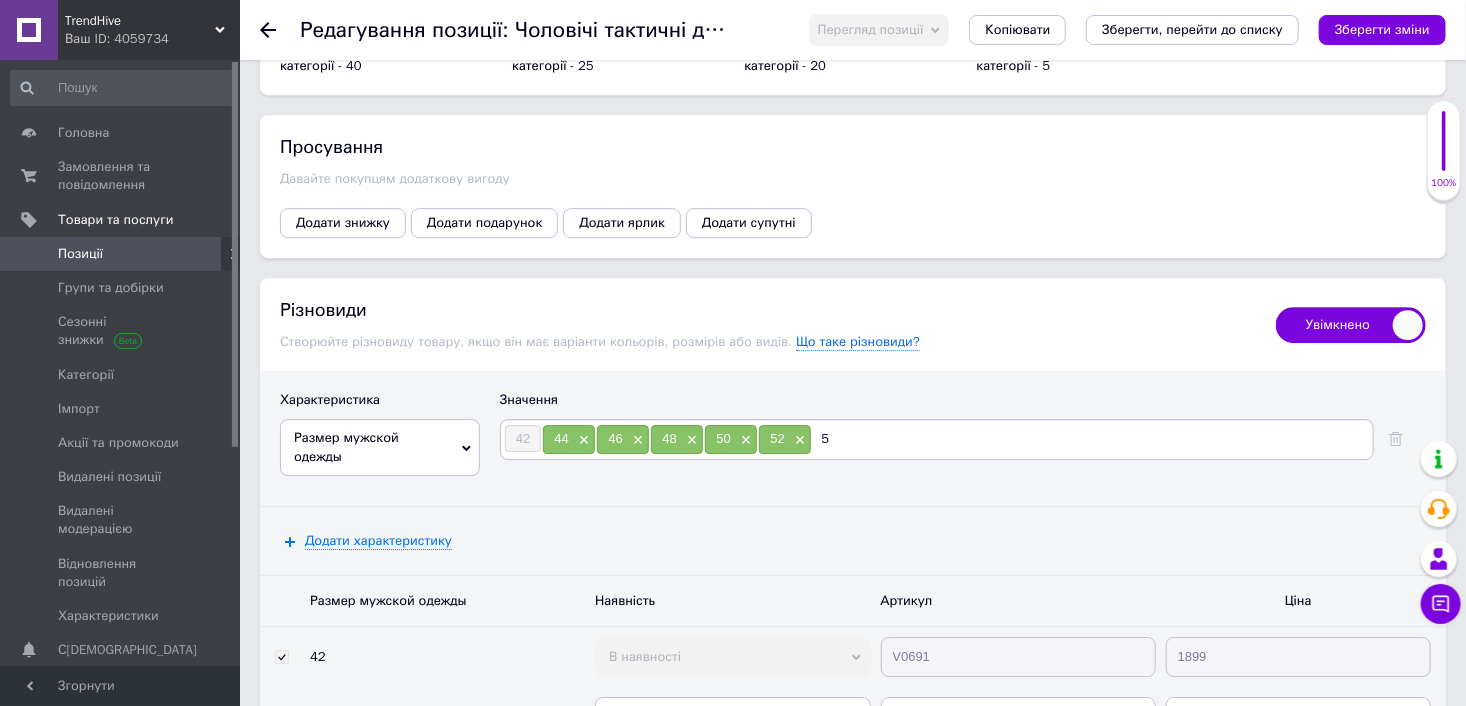 type on "54" 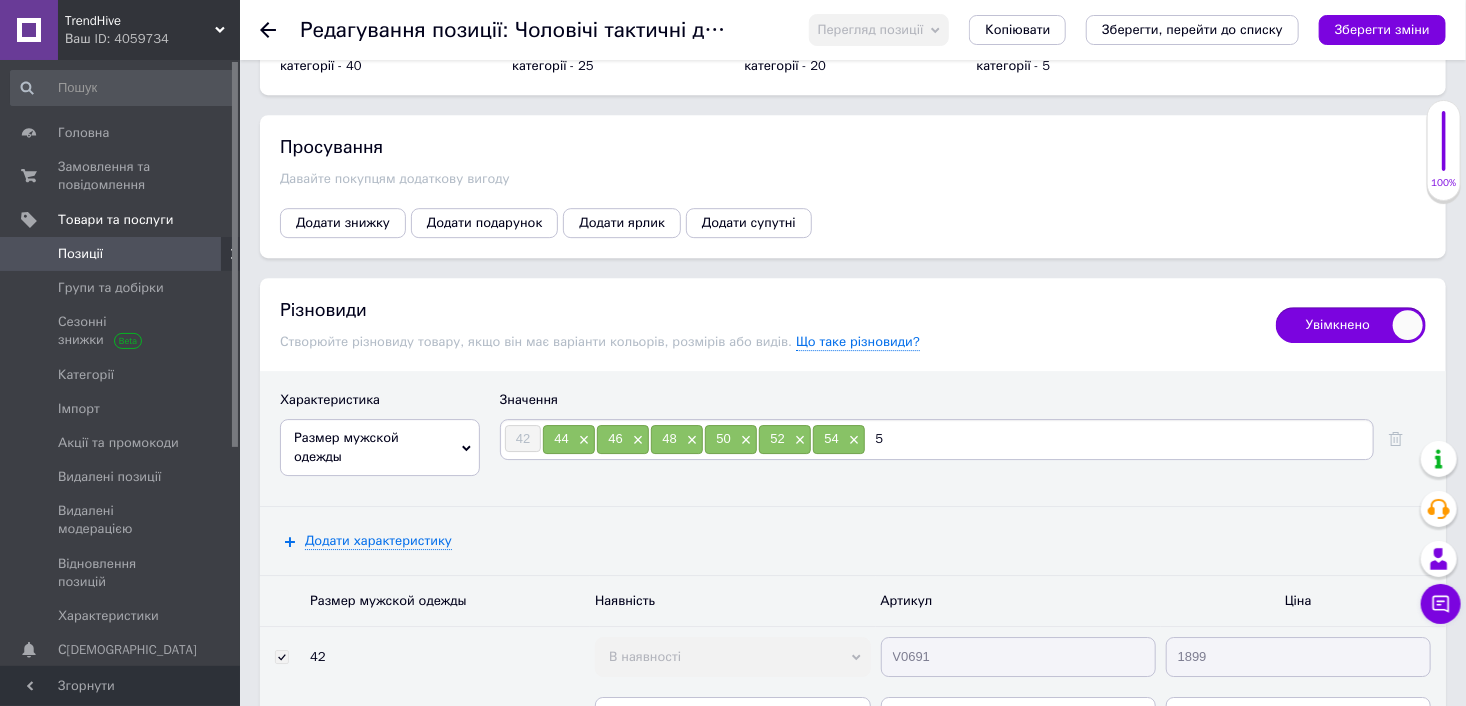 type on "56" 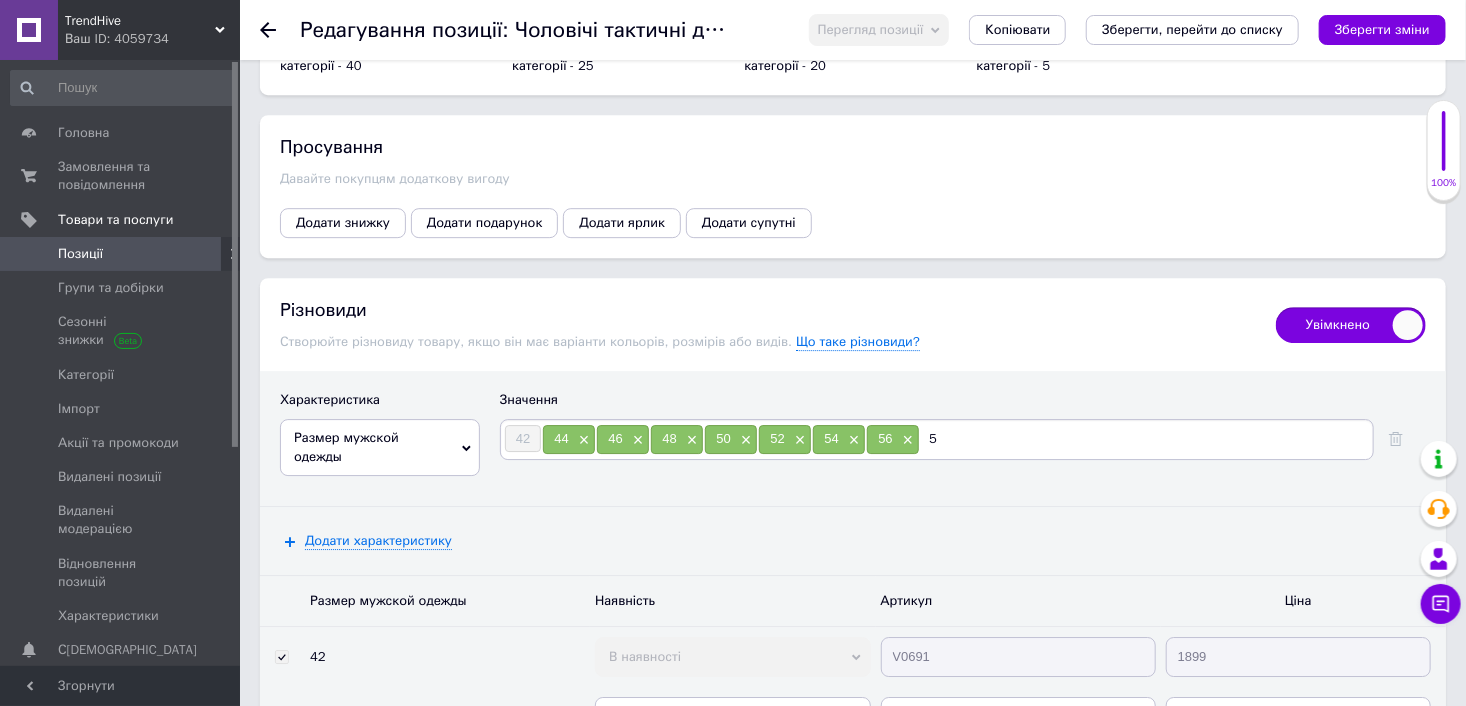 type on "58" 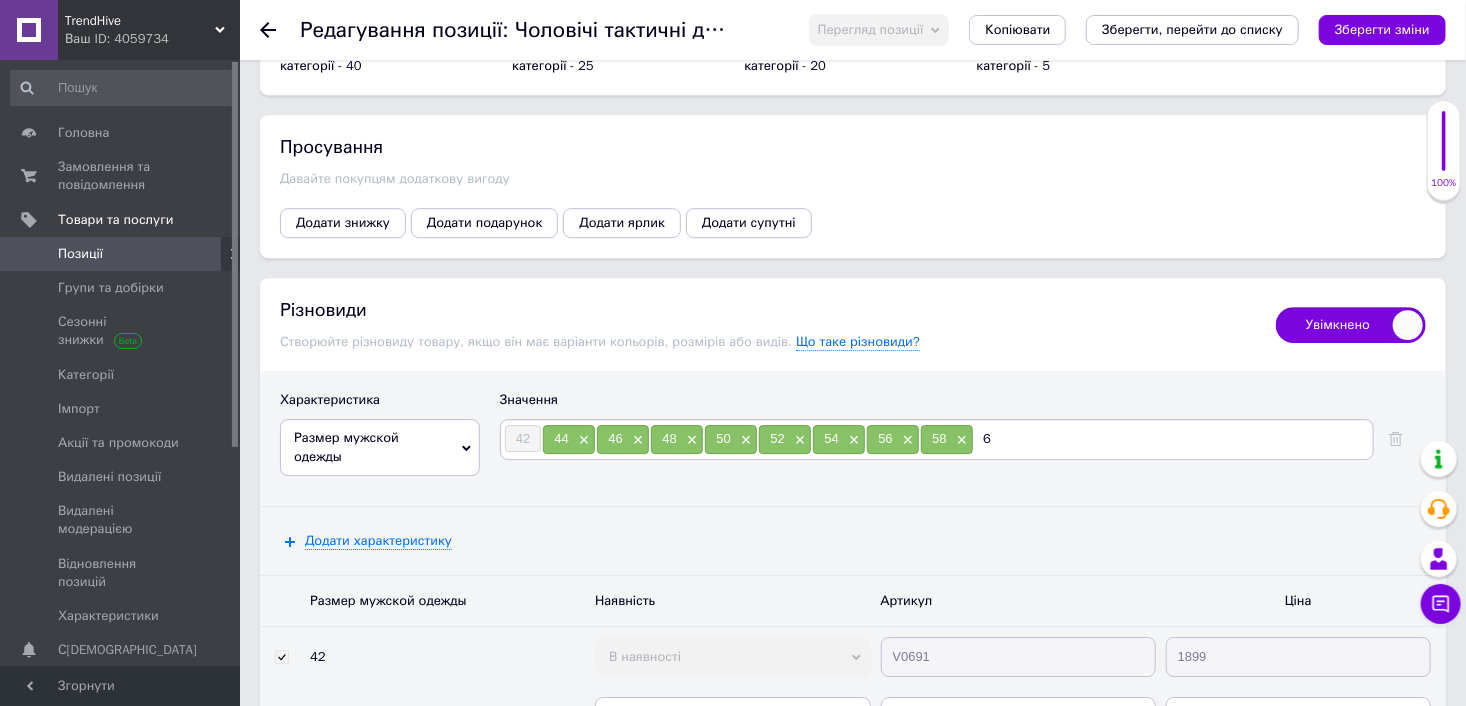 type on "60" 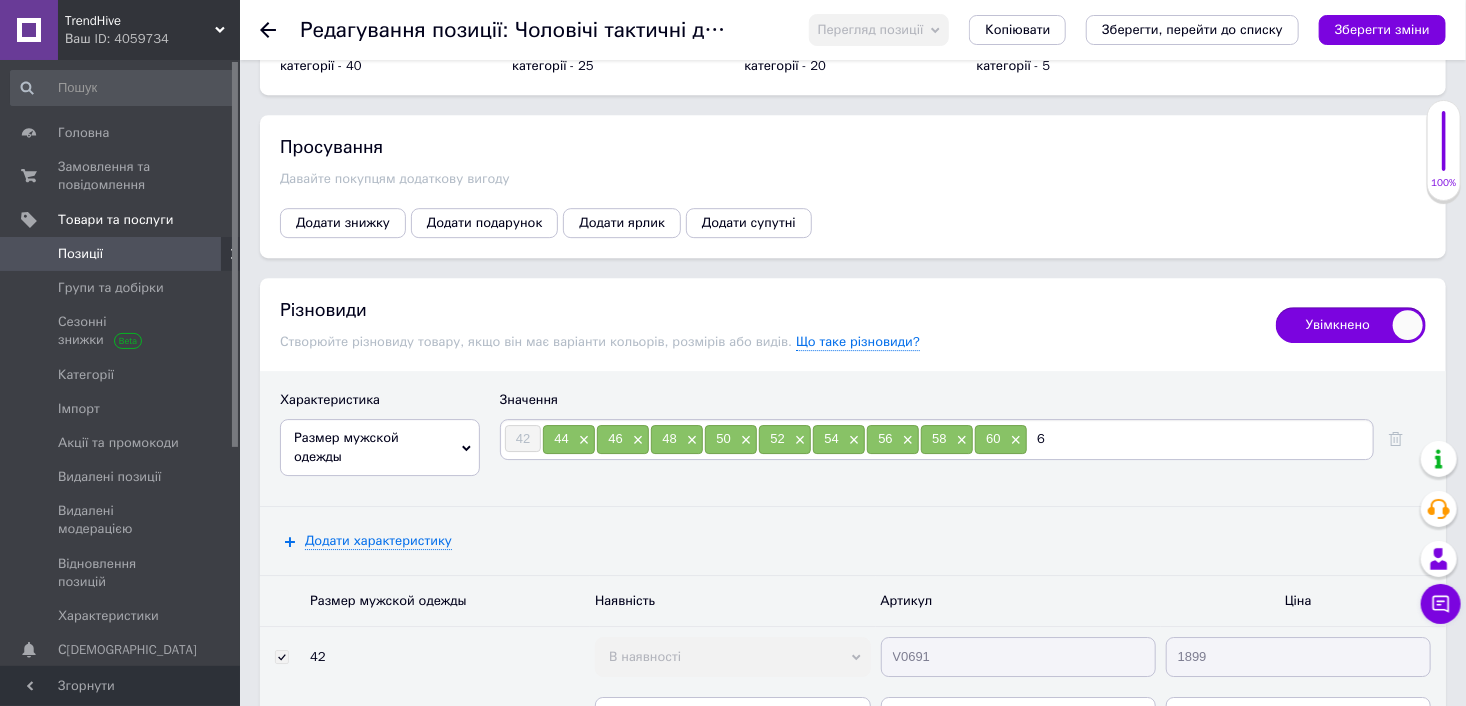 type on "62" 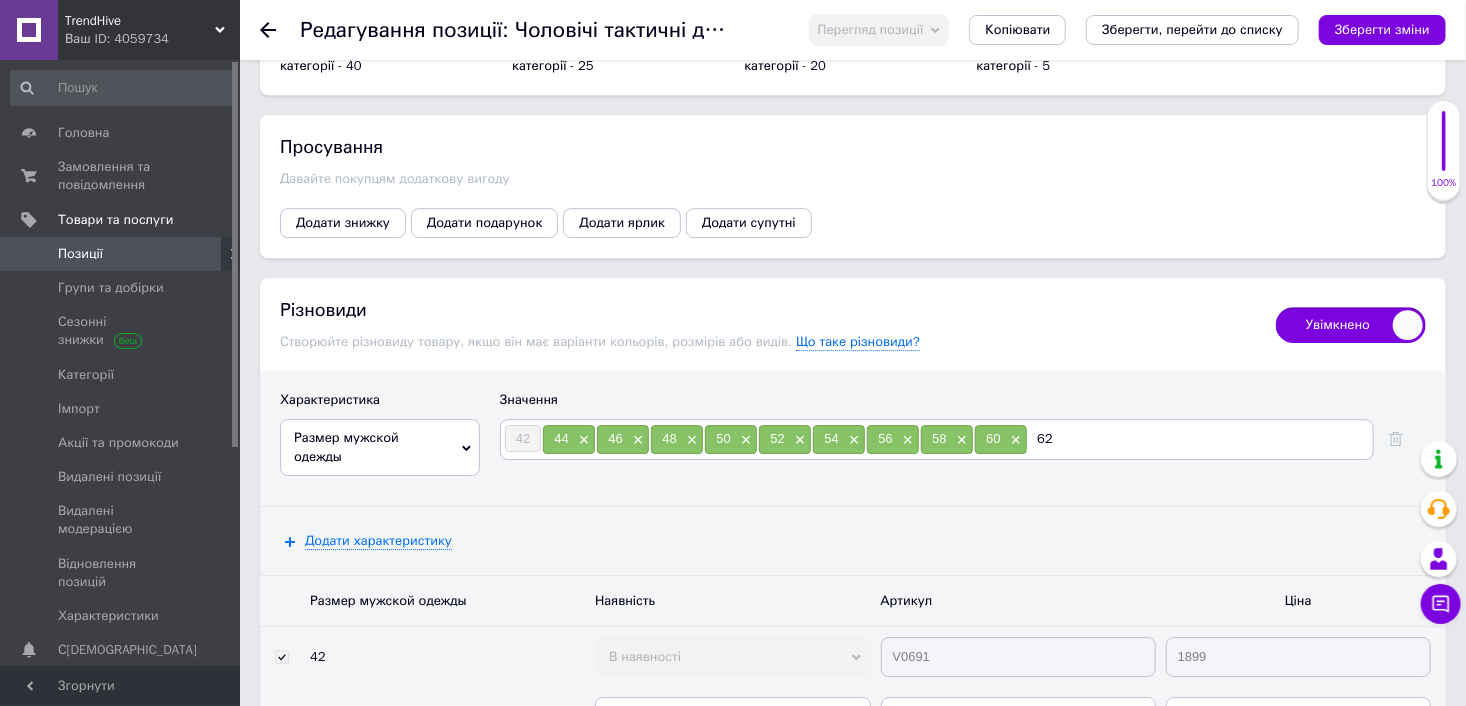 type 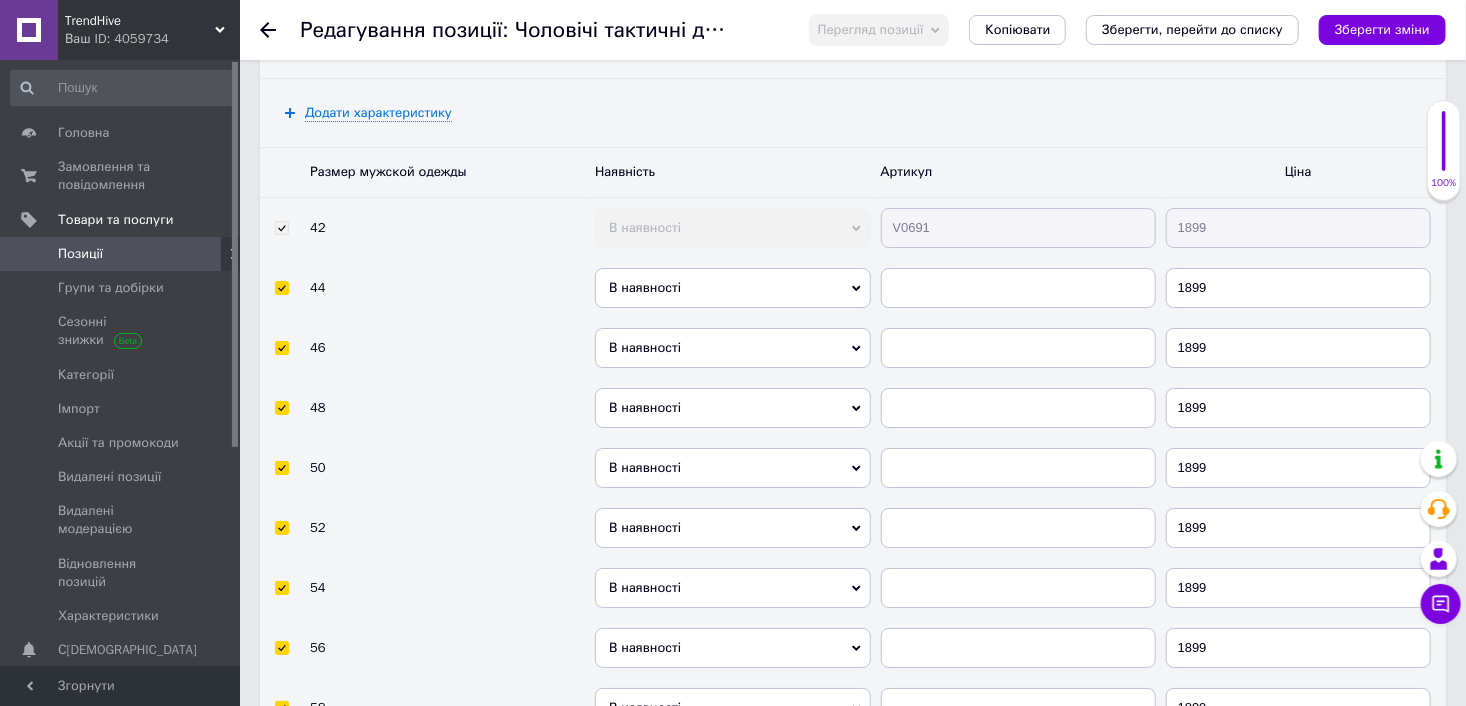 scroll, scrollTop: 3376, scrollLeft: 0, axis: vertical 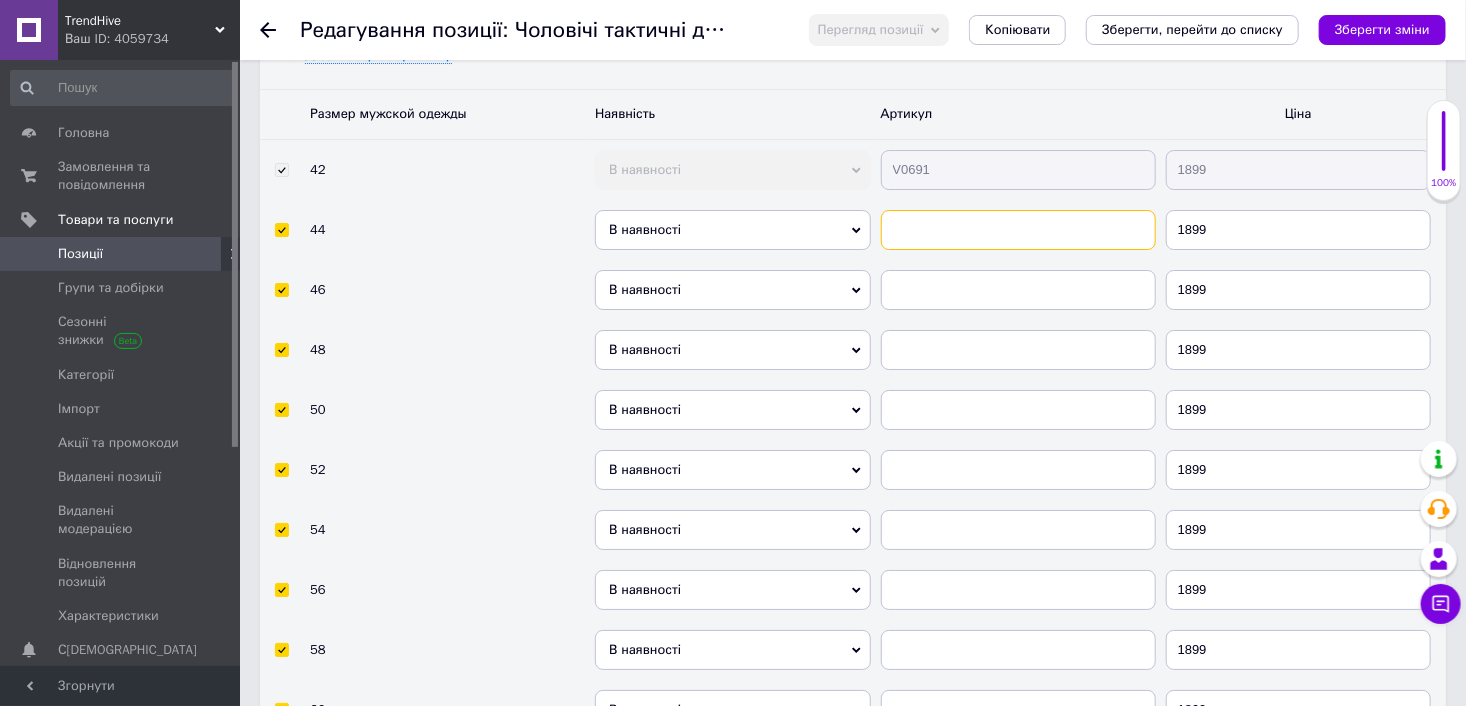 click at bounding box center [1018, 230] 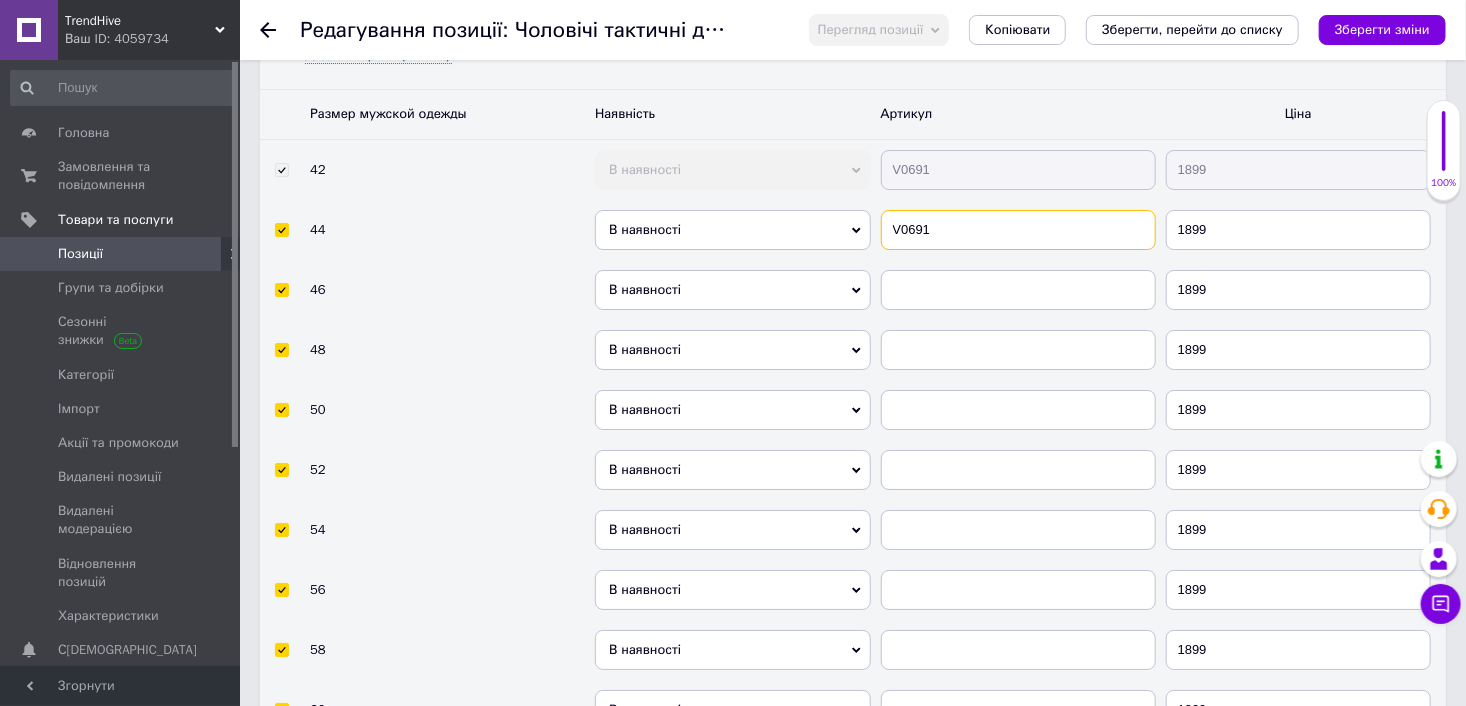 type on "V0691" 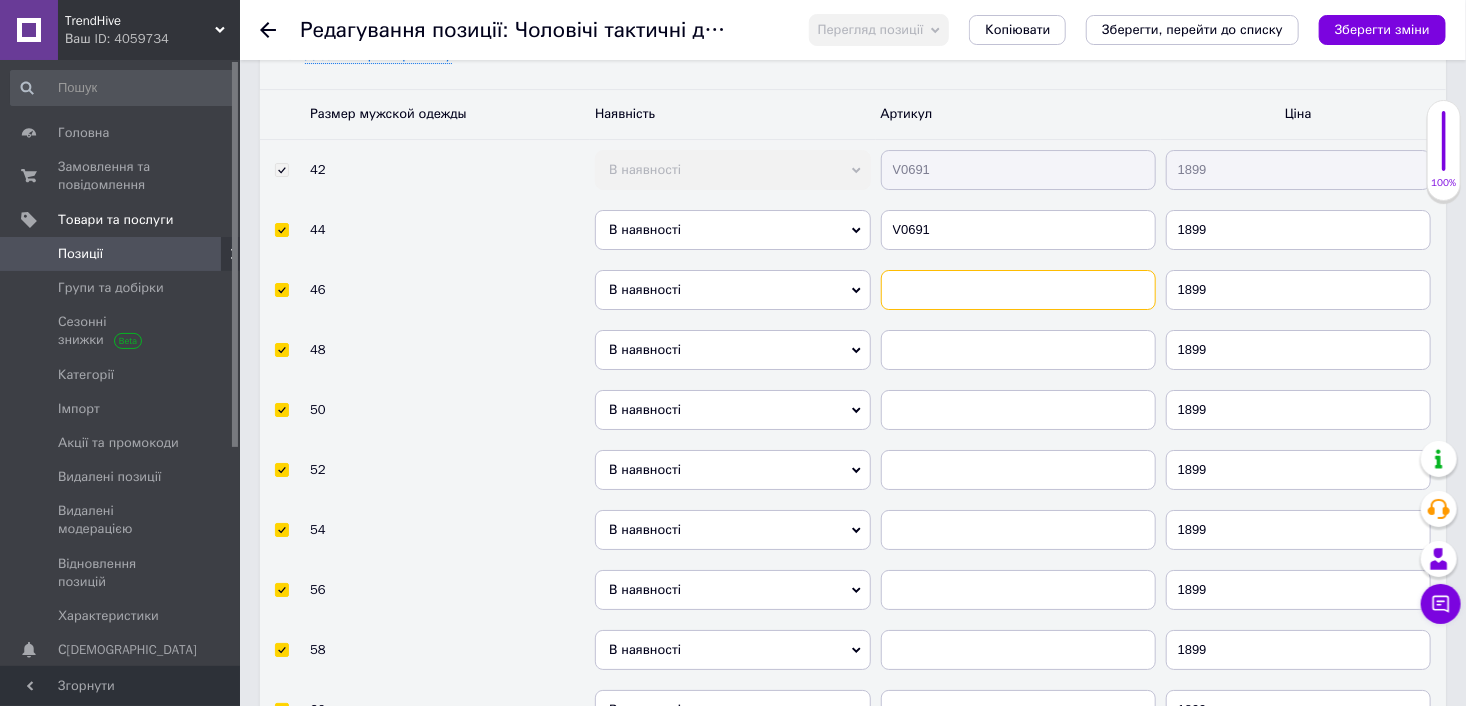 click at bounding box center (1018, 290) 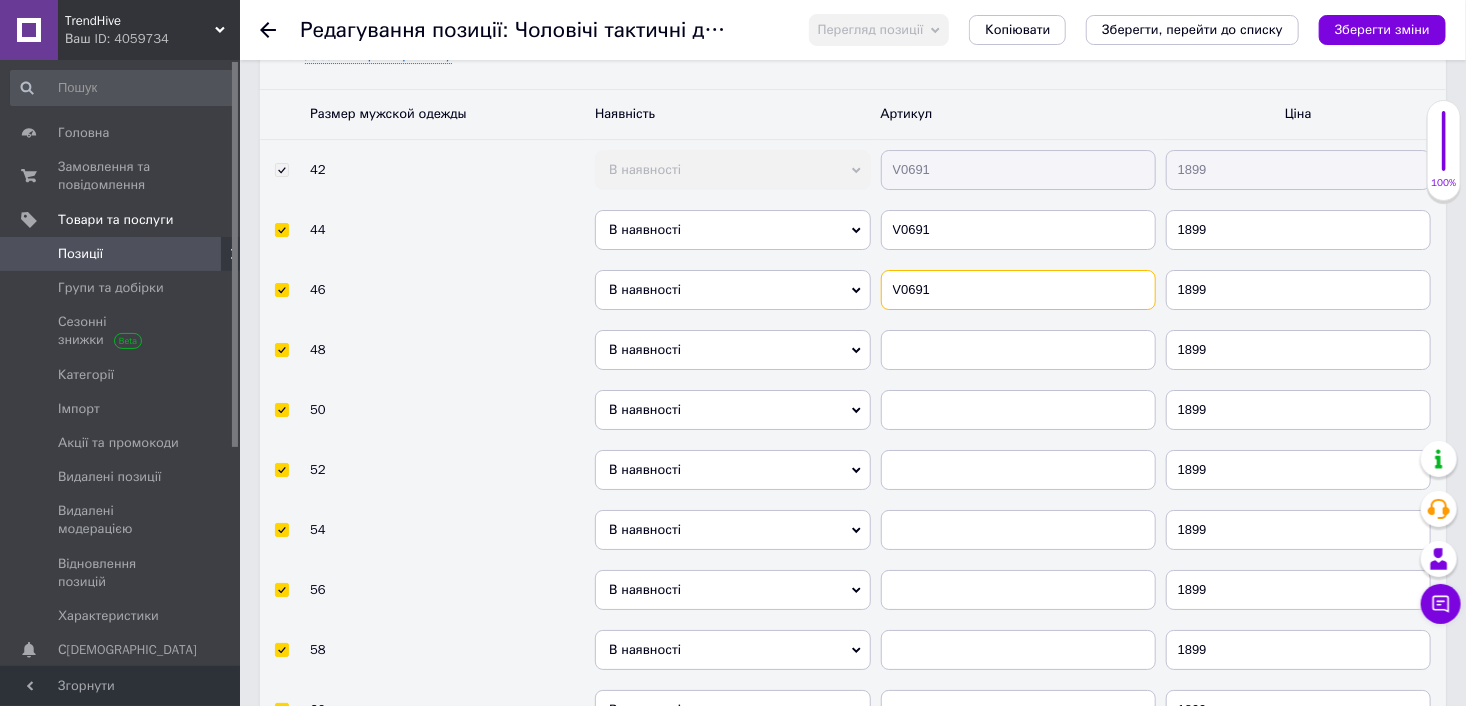 type on "V0691" 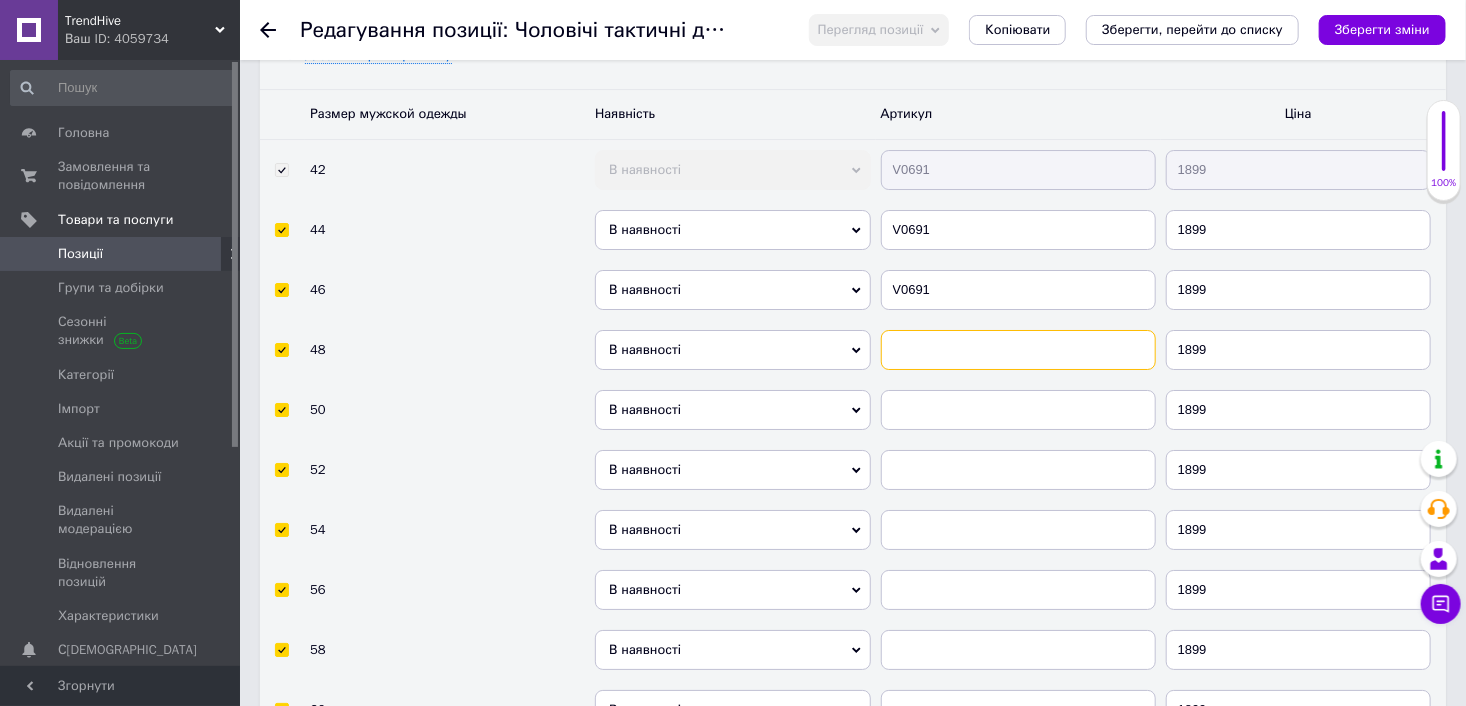 click at bounding box center [1018, 350] 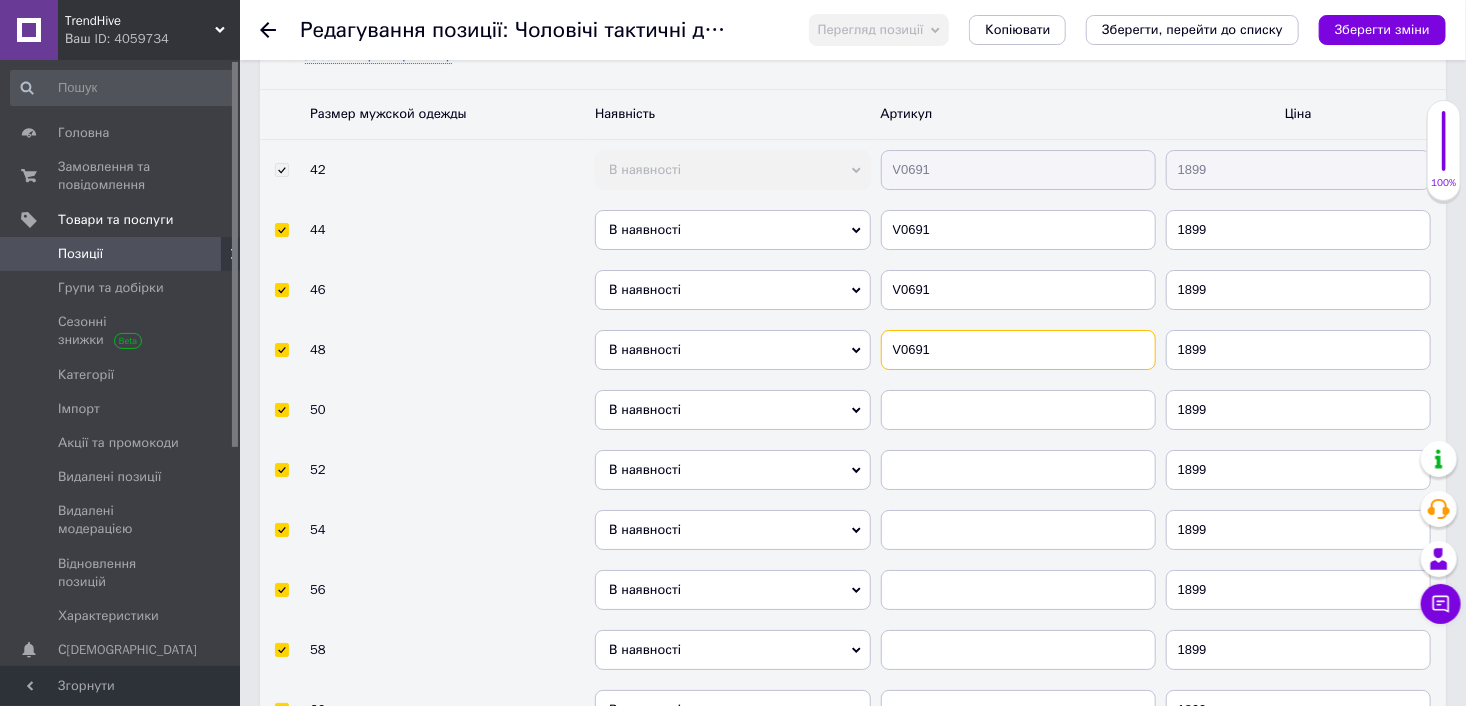 type on "V0691" 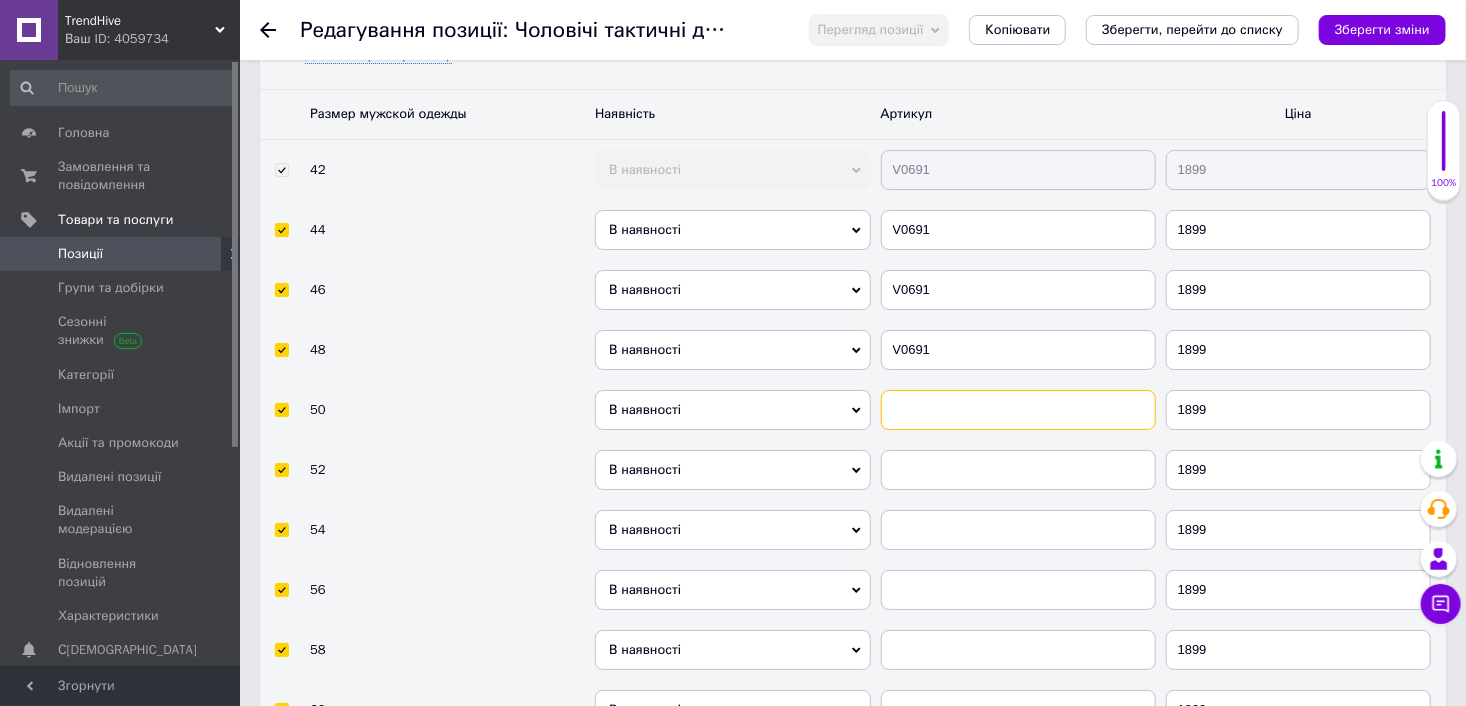 click at bounding box center (1018, 410) 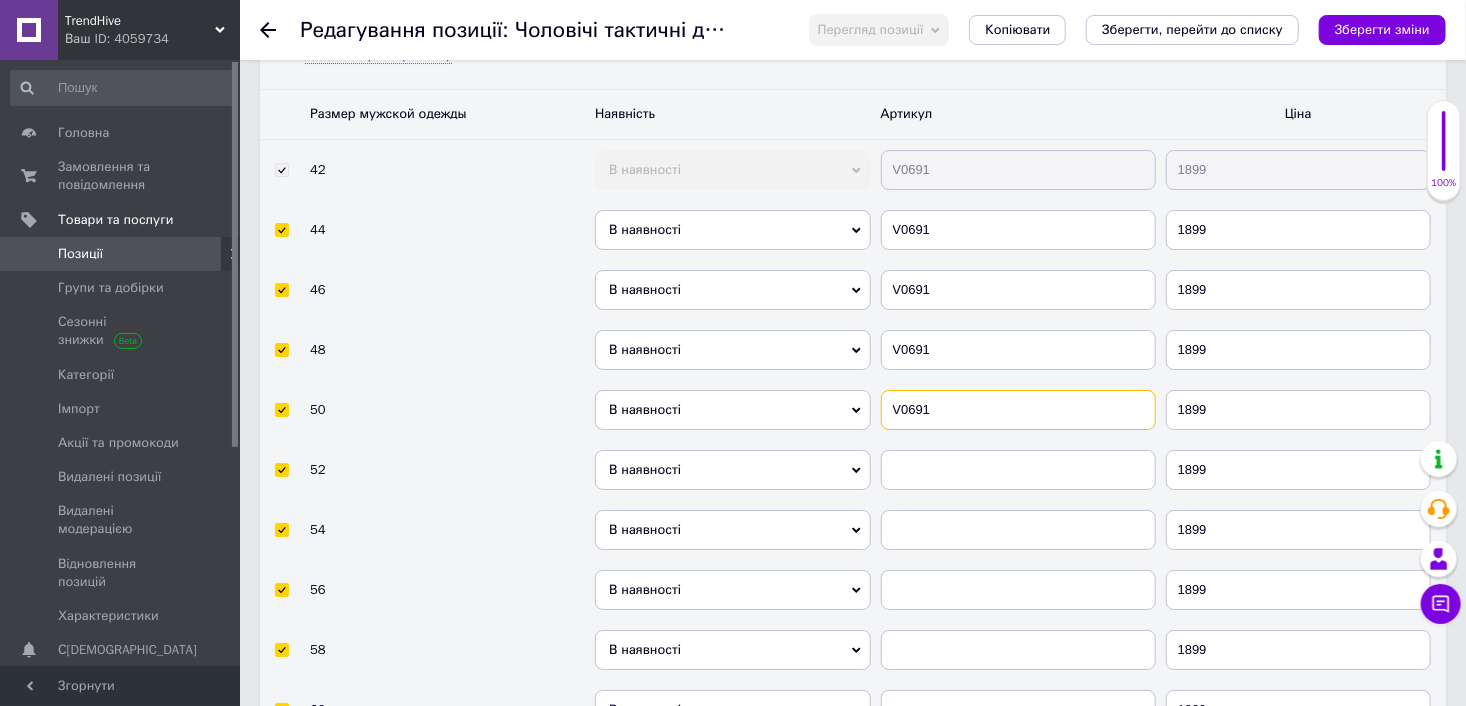 type on "V0691" 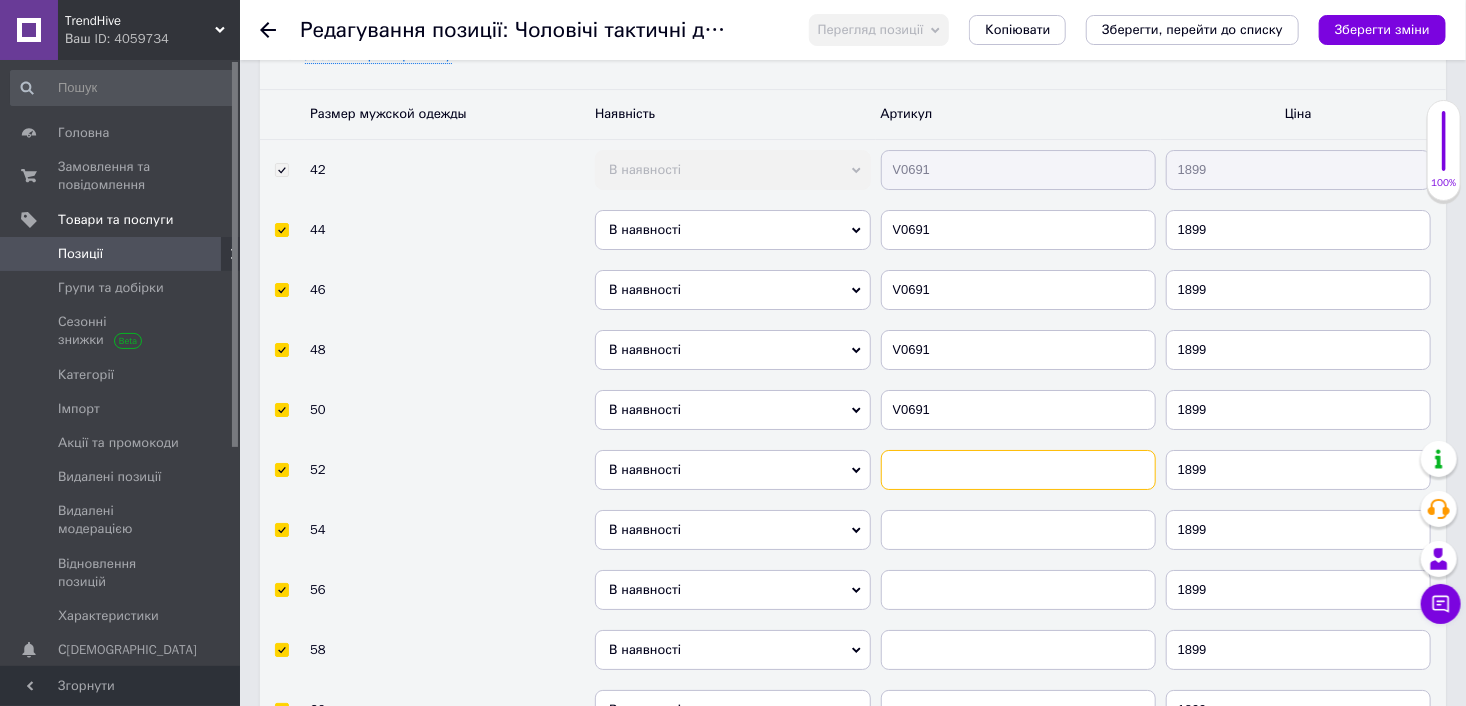 click at bounding box center [1018, 470] 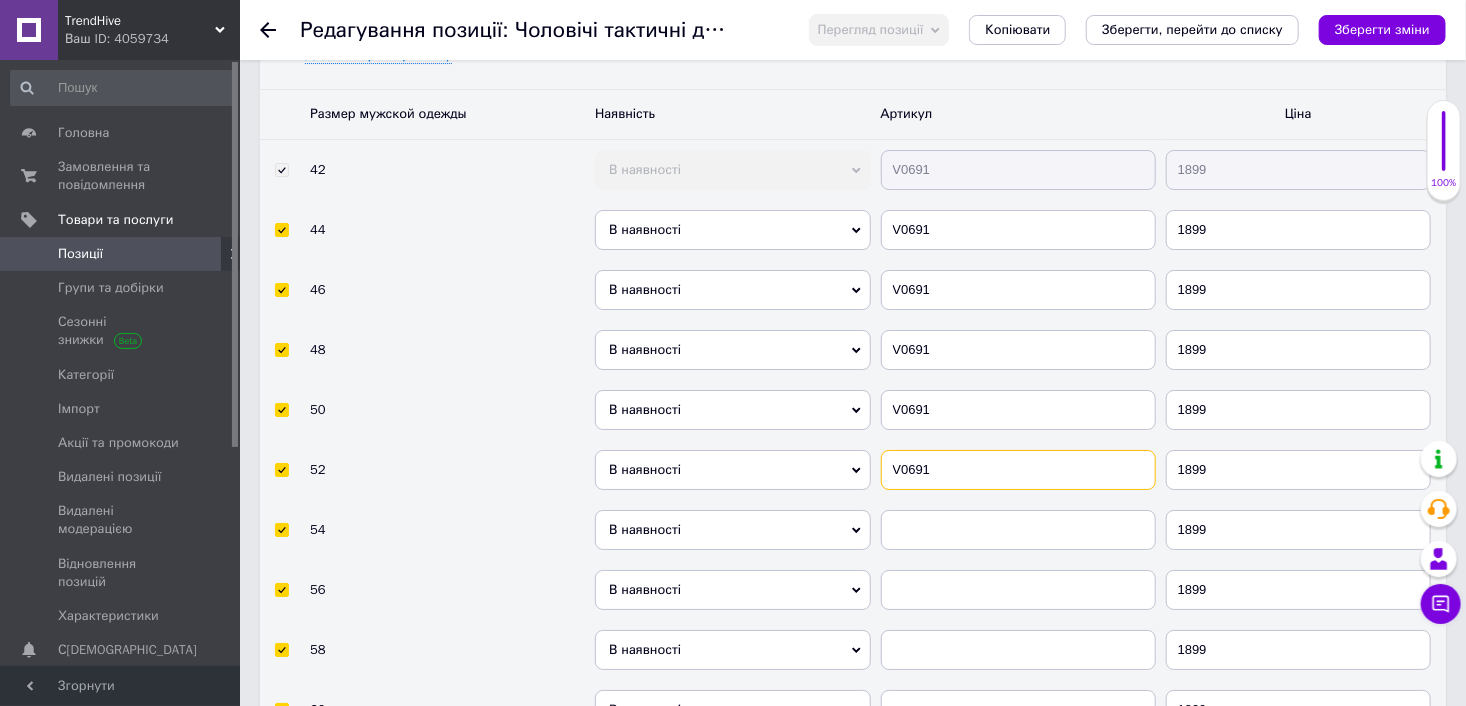 type on "V0691" 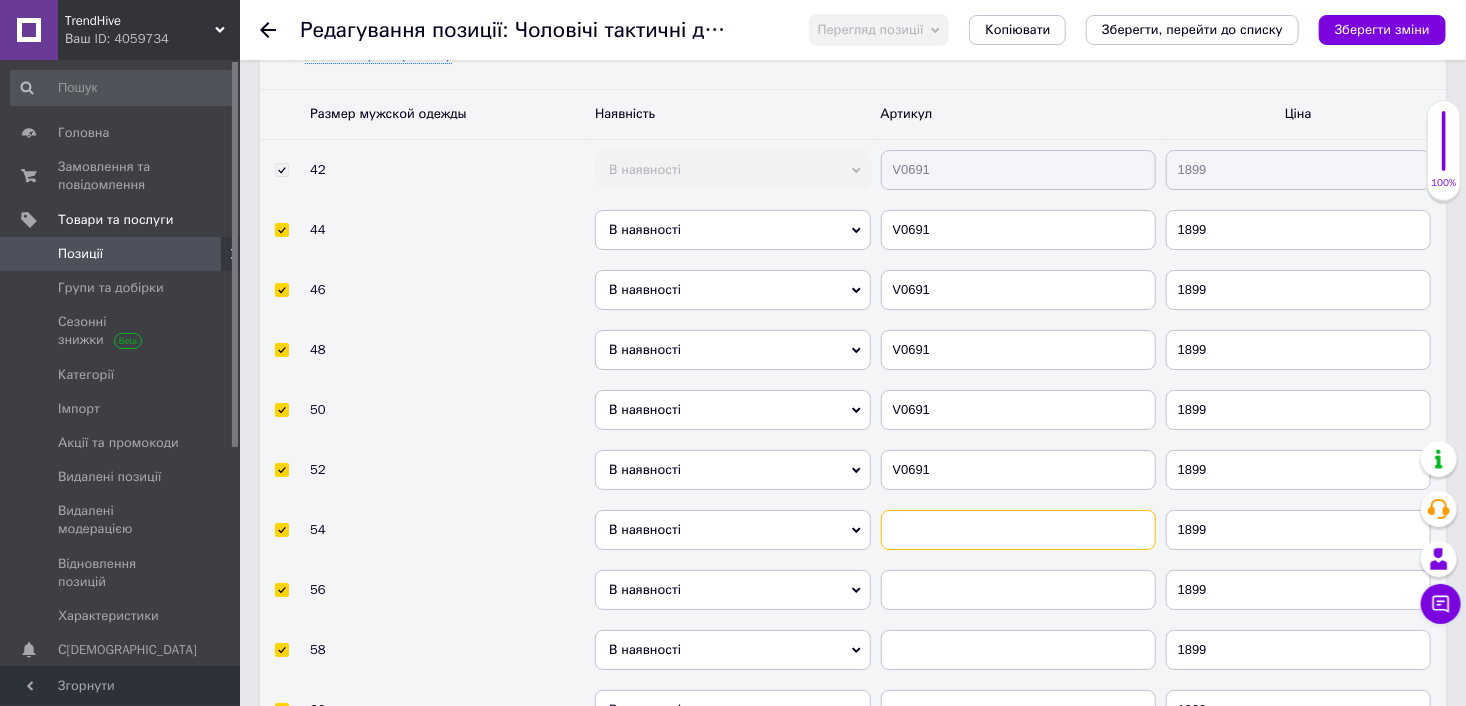 click at bounding box center [1018, 530] 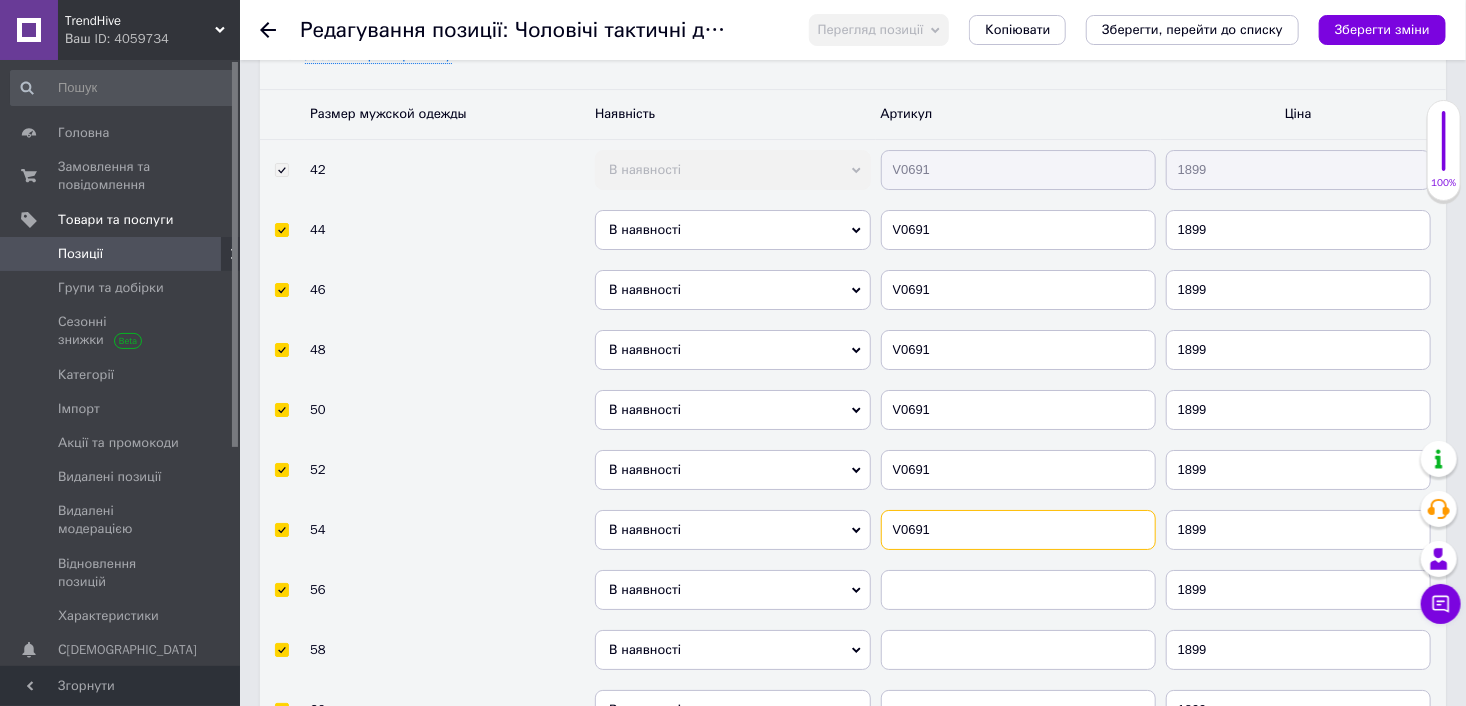 type on "V0691" 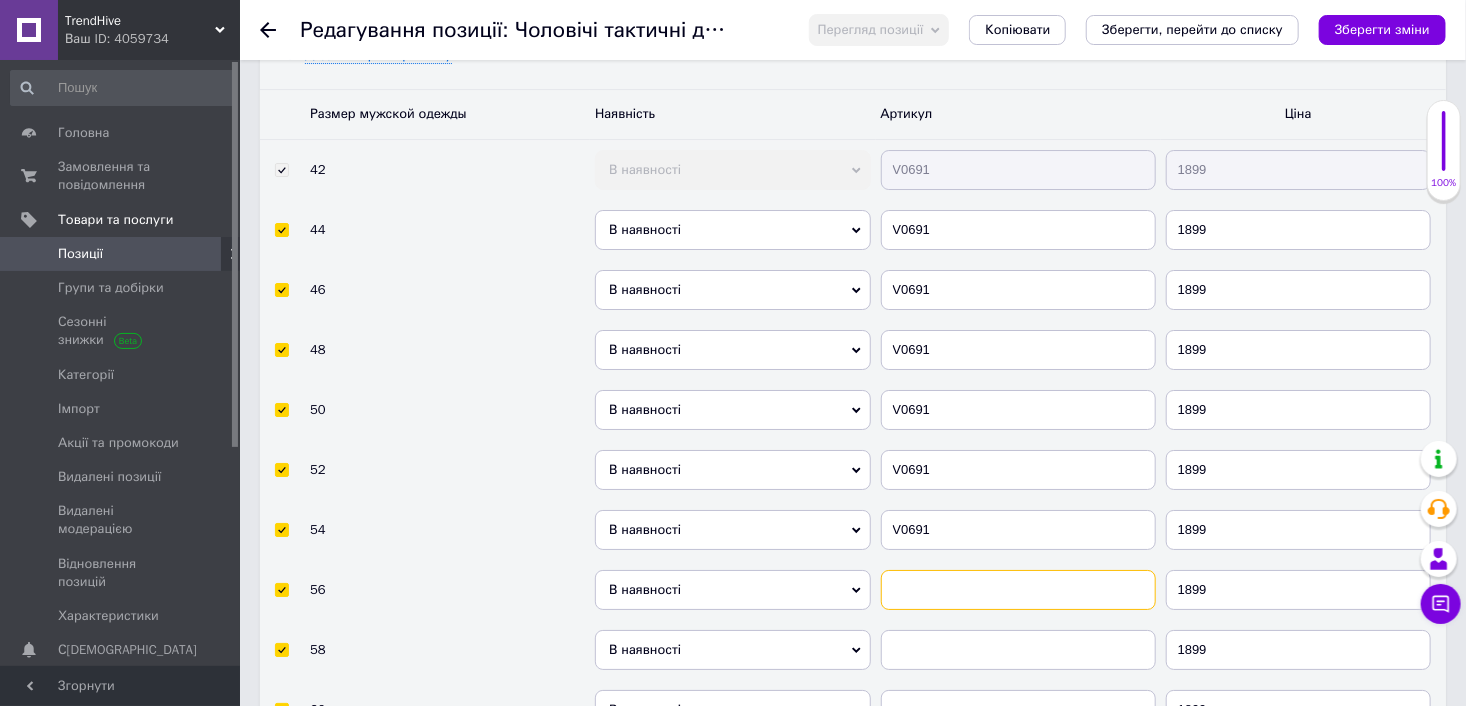 click at bounding box center (1018, 590) 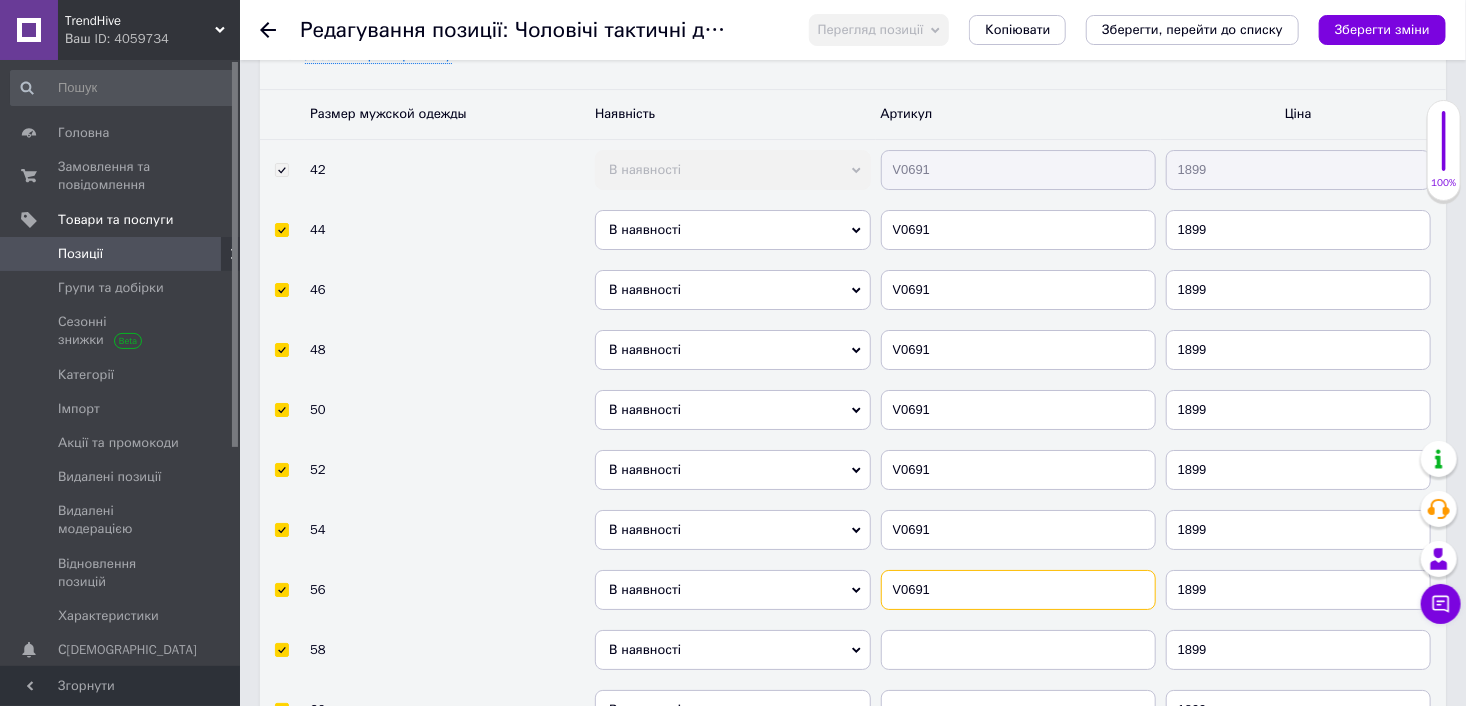 type on "V0691" 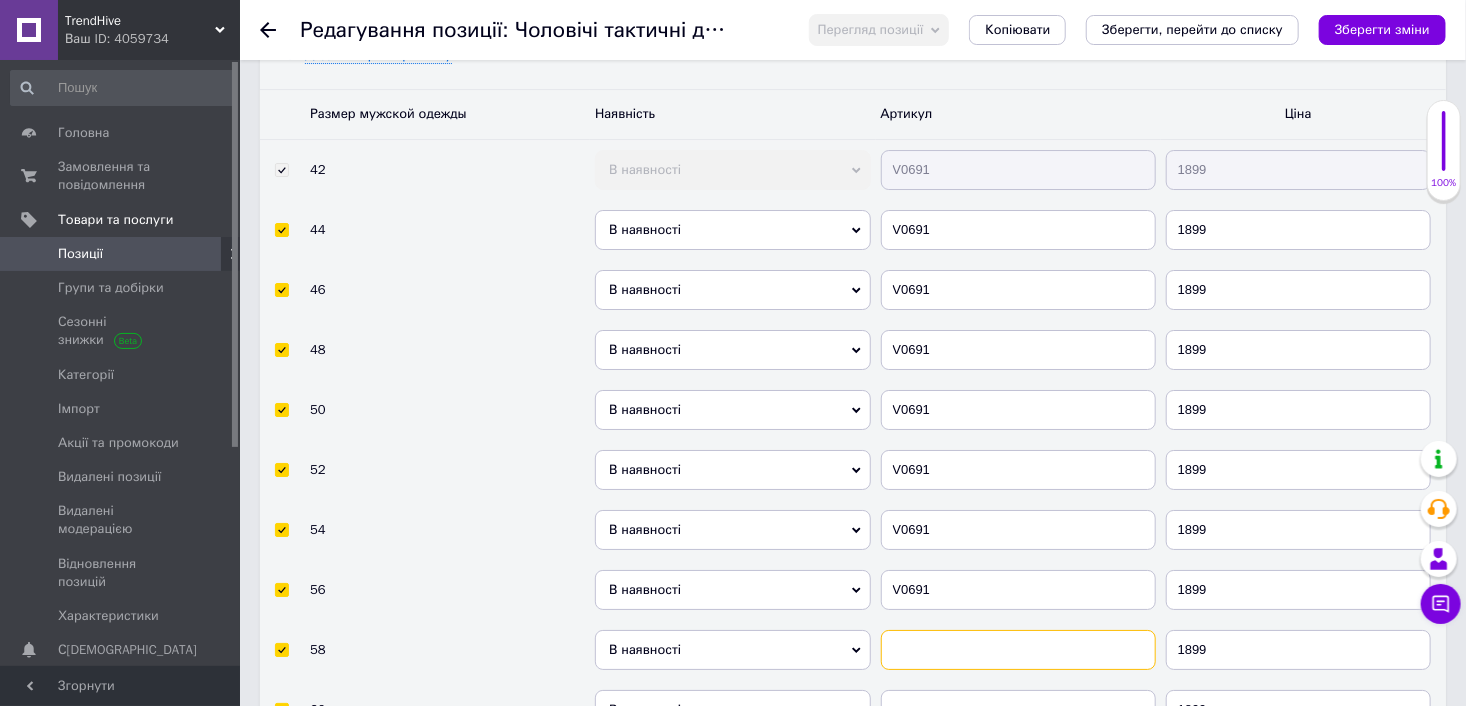 click at bounding box center (1018, 650) 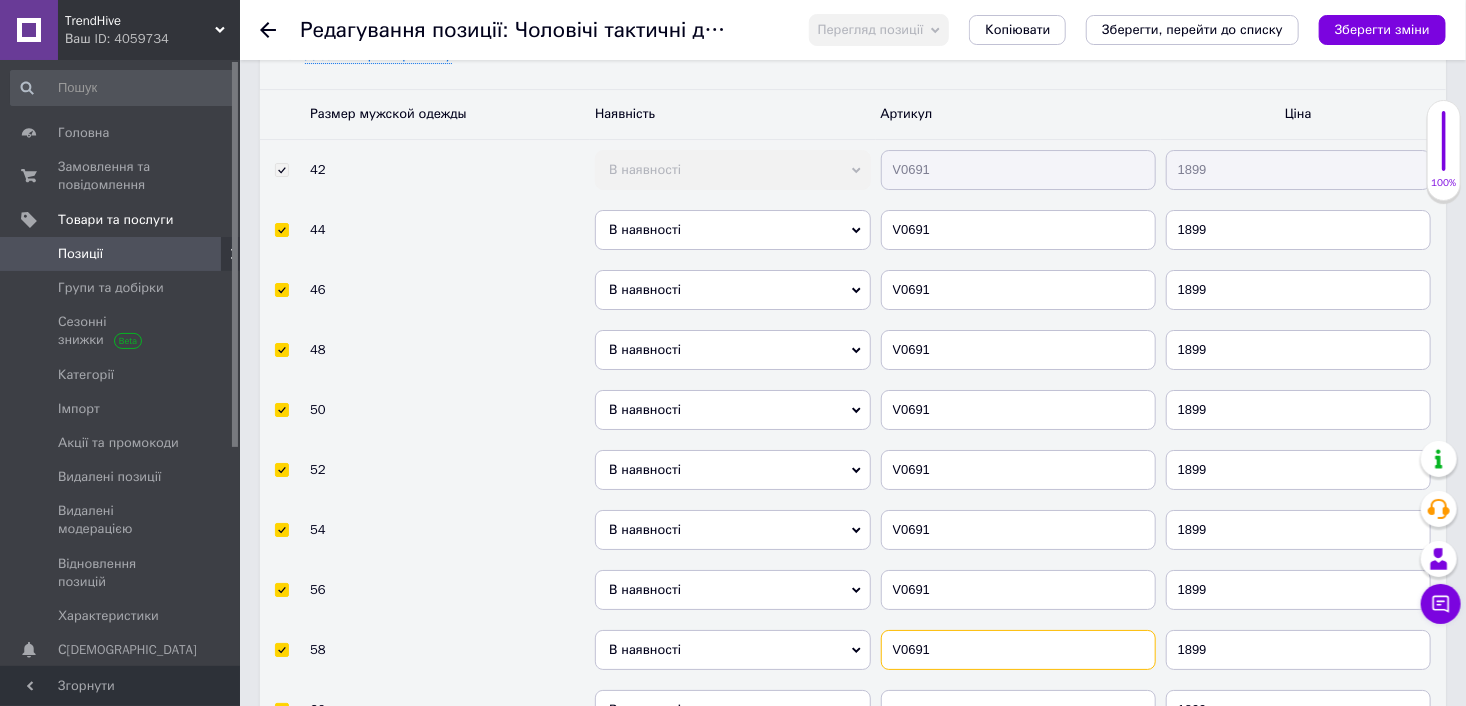type on "V0691" 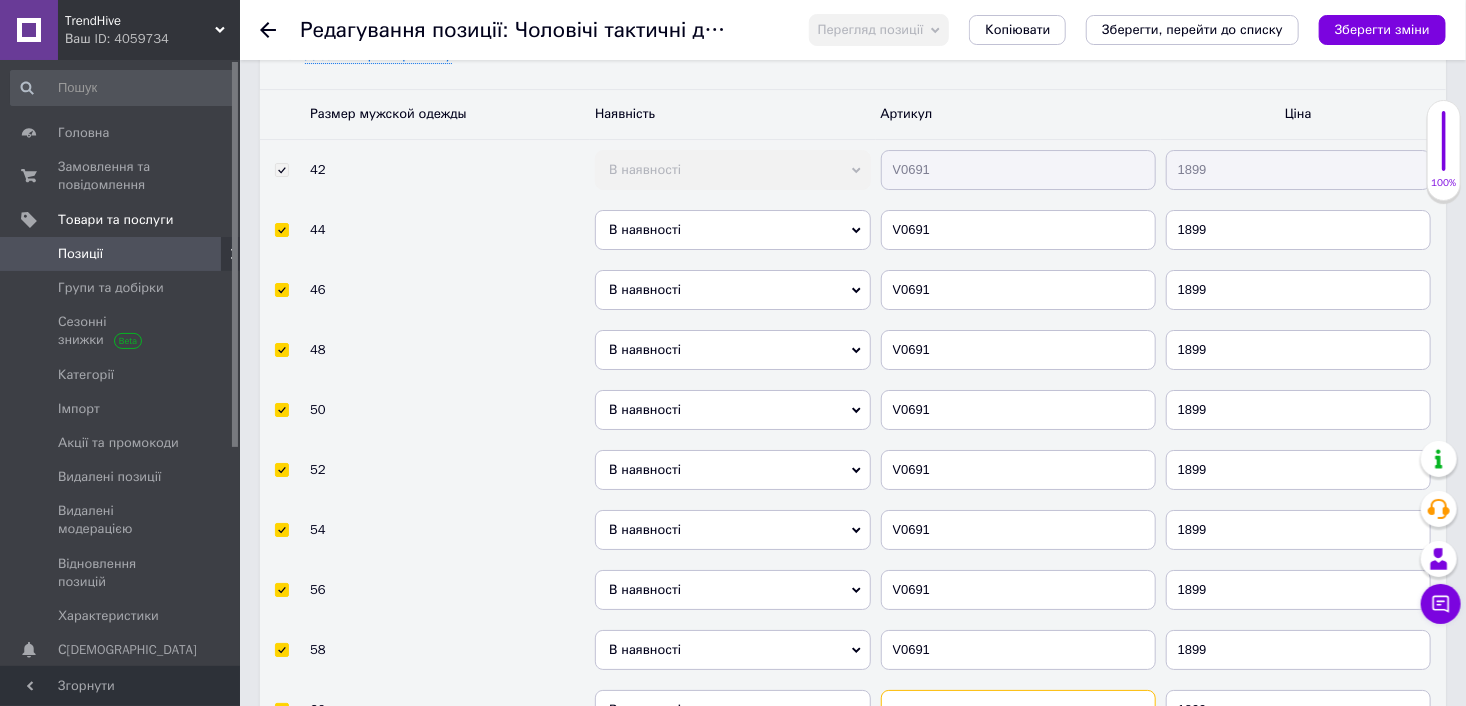 click at bounding box center (1018, 710) 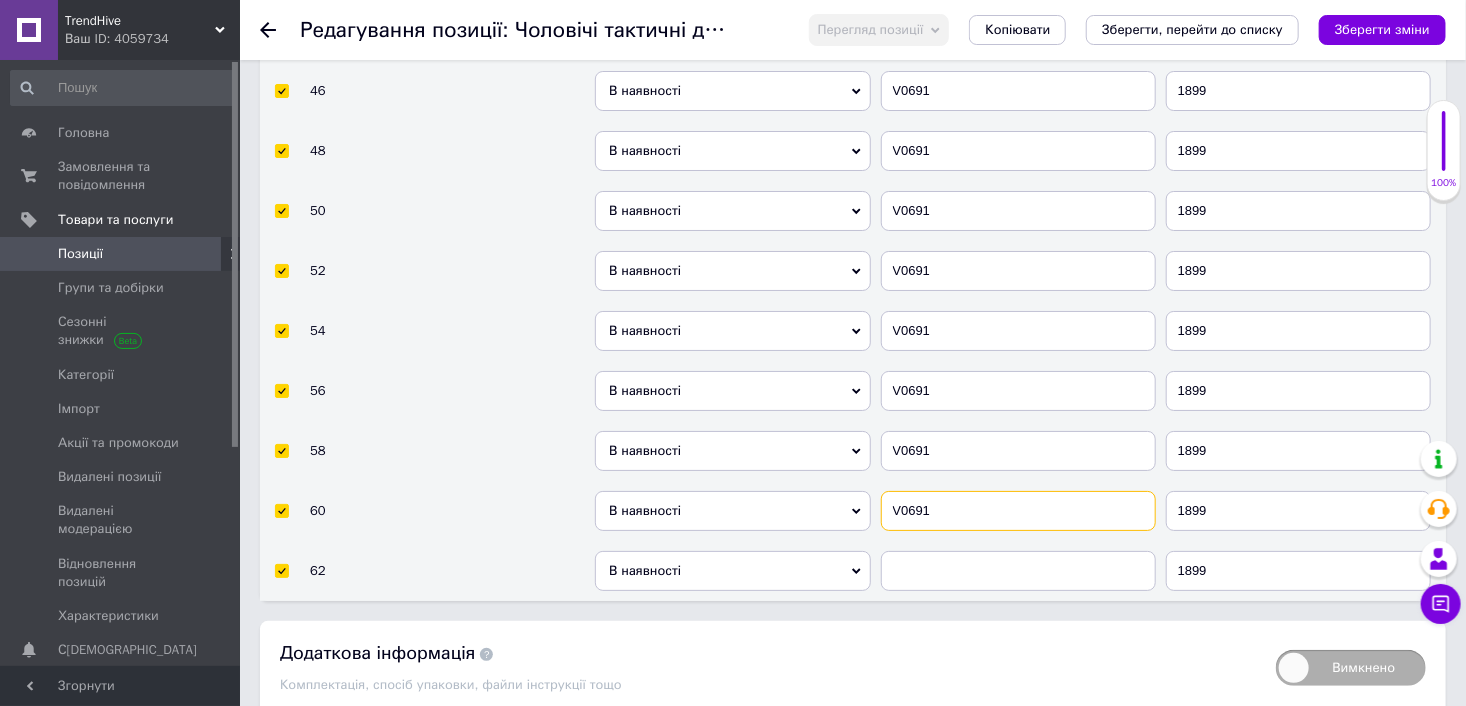 scroll, scrollTop: 3576, scrollLeft: 0, axis: vertical 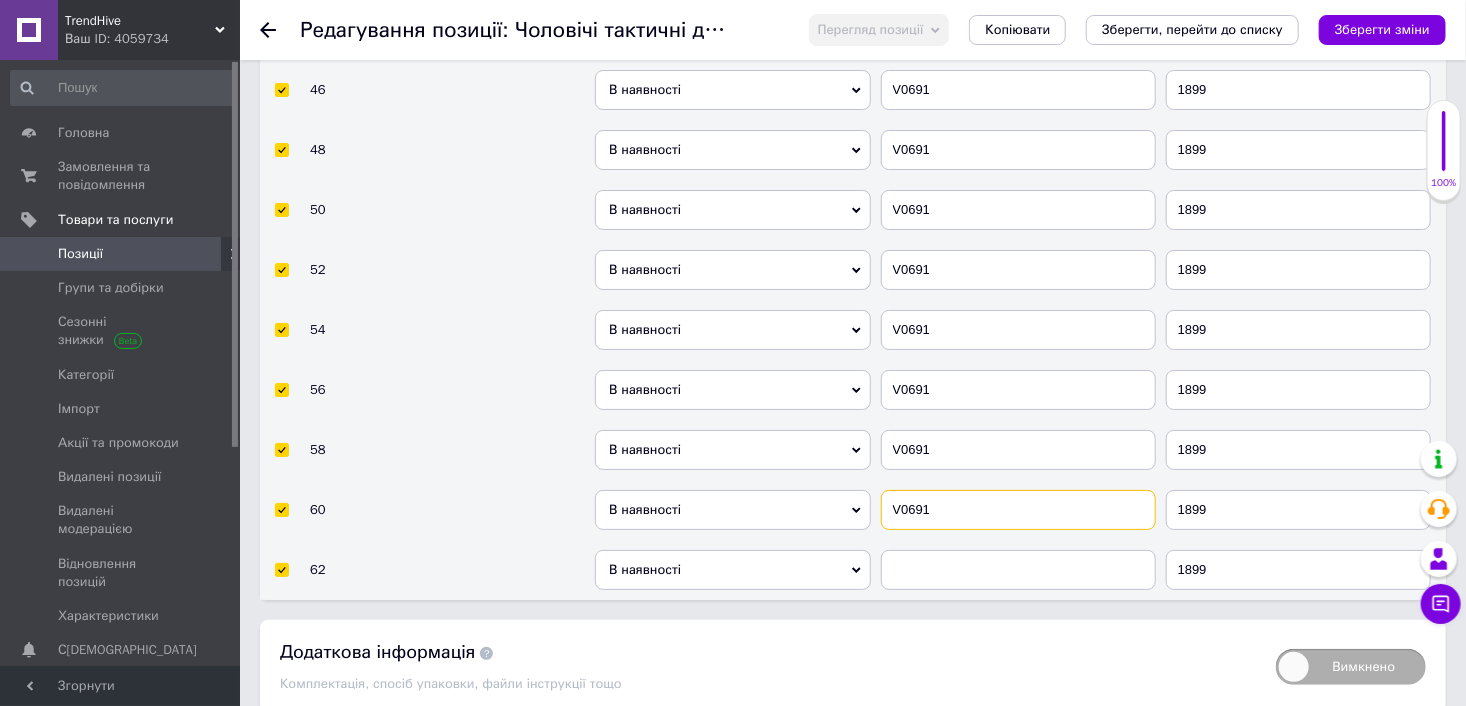 type on "V0691" 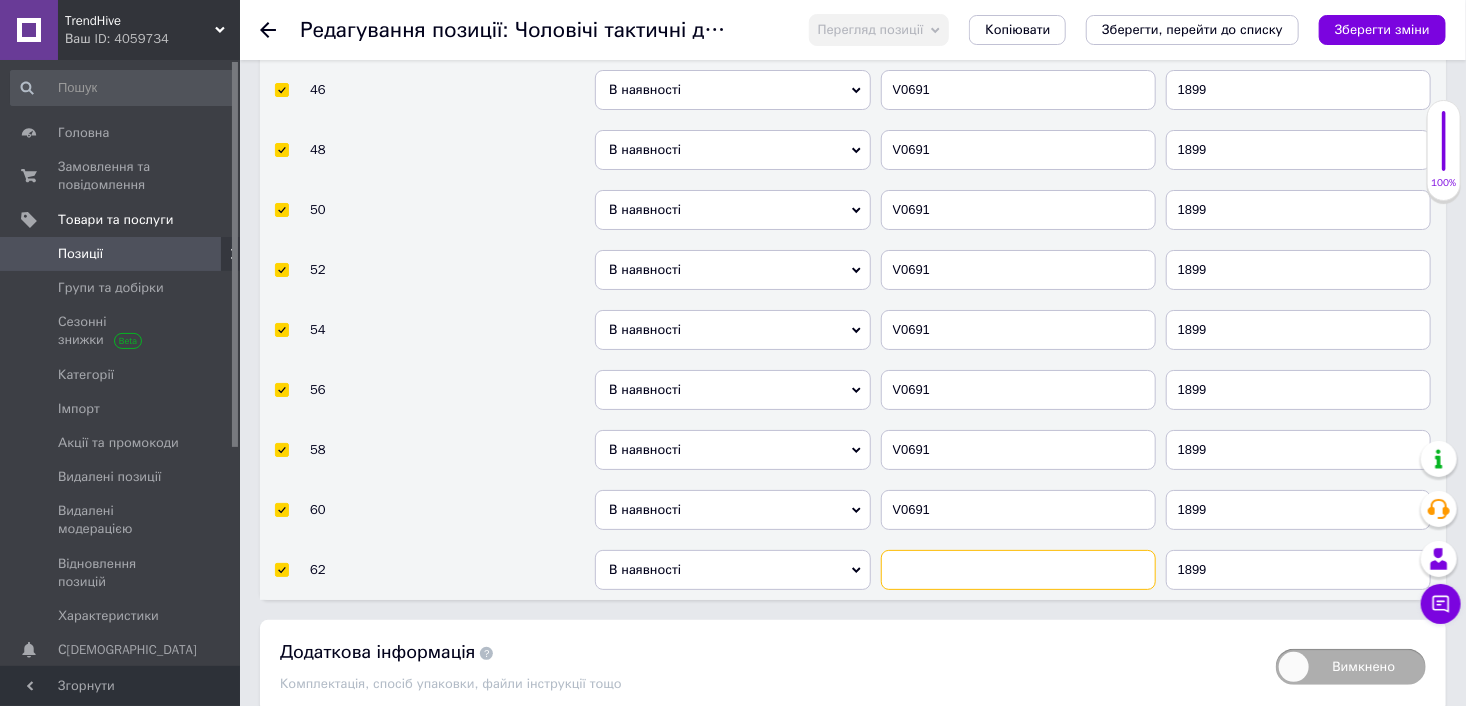 click at bounding box center (1018, 570) 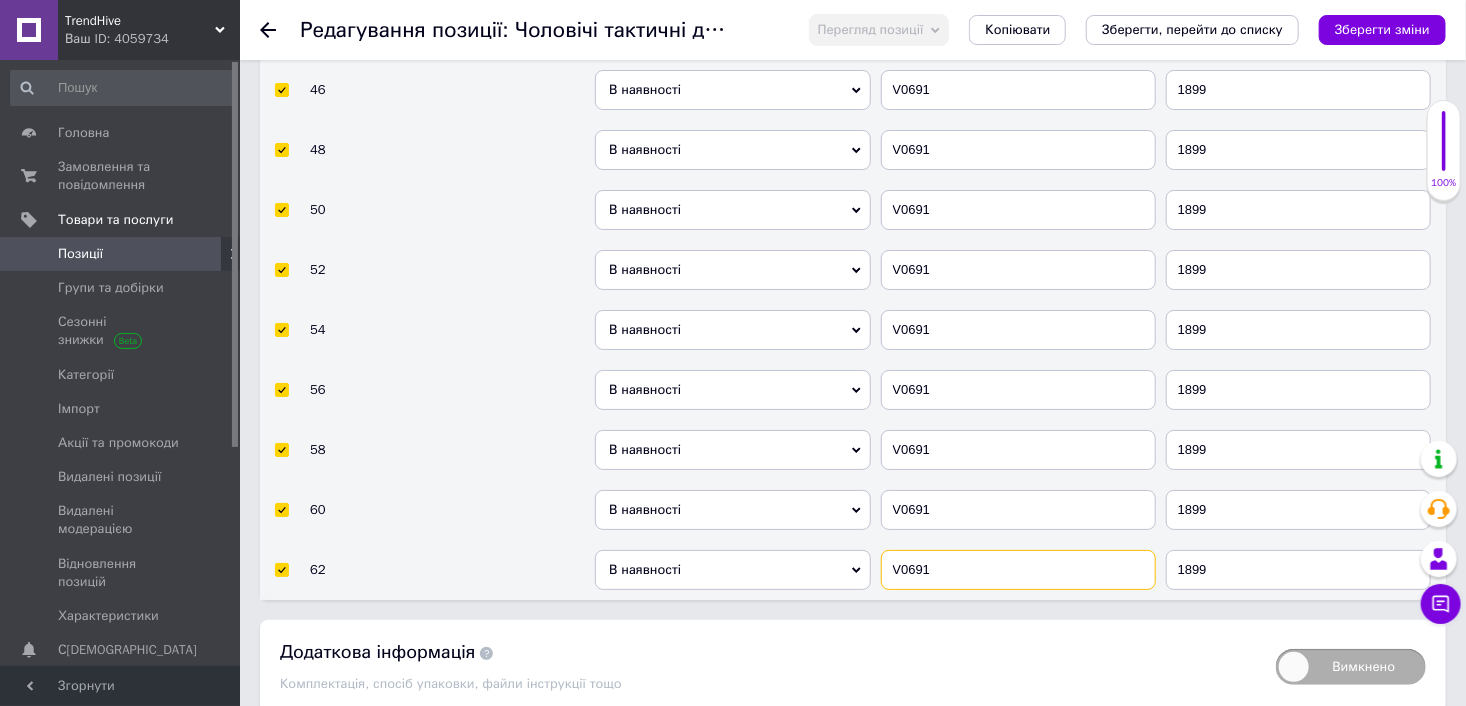 type on "V0691" 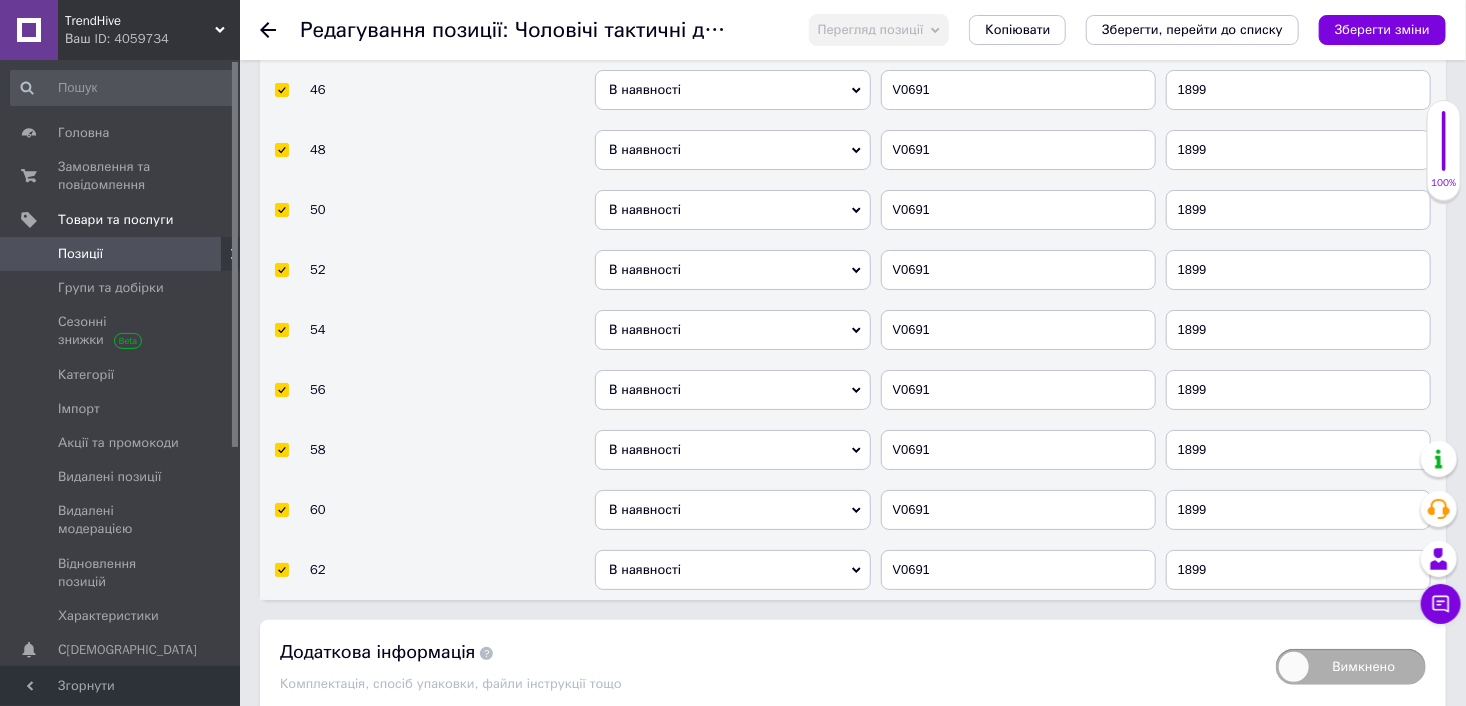 click on "В наявності" at bounding box center (732, 570) 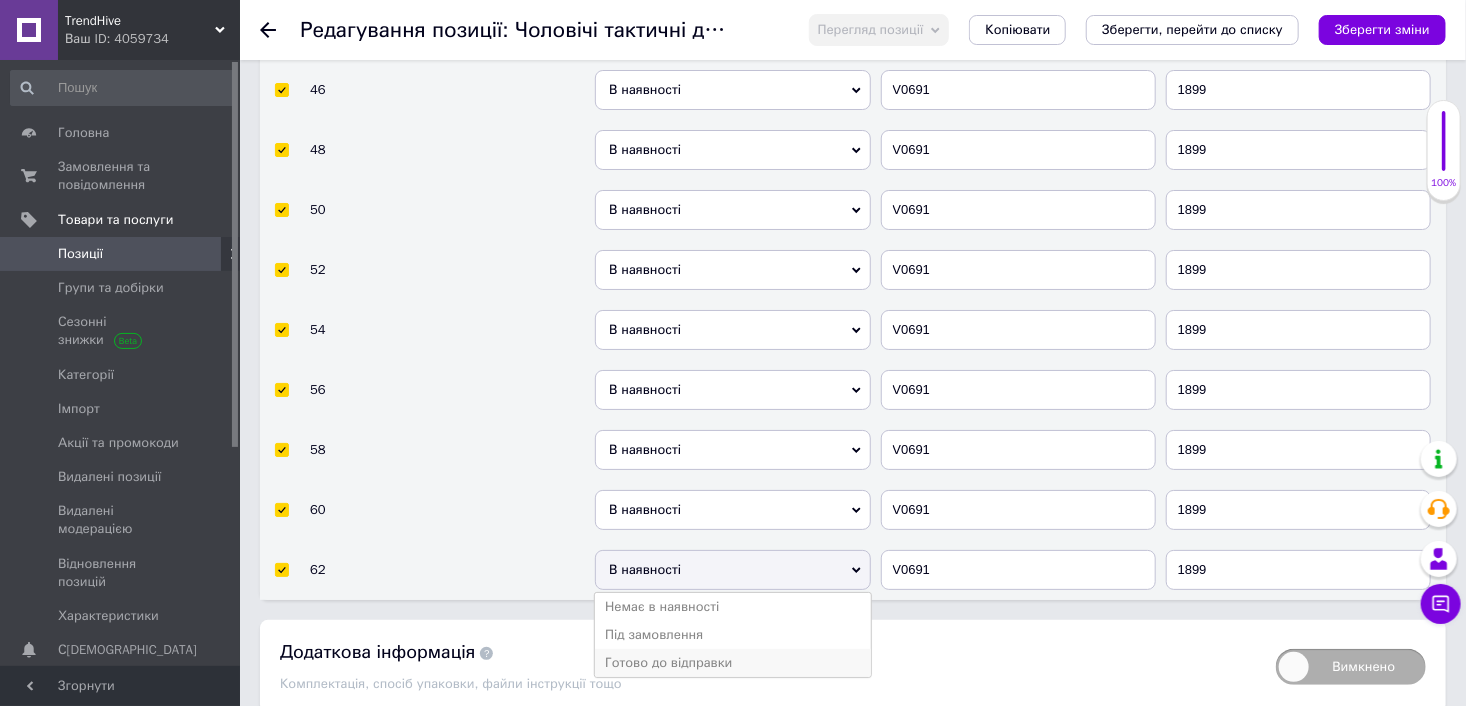 click on "Готово до відправки" at bounding box center [732, 663] 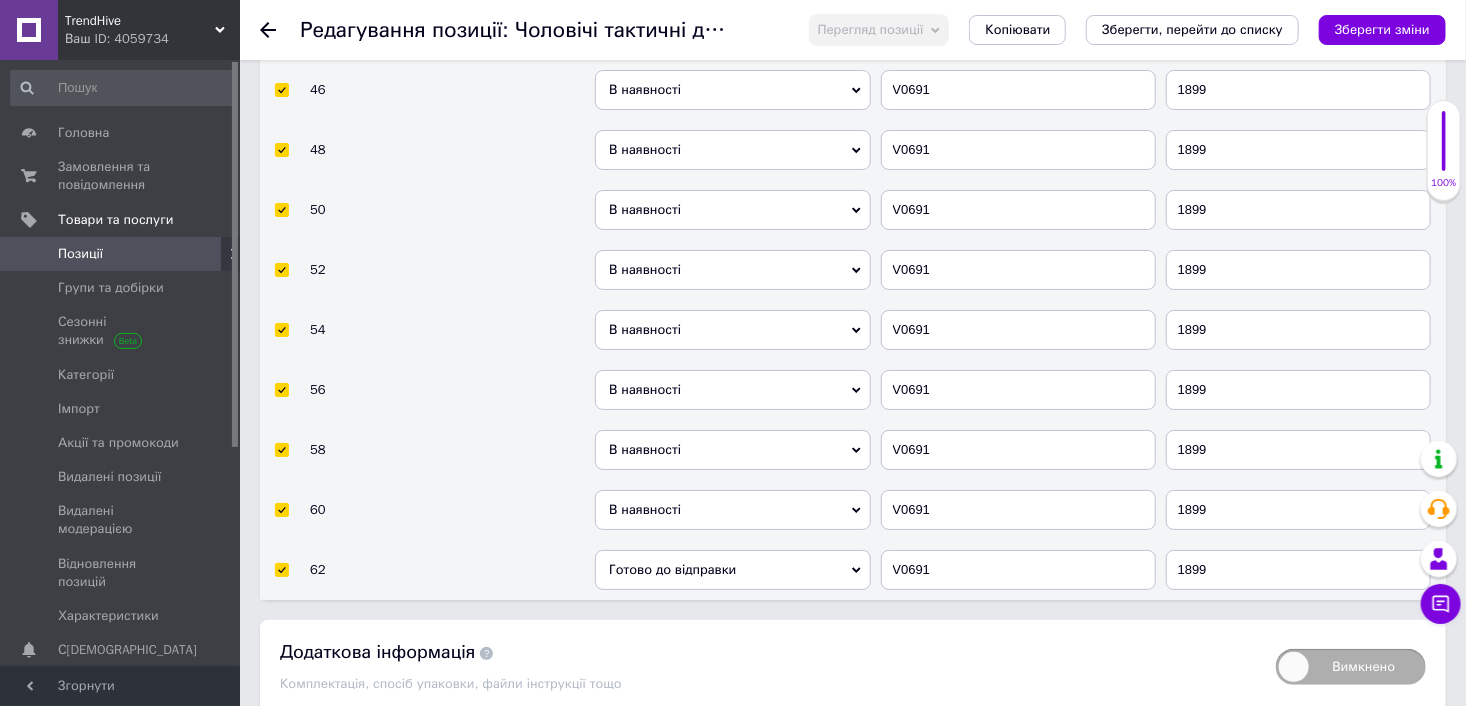 click on "В наявності" at bounding box center (732, 510) 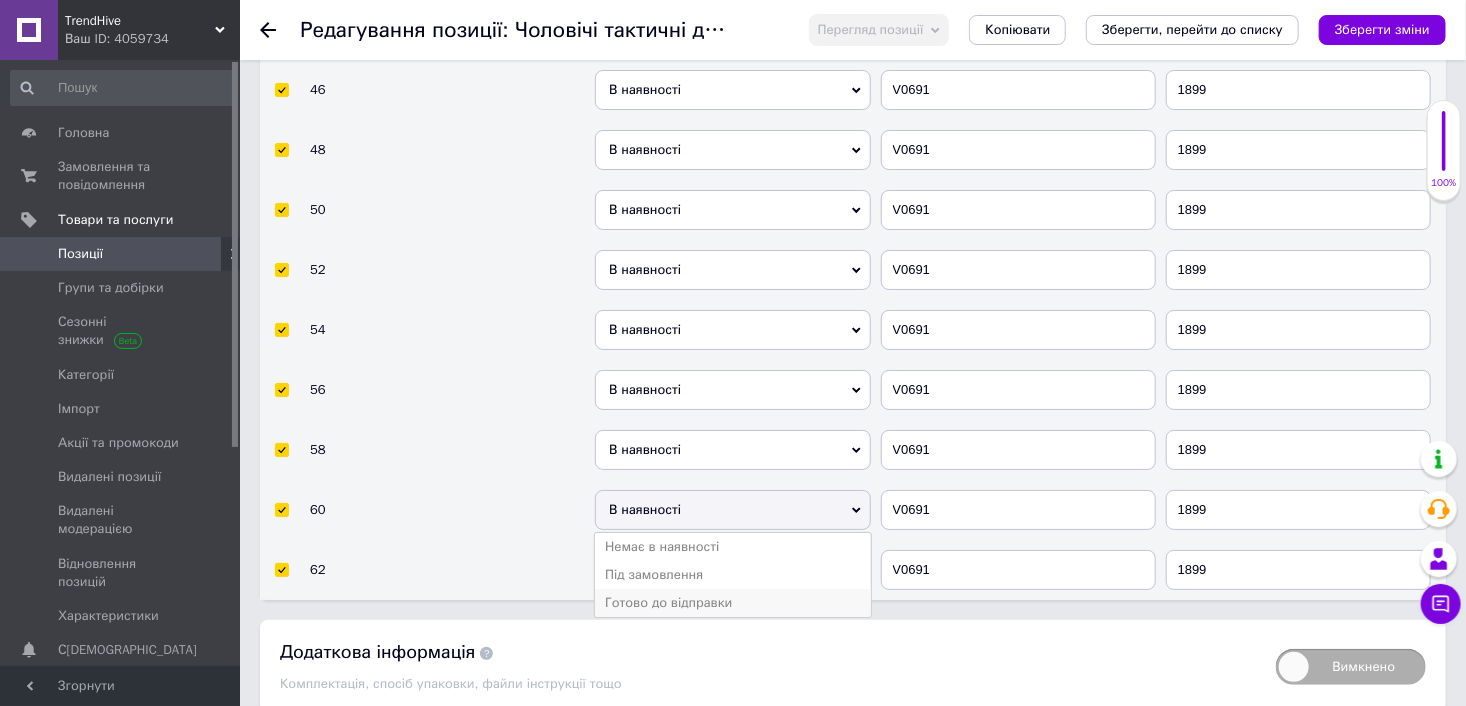 click on "Готово до відправки" at bounding box center (732, 603) 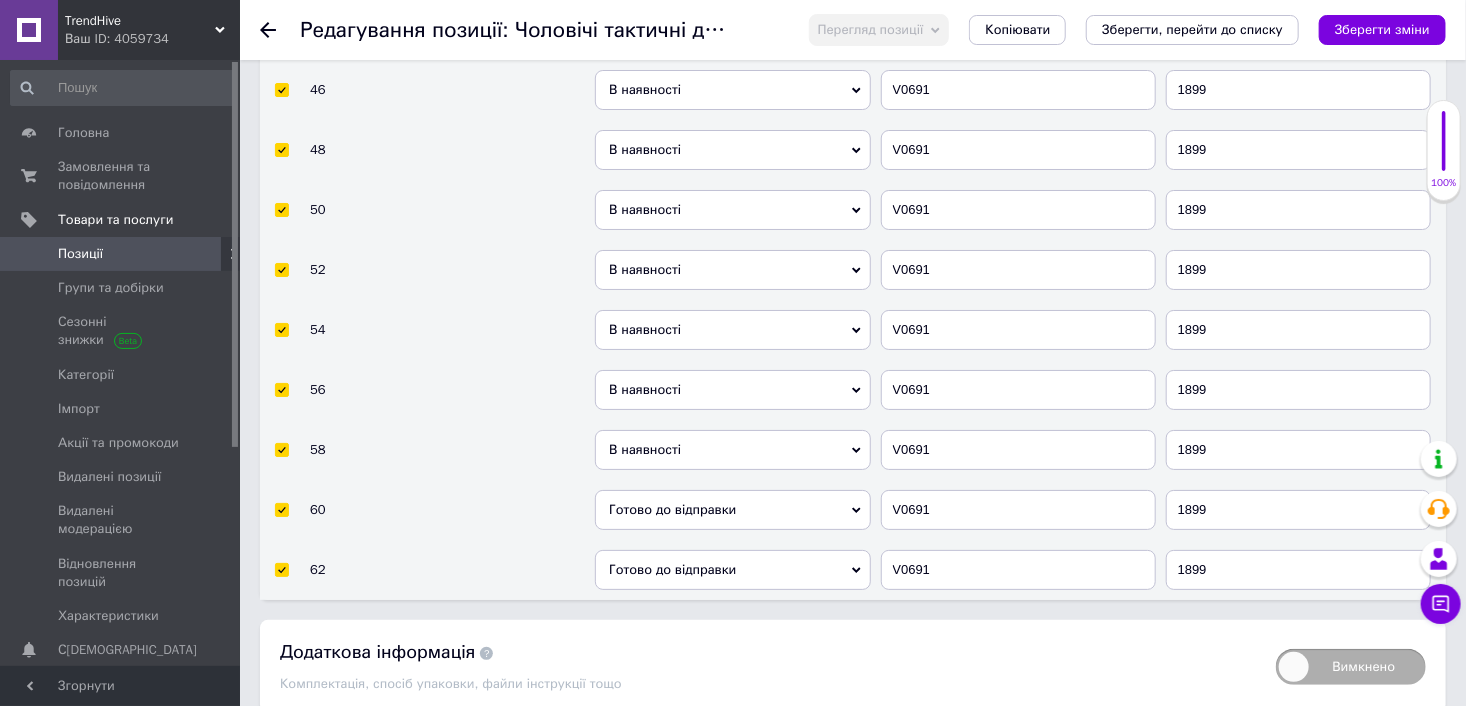 click on "В наявності" at bounding box center (732, 450) 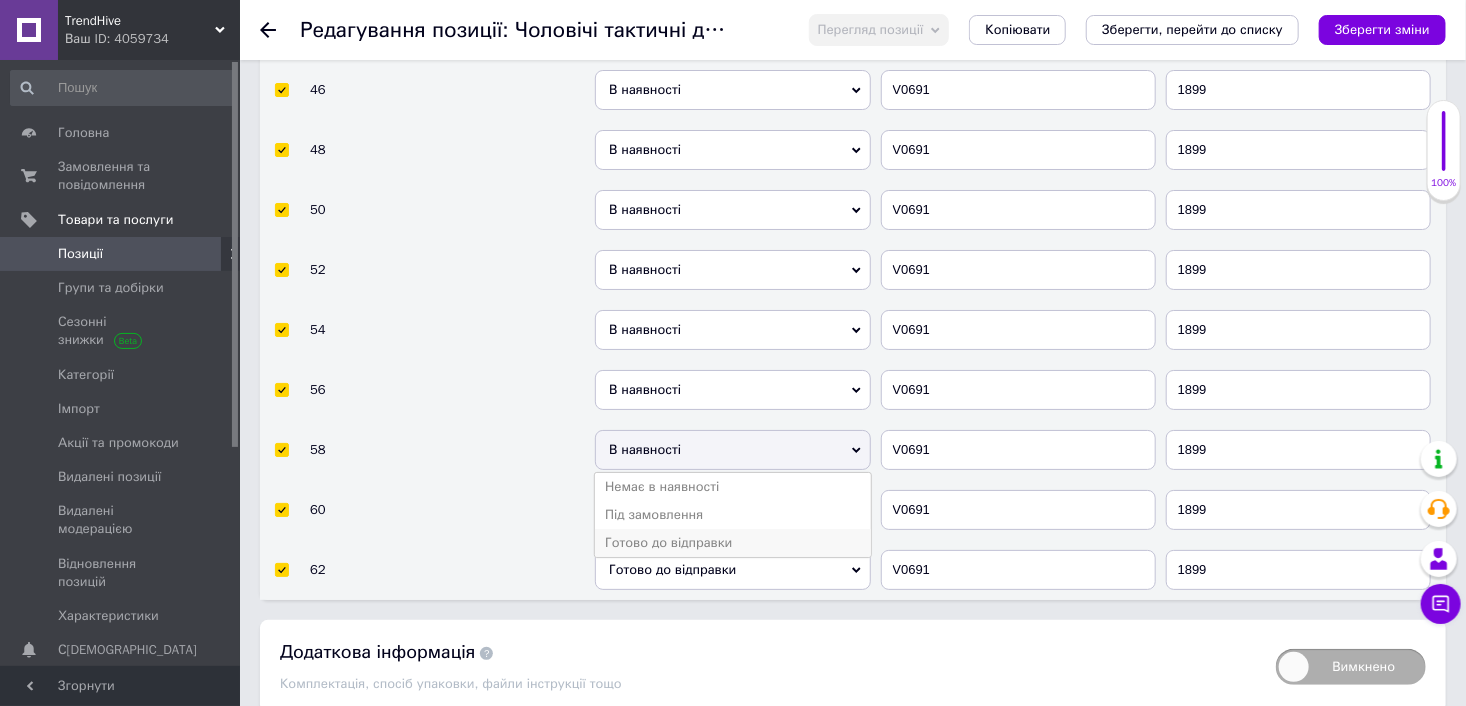 click on "Готово до відправки" at bounding box center [732, 543] 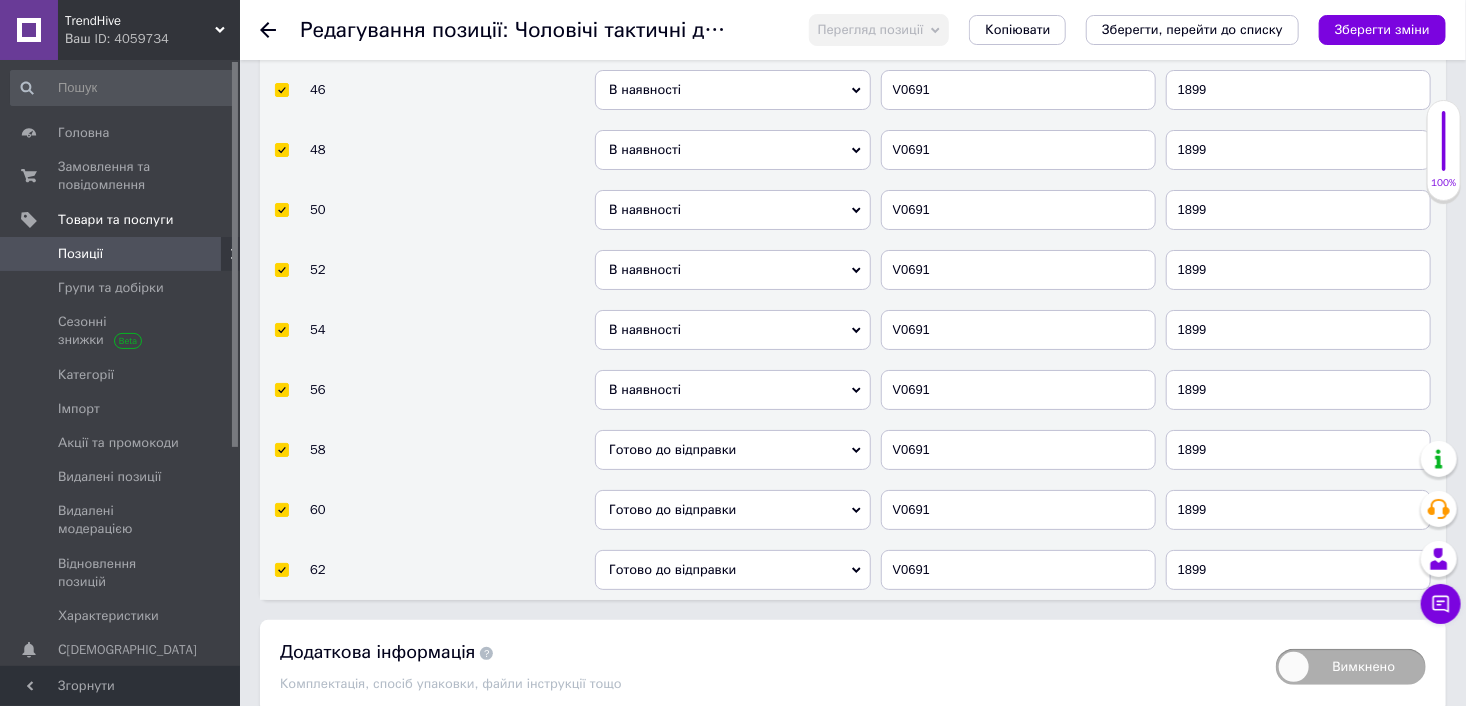 click on "В наявності" at bounding box center [732, 390] 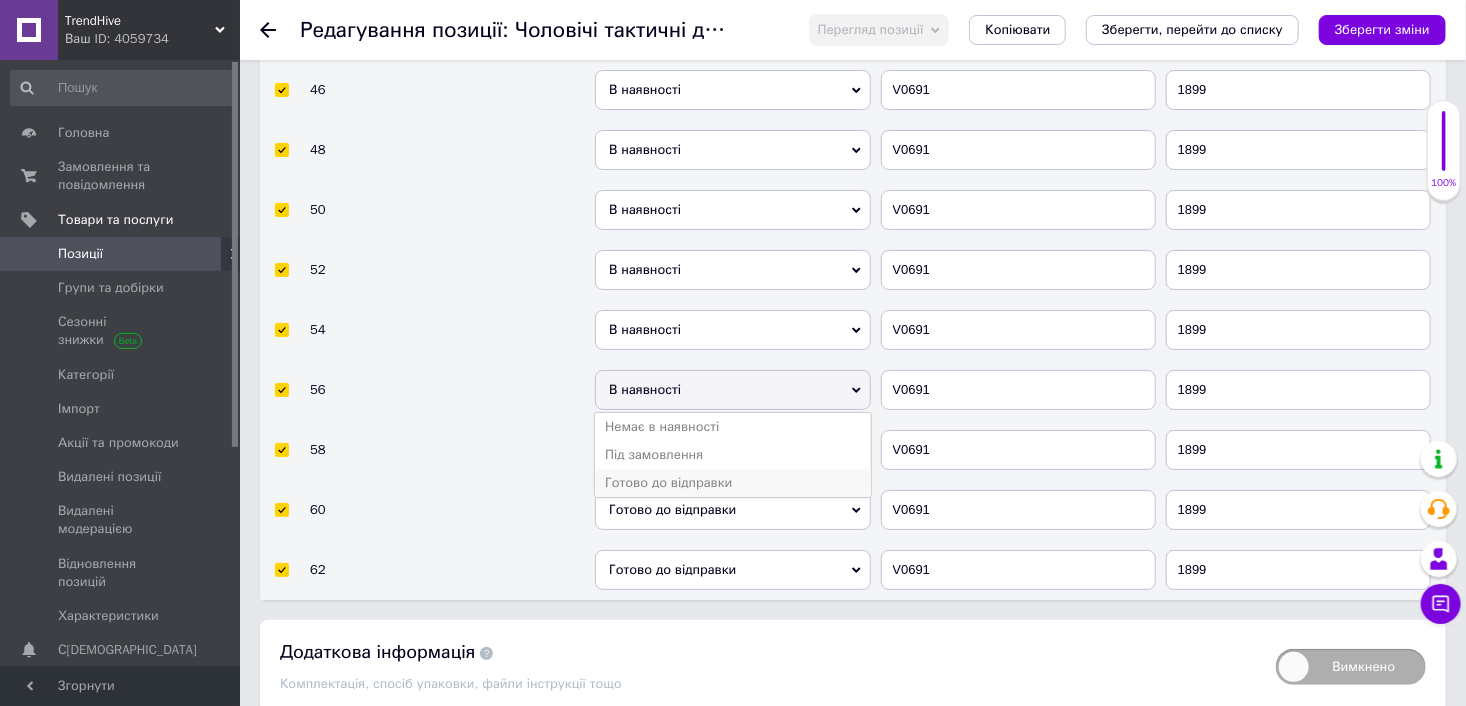 click on "Готово до відправки" at bounding box center (732, 483) 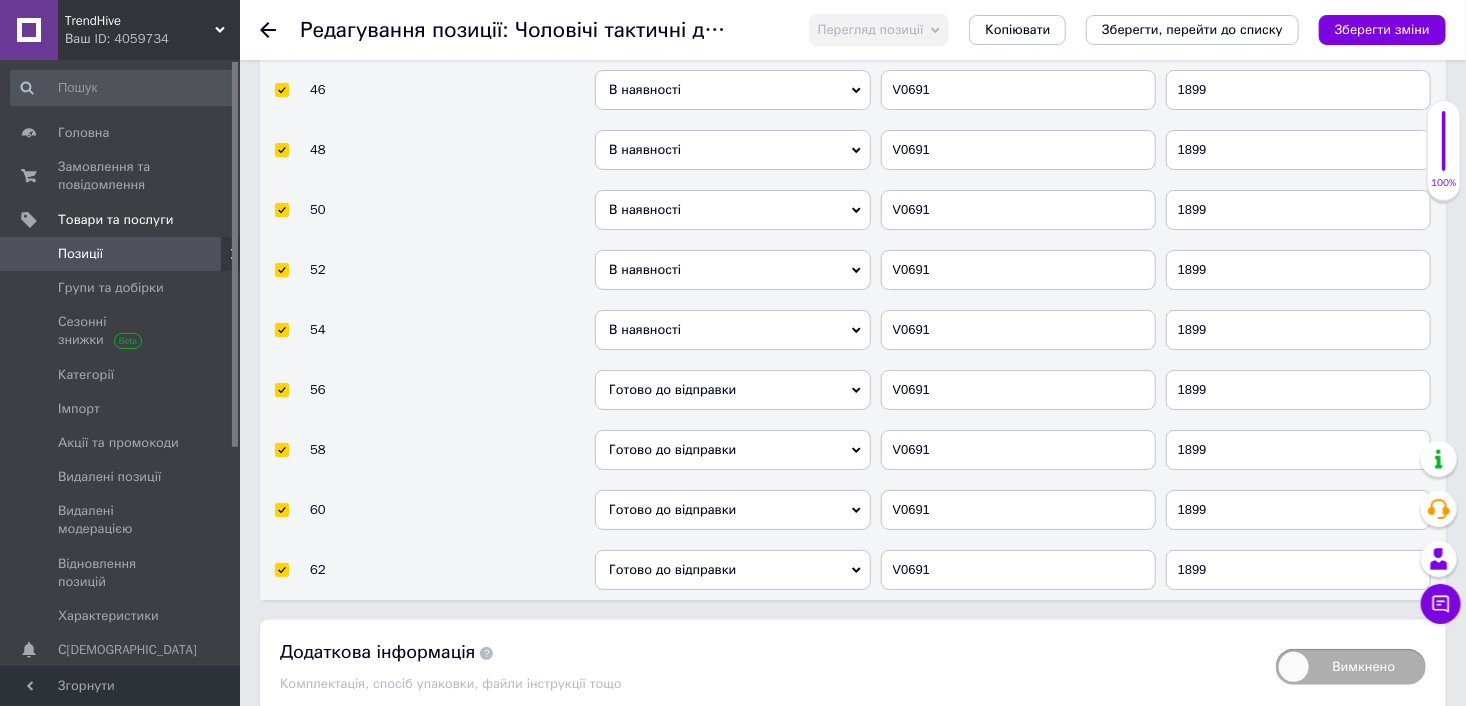 click on "В наявності" at bounding box center (732, 330) 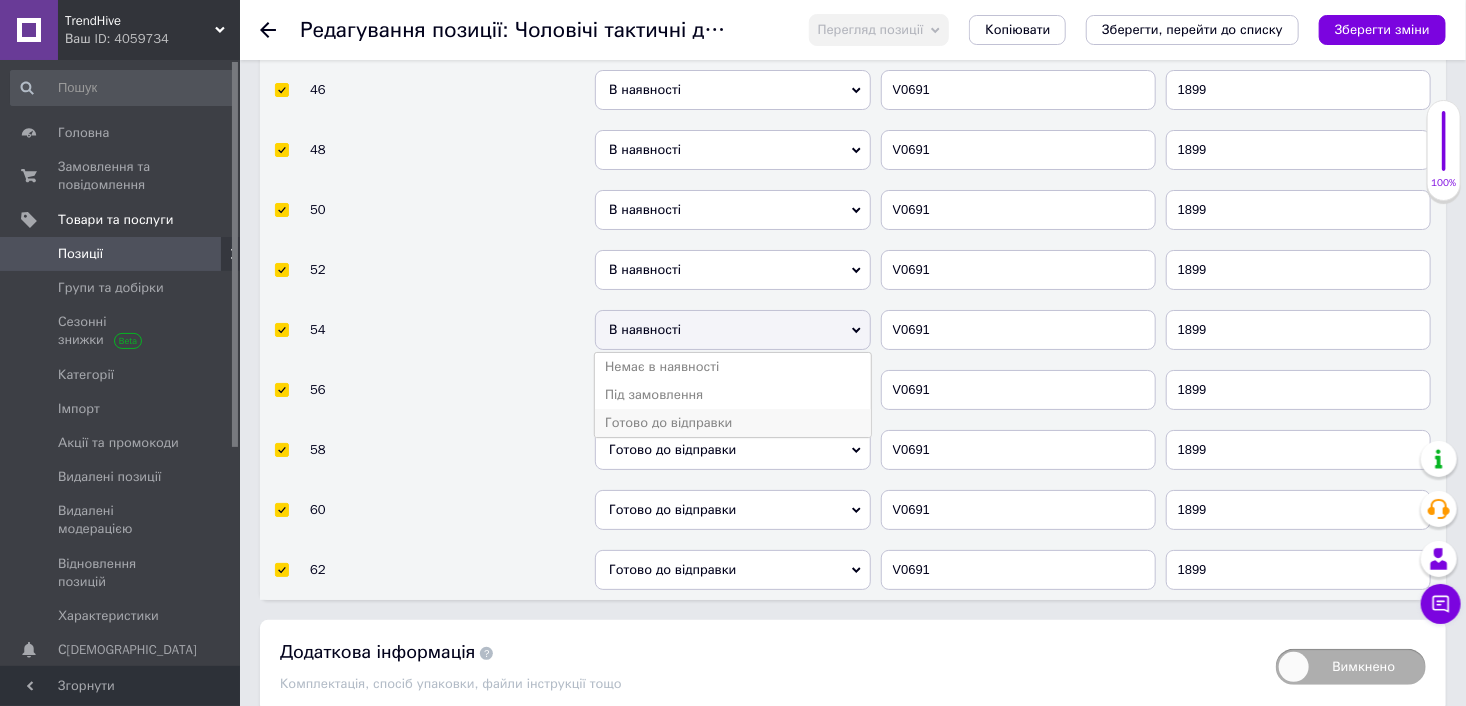 click on "Готово до відправки" at bounding box center (732, 423) 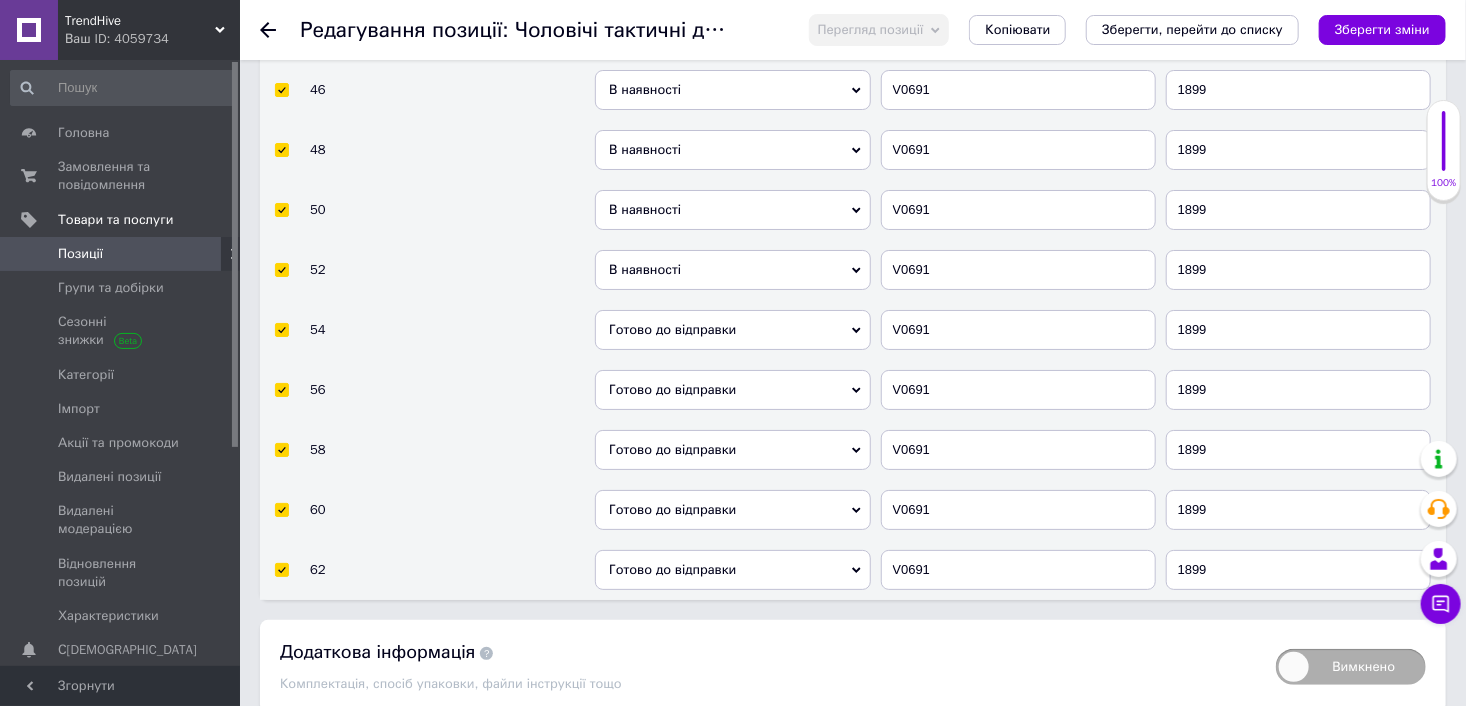 click on "В наявності" at bounding box center (732, 270) 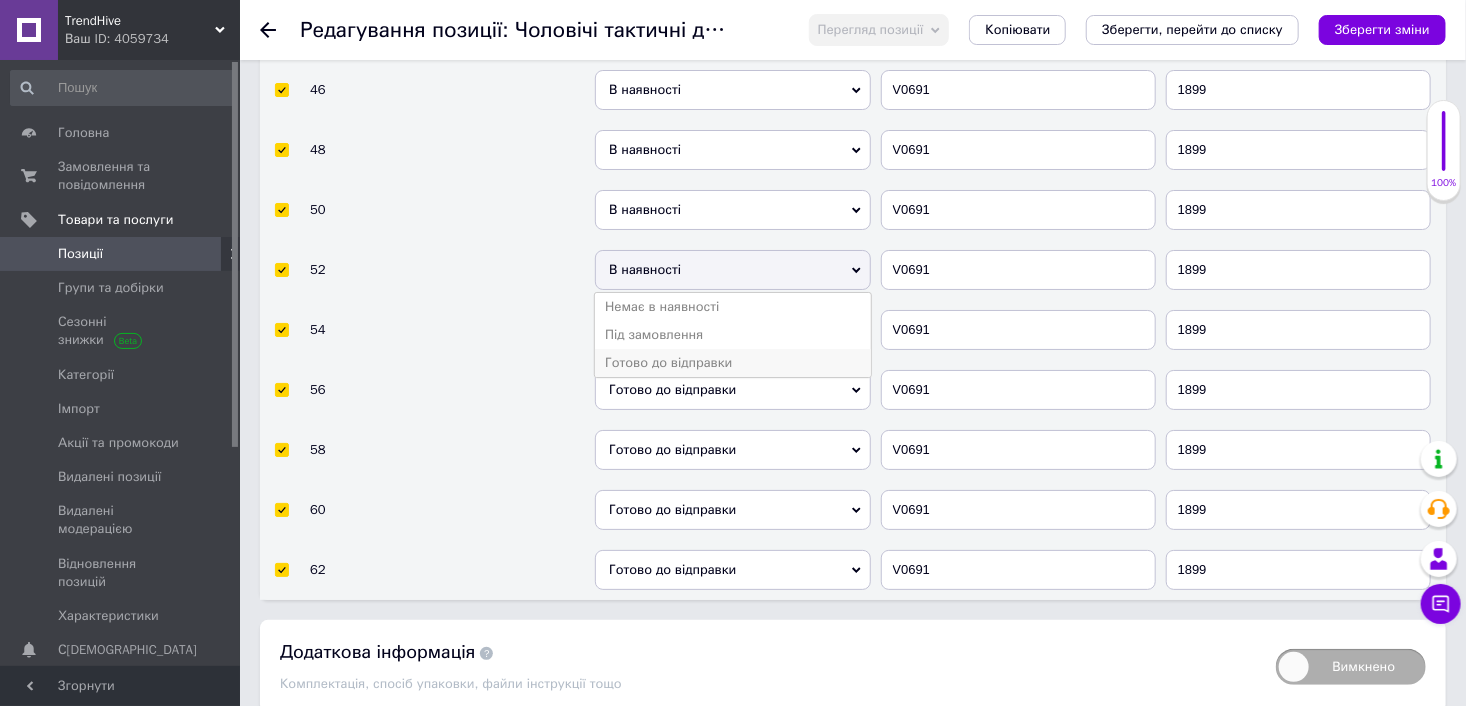 click on "Готово до відправки" at bounding box center (732, 363) 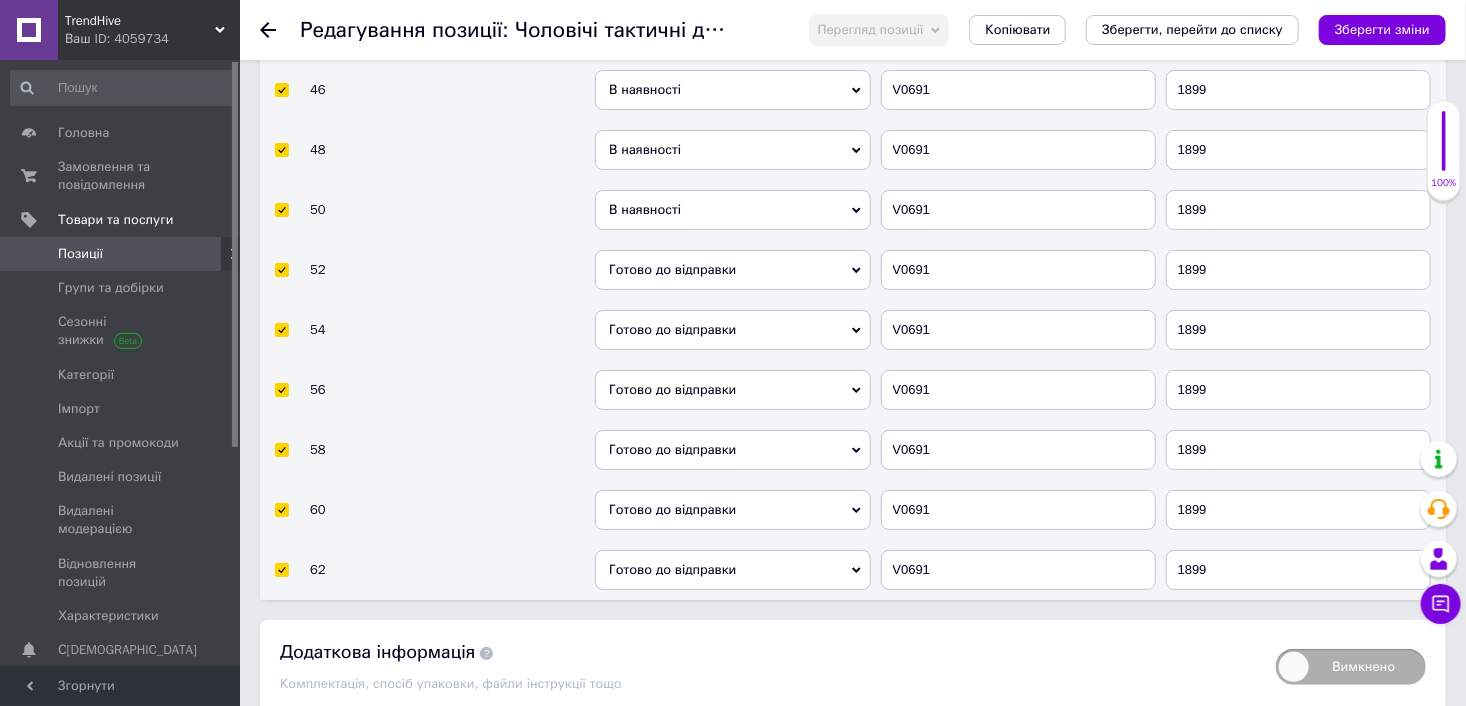 click on "В наявності" at bounding box center (732, 210) 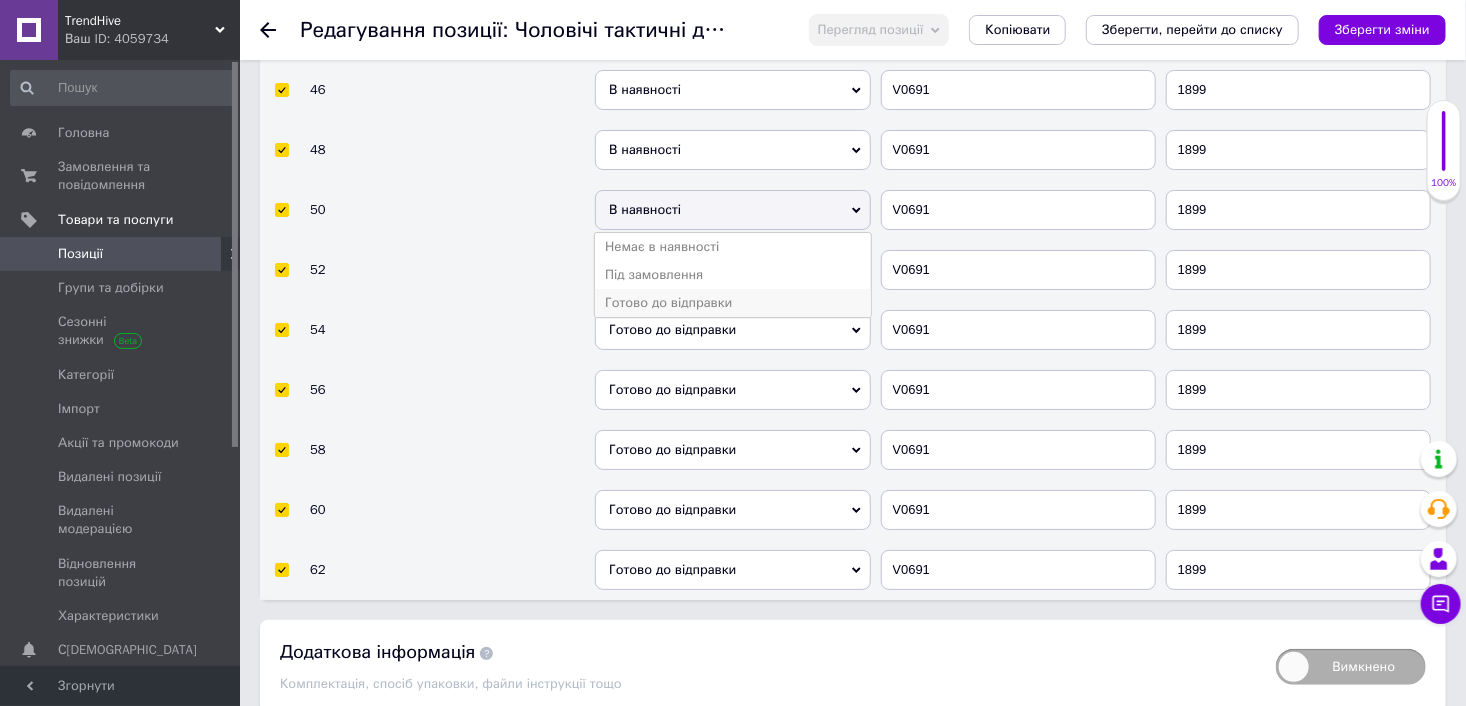 click on "Готово до відправки" at bounding box center (732, 303) 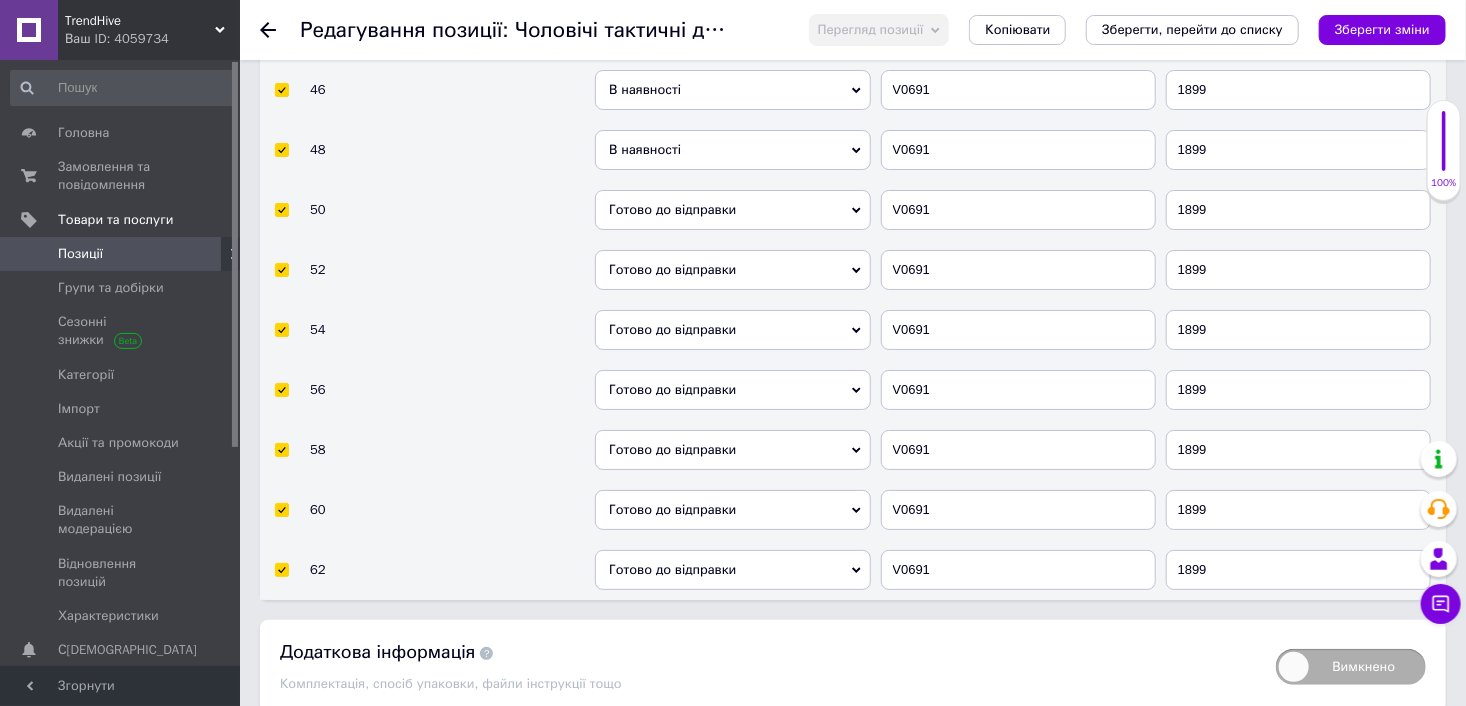 click on "В наявності Немає в наявності Під замовлення [PERSON_NAME] до відправки" at bounding box center (732, 90) 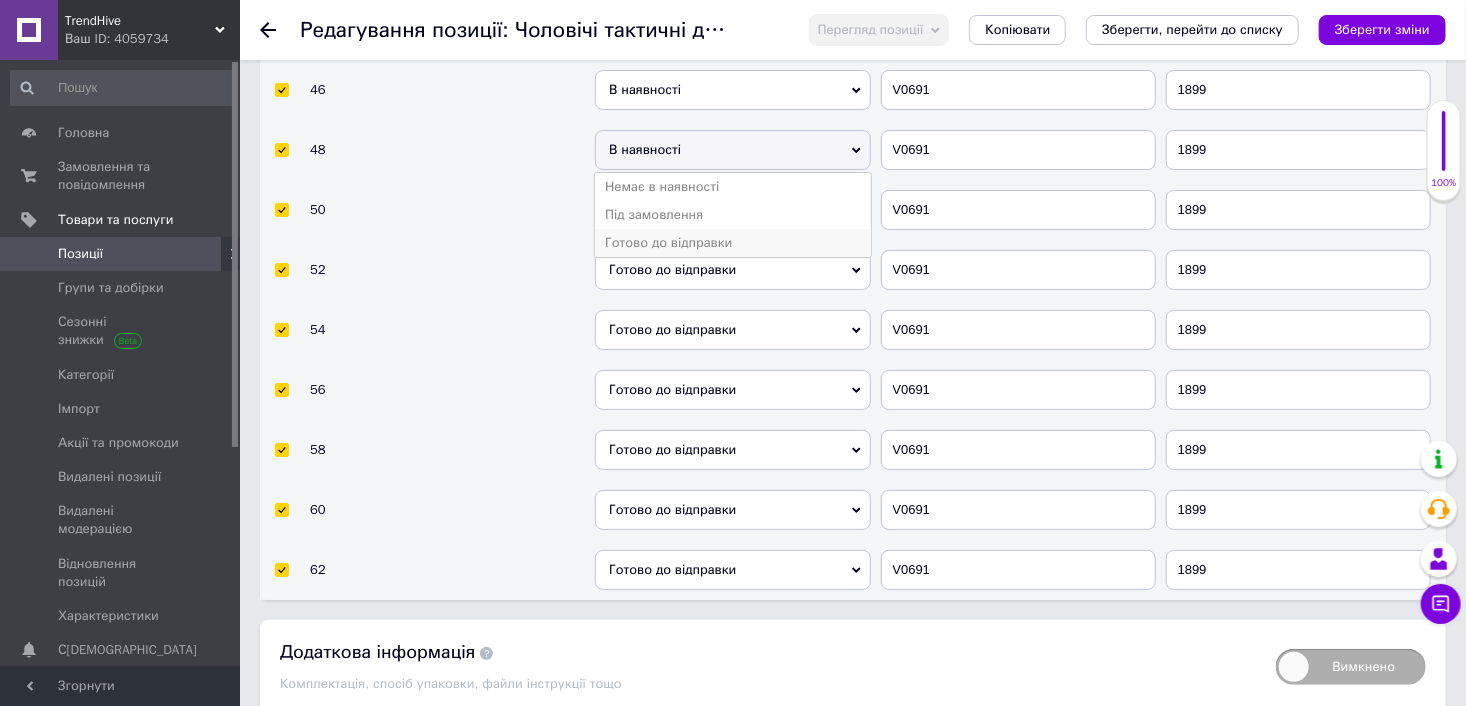 click on "Готово до відправки" at bounding box center (732, 243) 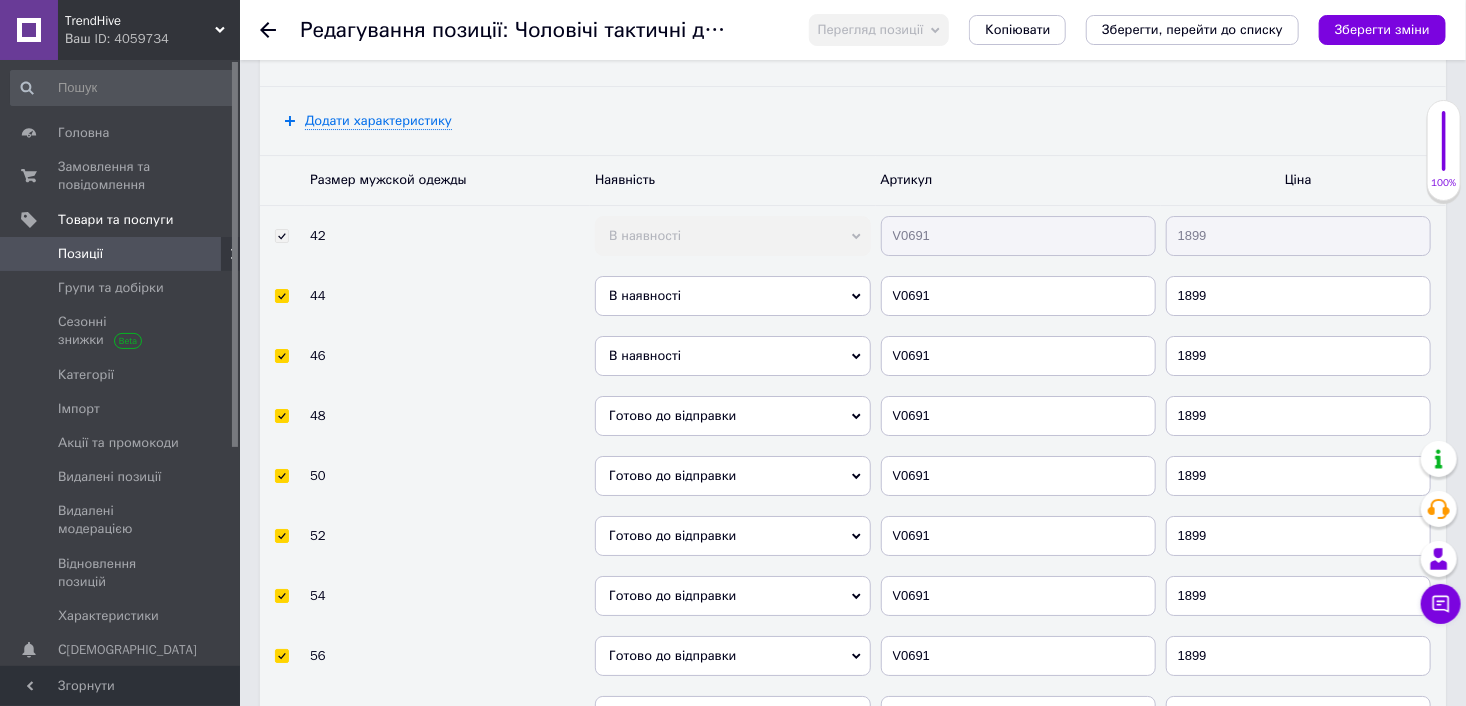 scroll, scrollTop: 3276, scrollLeft: 0, axis: vertical 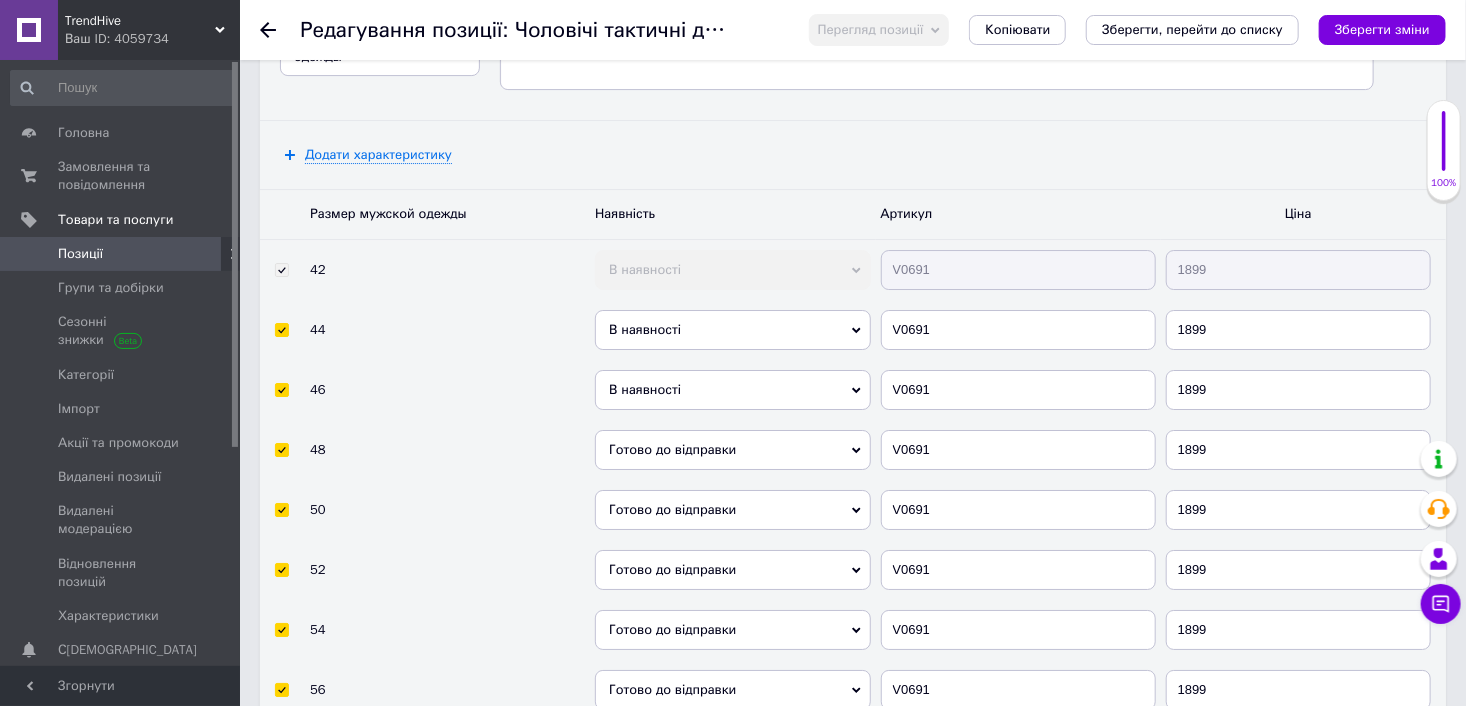 click on "В наявності" at bounding box center [732, 330] 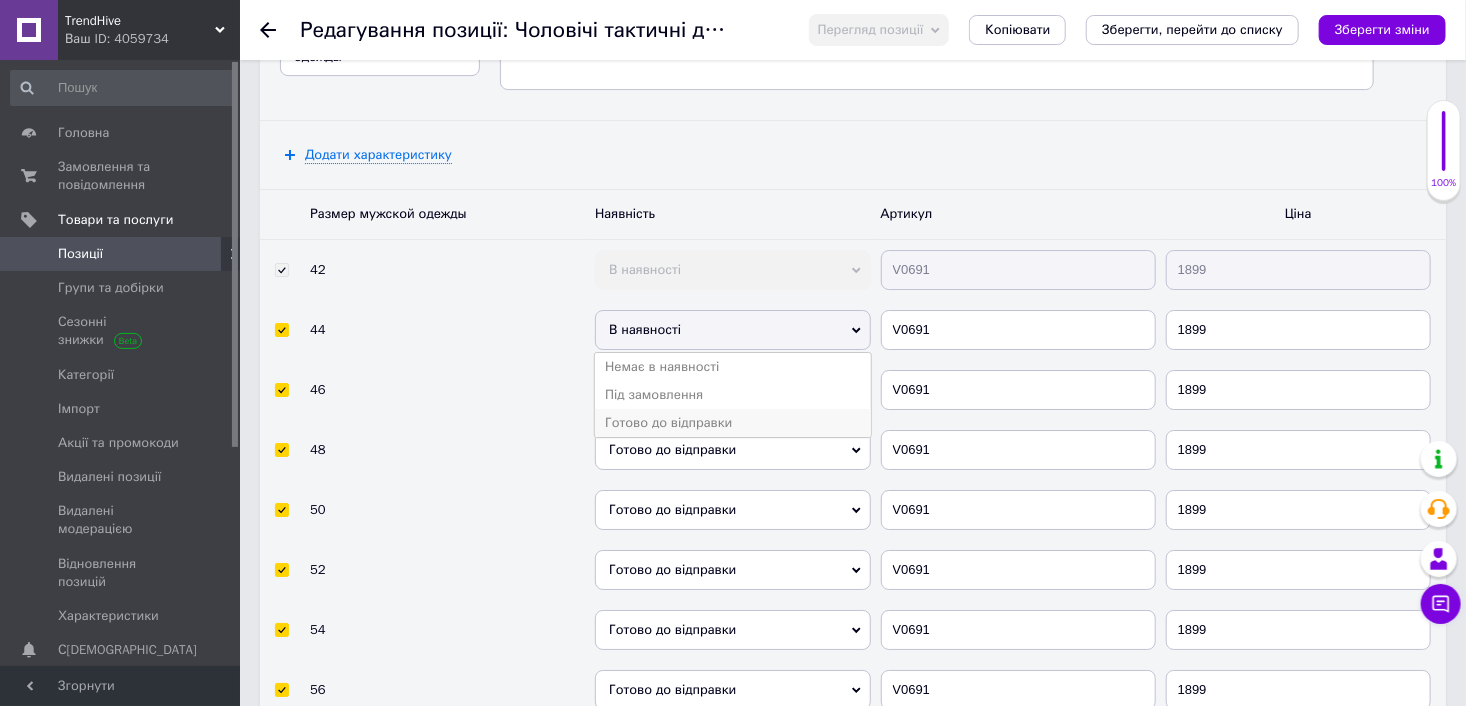 click on "Готово до відправки" at bounding box center [732, 423] 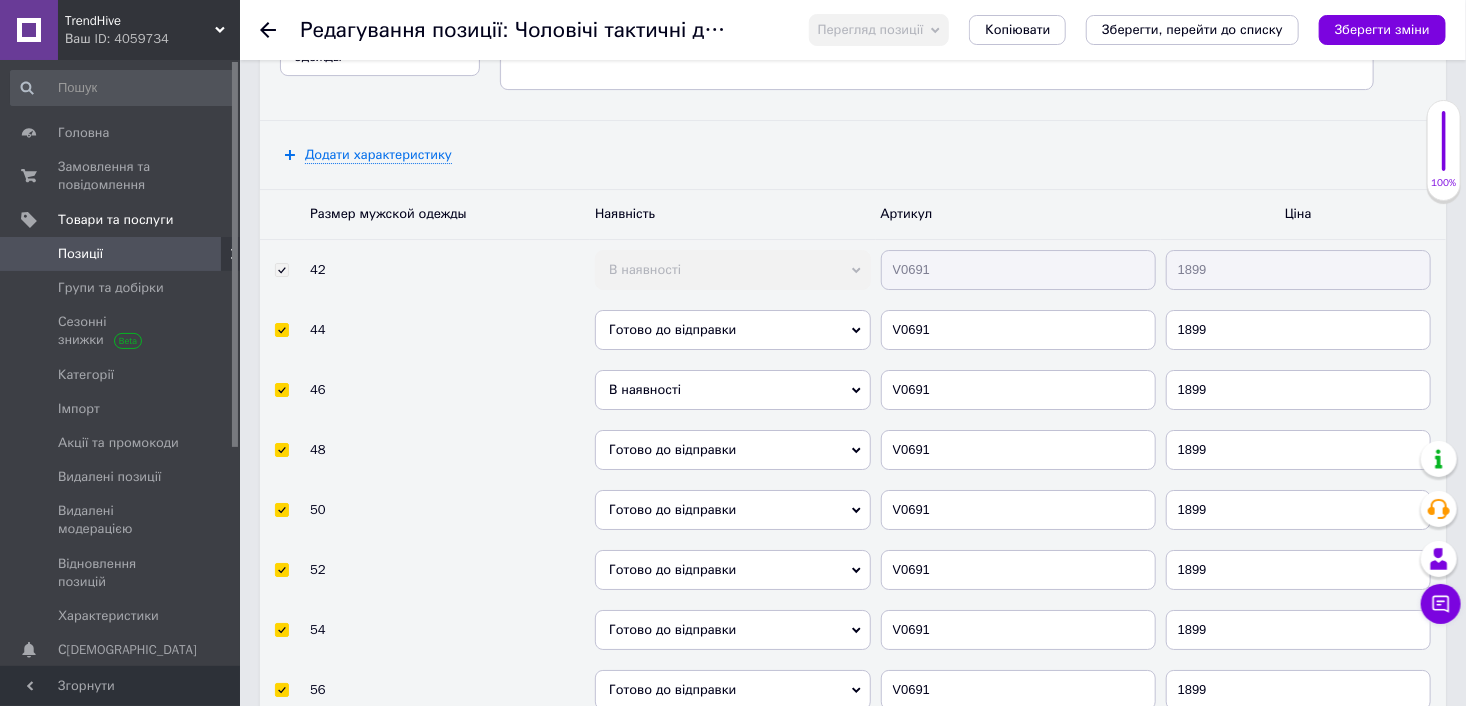 click on "В наявності" at bounding box center (732, 390) 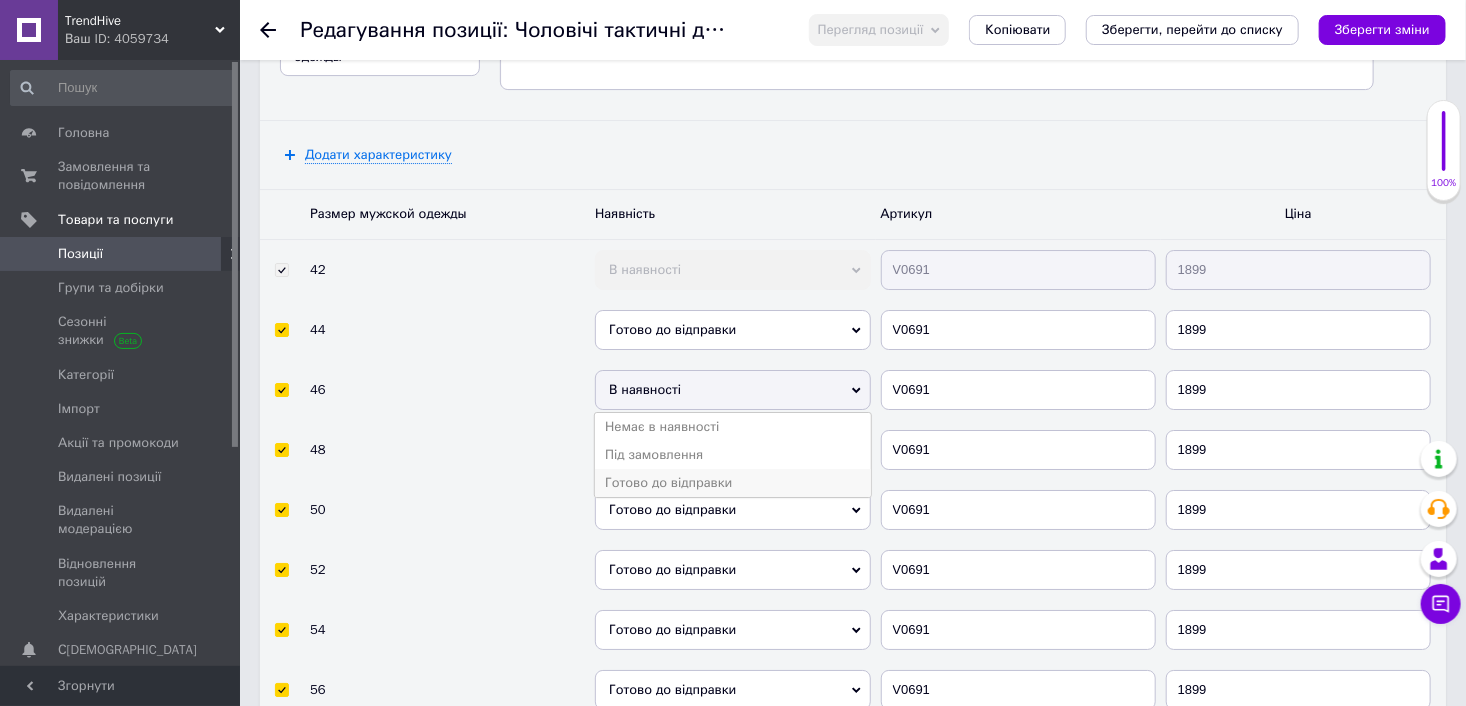 click on "Готово до відправки" at bounding box center [732, 483] 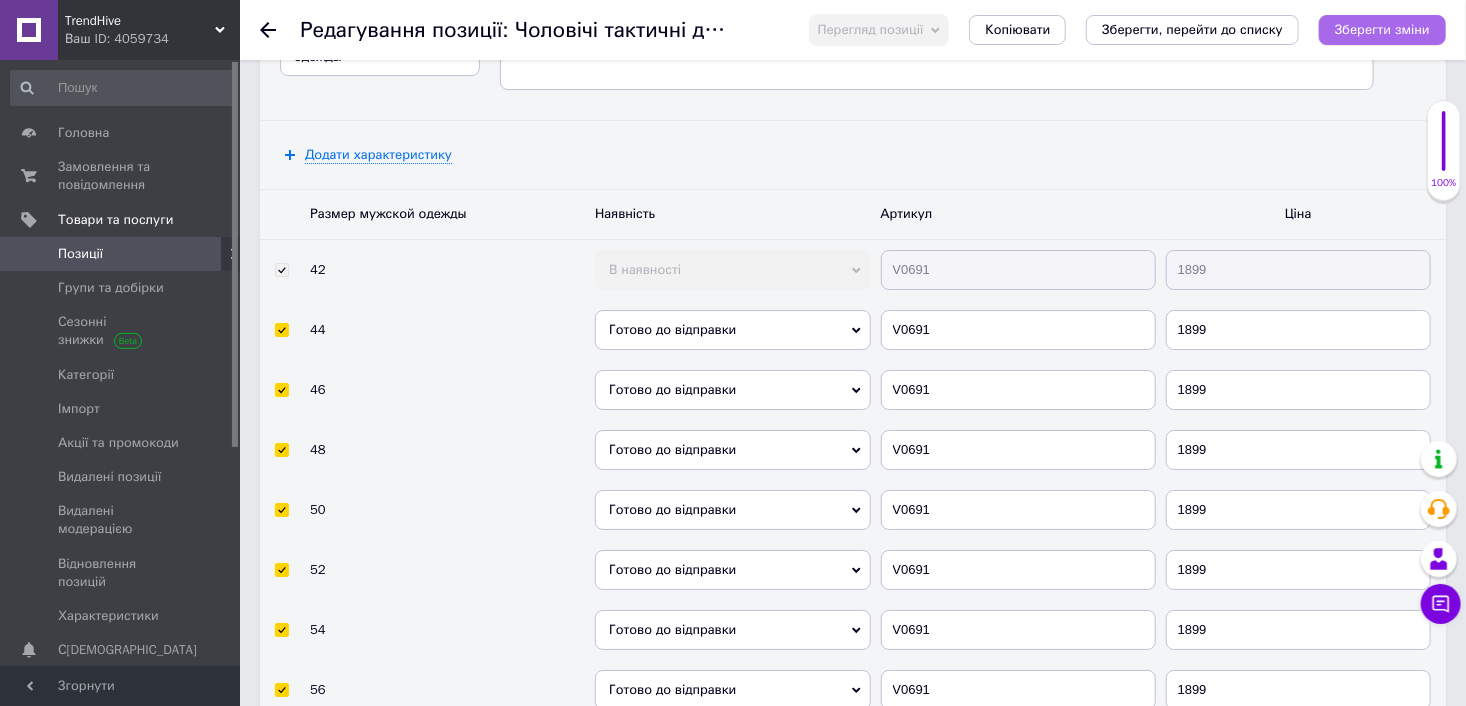 click on "Зберегти зміни" at bounding box center (1382, 29) 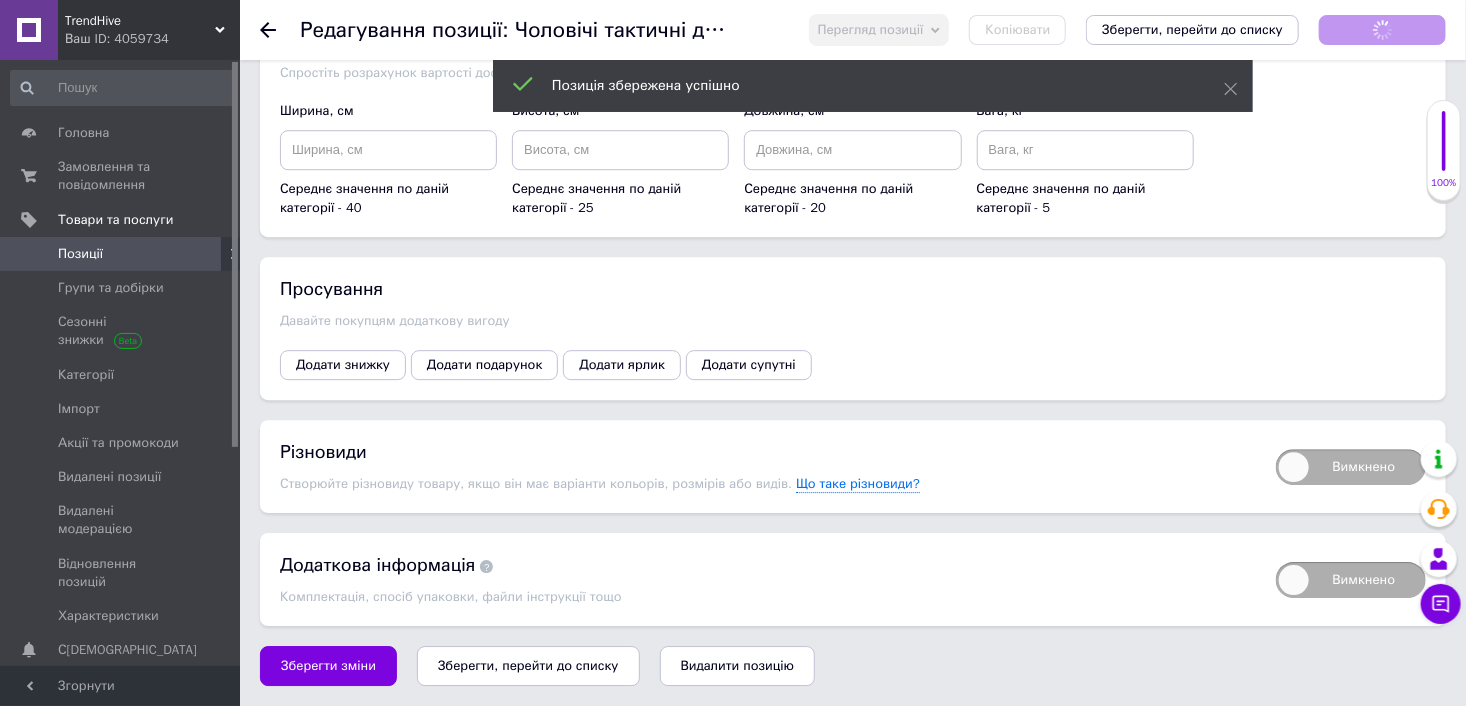 scroll, scrollTop: 2688, scrollLeft: 0, axis: vertical 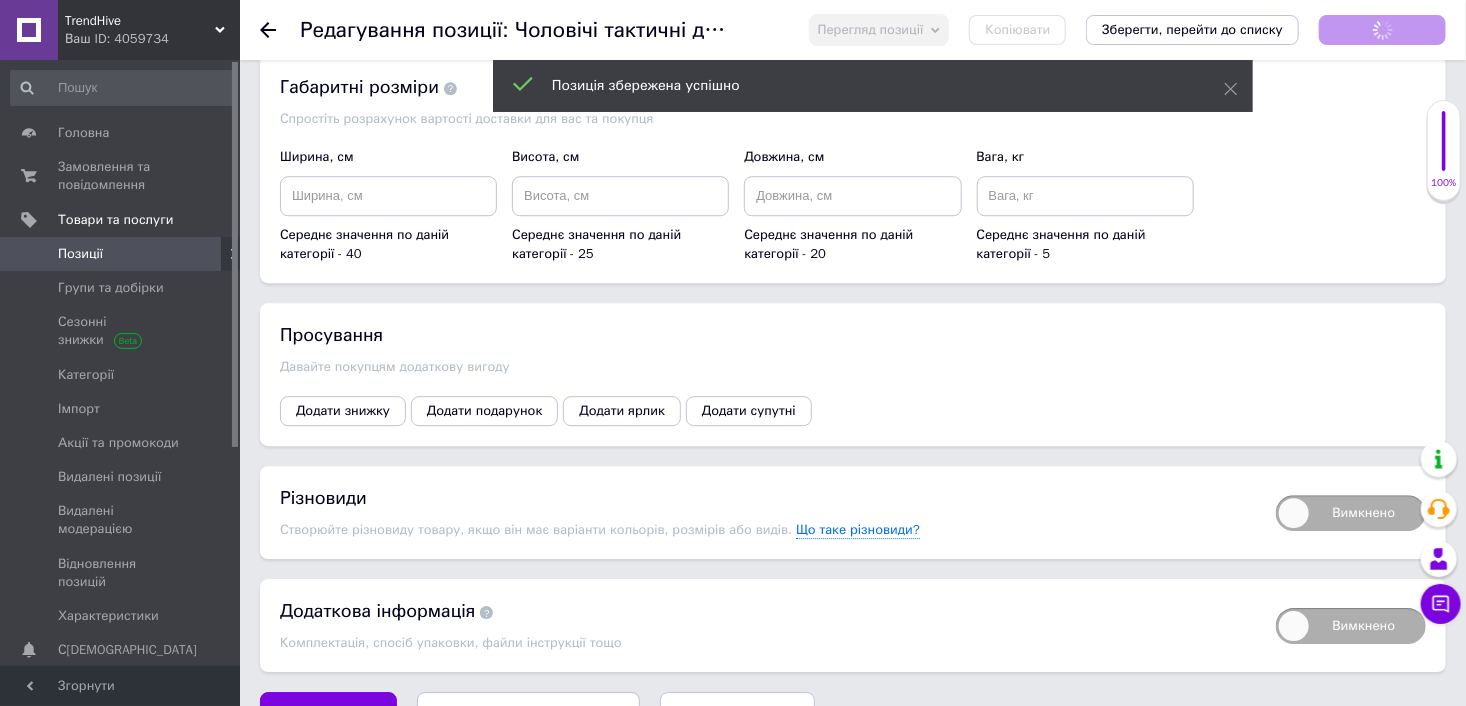 click on "Вимкнено" at bounding box center (1351, 513) 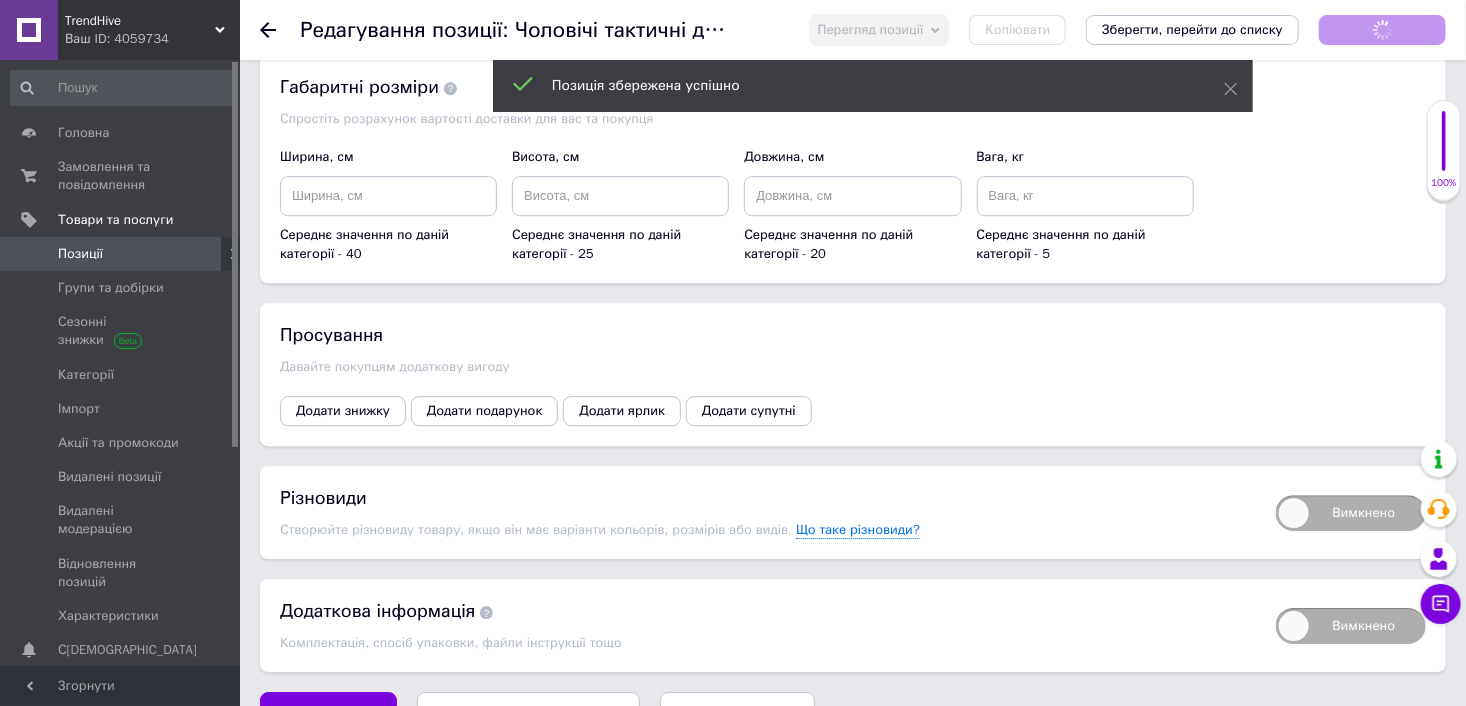 click on "Вимкнено" at bounding box center [1269, 488] 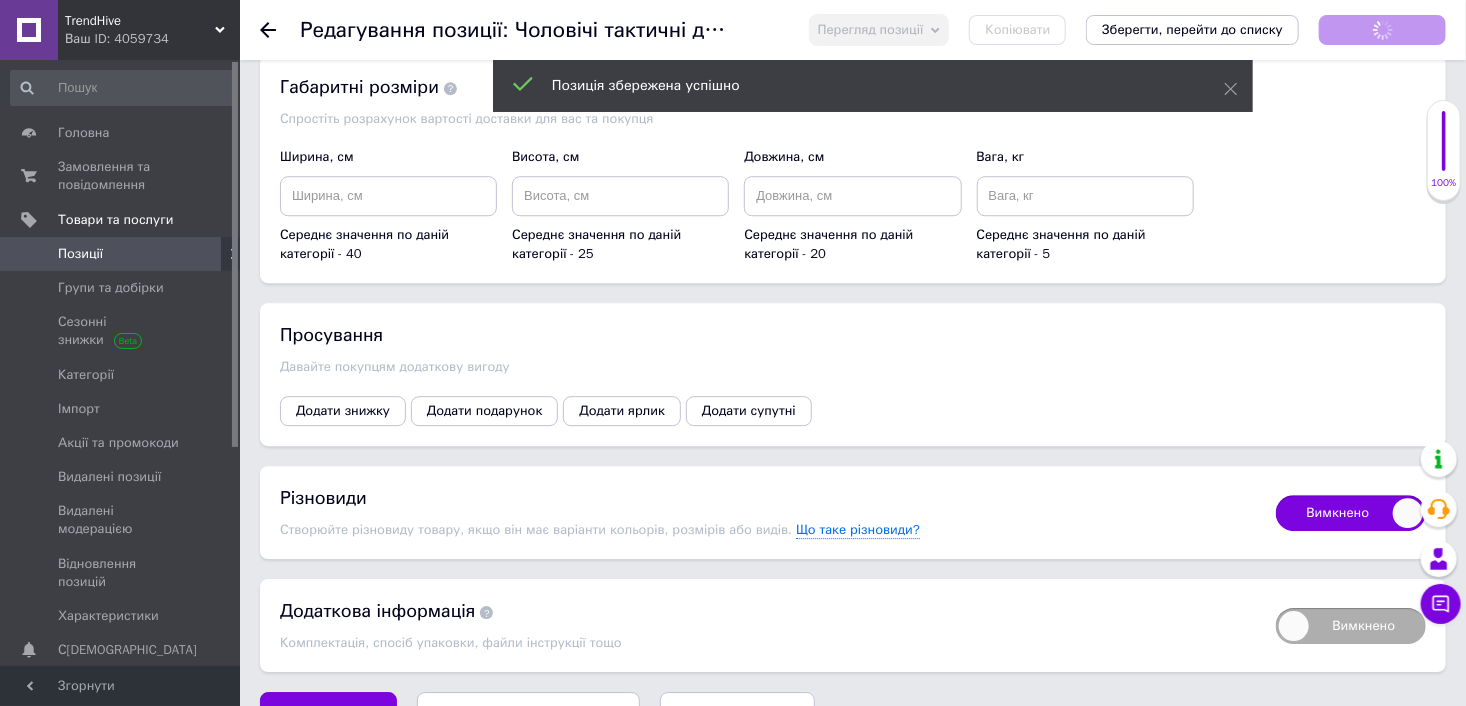 checkbox on "true" 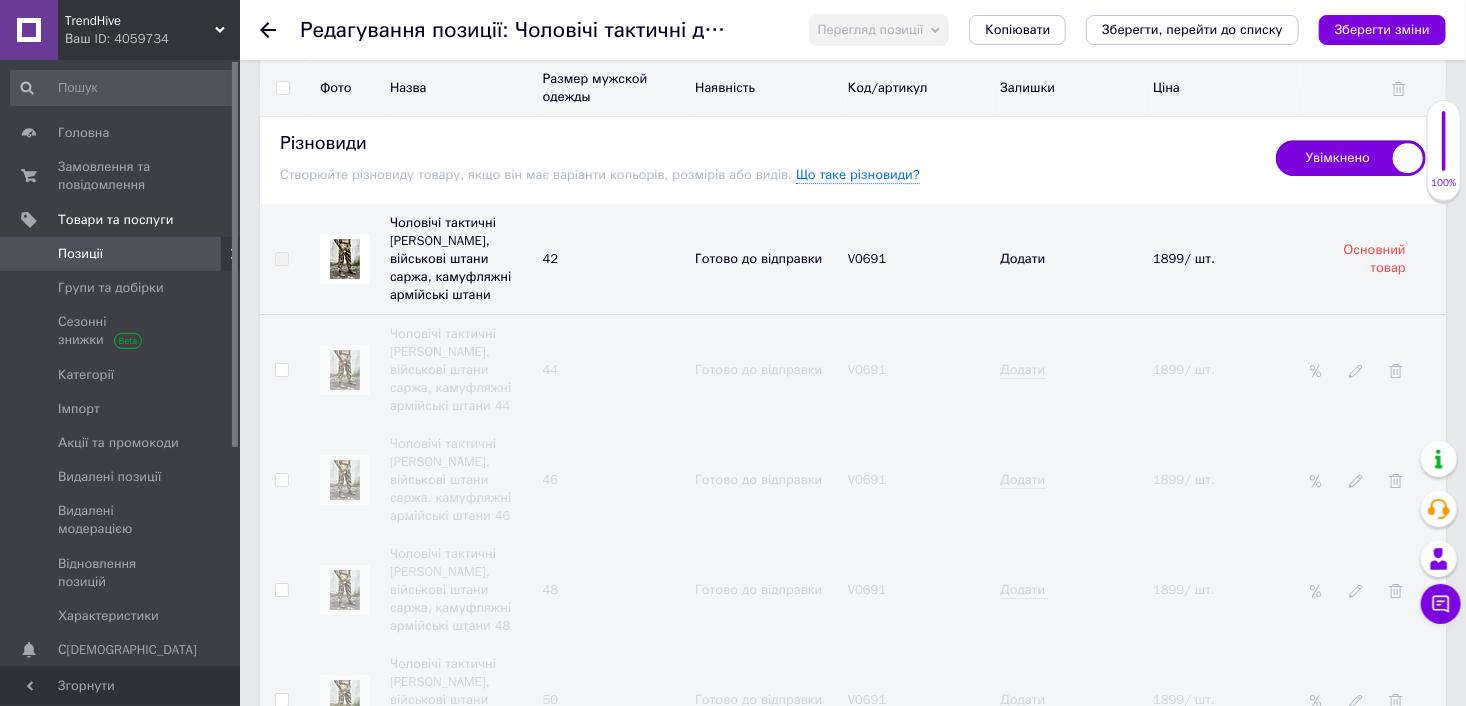 scroll, scrollTop: 2988, scrollLeft: 0, axis: vertical 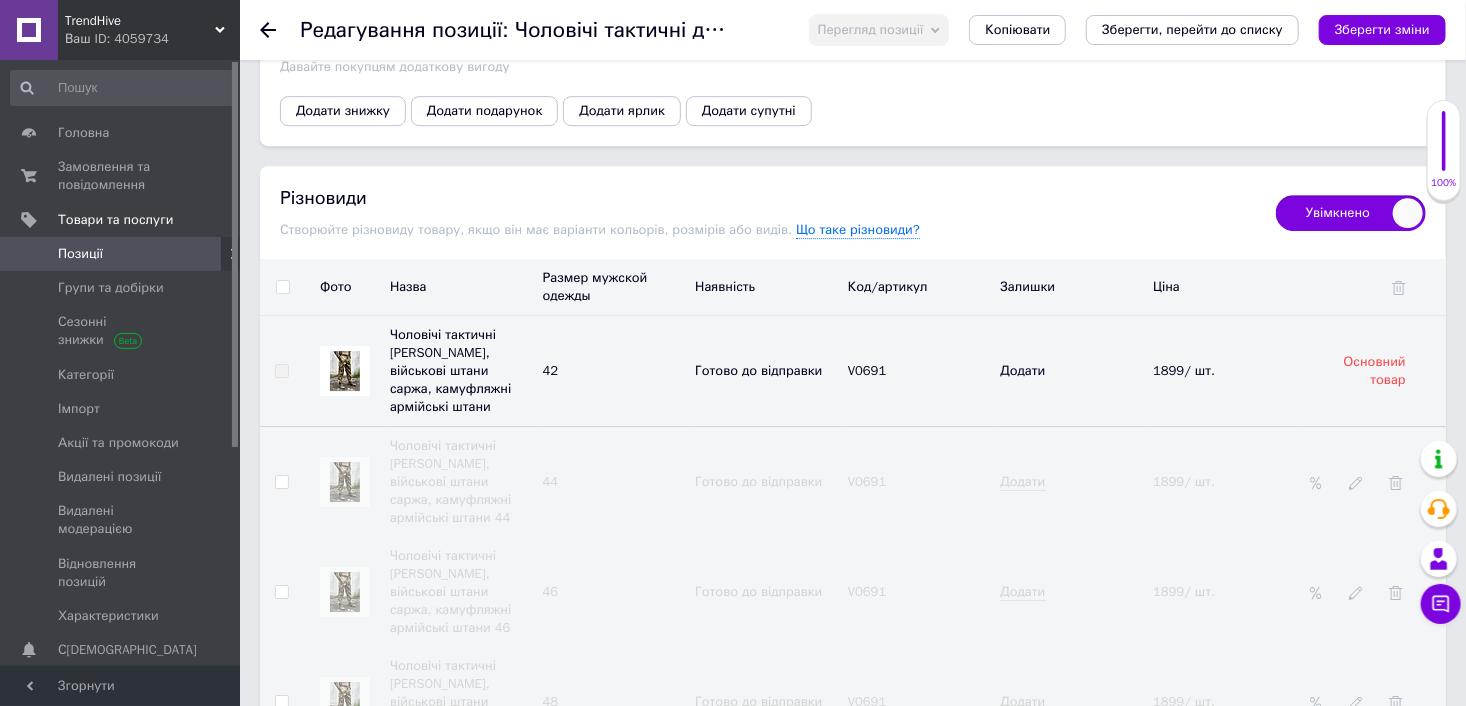 drag, startPoint x: 281, startPoint y: 246, endPoint x: 300, endPoint y: 241, distance: 19.646883 